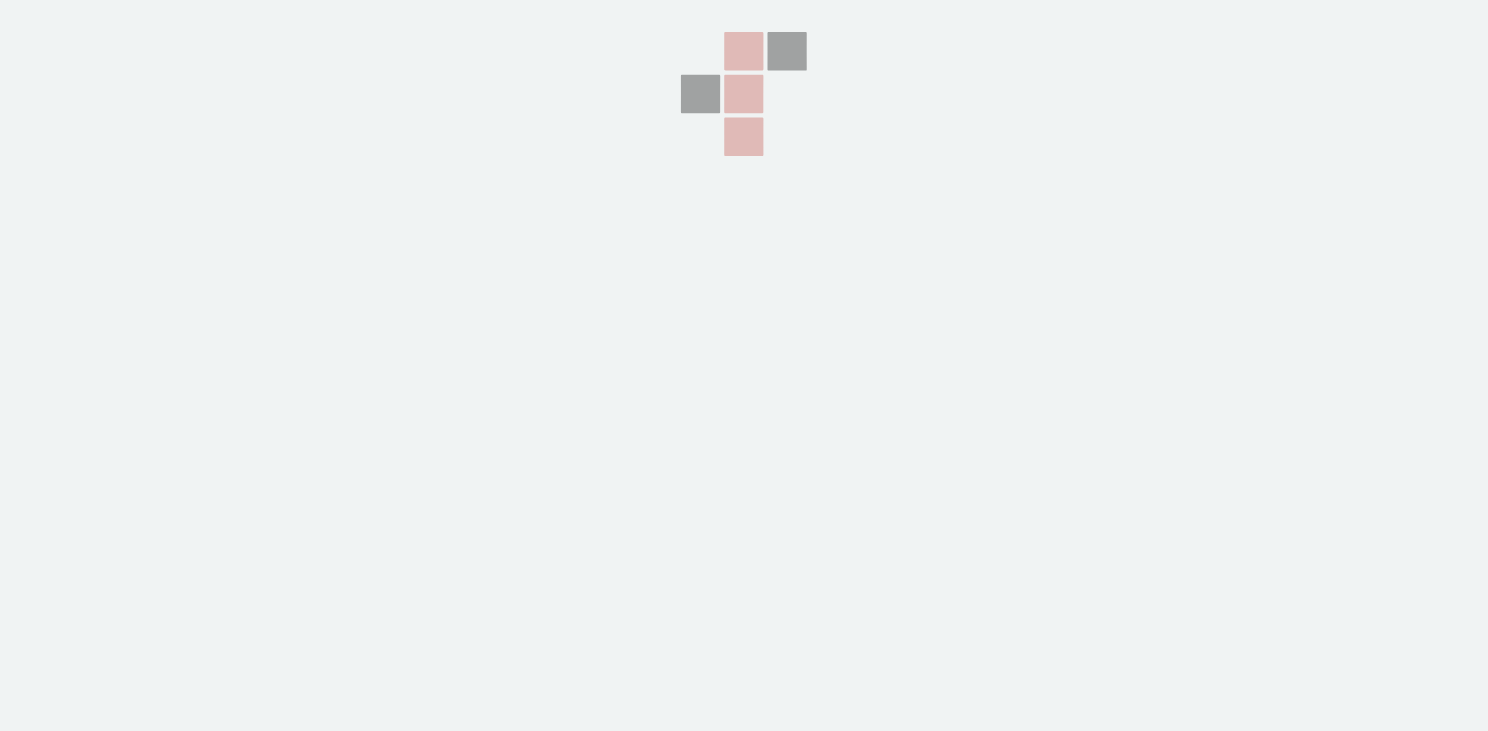 scroll, scrollTop: 0, scrollLeft: 0, axis: both 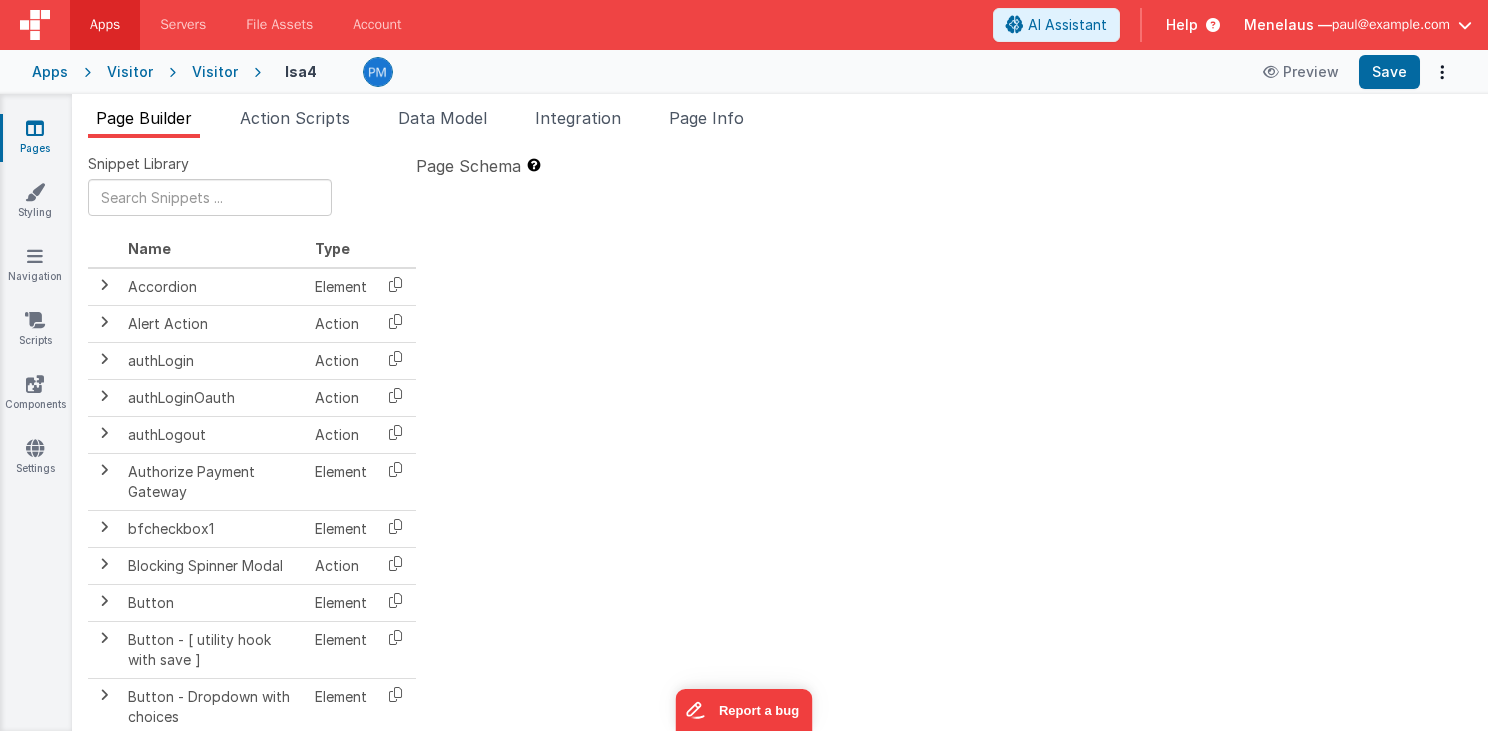 type on "MUST BE EARLY in DOM
src="//cdn.jsdelivr.net/npm/sortablejs@1.8.4/Sortable.min.js">src="//cdnjs.cloudflare.com/ajax/libs/Vue.Draggable/2.20.0/vuedraggable.umd.min.js">" 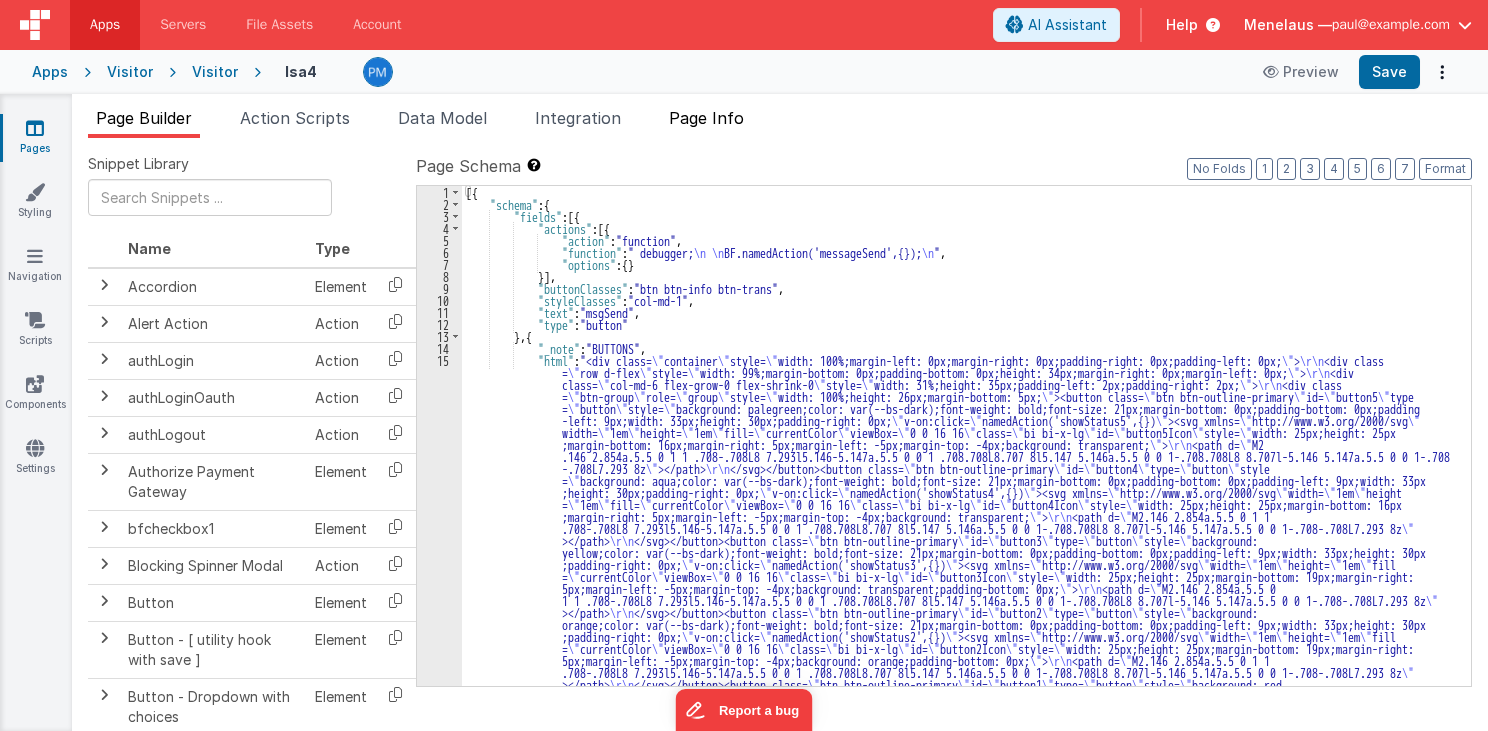 click on "Page Info" at bounding box center (706, 118) 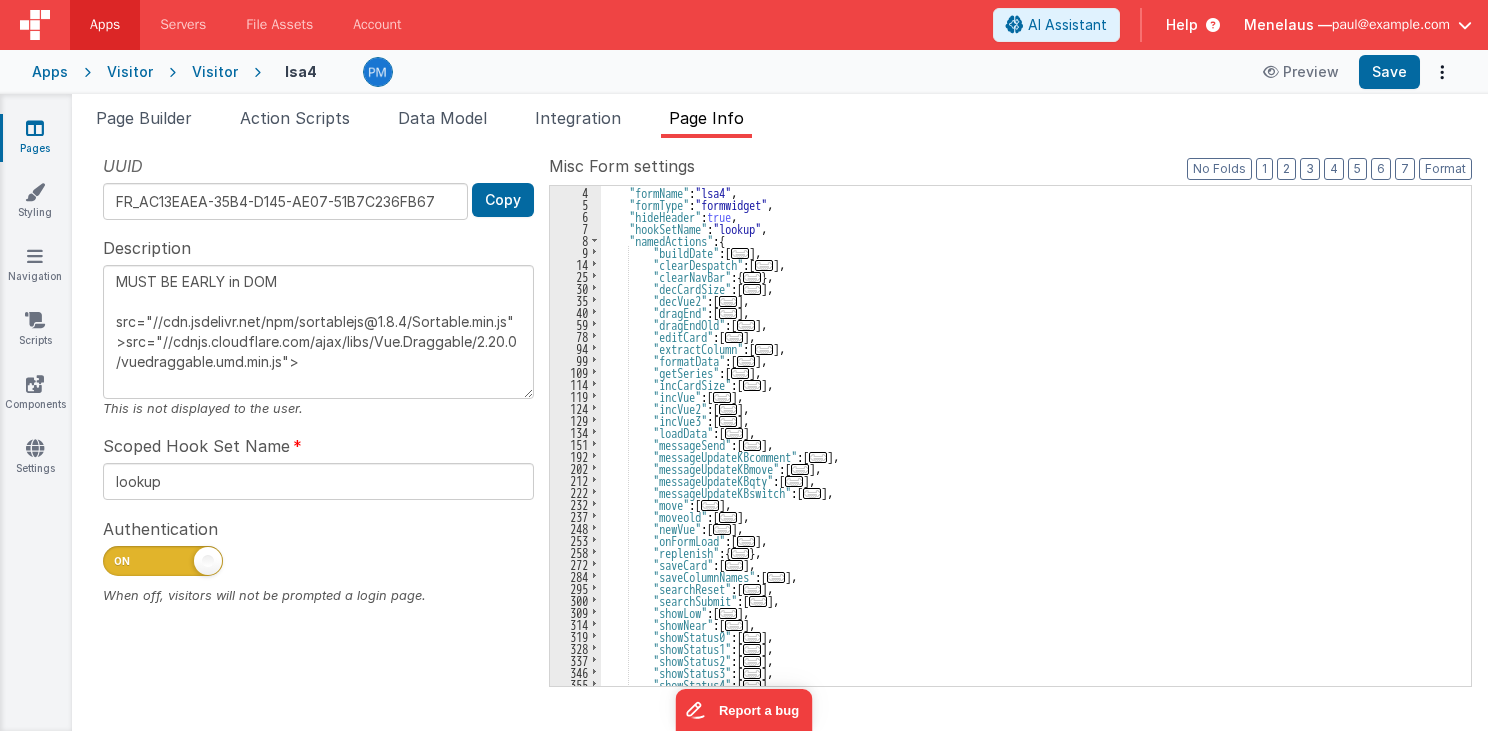 scroll, scrollTop: 48, scrollLeft: 0, axis: vertical 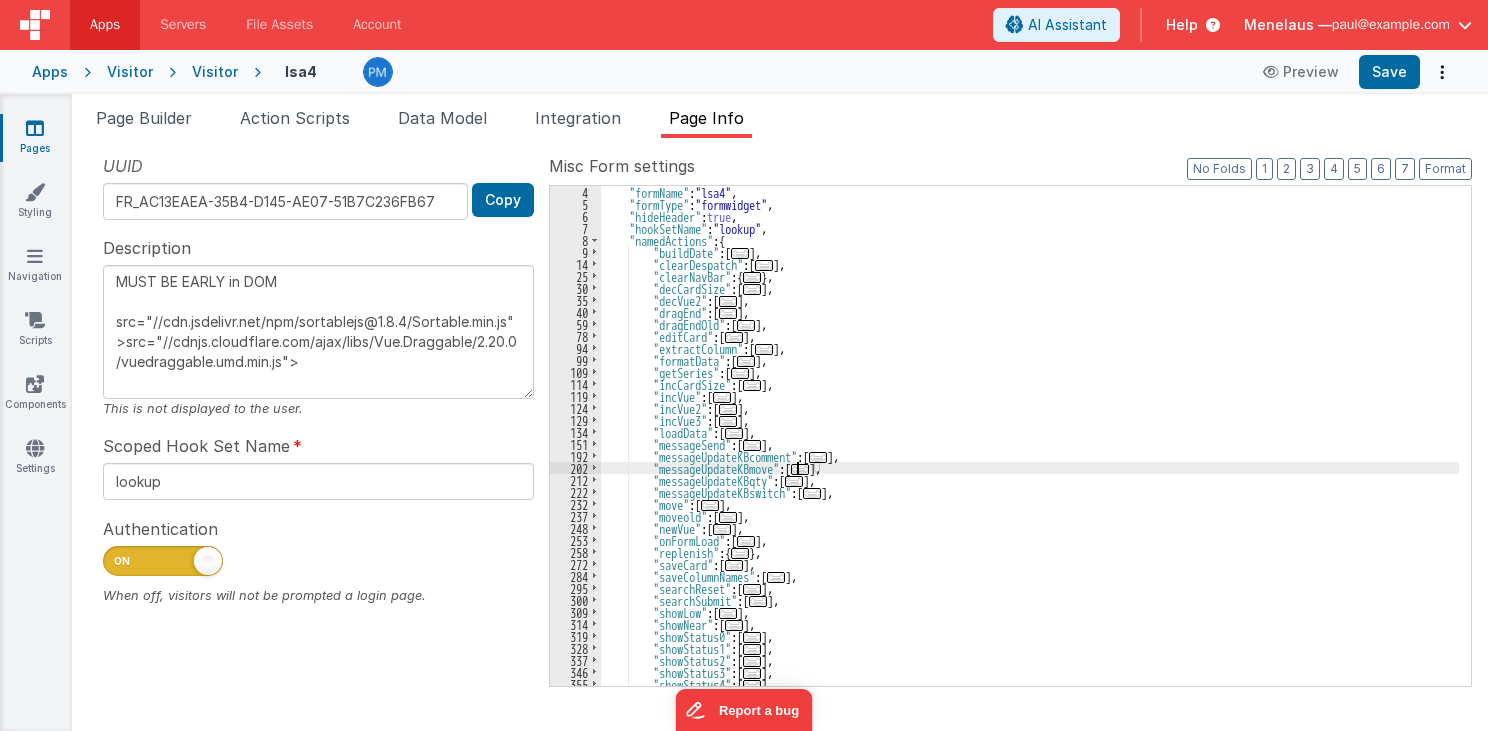 click on "..." at bounding box center (800, 469) 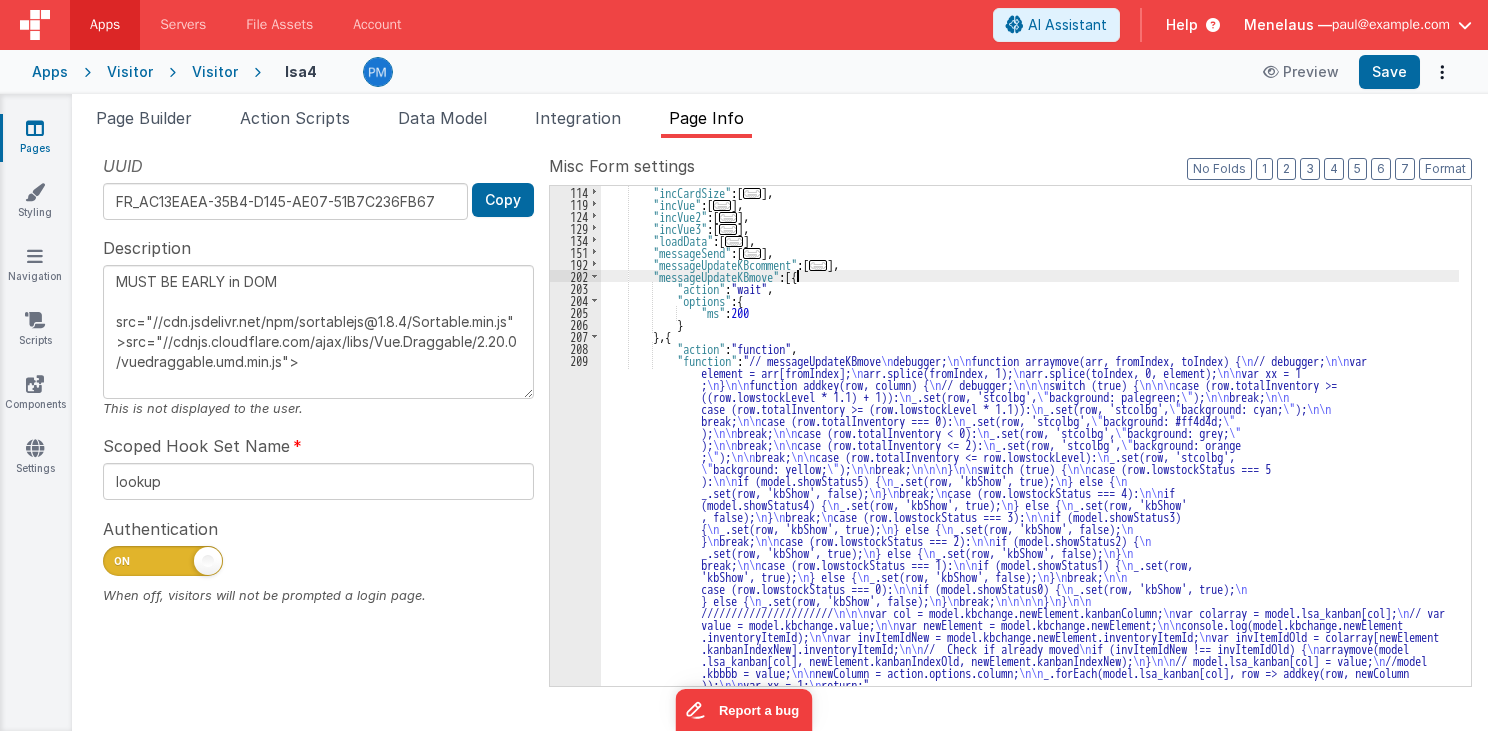 scroll, scrollTop: 336, scrollLeft: 0, axis: vertical 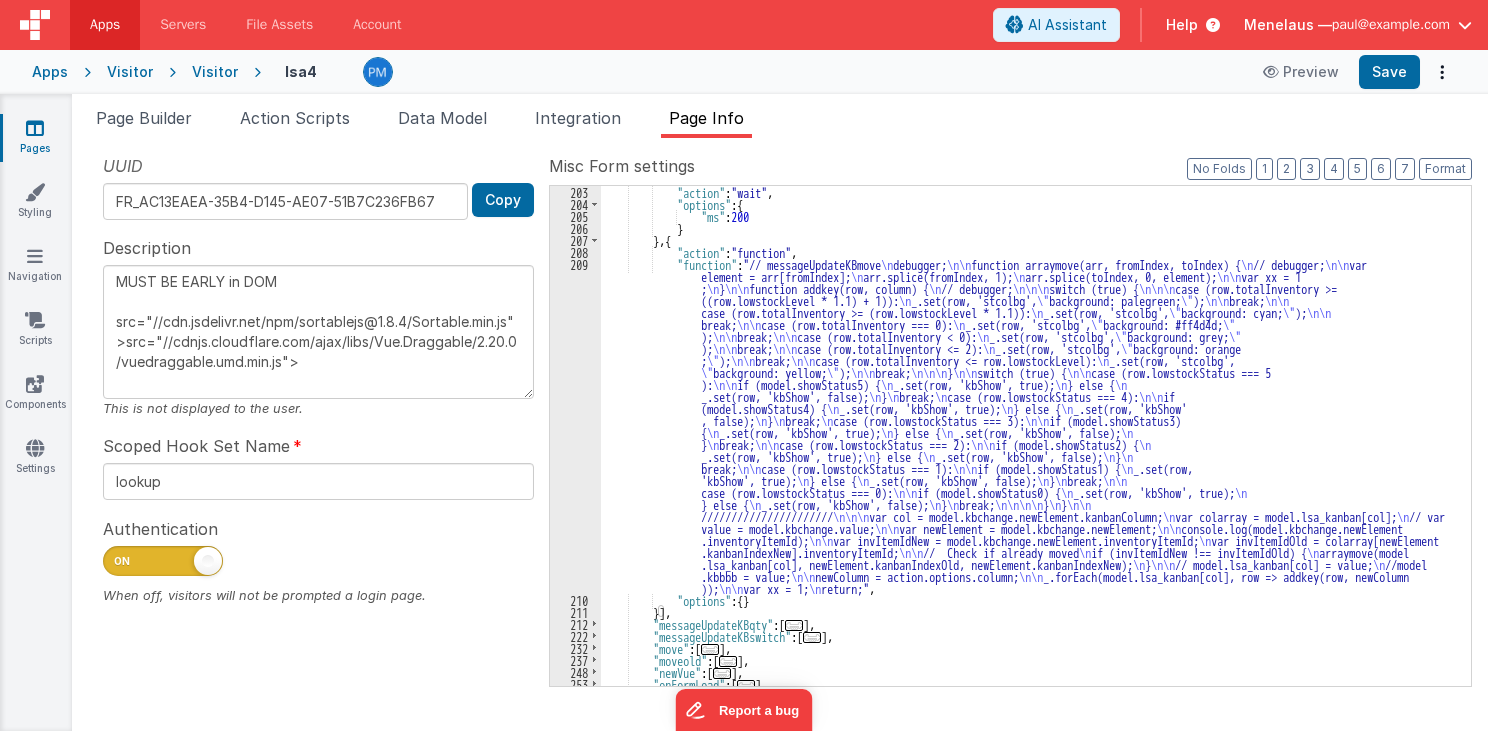 click on ""action" :  "wait" ,                "options" :  {                     "ms" :  200                }           } ,  {                "action" :  "function" ,                "function" :  "// messageUpdateKBmove \n debugger; \n\n function arraymove(arr, fromIndex, toIndex) { \n     // debugger; \n\n     var                   element = arr[fromIndex]; \n     arr.splice(fromIndex, 1); \n     arr.splice(toIndex, 0, element); \n\n     var xx = 1                  ; \n } \n\n function addkey(row, column) { \n     // debugger; \n\n\n     switch (true) { \n\n\n         case (row.totalInventory >=                   ((row.lowstockLevel * 1.1) + 1)): \n             _.set(row, 'stcolbg',  \" background: palegreen; \" ); \n\n             break; \n\n                           case (row.totalInventory >= (row.lowstockLevel * 1.1)): \n             _.set(row, 'stcolbg',  \" background: cyan; \" ); \n\n                    \n\n \n \" \"" at bounding box center [1030, 448] 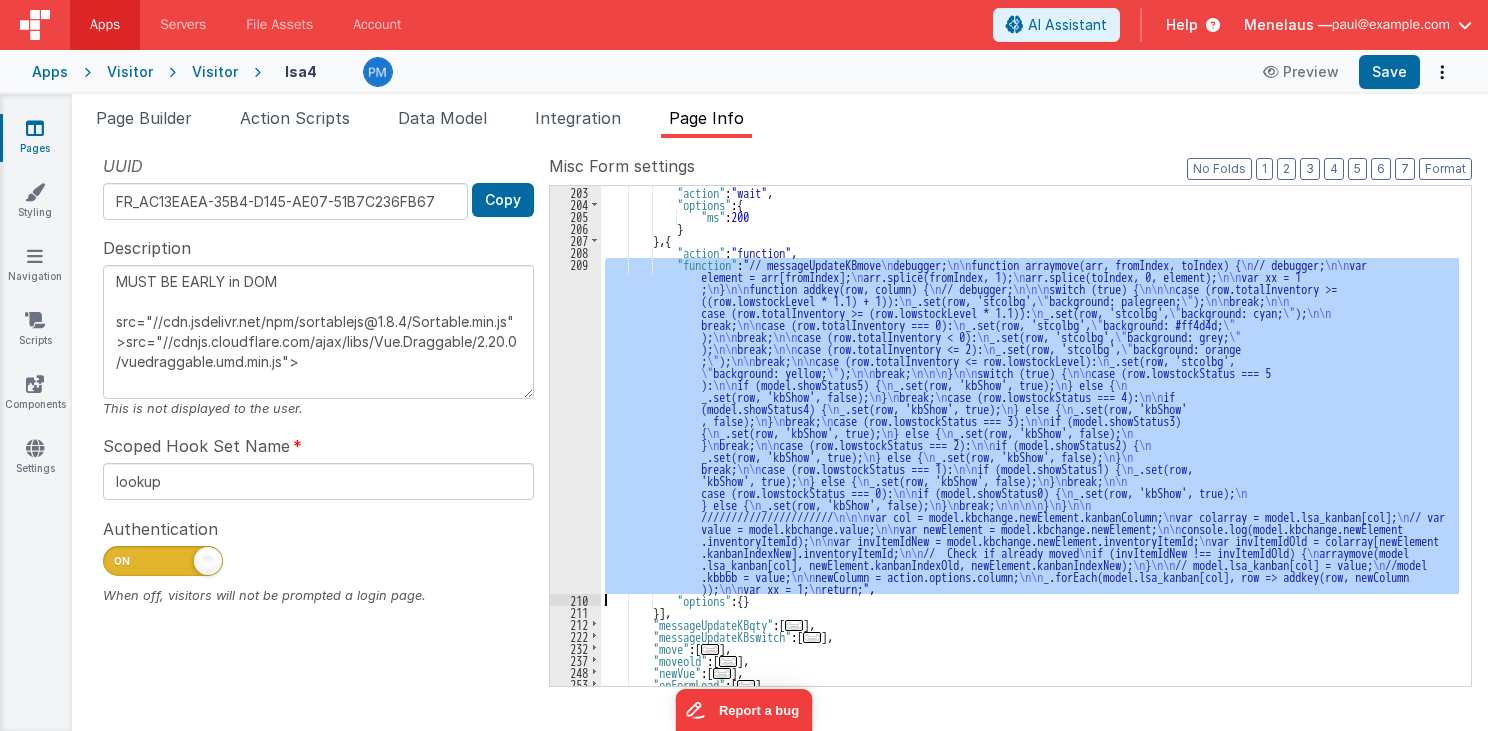 click on "209" at bounding box center (575, 426) 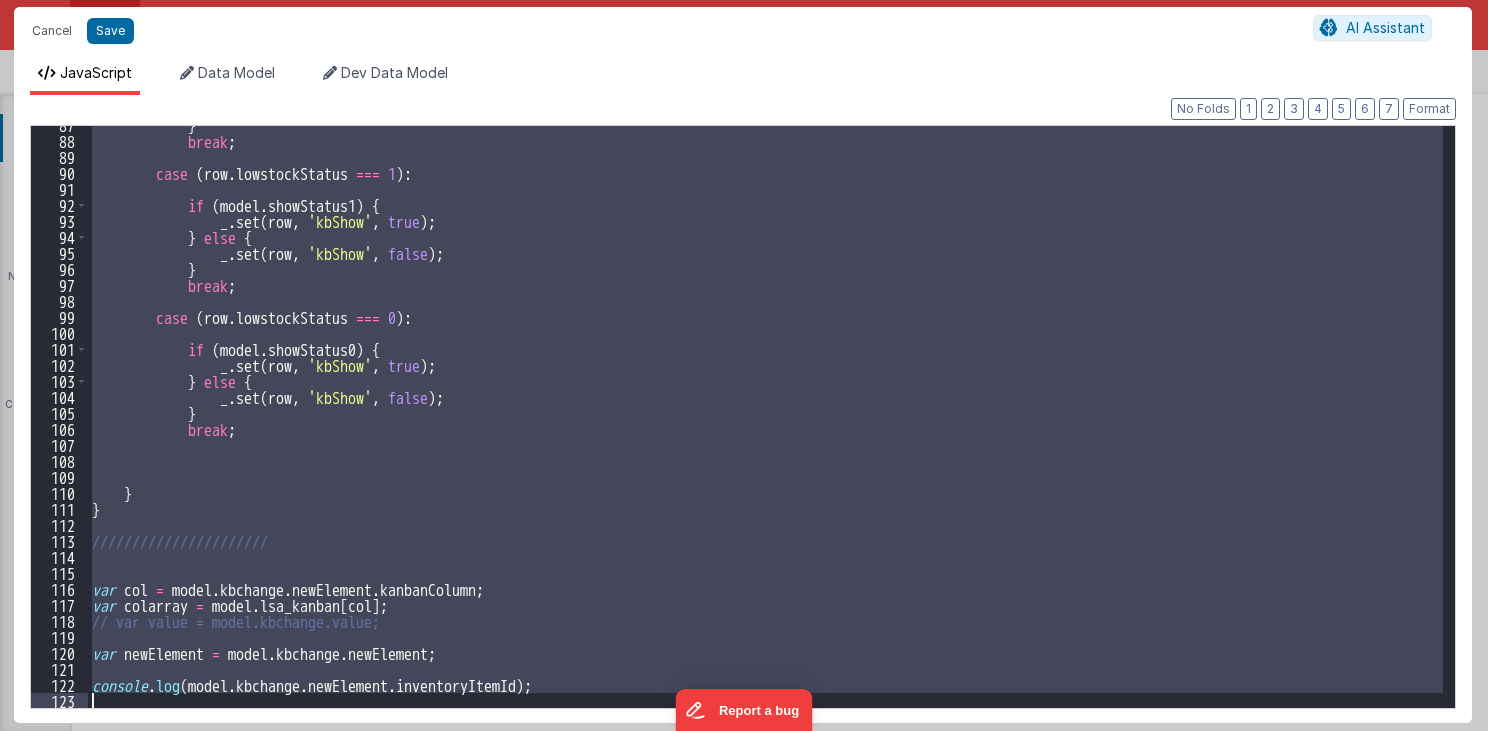 scroll, scrollTop: 1656, scrollLeft: 0, axis: vertical 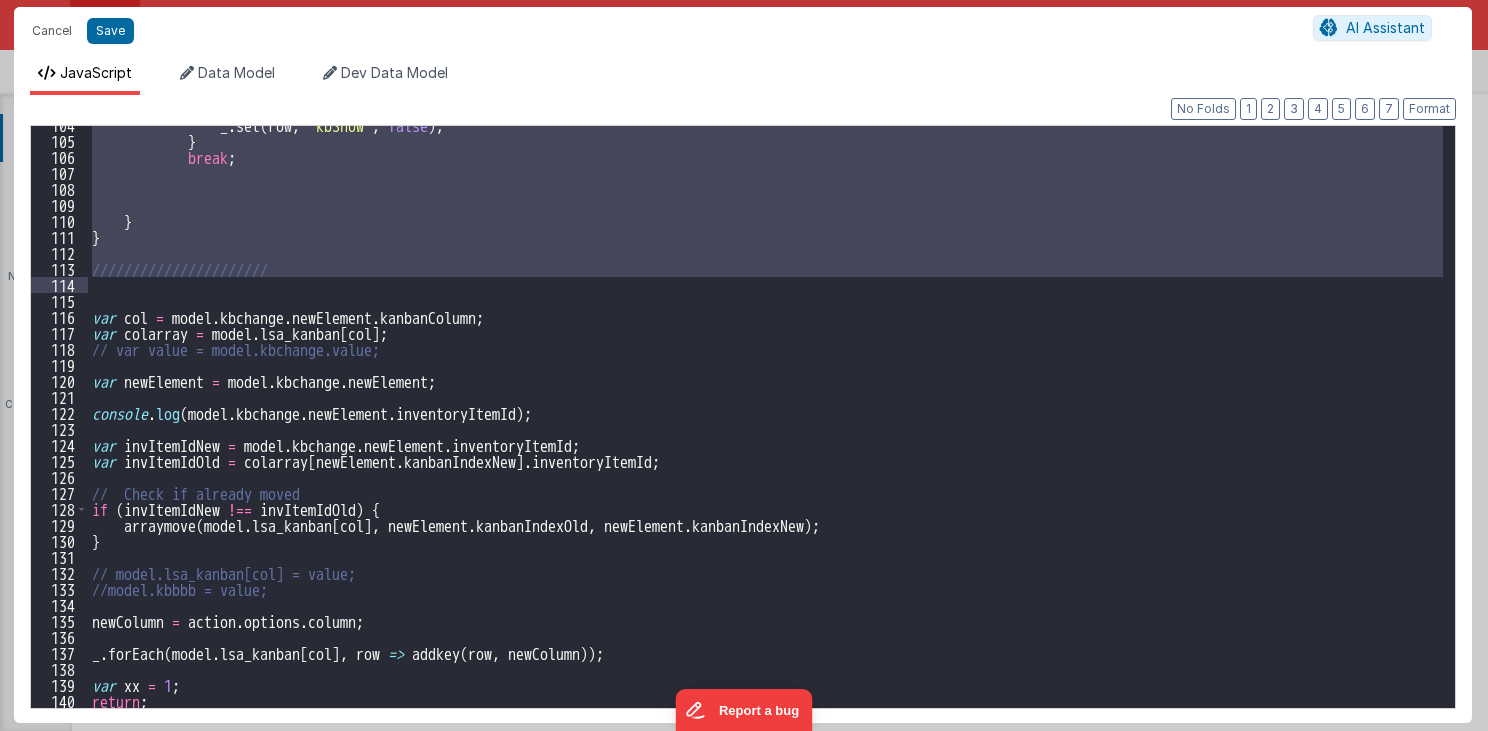 drag, startPoint x: 89, startPoint y: 168, endPoint x: 444, endPoint y: 288, distance: 374.73325 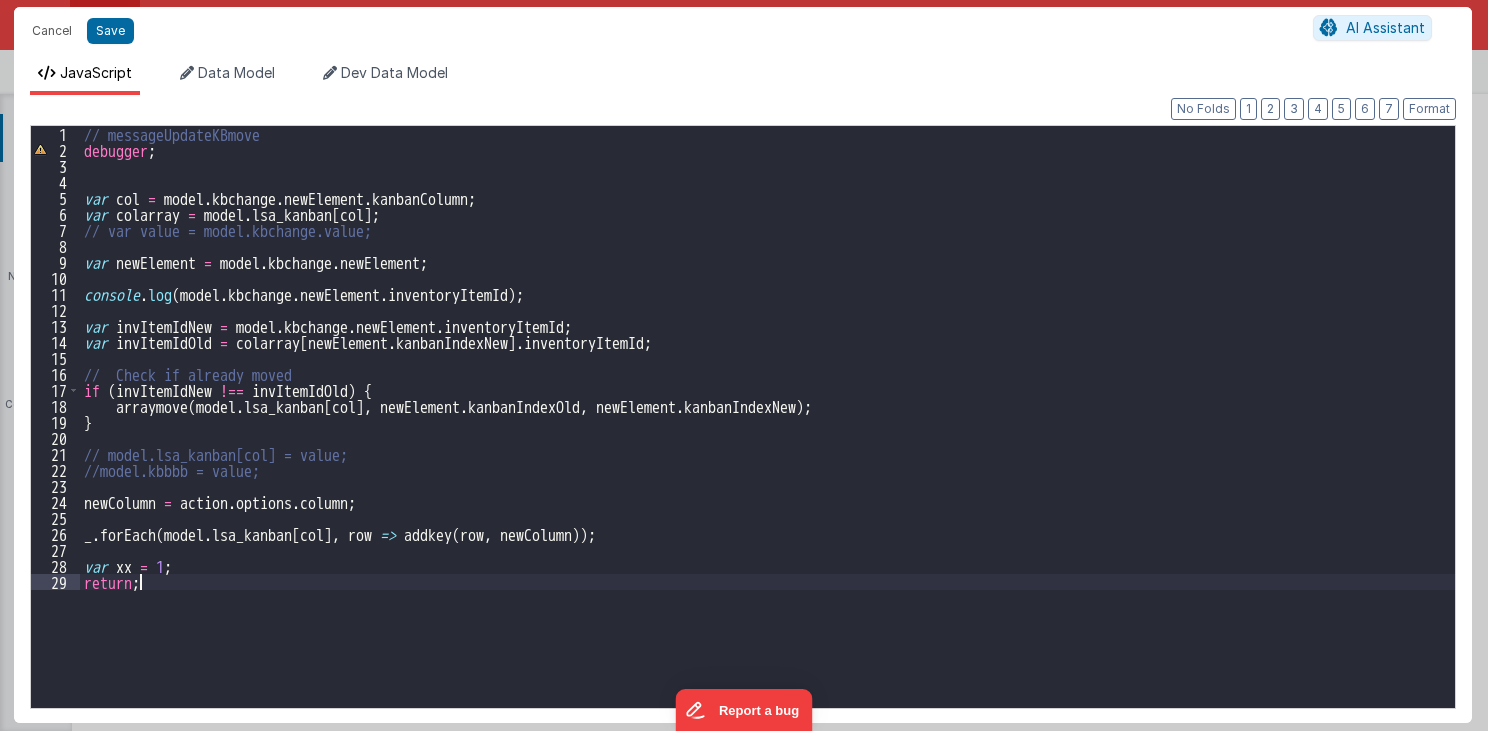 click on "// messageUpdateKBmove debugger ; var   col   =   model . kbchange . newElement . kanbanColumn ; var   colarray   =   model . lsa_kanban [ col ] ; // var value = model.kbchange.value; var   newElement   =   model . kbchange . newElement ; console . log ( model . kbchange . newElement . inventoryItemId ) ; var   invItemIdNew   =   model . kbchange . newElement . inventoryItemId ; var   invItemIdOld   =   colarray [ newElement . kanbanIndexNew ] . inventoryItemId ; //  Check if already moved if   ( invItemIdNew   !==   invItemIdOld )   {      arraymove ( model . lsa_kanban [ col ] ,   newElement . kanbanIndexOld ,   newElement . kanbanIndexNew ) ; } // model.lsa_kanban[col] = value; //model.kbbbb = value; newColumn   =   action . options . column ; _ . forEach ( model . lsa_kanban [ col ] ,   row   =>   addkey ( row ,   newColumn )) ; var   xx   =   1 ; return ;" at bounding box center (768, 433) 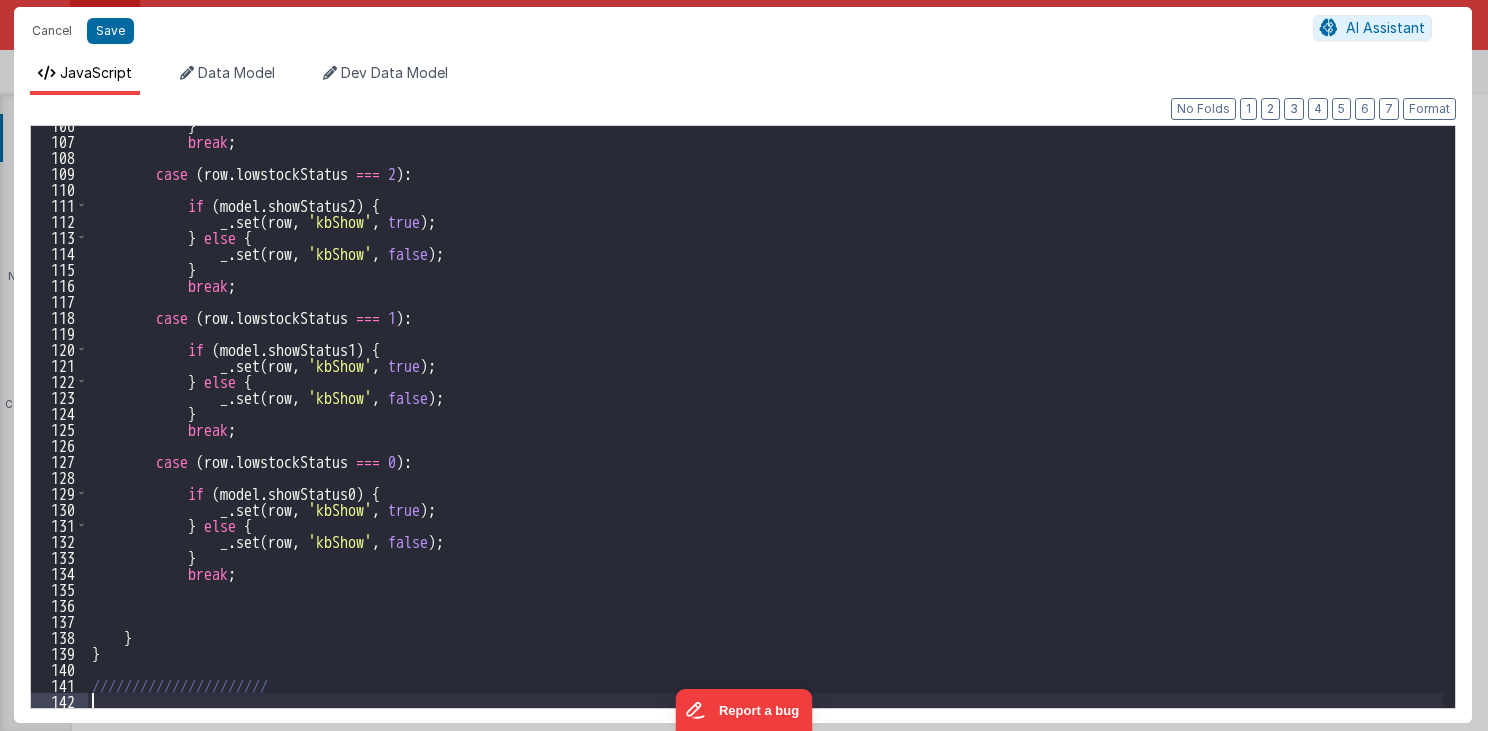 scroll, scrollTop: 1688, scrollLeft: 0, axis: vertical 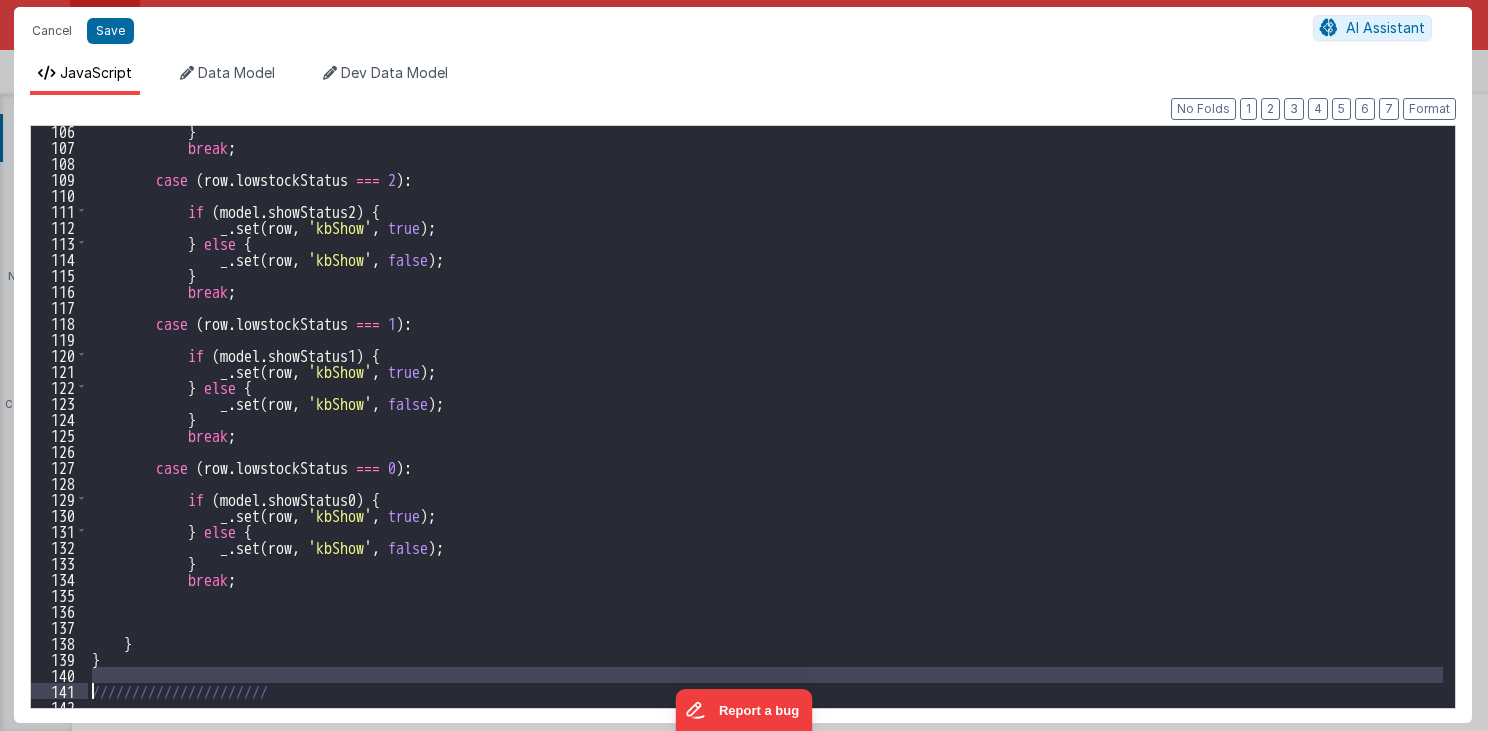 drag, startPoint x: 330, startPoint y: 680, endPoint x: 111, endPoint y: 680, distance: 219 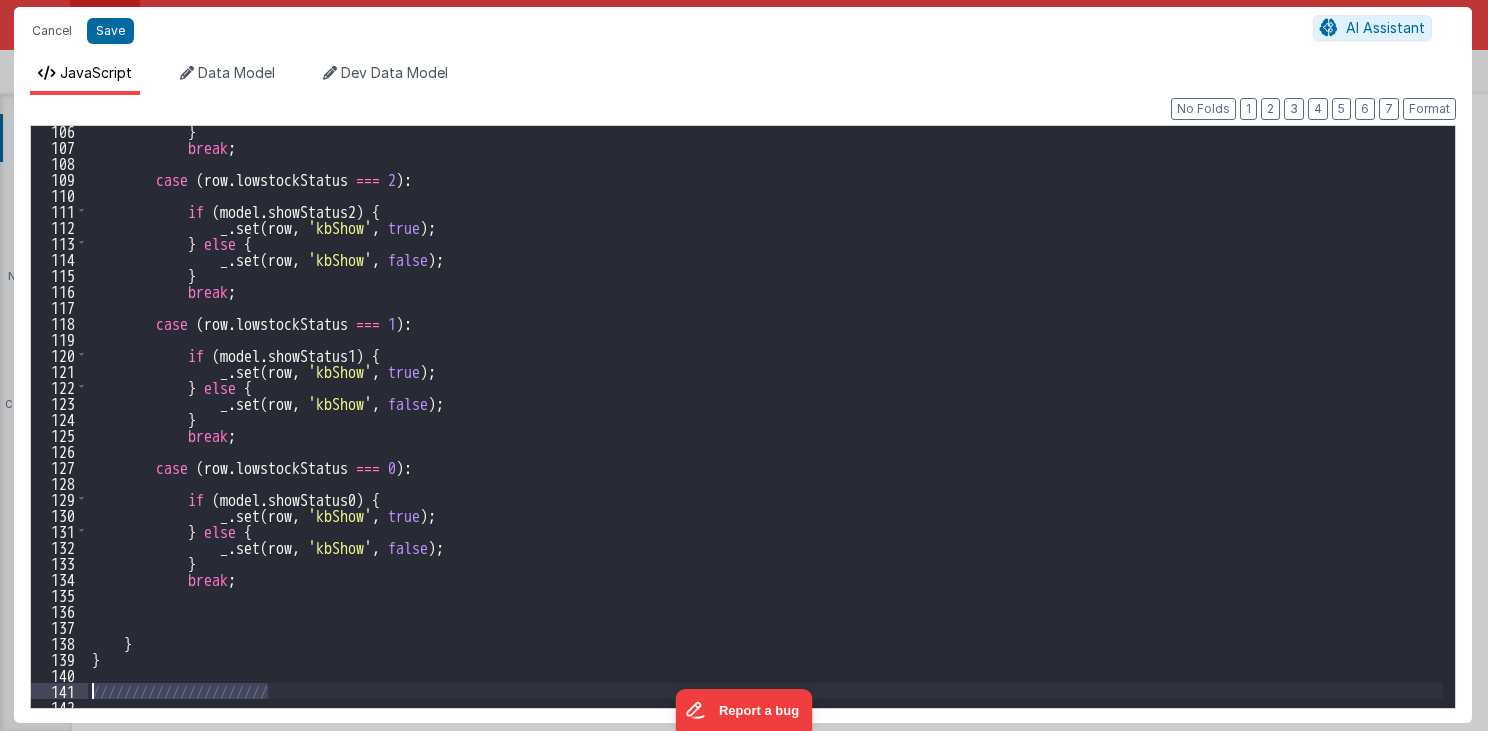 drag, startPoint x: 346, startPoint y: 694, endPoint x: 53, endPoint y: 697, distance: 293.01535 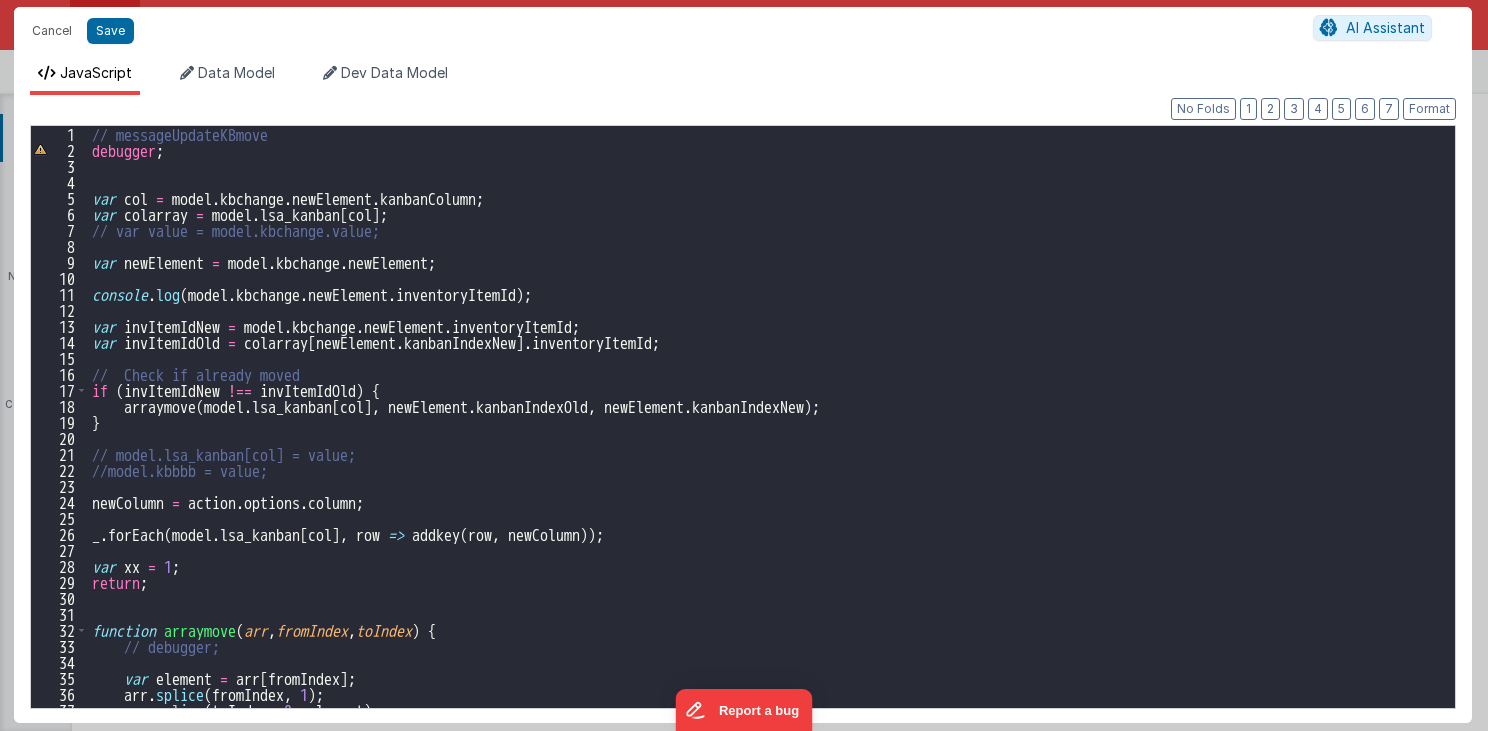 scroll, scrollTop: 0, scrollLeft: 0, axis: both 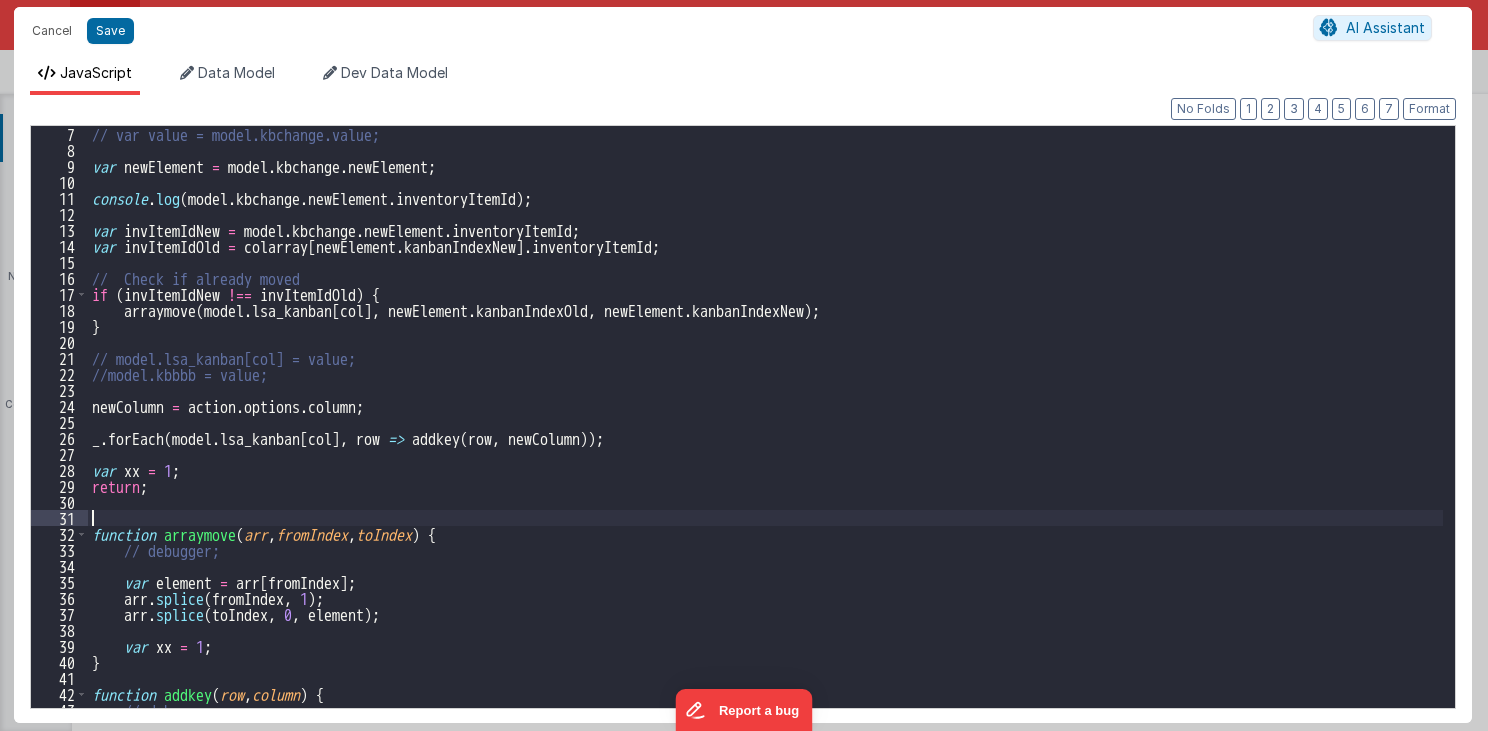 click on "// var value = model.kbchange.value; var   newElement   =   model . kbchange . newElement ; console . log ( model . kbchange . newElement . inventoryItemId ) ; var   invItemIdNew   =   model . kbchange . newElement . inventoryItemId ; var   invItemIdOld   =   colarray [ newElement . kanbanIndexNew ] . inventoryItemId ; //  Check if already moved if   ( invItemIdNew   !==   invItemIdOld )   {      arraymove ( model . lsa_kanban [ col ] ,   newElement . kanbanIndexOld ,   newElement . kanbanIndexNew ) ; } // model.lsa_kanban[col] = value; //model.kbbbb = value; newColumn   =   action . options . column ; _ . forEach ( model . lsa_kanban [ col ] ,   row   =>   addkey ( row ,   newColumn )) ; var   xx   =   1 ; return ; function   arraymove ( arr ,  fromIndex ,  toIndex )   {      // debugger;      var   element   =   arr [ fromIndex ] ;      arr . splice ( fromIndex ,   1 ) ;      arr . splice ( toIndex ,   0 ,   element ) ;      var   xx   =   1 ; } function   addkey ( row ,  column )   {      // debugger;" at bounding box center [766, 433] 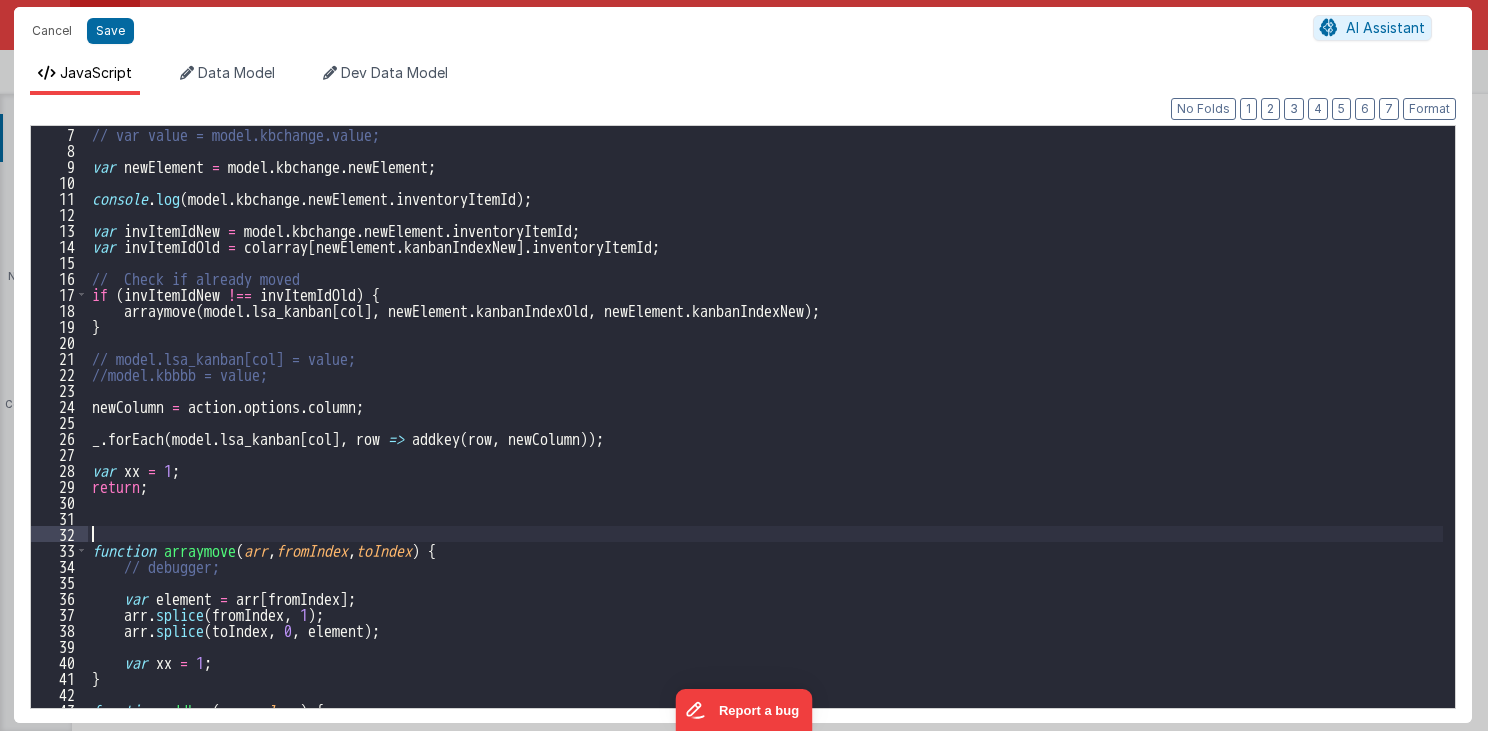 type 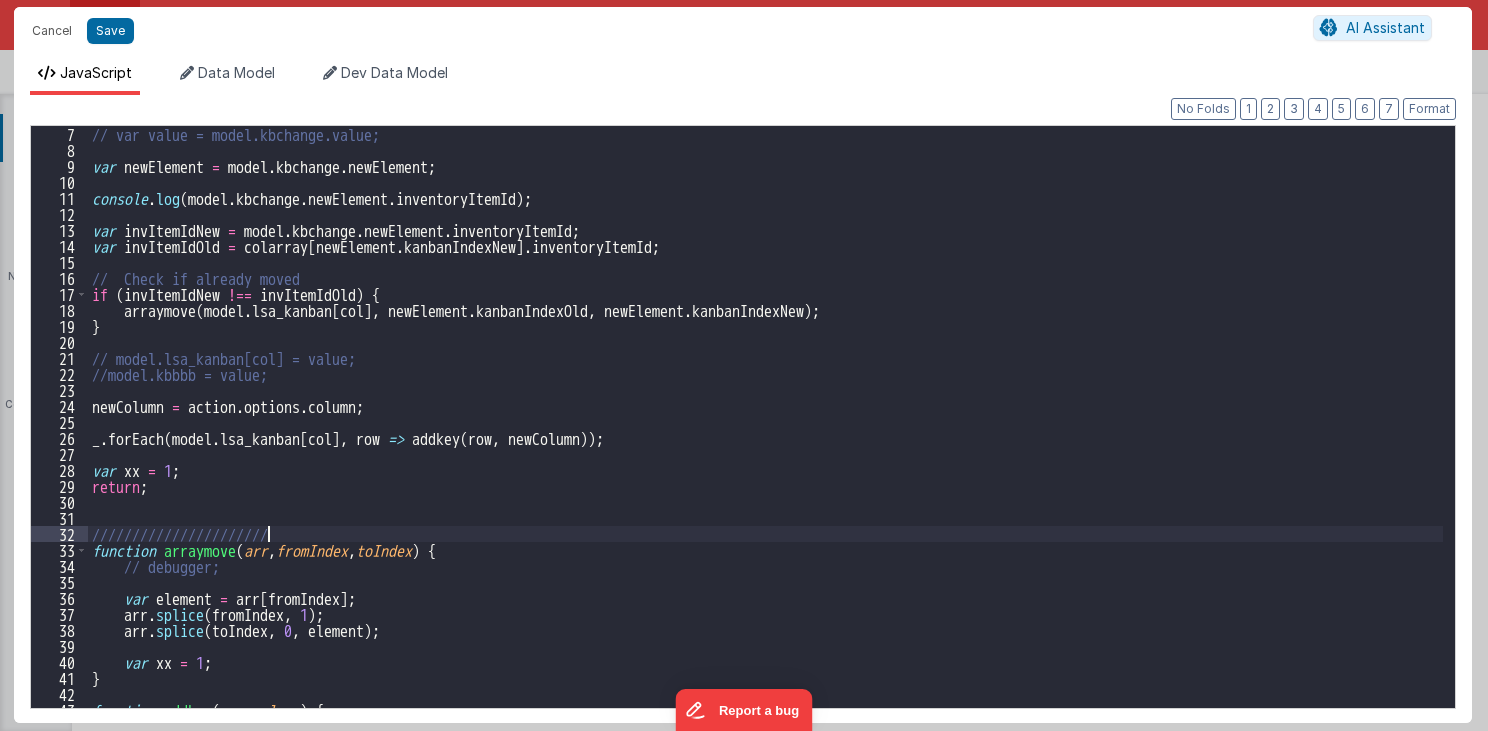 scroll, scrollTop: 0, scrollLeft: 0, axis: both 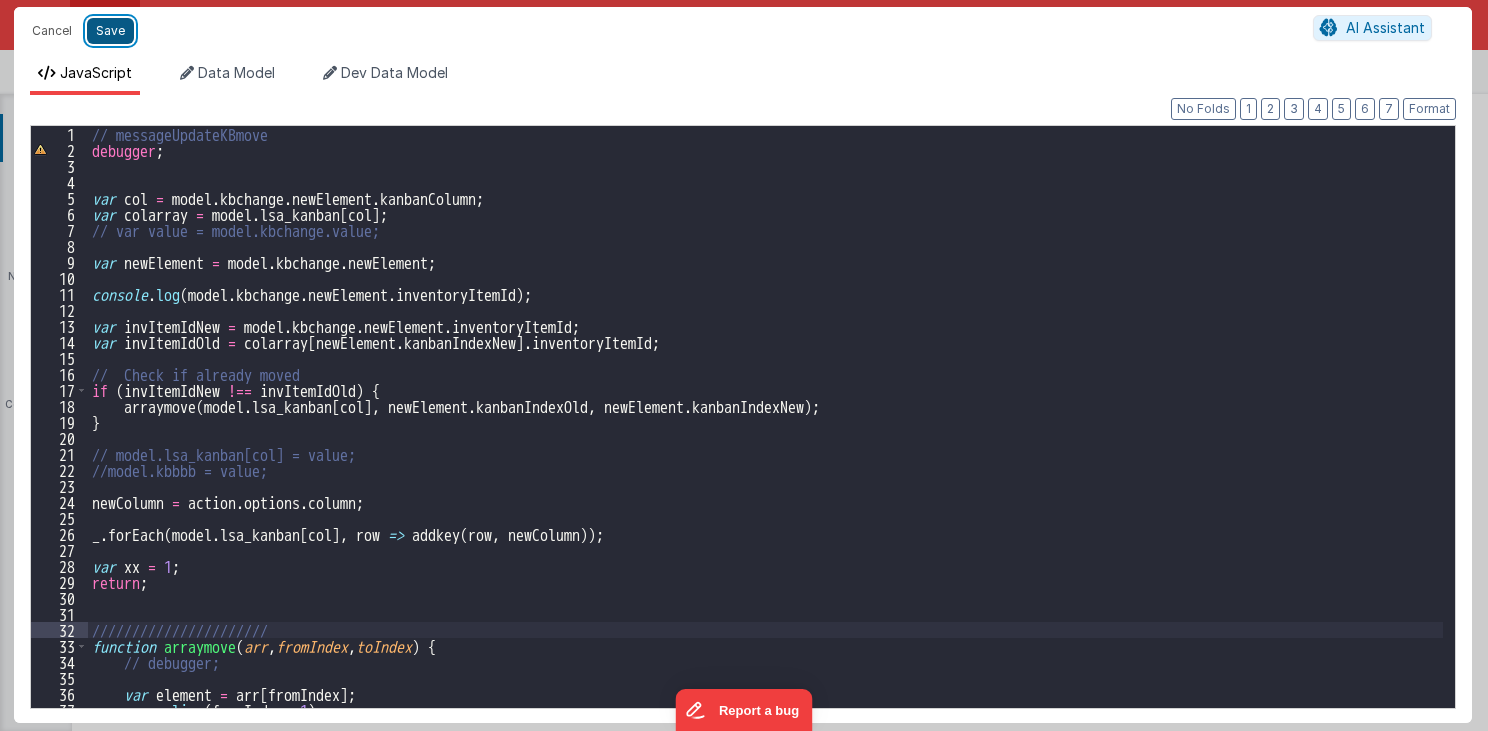click on "Save" at bounding box center (110, 31) 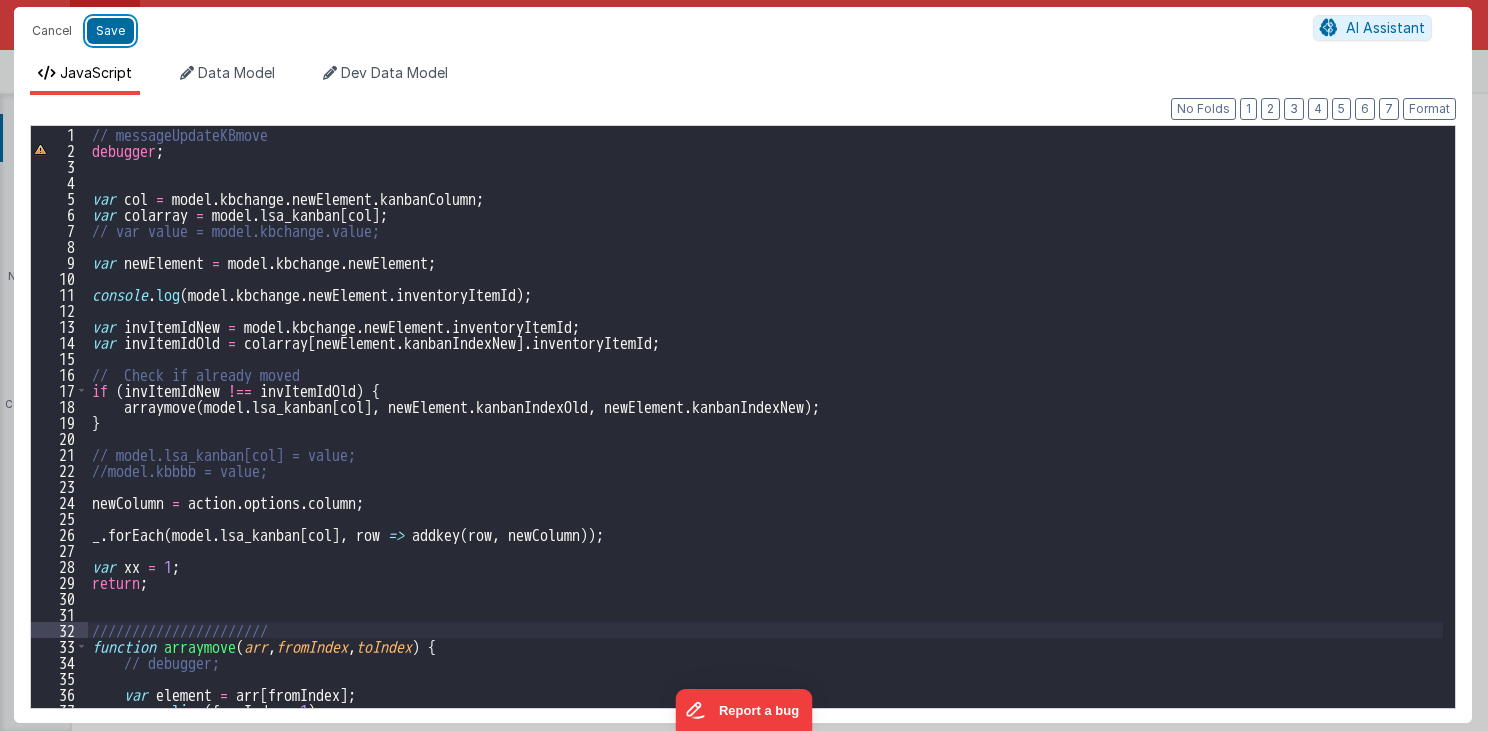 type on "MUST BE EARLY in DOM
src="//cdn.jsdelivr.net/npm/sortablejs@1.8.4/Sortable.min.js">src="//cdnjs.cloudflare.com/ajax/libs/Vue.Draggable/2.20.0/vuedraggable.umd.min.js">" 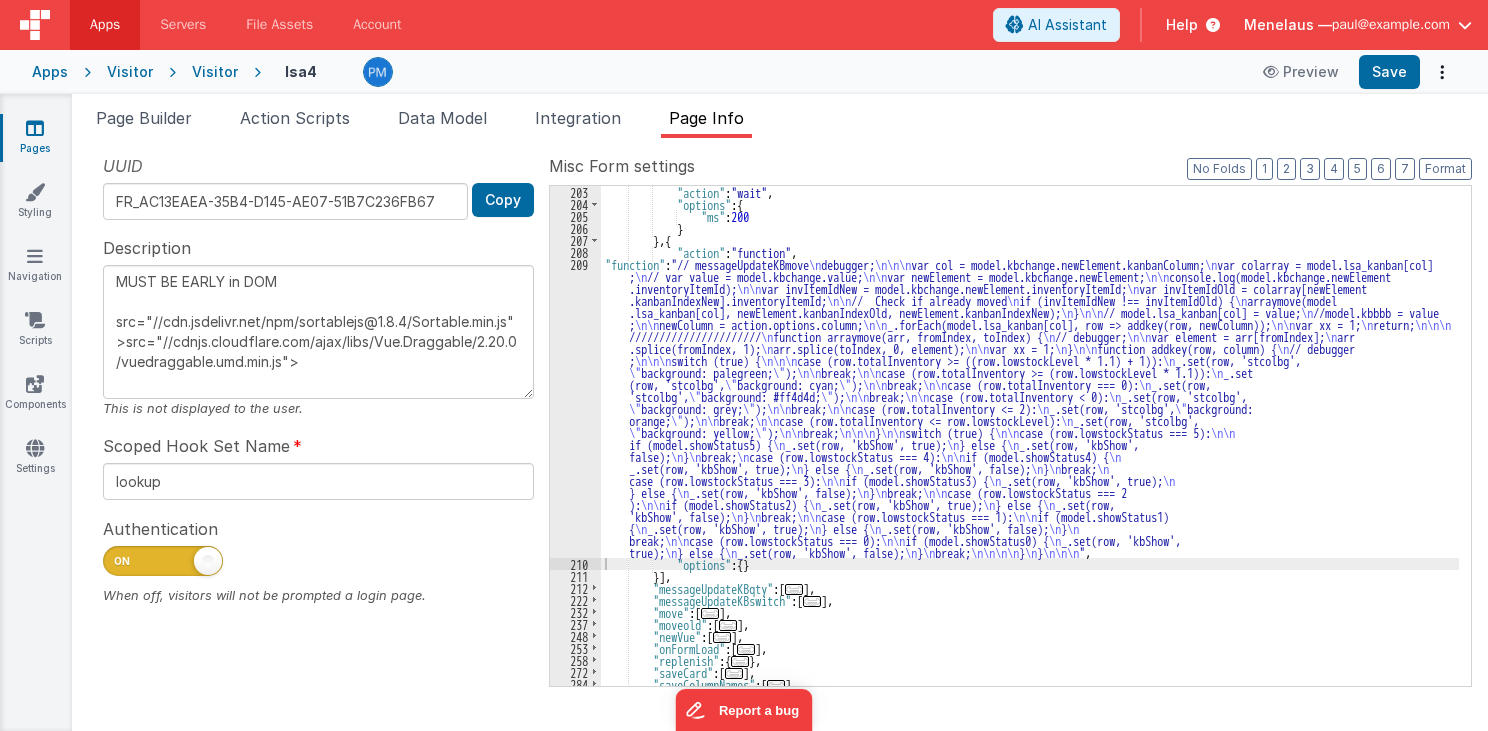 click on "..." at bounding box center [812, 601] 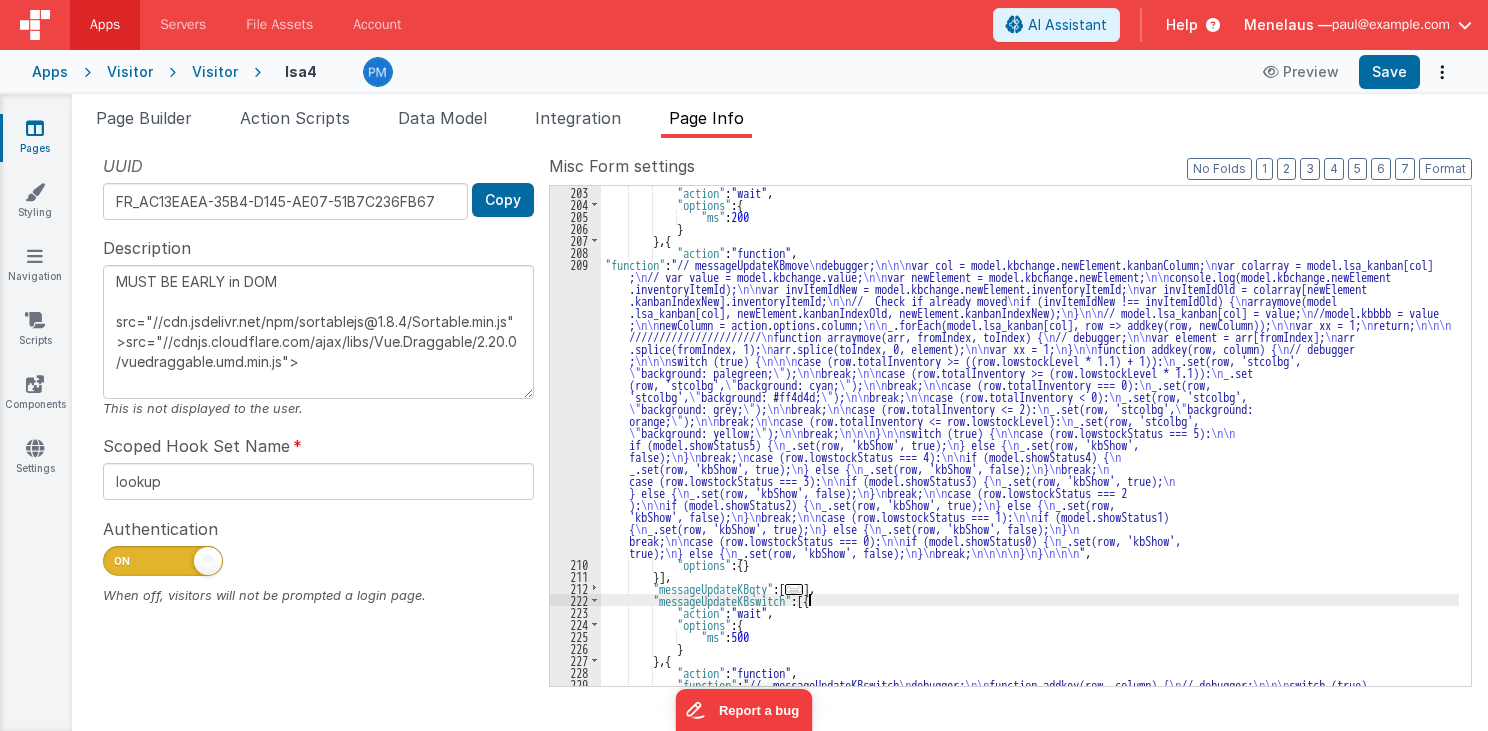 scroll, scrollTop: 480, scrollLeft: 0, axis: vertical 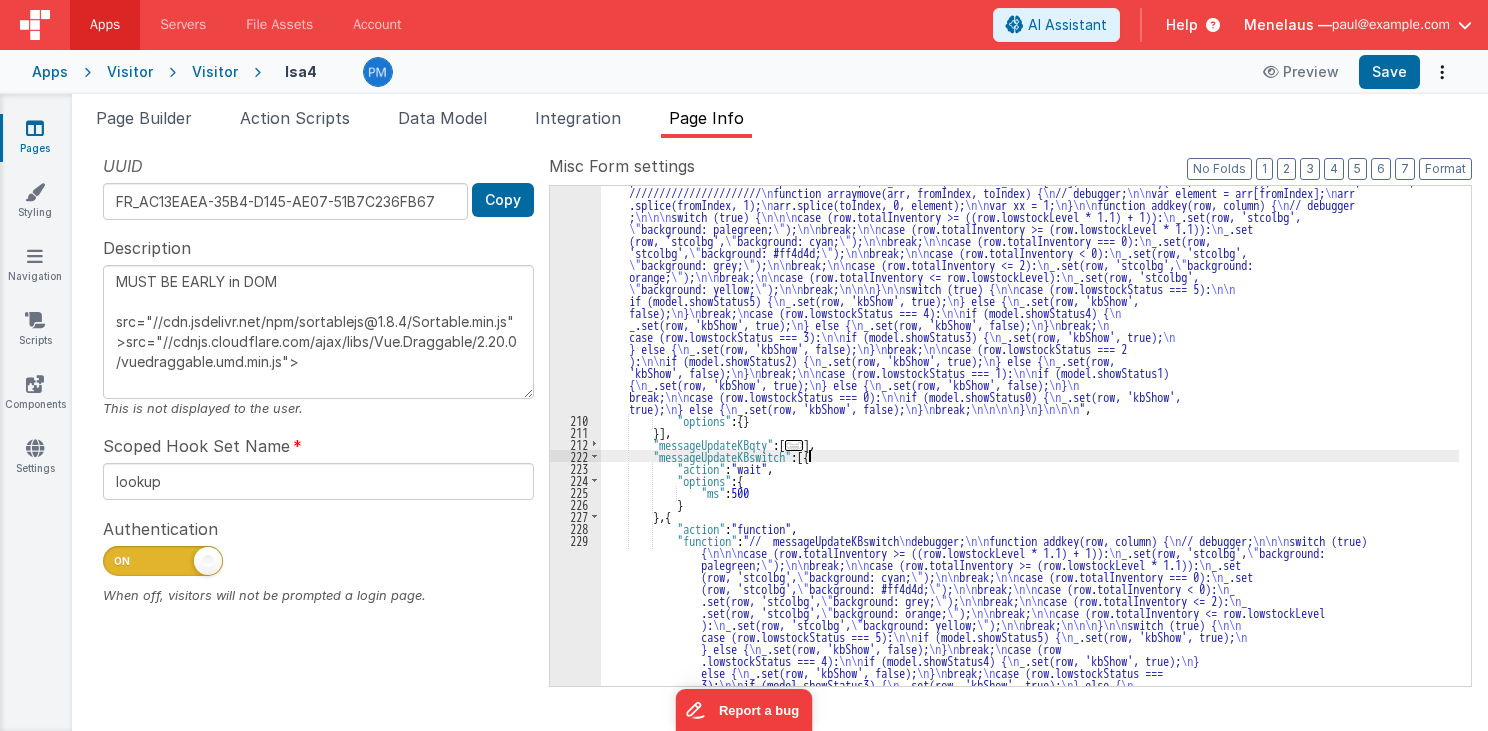 click on ""function" :  "// messageUpdateKBmove \n debugger; \n\n\n var col = model.kbchange.newElement.kanbanColumn; \n var colarray = model.lsa_kanban[col]      ; \n // var value = model.kbchange.value; \n\n var newElement = model.kbchange.newElement; \n\n console.log(model.kbchange.newElement      .inventoryItemId); \n\n var invItemIdNew = model.kbchange.newElement.inventoryItemId; \n var invItemIdOld = colarray[newElement      .kanbanIndexNew].inventoryItemId; \n\n //  Check if already moved \n if (invItemIdNew !== invItemIdOld) { \n     arraymove(model      .lsa_kanban[col], newElement.kanbanIndexOld, newElement.kanbanIndexNew); \n } \n\n // model.lsa_kanban[col] = value; \n //model.kbbbb = value      ; \n\n newColumn = action.options.column; \n\n _.forEach(model.lsa_kanban[col], row => addkey(row, newColumn)); \n\n var xx = 1; \n return; \n\n\n      ////////////////////// \n function arraymove(arr, fromIndex, toIndex) { \n     // debugger; \n\n     var element = arr[fromIndex]; \n     arr" at bounding box center (1030, 652) 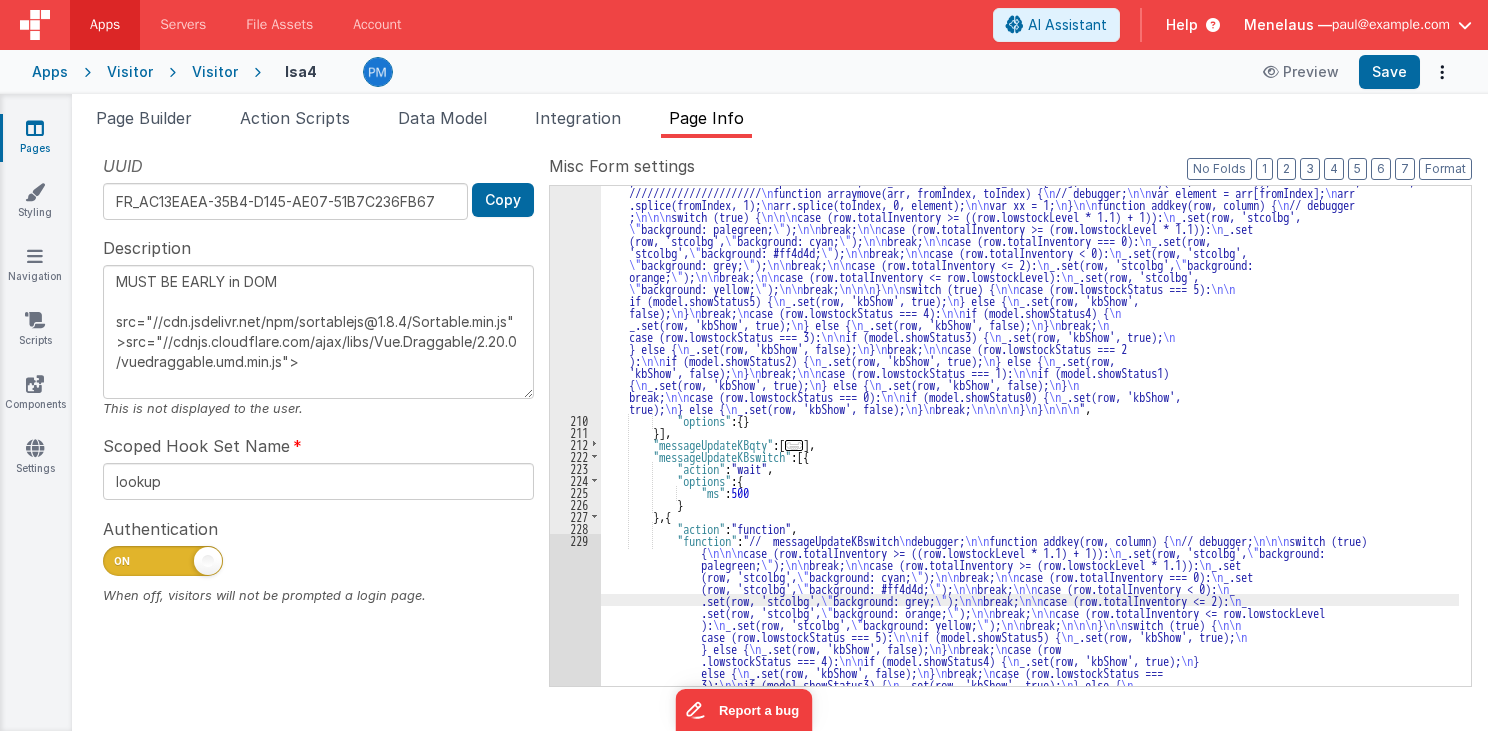 click on "229" at bounding box center [575, 672] 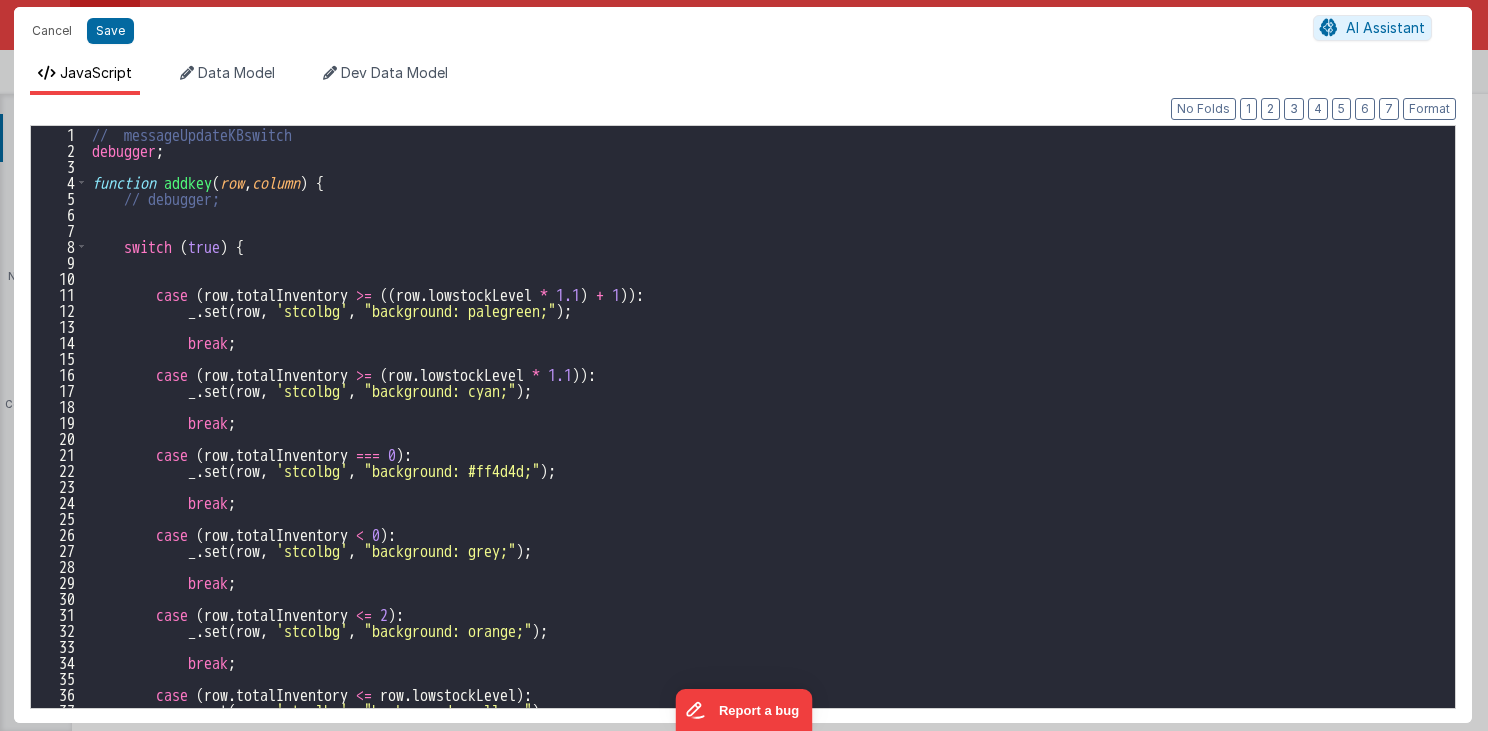 scroll, scrollTop: 615, scrollLeft: 0, axis: vertical 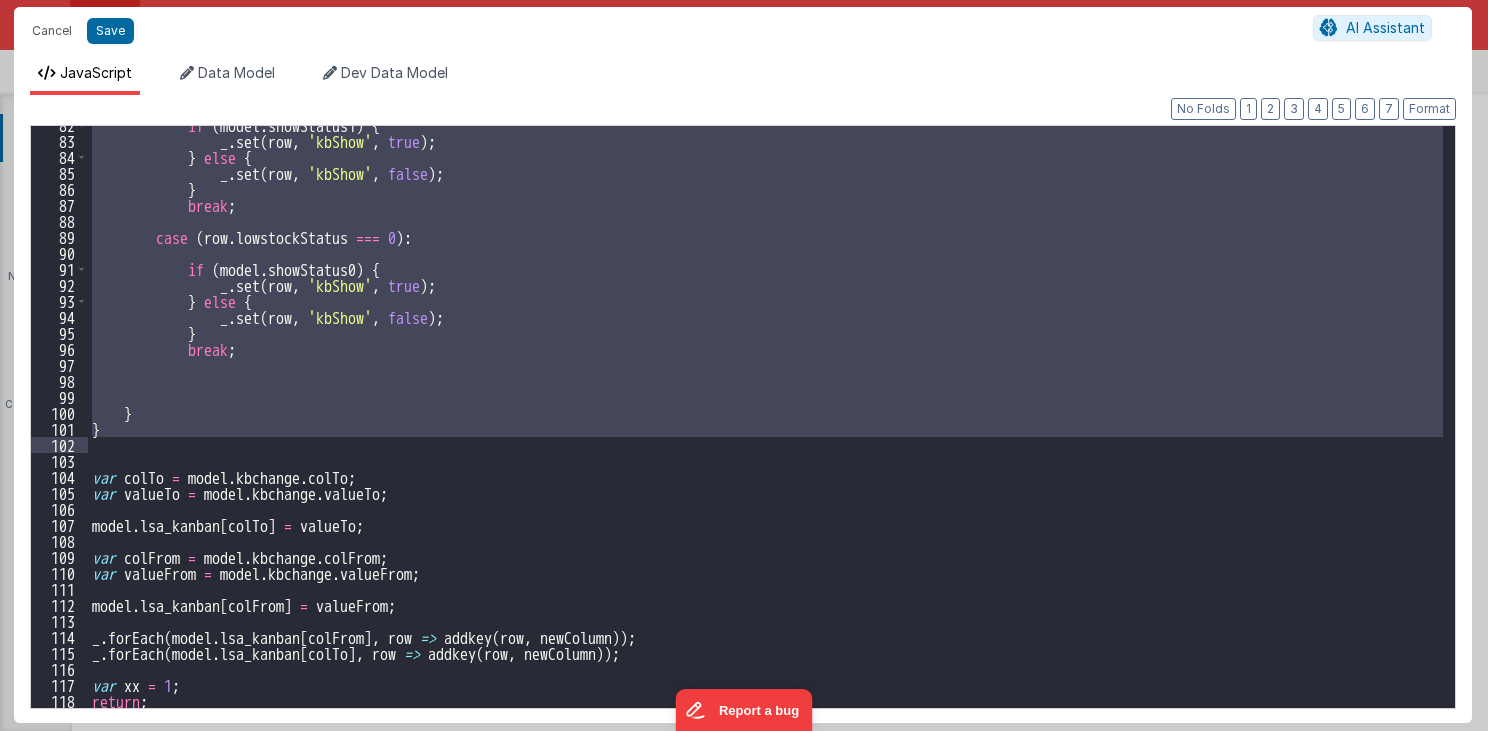drag, startPoint x: 88, startPoint y: 176, endPoint x: 363, endPoint y: 440, distance: 381.20993 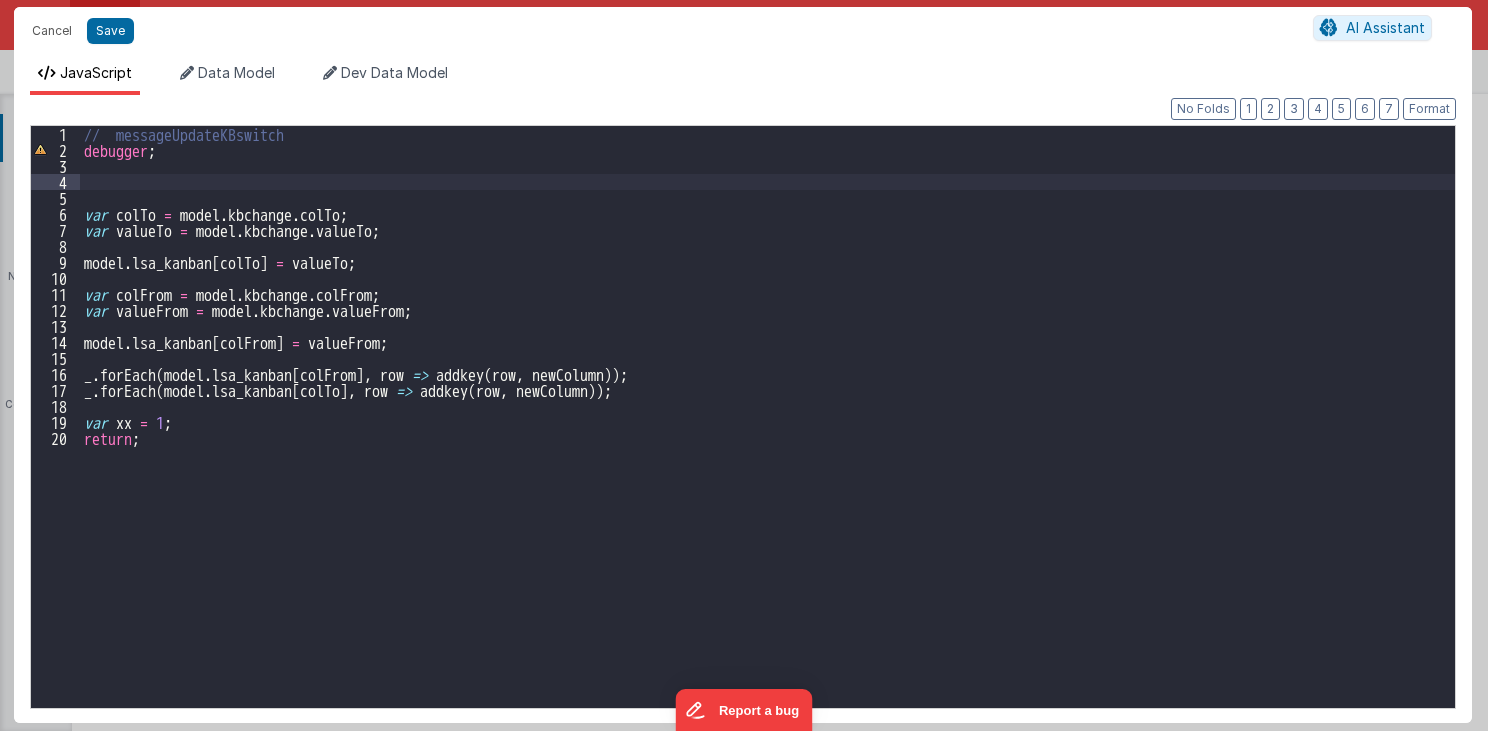 drag, startPoint x: 307, startPoint y: 454, endPoint x: 306, endPoint y: 444, distance: 10.049875 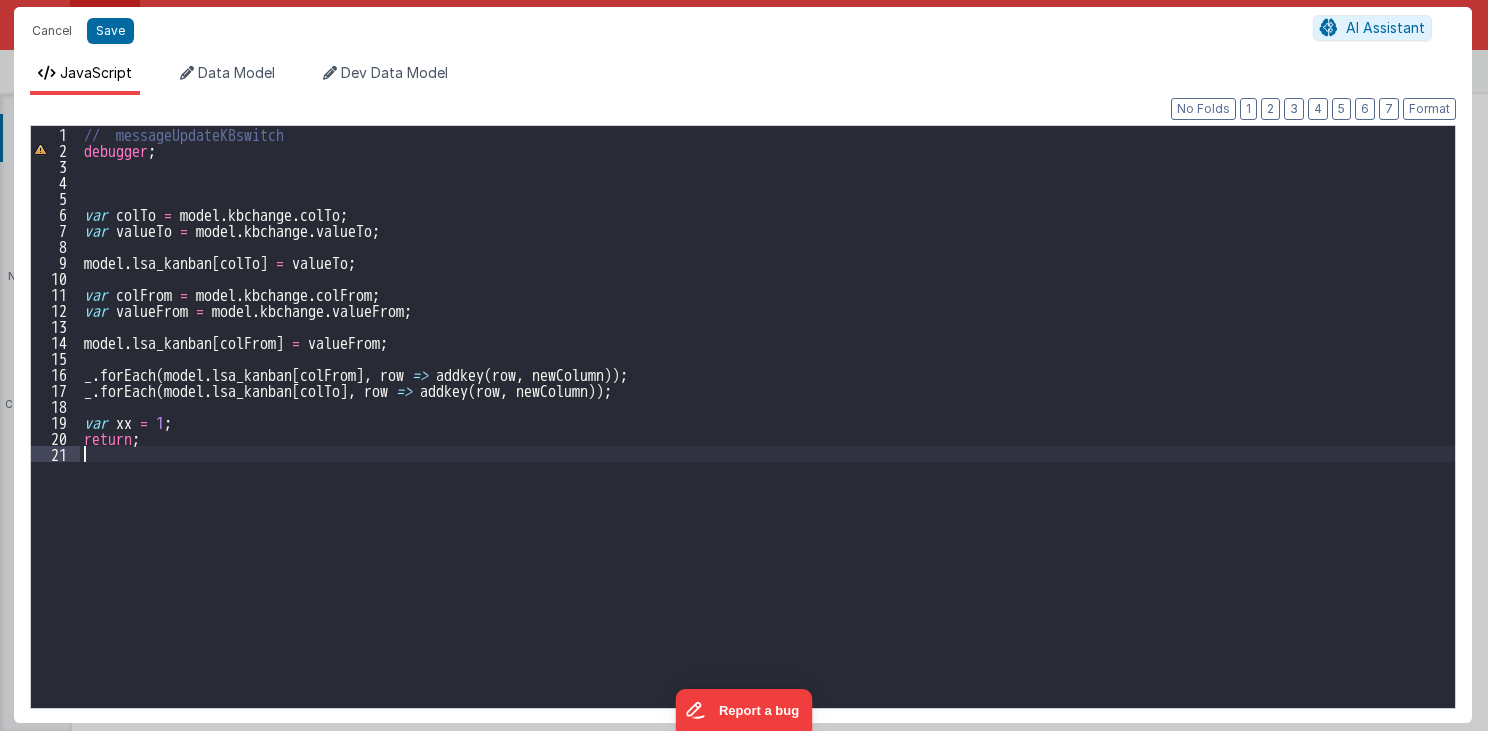 type 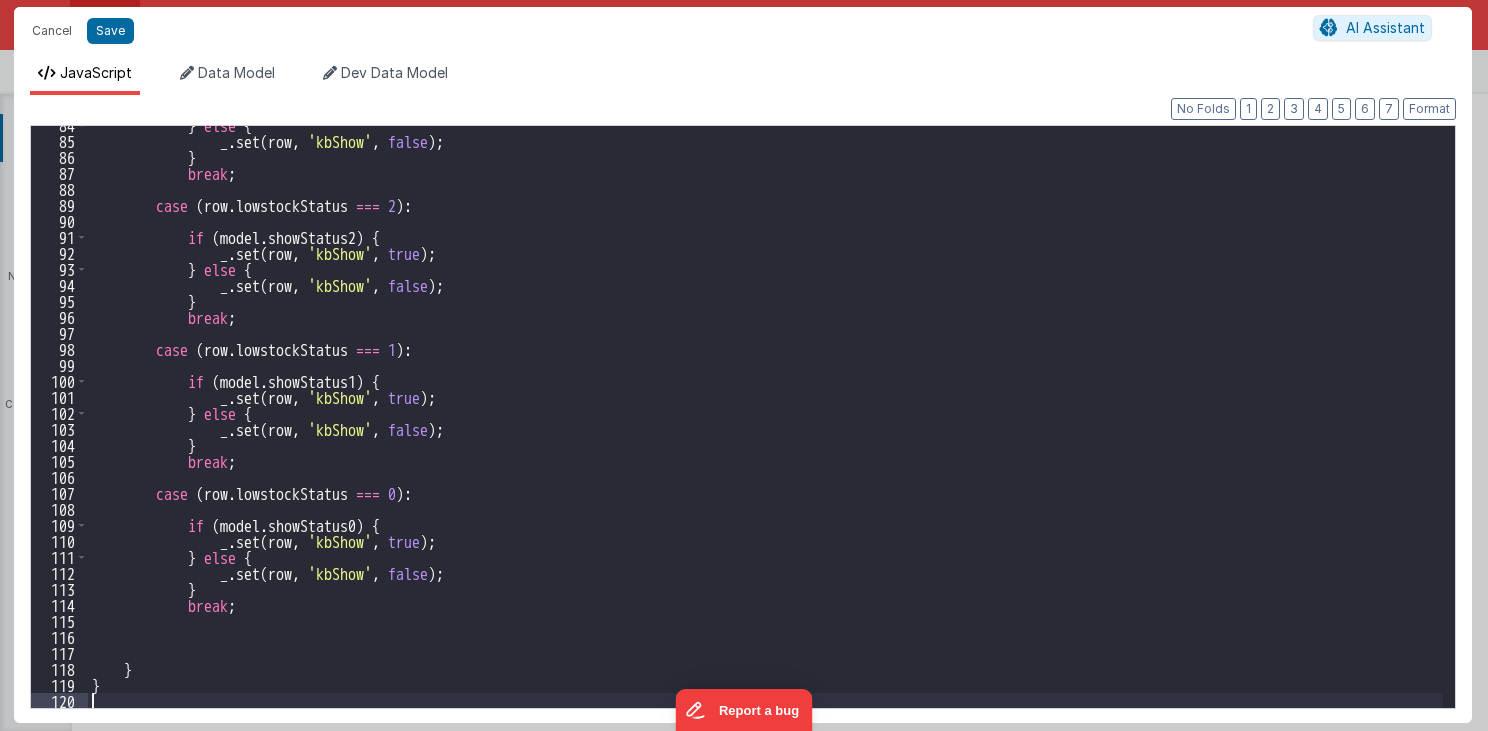 scroll, scrollTop: 1336, scrollLeft: 0, axis: vertical 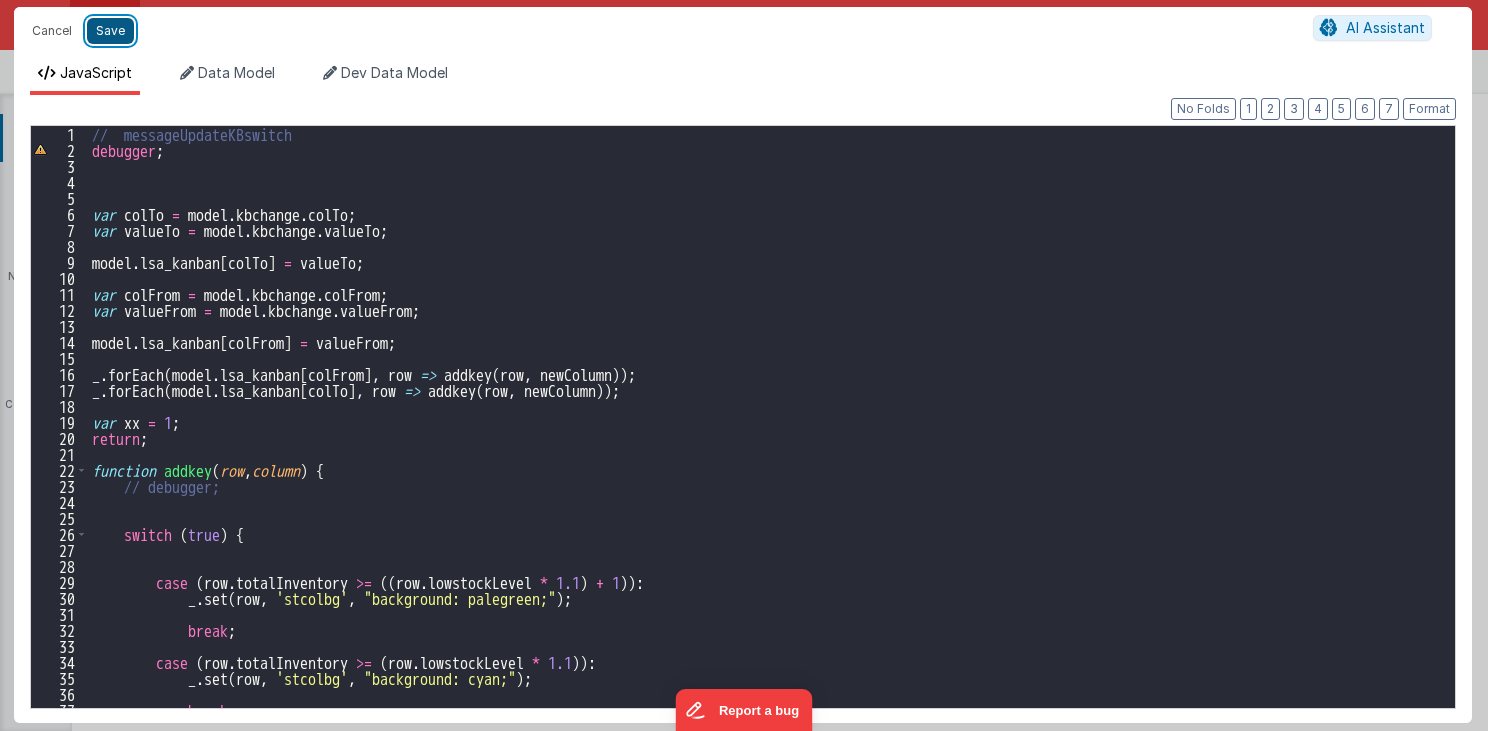 click on "Save" at bounding box center (110, 31) 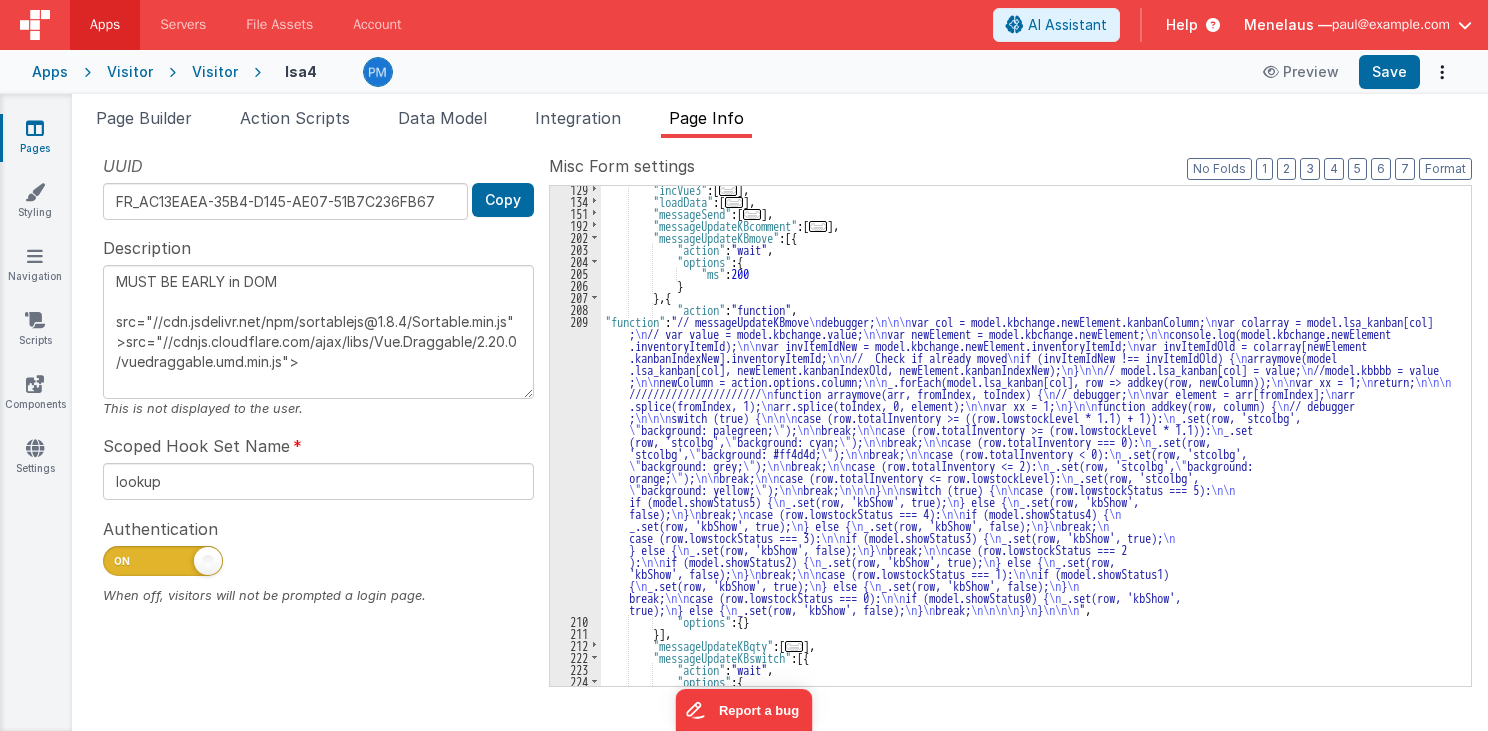 scroll, scrollTop: 135, scrollLeft: 0, axis: vertical 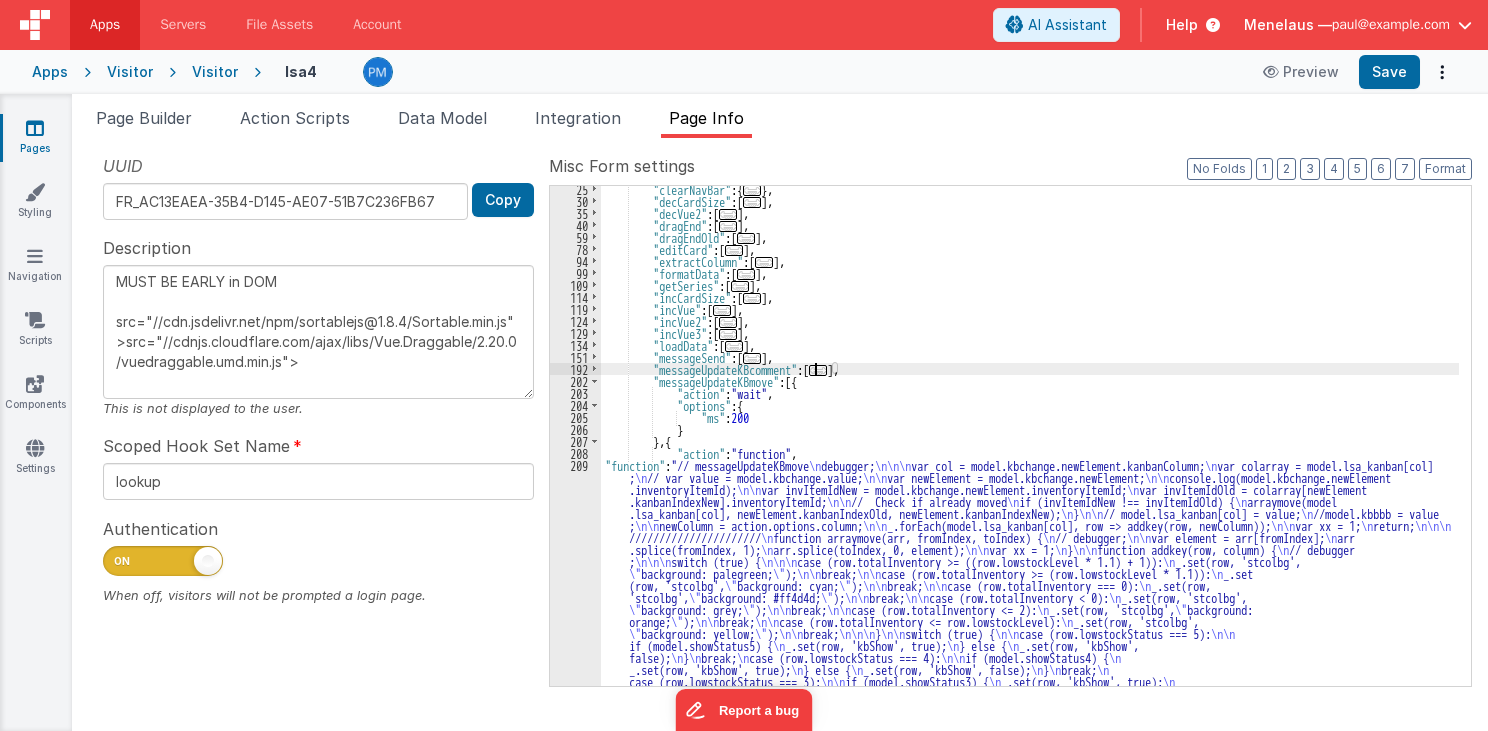 click on "..." at bounding box center [818, 370] 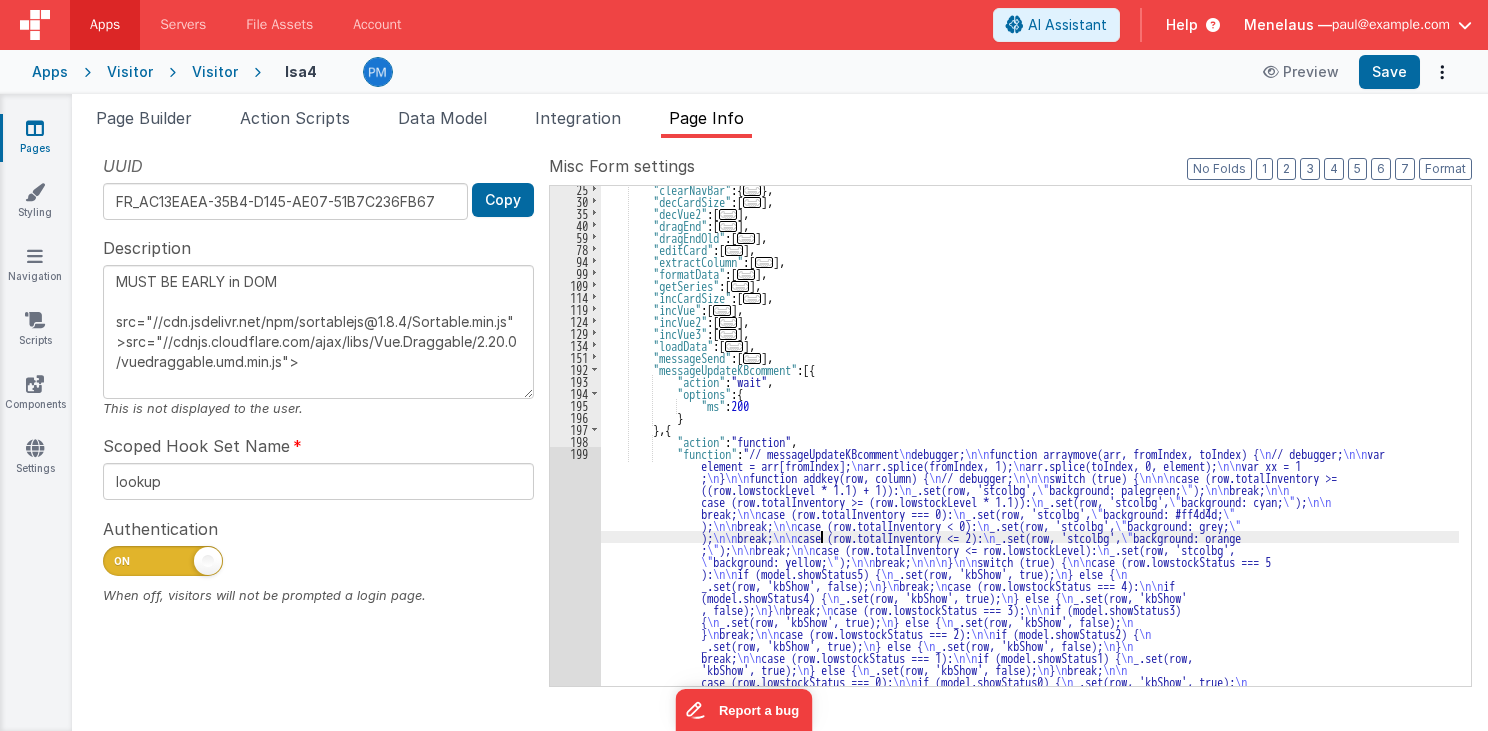 click on ""clearNavBar" :  { ... } ,           "decCardSize" :  [ ... ] ,           "decVue2" :  [ ... ] ,           "dragEnd" :  [ ... ] ,           "dragEndOld" :  [ ... ] ,           "editCard" :  [ ... ] ,           "extractColumn" :  [ ... ] ,           "formatData" :  [ ... ] ,           "getSeries" :  [ ... ] ,           "incCardSize" :  [ ... ] ,           "incVue" :  [ ... ] ,           "incVue2" :  [ ... ] ,           "incVue3" :  [ ... ] ,           "loadData" :  [ ... ] ,           "messageSend" :  [ ... ] ,           "messageUpdateKBcomment" :  [{                "action" :  "wait" ,                "options" :  {                     "ms" :  200                }           } ,  {                "action" :  "function" ,                "function" :  "// messageUpdateKBcomment \n debugger; \n\n function arraymove(arr, fromIndex, toIndex) { \n     // debugger; \n\n     var                   element = arr[fromIndex]; \n     arr.splice(fromIndex, 1); \n     arr.splice(toIndex, 0, element);" at bounding box center [1030, 637] 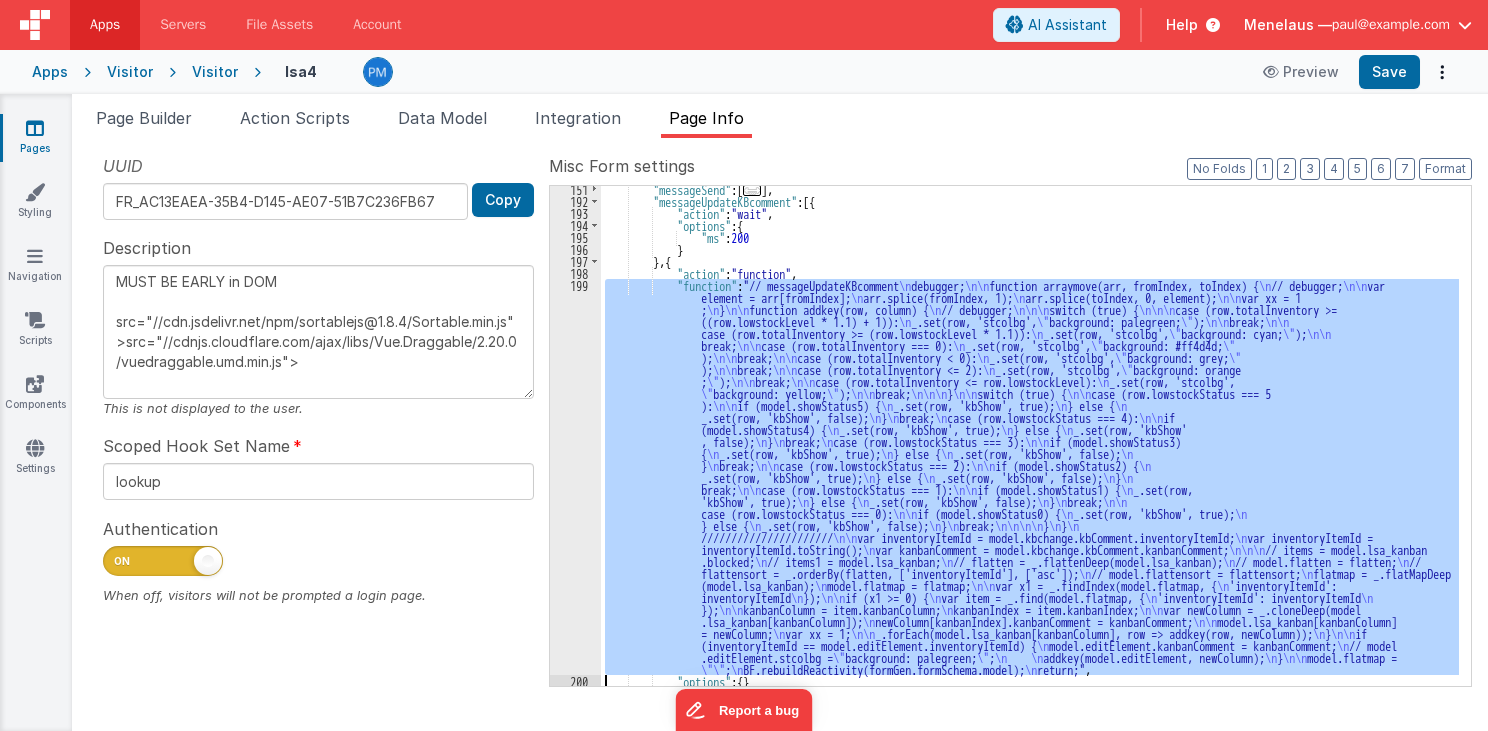 scroll, scrollTop: 303, scrollLeft: 0, axis: vertical 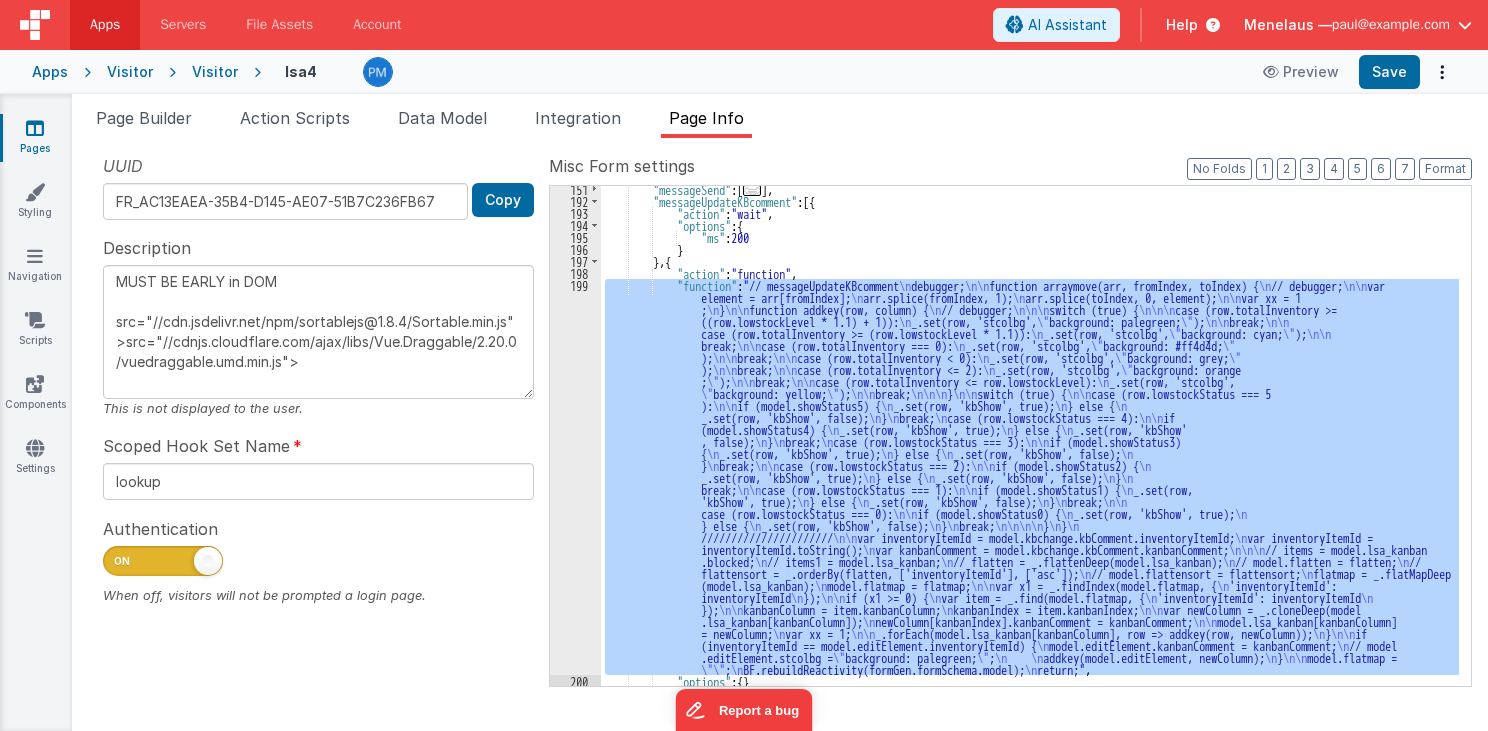 click on "199" at bounding box center (575, 477) 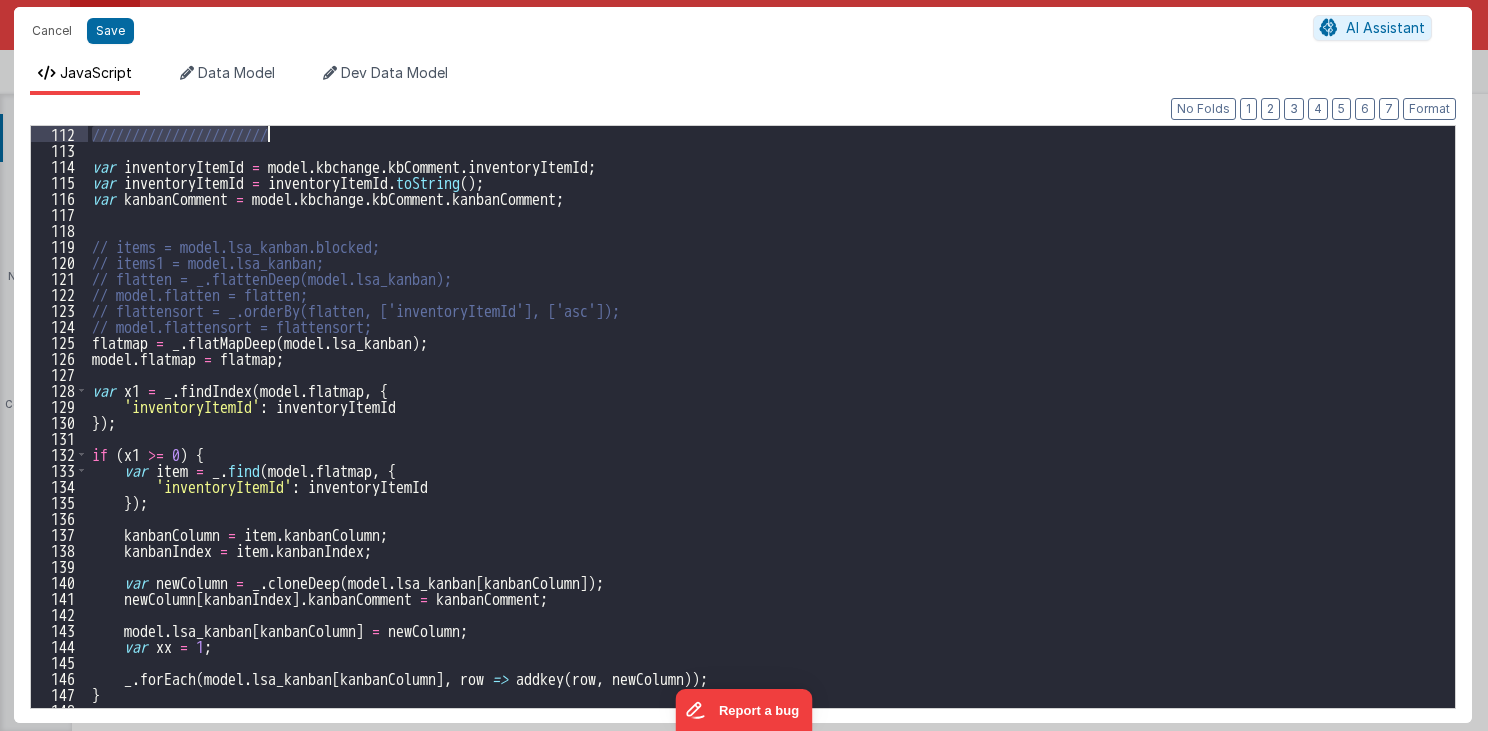 scroll, scrollTop: 1744, scrollLeft: 0, axis: vertical 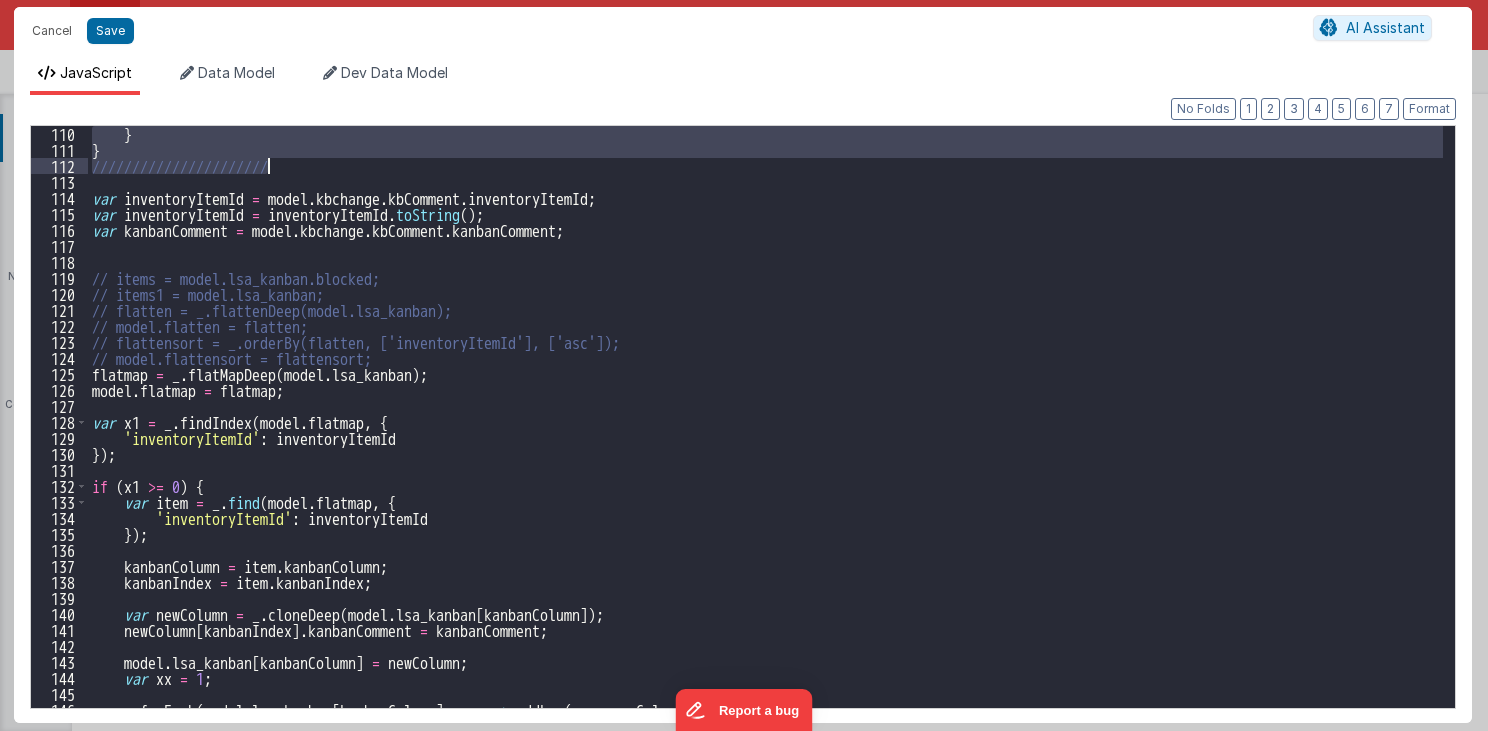 drag, startPoint x: 93, startPoint y: 204, endPoint x: 397, endPoint y: 169, distance: 306.00818 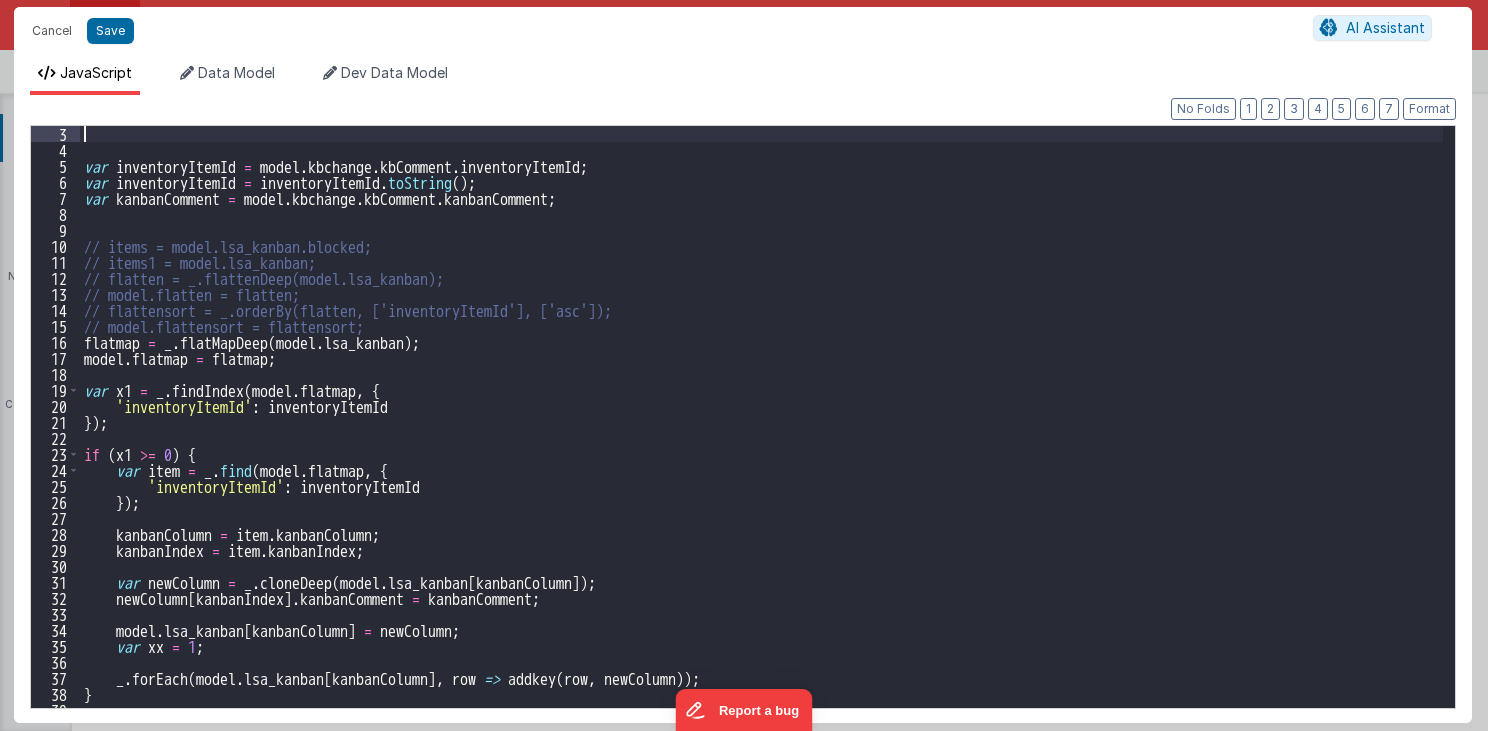 scroll, scrollTop: 200, scrollLeft: 0, axis: vertical 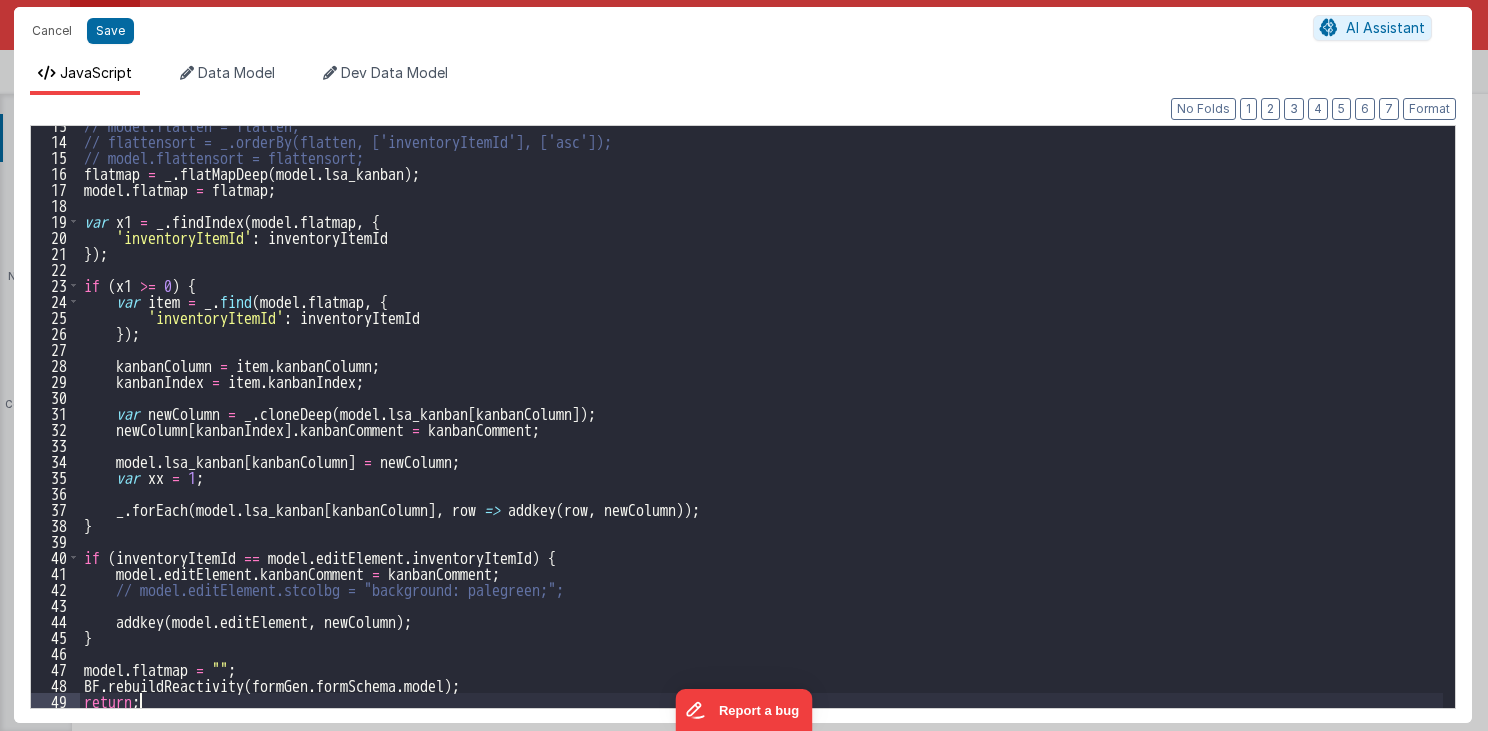 click on "// model.flatten = flatten; // flattensort = _.orderBy(flatten, ['inventoryItemId'], ['asc']); // model.flattensort = flattensort; flatmap   =   _ . flatMapDeep ( model . lsa_kanban ) ; model . flatmap   =   flatmap ; var   x1   =   _ . findIndex ( model . flatmap ,   {      'inventoryItemId' :   inventoryItemId }) ; if   ( x1   >=   0 )   {      var   item   =   _ . find ( model . flatmap ,   {           'inventoryItemId' :   inventoryItemId      }) ;      kanbanColumn   =   item . kanbanColumn ;      kanbanIndex   =   item . kanbanIndex ;      var   newColumn   =   _ . cloneDeep ( model . lsa_kanban [ kanbanColumn ]) ;      newColumn [ kanbanIndex ] . kanbanComment   =   kanbanComment ;      model . lsa_kanban [ kanbanColumn ]   =   newColumn ;      var   xx   =   1 ;      _ . forEach ( model . lsa_kanban [ kanbanColumn ] ,   row   =>   addkey ( row ,   newColumn )) ; } if   ( inventoryItemId   ==   model . editElement . inventoryItemId )   {      model . editElement . kanbanComment   =   kanbanComment ; (" at bounding box center [762, 424] 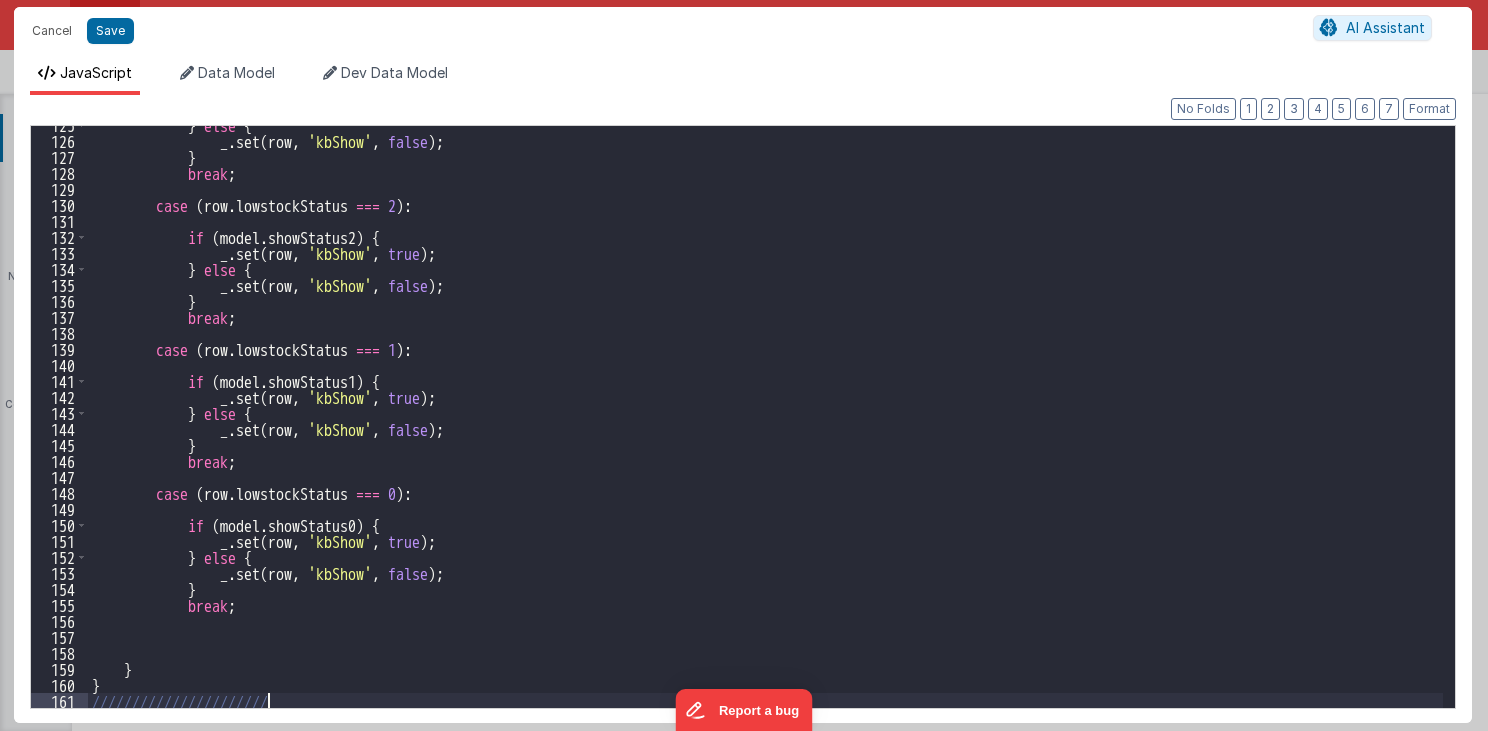 scroll, scrollTop: 1992, scrollLeft: 0, axis: vertical 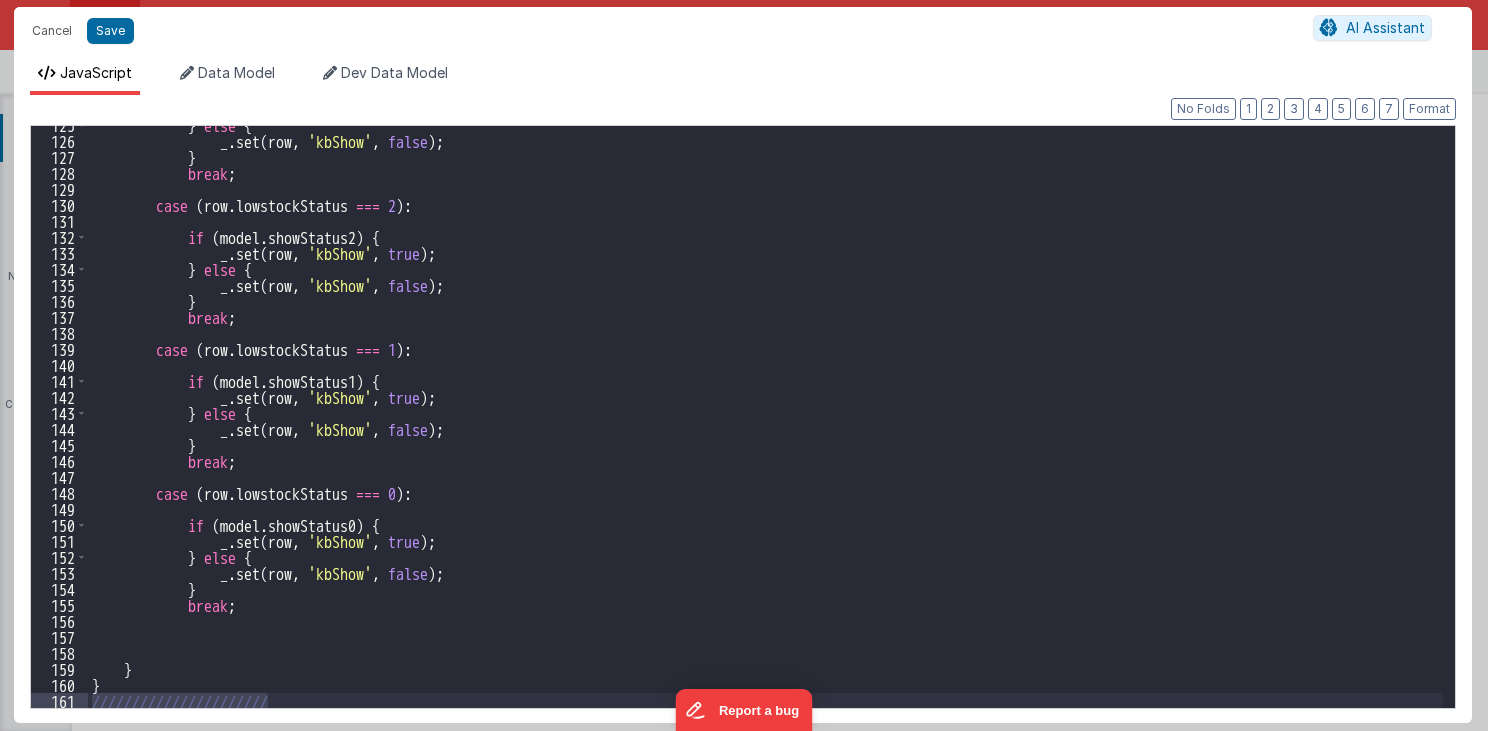 drag, startPoint x: 279, startPoint y: 696, endPoint x: 67, endPoint y: 698, distance: 212.00943 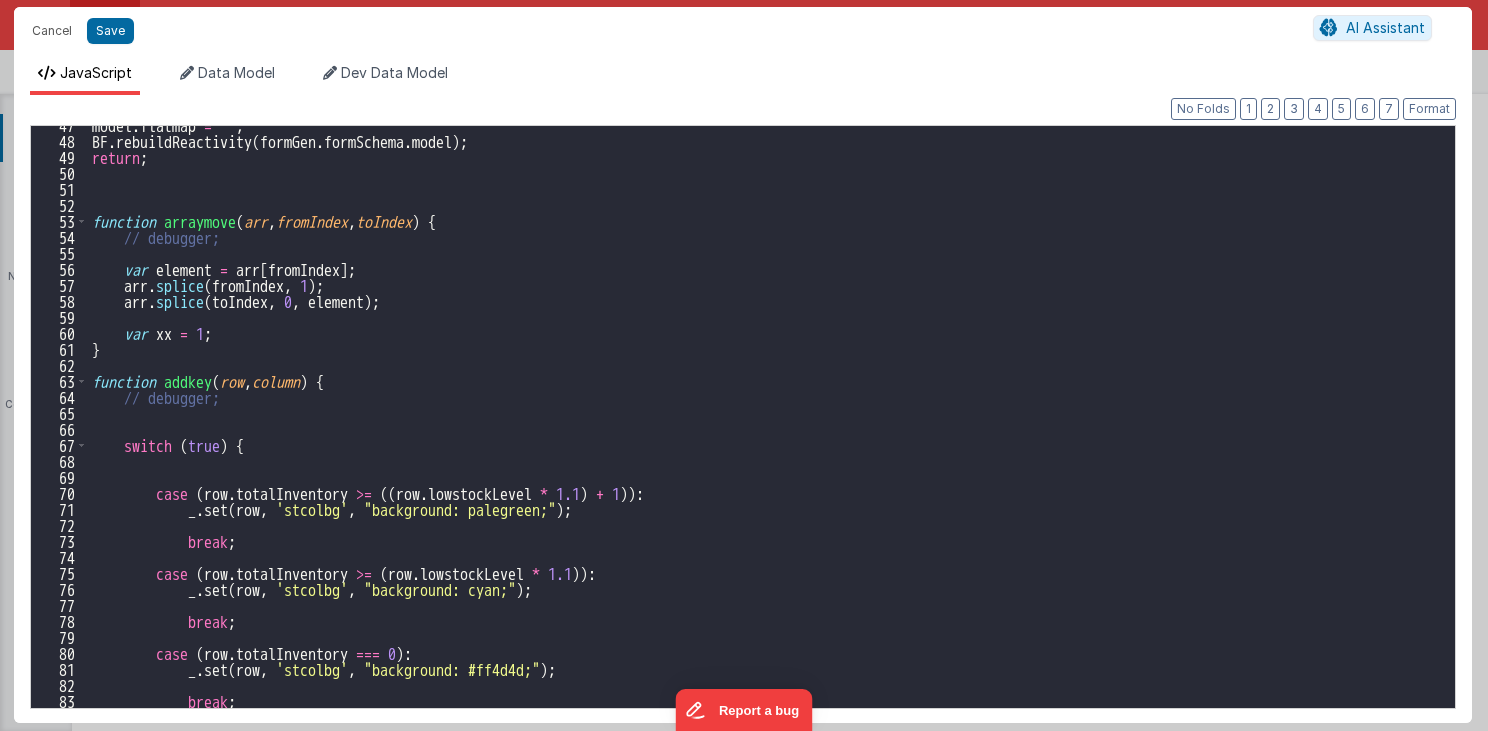 scroll, scrollTop: 696, scrollLeft: 0, axis: vertical 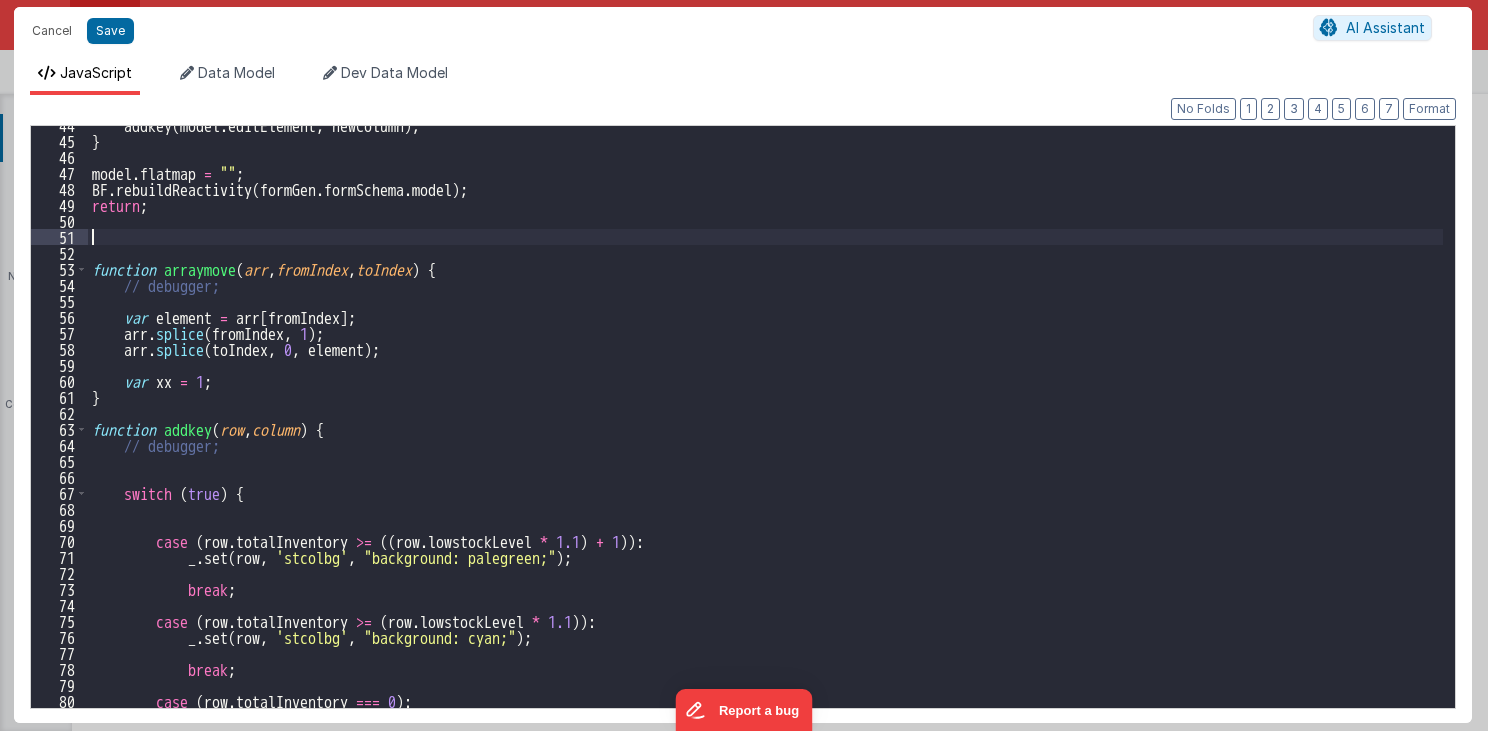 click on "addkey ( model . editElement ,   newColumn ) ; } model . flatmap   =   "" ; BF . rebuildReactivity ( formGen . formSchema . model ) ; return ; function   arraymove ( arr ,  fromIndex ,  toIndex )   {      // debugger;      var   element   =   arr [ fromIndex ] ;      arr . splice ( fromIndex ,   1 ) ;      arr . splice ( toIndex ,   0 ,   element ) ;      var   xx   =   1 ; } function   addkey ( row ,  column )   {      // debugger;      switch   ( true )   {           case   ( row . totalInventory   >=   (( row . lowstockLevel   *   1.1 )   +   1 )) :                _ . set ( row ,   'stcolbg' ,   "background: palegreen;" ) ;                break ;           case   ( row . totalInventory   >=   ( row . lowstockLevel   *   1.1 )) :                _ . set ( row ,   'stcolbg' ,   "background: cyan;" ) ;                break ;           case   ( row . totalInventory   ===   0 ) :                _ . set ( row ,   'stcolbg' ,   "background: #ff4d4d;" ) ;" at bounding box center [766, 424] 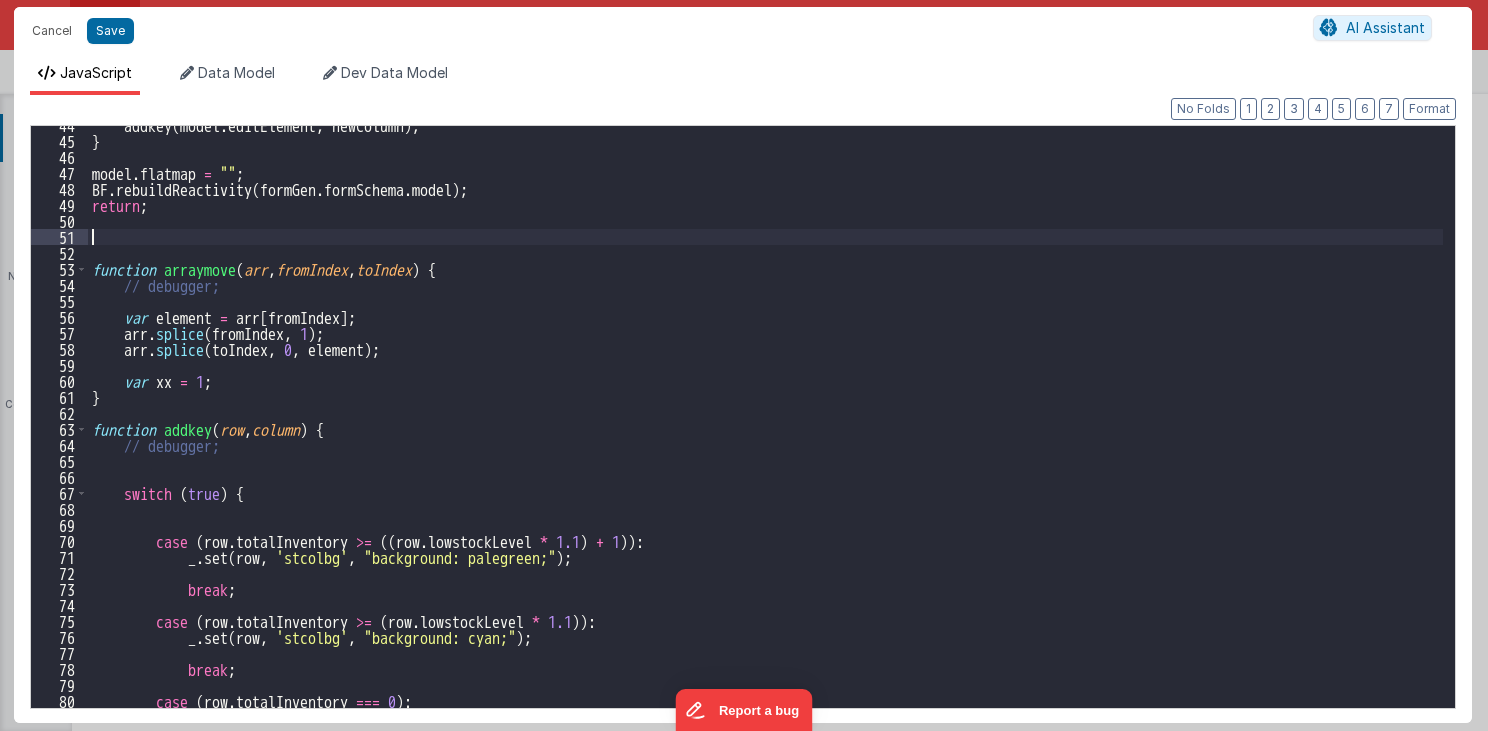 type 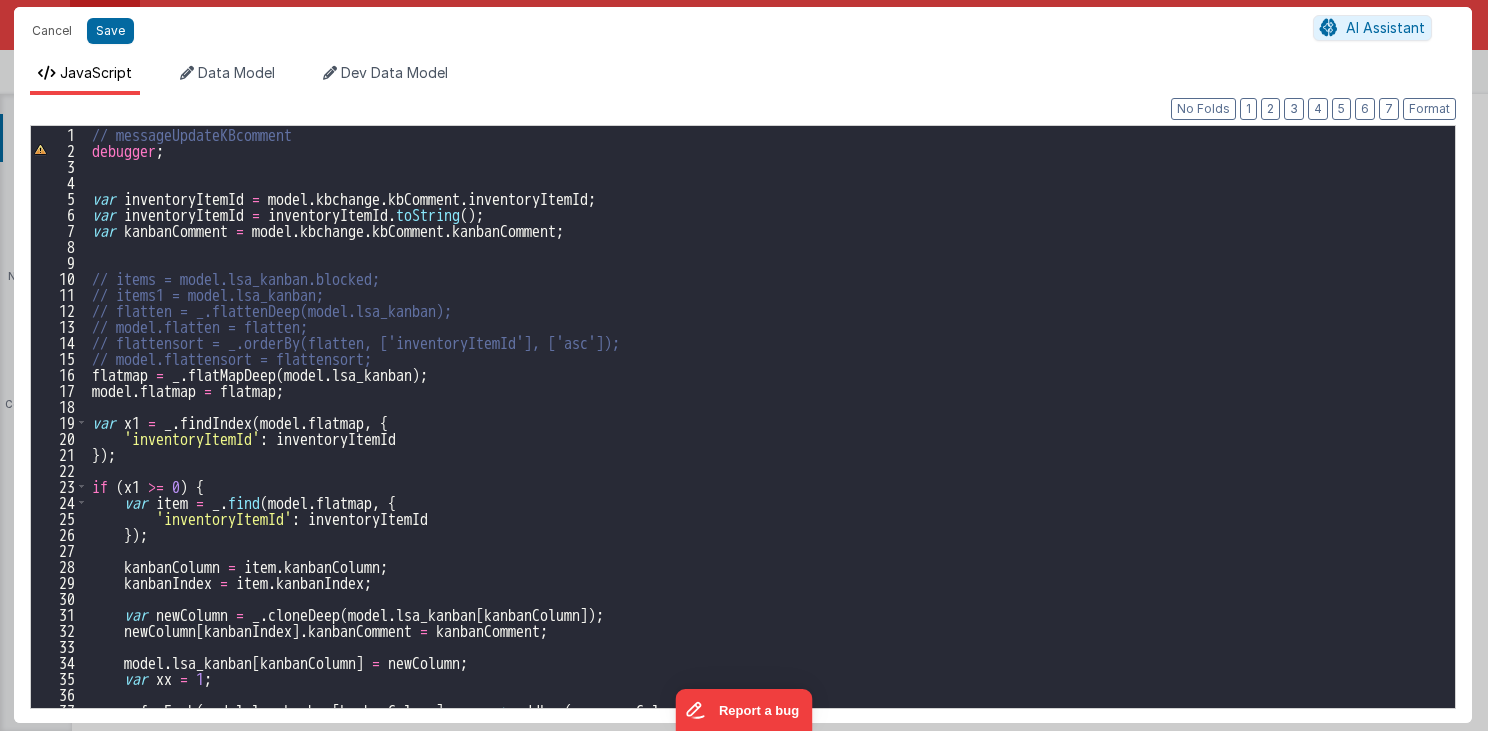 scroll, scrollTop: 0, scrollLeft: 0, axis: both 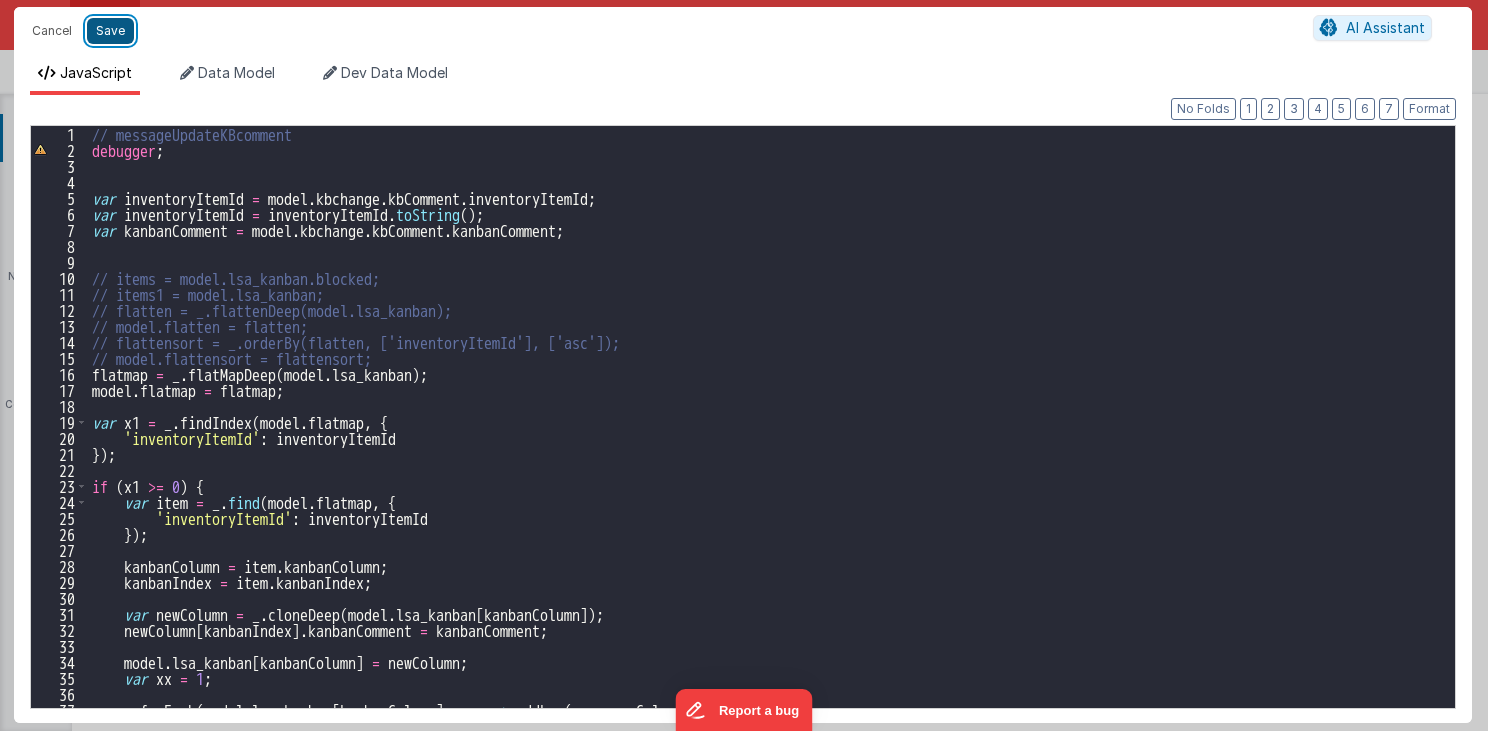 click on "Save" at bounding box center [110, 31] 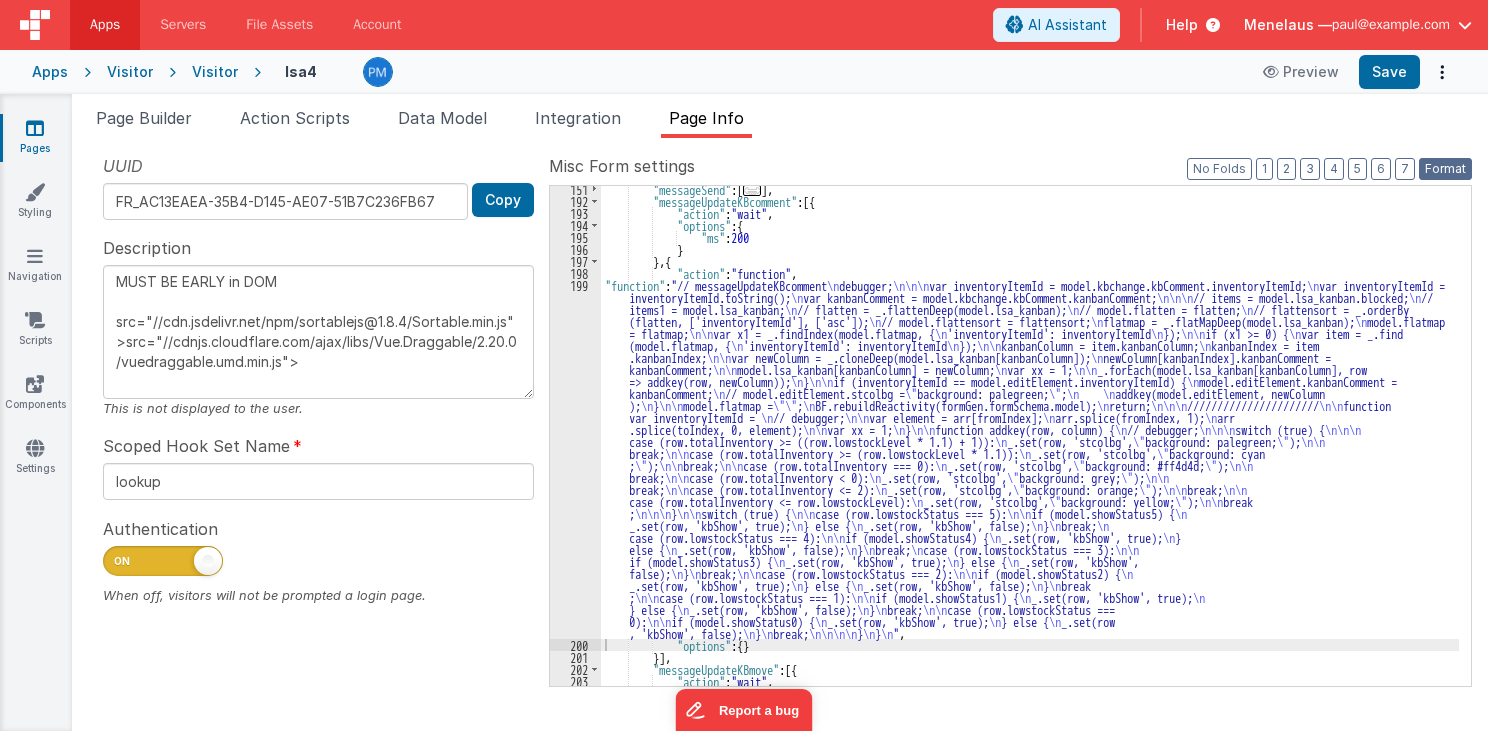 click on "Format" at bounding box center [1445, 169] 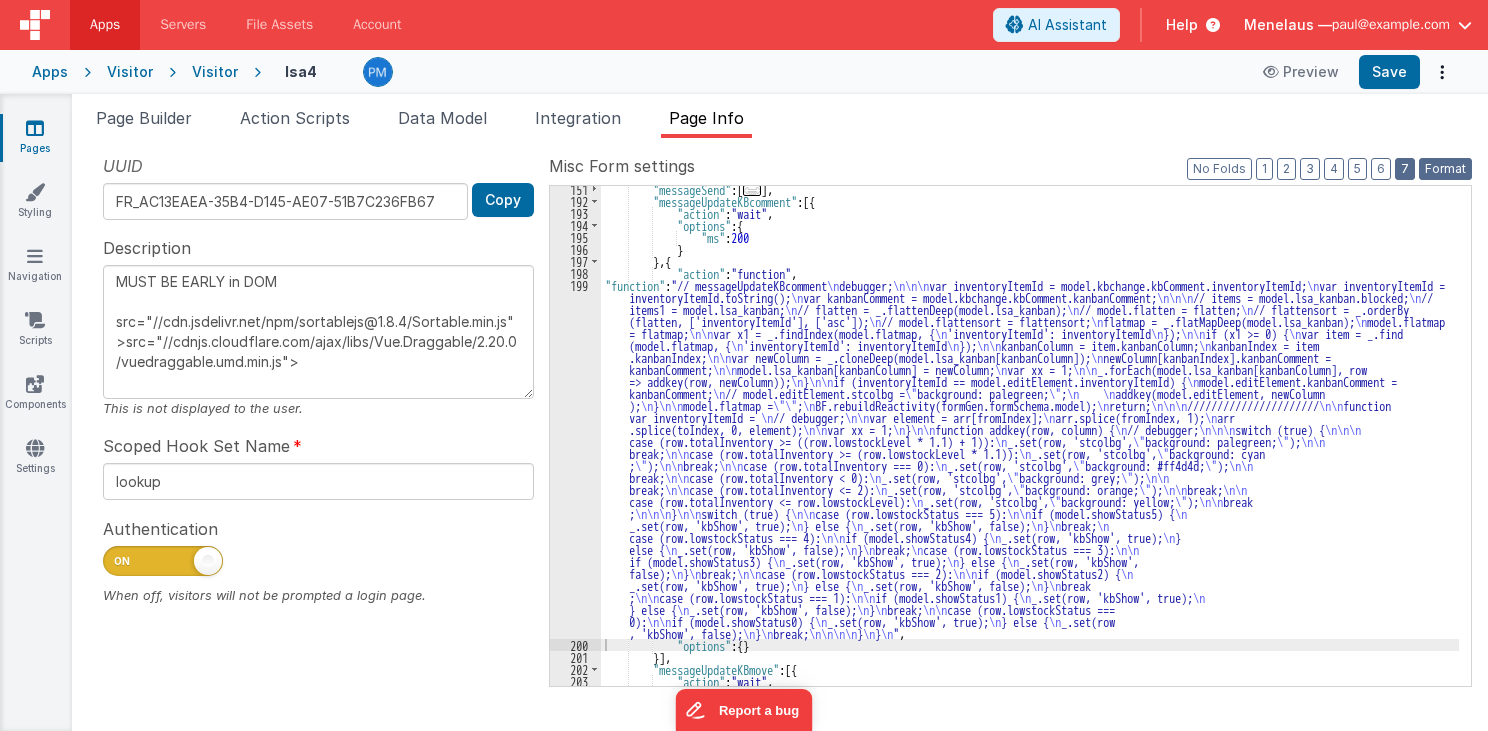 type on "MUST BE EARLY in DOM
src="//cdn.jsdelivr.net/npm/sortablejs@1.8.4/Sortable.min.js">src="//cdnjs.cloudflare.com/ajax/libs/Vue.Draggable/2.20.0/vuedraggable.umd.min.js">" 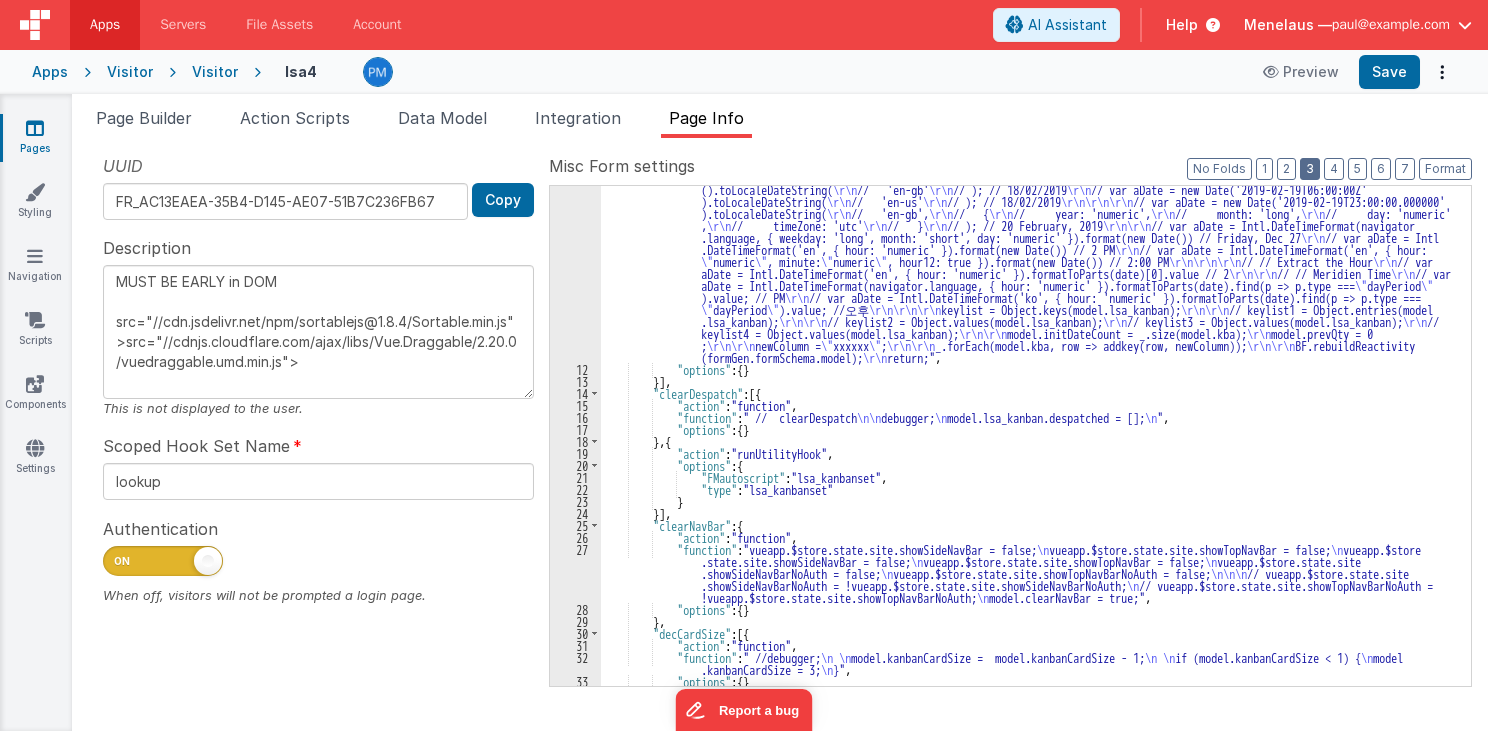 click on "3" at bounding box center [1310, 169] 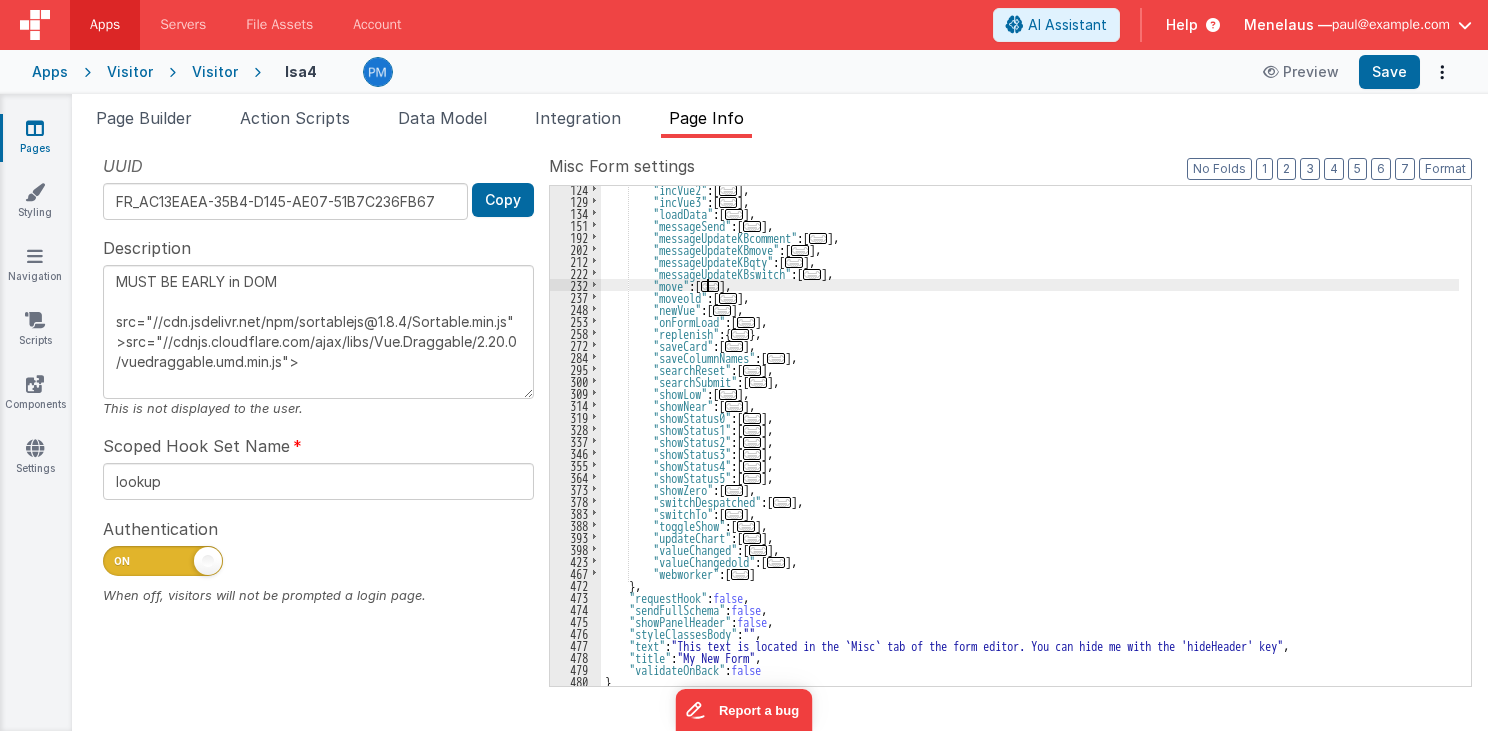 click on "..." at bounding box center (710, 286) 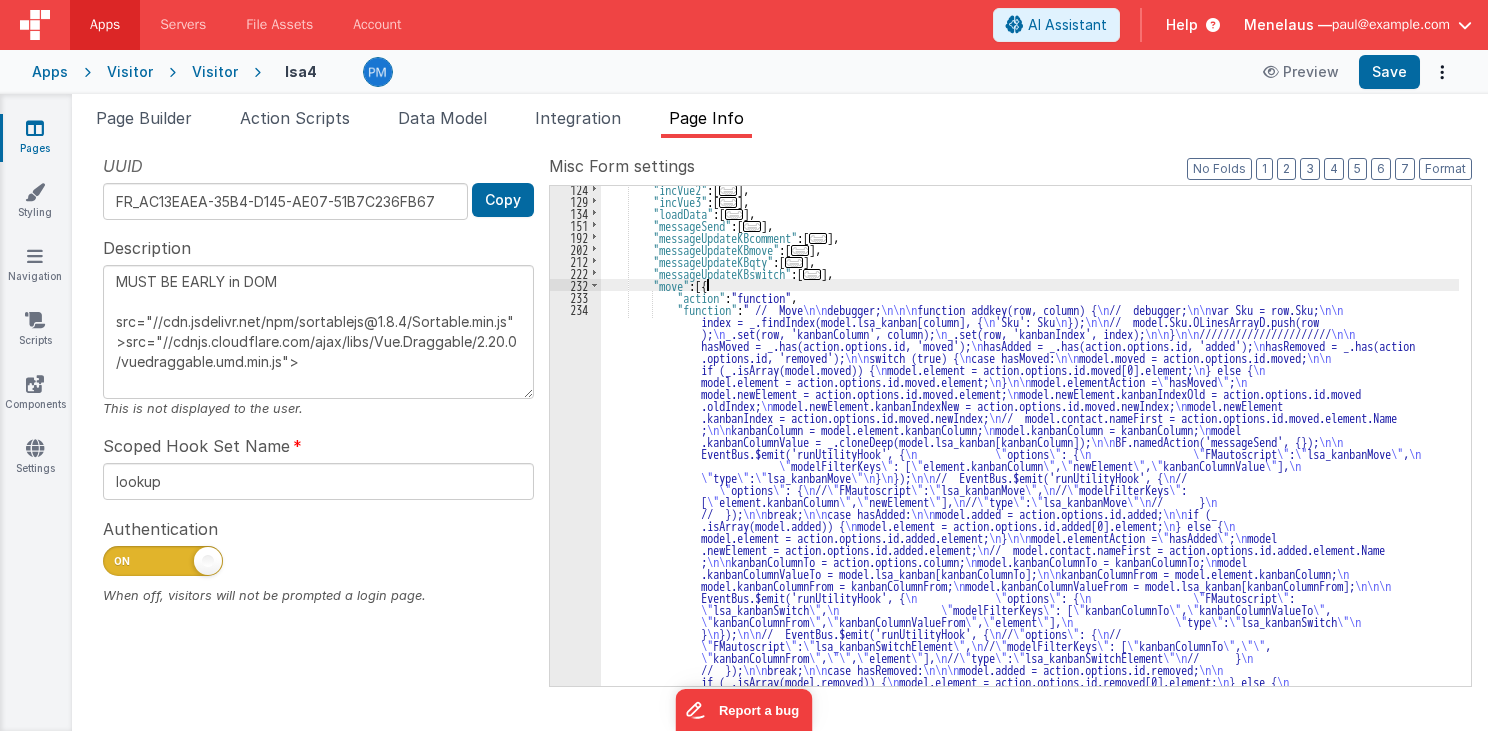 click on ""incVue2" :  [ ... ] ,           "incVue3" :  [ ... ] ,           "loadData" :  [ ... ] ,           "messageSend" :  [ ... ] ,           "messageUpdateKBcomment" :  [ ... ] ,           "messageUpdateKBmove" :  [ ... ] ,           "messageUpdateKBqty" :  [ ... ] ,           "messageUpdateKBswitch" :  [ ... ] ,           "move" :  [{                "action" :  "function" ,                "function" :  " //  Move \n\n  debugger; \n\n\n  function addkey(row, column) { \n     //  debugger; \n\n      var Sku = row.Sku; \n\n                        index = _.findIndex(model.lsa_kanban[column], { \n          'Sku': Sku \n      }); \n\n      //  model.Sku.OLinesArrayD.push(row                  ); \n      _.set(row, 'kanbanColumn', column); \n      _.set(row, 'kanbanIndex', index); \n\n  } \n\n  ////////////////////// \n\n                    hasMoved = _.has(action.options.id, 'moved'); \n  hasAdded = _.has(action.options.id, 'added'); \n .options.id, 'removed');" at bounding box center [1030, 685] 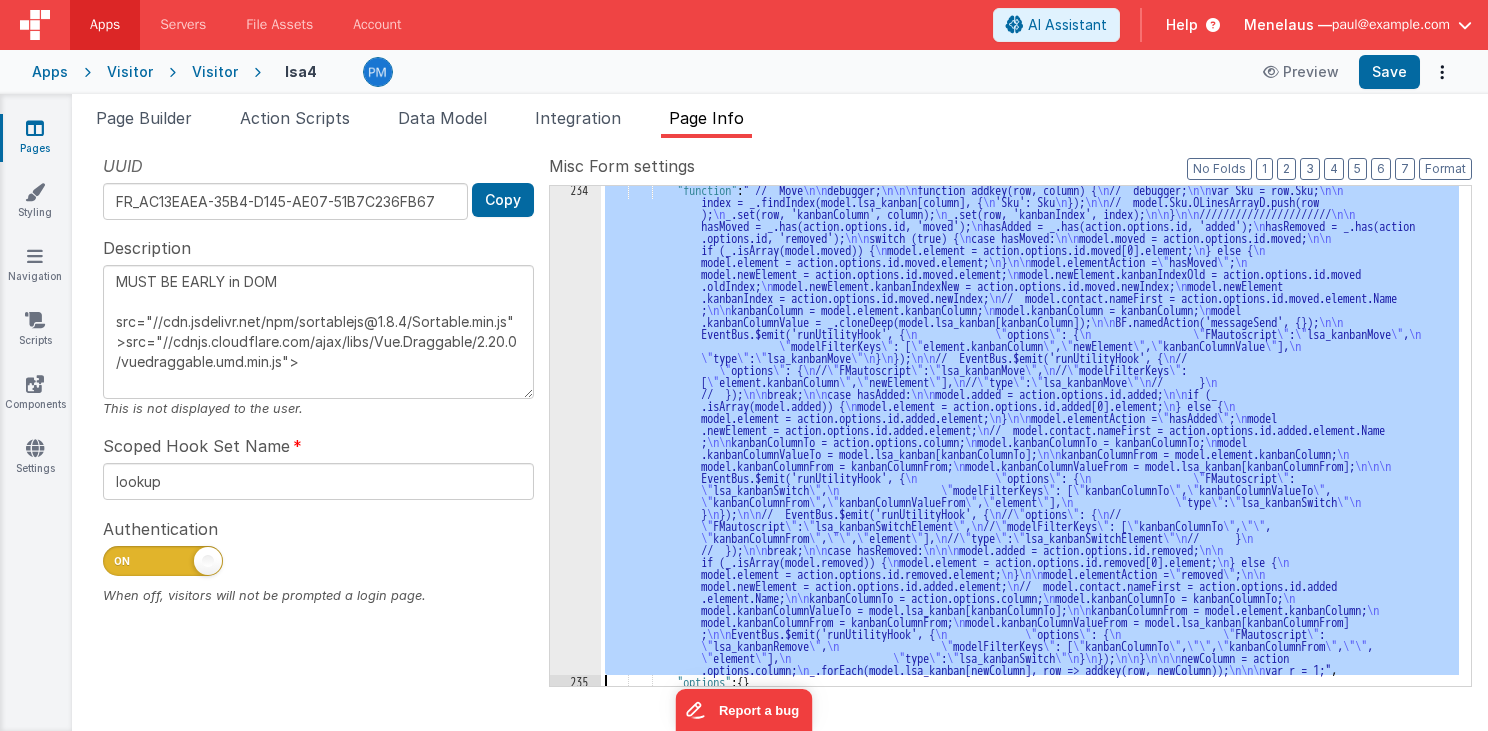 scroll, scrollTop: 387, scrollLeft: 0, axis: vertical 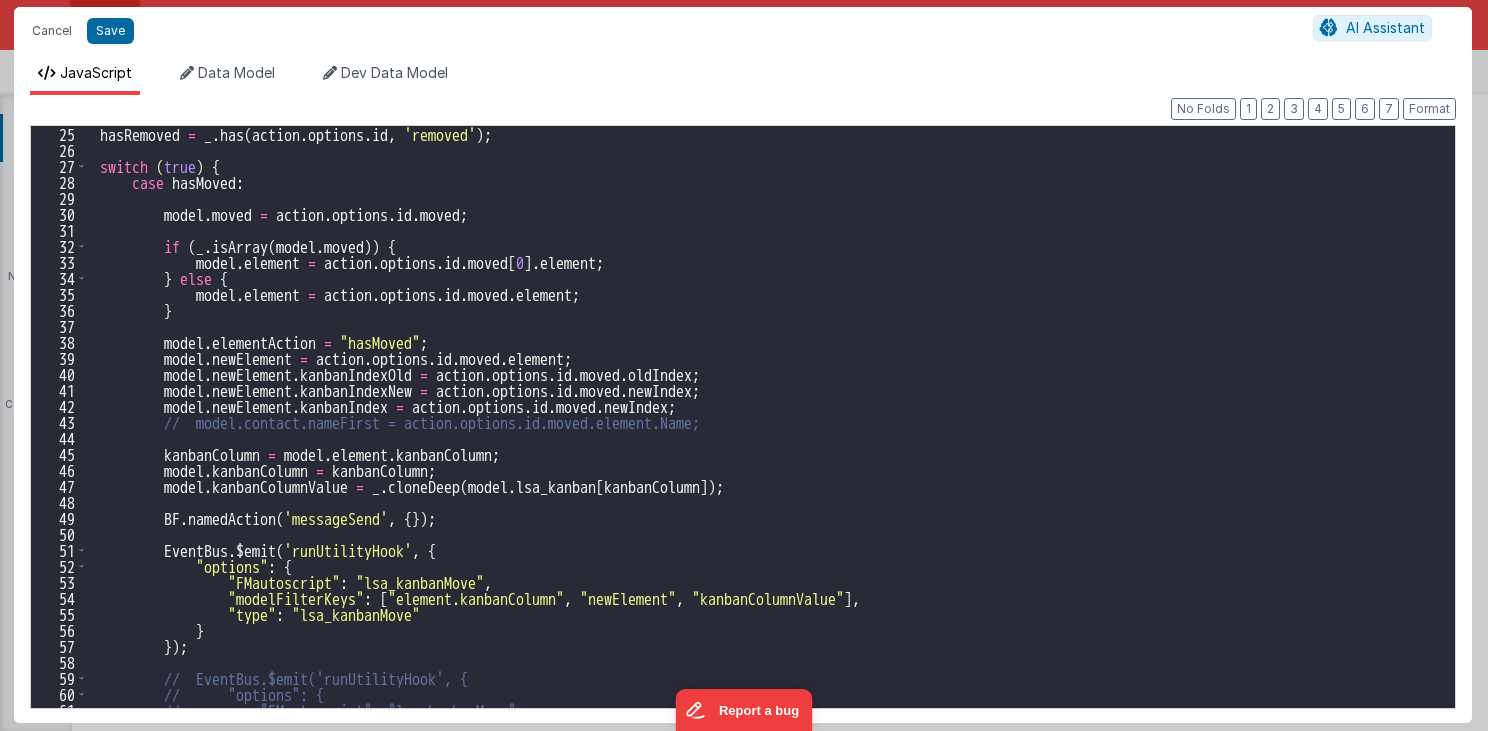 click on "hasRemoved   =   _ . has ( action . options . id ,   'removed' ) ;   switch   ( true )   {        case   hasMoved :             model . moved   =   action . options . id . moved ;             if   ( _ . isArray ( model . moved ))   {                  model . element   =   action . options . id . moved [ 0 ] . element ;             }   else   {                  model . element   =   action . options . id . moved . element ;             }             model . elementAction   =   "hasMoved" ;             model . newElement   =   action . options . id . moved . element ;             model . newElement . kanbanIndexOld   =   action . options . id . moved . oldIndex ;             model . newElement . kanbanIndexNew   =   action . options . id . moved . newIndex ;             model . newElement . kanbanIndex   =   action . options . id . moved . newIndex ;             //  model.contact.nameFirst = action.options.id.moved.element.Name;             kanbanColumn   =   model . element . kanbanColumn ;             model" at bounding box center (766, 433) 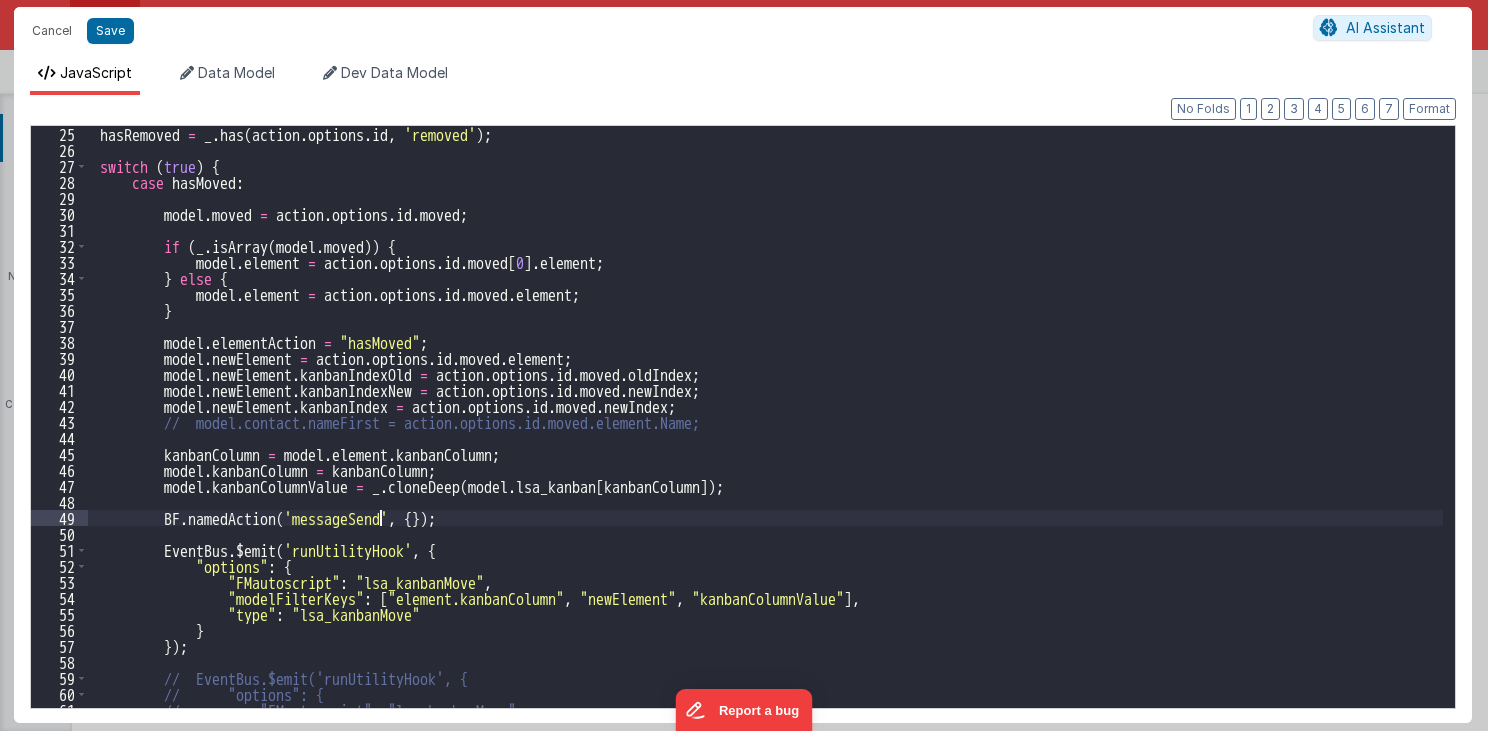 click on "hasRemoved   =   _ . has ( action . options . id ,   'removed' ) ;   switch   ( true )   {        case   hasMoved :             model . moved   =   action . options . id . moved ;             if   ( _ . isArray ( model . moved ))   {                  model . element   =   action . options . id . moved [ 0 ] . element ;             }   else   {                  model . element   =   action . options . id . moved . element ;             }             model . elementAction   =   "hasMoved" ;             model . newElement   =   action . options . id . moved . element ;             model . newElement . kanbanIndexOld   =   action . options . id . moved . oldIndex ;             model . newElement . kanbanIndexNew   =   action . options . id . moved . newIndex ;             model . newElement . kanbanIndex   =   action . options . id . moved . newIndex ;             //  model.contact.nameFirst = action.options.id.moved.element.Name;             kanbanColumn   =   model . element . kanbanColumn ;             model" at bounding box center (766, 433) 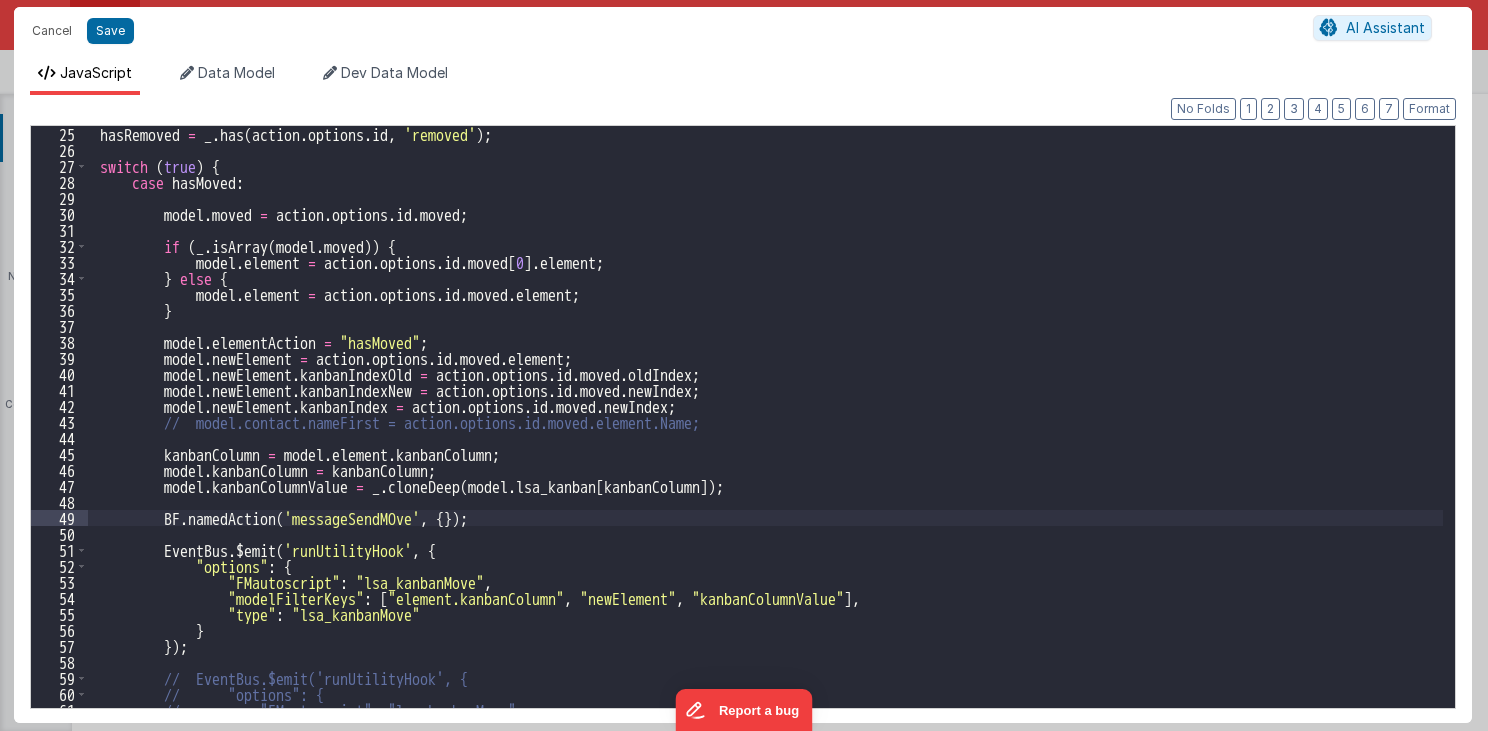 scroll, scrollTop: 336, scrollLeft: 0, axis: vertical 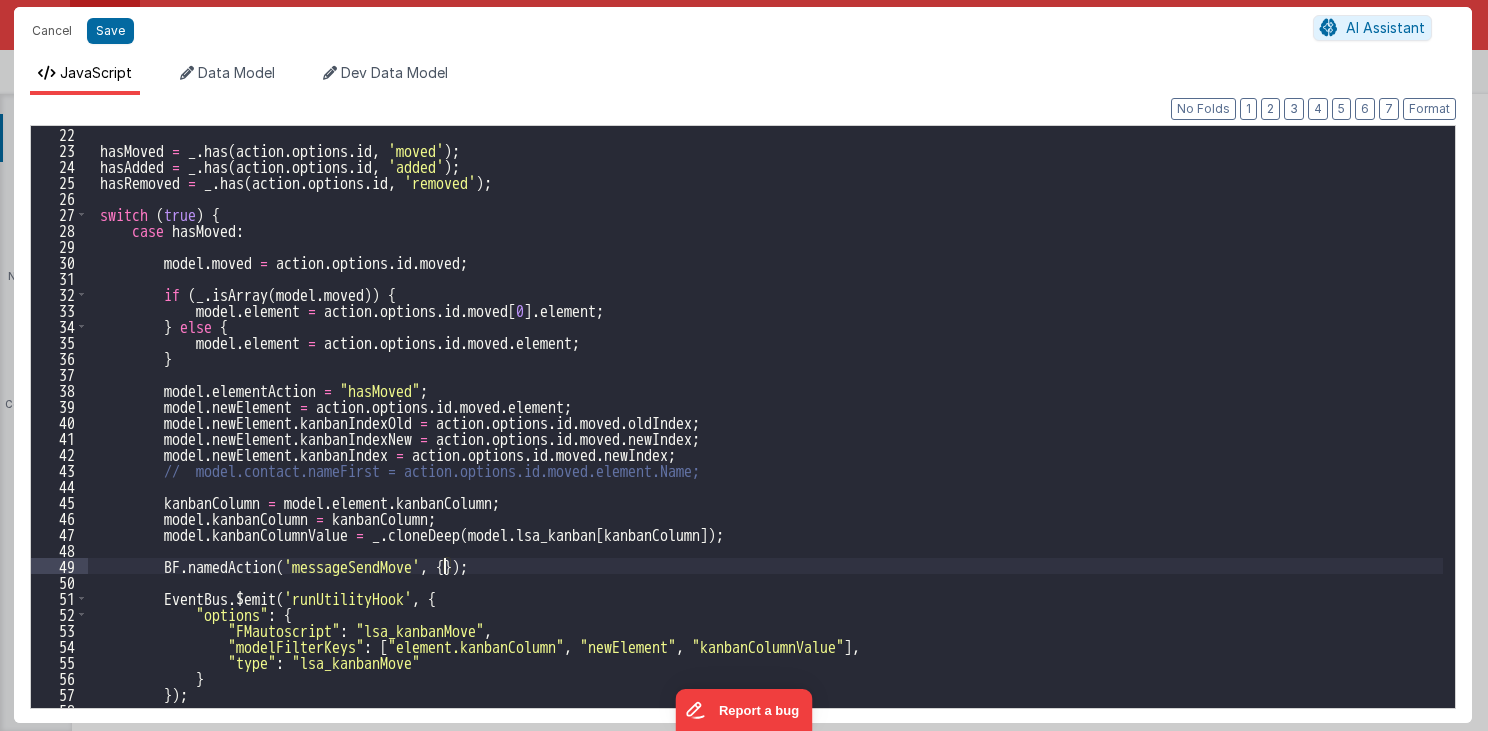 click on "hasMoved   =   _ . has ( action . options . id ,   'moved' ) ;   hasAdded   =   _ . has ( action . options . id ,   'added' ) ;   hasRemoved   =   _ . has ( action . options . id ,   'removed' ) ;   switch   ( true )   {        case   hasMoved :             model . moved   =   action . options . id . moved ;             if   ( _ . isArray ( model . moved ))   {                  model . element   =   action . options . id . moved [ 0 ] . element ;             }   else   {                  model . element   =   action . options . id . moved . element ;             }             model . elementAction   =   "hasMoved" ;             model . newElement   =   action . options . id . moved . element ;             model . newElement . kanbanIndexOld   =   action . options . id . moved . oldIndex ;             model . newElement . kanbanIndexNew   =   action . options . id . moved . newIndex ;             model . newElement . kanbanIndex   =   action . options . id . moved . newIndex ;                           =   ." at bounding box center (766, 433) 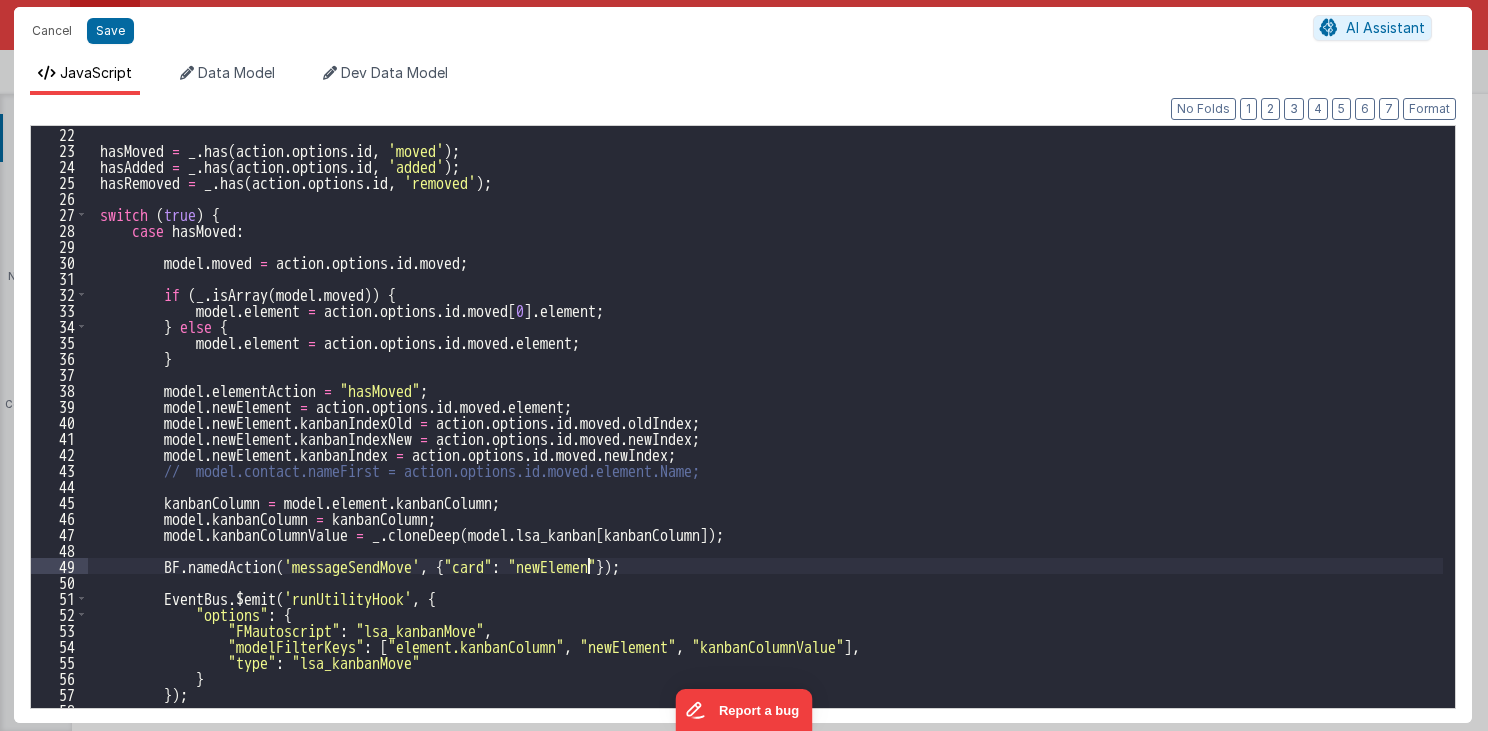 type 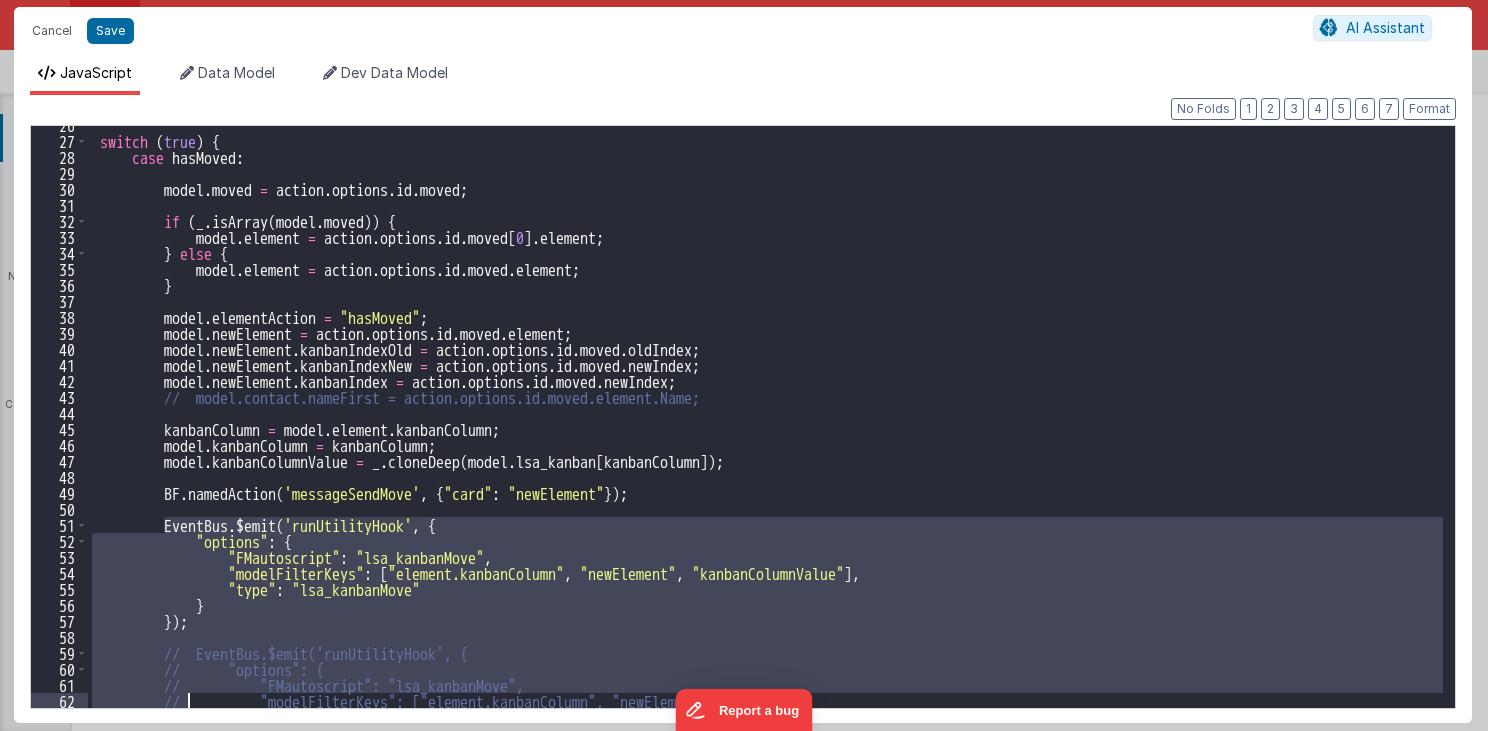 scroll, scrollTop: 520, scrollLeft: 0, axis: vertical 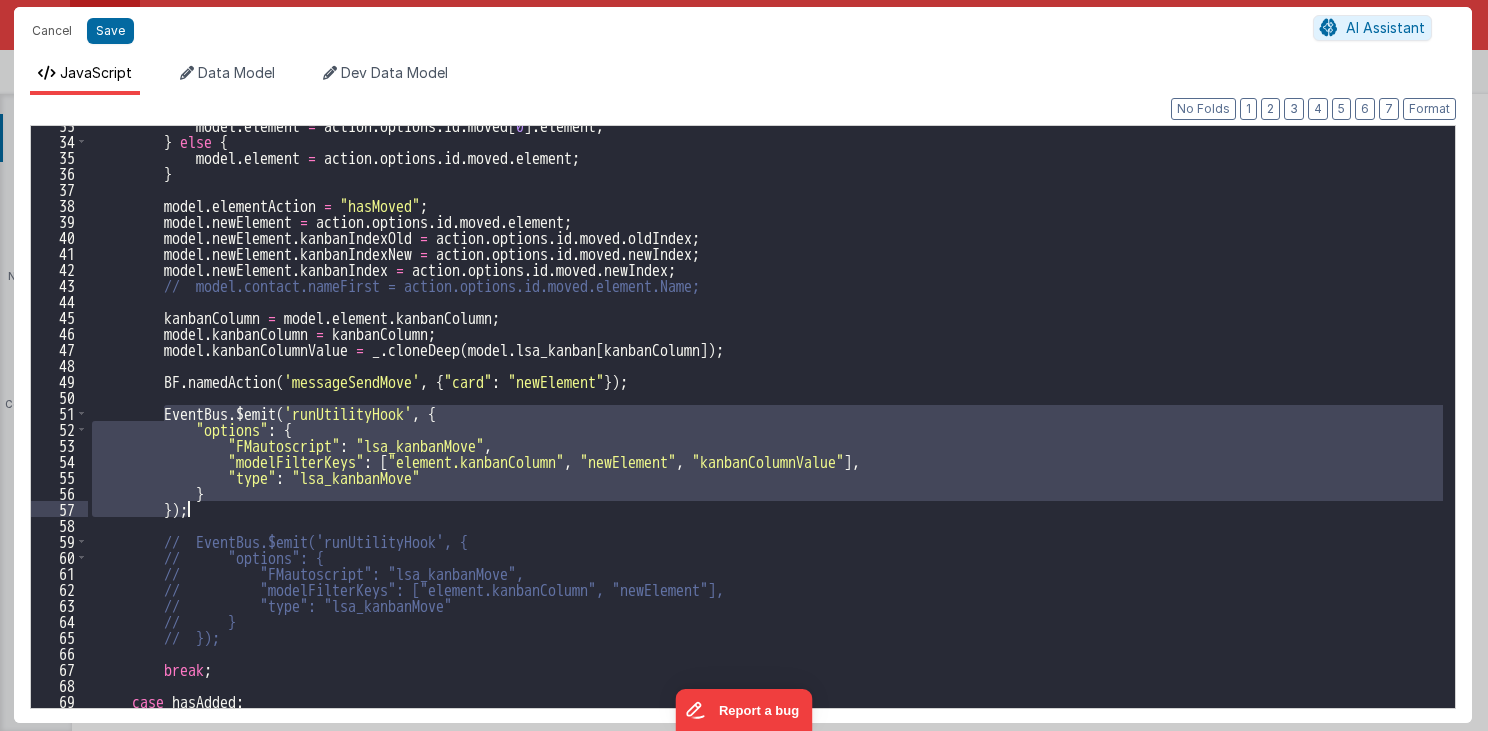 drag, startPoint x: 160, startPoint y: 596, endPoint x: 196, endPoint y: 509, distance: 94.15413 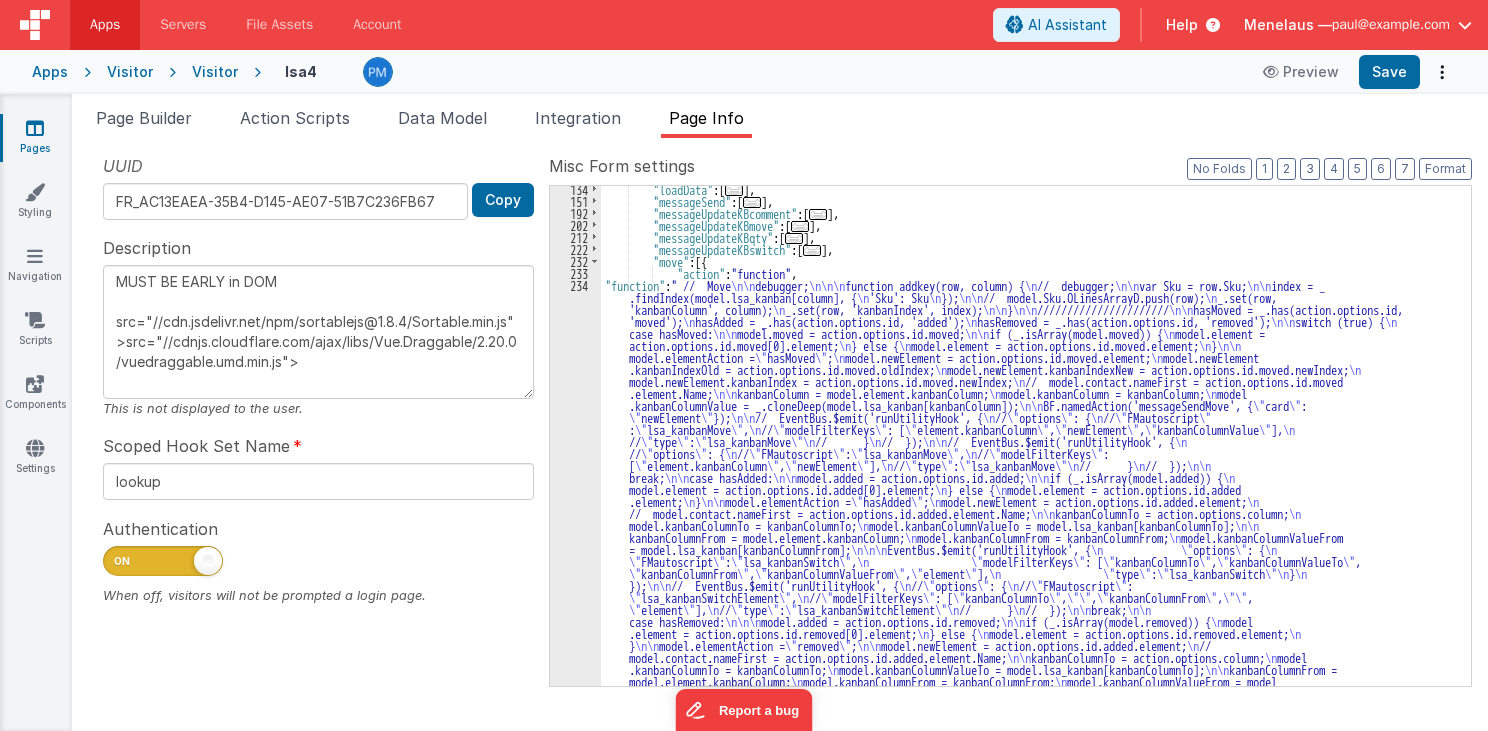 scroll, scrollTop: 147, scrollLeft: 0, axis: vertical 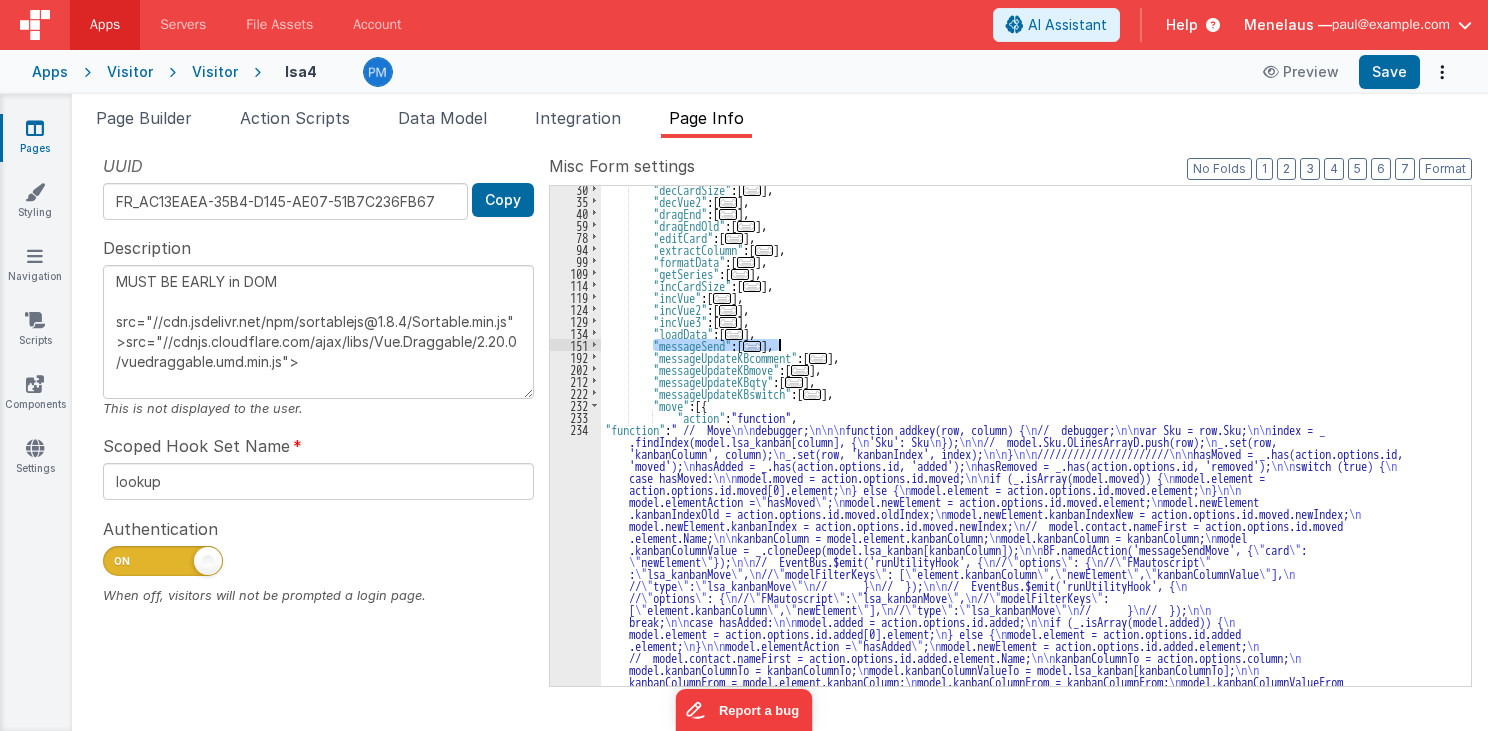drag, startPoint x: 651, startPoint y: 344, endPoint x: 806, endPoint y: 344, distance: 155 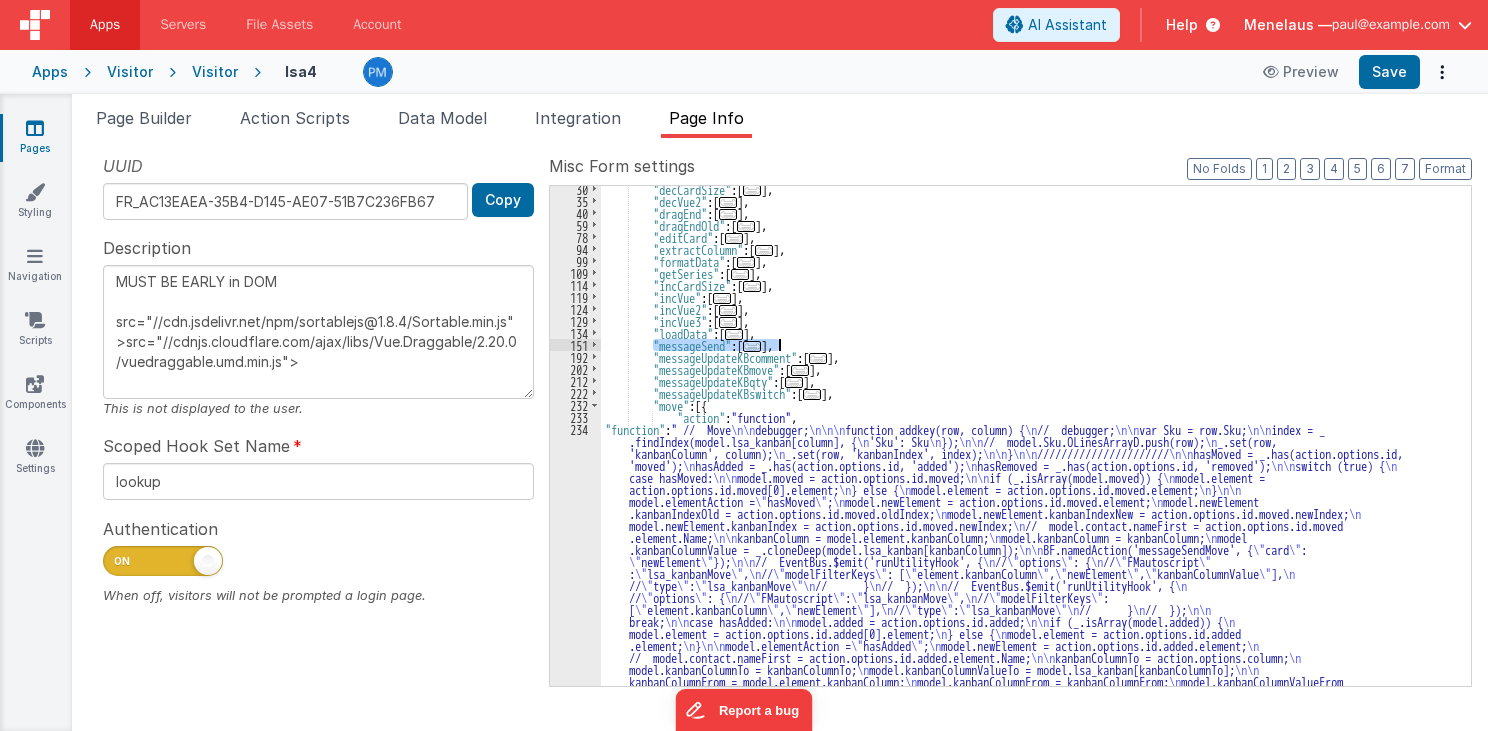 click on ""decCardSize" :  [ ... ] ,           "decVue2" :  [ ... ] ,           "dragEnd" :  [ ... ] ,           "dragEndOld" :  [ ... ] ,           "editCard" :  [ ... ] ,           "extractColumn" :  [ ... ] ,           "formatData" :  [ ... ] ,           "getSeries" :  [ ... ] ,           "incCardSize" :  [ ... ] ,           "incVue" :  [ ... ] ,           "incVue2" :  [ ... ] ,           "incVue3" :  [ ... ] ,           "loadData" :  [ ... ] ,           "messageSend" :  [ ... ] ,           "messageUpdateKBcomment" :  [ ... ] ,           "messageUpdateKBmove" :  [ ... ] ,           "messageUpdateKBqty" :  [ ... ] ,           "messageUpdateKBswitch" :  [ ... ] ,           "move" :  [{                "action" :  "function" , "function" :  " //  Move \n\n  debugger; \n\n\n  function addkey(row, column) { \n     //  debugger; \n\n      var Sku = row.Sku; \n\n      index = _      .findIndex(model.lsa_kanban[column], { \n          'Sku': Sku \n      }); \n\n      //  model.Sku.OLinesArrayD.push(row); \n \n ;" at bounding box center (1030, 436) 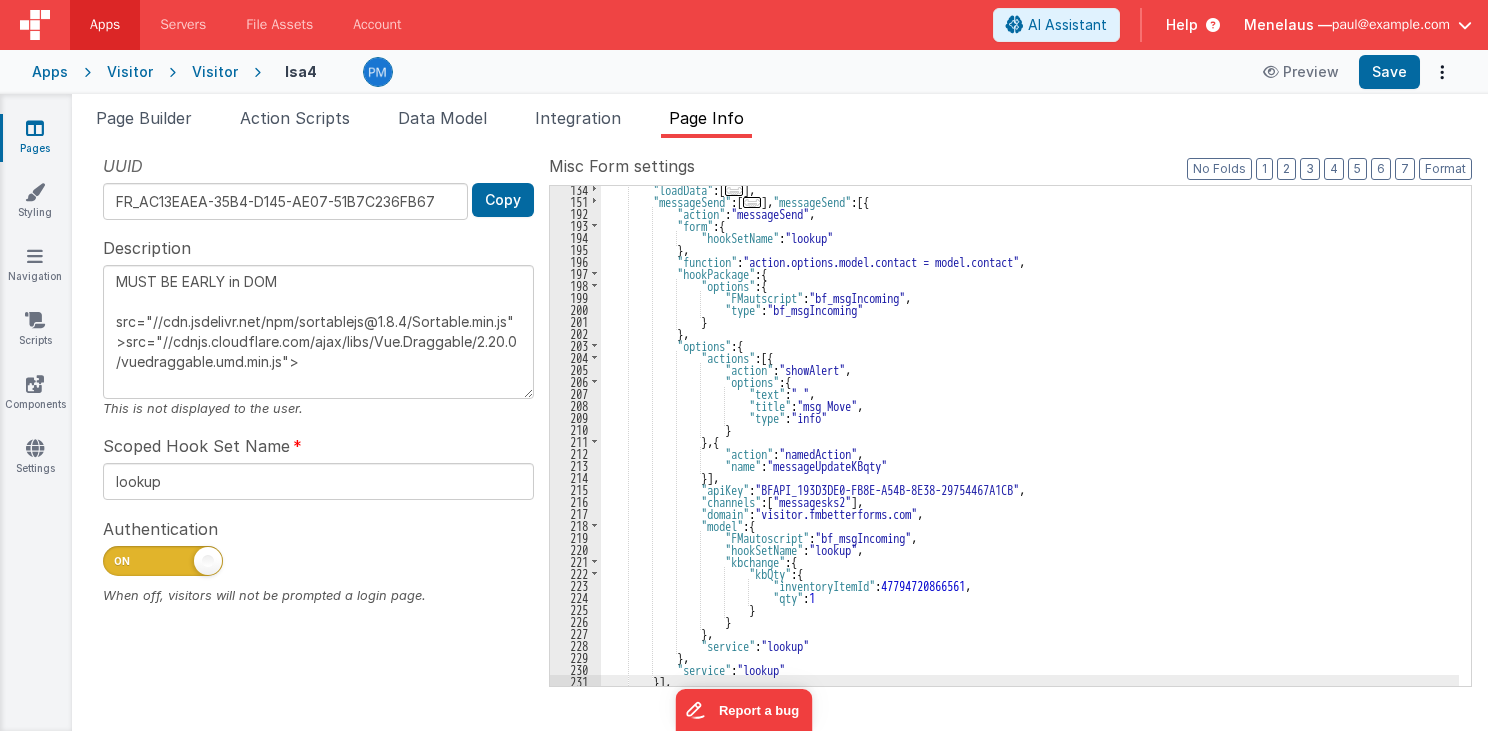 scroll, scrollTop: 99, scrollLeft: 0, axis: vertical 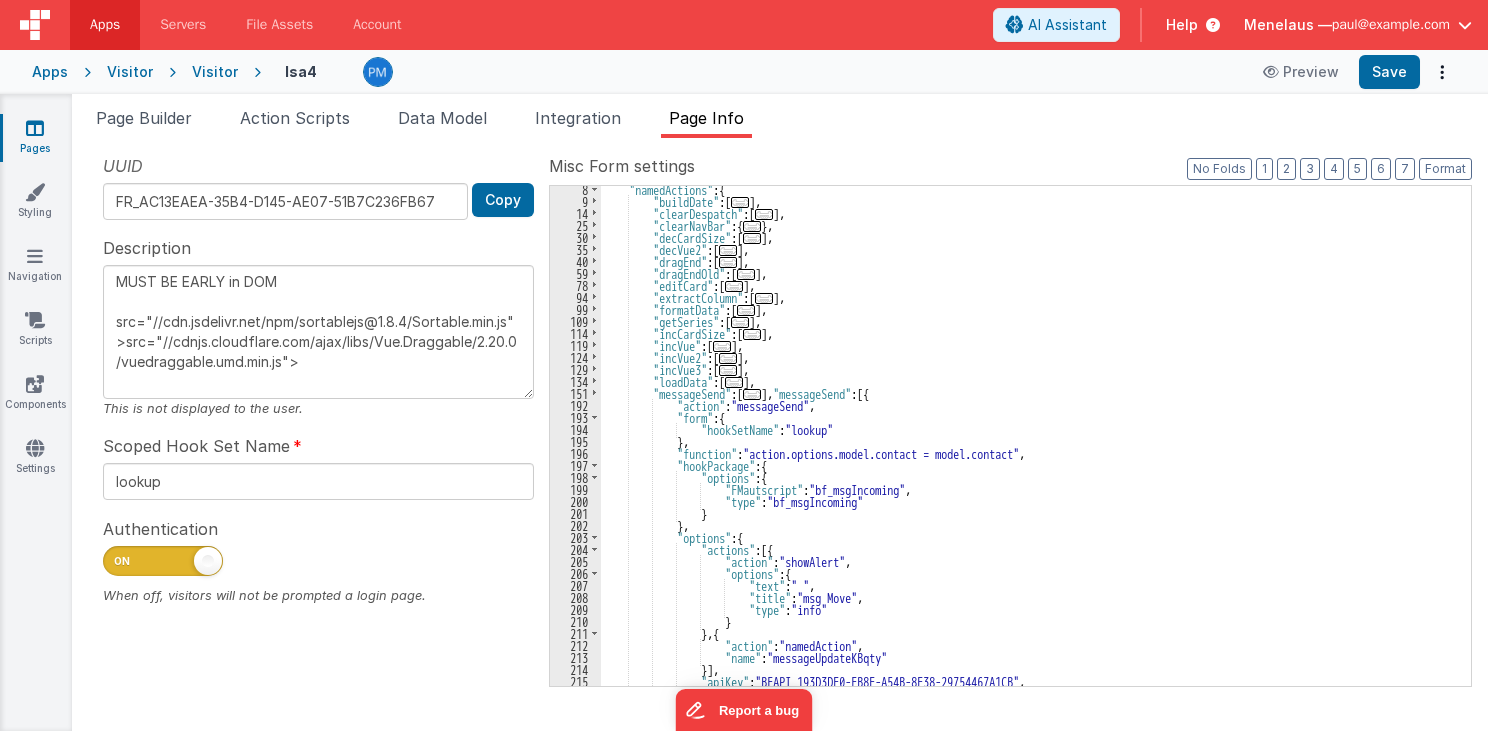 click on ""namedActions" :  {           "buildDate" :  [ ... ] ,           "clearDespatch" :  [ ... ] ,           "clearNavBar" :  { ... } ,           "decCardSize" :  [ ... ] ,           "decVue2" :  [ ... ] ,           "dragEnd" :  [ ... ] ,           "dragEndOld" :  [ ... ] ,           "editCard" :  [ ... ] ,           "extractColumn" :  [ ... ] ,           "formatData" :  [ ... ] ,           "getSeries" :  [ ... ] ,           "incCardSize" :  [ ... ] ,           "incVue" :  [ ... ] ,           "incVue2" :  [ ... ] ,           "incVue3" :  [ ... ] ,           "loadData" :  [ ... ] ,           "messageSend" :  [ ... ] , "messageSend" :  [{                "action" :  "messageSend" ,                "form" :  {                     "hookSetName" :  "lookup"                } ,                "function" :  "action.options.model.contact = model.contact" ,                "hookPackage" :  {                     "options" :  {                          "FMautscript" :  "bf_msgIncoming" ,                          "type" :  }" at bounding box center (1030, 445) 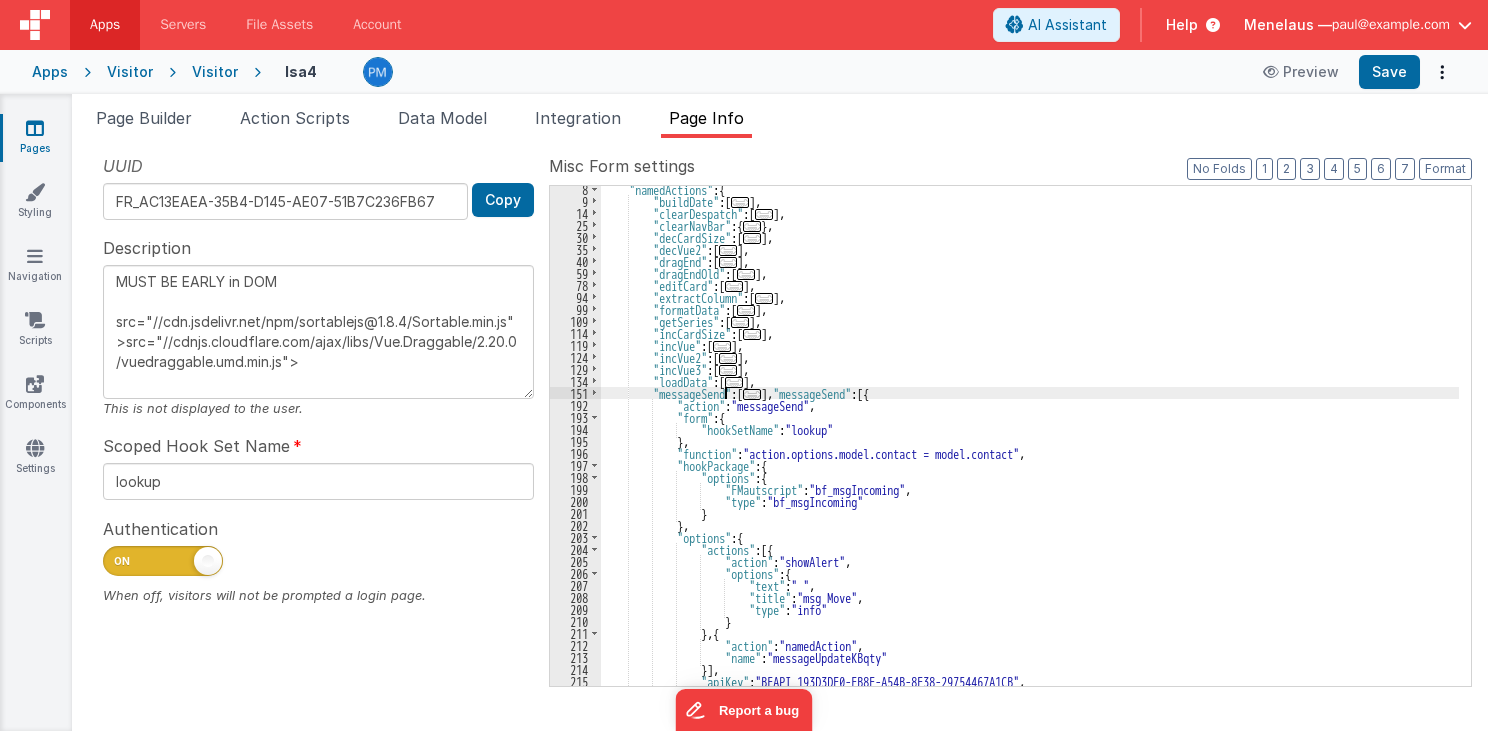 type on "MUST BE EARLY in DOM
src="//cdn.jsdelivr.net/npm/sortablejs@1.8.4/Sortable.min.js">src="//cdnjs.cloudflare.com/ajax/libs/Vue.Draggable/2.20.0/vuedraggable.umd.min.js">" 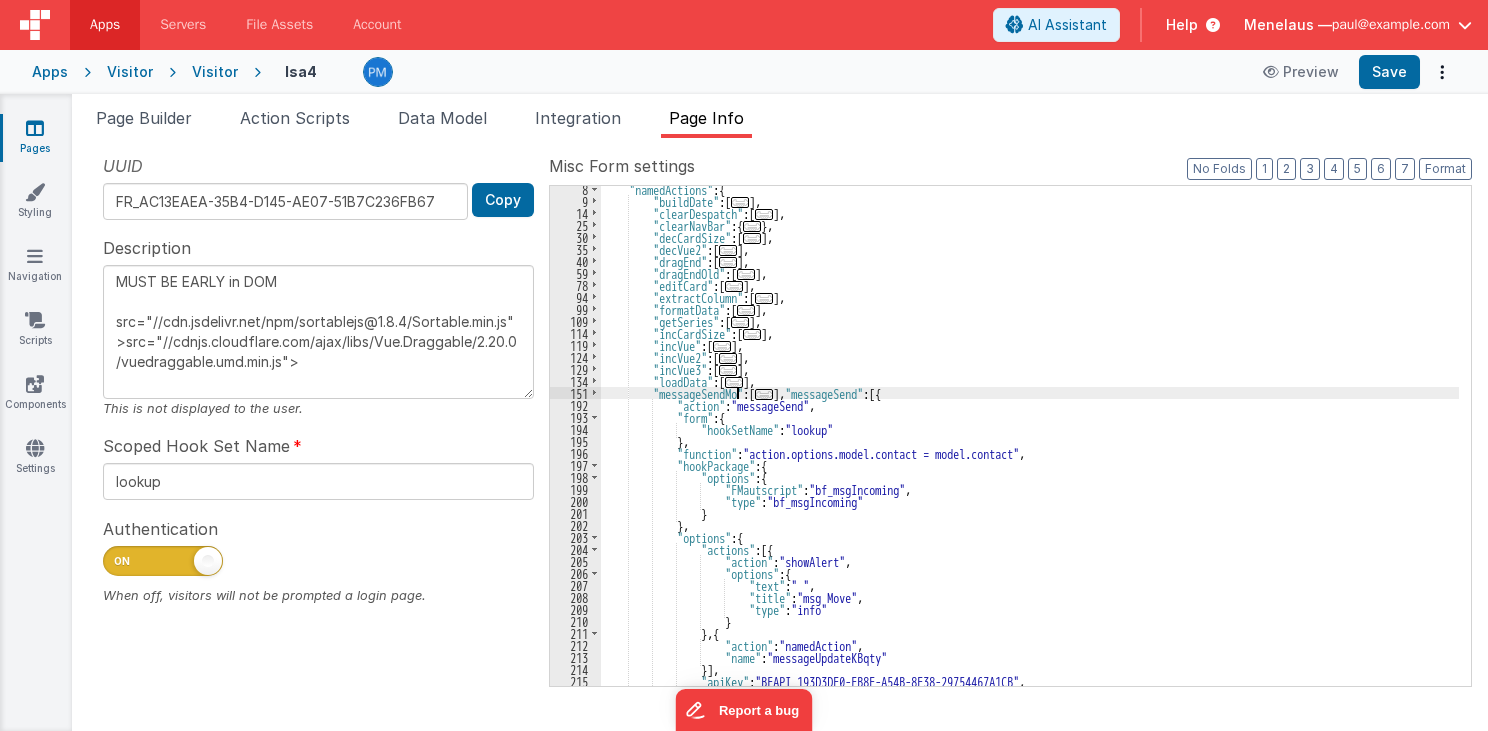 type on "MUST BE EARLY in DOM
src="//cdn.jsdelivr.net/npm/sortablejs@1.8.4/Sortable.min.js">src="//cdnjs.cloudflare.com/ajax/libs/Vue.Draggable/2.20.0/vuedraggable.umd.min.js">" 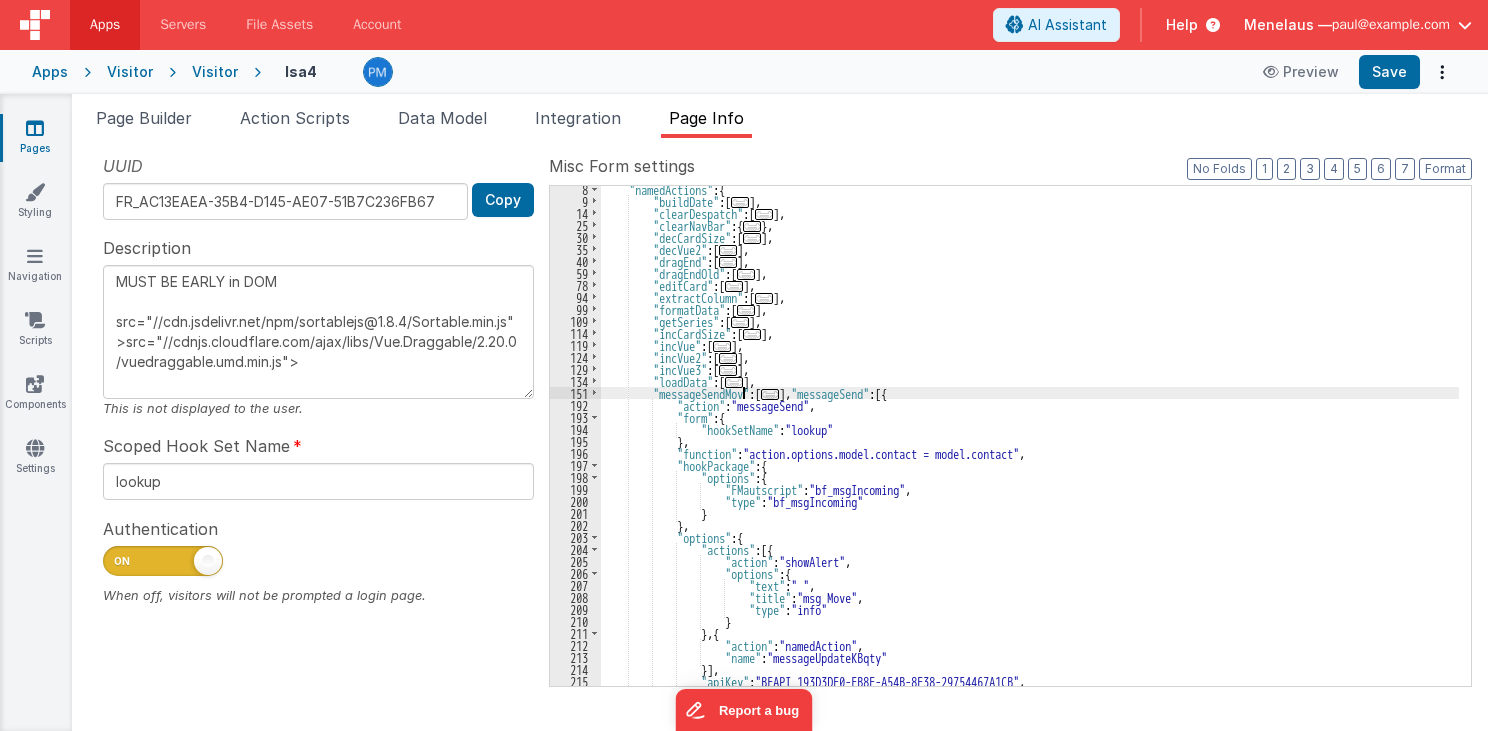 type on "MUST BE EARLY in DOM
src="//cdn.jsdelivr.net/npm/sortablejs@1.8.4/Sortable.min.js">src="//cdnjs.cloudflare.com/ajax/libs/Vue.Draggable/2.20.0/vuedraggable.umd.min.js">" 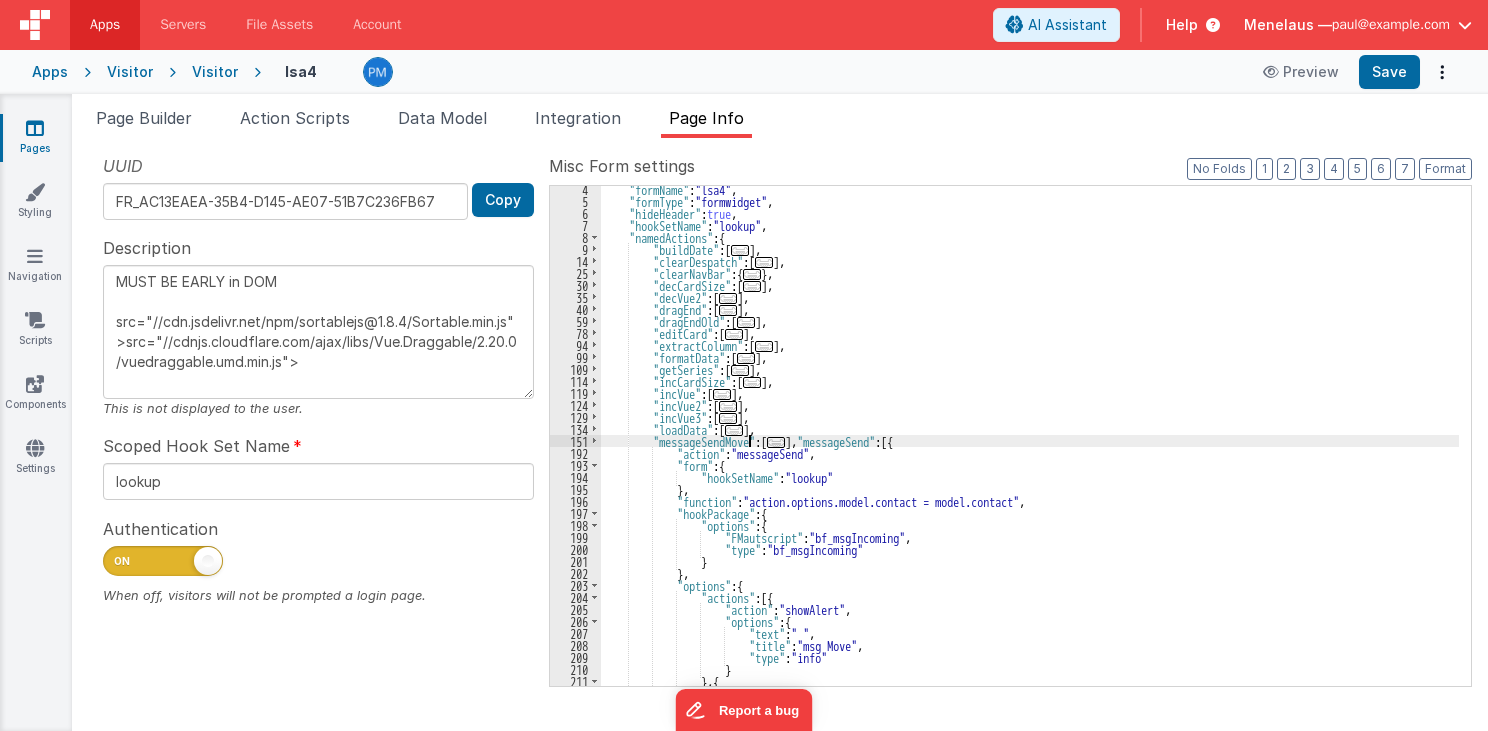 scroll, scrollTop: 51, scrollLeft: 0, axis: vertical 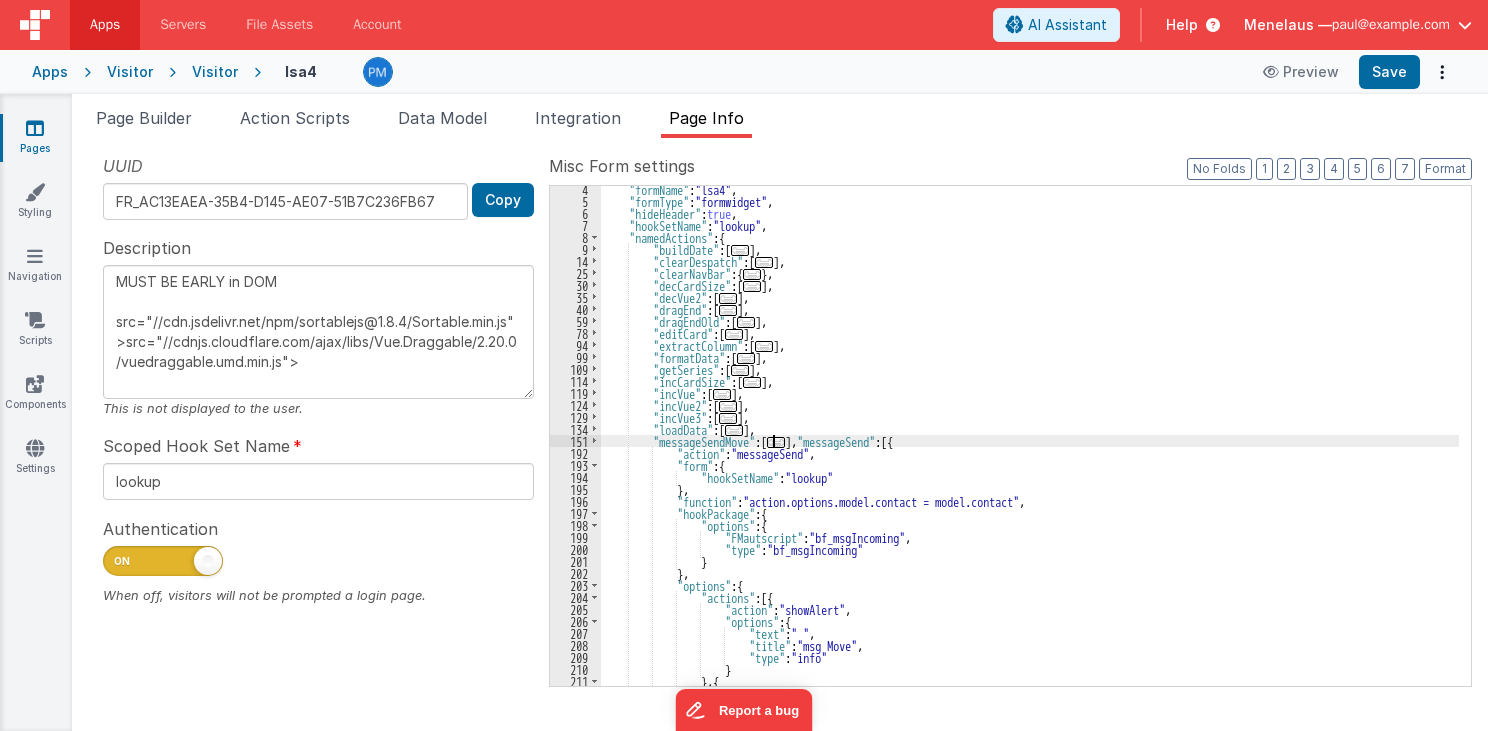 click on "..." at bounding box center [776, 442] 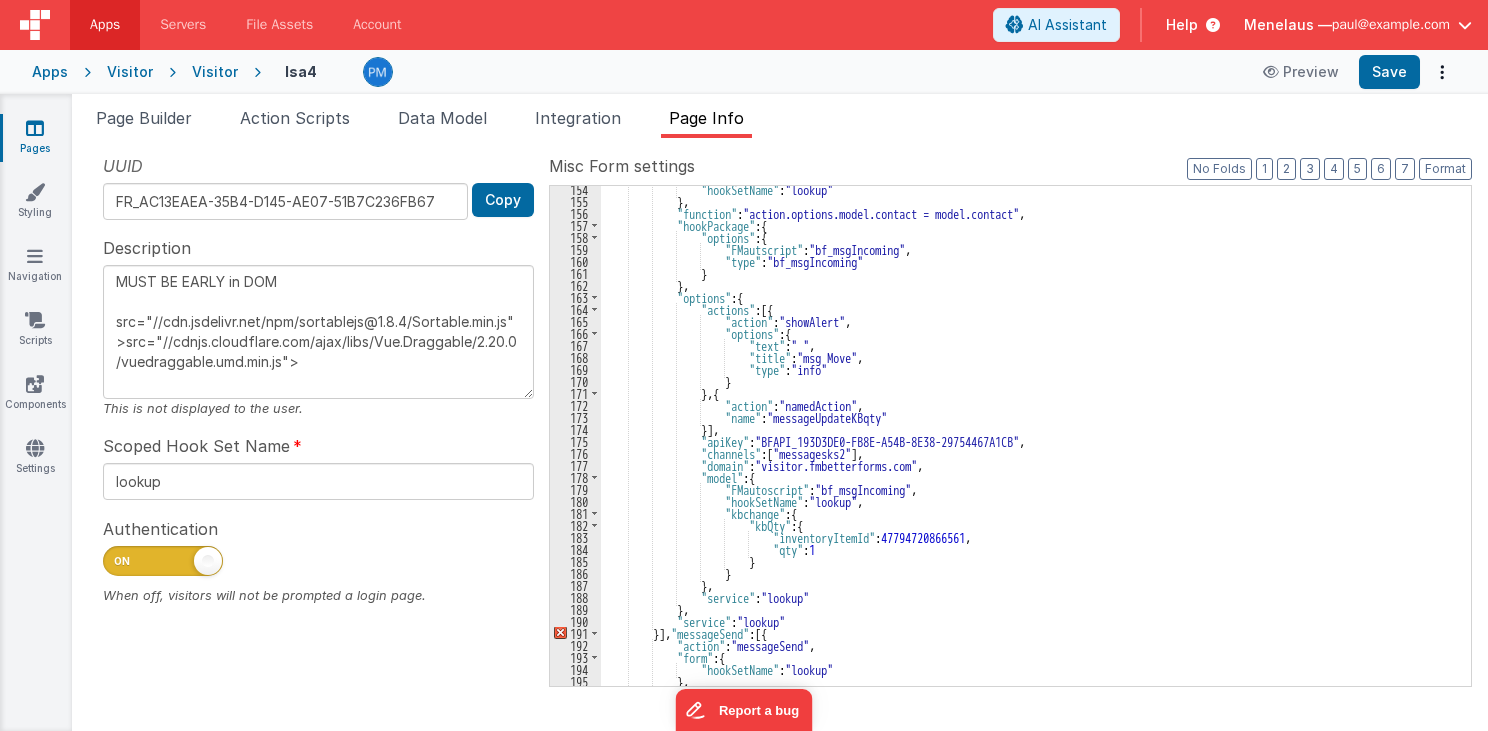 scroll, scrollTop: 387, scrollLeft: 0, axis: vertical 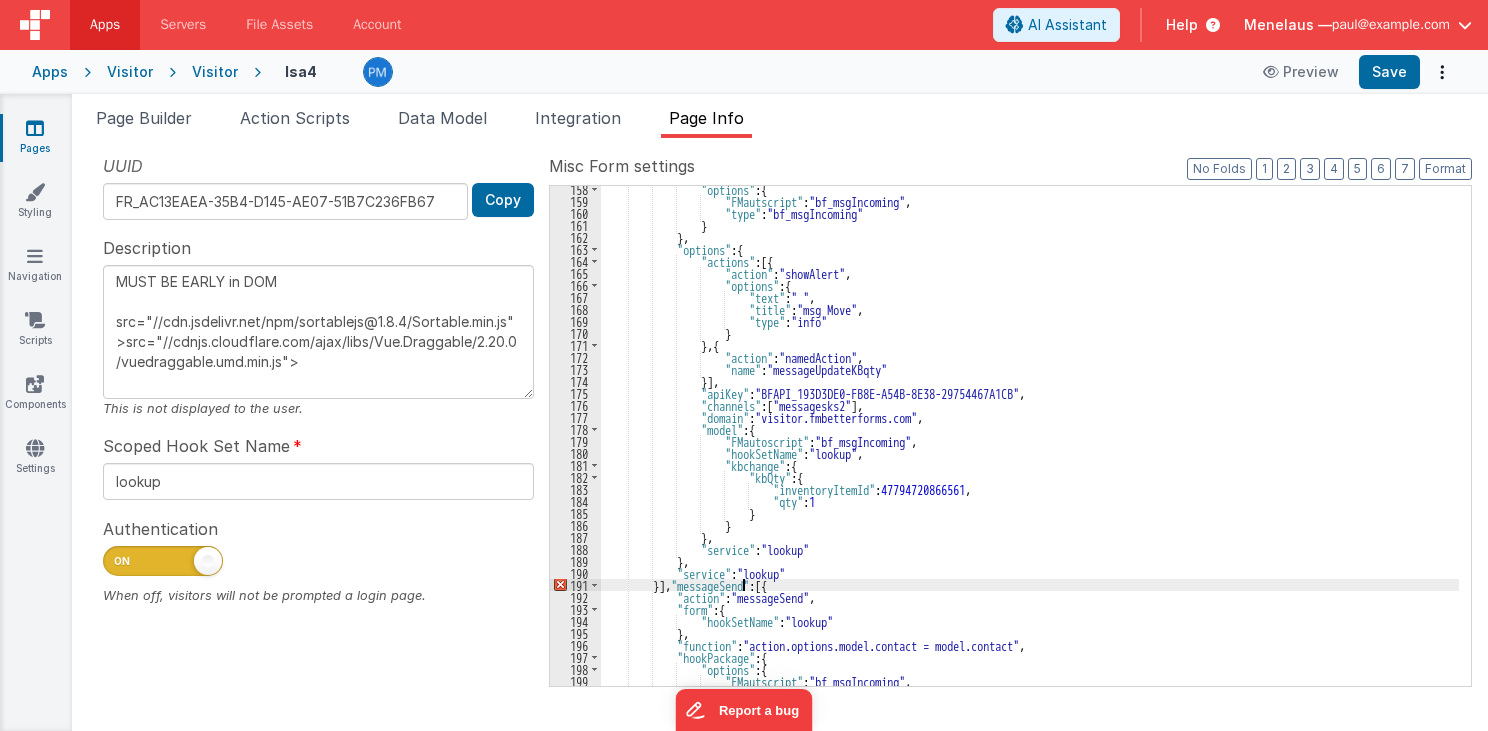 click on ""options" :  {                          "FMautscript" :  "bf_msgIncoming" ,                          "type" :  "bf_msgIncoming"                     }                } ,                "options" :  {                     "actions" :  [{                          "action" :  "showAlert" ,                          "options" :  {                               "text" :  " " ,                               "title" :  "msg Move" ,                               "type" :  "info"                          }                     } ,  {                          "action" :  "namedAction" ,                          "name" :  "messageUpdateKBqty"                     }] ,                     "apiKey" :  "BFAPI_193D3DE0-FB8E-A54B-8E38-29754467A1CB" ,                     "channels" :  [ "messagesks2" ] ,                     "domain" :  "visitor.fmbetterforms.com" ,                     "model" :  {                          "FMautoscript" :  "bf_msgIncoming" ,                          "hookSetName" :  "lookup" ," at bounding box center [1030, 445] 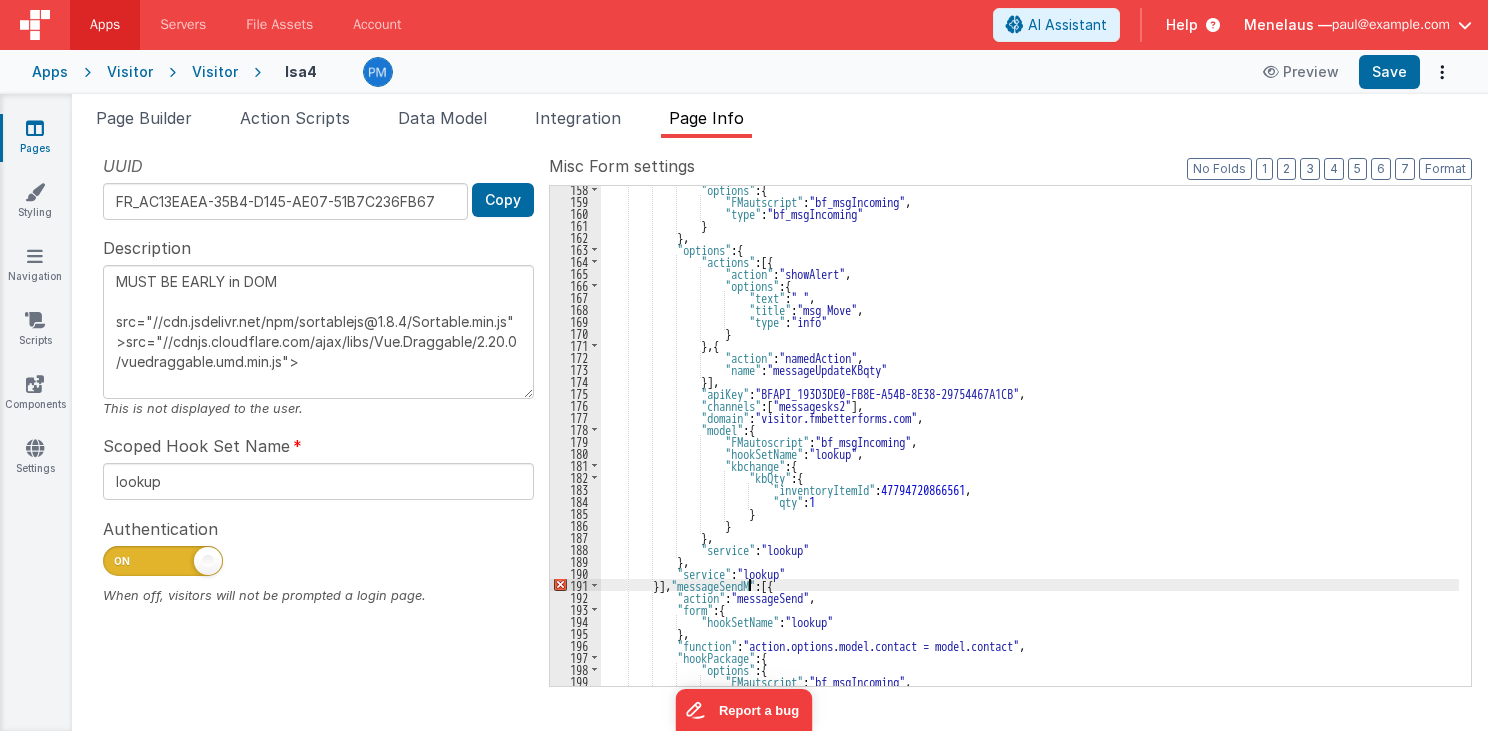 type on "MUST BE EARLY in DOM
src="//cdn.jsdelivr.net/npm/sortablejs@1.8.4/Sortable.min.js">src="//cdnjs.cloudflare.com/ajax/libs/Vue.Draggable/2.20.0/vuedraggable.umd.min.js">" 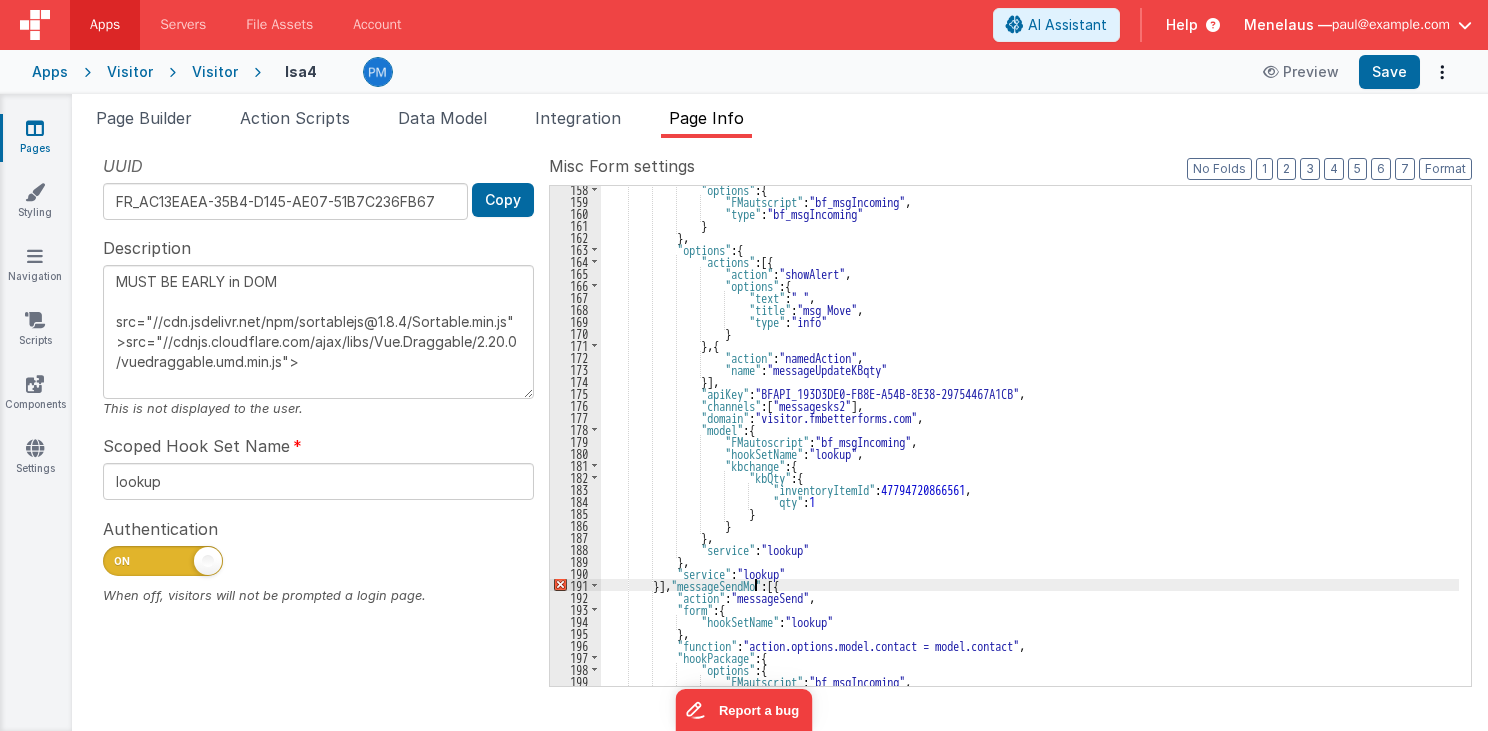type on "MUST BE EARLY in DOM
src="//cdn.jsdelivr.net/npm/sortablejs@1.8.4/Sortable.min.js">src="//cdnjs.cloudflare.com/ajax/libs/Vue.Draggable/2.20.0/vuedraggable.umd.min.js">" 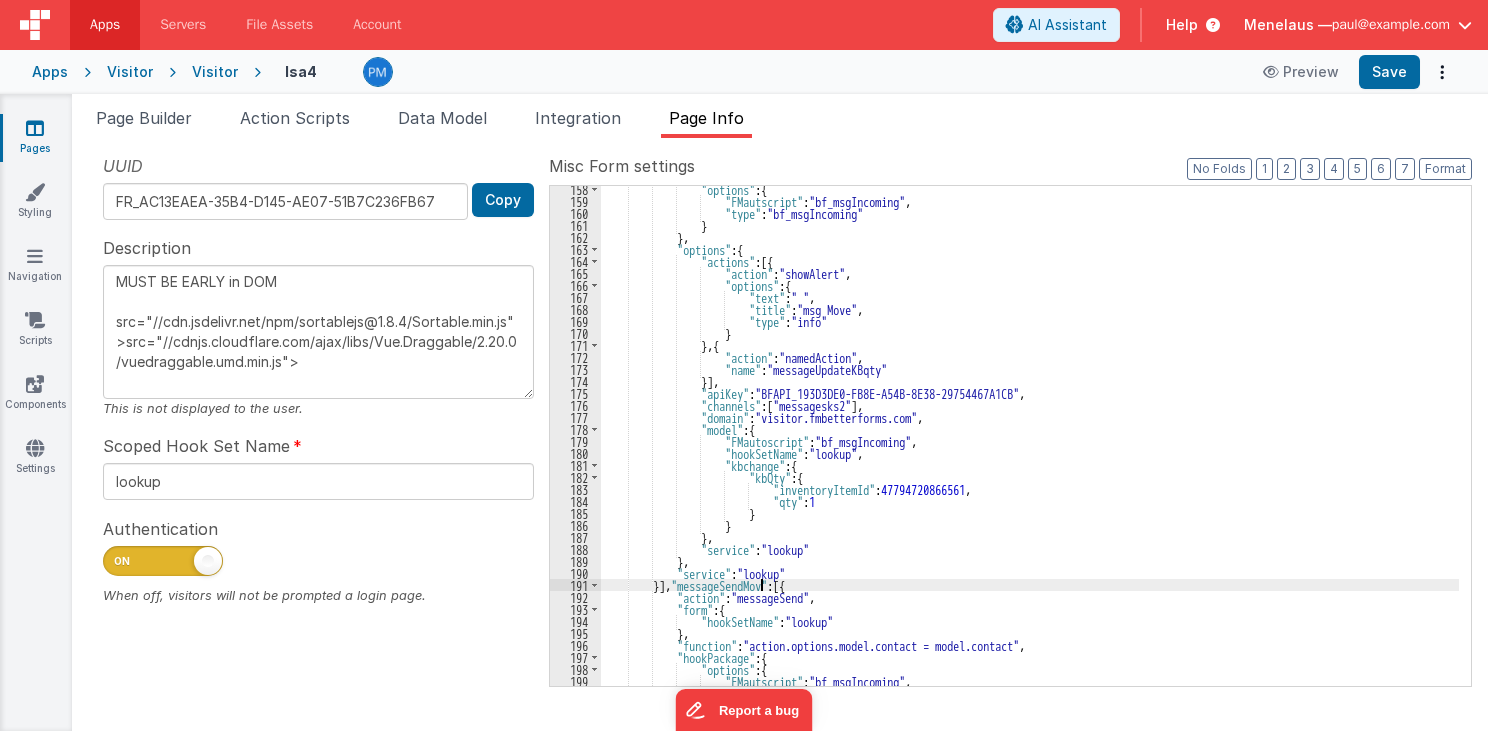 type on "MUST BE EARLY in DOM
src="//cdn.jsdelivr.net/npm/sortablejs@1.8.4/Sortable.min.js">src="//cdnjs.cloudflare.com/ajax/libs/Vue.Draggable/2.20.0/vuedraggable.umd.min.js">" 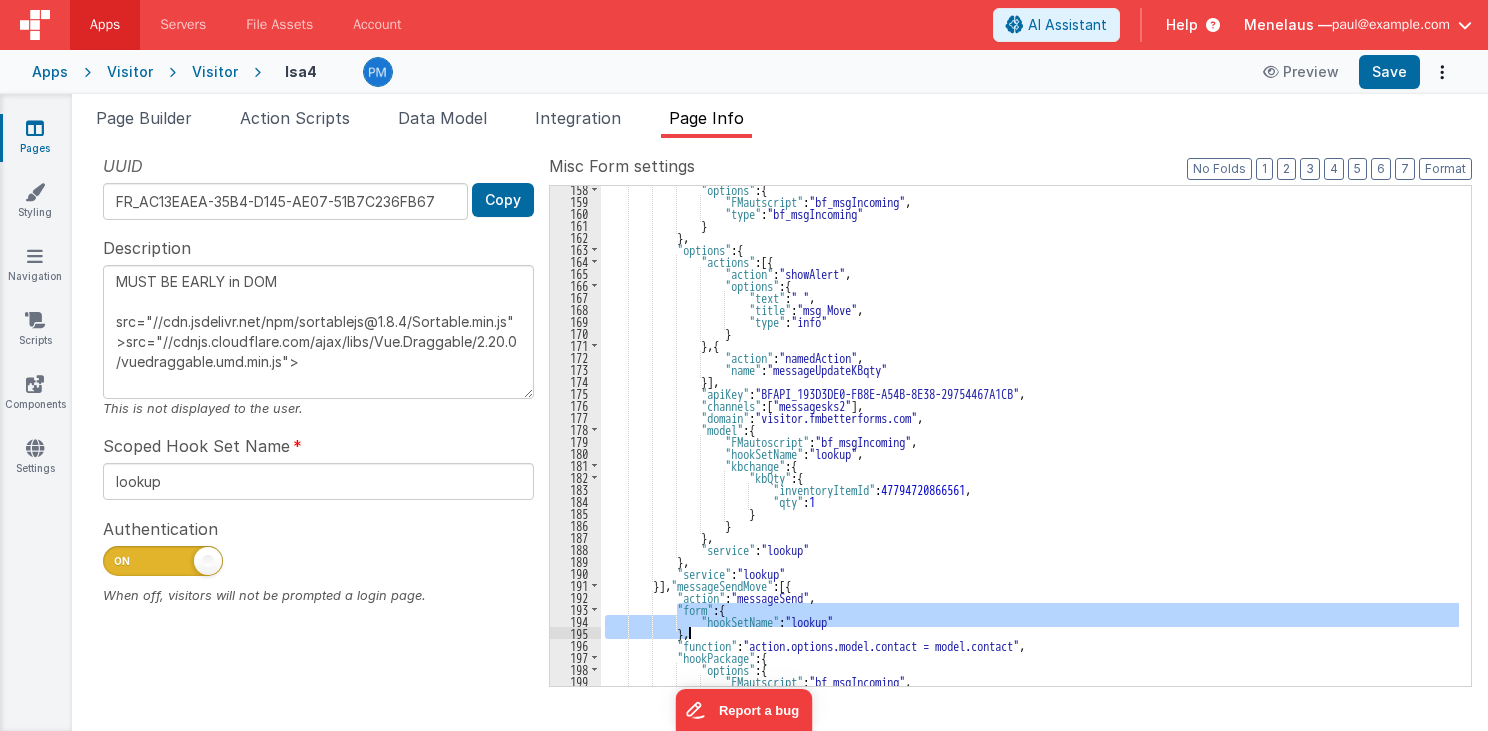 drag, startPoint x: 676, startPoint y: 606, endPoint x: 693, endPoint y: 633, distance: 31.906113 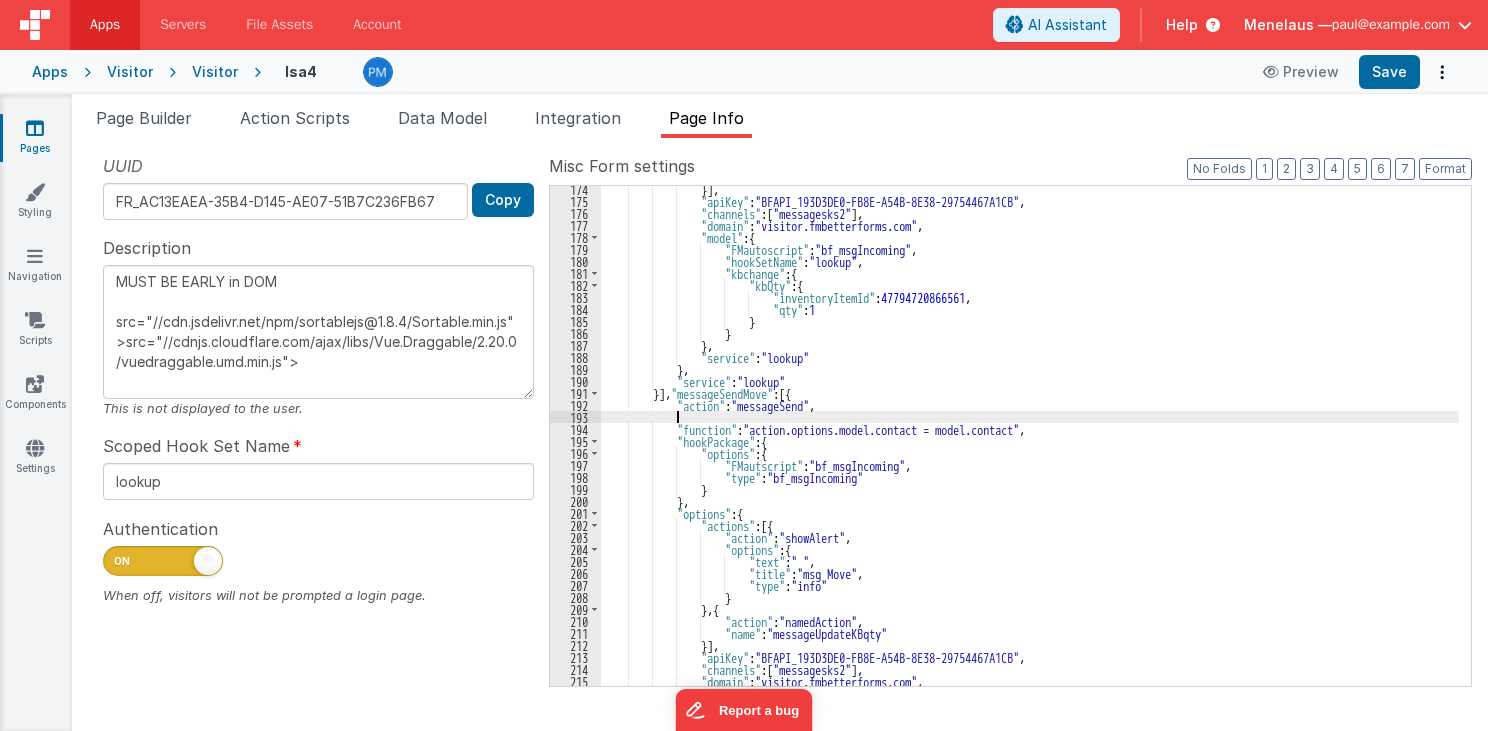 scroll, scrollTop: 675, scrollLeft: 0, axis: vertical 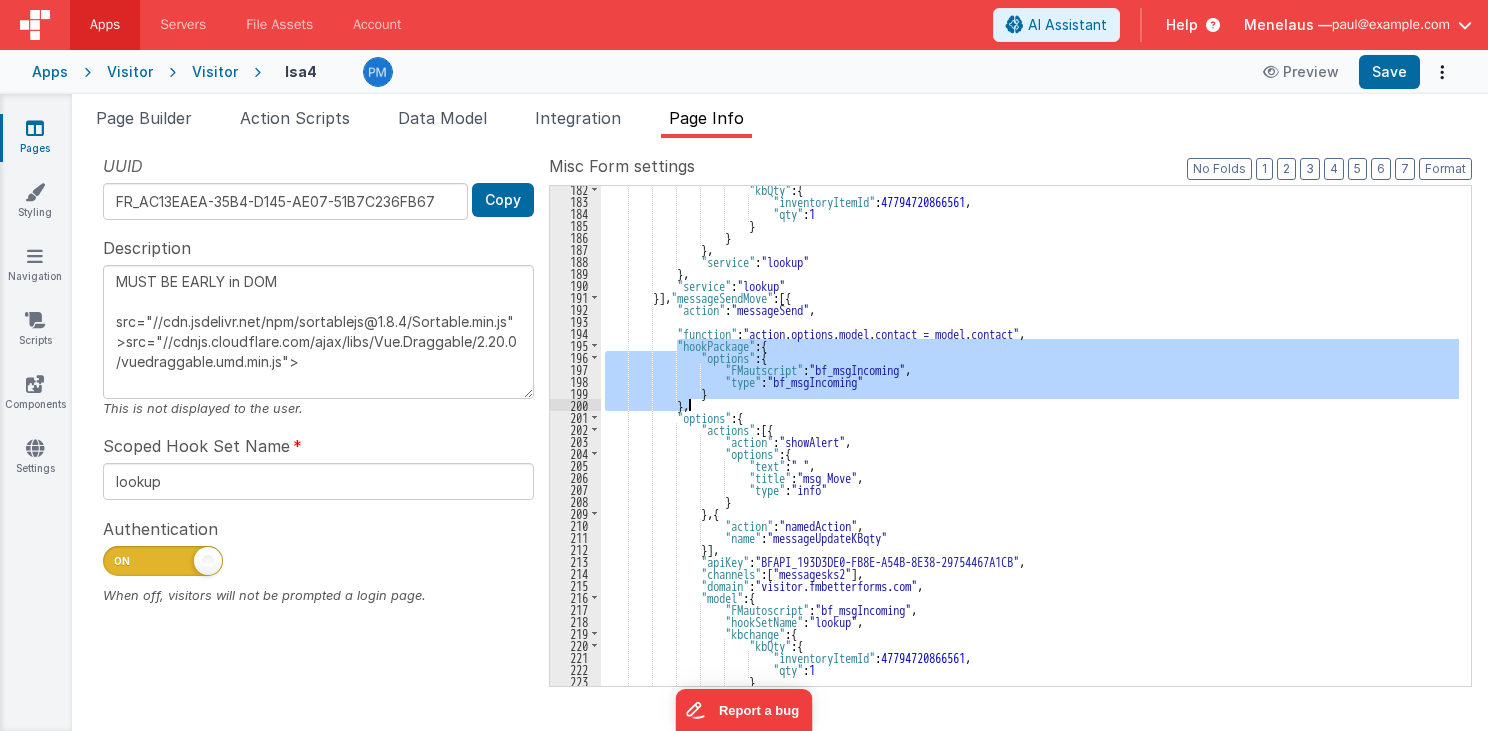 drag, startPoint x: 675, startPoint y: 341, endPoint x: 716, endPoint y: 405, distance: 76.00658 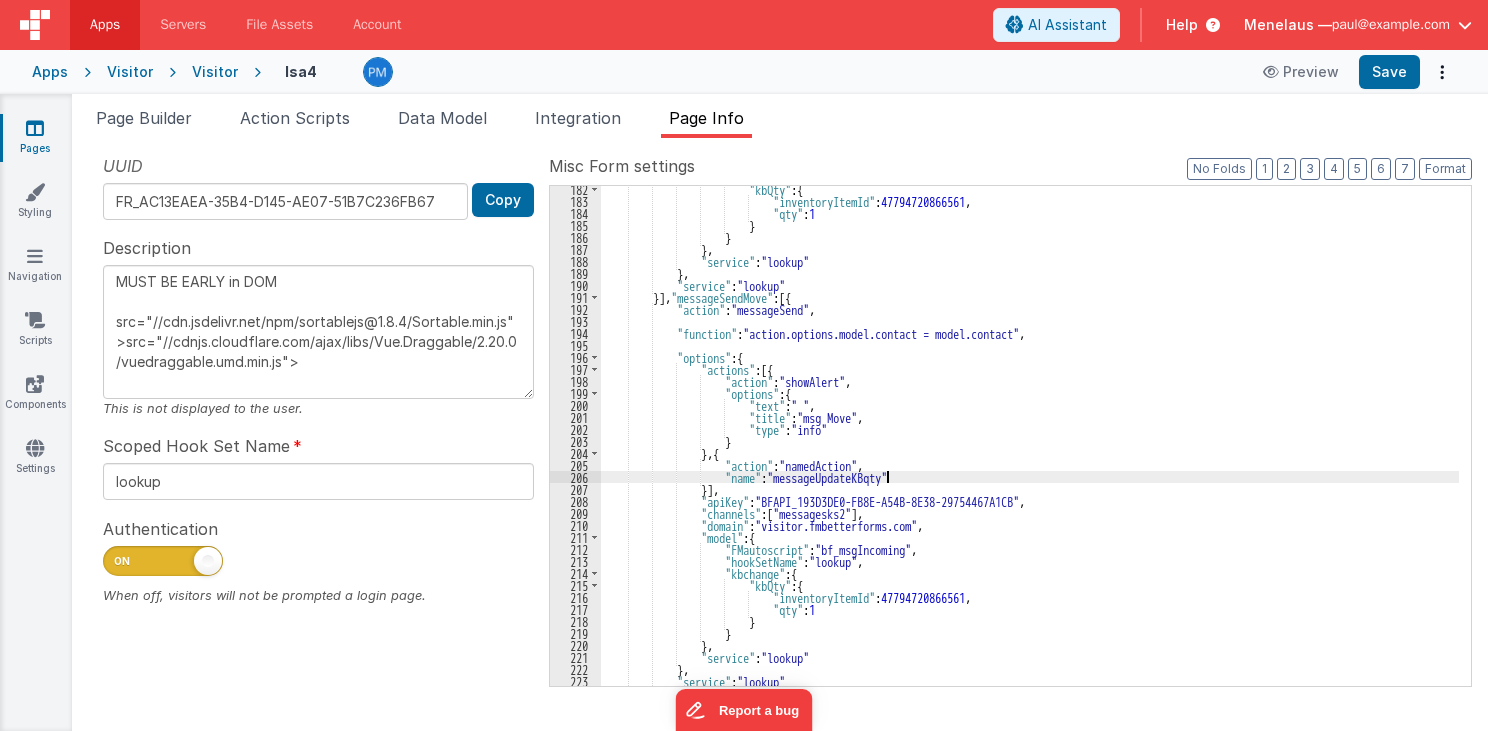 click on ""kbQty" :  {                                    "inventoryItemId" :  47794720866561 ,                                    "qty" :  1                               }                          }                     } ,                     "service" :  "lookup"                } ,                "service" :  "lookup"           }] , "messageSendMove" :  [{                "action" :  "messageSend" ,                               "function" :  "action.options.model.contact = model.contact" ,                               "options" :  {                     "actions" :  [{                          "action" :  "showAlert" ,                          "options" :  {                               "text" :  " " ,                               "title" :  "msg Move" ,                               "type" :  "info"                          }                     } ,  {                          "action" :  "namedAction" ,                          "name" :  "messageUpdateKBqty"                     }] ," at bounding box center [1030, 445] 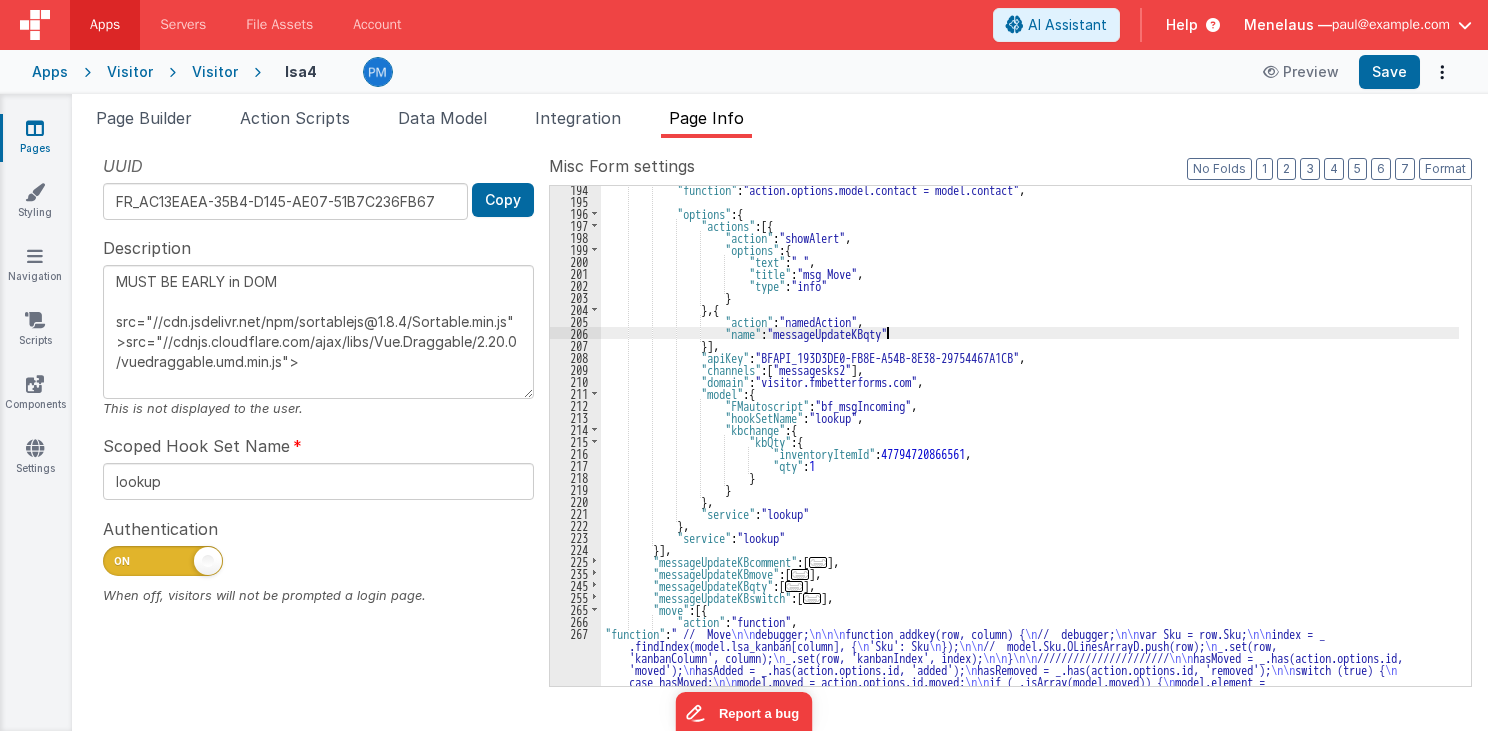 scroll, scrollTop: 819, scrollLeft: 0, axis: vertical 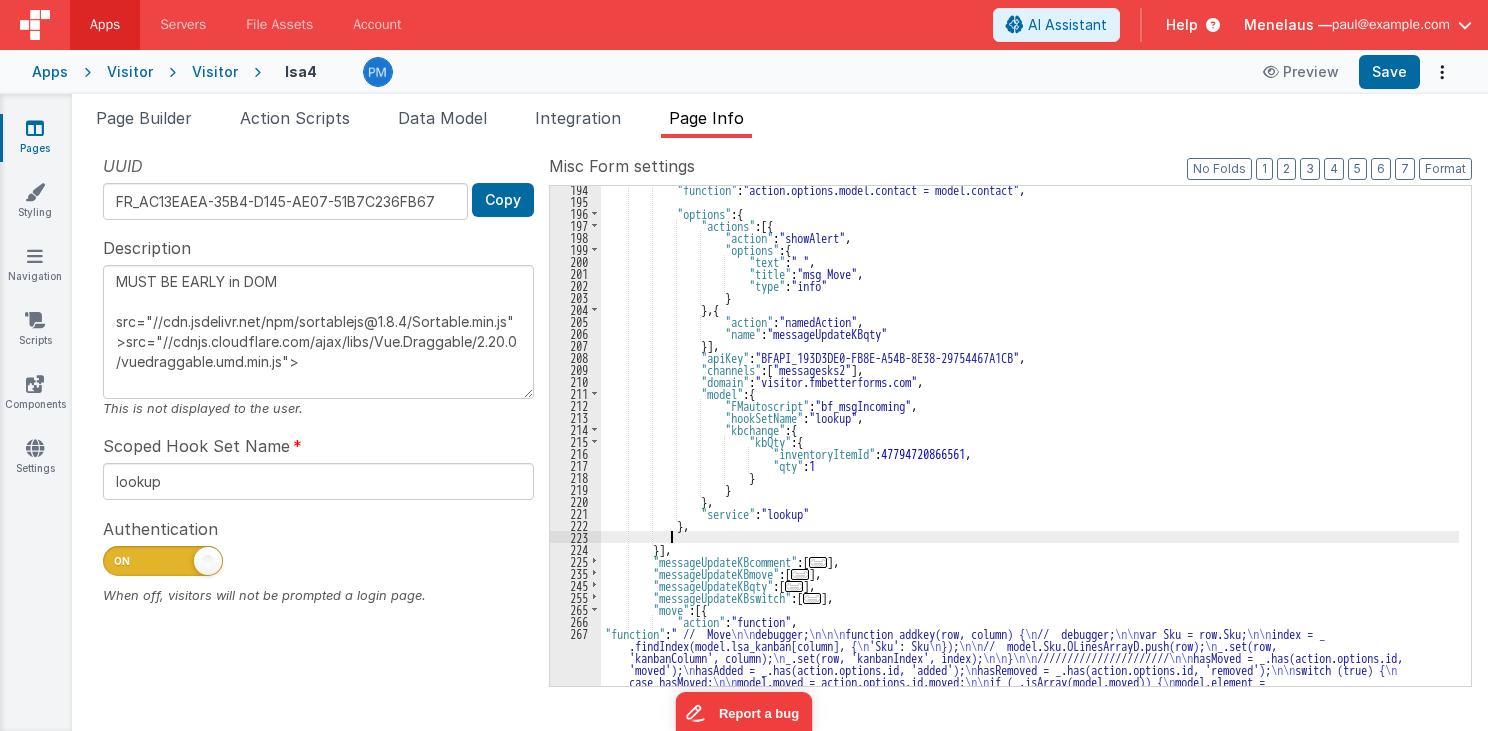 drag, startPoint x: 674, startPoint y: 535, endPoint x: 803, endPoint y: 538, distance: 129.03488 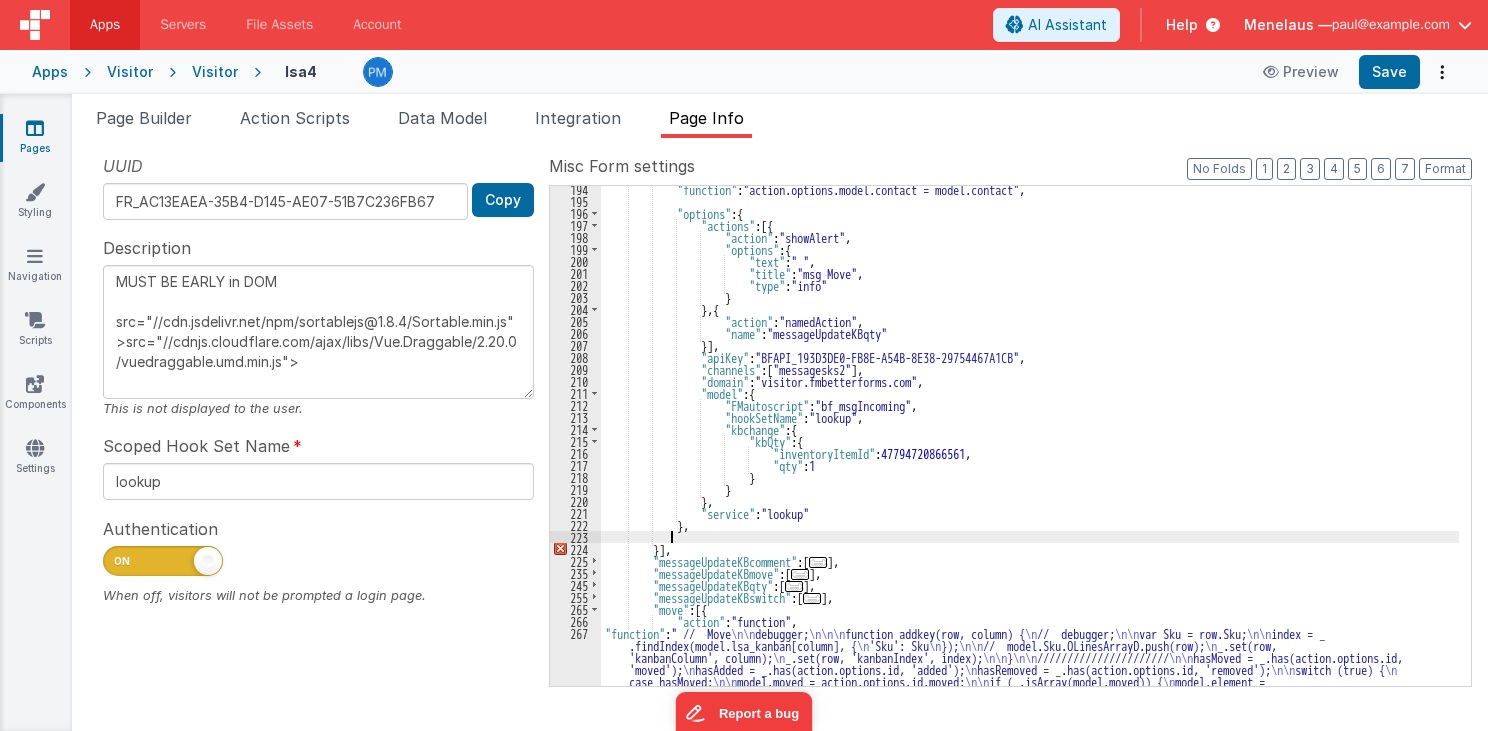 click on ""function" :  "action.options.model.contact = model.contact" ,                               "options" :  {                     "actions" :  [{                          "action" :  "showAlert" ,                          "options" :  {                               "text" :  " " ,                               "title" :  "msg Move" ,                               "type" :  "info"                          }                     } ,  {                          "action" :  "namedAction" ,                          "name" :  "messageUpdateKBqty"                     }] ,                     "apiKey" :  "BFAPI_193D3DE0-FB8E-A54B-8E38-29754467A1CB" ,                     "channels" :  [ "messagesks2" ] ,                     "domain" :  "visitor.fmbetterforms.com" ,                     "model" :  {                          "FMautoscript" :  "bf_msgIncoming" ,                          "hookSetName" :  "lookup" ,                          "kbchange" :  {                               "kbQty" :  {           :" at bounding box center (1030, 667) 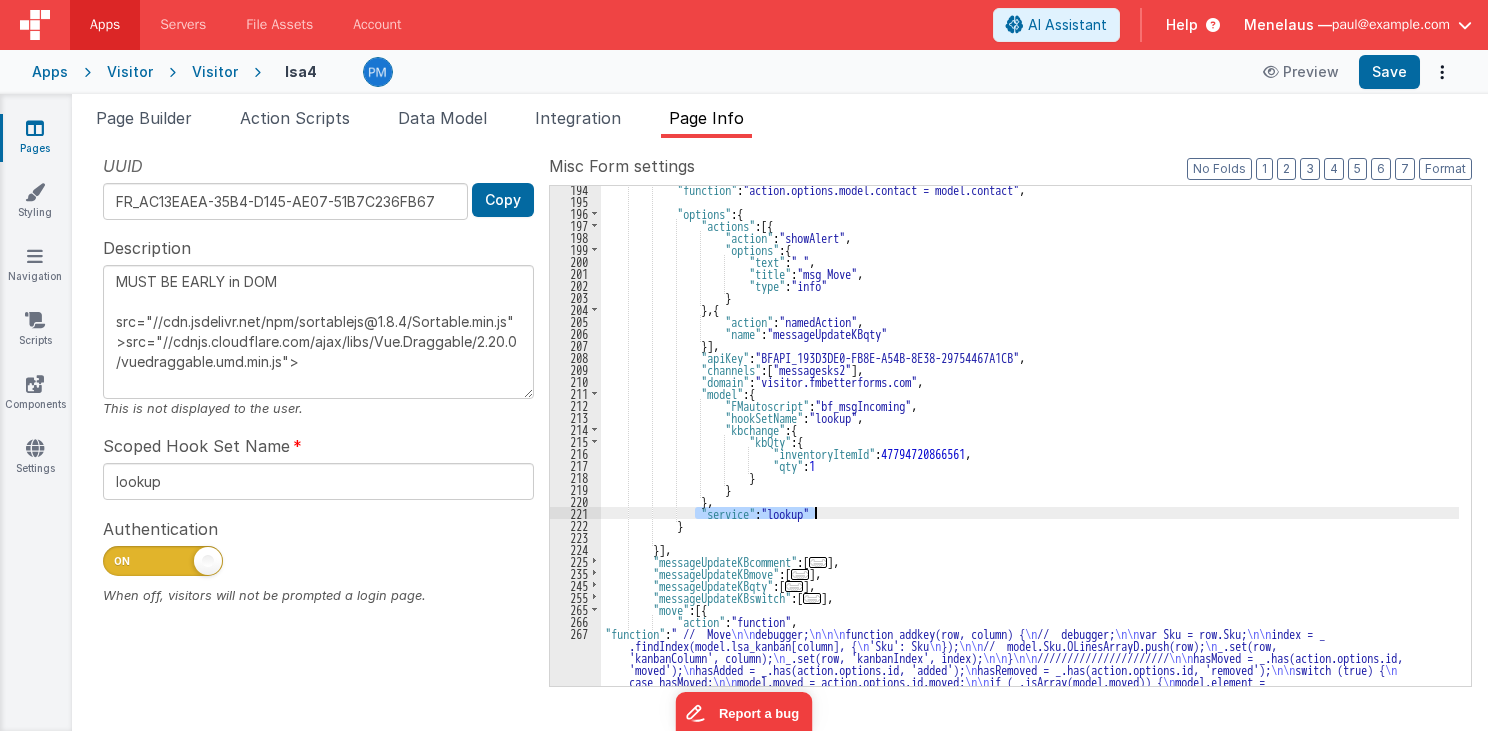 drag, startPoint x: 696, startPoint y: 512, endPoint x: 859, endPoint y: 513, distance: 163.00307 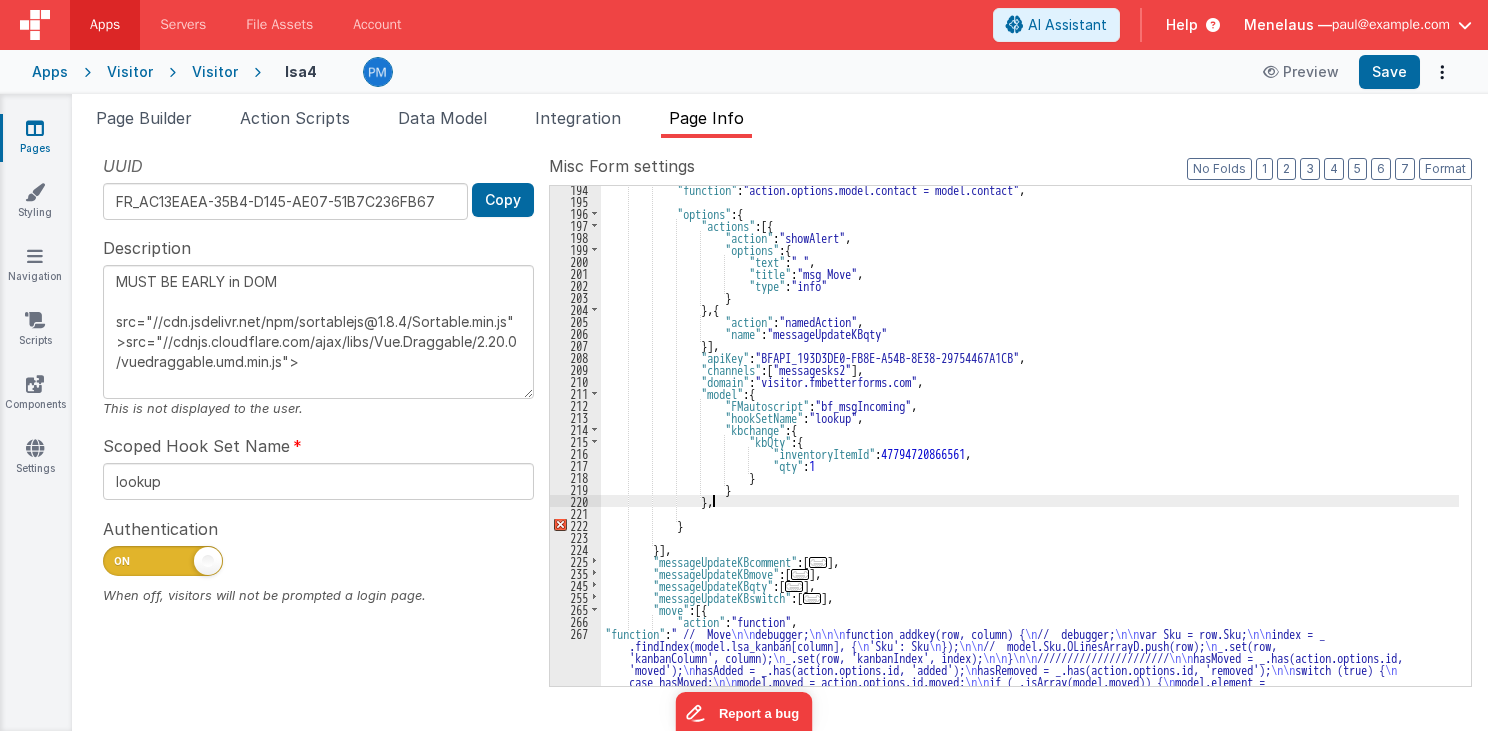 click on ""function" :  "action.options.model.contact = model.contact" ,                               "options" :  {                     "actions" :  [{                          "action" :  "showAlert" ,                          "options" :  {                               "text" :  " " ,                               "title" :  "msg Move" ,                               "type" :  "info"                          }                     } ,  {                          "action" :  "namedAction" ,                          "name" :  "messageUpdateKBqty"                     }] ,                     "apiKey" :  "BFAPI_193D3DE0-FB8E-A54B-8E38-29754467A1CB" ,                     "channels" :  [ "messagesks2" ] ,                     "domain" :  "visitor.fmbetterforms.com" ,                     "model" :  {                          "FMautoscript" :  "bf_msgIncoming" ,                          "hookSetName" :  "lookup" ,                          "kbchange" :  {                               "kbQty" :  {           :" at bounding box center (1030, 667) 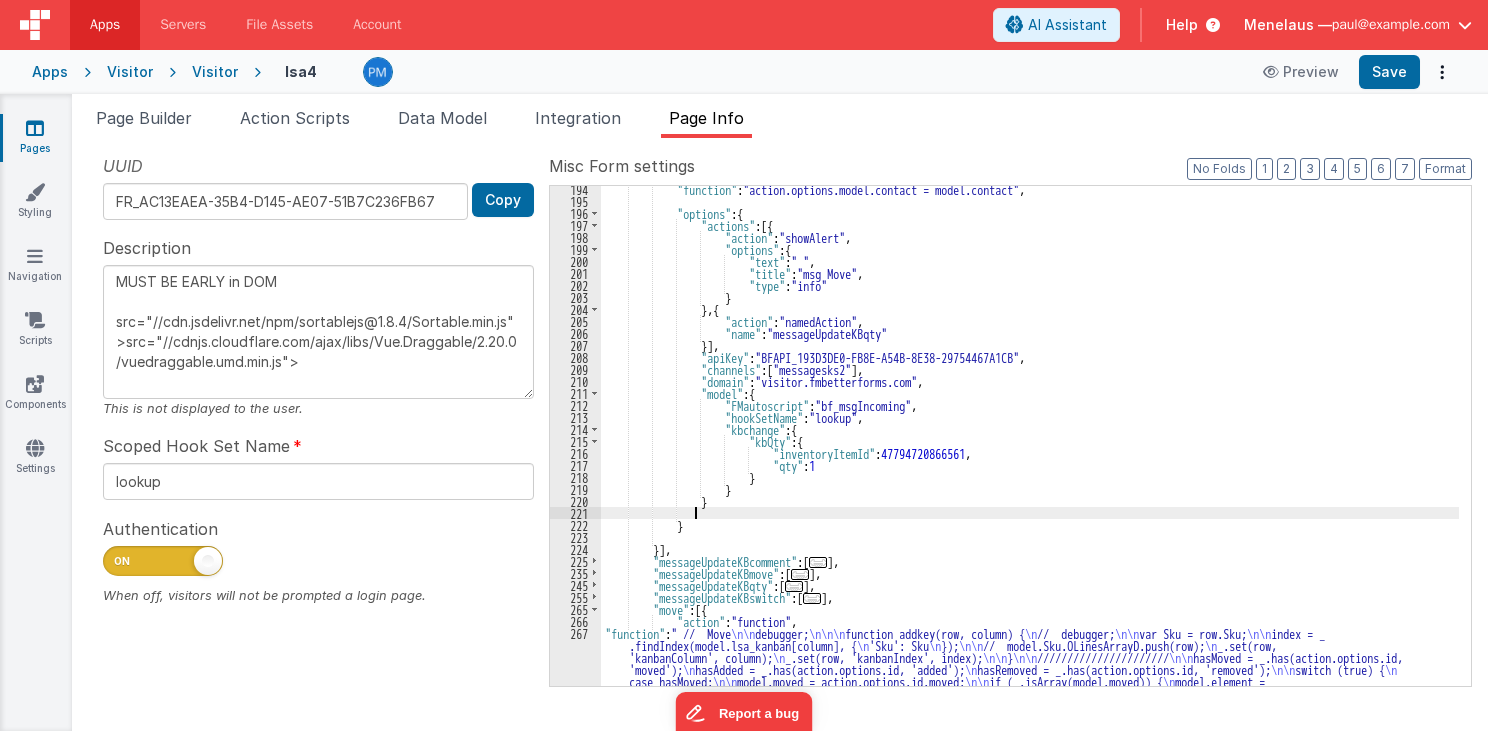 click on ""function" :  "action.options.model.contact = model.contact" ,                               "options" :  {                     "actions" :  [{                          "action" :  "showAlert" ,                          "options" :  {                               "text" :  " " ,                               "title" :  "msg Move" ,                               "type" :  "info"                          }                     } ,  {                          "action" :  "namedAction" ,                          "name" :  "messageUpdateKBqty"                     }] ,                     "apiKey" :  "BFAPI_193D3DE0-FB8E-A54B-8E38-29754467A1CB" ,                     "channels" :  [ "messagesks2" ] ,                     "domain" :  "visitor.fmbetterforms.com" ,                     "model" :  {                          "FMautoscript" :  "bf_msgIncoming" ,                          "hookSetName" :  "lookup" ,                          "kbchange" :  {                               "kbQty" :  {           :" at bounding box center (1030, 667) 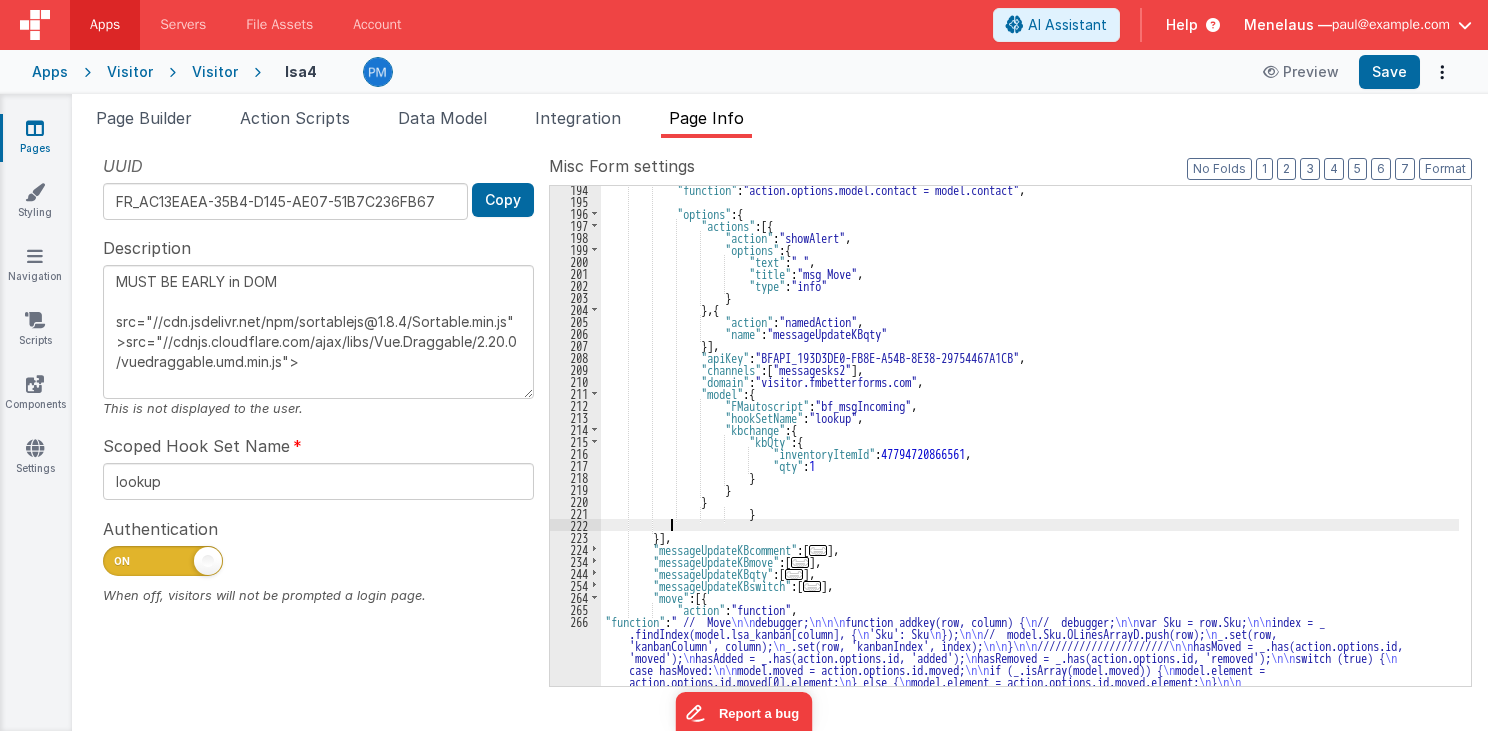 click on ""function" :  "action.options.model.contact = model.contact" ,                               "options" :  {                     "actions" :  [{                          "action" :  "showAlert" ,                          "options" :  {                               "text" :  " " ,                               "title" :  "msg Move" ,                               "type" :  "info"                          }                     } ,  {                          "action" :  "namedAction" ,                          "name" :  "messageUpdateKBqty"                     }] ,                     "apiKey" :  "BFAPI_193D3DE0-FB8E-A54B-8E38-29754467A1CB" ,                     "channels" :  [ "messagesks2" ] ,                     "domain" :  "visitor.fmbetterforms.com" ,                     "model" :  {                          "FMautoscript" :  "bf_msgIncoming" ,                          "hookSetName" :  "lookup" ,                          "kbchange" :  {                               "kbQty" :  {           :" at bounding box center (1030, 667) 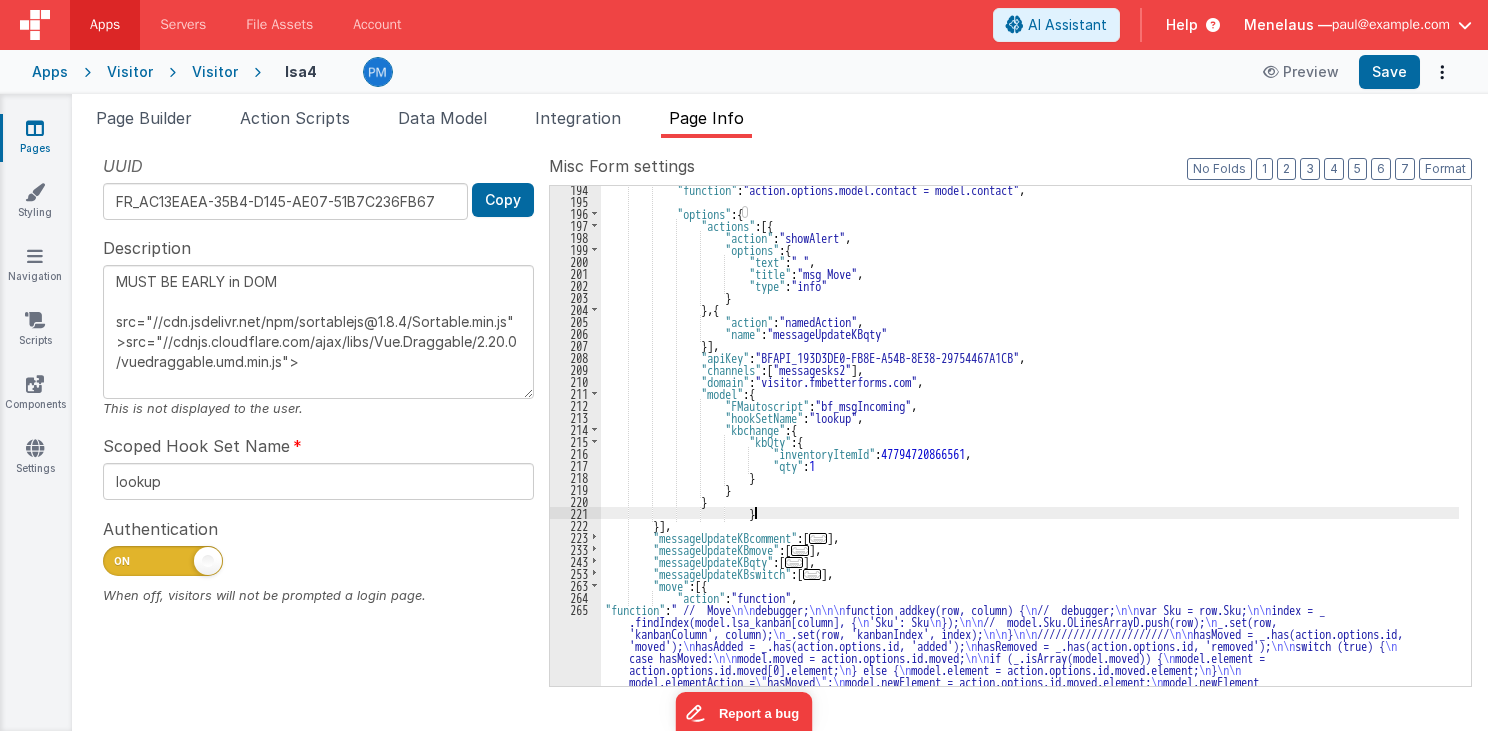 click on ""function" :  "action.options.model.contact = model.contact" ,                               "options" :  {                     "actions" :  [{                          "action" :  "showAlert" ,                          "options" :  {                               "text" :  " " ,                               "title" :  "msg Move" ,                               "type" :  "info"                          }                     } ,  {                          "action" :  "namedAction" ,                          "name" :  "messageUpdateKBqty"                     }] ,                     "apiKey" :  "BFAPI_193D3DE0-FB8E-A54B-8E38-29754467A1CB" ,                     "channels" :  [ "messagesks2" ] ,                     "domain" :  "visitor.fmbetterforms.com" ,                     "model" :  {                          "FMautoscript" :  "bf_msgIncoming" ,                          "hookSetName" :  "lookup" ,                          "kbchange" :  {                               "kbQty" :  {           :" at bounding box center (1030, 667) 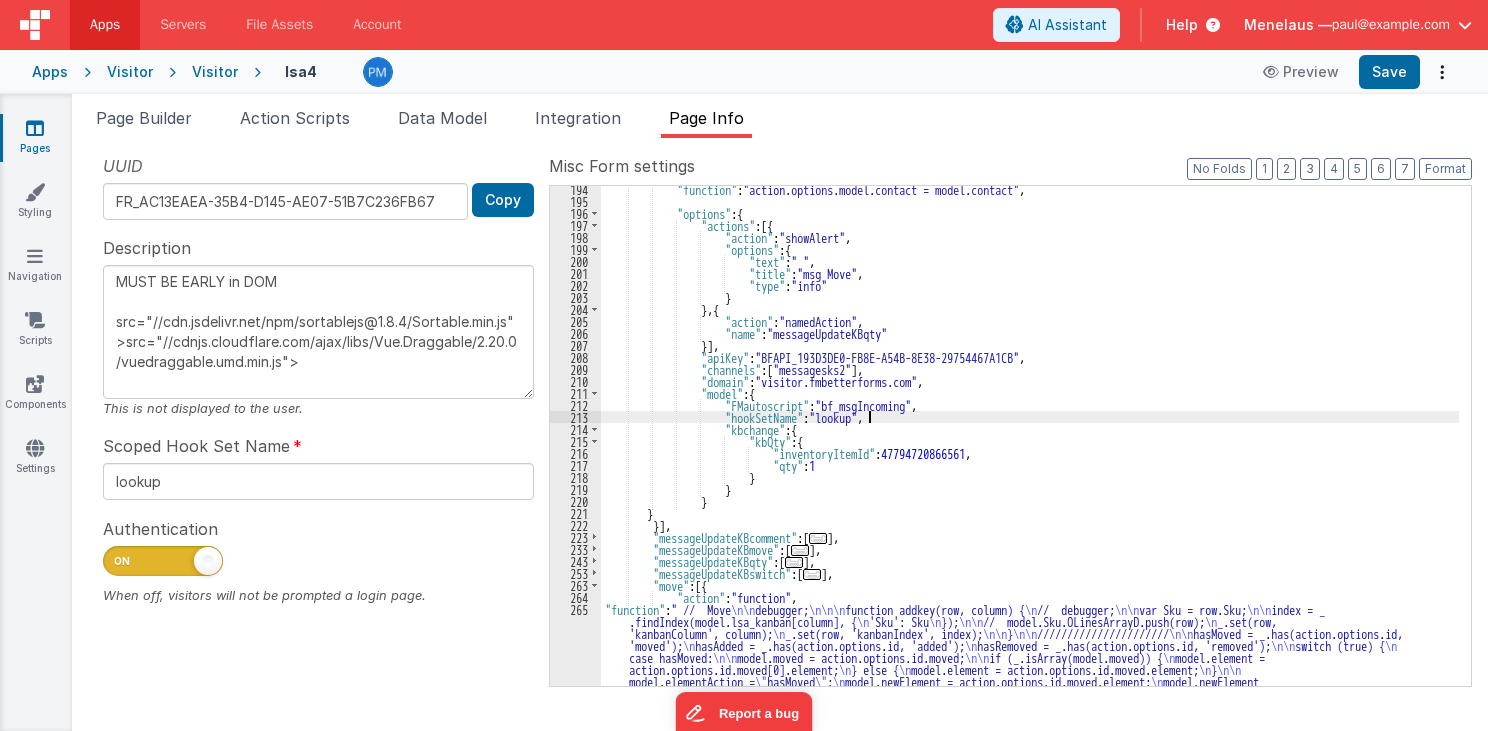 click on ""function" :  "action.options.model.contact = model.contact" ,                               "options" :  {                     "actions" :  [{                          "action" :  "showAlert" ,                          "options" :  {                               "text" :  " " ,                               "title" :  "msg Move" ,                               "type" :  "info"                          }                     } ,  {                          "action" :  "namedAction" ,                          "name" :  "messageUpdateKBqty"                     }] ,                     "apiKey" :  "BFAPI_193D3DE0-FB8E-A54B-8E38-29754467A1CB" ,                     "channels" :  [ "messagesks2" ] ,                     "domain" :  "visitor.fmbetterforms.com" ,                     "model" :  {                          "FMautoscript" :  "bf_msgIncoming" ,                          "hookSetName" :  "lookup" ,                          "kbchange" :  {                               "kbQty" :  {           :" at bounding box center [1030, 667] 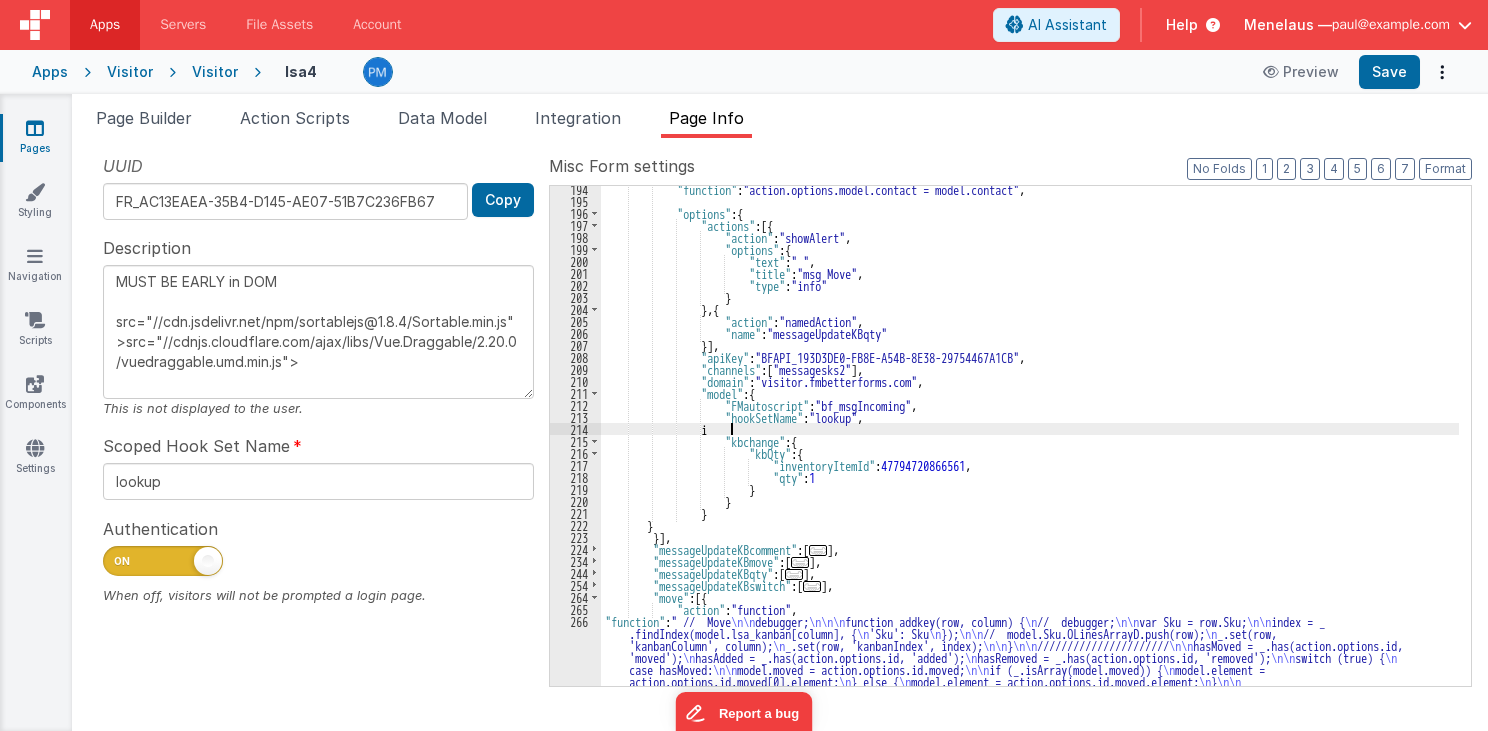 type 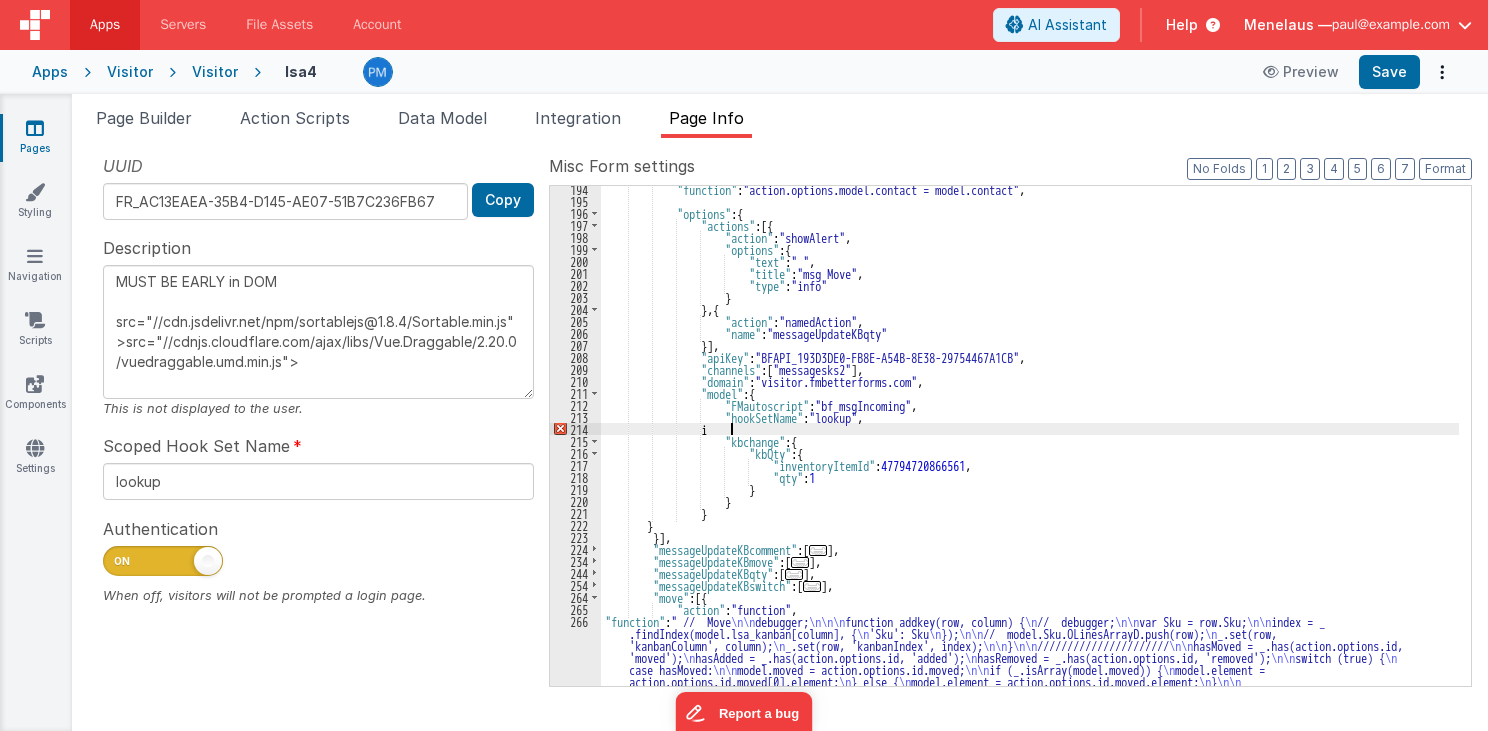 type on "MUST BE EARLY in DOM
src="//cdn.jsdelivr.net/npm/sortablejs@1.8.4/Sortable.min.js">src="//cdnjs.cloudflare.com/ajax/libs/Vue.Draggable/2.20.0/vuedraggable.umd.min.js">" 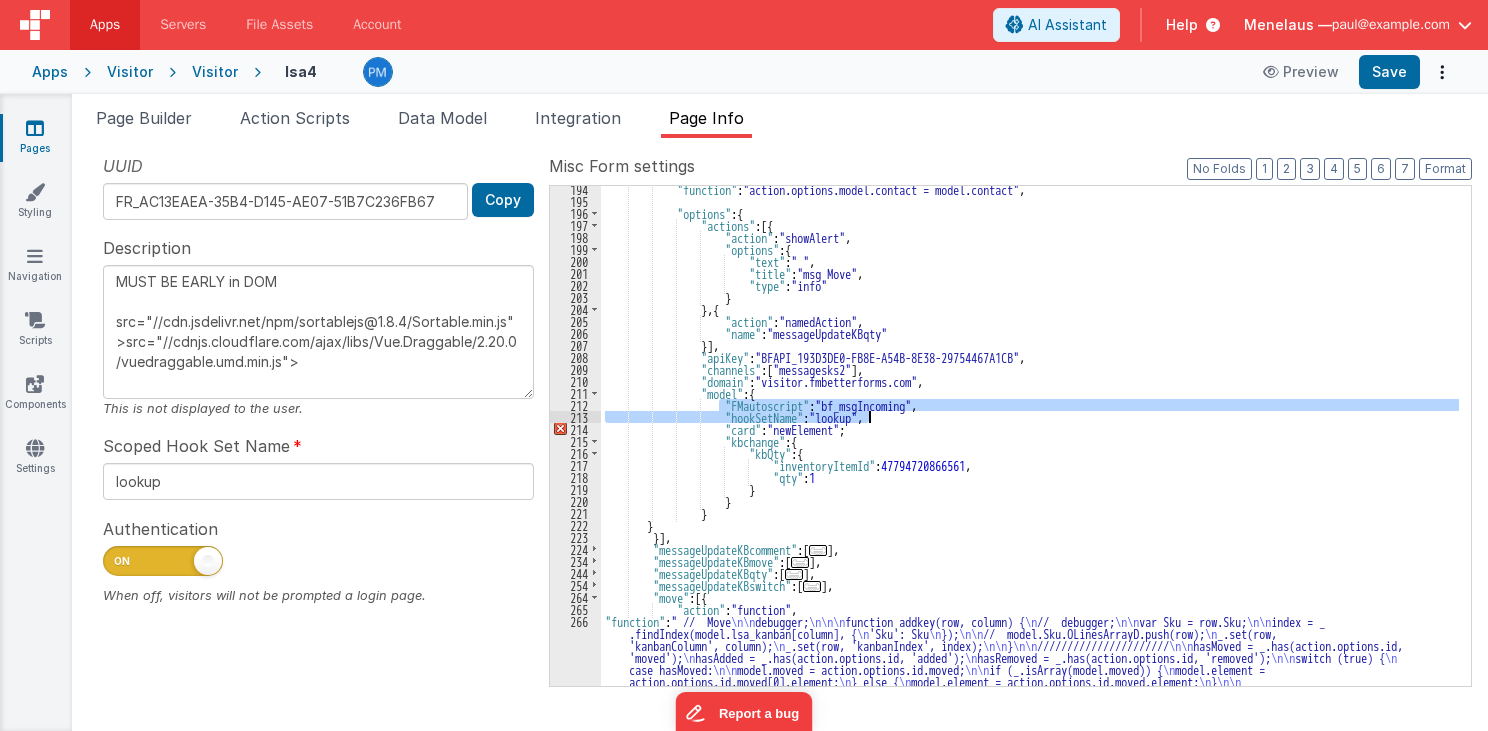 drag, startPoint x: 721, startPoint y: 401, endPoint x: 920, endPoint y: 413, distance: 199.36148 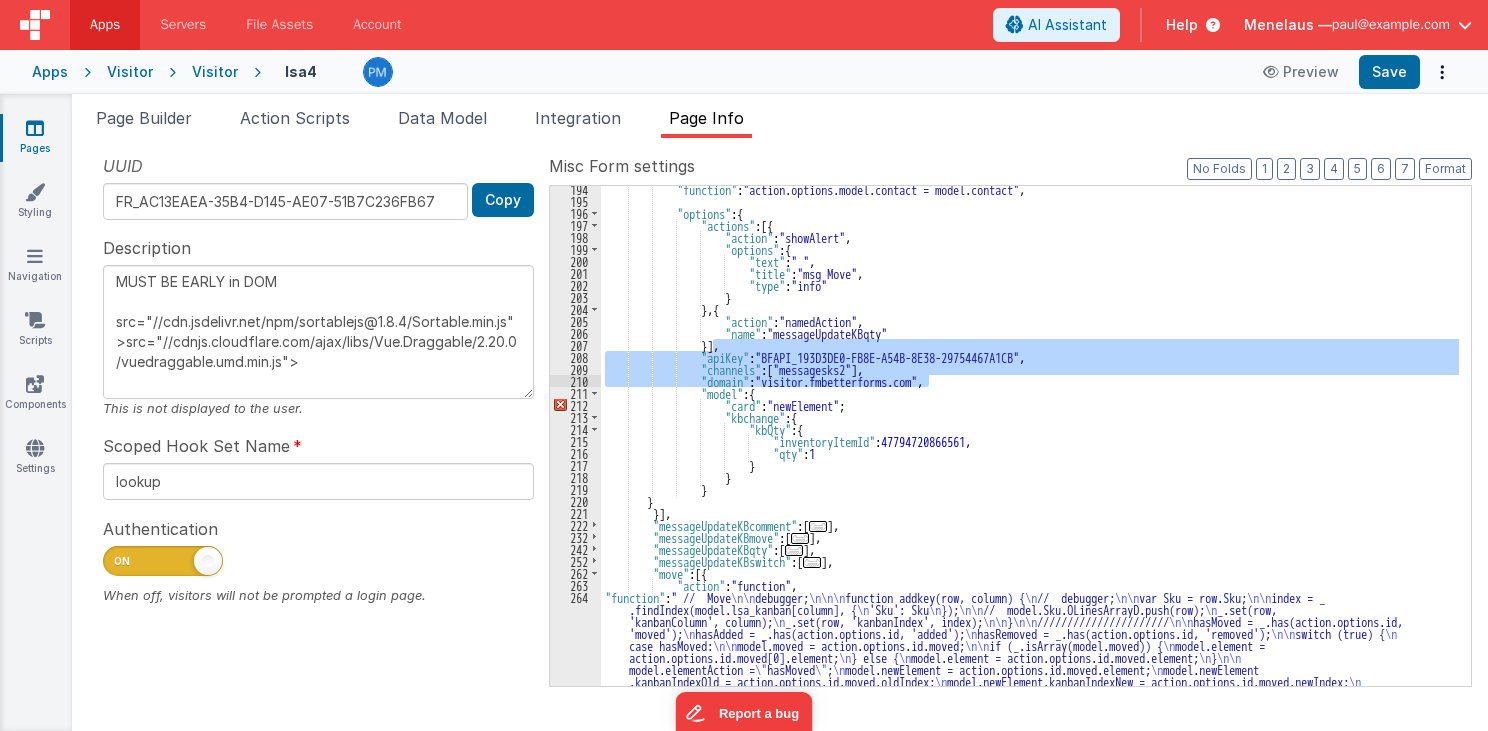 drag, startPoint x: 712, startPoint y: 346, endPoint x: 940, endPoint y: 375, distance: 229.8369 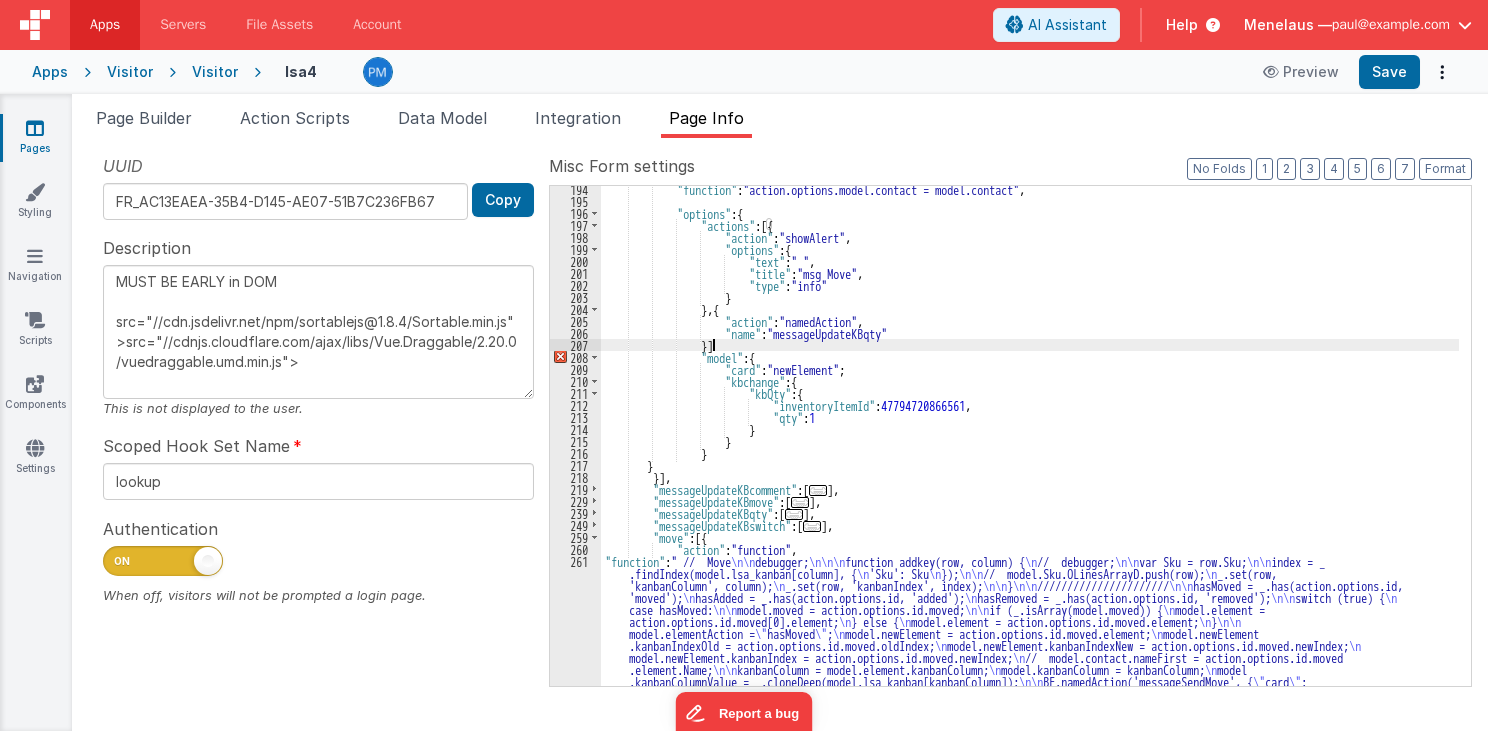 type 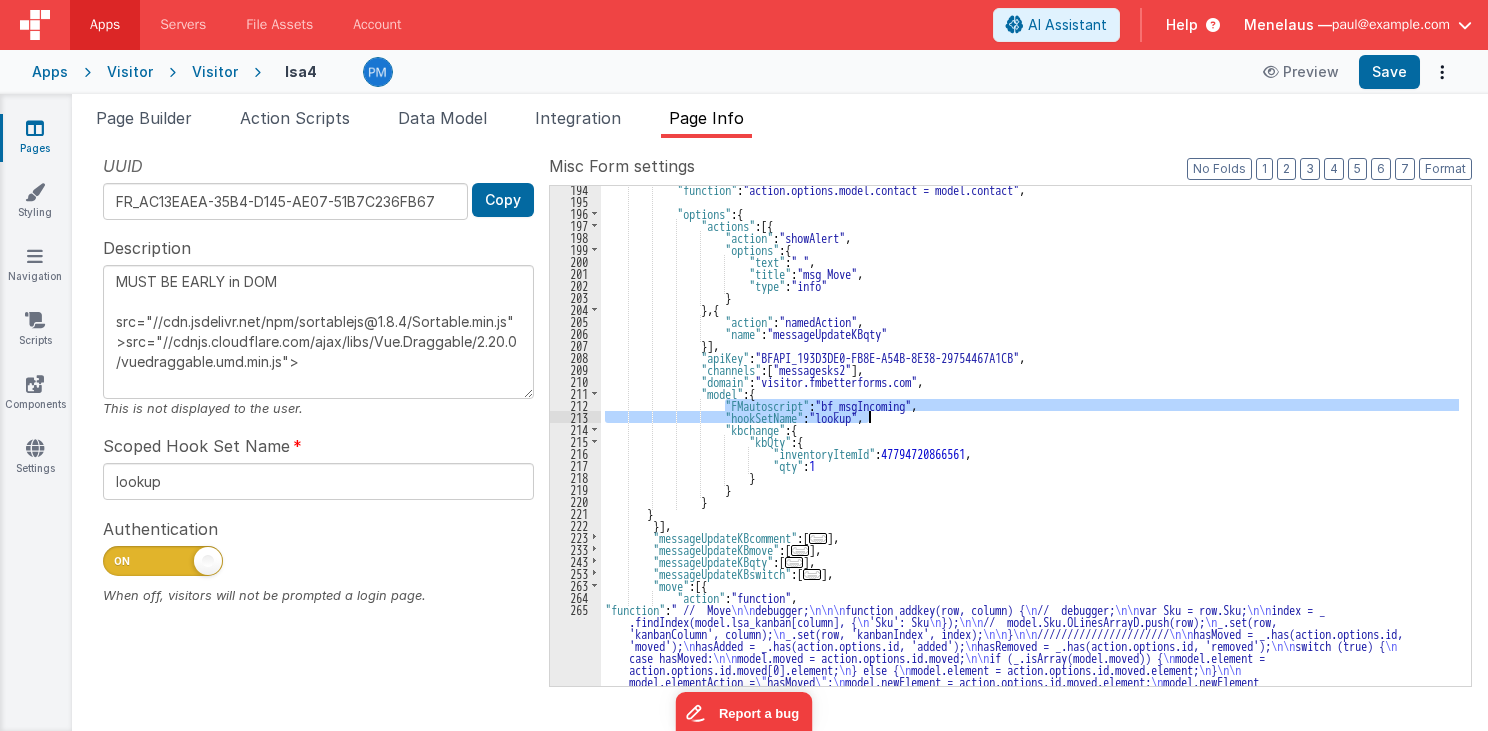 drag, startPoint x: 727, startPoint y: 403, endPoint x: 905, endPoint y: 415, distance: 178.40404 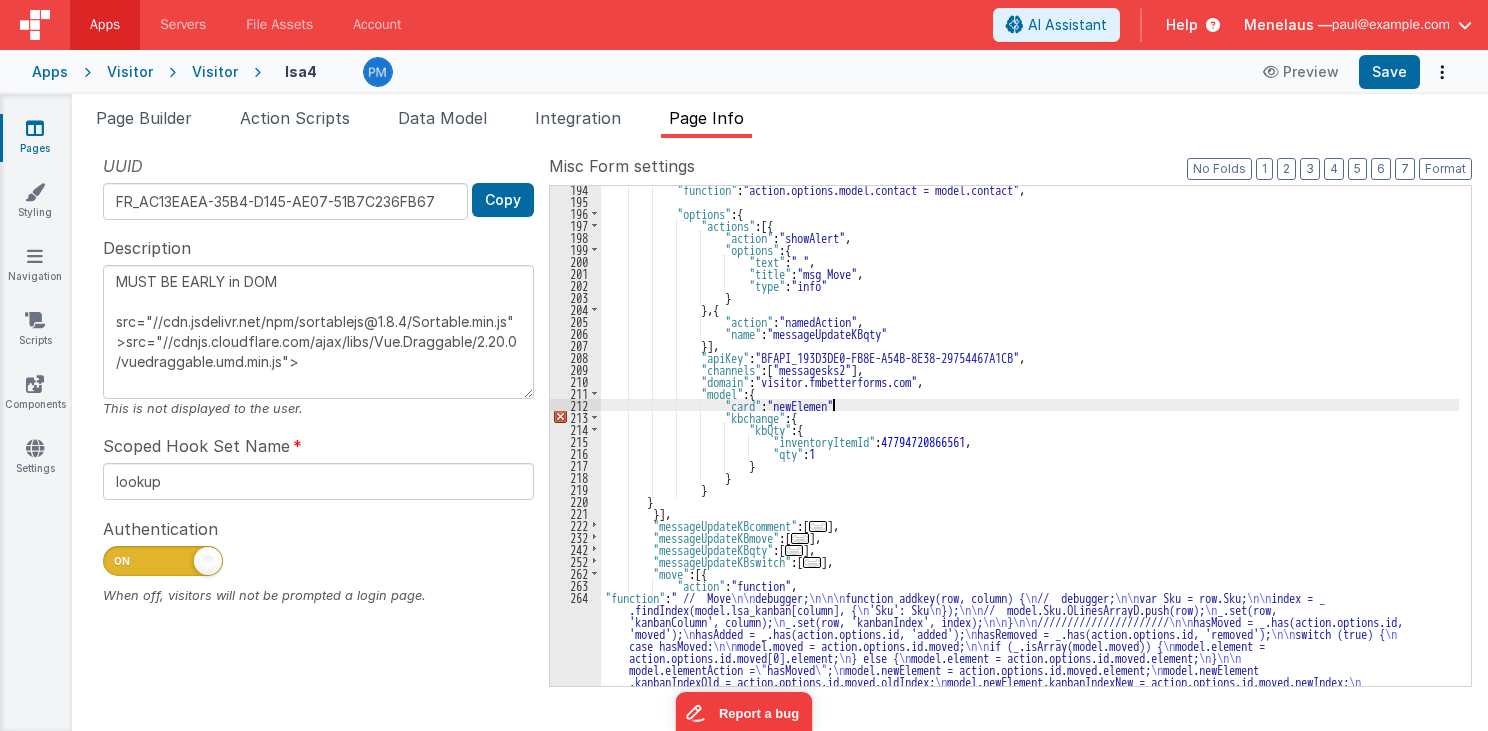 type 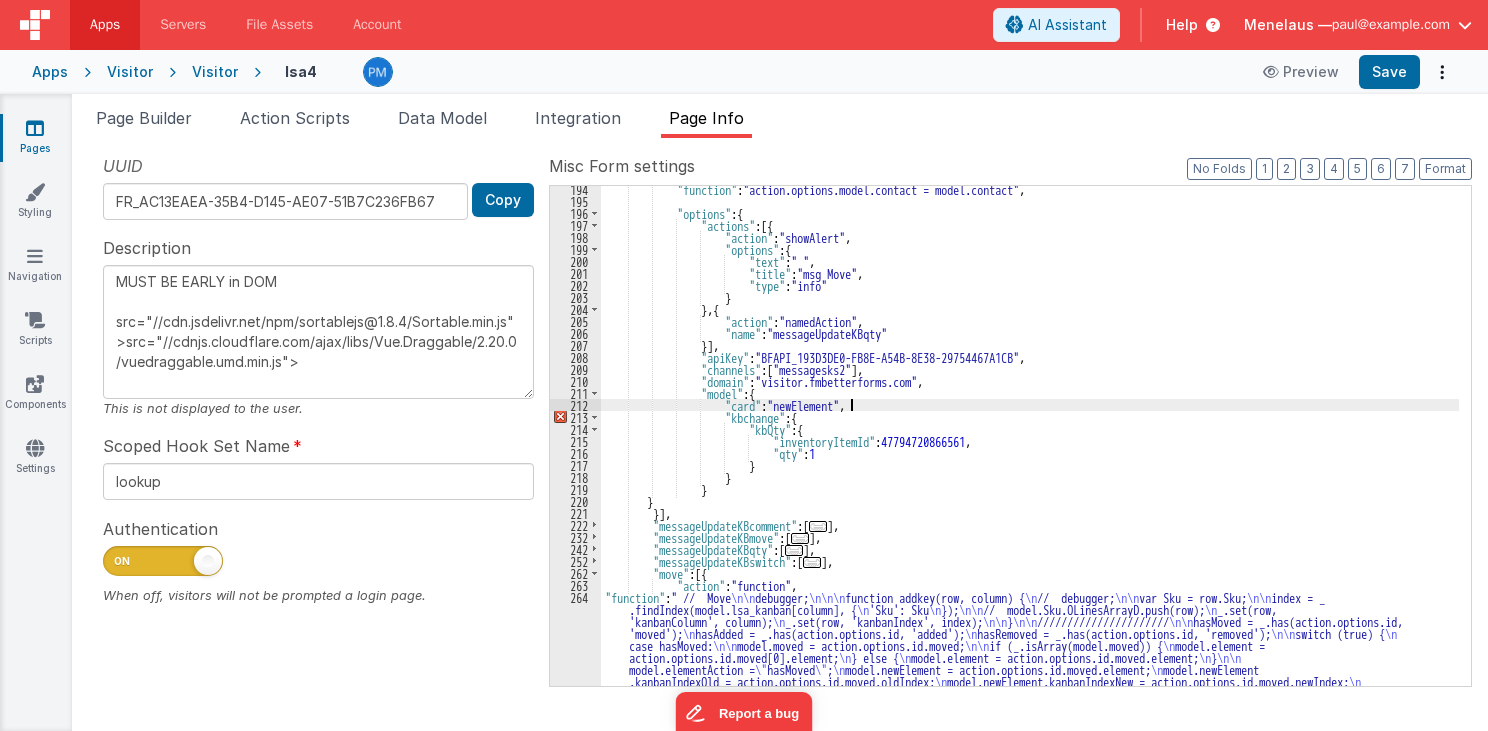 type on "MUST BE EARLY in DOM
src="//cdn.jsdelivr.net/npm/sortablejs@1.8.4/Sortable.min.js">src="//cdnjs.cloudflare.com/ajax/libs/Vue.Draggable/2.20.0/vuedraggable.umd.min.js">" 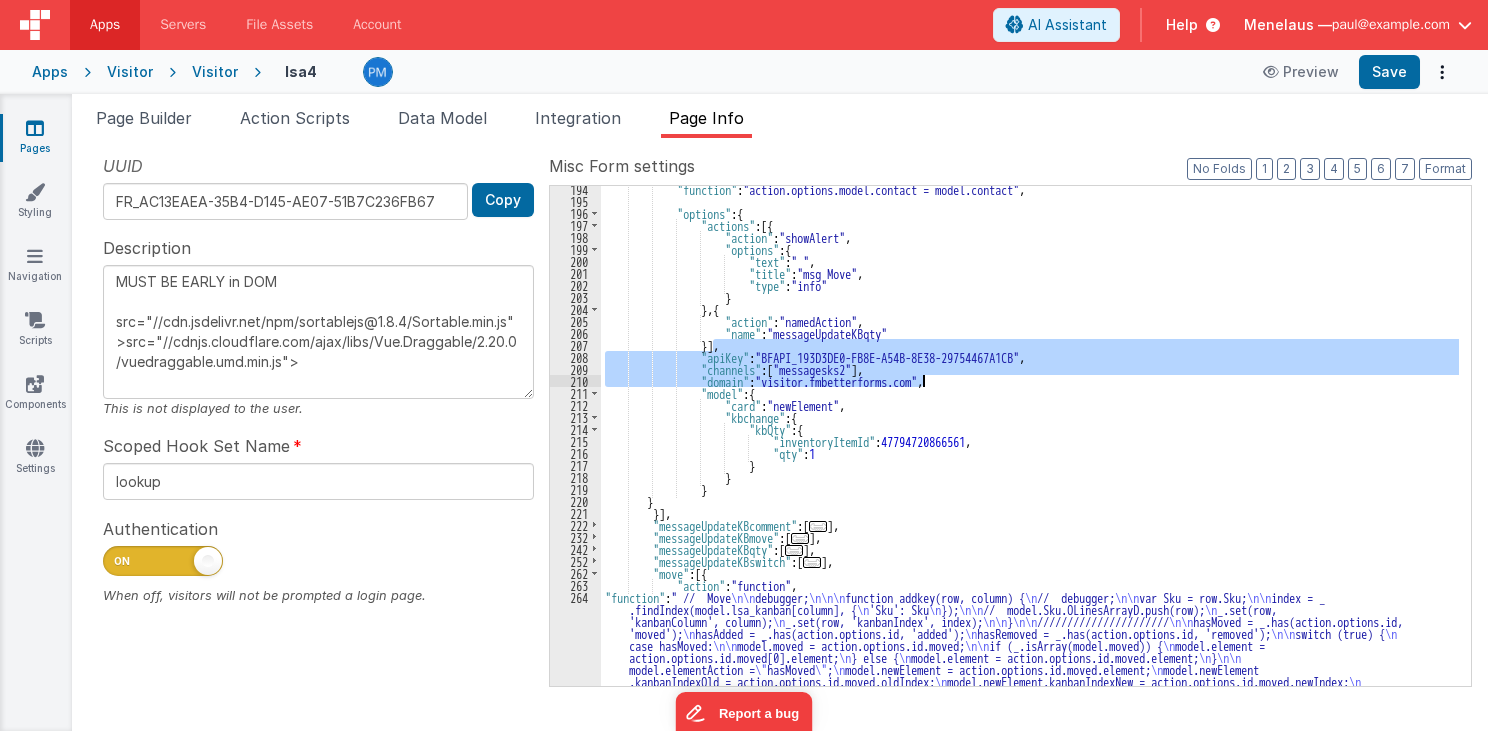 drag, startPoint x: 714, startPoint y: 346, endPoint x: 923, endPoint y: 378, distance: 211.43556 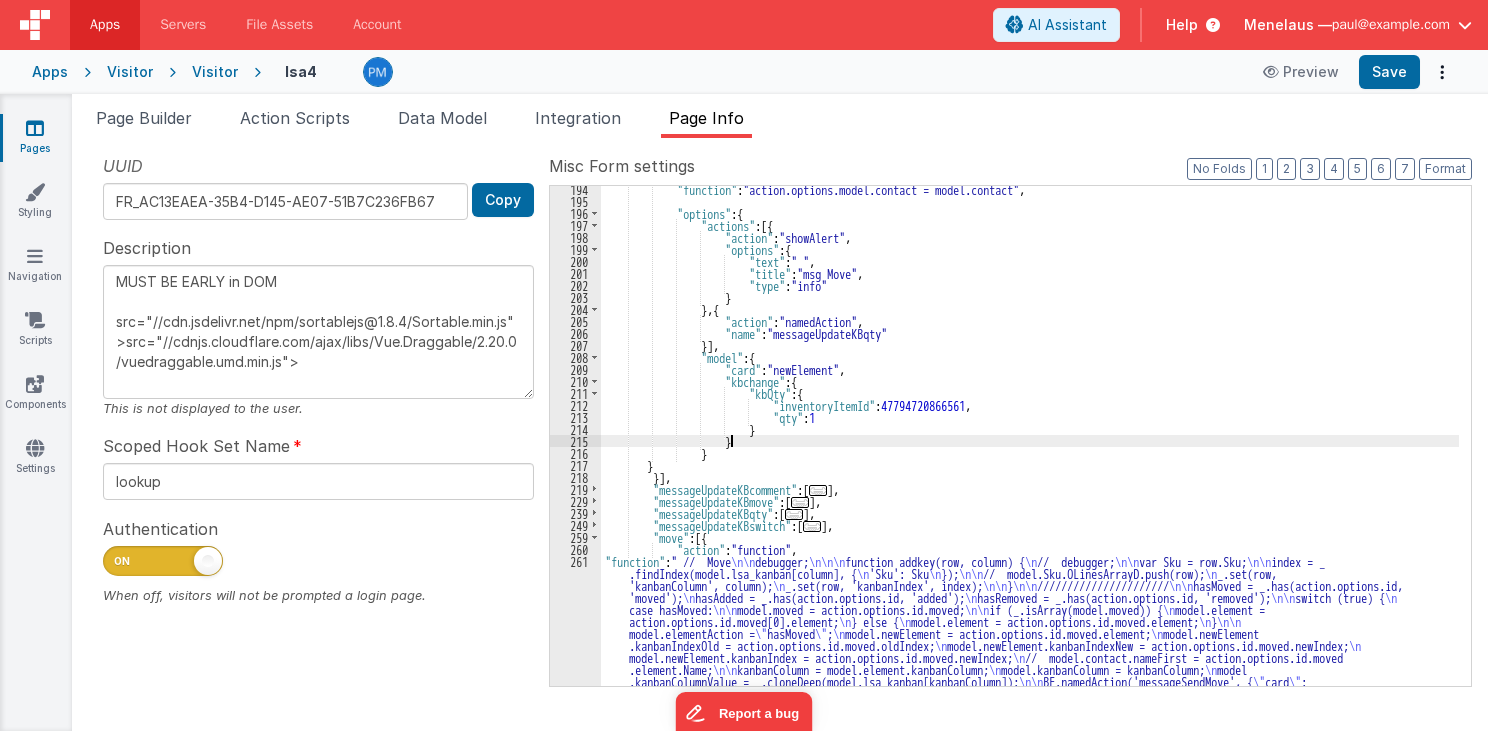 click on ""function" :  "action.options.model.contact = model.contact" ,                               "options" :  {                     "actions" :  [{                          "action" :  "showAlert" ,                          "options" :  {                               "text" :  " " ,                               "title" :  "msg Move" ,                               "type" :  "info"                          }                     } ,  {                          "action" :  "namedAction" ,                          "name" :  "messageUpdateKBqty"                     }] ,                     "model" :  {                          "card" :  "newElement" ,                          "kbchange" :  {                               "kbQty" :  {                                    "inventoryItemId" :  47794720866561 ,                                    "qty" :  1                               }                          }                     }          }           }] ,           "messageUpdateKBcomment" :  [ ... ]" at bounding box center (1030, 667) 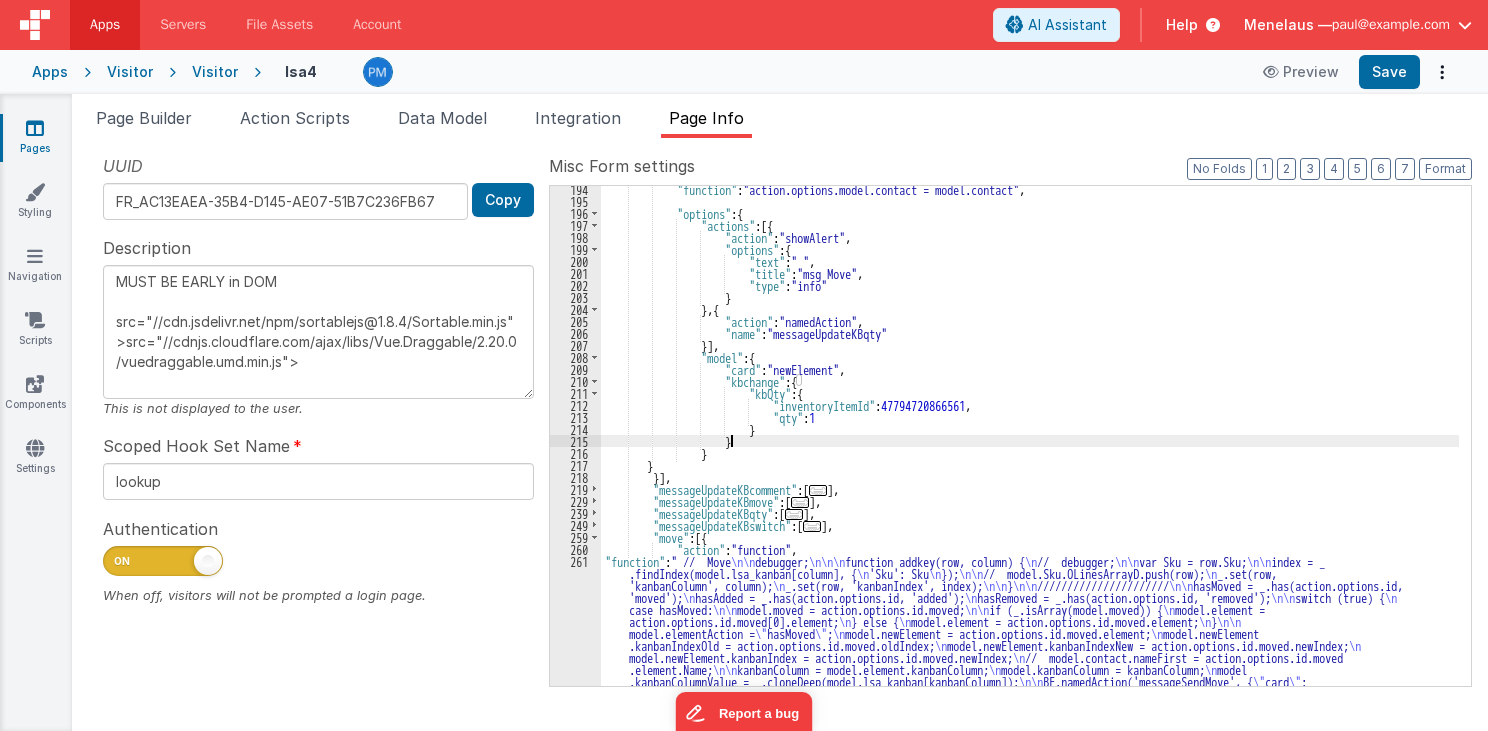 type on "MUST BE EARLY in DOM
src="//cdn.jsdelivr.net/npm/sortablejs@1.8.4/Sortable.min.js">src="//cdnjs.cloudflare.com/ajax/libs/Vue.Draggable/2.20.0/vuedraggable.umd.min.js">" 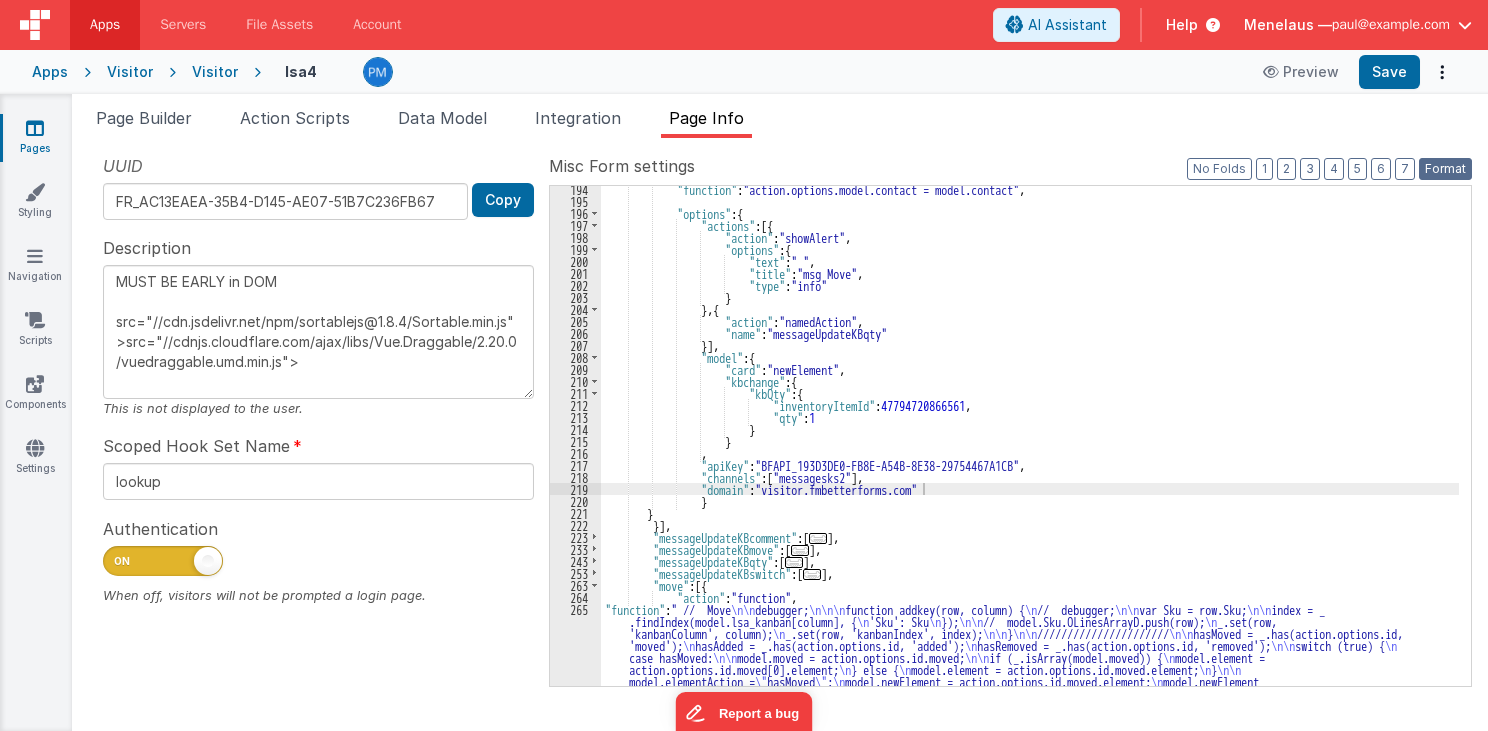 click on "Format" at bounding box center [1445, 169] 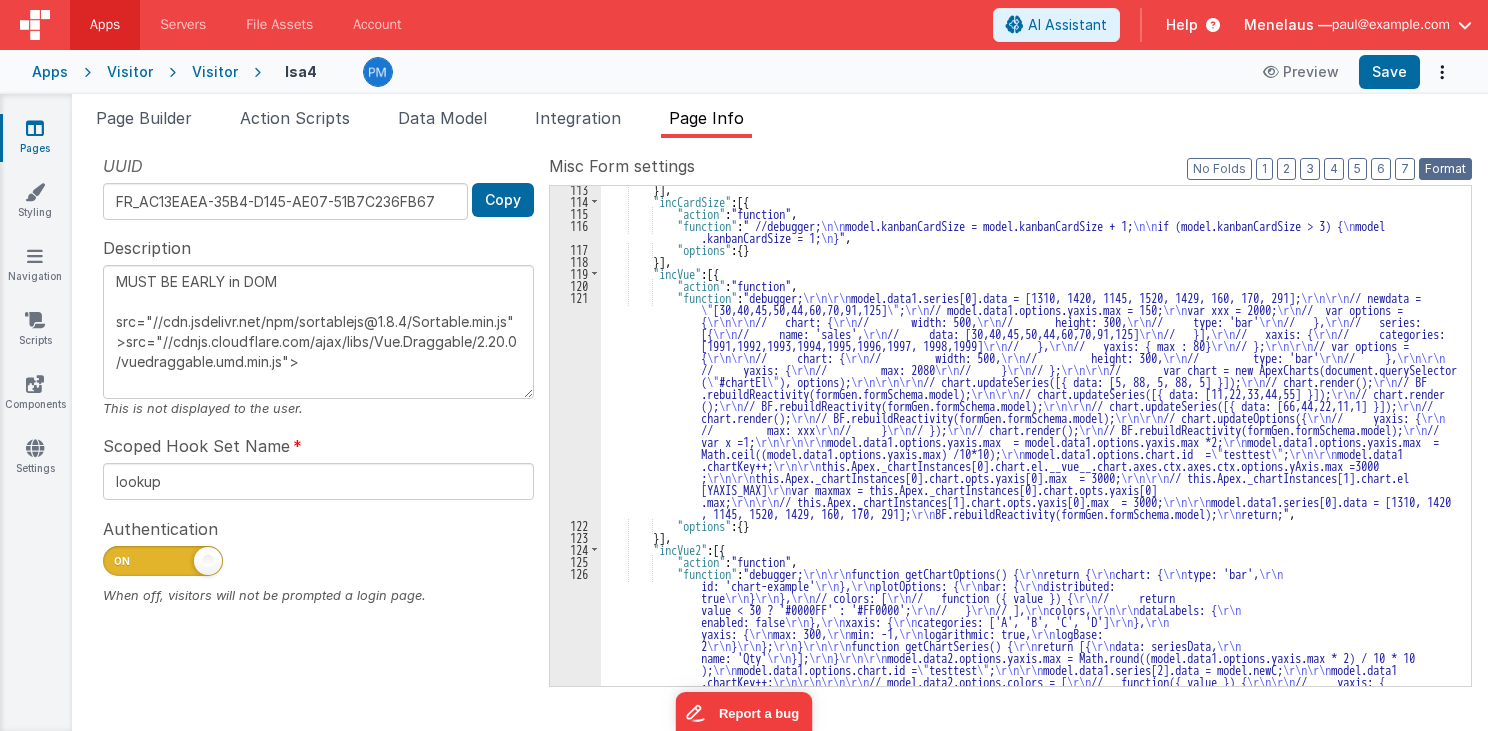 scroll, scrollTop: 2727, scrollLeft: 0, axis: vertical 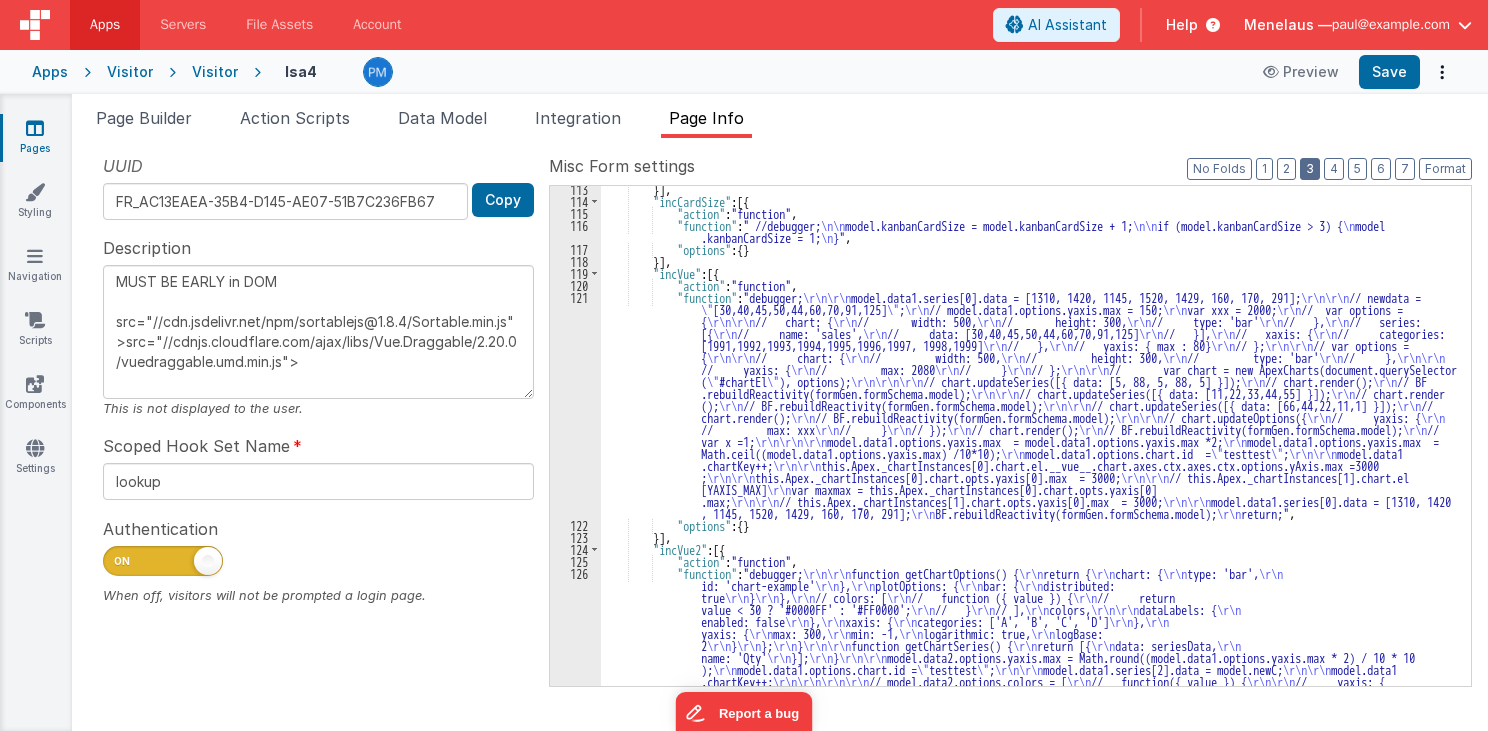 click on "3" at bounding box center (1310, 169) 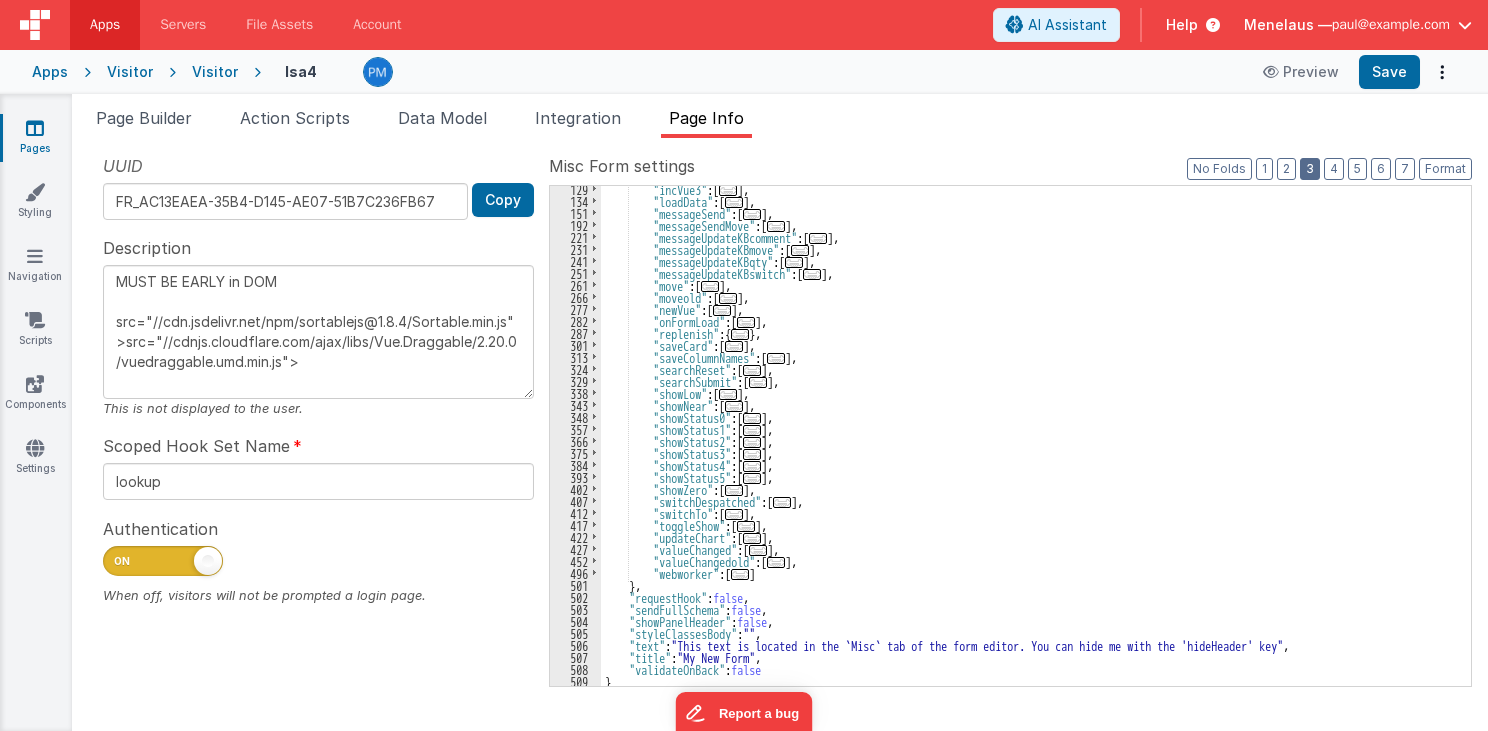scroll, scrollTop: 279, scrollLeft: 0, axis: vertical 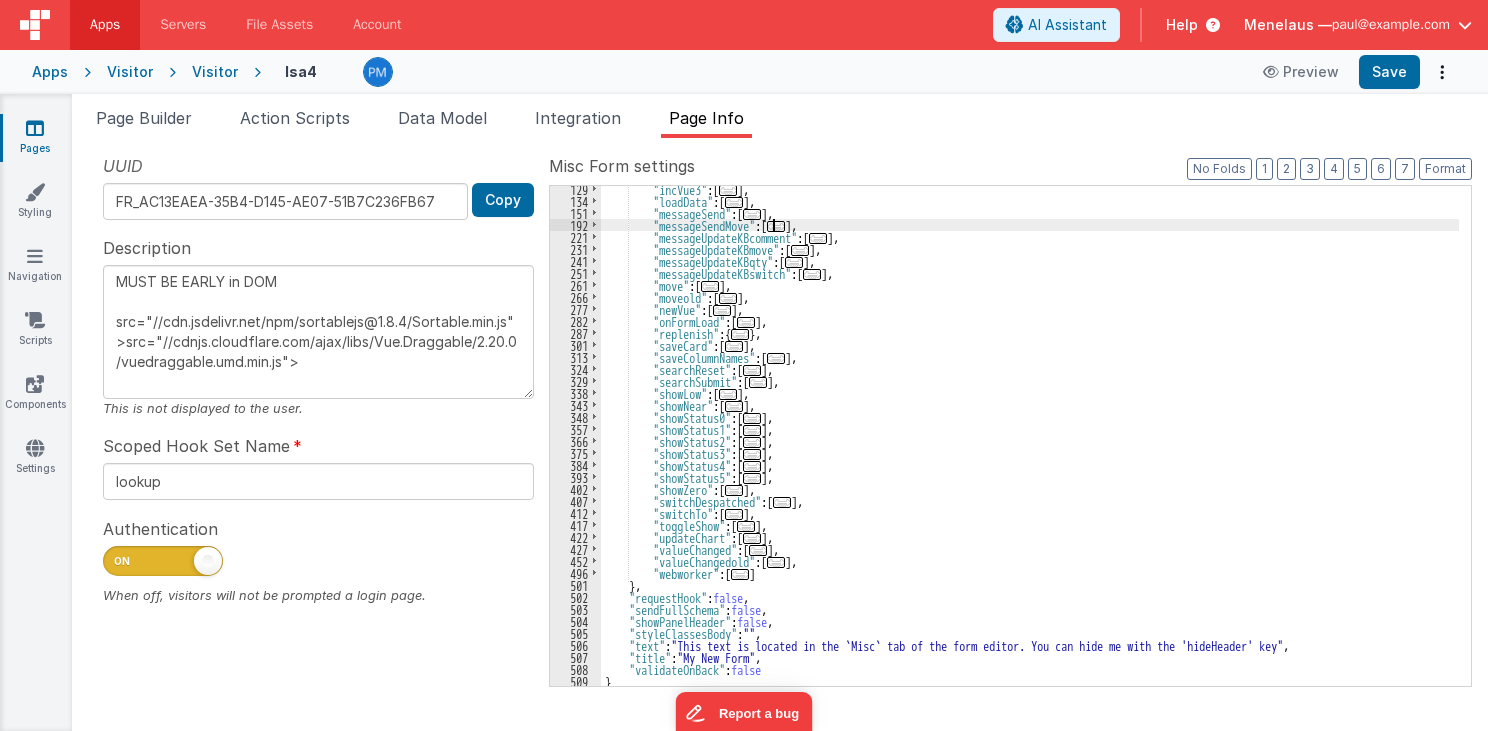 click on "..." at bounding box center (776, 226) 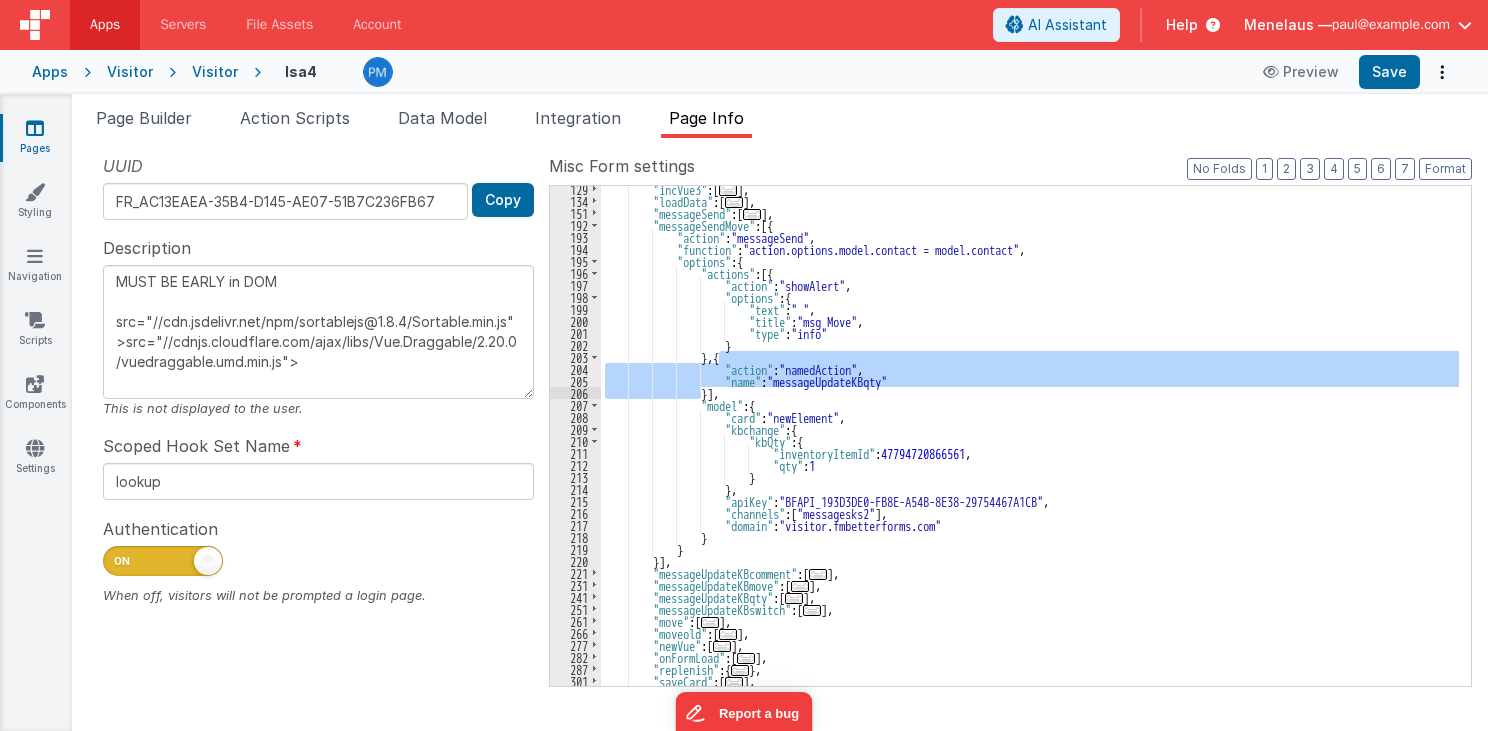 drag, startPoint x: 720, startPoint y: 354, endPoint x: 704, endPoint y: 395, distance: 44.011364 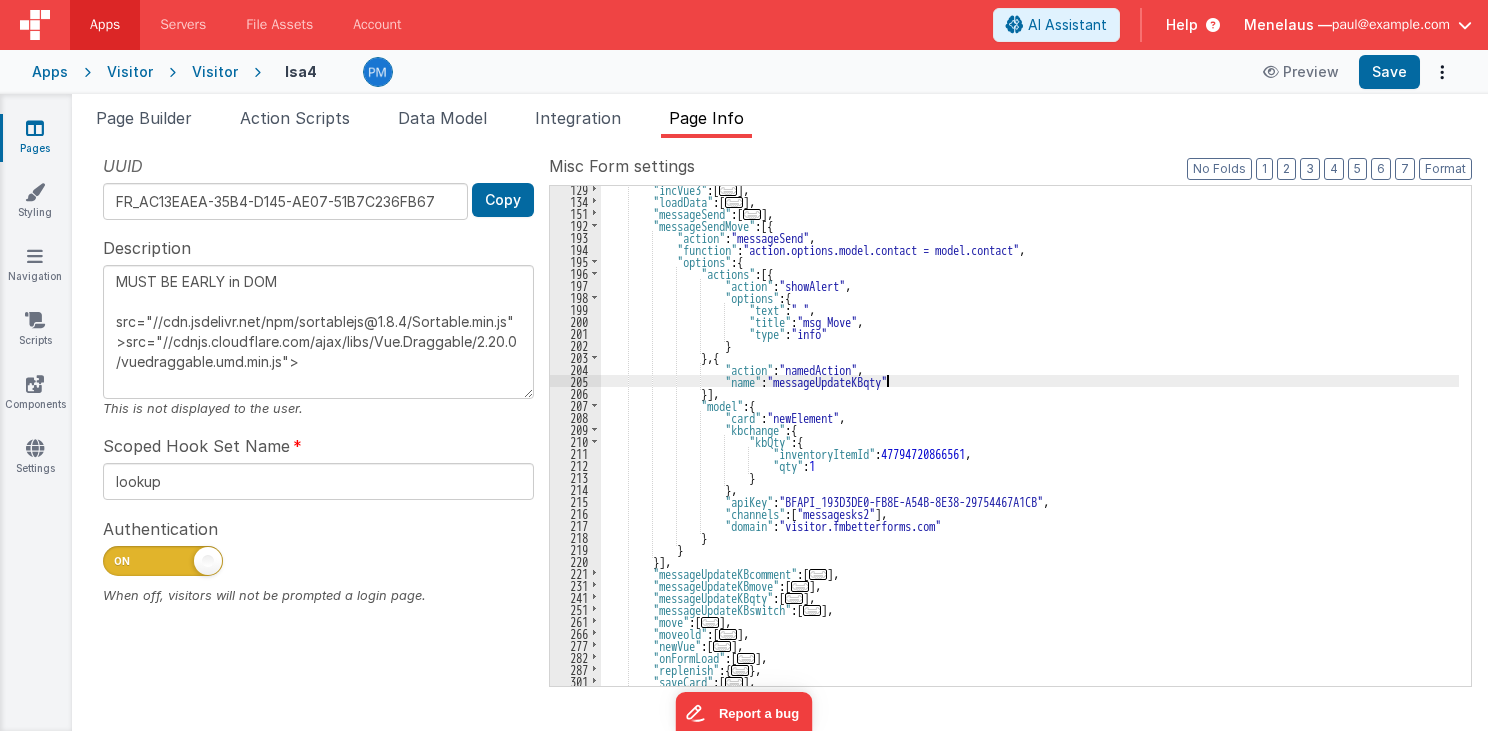 type on "MUST BE EARLY in DOM
src="//cdn.jsdelivr.net/npm/sortablejs@1.8.4/Sortable.min.js">src="//cdnjs.cloudflare.com/ajax/libs/Vue.Draggable/2.20.0/vuedraggable.umd.min.js">" 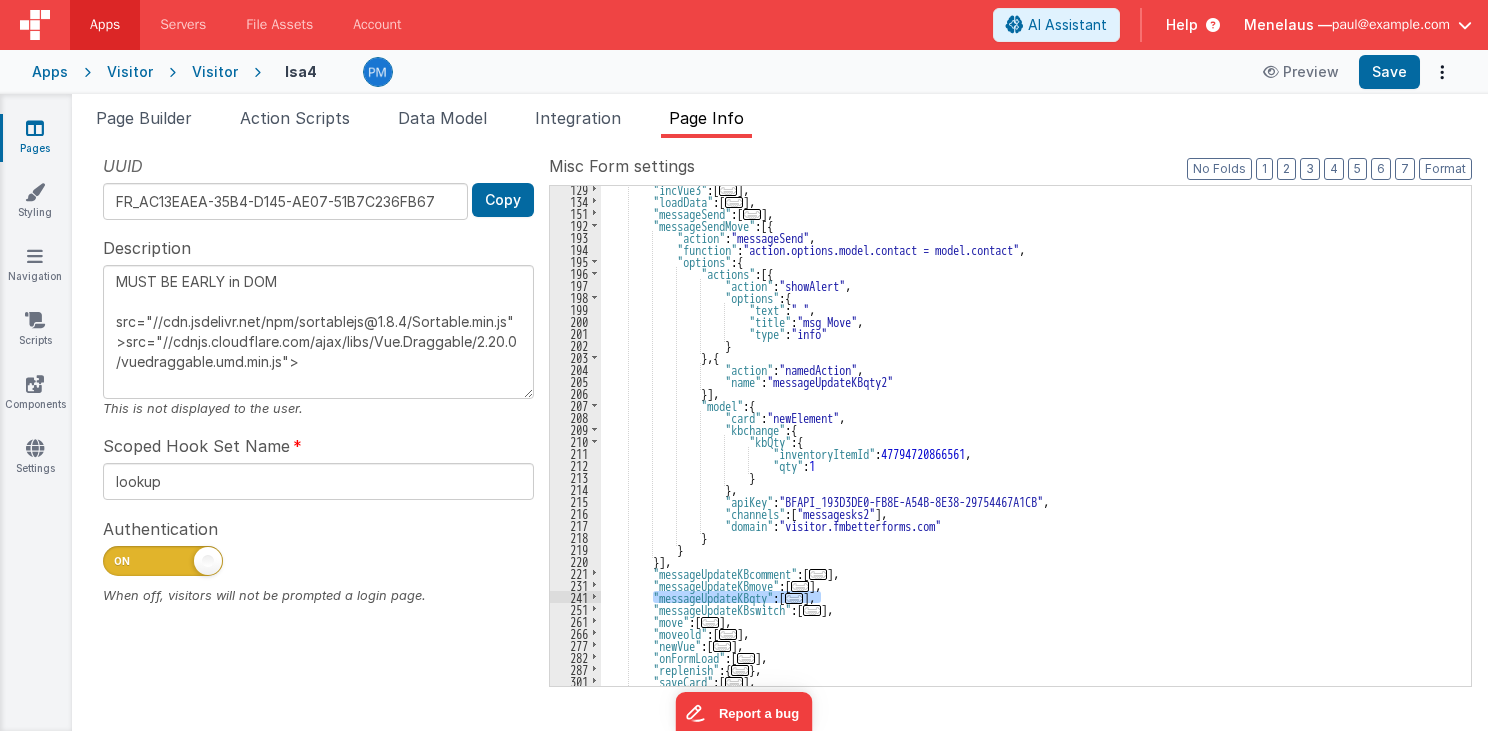 drag, startPoint x: 720, startPoint y: 597, endPoint x: 839, endPoint y: 598, distance: 119.0042 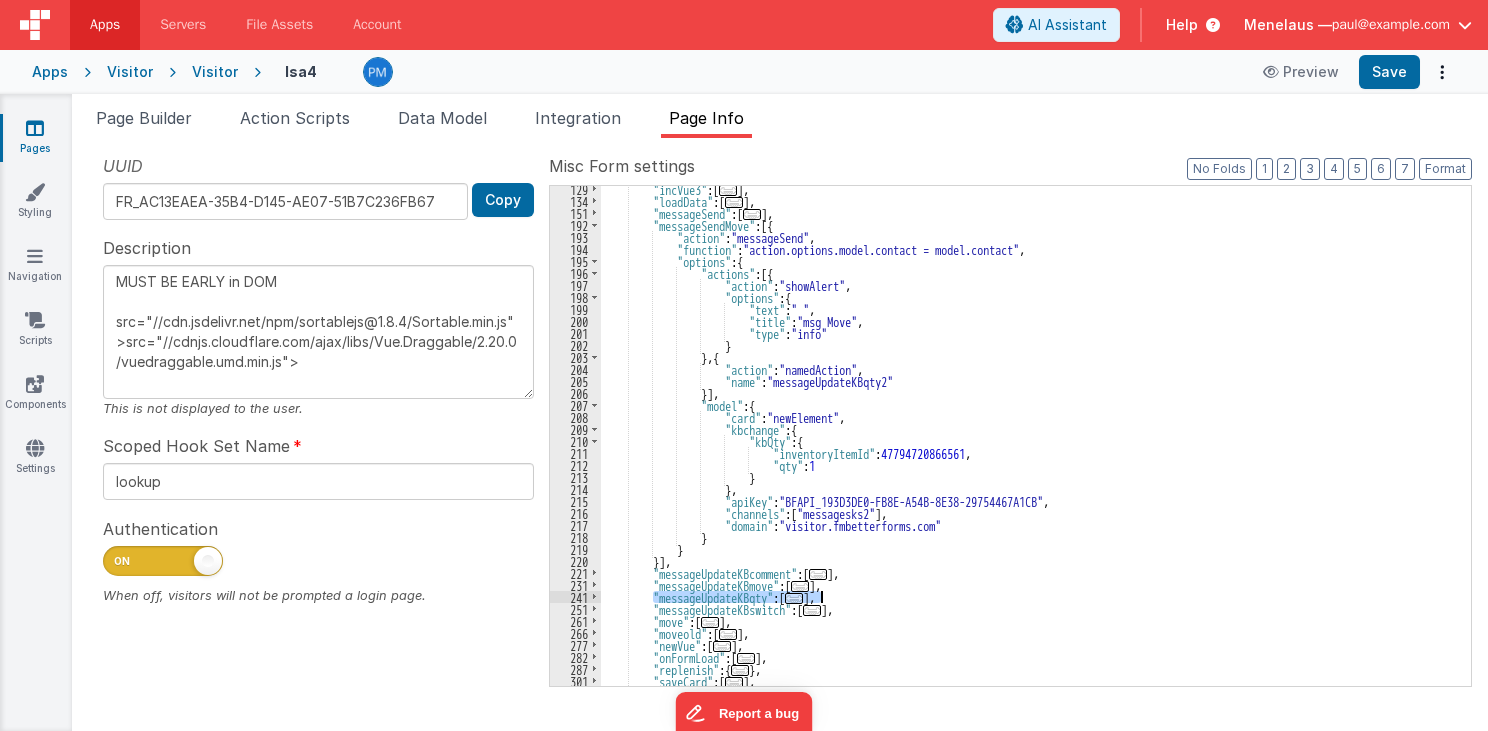 click on ""incVue3" :  [ ... ] ,           "loadData" :  [ ... ] ,           "messageSend" :  [ ... ] ,           "messageSendMove" :  [{                "action" :  "messageSend" ,                "function" :  "action.options.model.contact = model.contact" ,                "options" :  {                     "actions" :  [{                          "action" :  "showAlert" ,                          "options" :  {                               "text" :  " " ,                               "title" :  "msg Move" ,                               "type" :  "info"                          }                     } ,  {                          "action" :  "namedAction" ,                          "name" :  "messageUpdateKBqty2"                     }] ,                     "model" :  {                          "card" :  "newElement" ,                          "kbchange" :  {                               "kbQty" :  {                                    "inventoryItemId" :  47794720866561 ,                               :" at bounding box center (1030, 436) 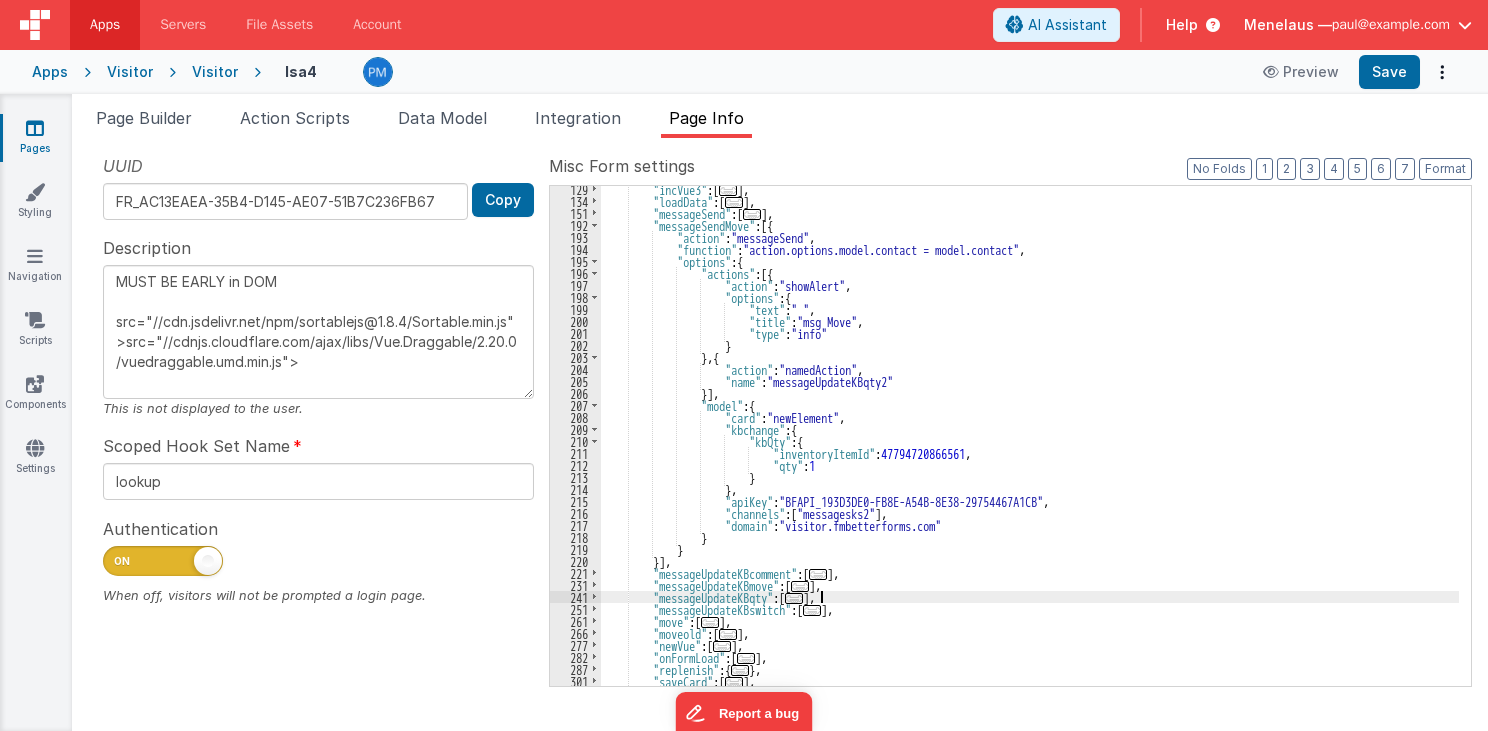 type on "MUST BE EARLY in DOM
src="//cdn.jsdelivr.net/npm/sortablejs@1.8.4/Sortable.min.js">src="//cdnjs.cloudflare.com/ajax/libs/Vue.Draggable/2.20.0/vuedraggable.umd.min.js">" 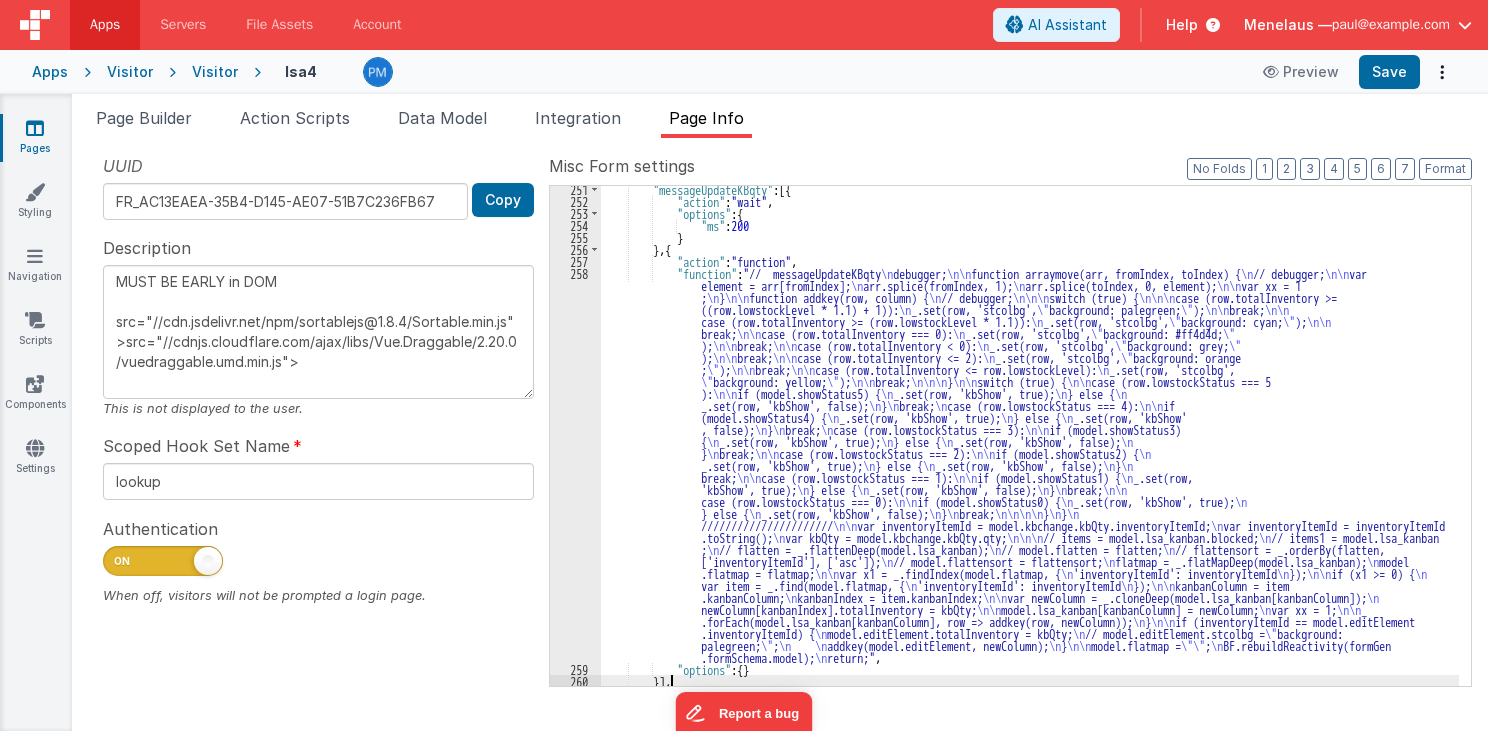 scroll, scrollTop: 699, scrollLeft: 0, axis: vertical 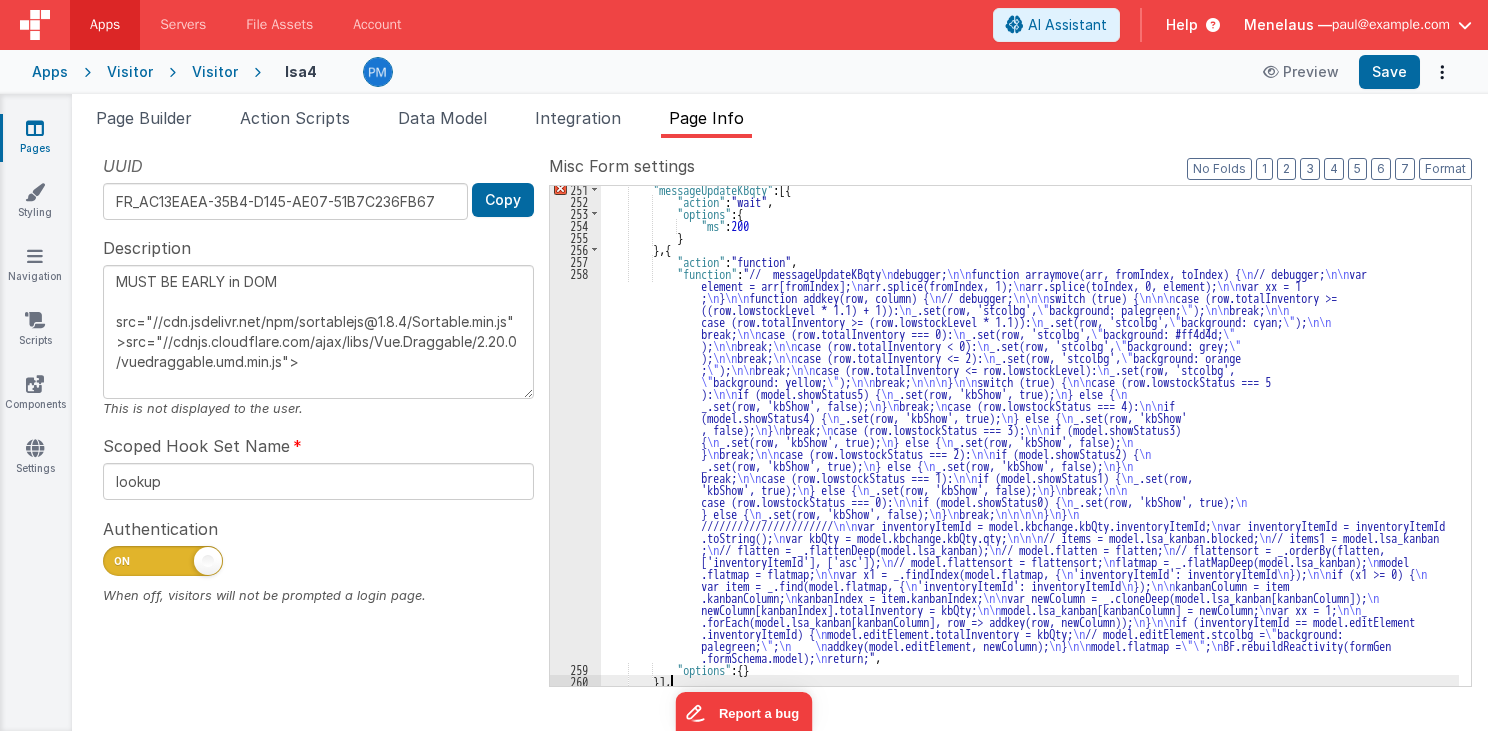 click on ""messageUpdateKBqty" :  [{                "action" :  "wait" ,                "options" :  {                     "ms" :  200                }           } ,  {                "action" :  "function" ,                "function" :  "//  messageUpdateKBqty \n debugger; \n\n function arraymove(arr, fromIndex, toIndex) { \n     // debugger; \n\n     var                   element = arr[fromIndex]; \n     arr.splice(fromIndex, 1); \n     arr.splice(toIndex, 0, element); \n\n     var xx = 1                  ; \n } \n\n function addkey(row, column) { \n     // debugger; \n\n\n     switch (true) { \n\n\n         case (row.totalInventory >=                   ((row.lowstockLevel * 1.1) + 1)): \n             _.set(row, 'stcolbg',  \" background: palegreen; \" ); \n\n             break; \n\n                           case (row.totalInventory >= (row.lowstockLevel * 1.1)): \n             _.set(row, 'stcolbg',  \" background: cyan; \" ); \n\n   \n\n \n ;" at bounding box center (1030, 445) 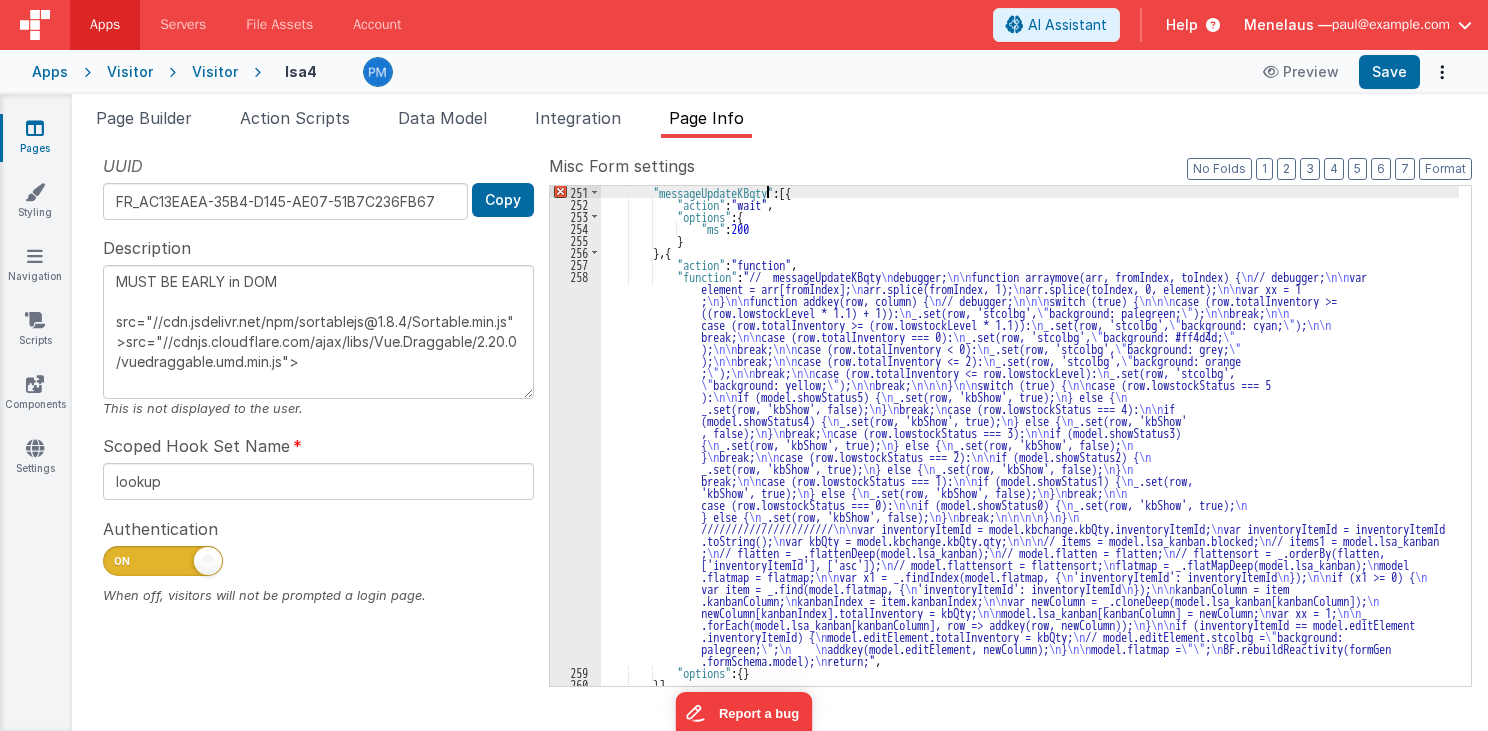 type on "MUST BE EARLY in DOM
src="//cdn.jsdelivr.net/npm/sortablejs@1.8.4/Sortable.min.js">src="//cdnjs.cloudflare.com/ajax/libs/Vue.Draggable/2.20.0/vuedraggable.umd.min.js">" 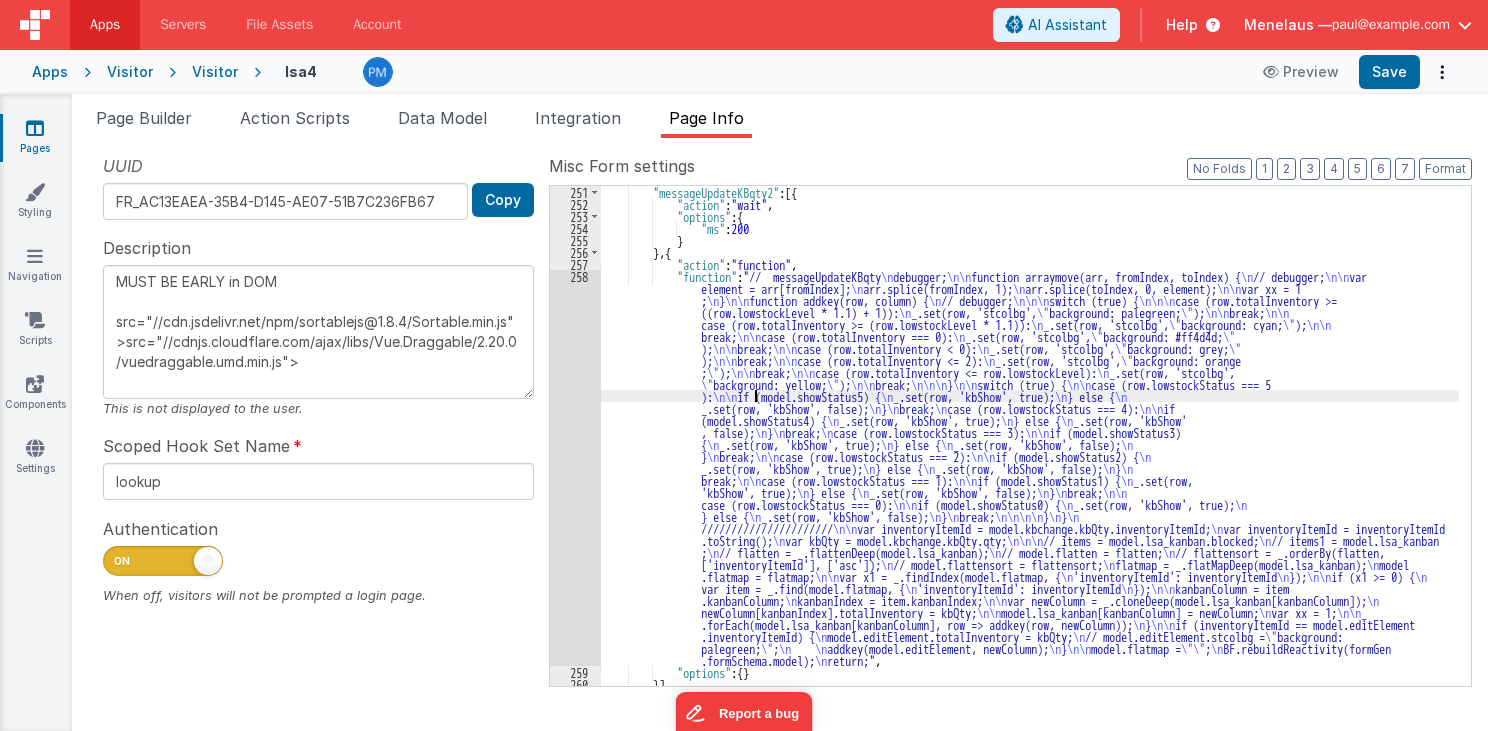 click on ""messageUpdateKBqty2" :  [{                "action" :  "wait" ,                "options" :  {                     "ms" :  200                }           } ,  {                "action" :  "function" ,                "function" :  "//  messageUpdateKBqty \n debugger; \n\n function arraymove(arr, fromIndex, toIndex) { \n     // debugger; \n\n     var                   element = arr[fromIndex]; \n     arr.splice(fromIndex, 1); \n     arr.splice(toIndex, 0, element); \n\n     var xx = 1                  ; \n } \n\n function addkey(row, column) { \n     // debugger; \n\n\n     switch (true) { \n\n\n         case (row.totalInventory >=                   ((row.lowstockLevel * 1.1) + 1)): \n             _.set(row, 'stcolbg',  \" background: palegreen; \" ); \n\n             break; \n\n                           case (row.totalInventory >= (row.lowstockLevel * 1.1)): \n             _.set(row, 'stcolbg',  \" background: cyan; \" ); \n\n   \n\n \n" at bounding box center [1030, 448] 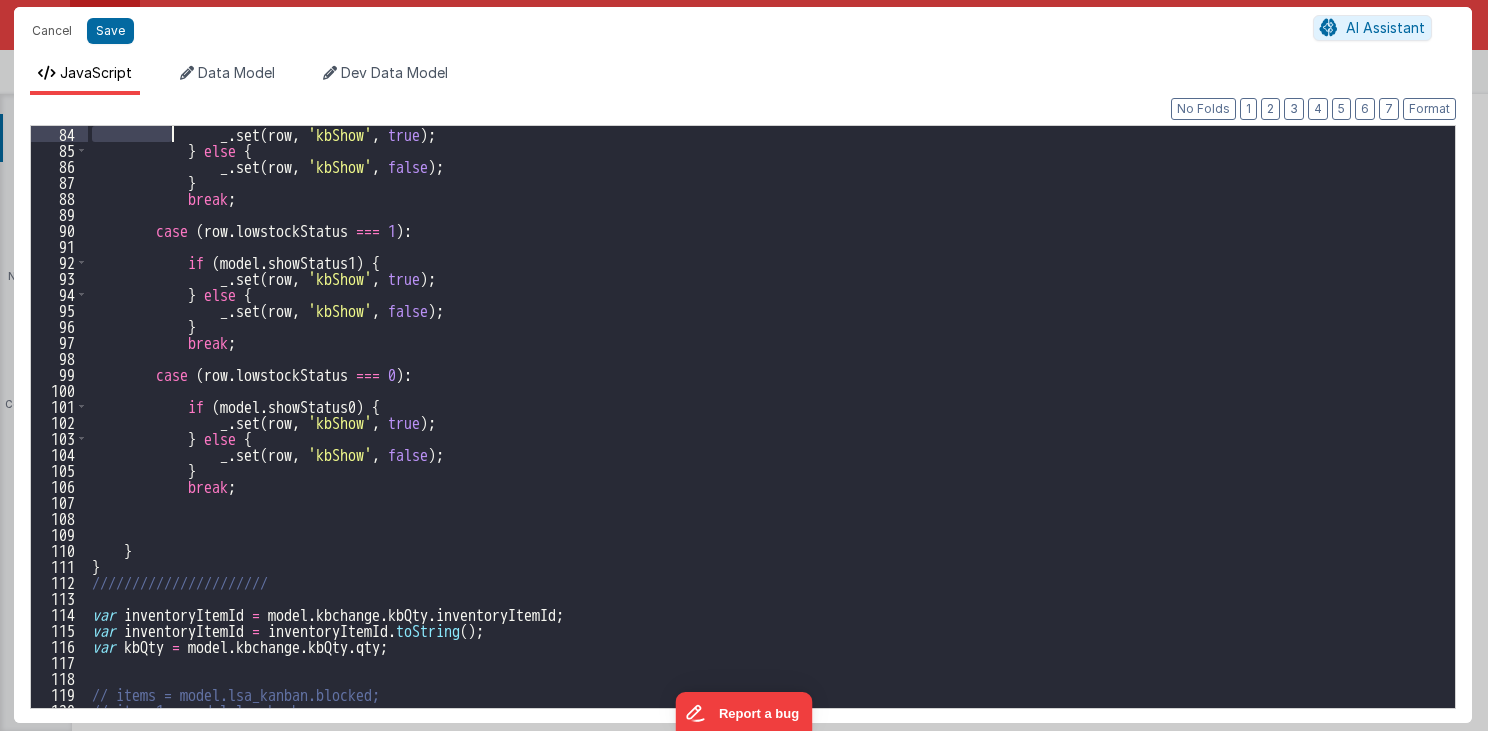 scroll, scrollTop: 1216, scrollLeft: 0, axis: vertical 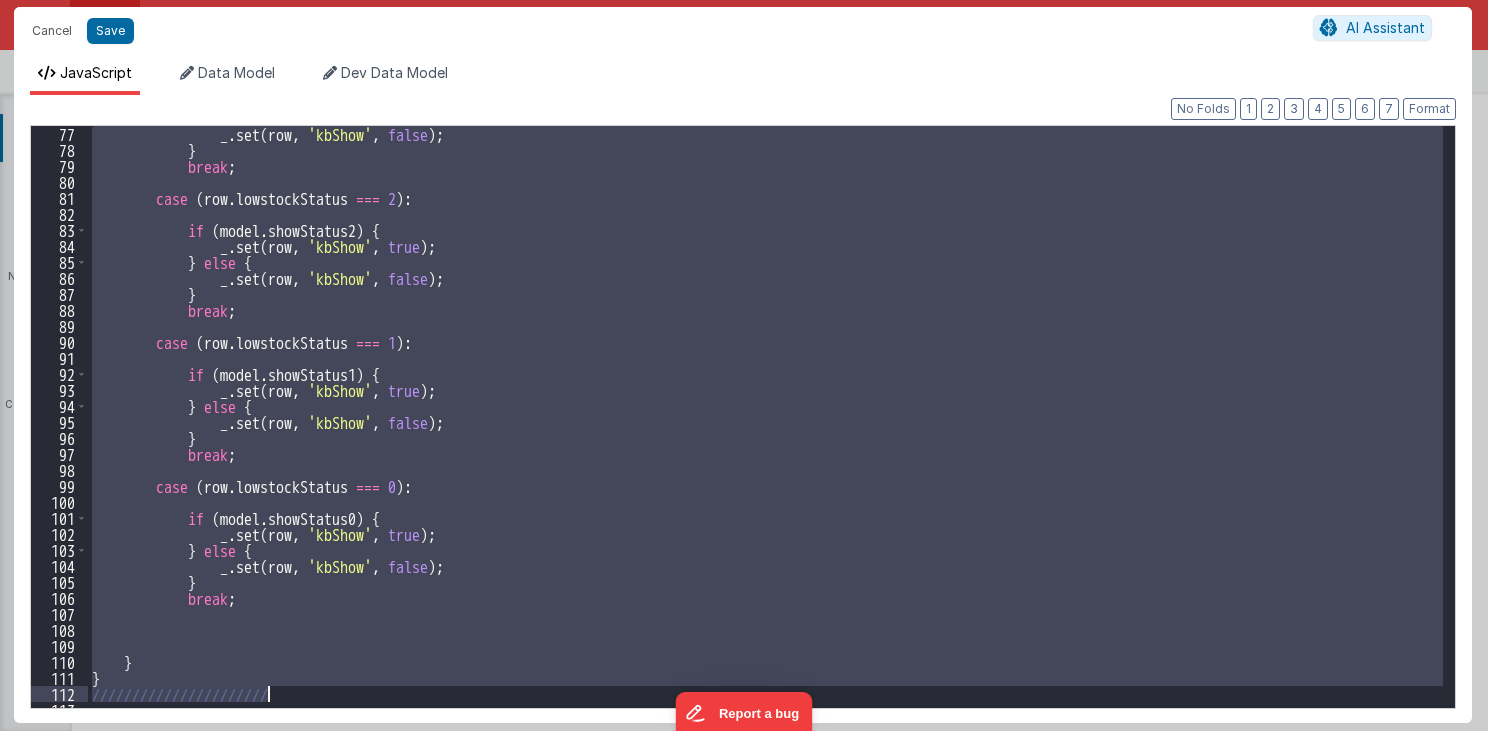 drag, startPoint x: 92, startPoint y: 168, endPoint x: 296, endPoint y: 690, distance: 560.4462 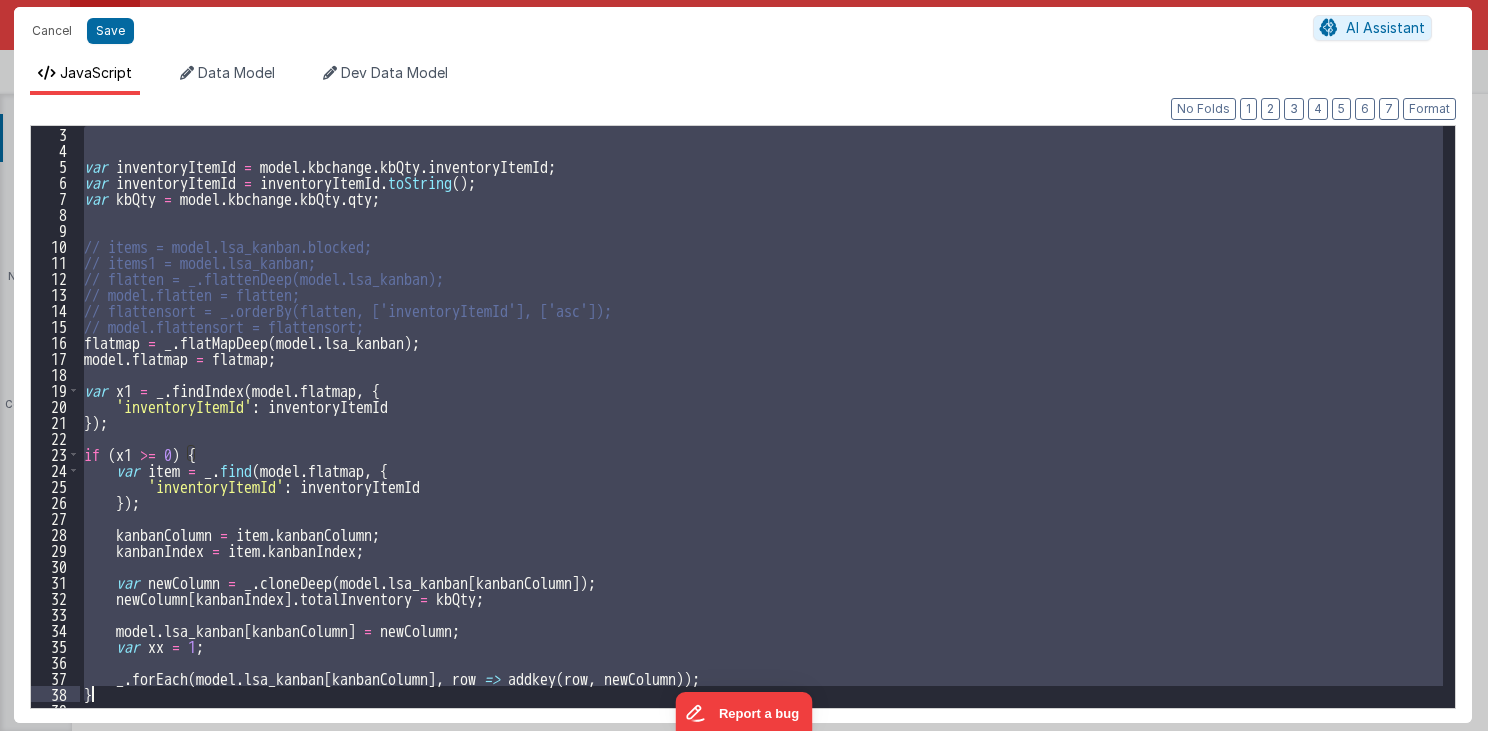 scroll, scrollTop: 200, scrollLeft: 0, axis: vertical 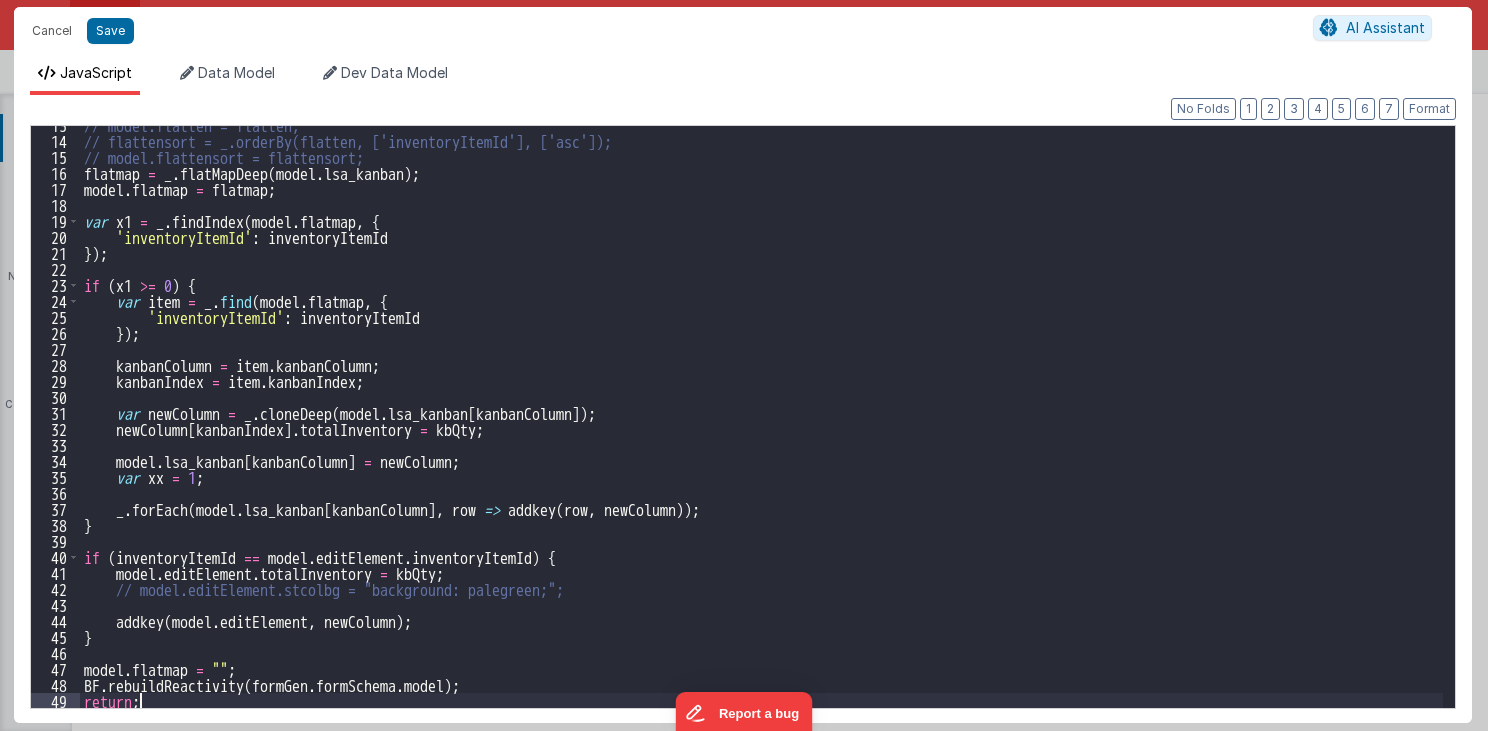 click on "// model.flatten = flatten; // flattensort = _.orderBy(flatten, ['inventoryItemId'], ['asc']); // model.flattensort = flattensort; flatmap   =   _ . flatMapDeep ( model . lsa_kanban ) ; model . flatmap   =   flatmap ; var   x1   =   _ . findIndex ( model . flatmap ,   {      'inventoryItemId' :   inventoryItemId }) ; if   ( x1   >=   0 )   {      var   item   =   _ . find ( model . flatmap ,   {           'inventoryItemId' :   inventoryItemId      }) ;      kanbanColumn   =   item . kanbanColumn ;      kanbanIndex   =   item . kanbanIndex ;      var   newColumn   =   _ . cloneDeep ( model . lsa_kanban [ kanbanColumn ]) ;      newColumn [ kanbanIndex ] . totalInventory   =   kbQty ;      model . lsa_kanban [ kanbanColumn ]   =   newColumn ;      var   xx   =   1 ;      _ . forEach ( model . lsa_kanban [ kanbanColumn ] ,   row   =>   addkey ( row ,   newColumn )) ; } if   ( inventoryItemId   ==   model . editElement . inventoryItemId )   {      model . editElement . totalInventory   =   kbQty ;                (" at bounding box center [762, 424] 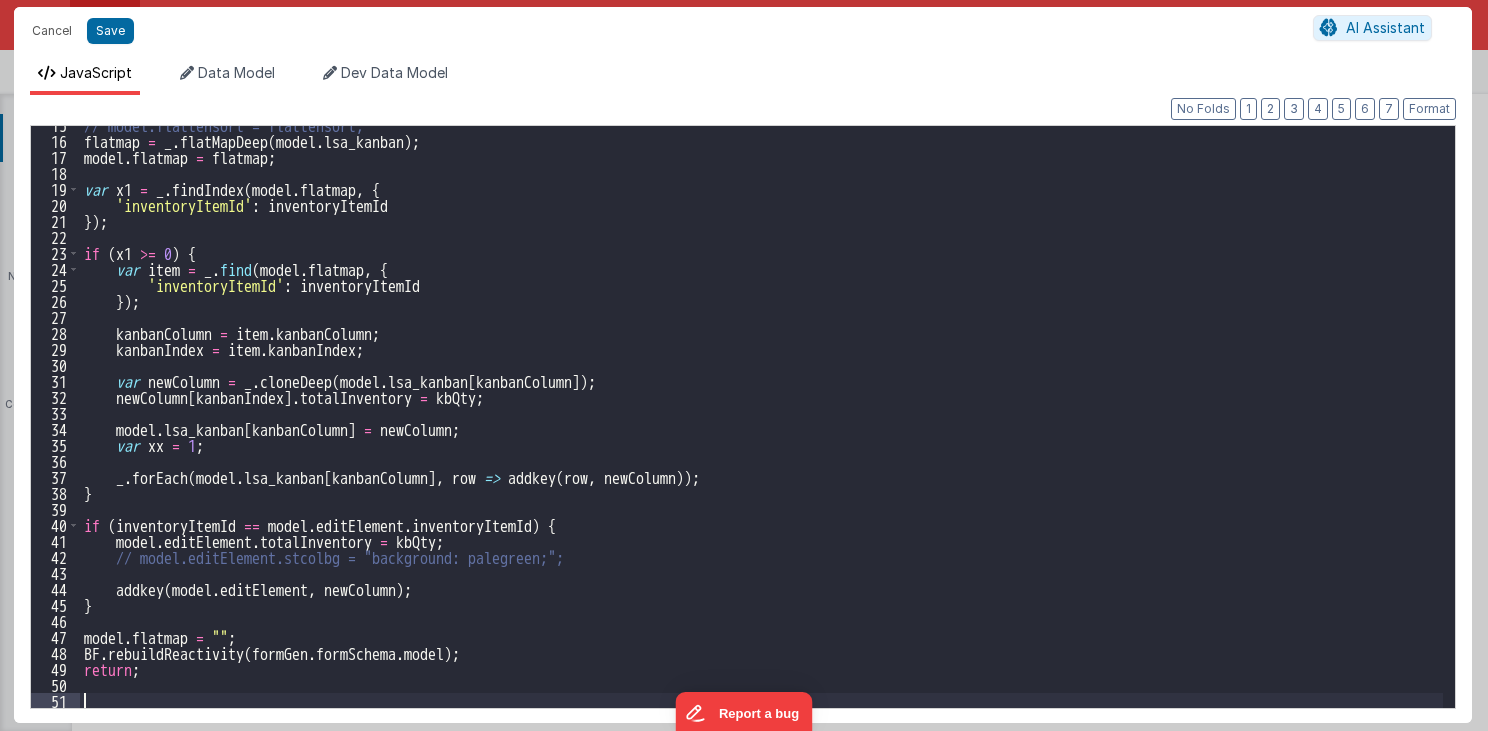 scroll, scrollTop: 1976, scrollLeft: 0, axis: vertical 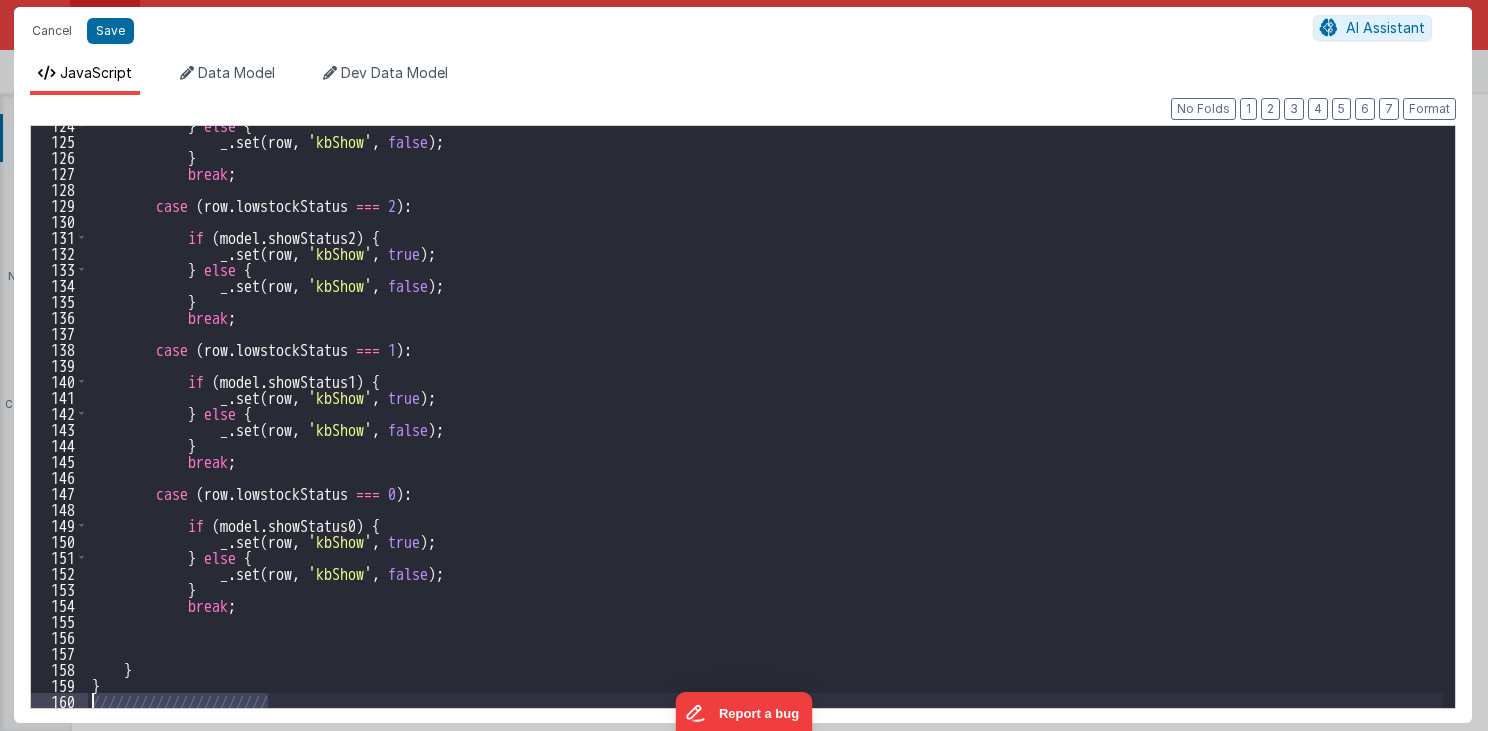 drag, startPoint x: 278, startPoint y: 699, endPoint x: 71, endPoint y: 694, distance: 207.06038 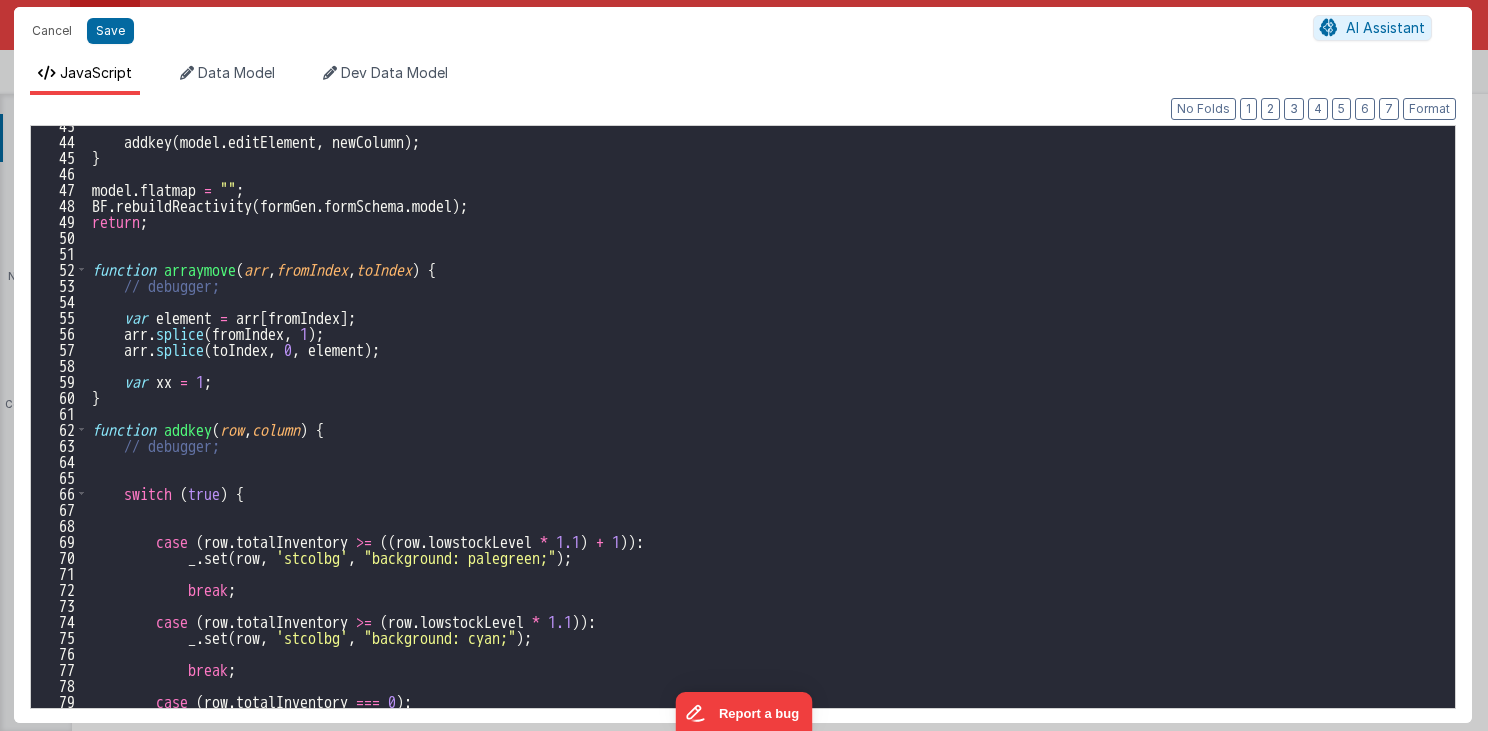 scroll, scrollTop: 536, scrollLeft: 0, axis: vertical 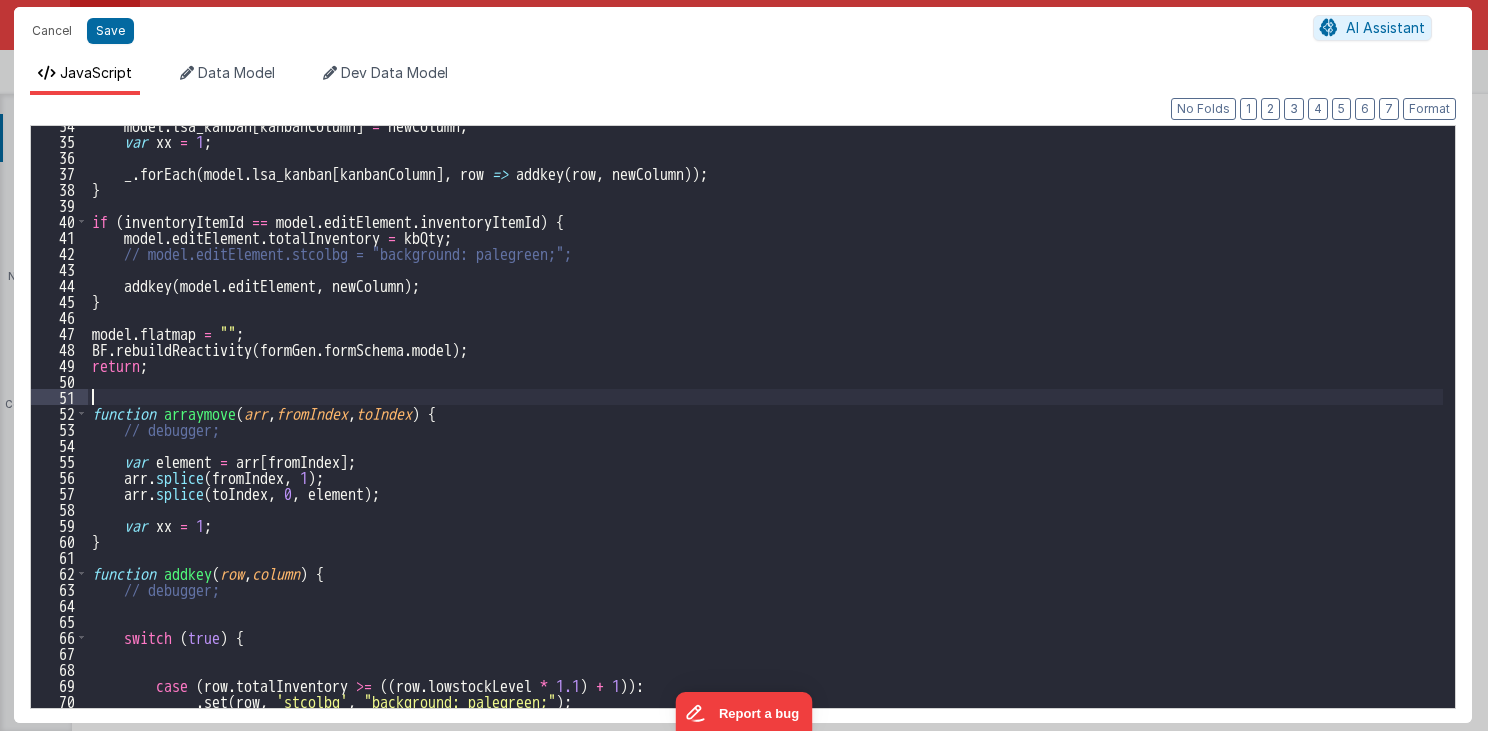 click on "model . lsa_kanban [ kanbanColumn ]   =   newColumn ;      var   xx   =   1 ;      _ . forEach ( model . lsa_kanban [ kanbanColumn ] ,   row   =>   addkey ( row ,   newColumn )) ; } if   ( inventoryItemId   ==   model . editElement . inventoryItemId )   {      model . editElement . totalInventory   =   kbQty ;      // model.editElement.stcolbg = "background: palegreen;";           addkey ( model . editElement ,   newColumn ) ; } model . flatmap   =   "" ; BF . rebuildReactivity ( formGen . formSchema . model ) ; return ; function   arraymove ( arr ,  fromIndex ,  toIndex )   {      // debugger;      var   element   =   arr [ fromIndex ] ;      arr . splice ( fromIndex ,   1 ) ;      arr . splice ( toIndex ,   0 ,   element ) ;      var   xx   =   1 ; } function   addkey ( row ,  column )   {      // debugger;      switch   ( true )   {           case   ( row . totalInventory   >=   (( row . lowstockLevel   *   1.1 )   +   1 )) :                _ . set ( row ,   'stcolbg' ,   "background: palegreen;" ) ;" at bounding box center (766, 424) 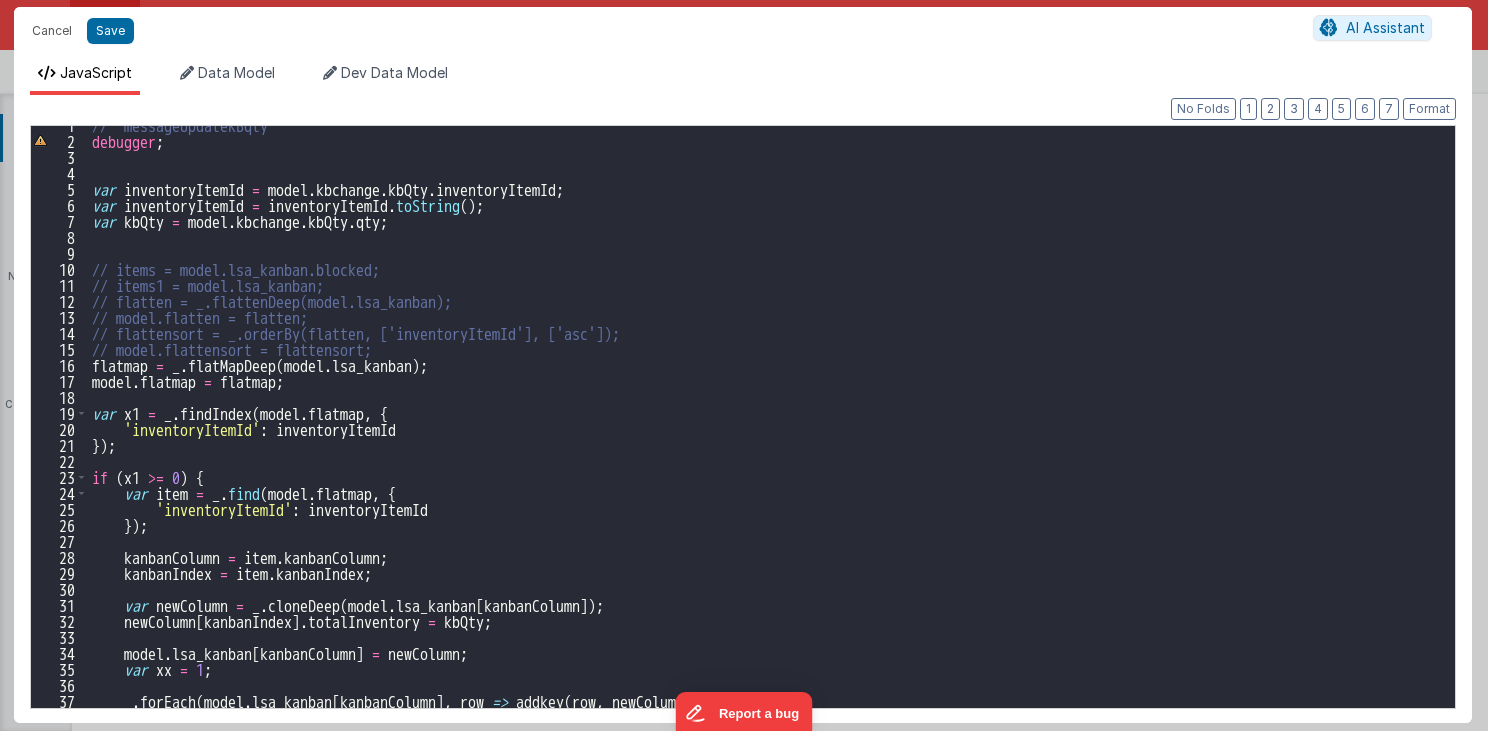 scroll, scrollTop: 0, scrollLeft: 0, axis: both 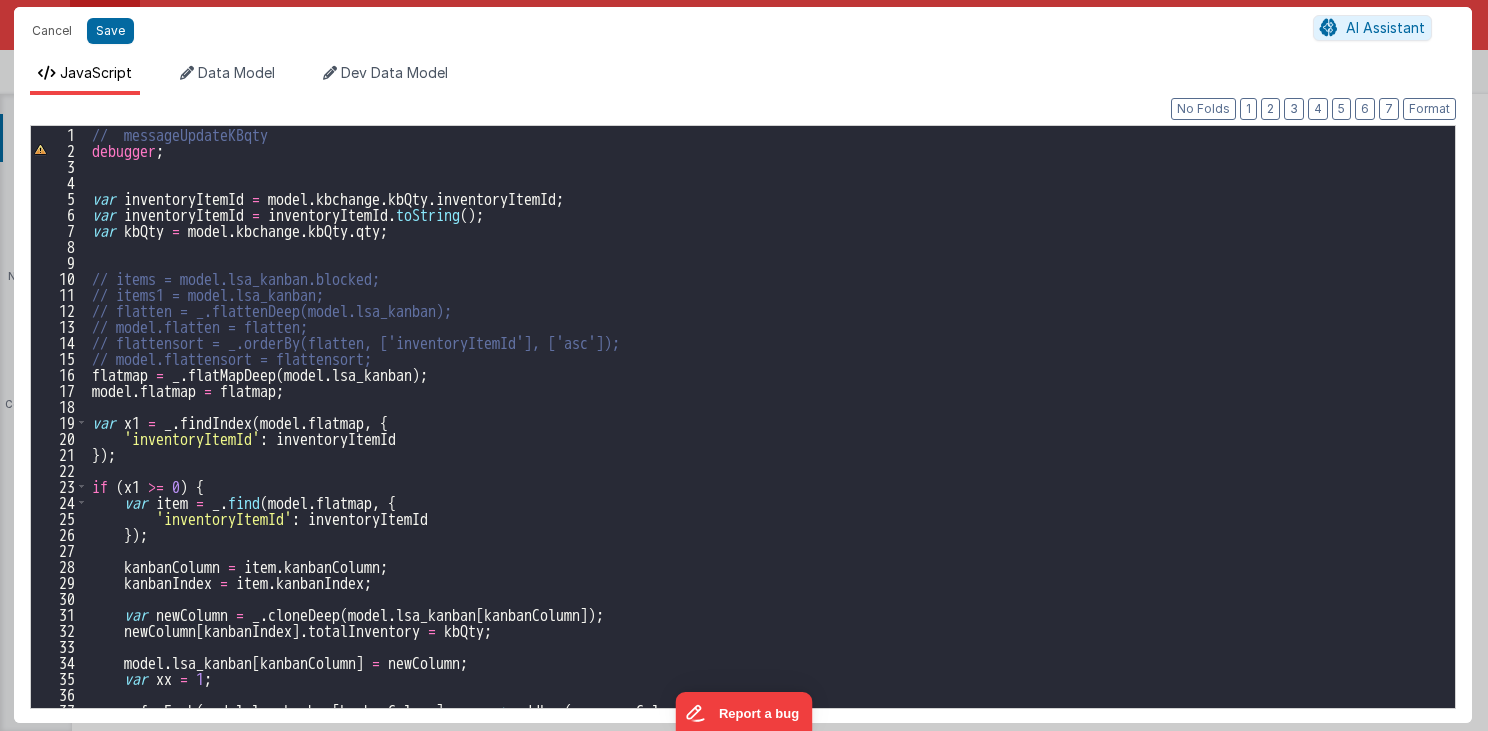 click on "//  messageUpdateKBqty debugger ; var   inventoryItemId   =   model . kbchange . kbQty . inventoryItemId ; var   inventoryItemId   =   inventoryItemId . toString ( ) ; var   kbQty   =   model . kbchange . kbQty . qty ; // items = model.lsa_kanban.blocked; // items1 = model.lsa_kanban; // flatten = _.flattenDeep(model.lsa_kanban); // model.flatten = flatten; // flattensort = _.orderBy(flatten, ['inventoryItemId'], ['asc']); // model.flattensort = flattensort; flatmap   =   _ . flatMapDeep ( model . lsa_kanban ) ; model . flatmap   =   flatmap ; var   x1   =   _ . findIndex ( model . flatmap ,   {      'inventoryItemId' :   inventoryItemId }) ; if   ( x1   >=   0 )   {      var   item   =   _ . find ( model . flatmap ,   {           'inventoryItemId' :   inventoryItemId      }) ;      kanbanColumn   =   item . kanbanColumn ;      kanbanIndex   =   item . kanbanIndex ;      var   newColumn   =   _ . cloneDeep ( model . lsa_kanban [ kanbanColumn ]) ;      newColumn [ kanbanIndex ] . totalInventory   =   kbQty ; ." at bounding box center [766, 433] 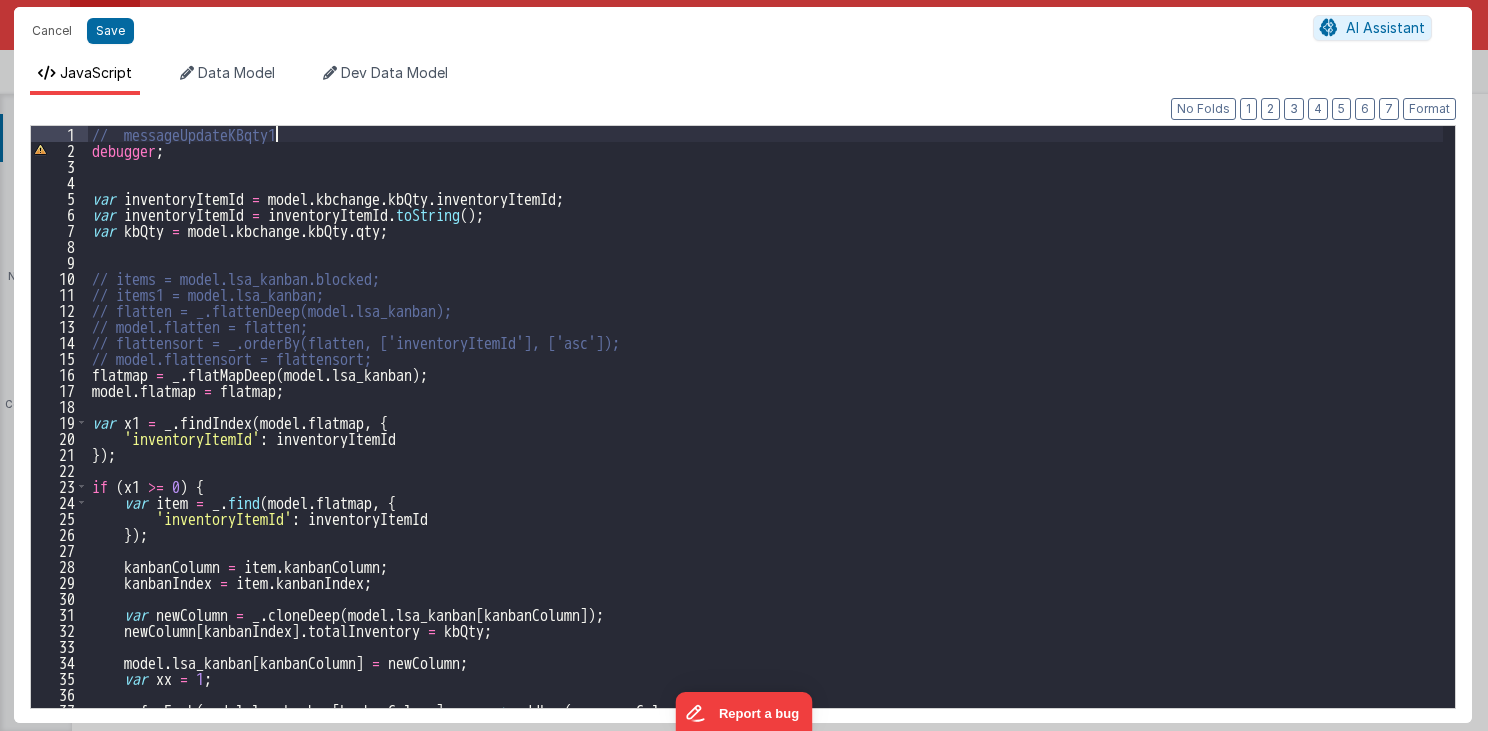 type 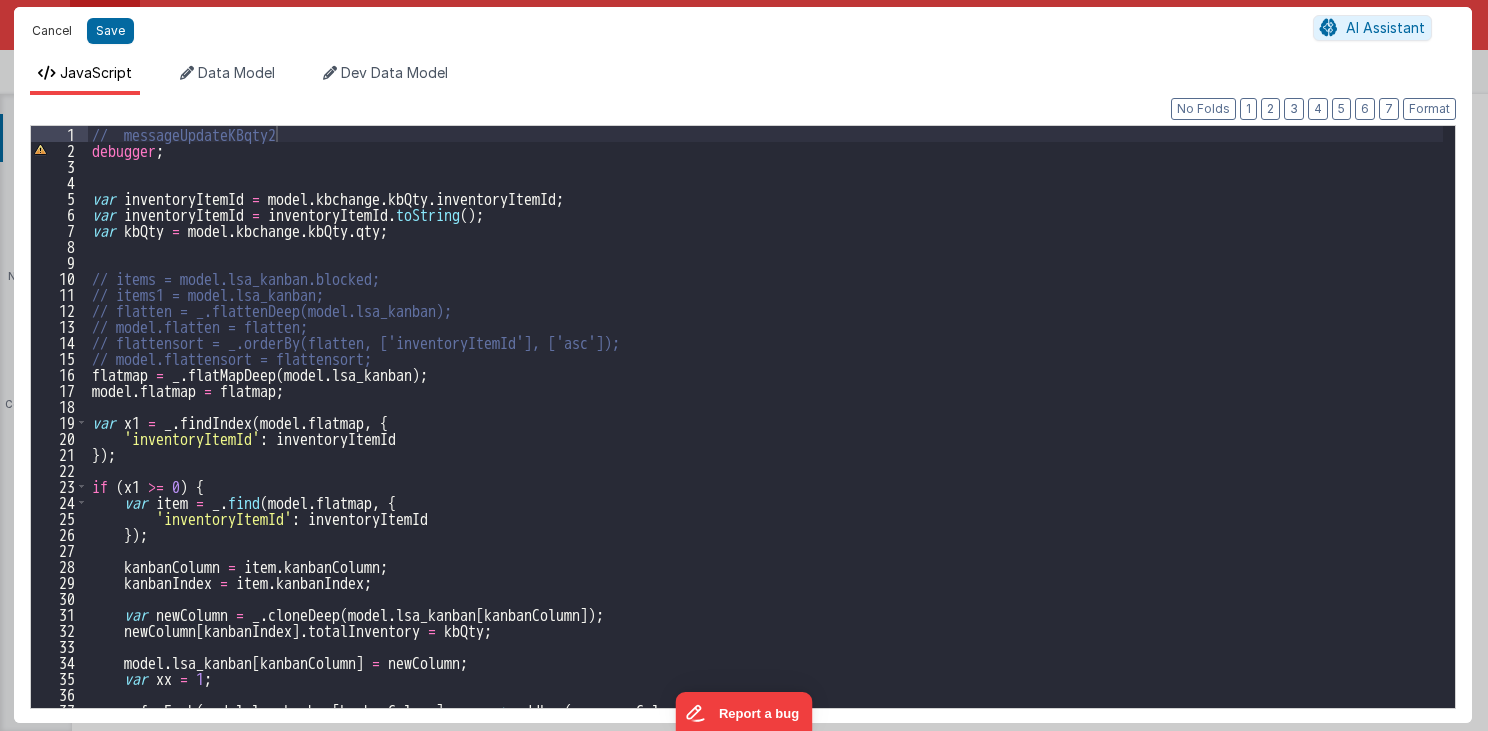 drag, startPoint x: 66, startPoint y: 28, endPoint x: 741, endPoint y: 299, distance: 727.36926 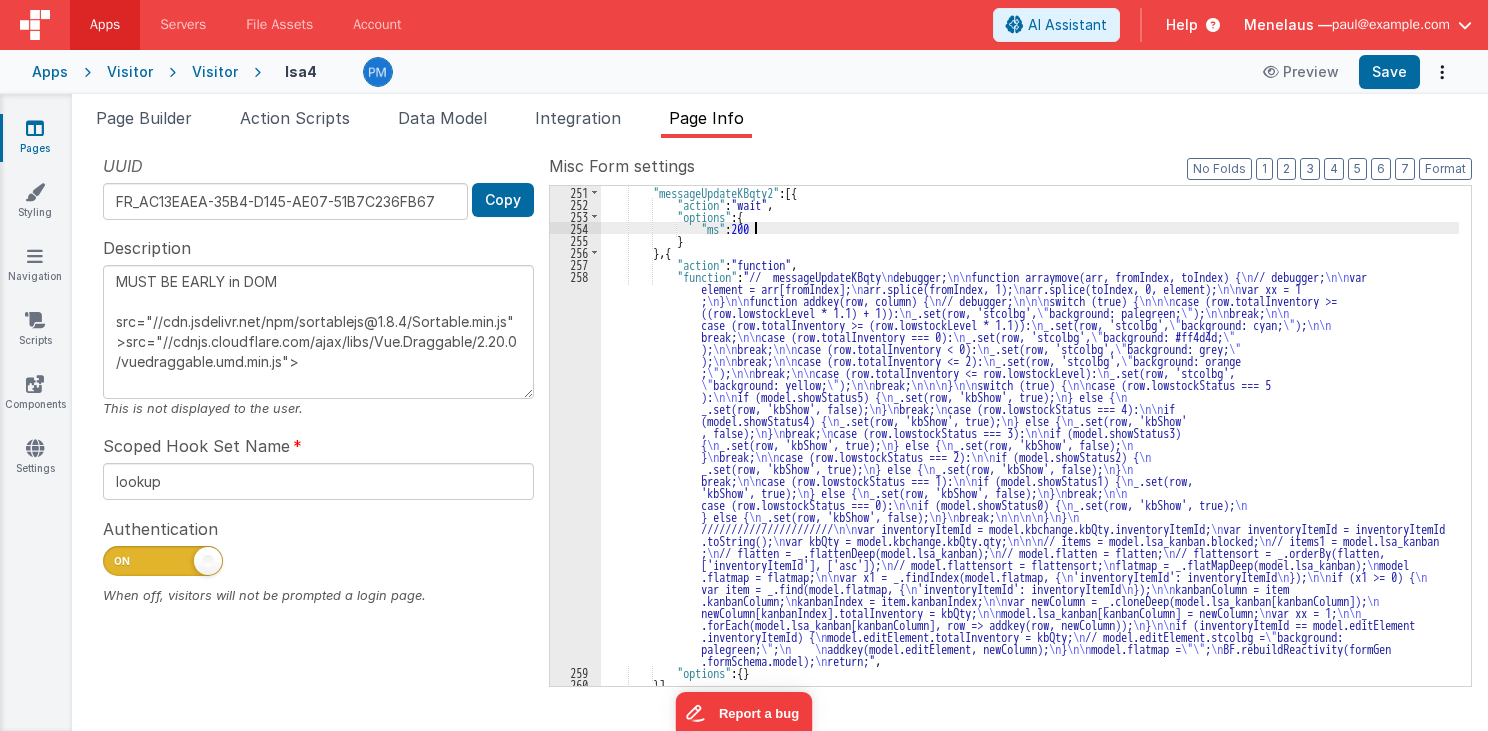 click on ""messageUpdateKBqty2" :  [{                "action" :  "wait" ,                "options" :  {                     "ms" :  200                }           } ,  {                "action" :  "function" ,                "function" :  "//  messageUpdateKBqty \n debugger; \n\n function arraymove(arr, fromIndex, toIndex) { \n     // debugger; \n\n     var                   element = arr[fromIndex]; \n     arr.splice(fromIndex, 1); \n     arr.splice(toIndex, 0, element); \n\n     var xx = 1                  ; \n } \n\n function addkey(row, column) { \n     // debugger; \n\n\n     switch (true) { \n\n\n         case (row.totalInventory >=                   ((row.lowstockLevel * 1.1) + 1)): \n             _.set(row, 'stcolbg',  \" background: palegreen; \" ); \n\n             break; \n\n                           case (row.totalInventory >= (row.lowstockLevel * 1.1)): \n             _.set(row, 'stcolbg',  \" background: cyan; \" ); \n\n   \n\n \n" at bounding box center [1030, 448] 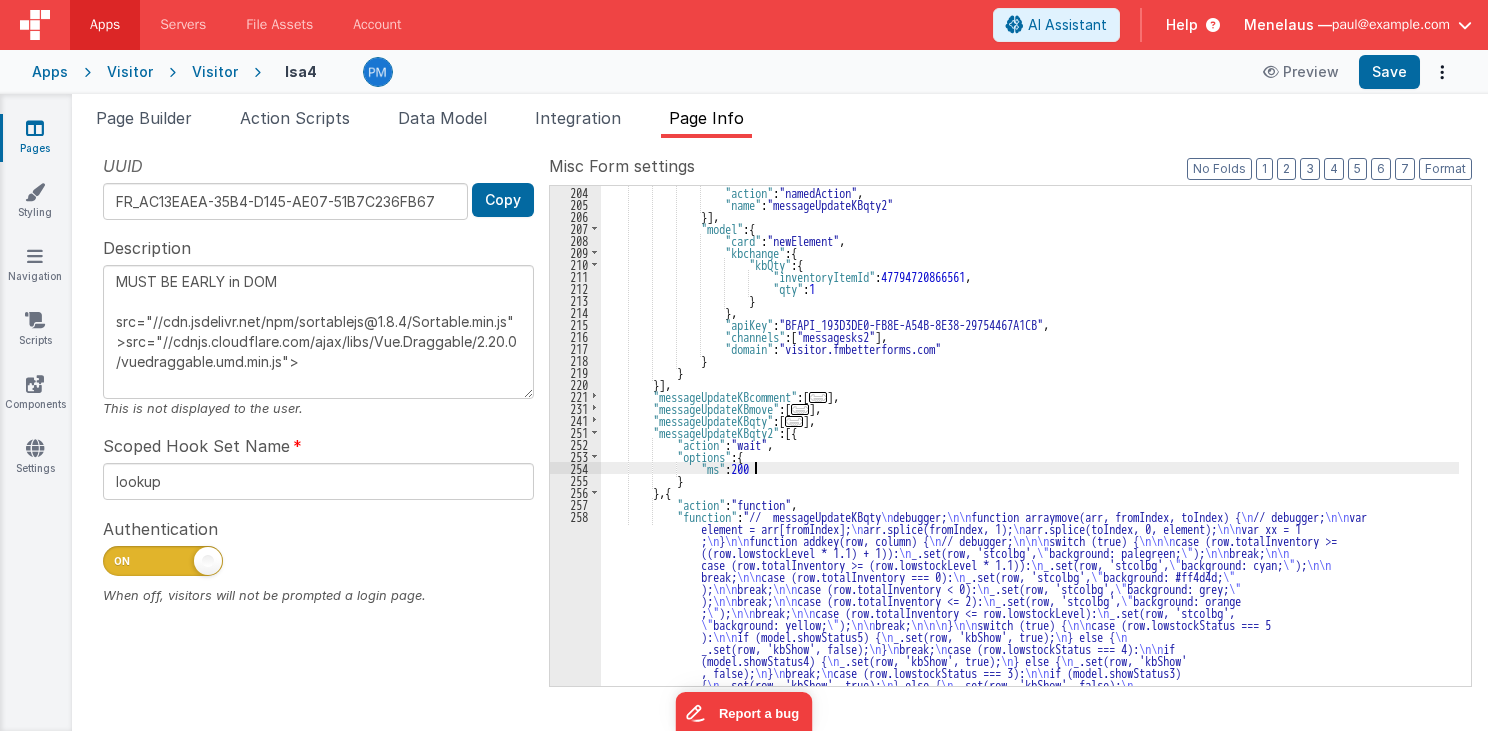 scroll, scrollTop: 456, scrollLeft: 0, axis: vertical 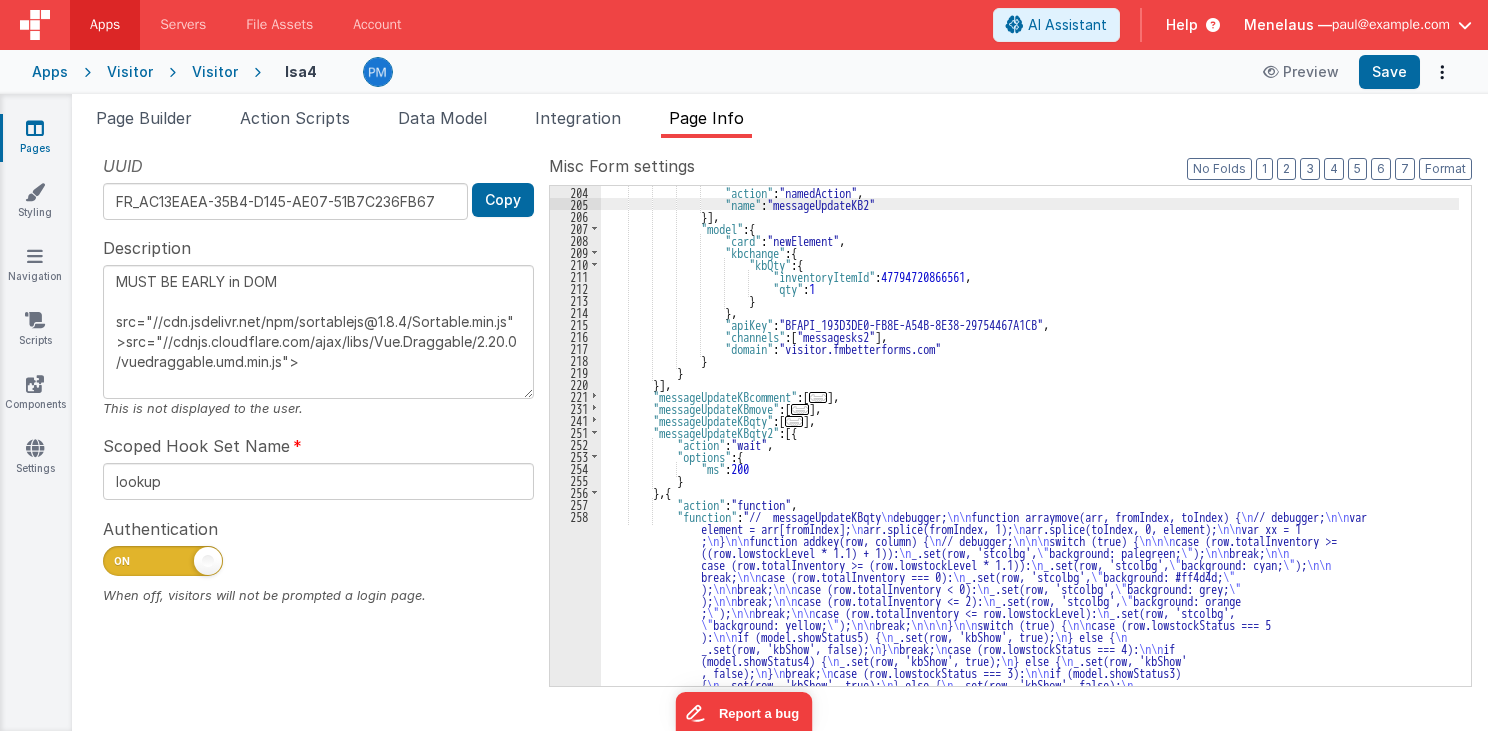 type on "MUST BE EARLY in DOM
src="//cdn.jsdelivr.net/npm/sortablejs@1.8.4/Sortable.min.js">src="//cdnjs.cloudflare.com/ajax/libs/Vue.Draggable/2.20.0/vuedraggable.umd.min.js">" 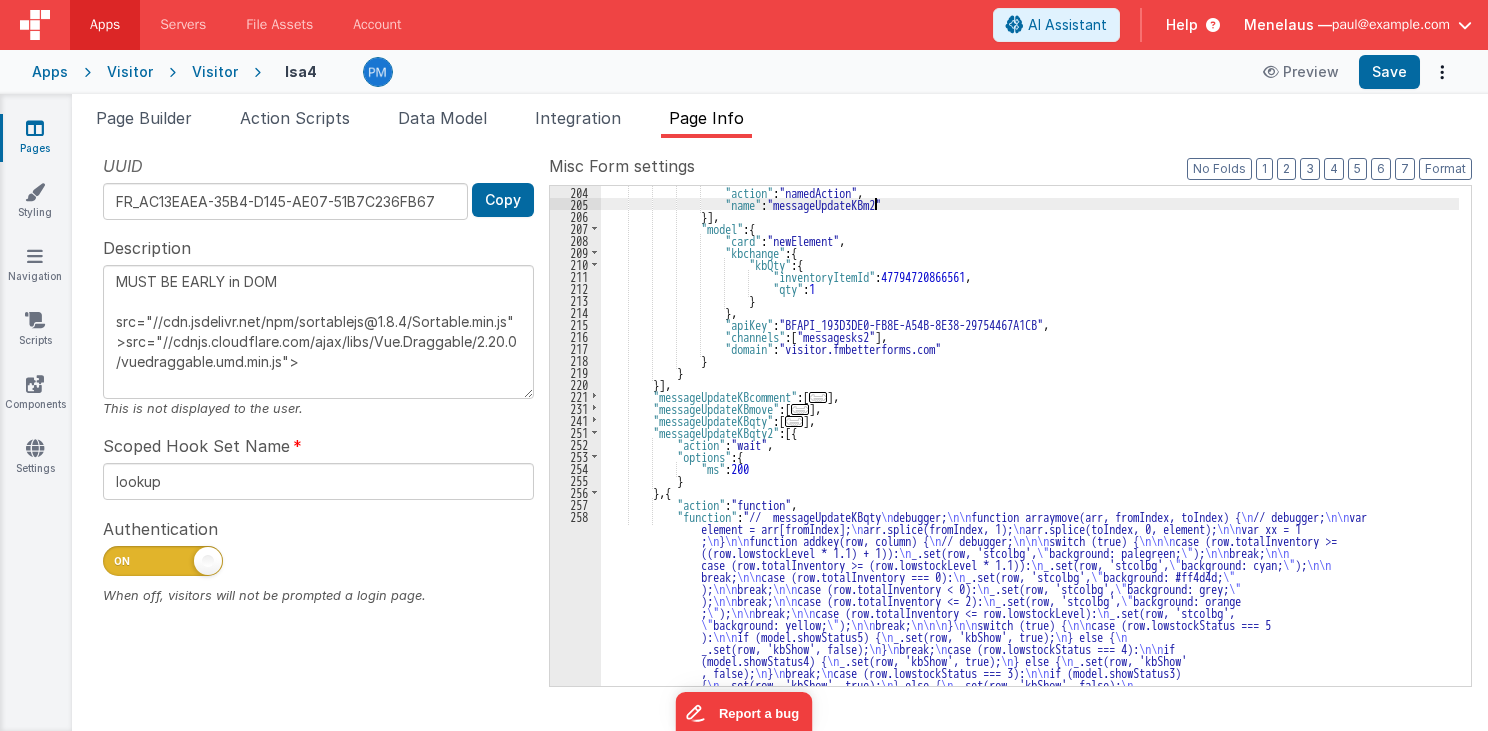 type on "MUST BE EARLY in DOM
src="//cdn.jsdelivr.net/npm/sortablejs@1.8.4/Sortable.min.js">src="//cdnjs.cloudflare.com/ajax/libs/Vue.Draggable/2.20.0/vuedraggable.umd.min.js">" 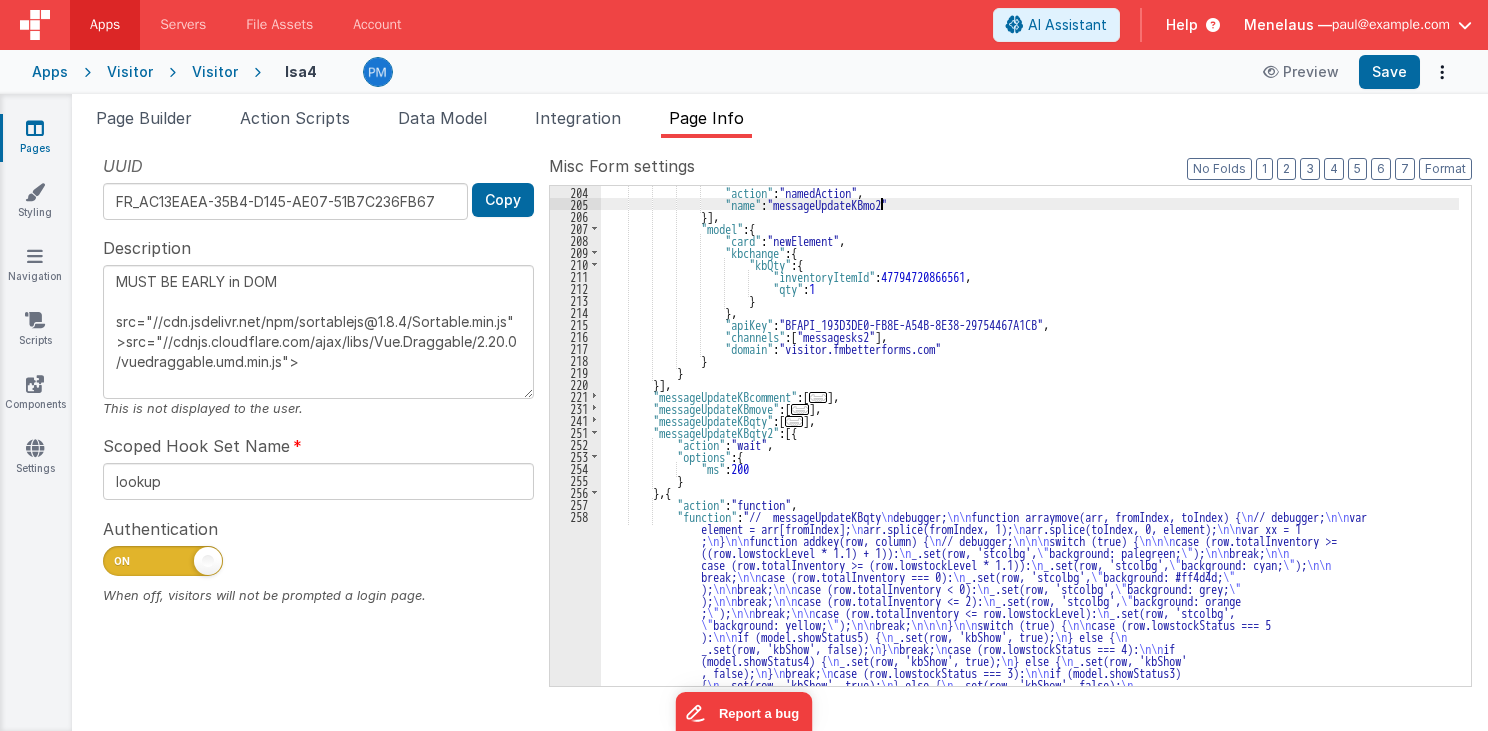 type on "MUST BE EARLY in DOM
src="//cdn.jsdelivr.net/npm/sortablejs@1.8.4/Sortable.min.js">src="//cdnjs.cloudflare.com/ajax/libs/Vue.Draggable/2.20.0/vuedraggable.umd.min.js">" 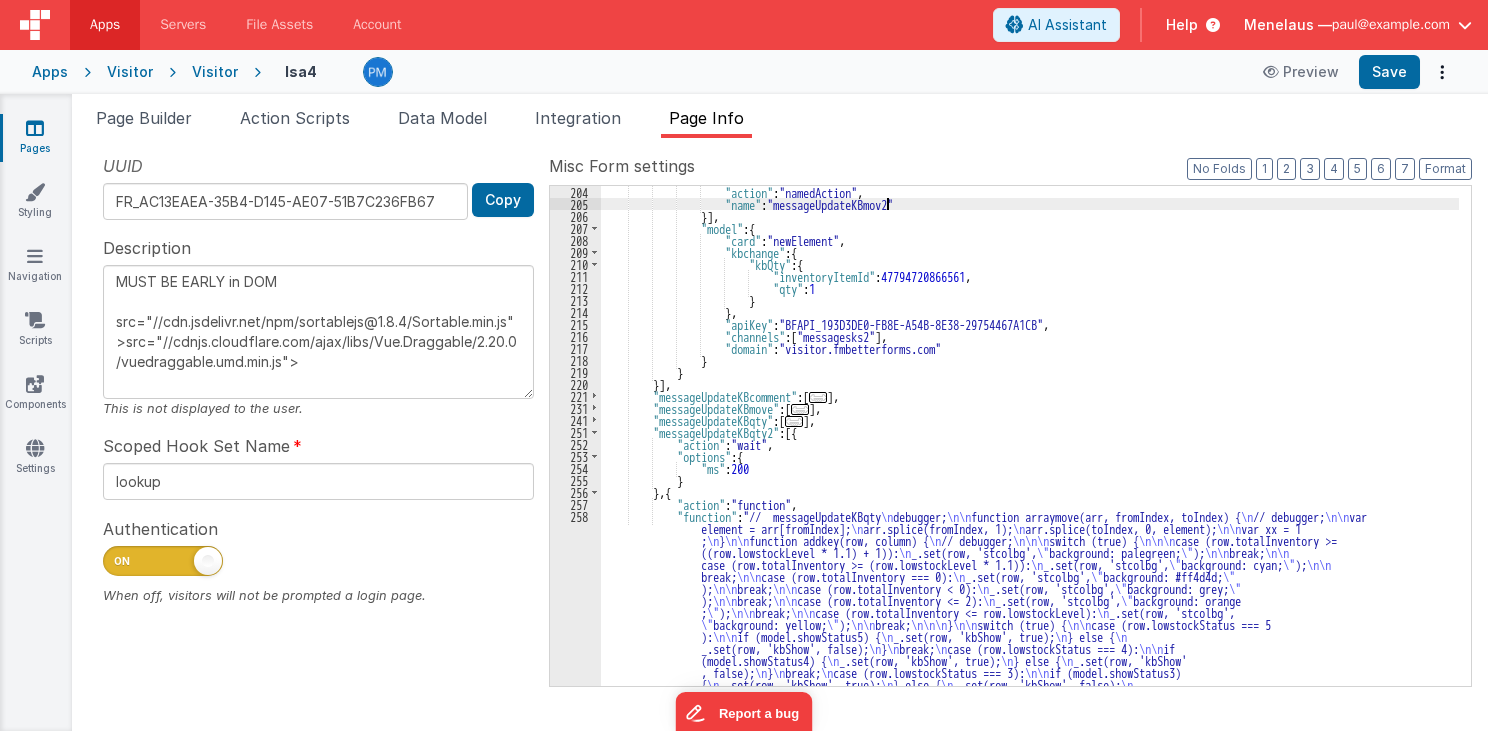 type on "MUST BE EARLY in DOM
src="//cdn.jsdelivr.net/npm/sortablejs@1.8.4/Sortable.min.js">src="//cdnjs.cloudflare.com/ajax/libs/Vue.Draggable/2.20.0/vuedraggable.umd.min.js">" 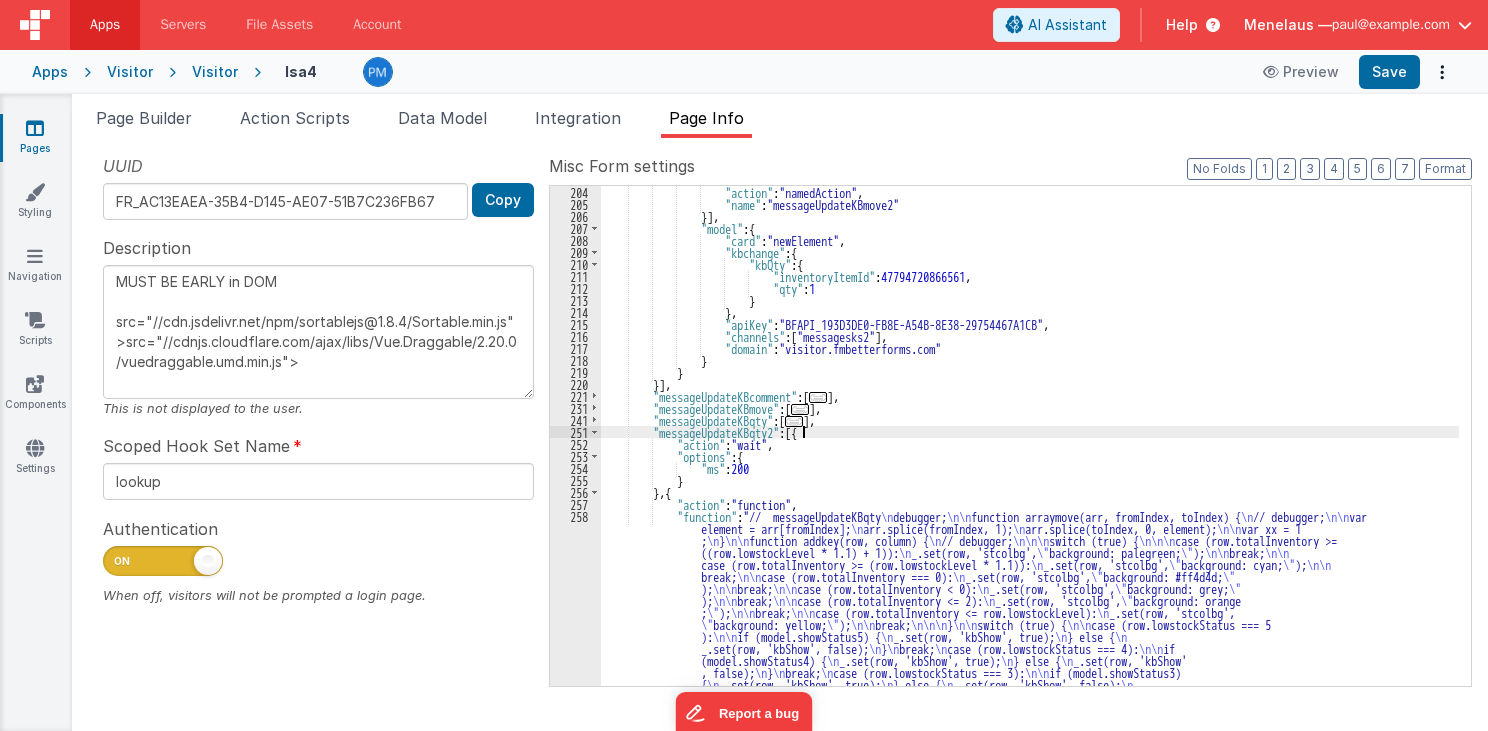 click on ""action" :  "namedAction" ,                          "name" :  "messageUpdateKBmove2"                     }] ,                     "model" :  {                          "card" :  "newElement" ,                          "kbchange" :  {                               "kbQty" :  {                                    "inventoryItemId" :  47794720866561 ,                                    "qty" :  1                               }                          } ,                          "apiKey" :  "BFAPI_193D3DE0-FB8E-A54B-8E38-29754467A1CB" ,                          "channels" :  [ "messagesks2" ] ,                          "domain" :  "visitor.fmbetterforms.com"                     }                }           }] ,           "messageUpdateKBcomment" :  [ ... ] ,           "messageUpdateKBmove" :  [ ... ] ,           "messageUpdateKBqty" :  [ ... ] ,           "messageUpdateKBqty2" :  [{                "action" :  "wait" ,                "options" :  {                     "ms" :  200      }" at bounding box center [1030, 640] 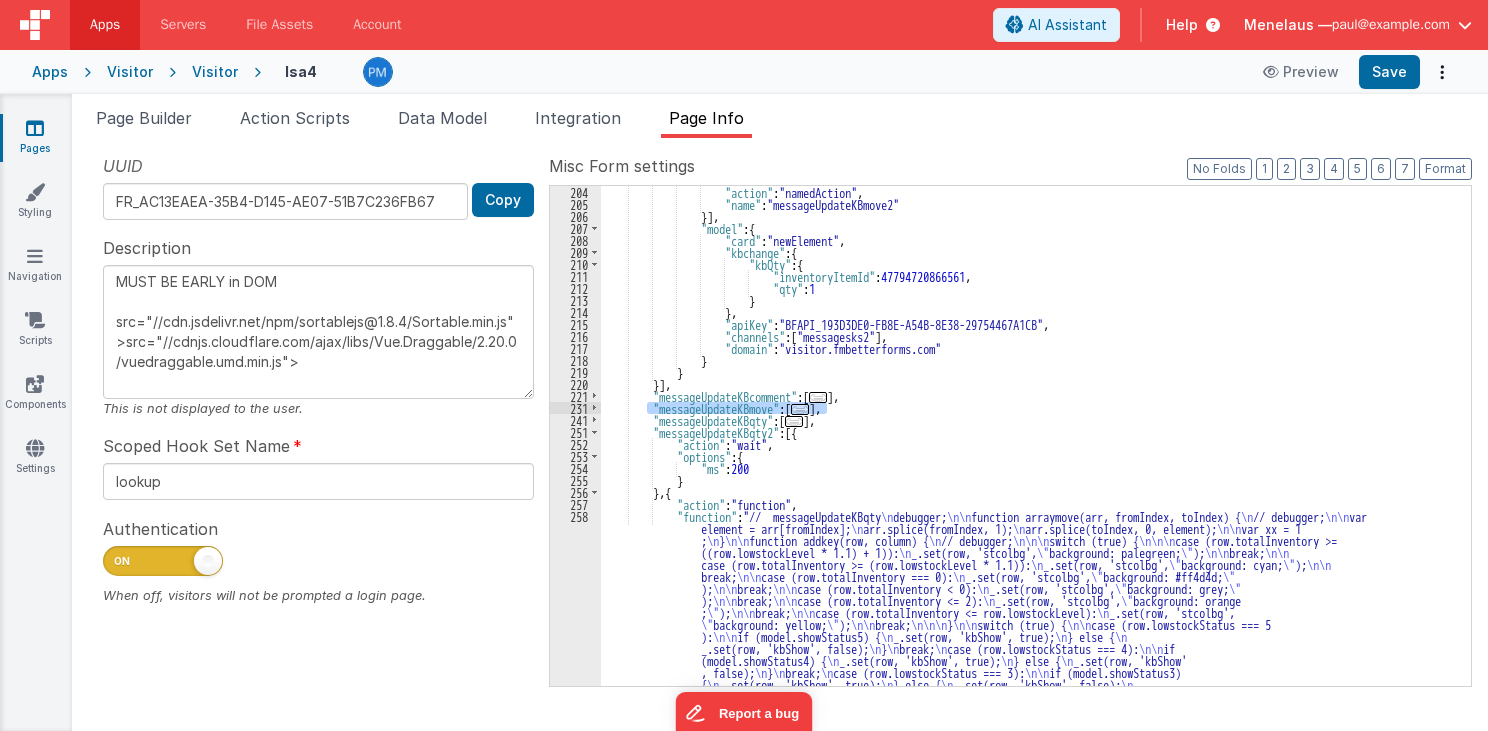 drag, startPoint x: 650, startPoint y: 404, endPoint x: 840, endPoint y: 408, distance: 190.0421 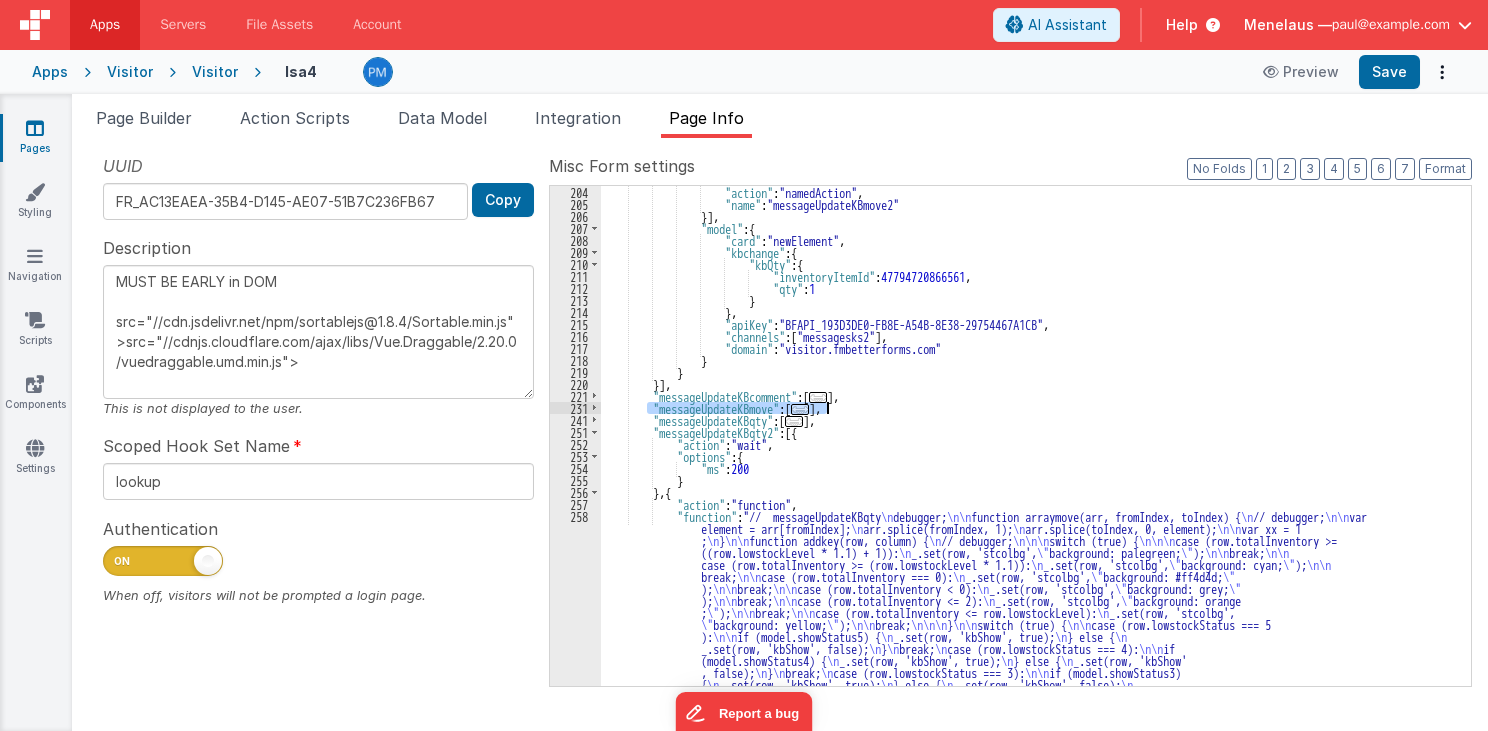 click on ""action" :  "namedAction" ,                          "name" :  "messageUpdateKBmove2"                     }] ,                     "model" :  {                          "card" :  "newElement" ,                          "kbchange" :  {                               "kbQty" :  {                                    "inventoryItemId" :  47794720866561 ,                                    "qty" :  1                               }                          } ,                          "apiKey" :  "BFAPI_193D3DE0-FB8E-A54B-8E38-29754467A1CB" ,                          "channels" :  [ "messagesks2" ] ,                          "domain" :  "visitor.fmbetterforms.com"                     }                }           }] ,           "messageUpdateKBcomment" :  [ ... ] ,           "messageUpdateKBmove" :  [ ... ] ,           "messageUpdateKBqty" :  [ ... ] ,           "messageUpdateKBqty2" :  [{                "action" :  "wait" ,                "options" :  {                     "ms" :  200      }" at bounding box center (1030, 436) 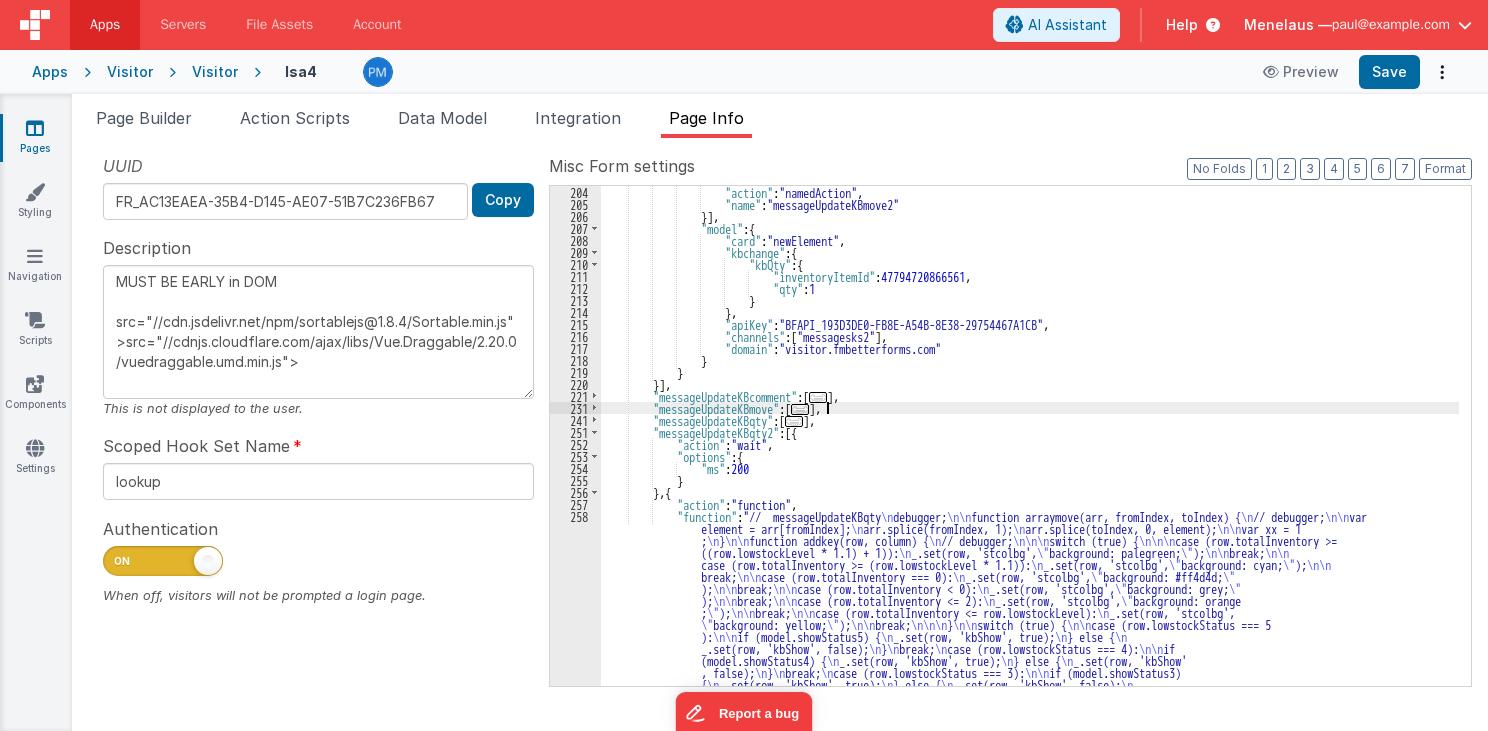 type on "MUST BE EARLY in DOM
src="//cdn.jsdelivr.net/npm/sortablejs@1.8.4/Sortable.min.js">src="//cdnjs.cloudflare.com/ajax/libs/Vue.Draggable/2.20.0/vuedraggable.umd.min.js">" 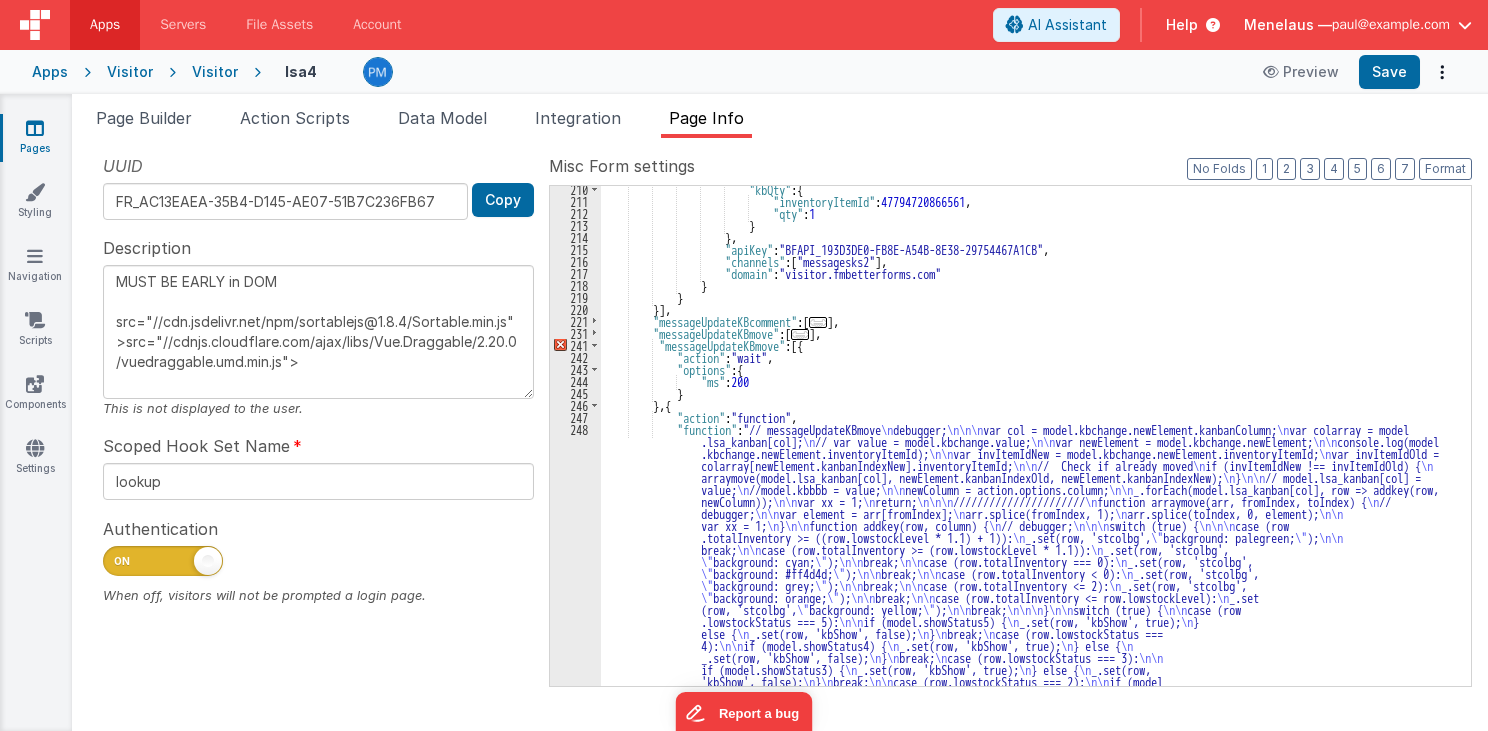 scroll, scrollTop: 531, scrollLeft: 0, axis: vertical 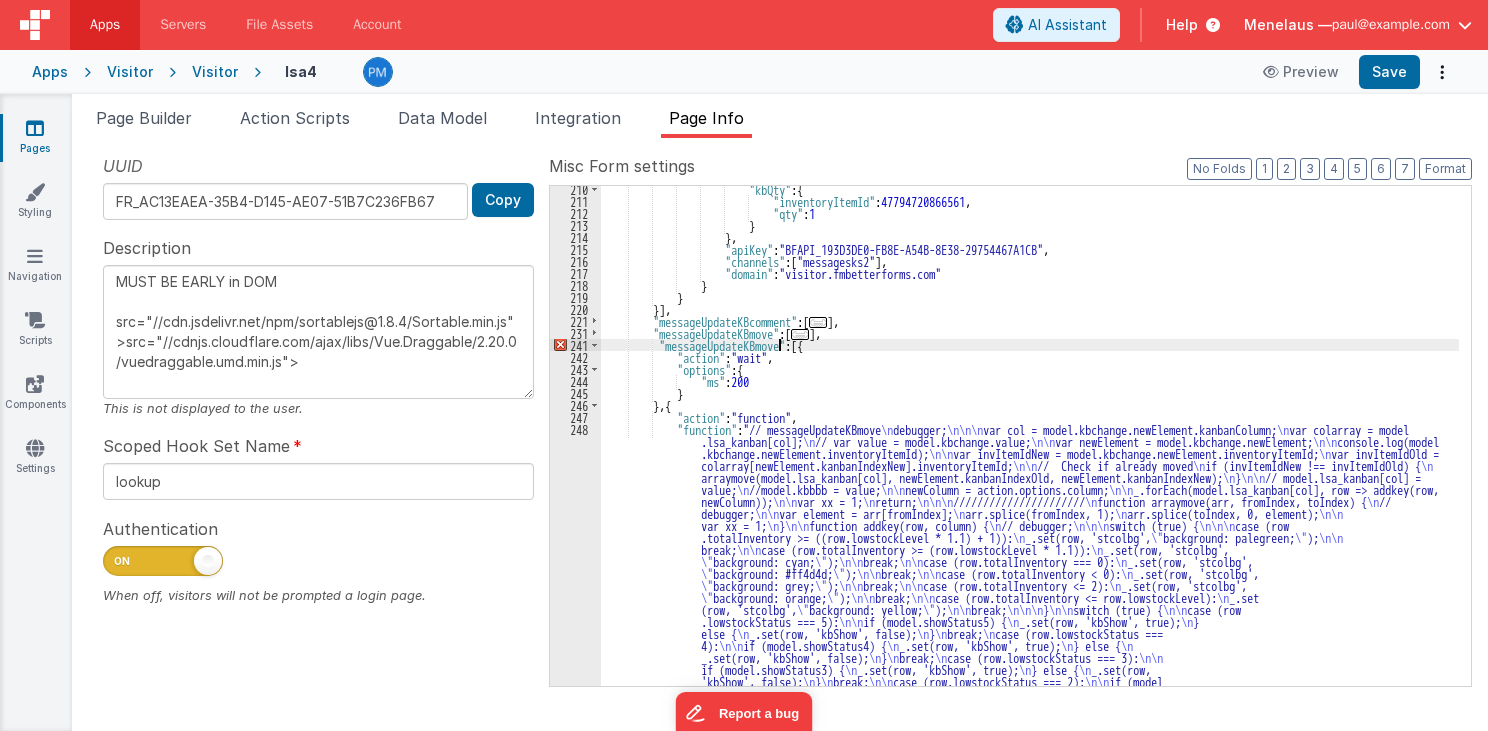 click on ""kbQty" :  {                                    "inventoryItemId" :  47794720866561 ,                                    "qty" :  1                               }                          } ,                          "apiKey" :  "BFAPI_193D3DE0-FB8E-A54B-8E38-29754467A1CB" ,                          "channels" :  [ "messagesks2" ] ,                          "domain" :  "visitor.fmbetterforms.com"                     }                }           }] ,           "messageUpdateKBcomment" :  [ ... ] ,           "messageUpdateKBmove" :  [ ... ] ,             "messageUpdateKBmove" :  [{                "action" :  "wait" ,                "options" :  {                     "ms" :  200                }           } ,  {                "action" :  "function" ,                "function" :  "// messageUpdateKBmove \n debugger; \n\n\n var col = model.kbchange.newElement.kanbanColumn; \n var colarray = model                  .lsa_kanban[col]; \n \n\n \n\n console.log(model \n\n" at bounding box center (1030, 607) 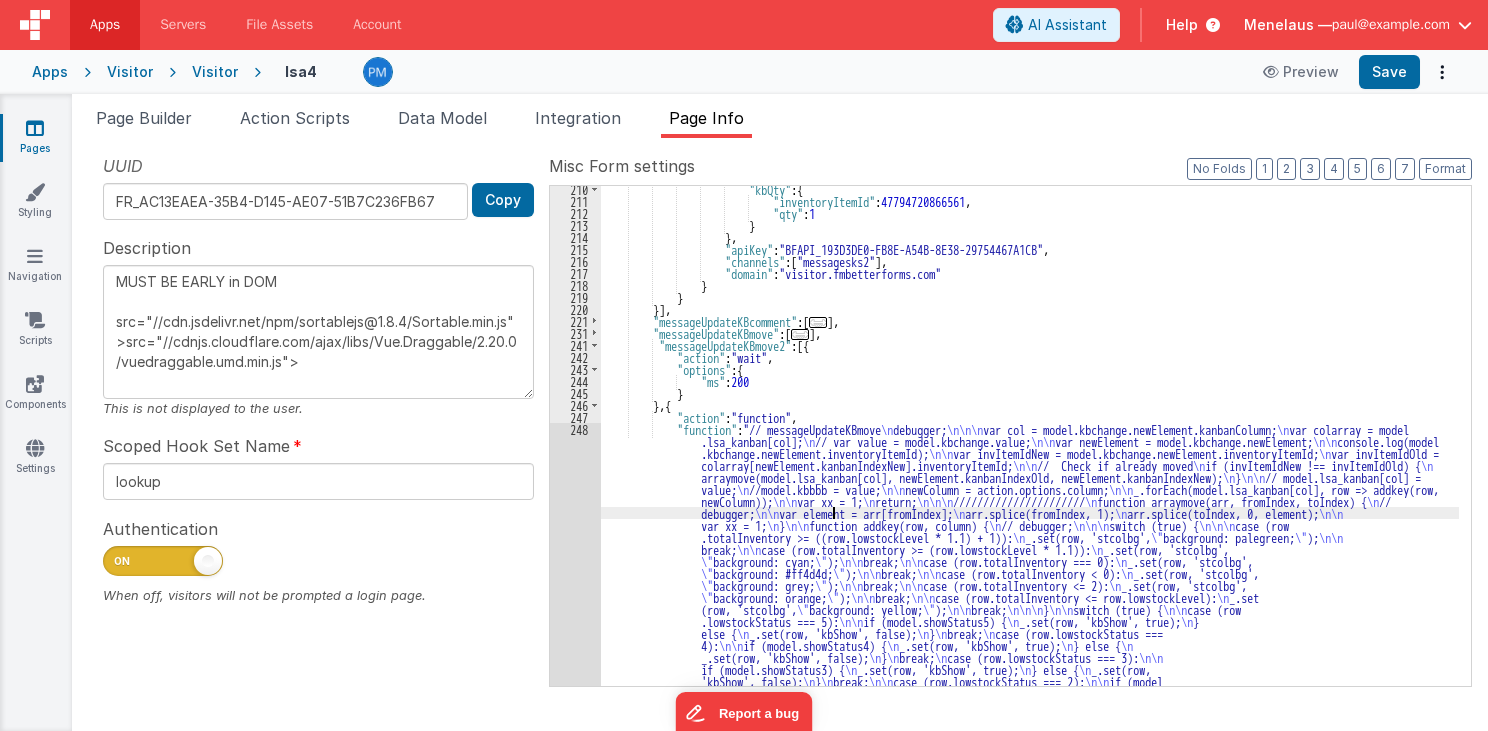 click on ""kbQty" :  {                                    "inventoryItemId" :  47794720866561 ,                                    "qty" :  1                               }                          } ,                          "apiKey" :  "BFAPI_193D3DE0-FB8E-A54B-8E38-29754467A1CB" ,                          "channels" :  [ "messagesks2" ] ,                          "domain" :  "visitor.fmbetterforms.com"                     }                }           }] ,           "messageUpdateKBcomment" :  [ ... ] ,           "messageUpdateKBmove" :  [ ... ] ,             "messageUpdateKBmove2" :  [{                "action" :  "wait" ,                "options" :  {                     "ms" :  200                }           } ,  {                "action" :  "function" ,                "function" :  "// messageUpdateKBmove \n debugger; \n\n\n var col = model.kbchange.newElement.kanbanColumn; \n var colarray = model                  .lsa_kanban[col]; \n \n\n \n\n console.log(model \n\n" at bounding box center [1030, 607] 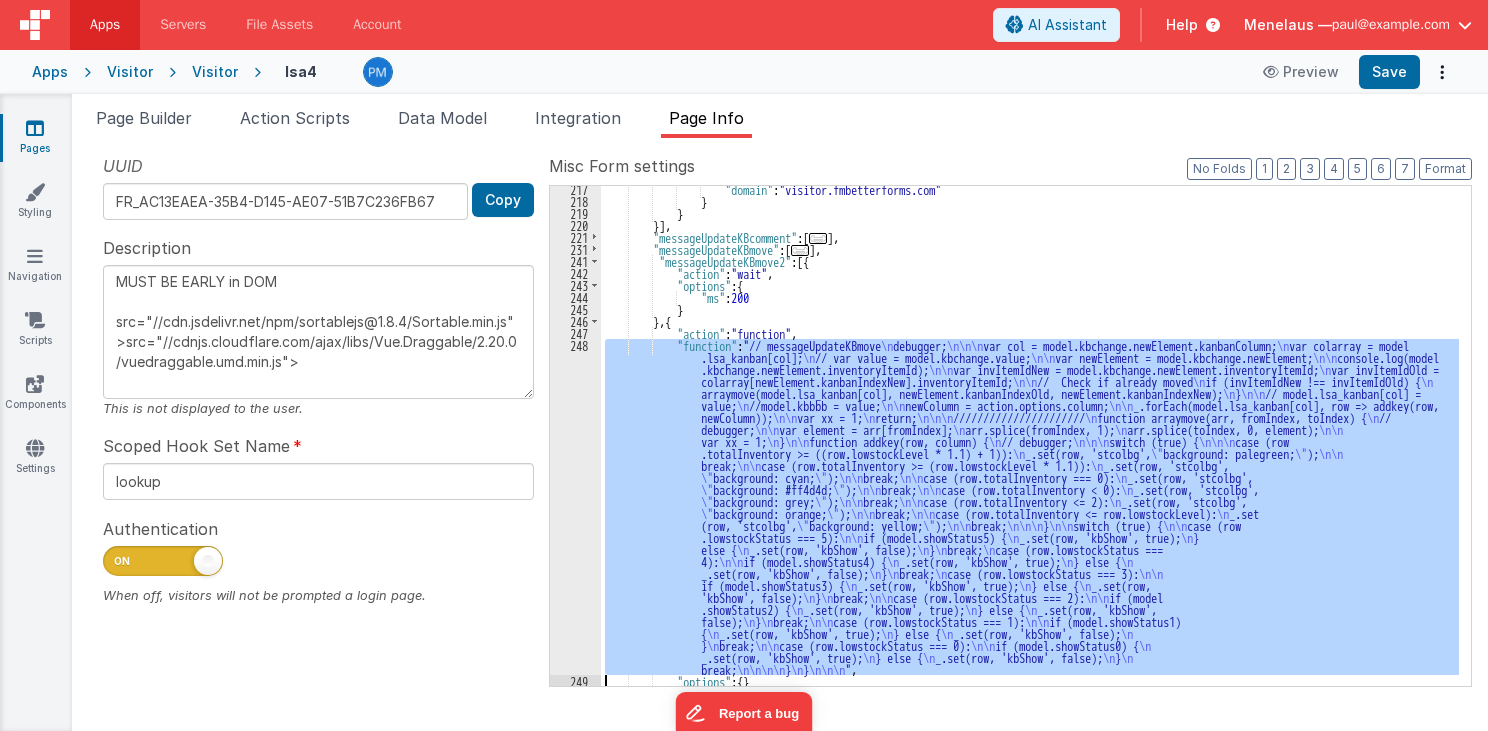 scroll, scrollTop: 615, scrollLeft: 0, axis: vertical 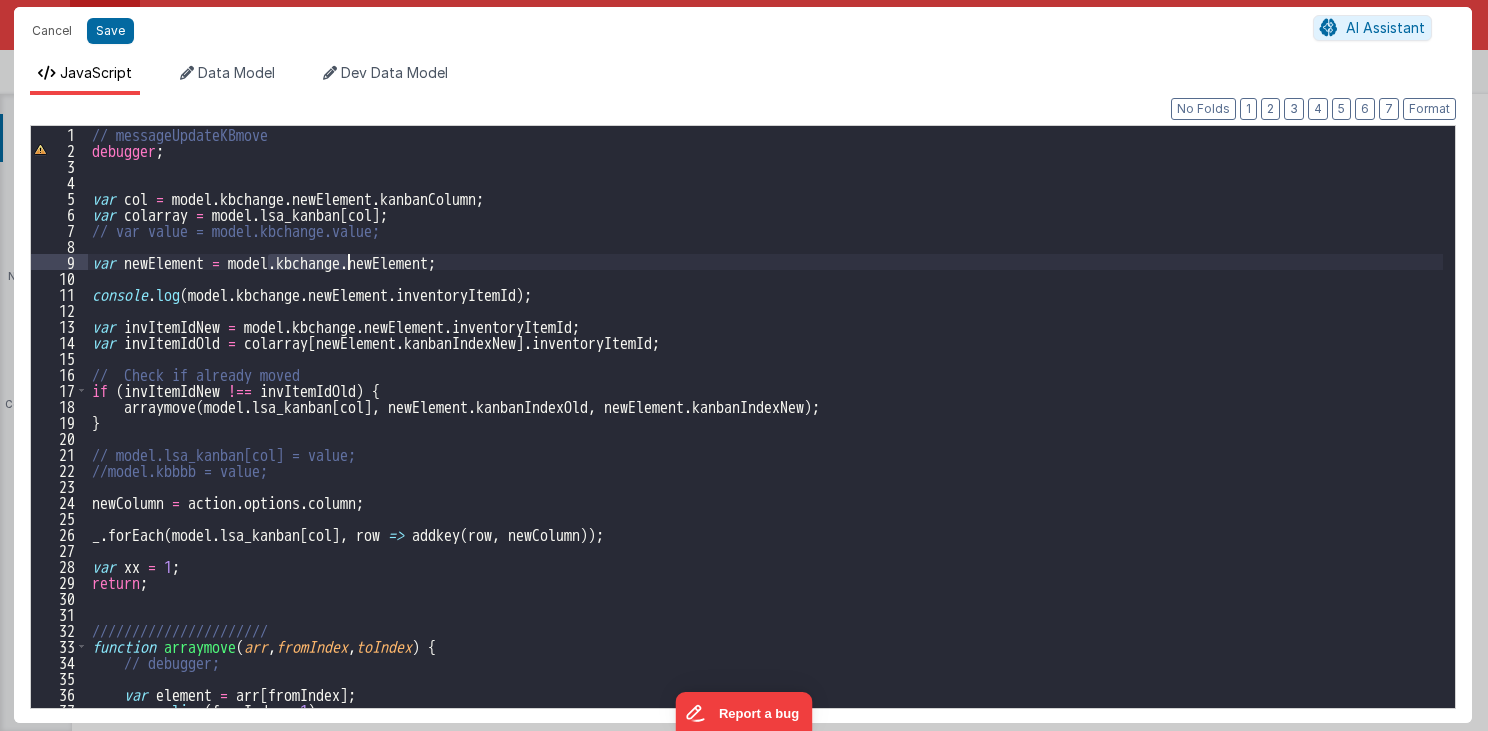 drag, startPoint x: 269, startPoint y: 263, endPoint x: 348, endPoint y: 268, distance: 79.15807 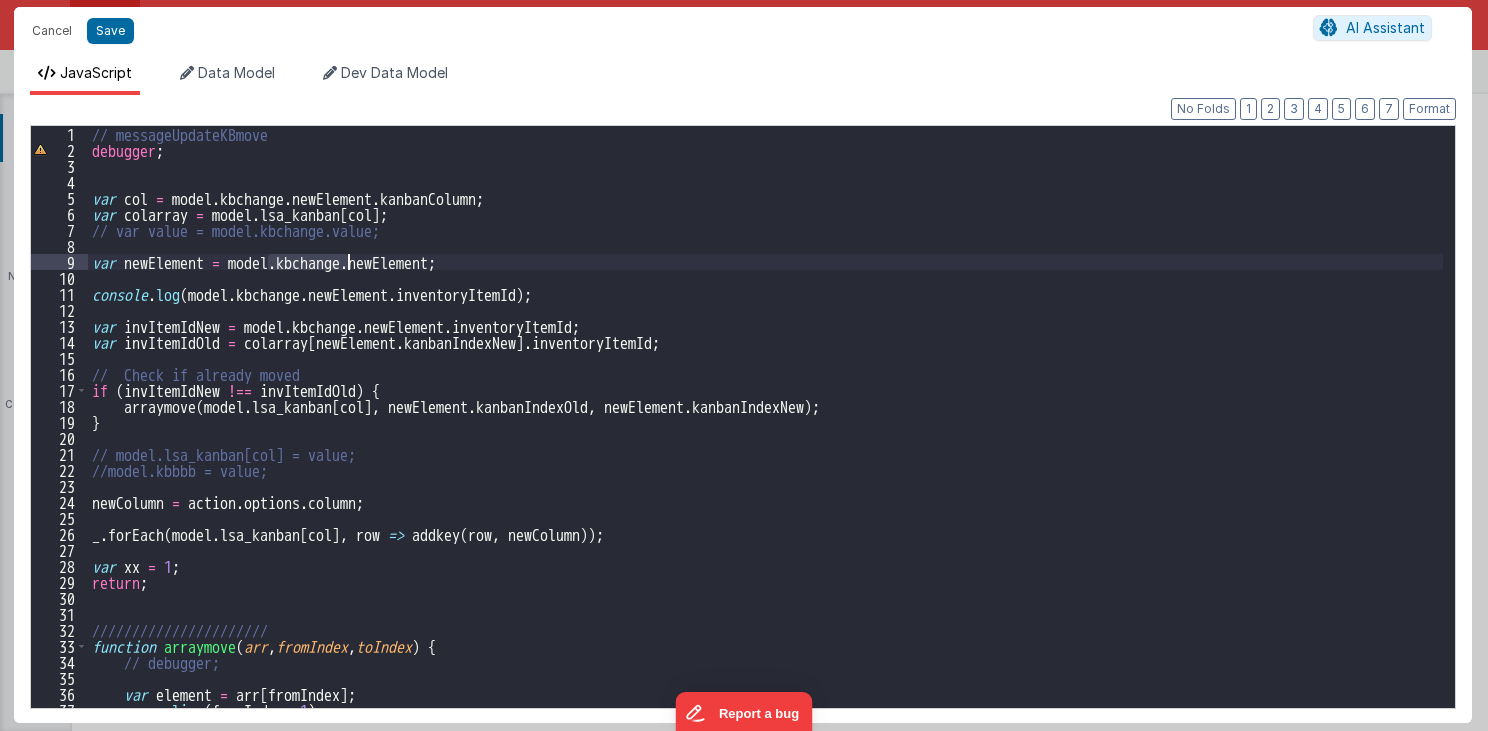 click on "// messageUpdateKBmove debugger ; var   col   =   model . kbchange . newElement . kanbanColumn ; var   colarray   =   model . lsa_kanban [ col ] ; // var value = model.kbchange.value; var   newElement   =   model . kbchange . newElement ; console . log ( model . kbchange . newElement . inventoryItemId ) ; var   invItemIdNew   =   model . kbchange . newElement . inventoryItemId ; var   invItemIdOld   =   colarray [ newElement . kanbanIndexNew ] . inventoryItemId ; //  Check if already moved if   ( invItemIdNew   !==   invItemIdOld )   {      arraymove ( model . lsa_kanban [ col ] ,   newElement . kanbanIndexOld ,   newElement . kanbanIndexNew ) ; } // model.lsa_kanban[col] = value; //model.kbbbb = value; newColumn   =   action . options . column ; _ . forEach ( model . lsa_kanban [ col ] ,   row   =>   addkey ( row ,   newColumn )) ; var   xx   =   1 ; return ; ////////////////////// function   arraymove ( arr ,  fromIndex ,  toIndex )   {      // debugger;      var   element   =   arr [ fromIndex ] ;      arr" at bounding box center [766, 433] 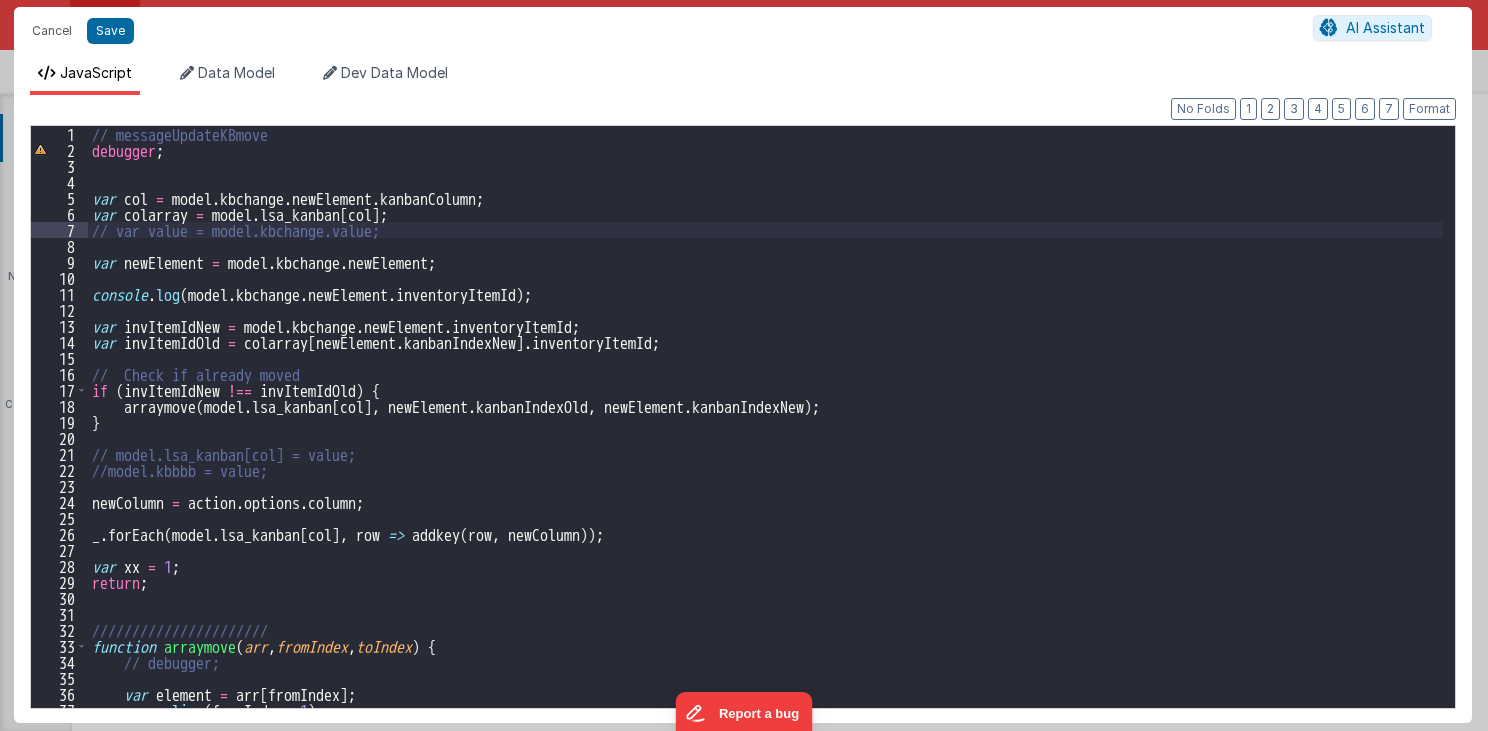 click on "// messageUpdateKBmove debugger ; var   col   =   model . kbchange . newElement . kanbanColumn ; var   colarray   =   model . lsa_kanban [ col ] ; // var value = model.kbchange.value; var   newElement   =   model . kbchange . newElement ; console . log ( model . kbchange . newElement . inventoryItemId ) ; var   invItemIdNew   =   model . kbchange . newElement . inventoryItemId ; var   invItemIdOld   =   colarray [ newElement . kanbanIndexNew ] . inventoryItemId ; //  Check if already moved if   ( invItemIdNew   !==   invItemIdOld )   {      arraymove ( model . lsa_kanban [ col ] ,   newElement . kanbanIndexOld ,   newElement . kanbanIndexNew ) ; } // model.lsa_kanban[col] = value; //model.kbbbb = value; newColumn   =   action . options . column ; _ . forEach ( model . lsa_kanban [ col ] ,   row   =>   addkey ( row ,   newColumn )) ; var   xx   =   1 ; return ; ////////////////////// function   arraymove ( arr ,  fromIndex ,  toIndex )   {      // debugger;      var   element   =   arr [ fromIndex ] ;      arr" at bounding box center (766, 433) 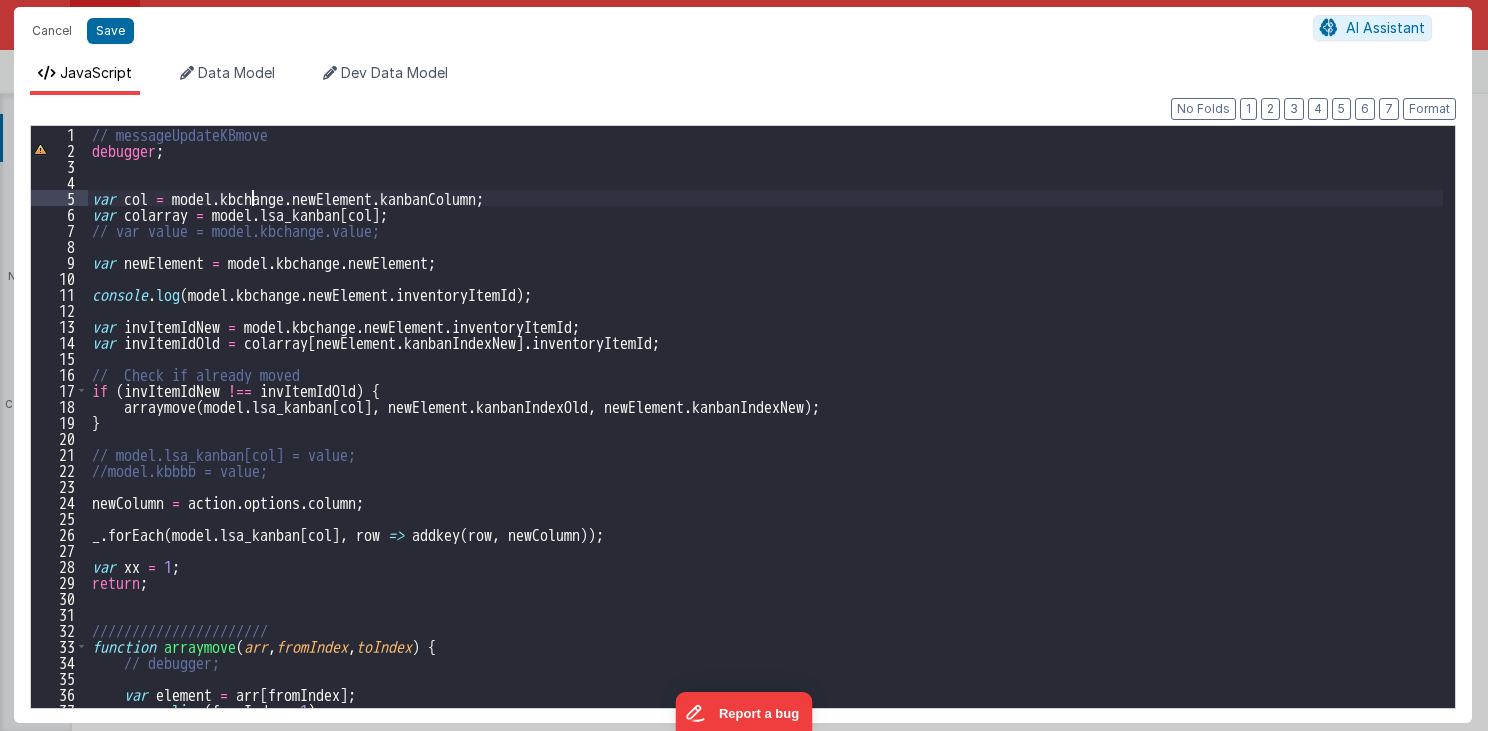 click on "// messageUpdateKBmove debugger ; var   col   =   model . kbchange . newElement . kanbanColumn ; var   colarray   =   model . lsa_kanban [ col ] ; // var value = model.kbchange.value; var   newElement   =   model . kbchange . newElement ; console . log ( model . kbchange . newElement . inventoryItemId ) ; var   invItemIdNew   =   model . kbchange . newElement . inventoryItemId ; var   invItemIdOld   =   colarray [ newElement . kanbanIndexNew ] . inventoryItemId ; //  Check if already moved if   ( invItemIdNew   !==   invItemIdOld )   {      arraymove ( model . lsa_kanban [ col ] ,   newElement . kanbanIndexOld ,   newElement . kanbanIndexNew ) ; } // model.lsa_kanban[col] = value; //model.kbbbb = value; newColumn   =   action . options . column ; _ . forEach ( model . lsa_kanban [ col ] ,   row   =>   addkey ( row ,   newColumn )) ; var   xx   =   1 ; return ; ////////////////////// function   arraymove ( arr ,  fromIndex ,  toIndex )   {      // debugger;      var   element   =   arr [ fromIndex ] ;      arr" at bounding box center [766, 433] 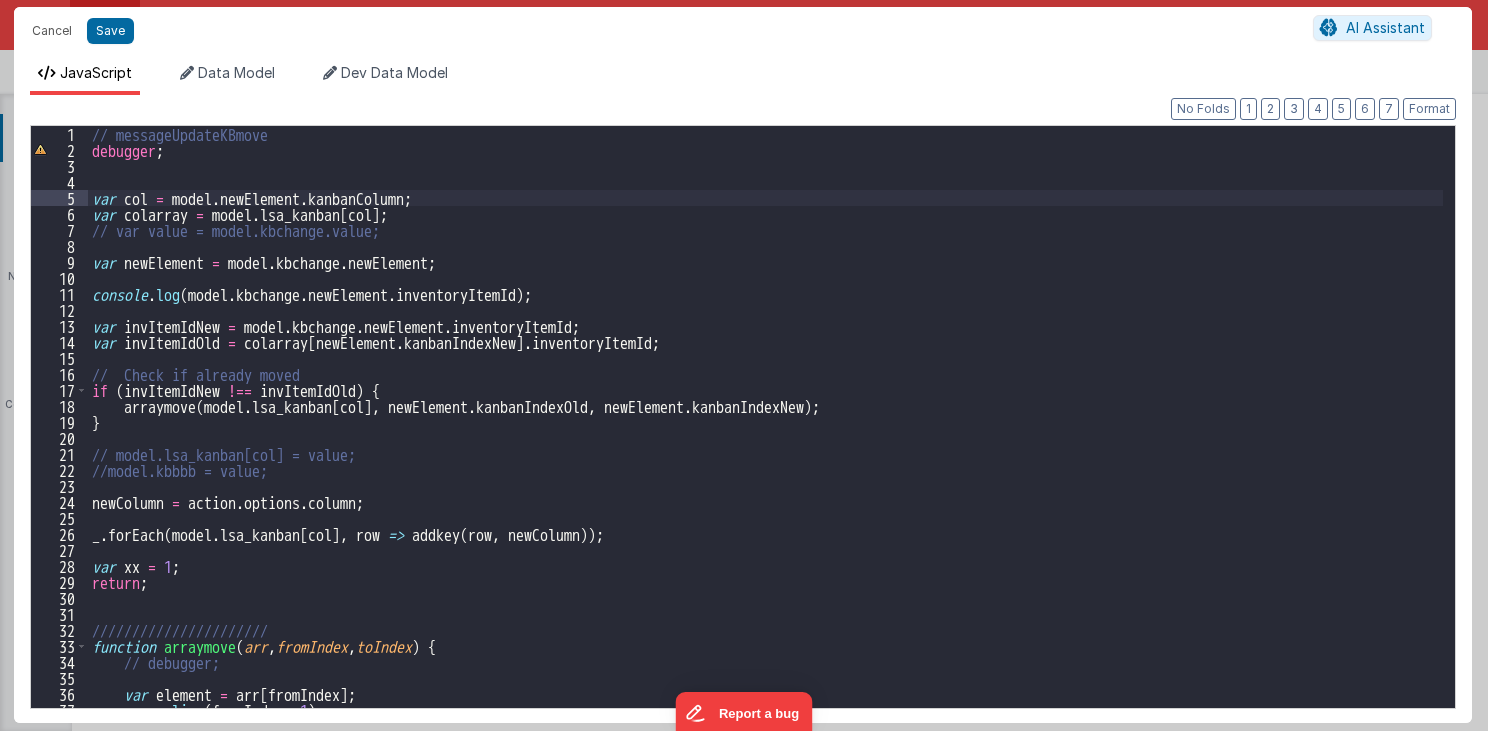 click on "// messageUpdateKBmove debugger ; var   col   =   model . newElement . kanbanColumn ; var   colarray   =   model . lsa_kanban [ col ] ; // var value = model.kbchange.value; var   newElement   =   model . kbchange . newElement ; console . log ( model . kbchange . newElement . inventoryItemId ) ; var   invItemIdNew   =   model . kbchange . newElement . inventoryItemId ; var   invItemIdOld   =   colarray [ newElement . kanbanIndexNew ] . inventoryItemId ; //  Check if already moved if   ( invItemIdNew   !==   invItemIdOld )   {      arraymove ( model . lsa_kanban [ col ] ,   newElement . kanbanIndexOld ,   newElement . kanbanIndexNew ) ; } // model.lsa_kanban[col] = value; //model.kbbbb = value; newColumn   =   action . options . column ; _ . forEach ( model . lsa_kanban [ col ] ,   row   =>   addkey ( row ,   newColumn )) ; var   xx   =   1 ; return ; ////////////////////// function   arraymove ( arr ,  fromIndex ,  toIndex )   {      // debugger;      var   element   =   arr [ fromIndex ] ;      arr . splice (" at bounding box center [766, 433] 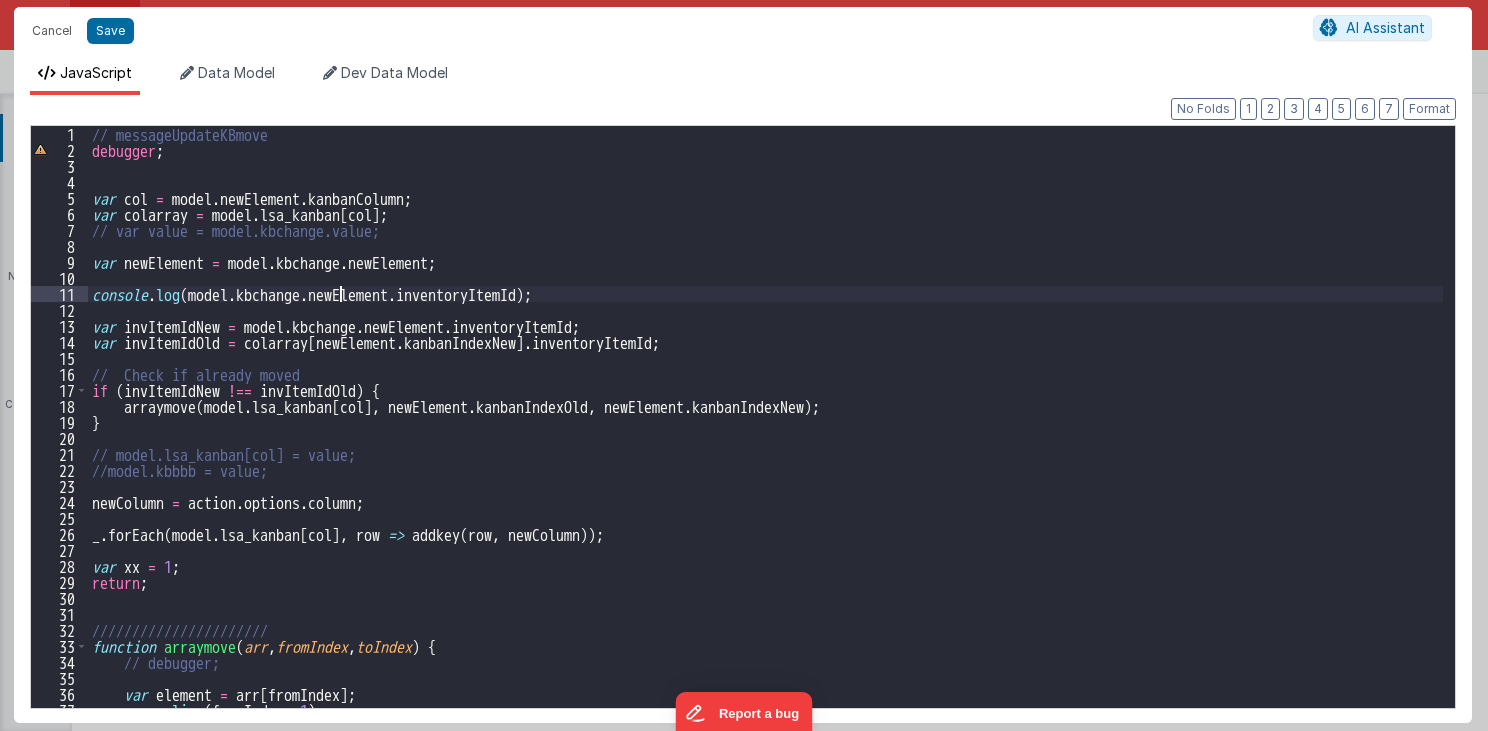 click on "// messageUpdateKBmove debugger ; var   col   =   model . newElement . kanbanColumn ; var   colarray   =   model . lsa_kanban [ col ] ; // var value = model.kbchange.value; var   newElement   =   model . kbchange . newElement ; console . log ( model . kbchange . newElement . inventoryItemId ) ; var   invItemIdNew   =   model . kbchange . newElement . inventoryItemId ; var   invItemIdOld   =   colarray [ newElement . kanbanIndexNew ] . inventoryItemId ; //  Check if already moved if   ( invItemIdNew   !==   invItemIdOld )   {      arraymove ( model . lsa_kanban [ col ] ,   newElement . kanbanIndexOld ,   newElement . kanbanIndexNew ) ; } // model.lsa_kanban[col] = value; //model.kbbbb = value; newColumn   =   action . options . column ; _ . forEach ( model . lsa_kanban [ col ] ,   row   =>   addkey ( row ,   newColumn )) ; var   xx   =   1 ; return ; ////////////////////// function   arraymove ( arr ,  fromIndex ,  toIndex )   {      // debugger;      var   element   =   arr [ fromIndex ] ;      arr . splice (" at bounding box center [766, 433] 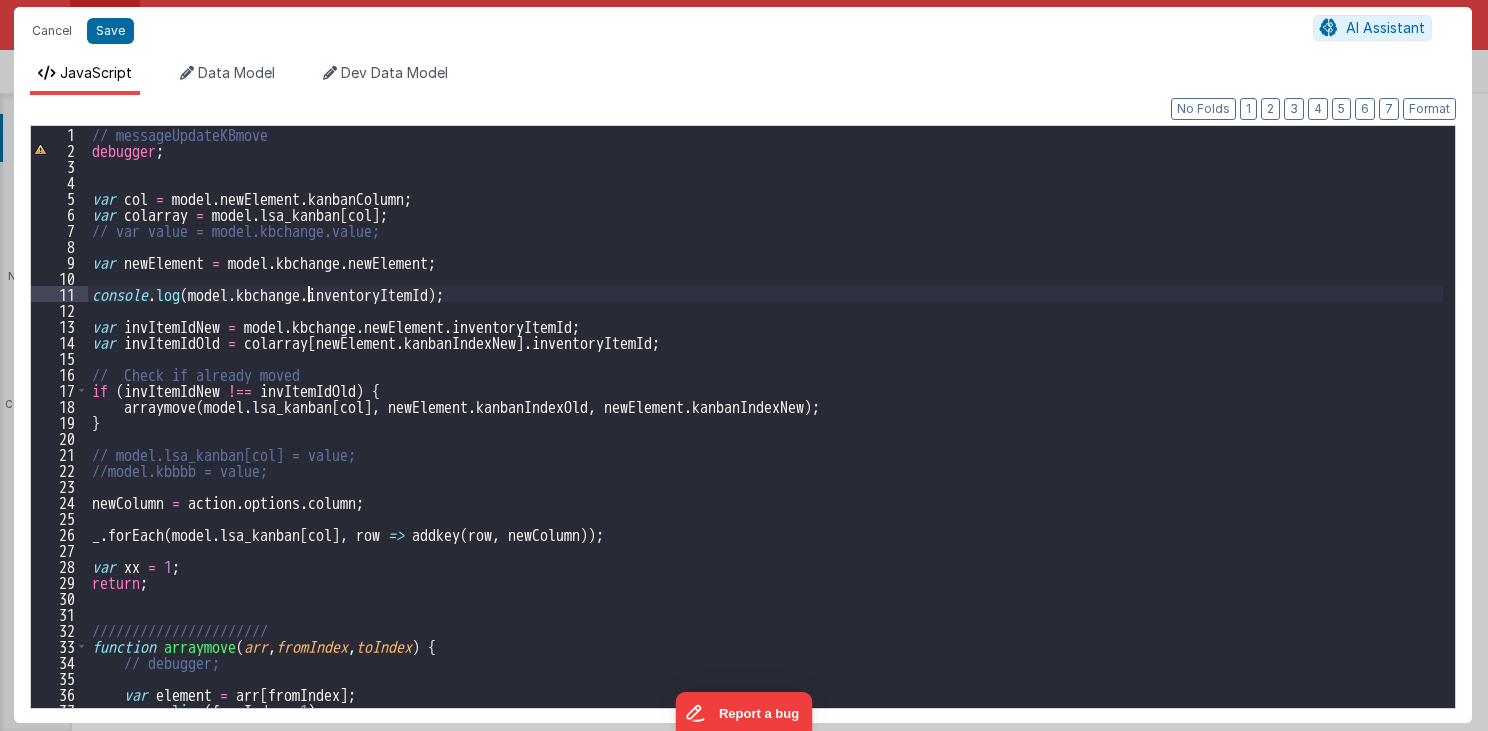 click on "// messageUpdateKBmove debugger ; var   col   =   model . newElement . kanbanColumn ; var   colarray   =   model . lsa_kanban [ col ] ; // var value = model.kbchange.value; var   newElement   =   model . kbchange . newElement ; console . log ( model . kbchange . inventoryItemId ) ; var   invItemIdNew   =   model . kbchange . newElement . inventoryItemId ; var   invItemIdOld   =   colarray [ newElement . kanbanIndexNew ] . inventoryItemId ; //  Check if already moved if   ( invItemIdNew   !==   invItemIdOld )   {      arraymove ( model . lsa_kanban [ col ] ,   newElement . kanbanIndexOld ,   newElement . kanbanIndexNew ) ; } // model.lsa_kanban[col] = value; //model.kbbbb = value; newColumn   =   action . options . column ; _ . forEach ( model . lsa_kanban [ col ] ,   row   =>   addkey ( row ,   newColumn )) ; var   xx   =   1 ; return ; ////////////////////// function   arraymove ( arr ,  fromIndex ,  toIndex )   {      // debugger;      var   element   =   arr [ fromIndex ] ;      arr . splice ( fromIndex ," at bounding box center [766, 433] 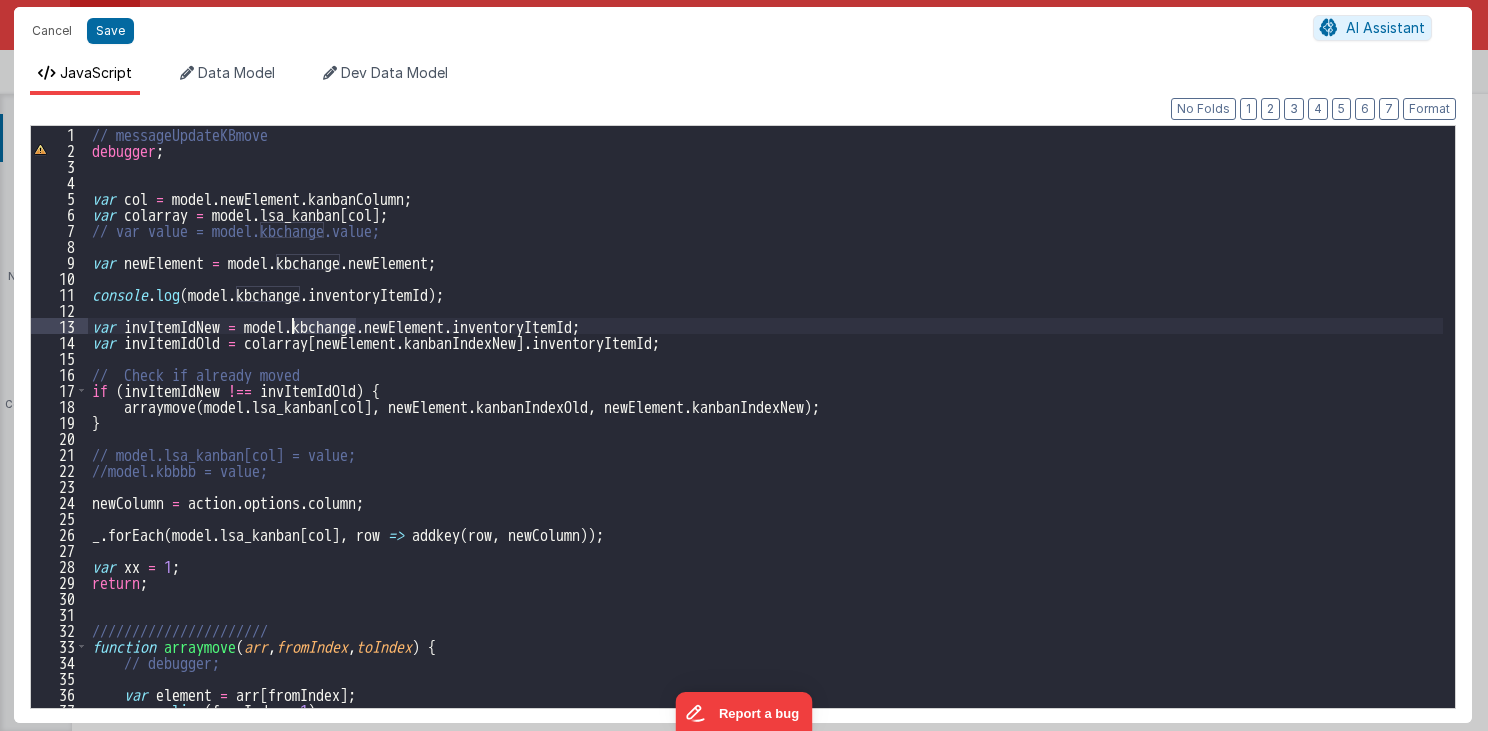 click on "// messageUpdateKBmove debugger ; var   col   =   model . newElement . kanbanColumn ; var   colarray   =   model . lsa_kanban [ col ] ; // var value = model.kbchange.value; var   newElement   =   model . kbchange . newElement ; console . log ( model . kbchange . inventoryItemId ) ; var   invItemIdNew   =   model . kbchange . newElement . inventoryItemId ; var   invItemIdOld   =   colarray [ newElement . kanbanIndexNew ] . inventoryItemId ; //  Check if already moved if   ( invItemIdNew   !==   invItemIdOld )   {      arraymove ( model . lsa_kanban [ col ] ,   newElement . kanbanIndexOld ,   newElement . kanbanIndexNew ) ; } // model.lsa_kanban[col] = value; //model.kbbbb = value; newColumn   =   action . options . column ; _ . forEach ( model . lsa_kanban [ col ] ,   row   =>   addkey ( row ,   newColumn )) ; var   xx   =   1 ; return ; ////////////////////// function   arraymove ( arr ,  fromIndex ,  toIndex )   {      // debugger;      var   element   =   arr [ fromIndex ] ;      arr . splice ( fromIndex ," at bounding box center (766, 433) 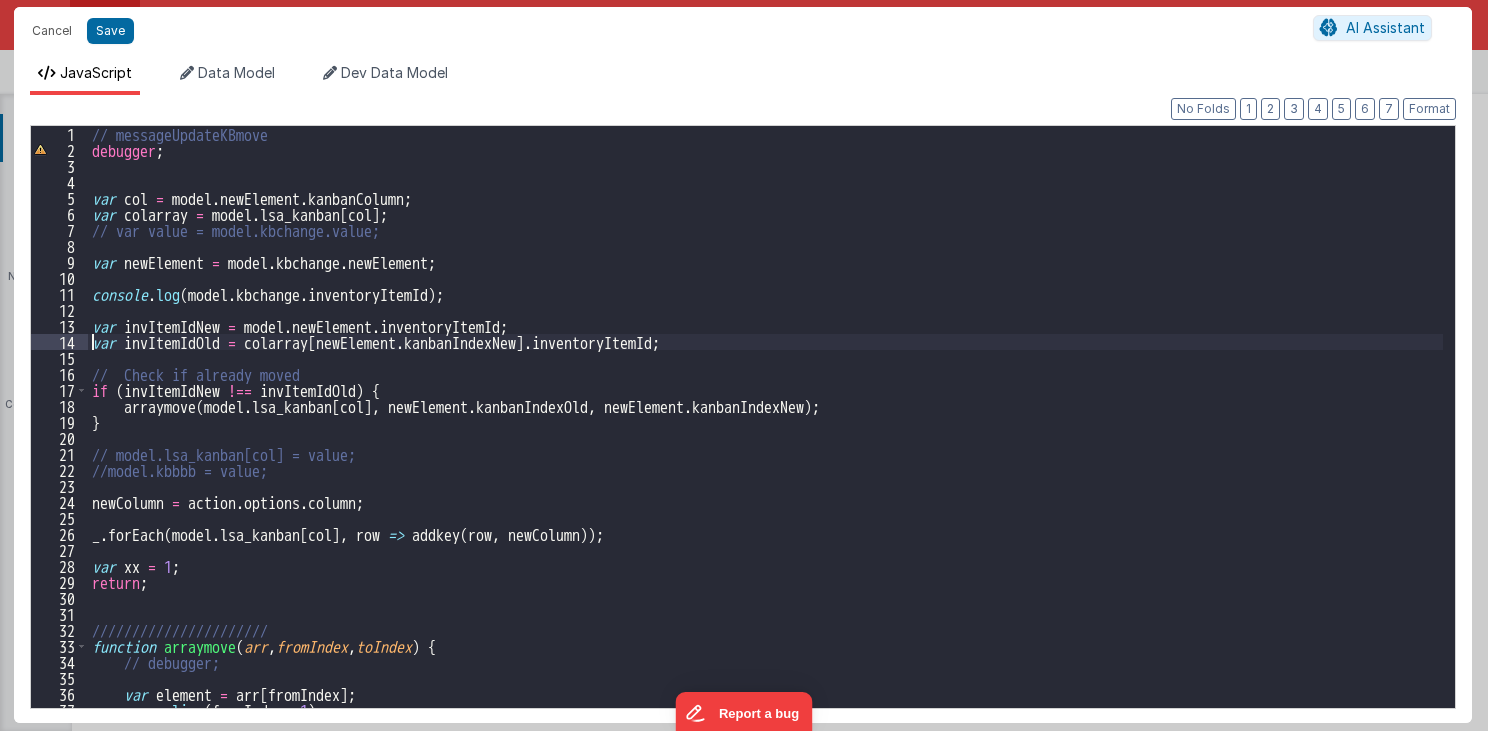 click on "// messageUpdateKBmove debugger ; var   col   =   model . newElement . kanbanColumn ; var   colarray   =   model . lsa_kanban [ col ] ; // var value = model.kbchange.value; var   newElement   =   model . kbchange . newElement ; console . log ( model . kbchange . inventoryItemId ) ; var   invItemIdNew   =   model . newElement . inventoryItemId ; var   invItemIdOld   =   colarray [ newElement . kanbanIndexNew ] . inventoryItemId ; //  Check if already moved if   ( invItemIdNew   !==   invItemIdOld )   {      arraymove ( model . lsa_kanban [ col ] ,   newElement . kanbanIndexOld ,   newElement . kanbanIndexNew ) ; } // model.lsa_kanban[col] = value; //model.kbbbb = value; newColumn   =   action . options . column ; _ . forEach ( model . lsa_kanban [ col ] ,   row   =>   addkey ( row ,   newColumn )) ; var   xx   =   1 ; return ; ////////////////////// function   arraymove ( arr ,  fromIndex ,  toIndex )   {      // debugger;      var   element   =   arr [ fromIndex ] ;      arr . splice ( fromIndex ,   1 ) ; arr" at bounding box center [766, 433] 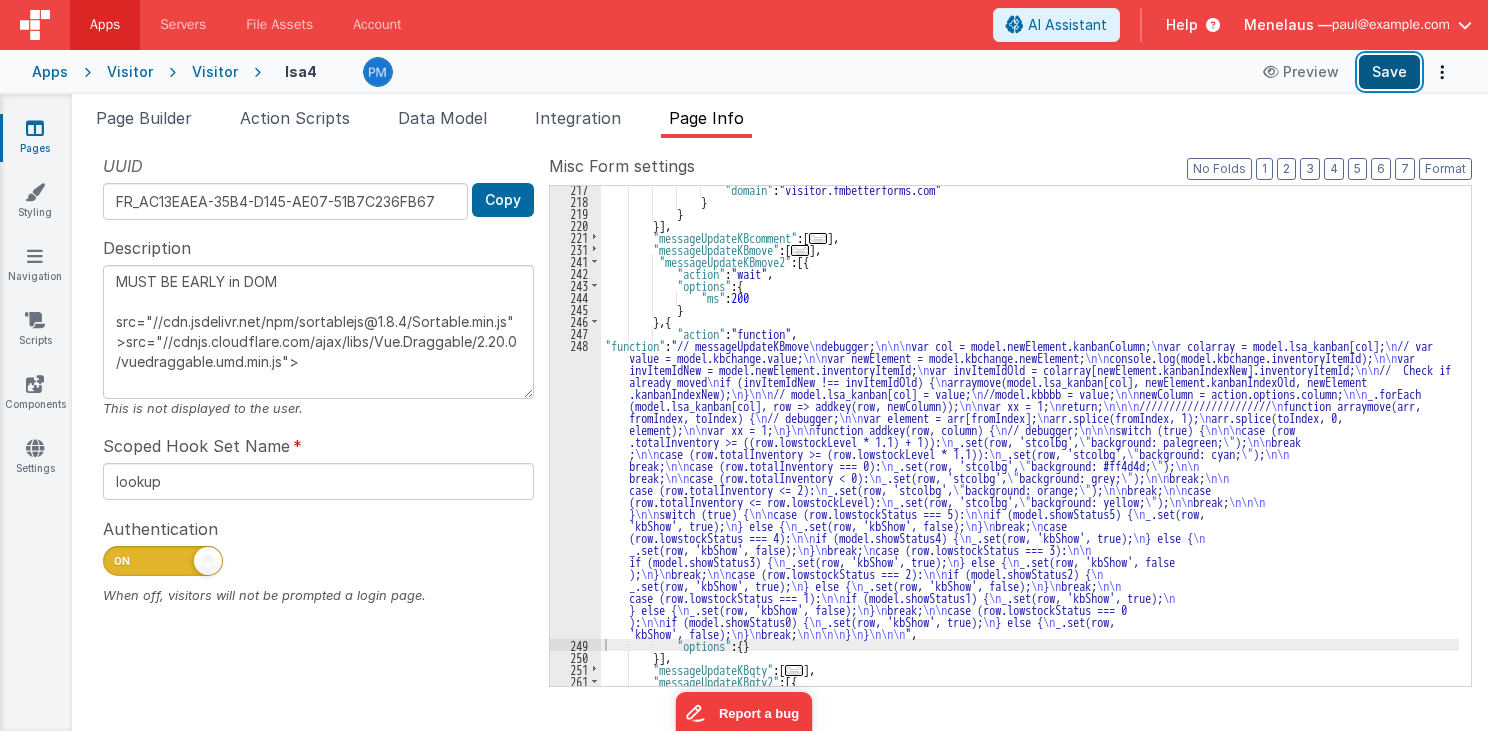 click on "Save" at bounding box center [1389, 72] 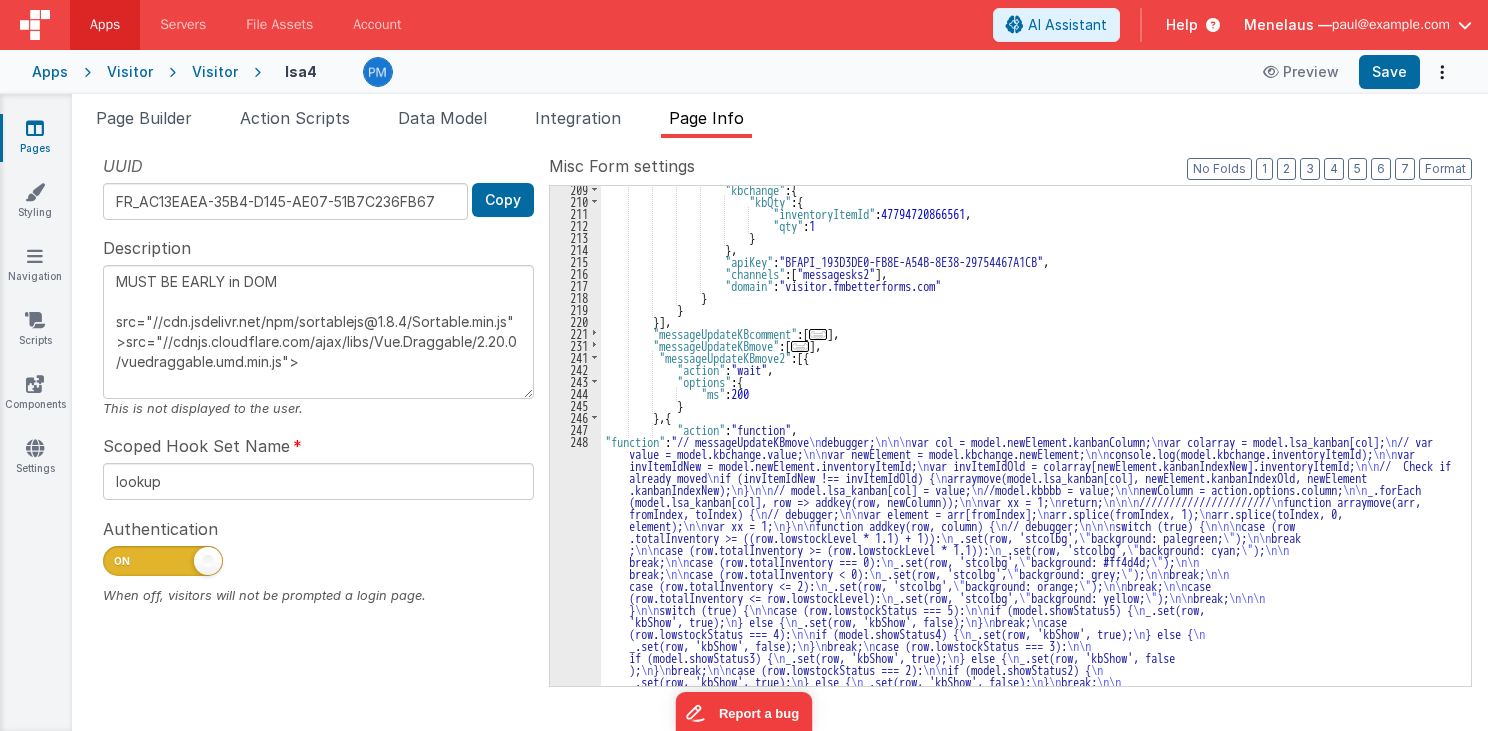 scroll, scrollTop: 519, scrollLeft: 0, axis: vertical 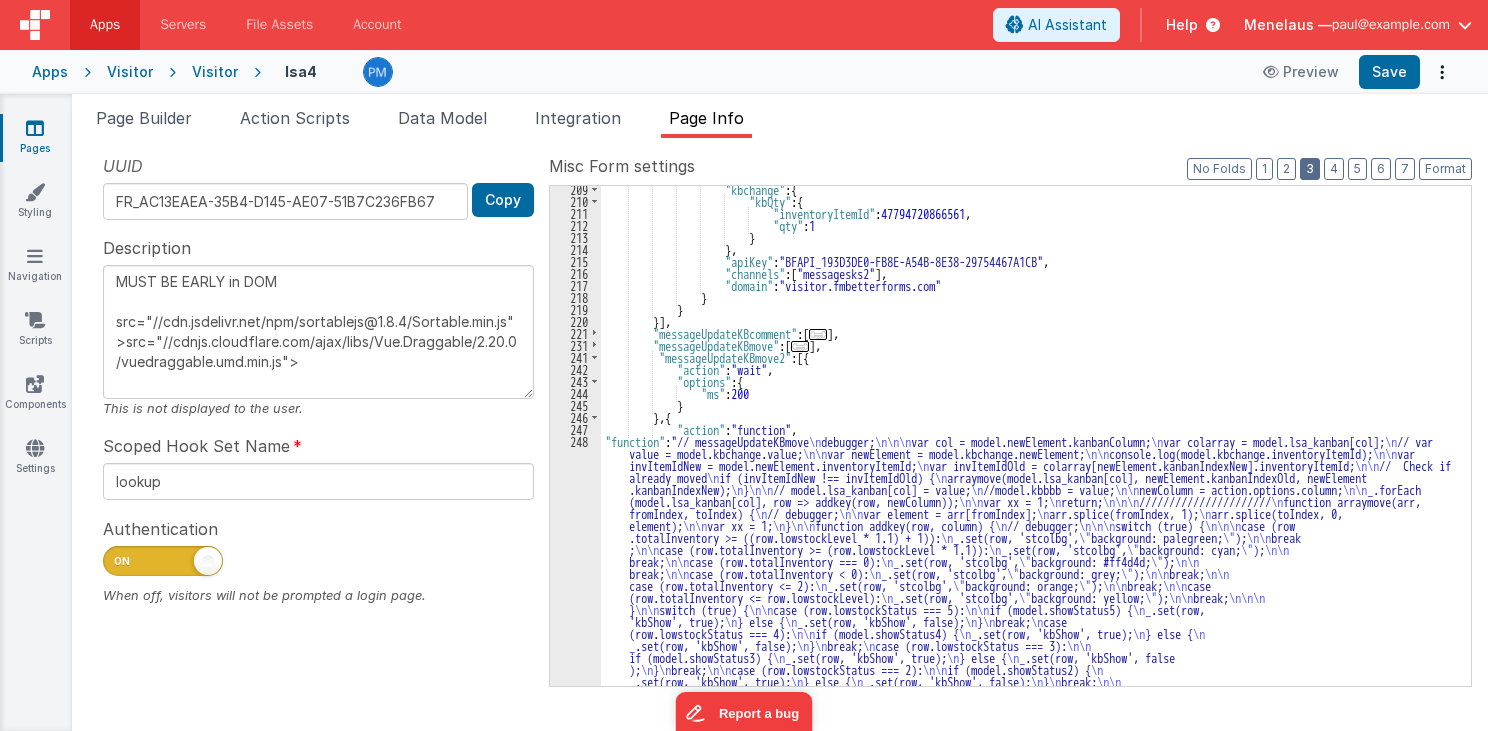 click on "3" at bounding box center (1310, 169) 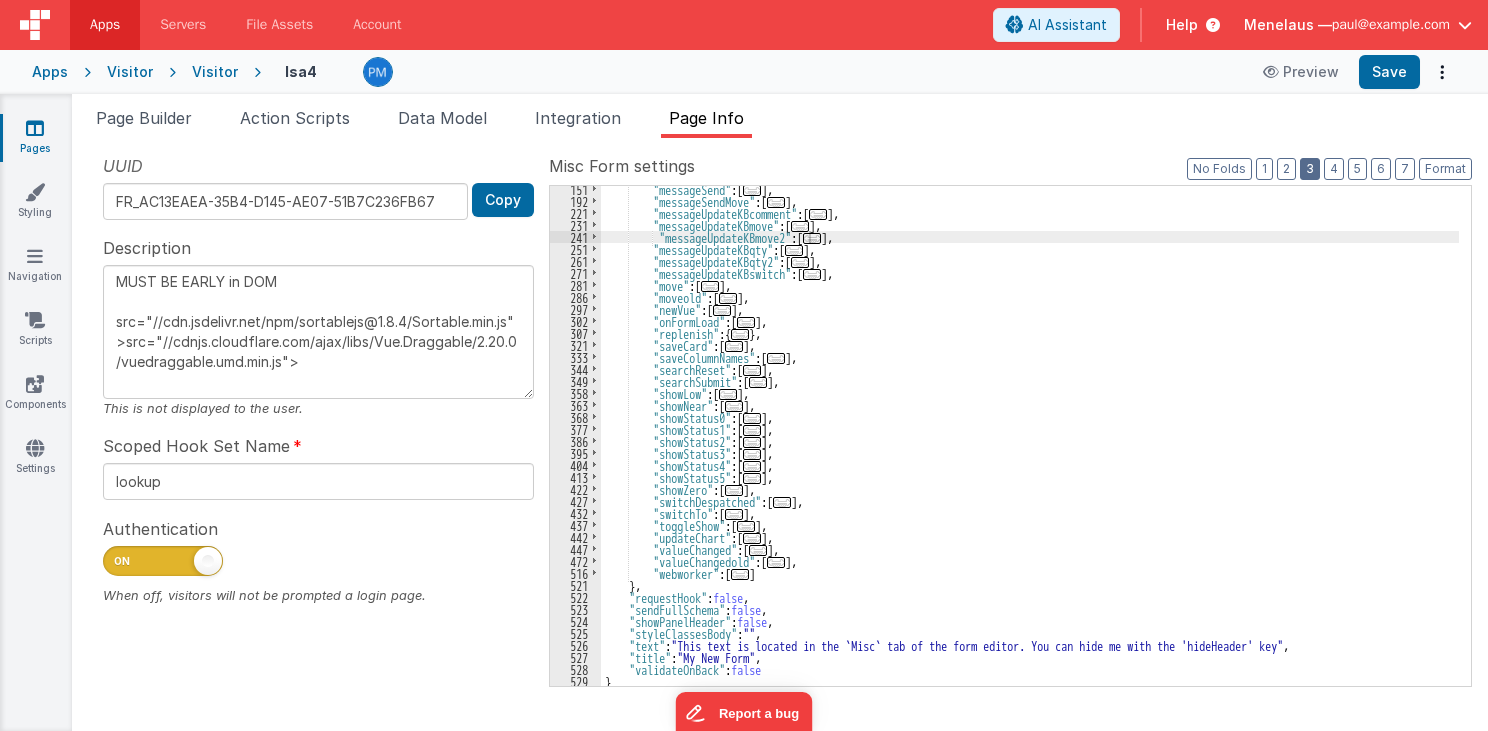 scroll, scrollTop: 303, scrollLeft: 0, axis: vertical 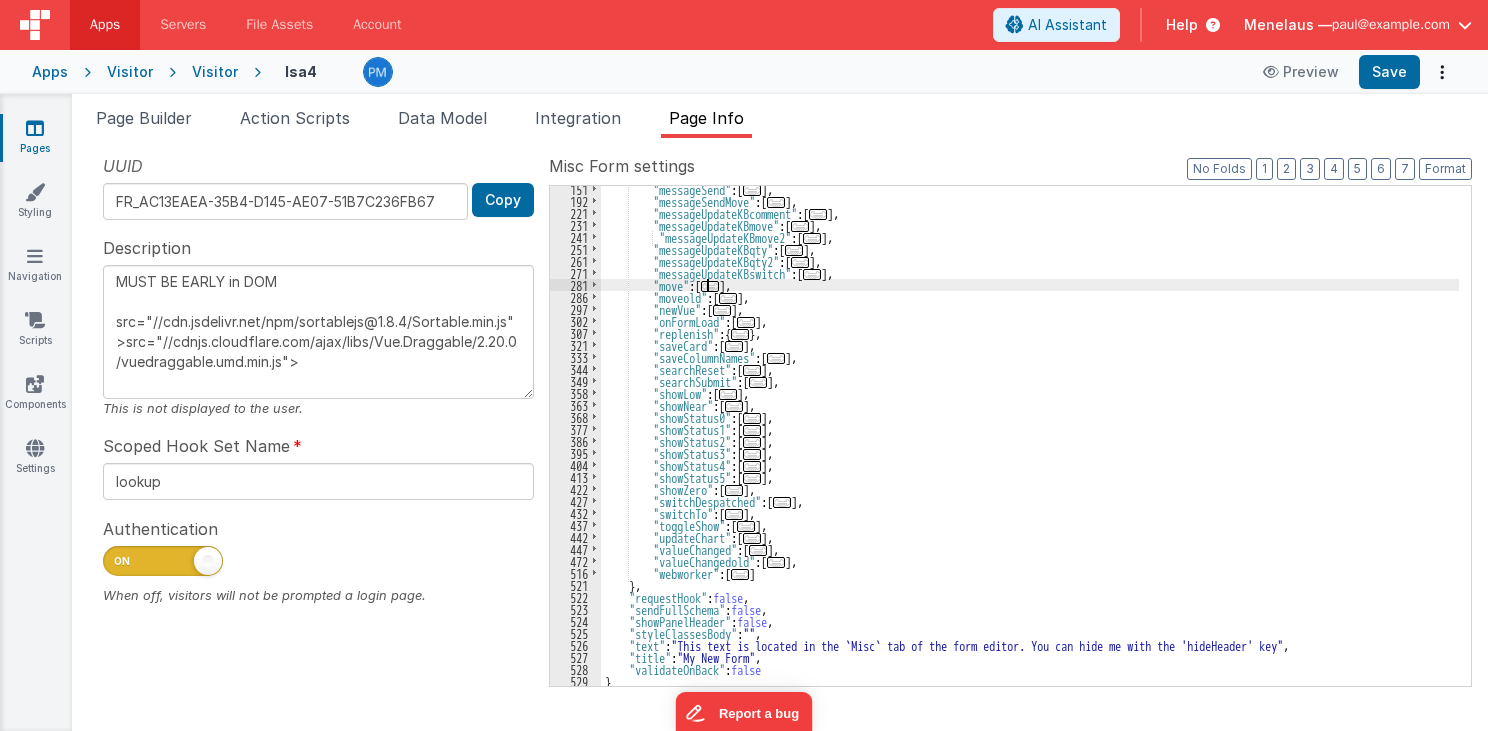 click on "..." at bounding box center [710, 286] 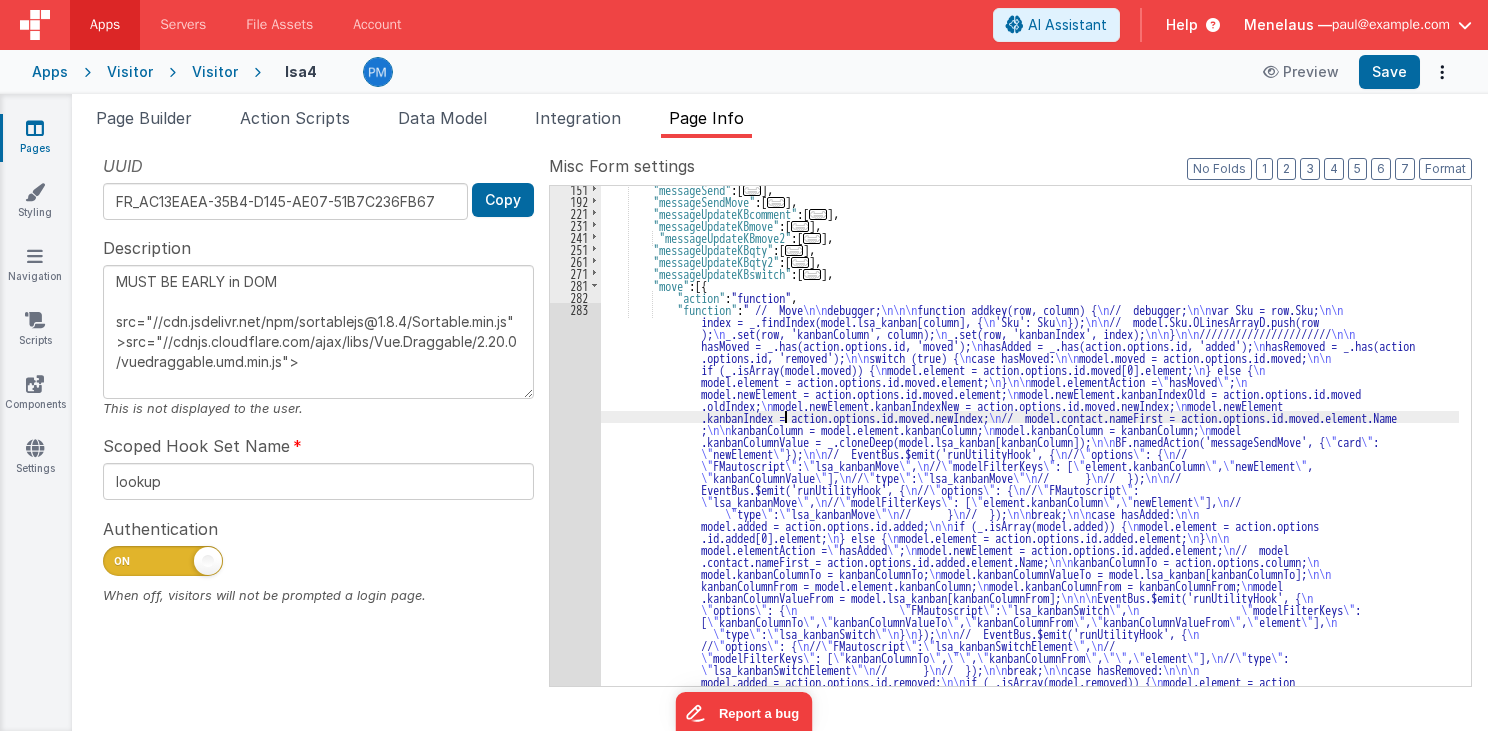 click on ""messageSend" :  [ ... ] ,           "messageSendMove" :  [ ... ] ,           "messageUpdateKBcomment" :  [ ... ] ,           "messageUpdateKBmove" :  [ ... ] ,             "messageUpdateKBmove2" :  [ ... ] ,           "messageUpdateKBqty" :  [ ... ] ,           "messageUpdateKBqty2" :  [ ... ] ,           "messageUpdateKBswitch" :  [ ... ] ,           "move" :  [{                "action" :  "function" ,                "function" :  " //  Move \n\n  debugger; \n\n\n  function addkey(row, column) { \n     //  debugger; \n\n      var Sku = row.Sku; \n\n                        index = _.findIndex(model.lsa_kanban[column], { \n          'Sku': Sku \n      }); \n\n      //  model.Sku.OLinesArrayD.push(row                  ); \n      _.set(row, 'kanbanColumn', column); \n      _.set(row, 'kanbanIndex', index); \n\n  } \n\n  ////////////////////// \n\n                    hasMoved = _.has(action.options.id, 'moved'); \n \n  hasRemoved = _.has(action \n\n \n \n" at bounding box center (1030, 691) 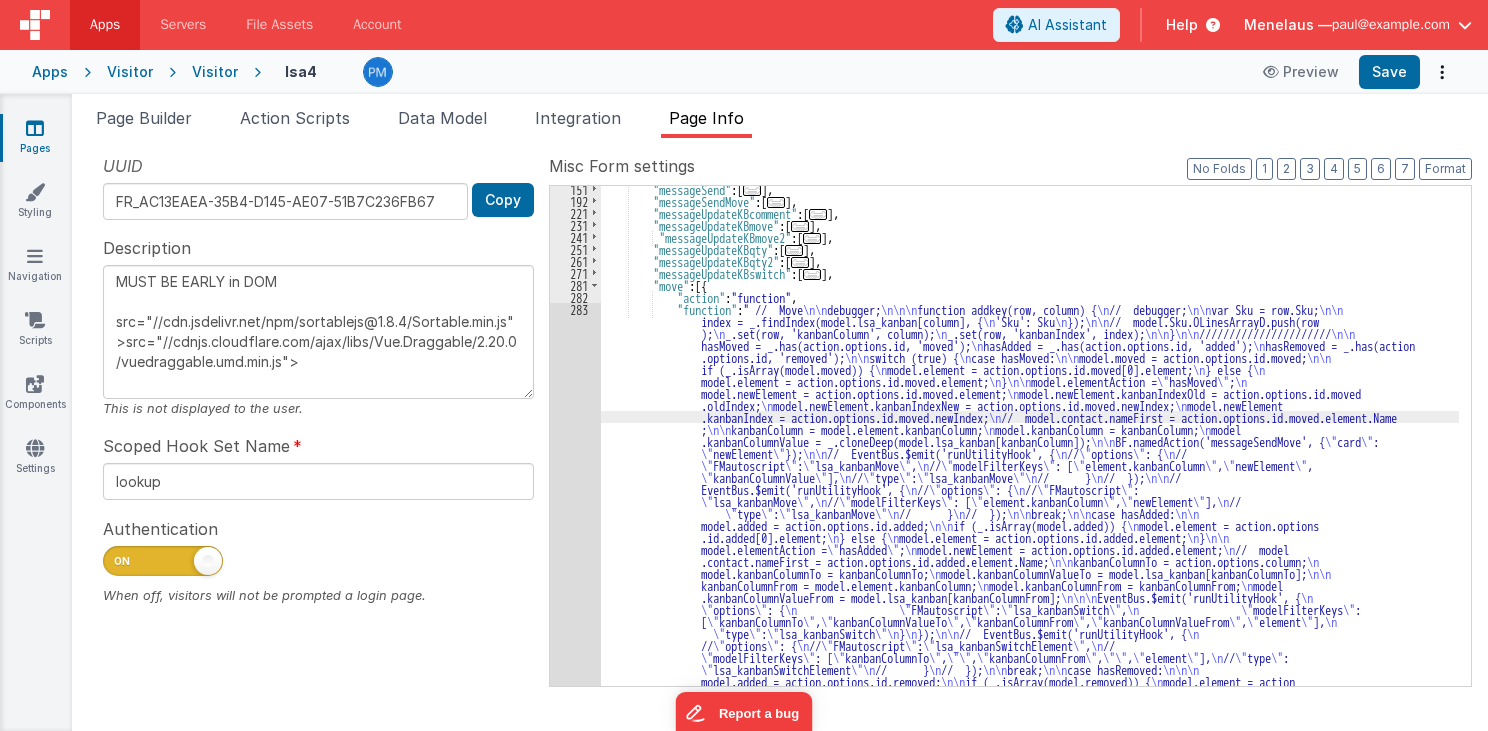 scroll, scrollTop: 435, scrollLeft: 0, axis: vertical 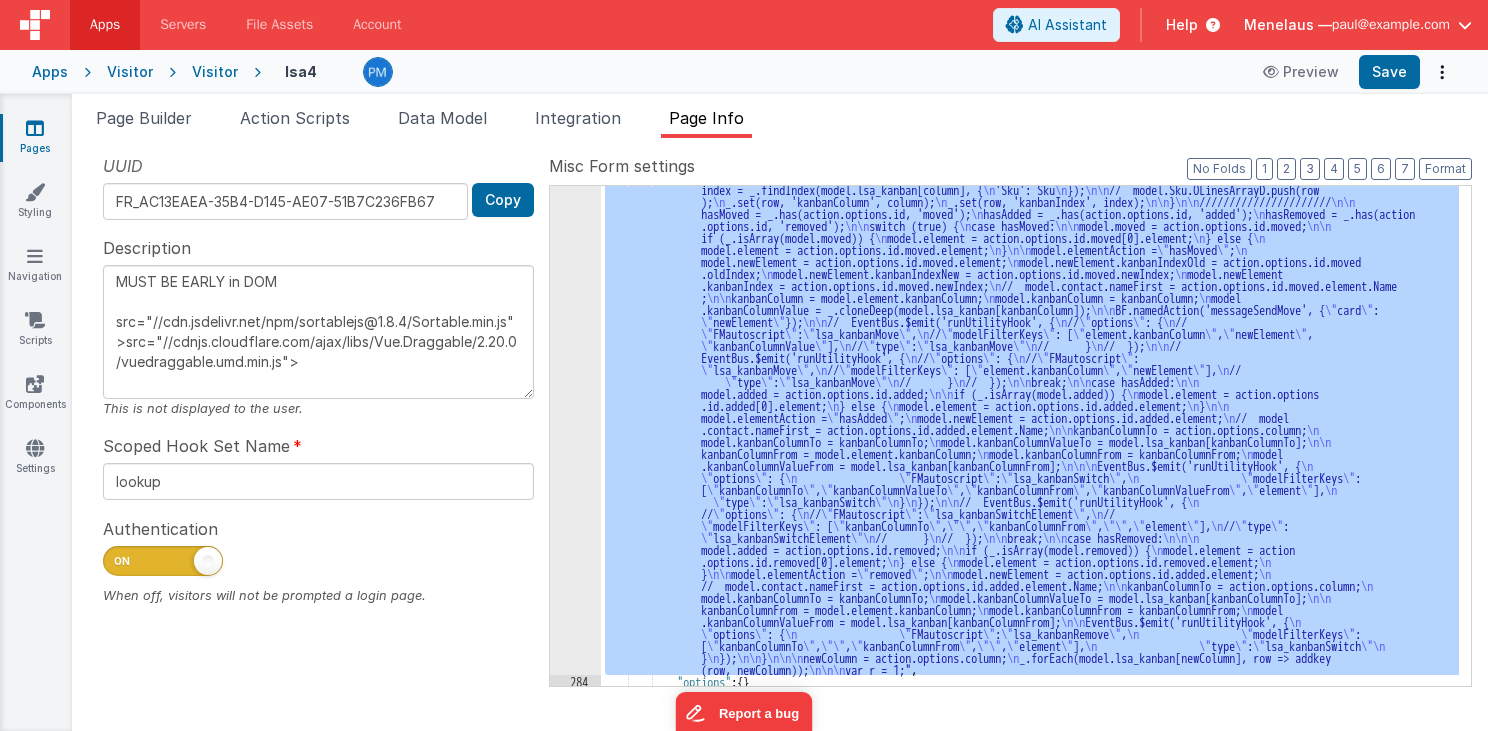 click on "283" at bounding box center [575, 423] 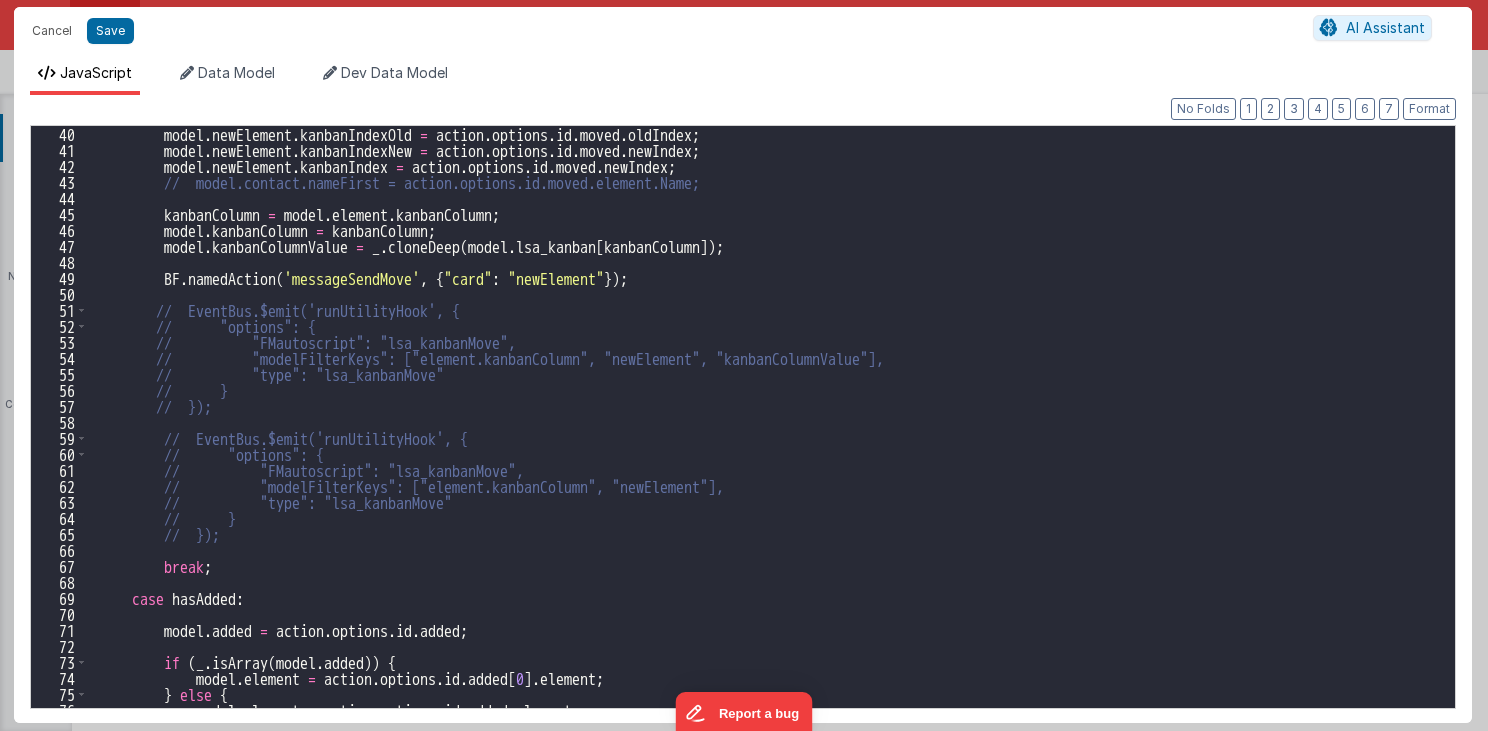 scroll, scrollTop: 432, scrollLeft: 0, axis: vertical 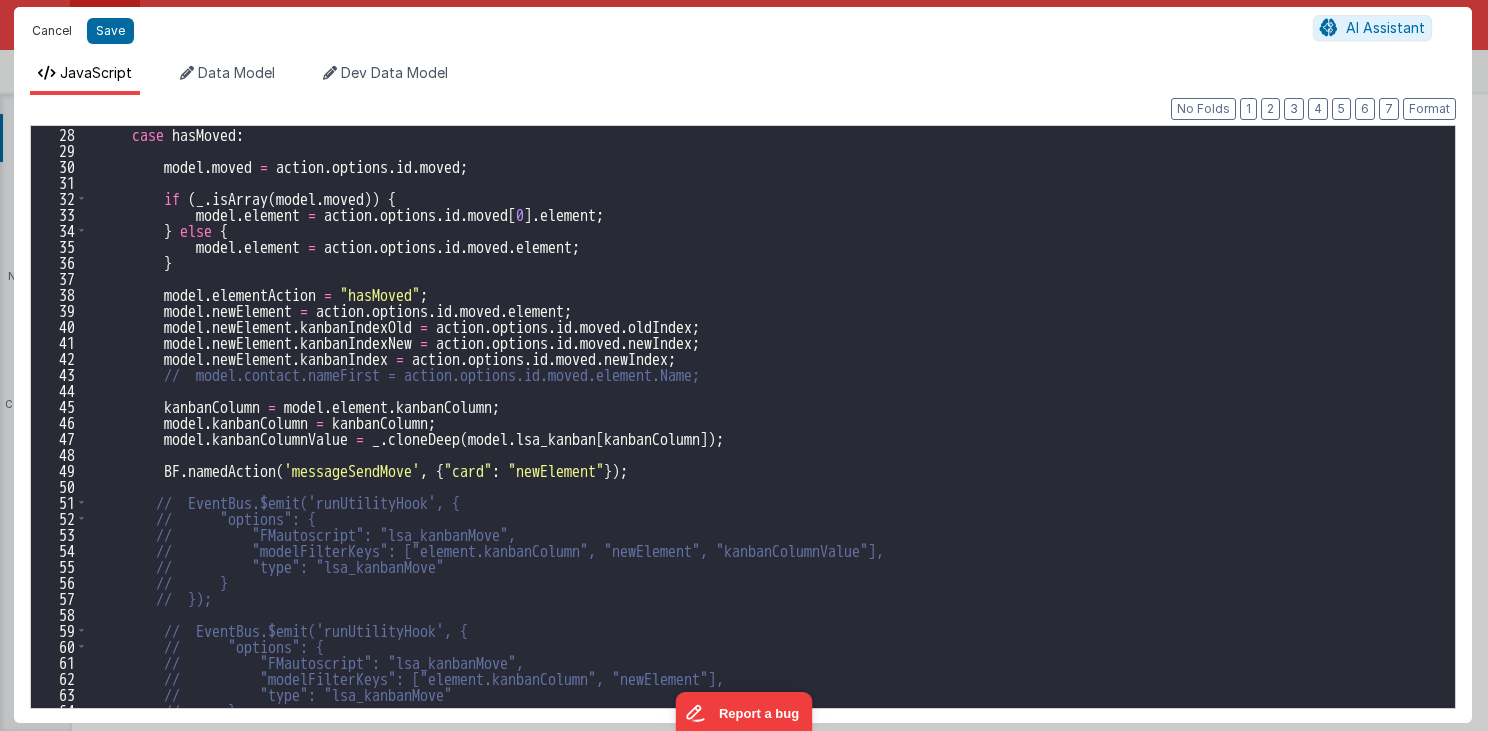click on "Cancel" at bounding box center [52, 31] 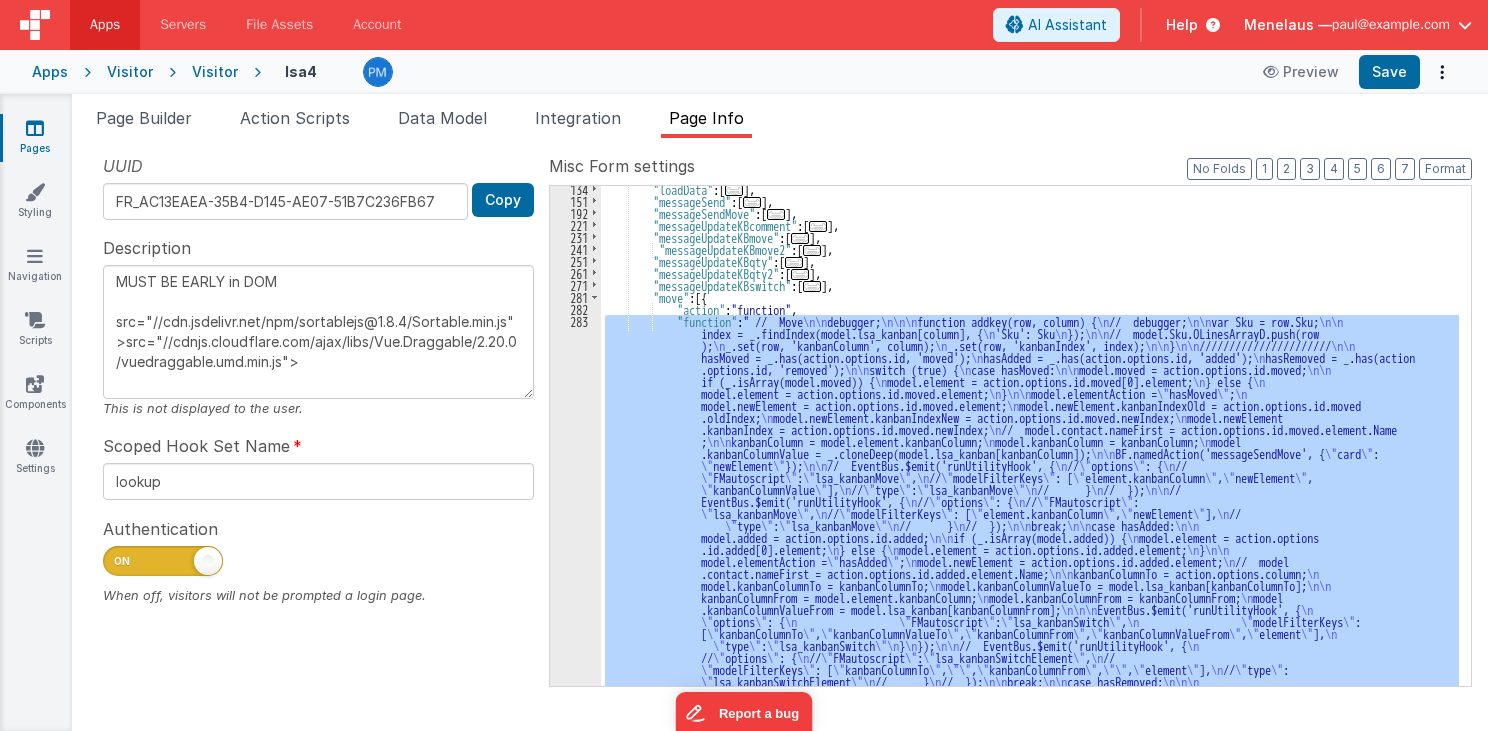 scroll, scrollTop: 195, scrollLeft: 0, axis: vertical 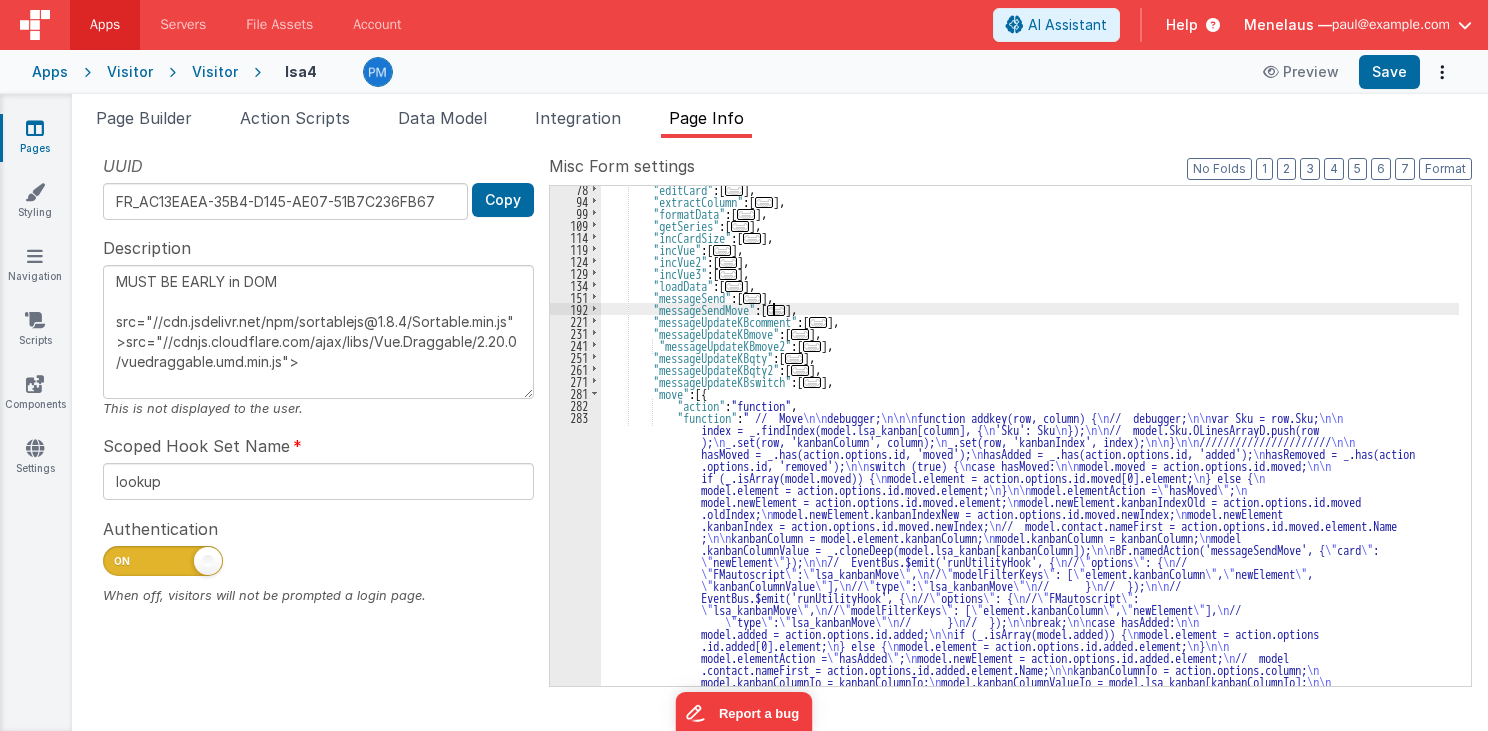 click on "..." at bounding box center (776, 310) 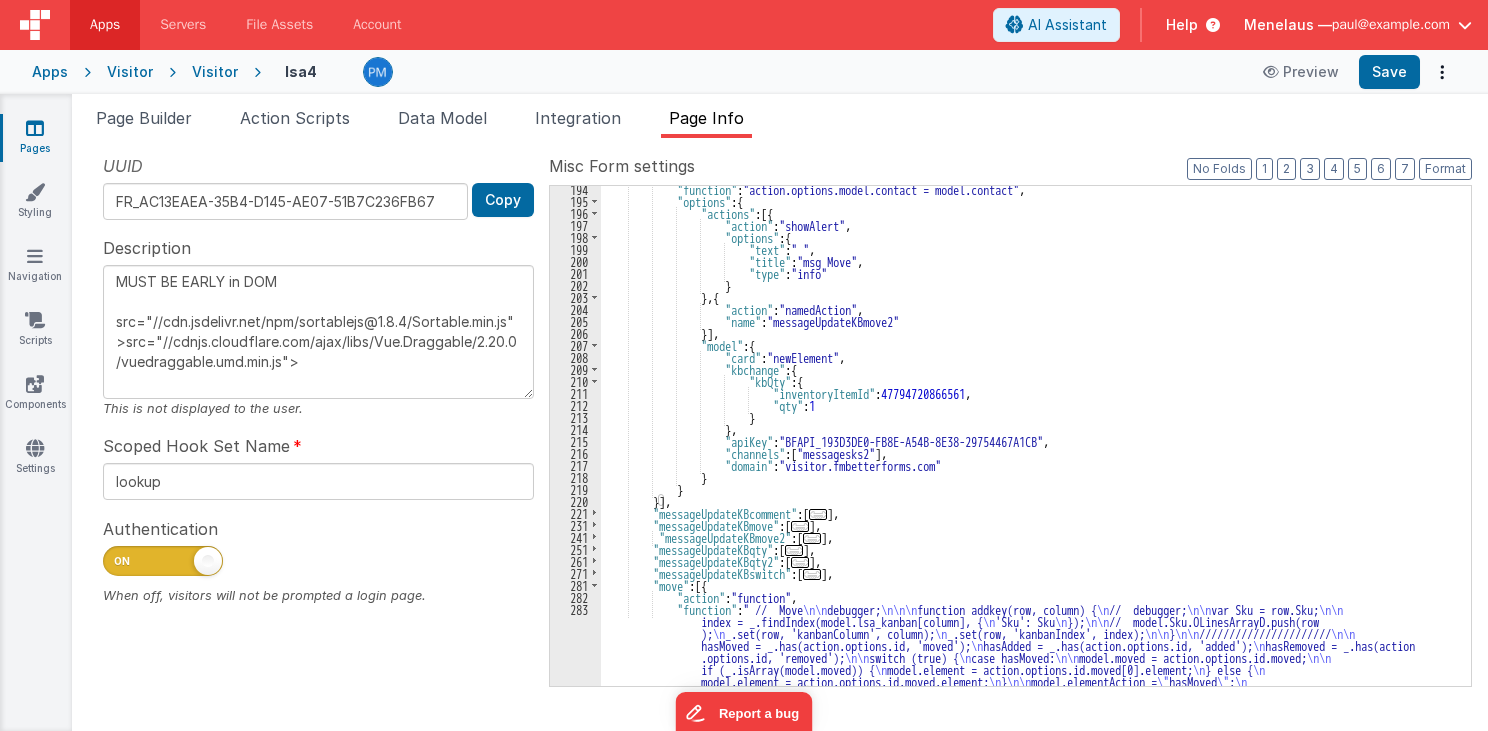 scroll, scrollTop: 387, scrollLeft: 0, axis: vertical 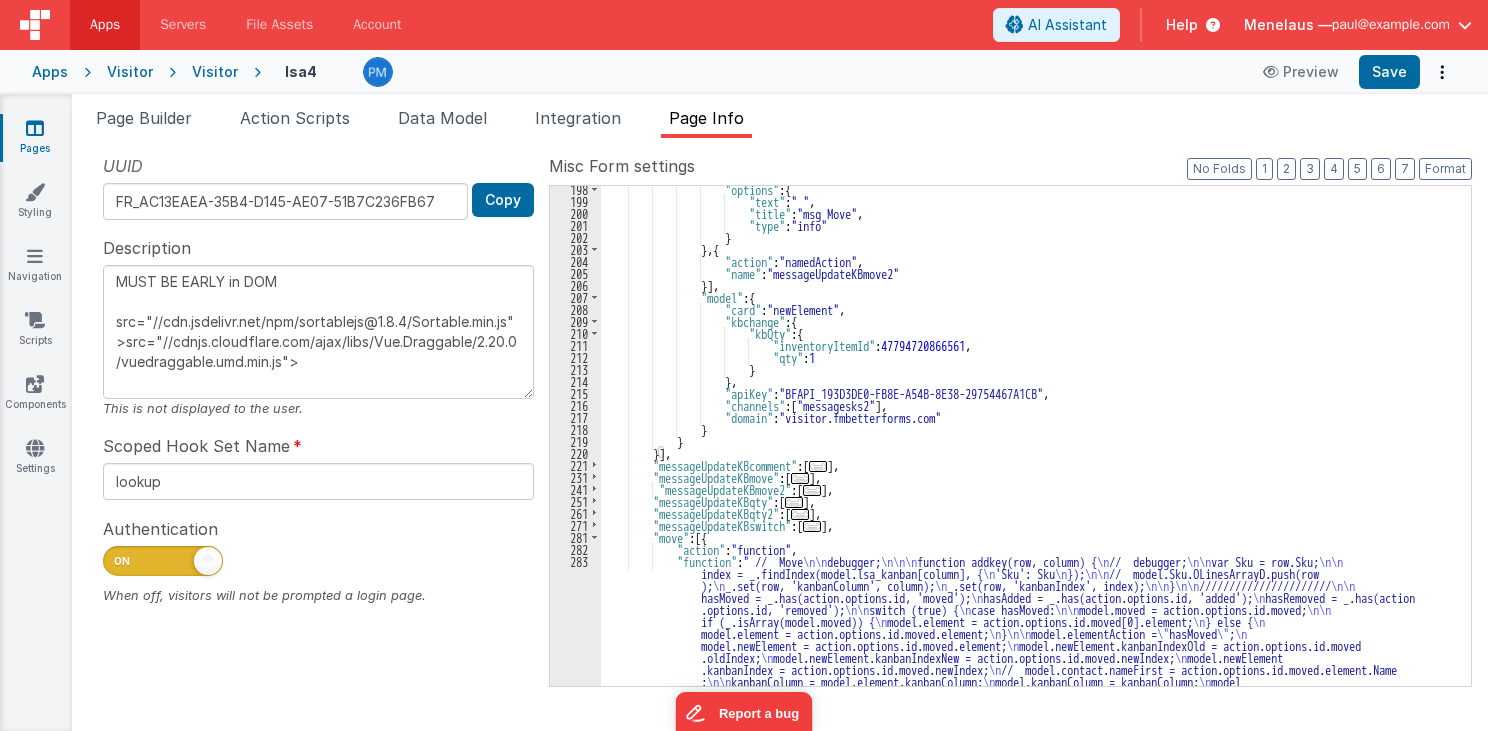 click on "..." at bounding box center [812, 490] 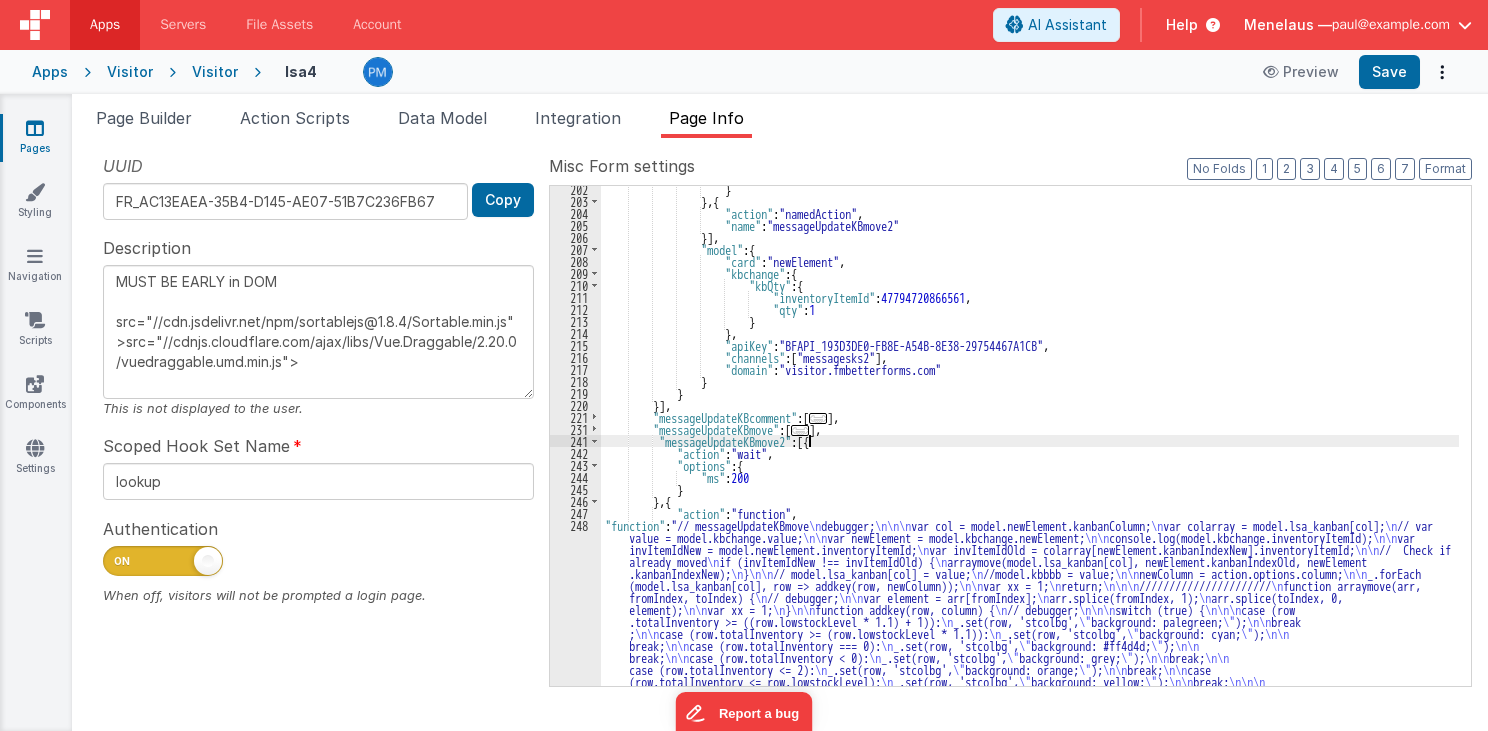 scroll, scrollTop: 483, scrollLeft: 0, axis: vertical 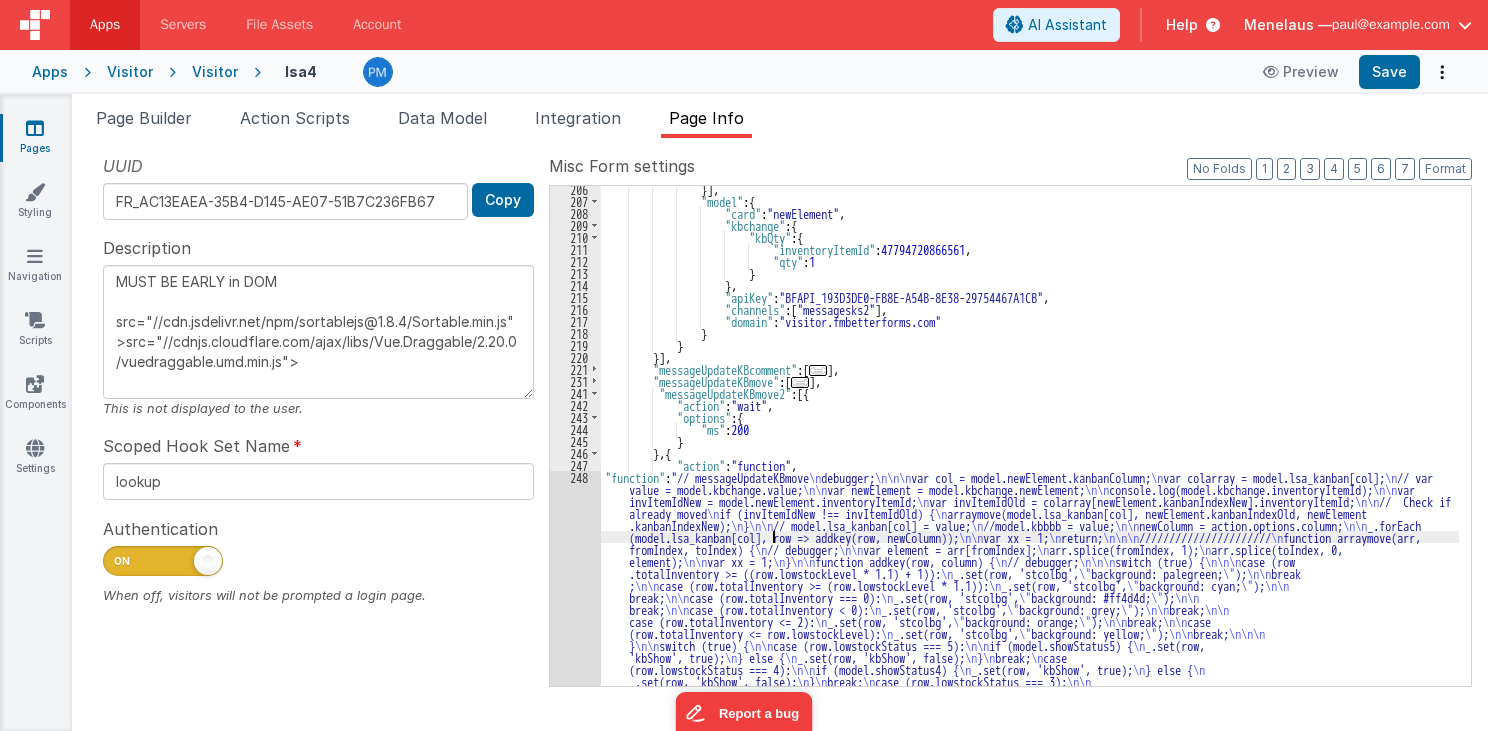 click on "}] ,                     "model" :  {                          "card" :  "newElement" ,                          "kbchange" :  {                               "kbQty" :  {                                    "inventoryItemId" :  47794720866561 ,                                    "qty" :  1                               }                          } ,                          "apiKey" :  "BFAPI_193D3DE0-FB8E-A54B-8E38-29754467A1CB" ,                          "channels" :  [ "messagesks2" ] ,                          "domain" :  "visitor.fmbetterforms.com"                     }                }           }] ,           "messageUpdateKBcomment" :  [ ... ] ,           "messageUpdateKBmove" :  [ ... ] ,             "messageUpdateKBmove2" :  [{                "action" :  "wait" ,                "options" :  {                     "ms" :  200                }           } ,  {                "action" :  "function" , "function" :  "// messageUpdateKBmove \n debugger; \n\n\n \n \n // var       \n" at bounding box center [1030, 589] 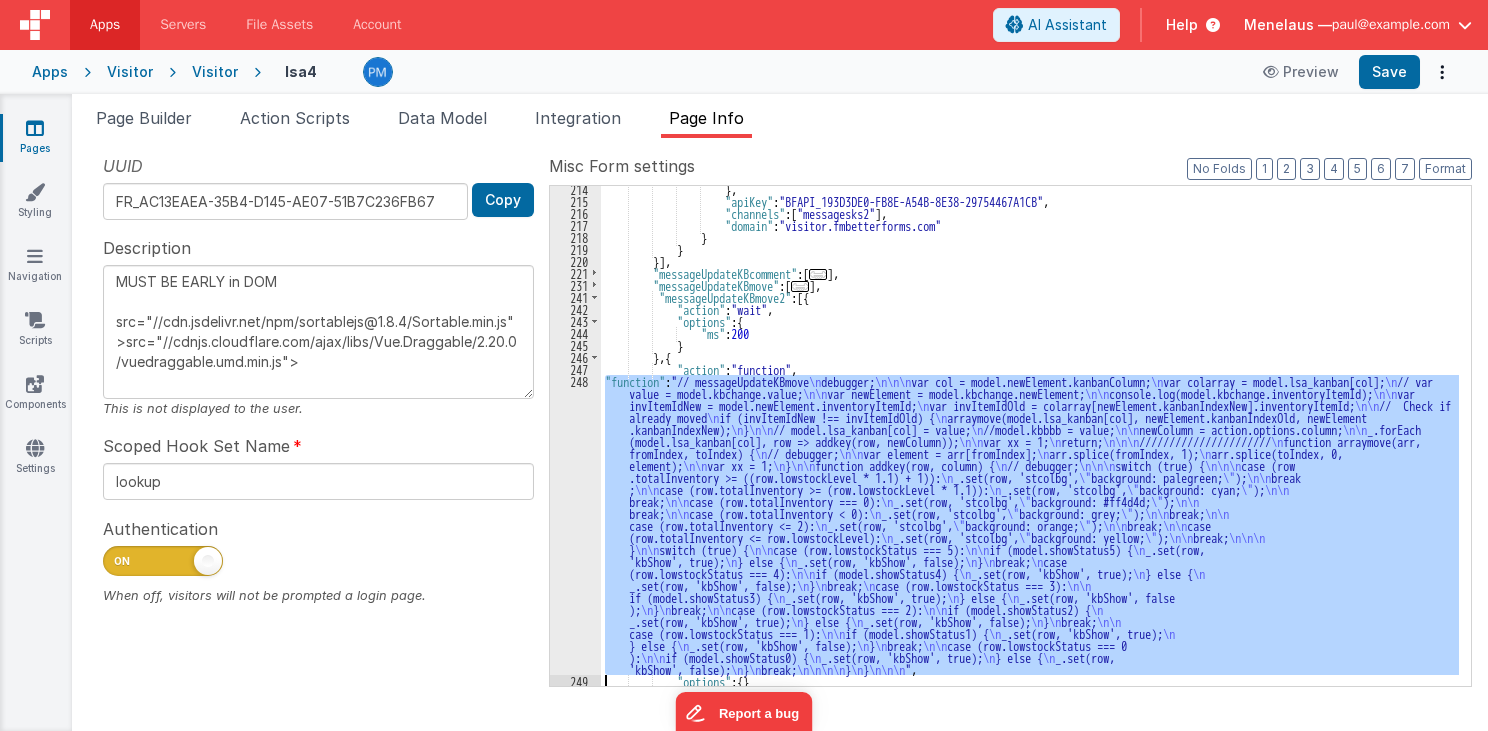 scroll, scrollTop: 579, scrollLeft: 0, axis: vertical 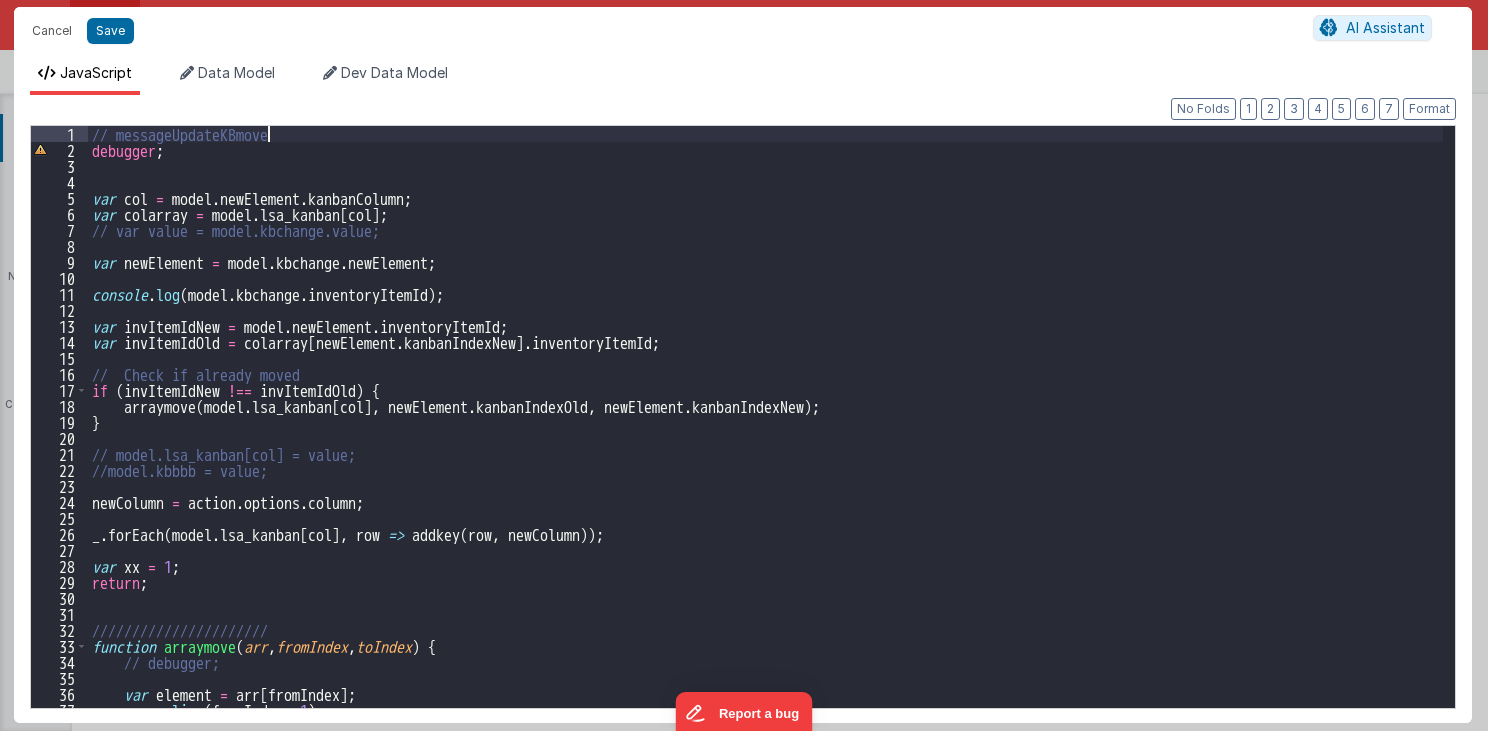 click on "// messageUpdateKBmove debugger ; var   col   =   model . newElement . kanbanColumn ; var   colarray   =   model . lsa_kanban [ col ] ; // var value = model.kbchange.value; var   newElement   =   model . kbchange . newElement ; console . log ( model . kbchange . inventoryItemId ) ; var   invItemIdNew   =   model . newElement . inventoryItemId ; var   invItemIdOld   =   colarray [ newElement . kanbanIndexNew ] . inventoryItemId ; //  Check if already moved if   ( invItemIdNew   !==   invItemIdOld )   {      arraymove ( model . lsa_kanban [ col ] ,   newElement . kanbanIndexOld ,   newElement . kanbanIndexNew ) ; } // model.lsa_kanban[col] = value; //model.kbbbb = value; newColumn   =   action . options . column ; _ . forEach ( model . lsa_kanban [ col ] ,   row   =>   addkey ( row ,   newColumn )) ; var   xx   =   1 ; return ; ////////////////////// function   arraymove ( arr ,  fromIndex ,  toIndex )   {      // debugger;      var   element   =   arr [ fromIndex ] ;      arr . splice ( fromIndex ,   1 ) ; arr" at bounding box center (766, 433) 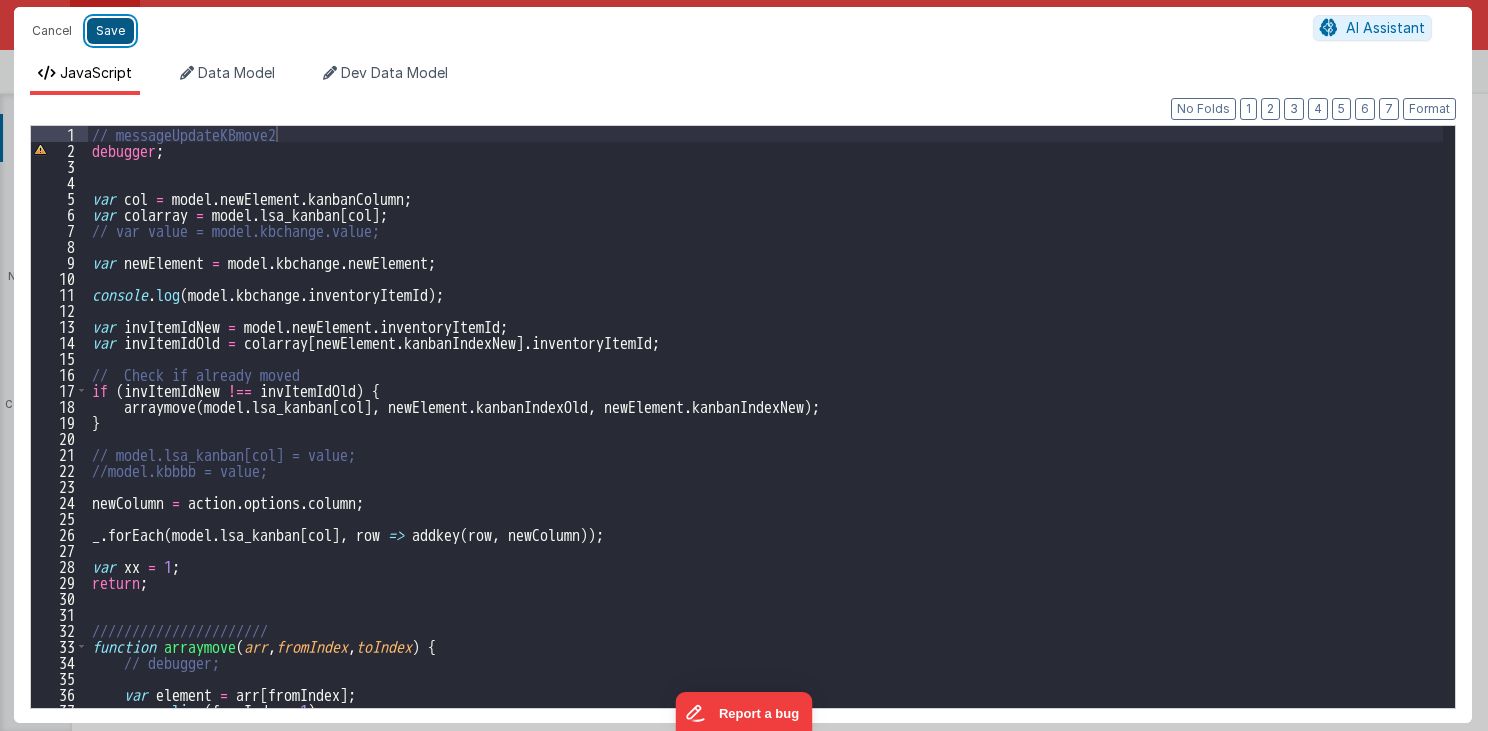 click on "Save" at bounding box center (110, 31) 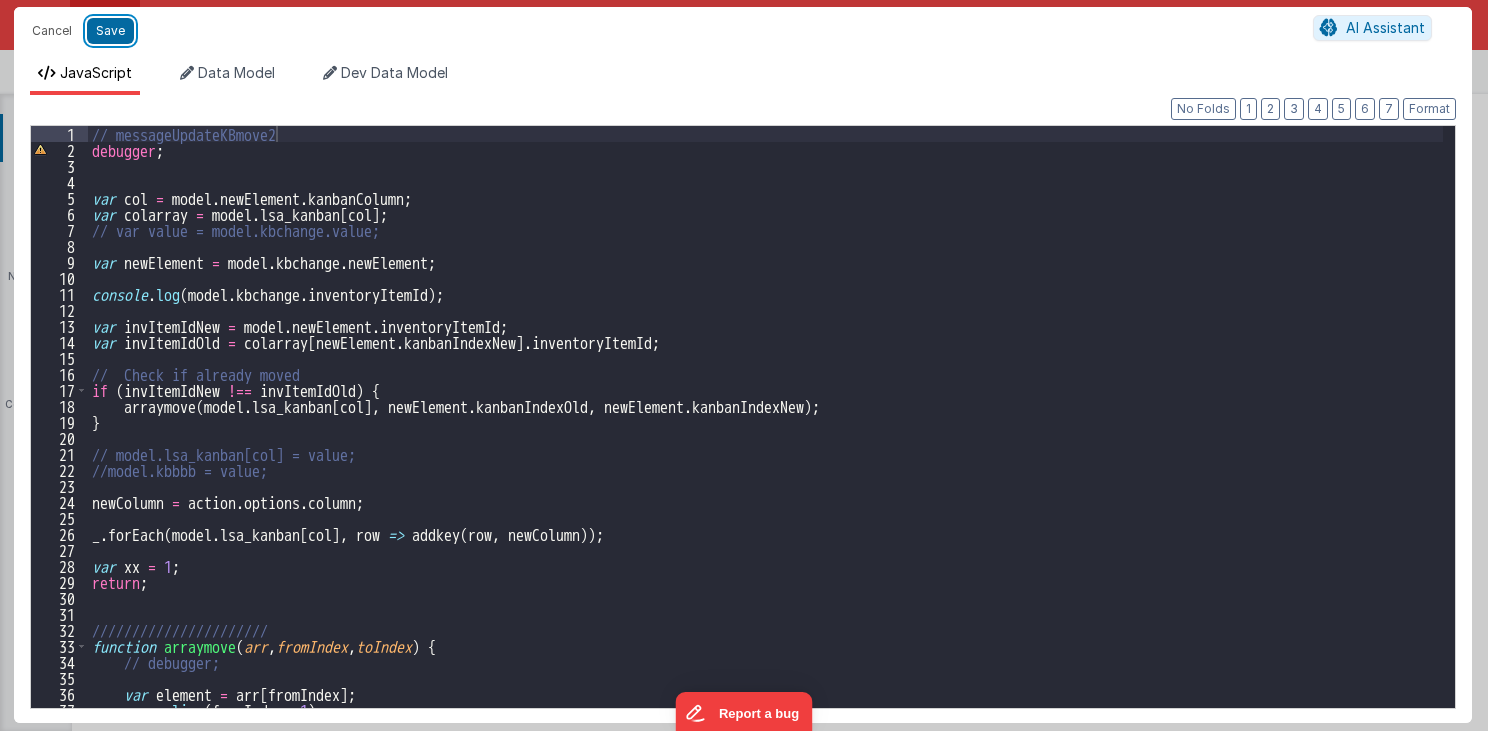 type on "MUST BE EARLY in DOM
src="//cdn.jsdelivr.net/npm/sortablejs@1.8.4/Sortable.min.js">src="//cdnjs.cloudflare.com/ajax/libs/Vue.Draggable/2.20.0/vuedraggable.umd.min.js">" 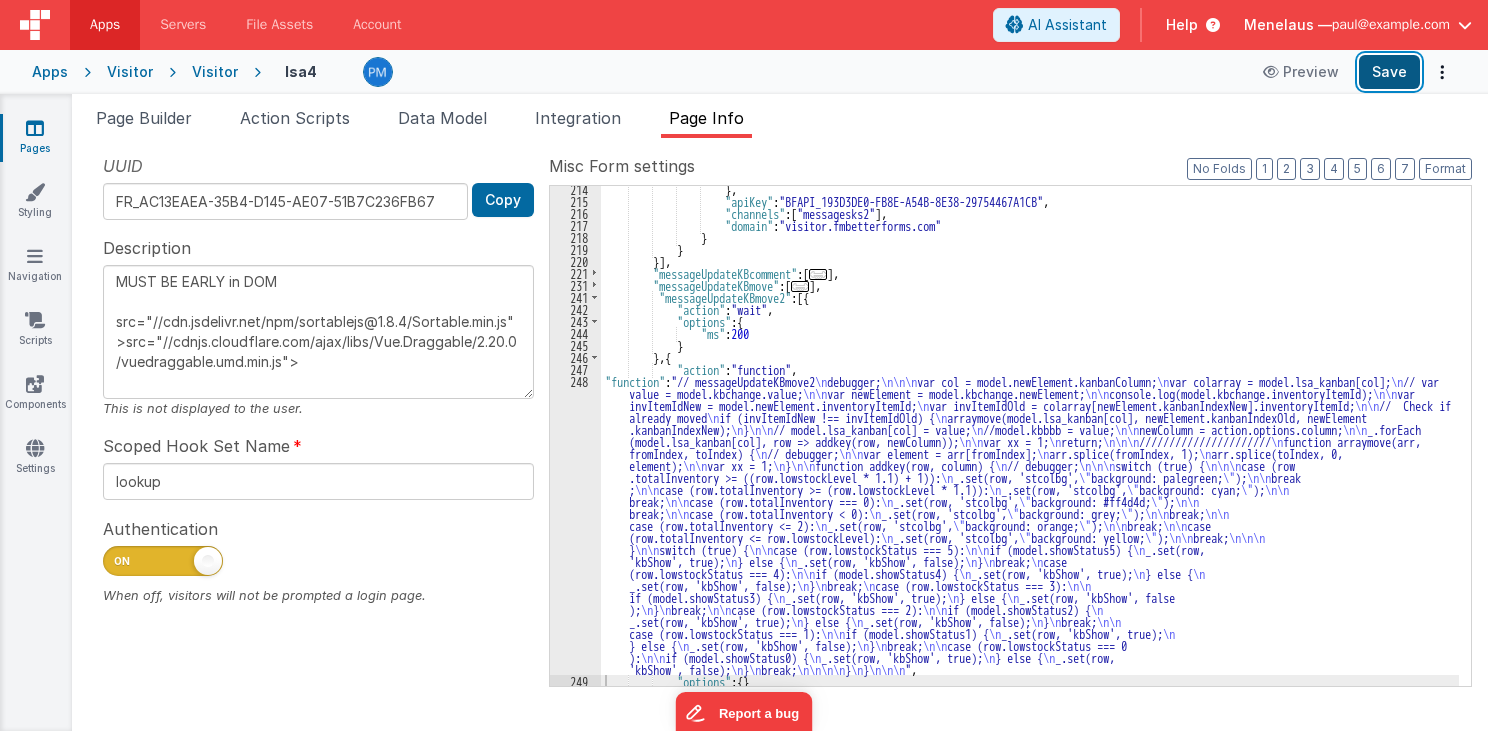 click on "Save" at bounding box center [1389, 72] 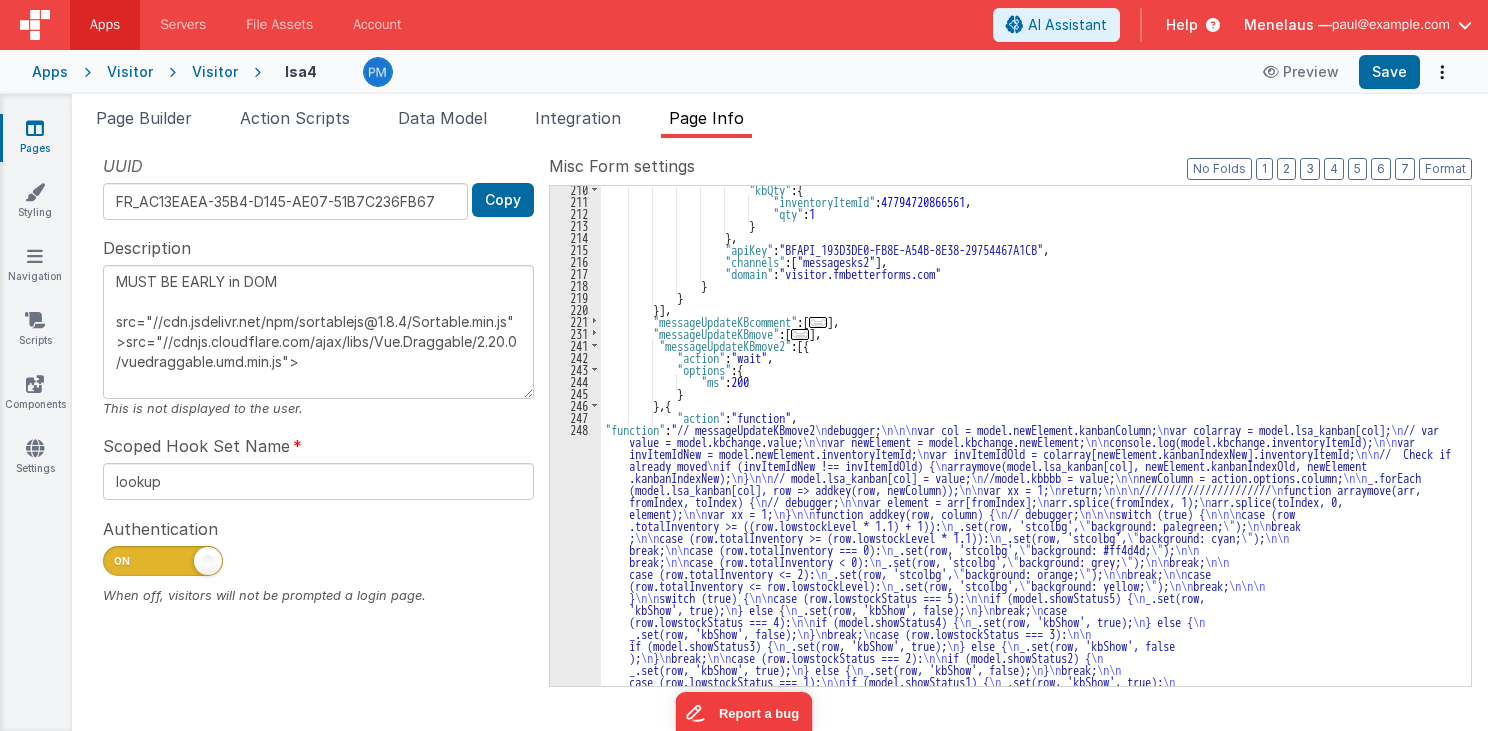 scroll, scrollTop: 483, scrollLeft: 0, axis: vertical 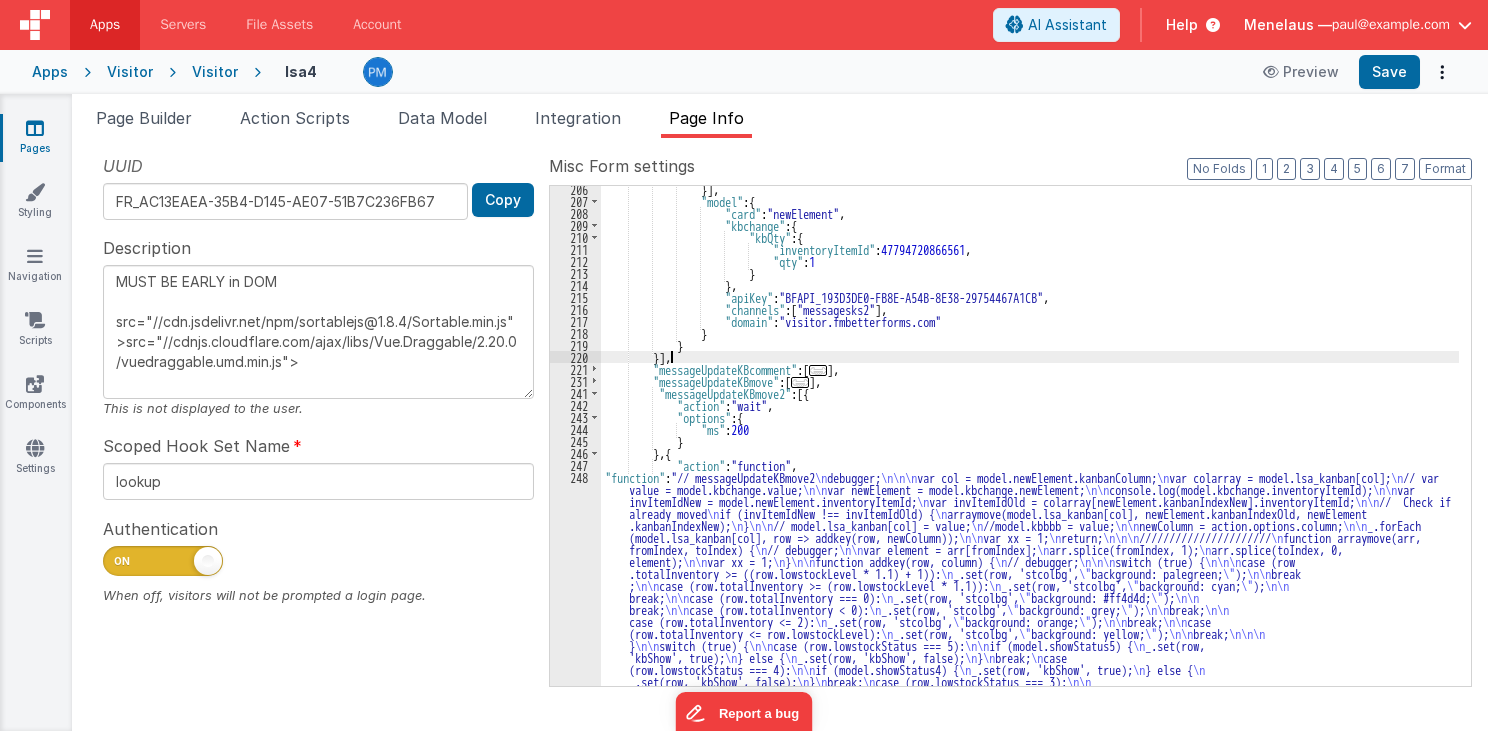 click on "}] ,                     "model" :  {                          "card" :  "newElement" ,                          "kbchange" :  {                               "kbQty" :  {                                    "inventoryItemId" :  47794720866561 ,                                    "qty" :  1                               }                          } ,                          "apiKey" :  "BFAPI_193D3DE0-FB8E-A54B-8E38-29754467A1CB" ,                          "channels" :  [ "messagesks2" ] ,                          "domain" :  "visitor.fmbetterforms.com"                     }                }           }] ,           "messageUpdateKBcomment" :  [ ... ] ,           "messageUpdateKBmove" :  [ ... ] ,             "messageUpdateKBmove2" :  [{                "action" :  "wait" ,                "options" :  {                     "ms" :  200                }           } ,  {                "action" :  "function" , "function" :  "// messageUpdateKBmove2 \n debugger; \n\n\n \n \n // var       \n" at bounding box center [1030, 589] 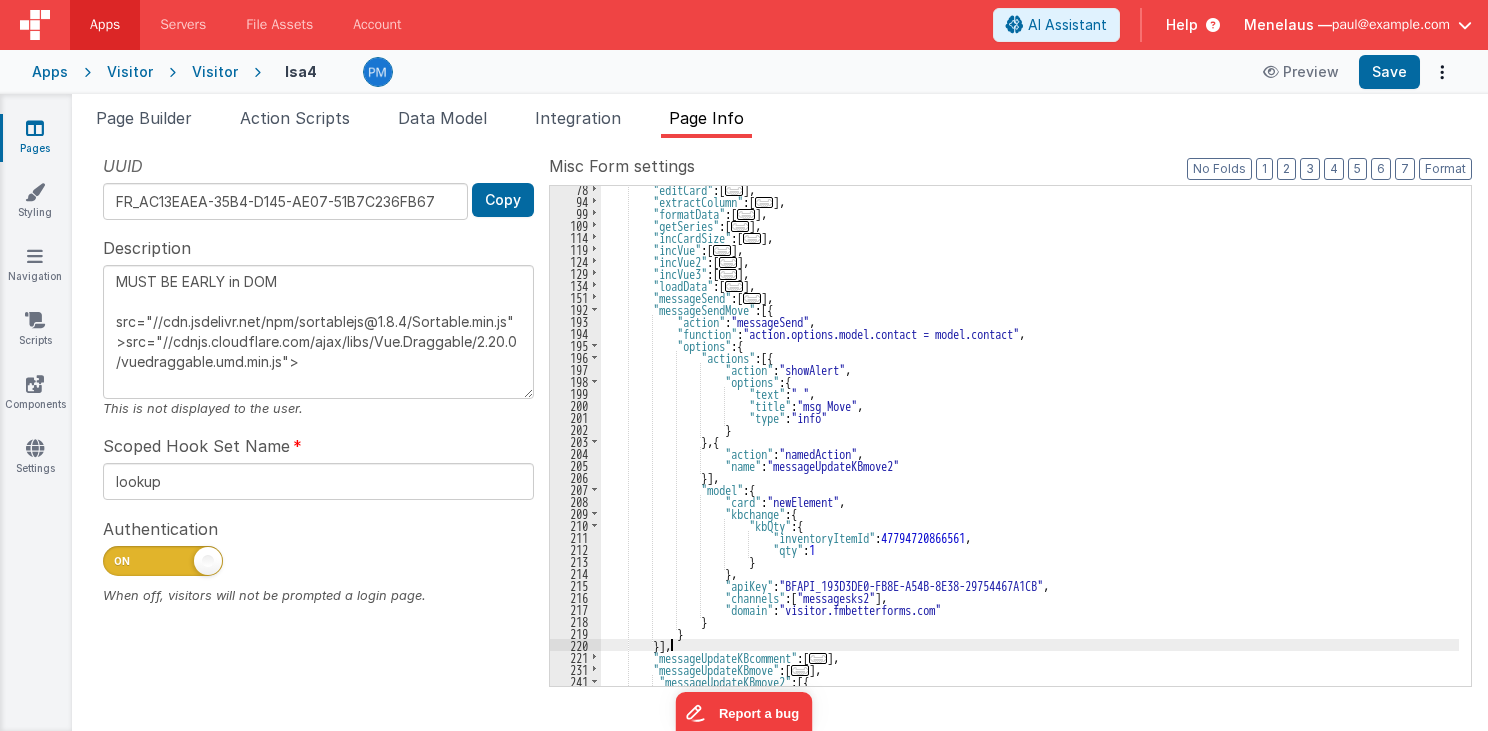 scroll, scrollTop: 99, scrollLeft: 0, axis: vertical 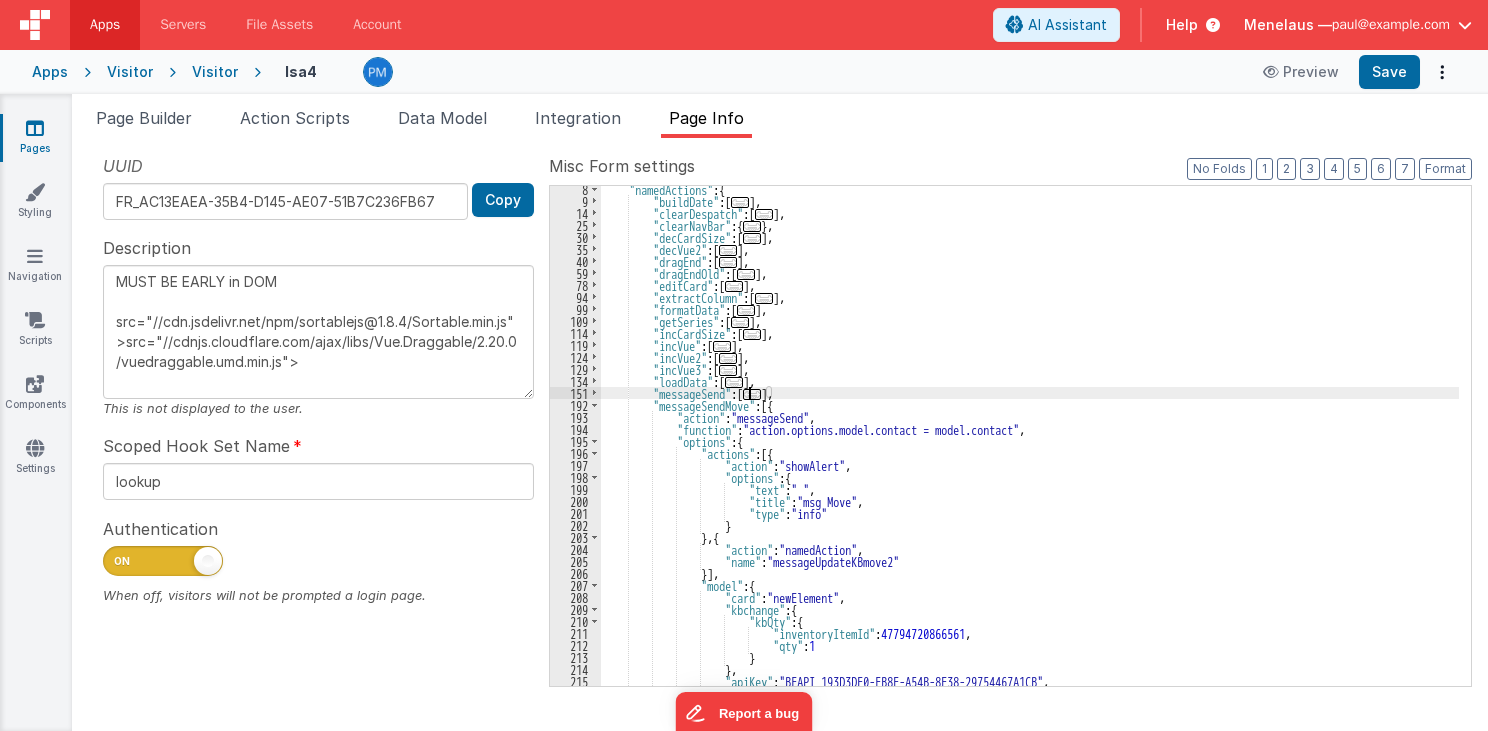 click on "..." at bounding box center (752, 394) 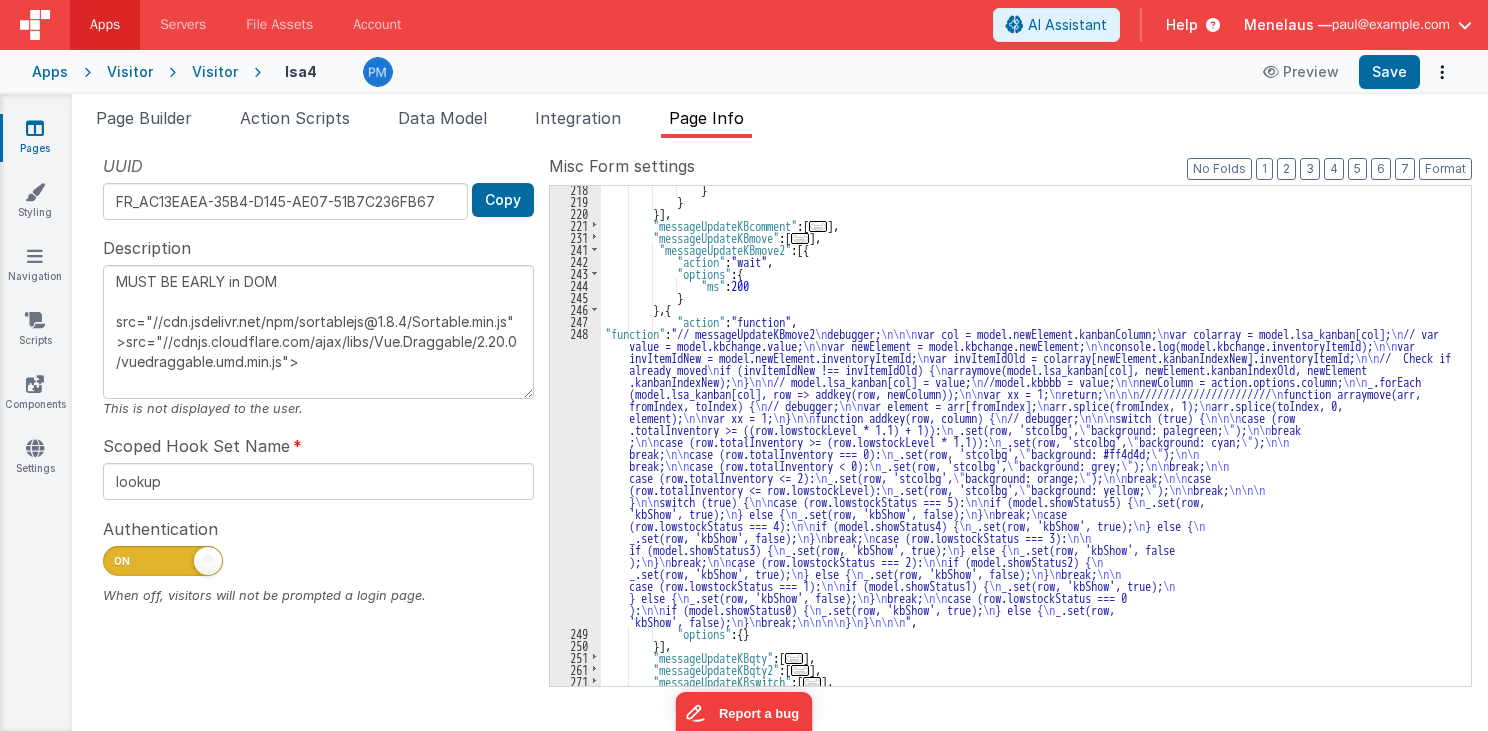 scroll, scrollTop: 1107, scrollLeft: 0, axis: vertical 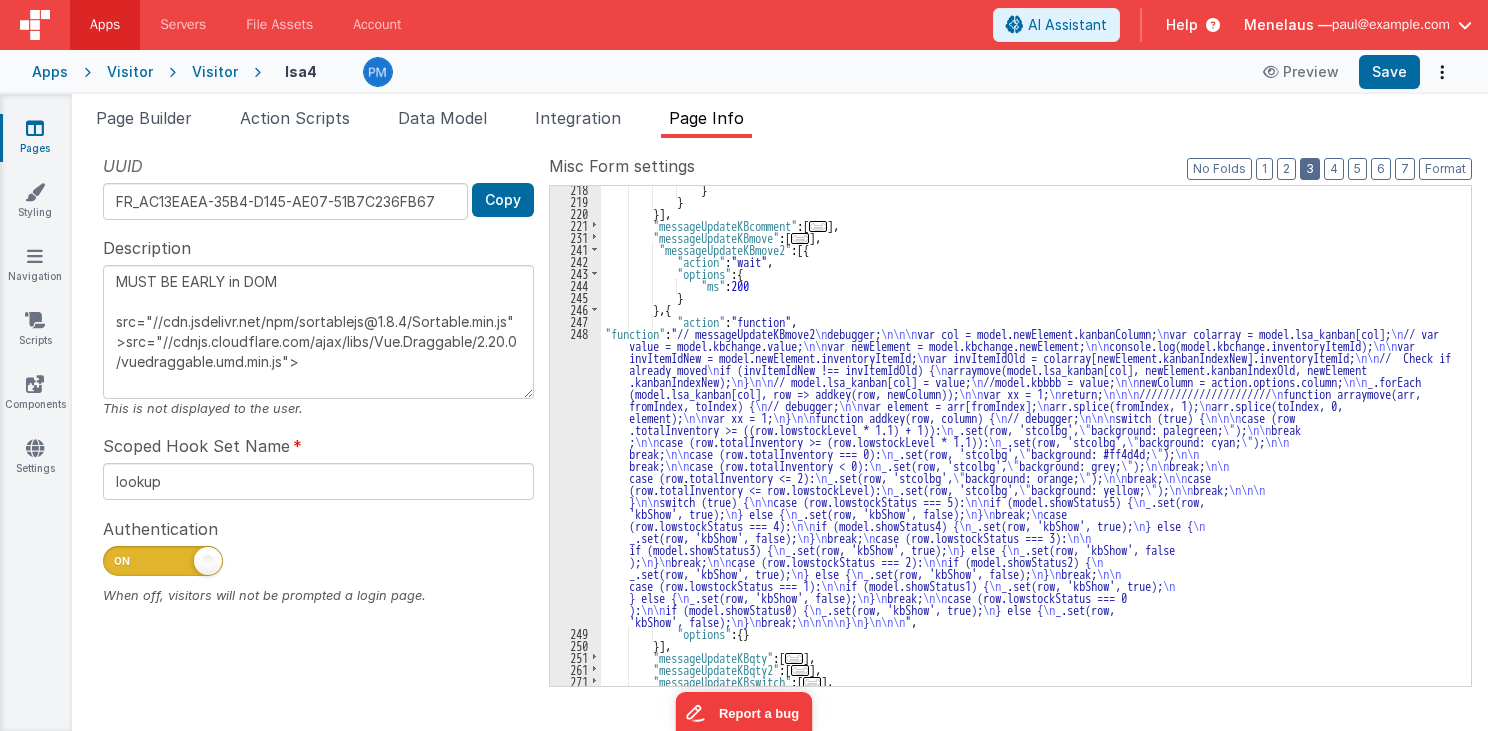 click on "3" at bounding box center [1310, 169] 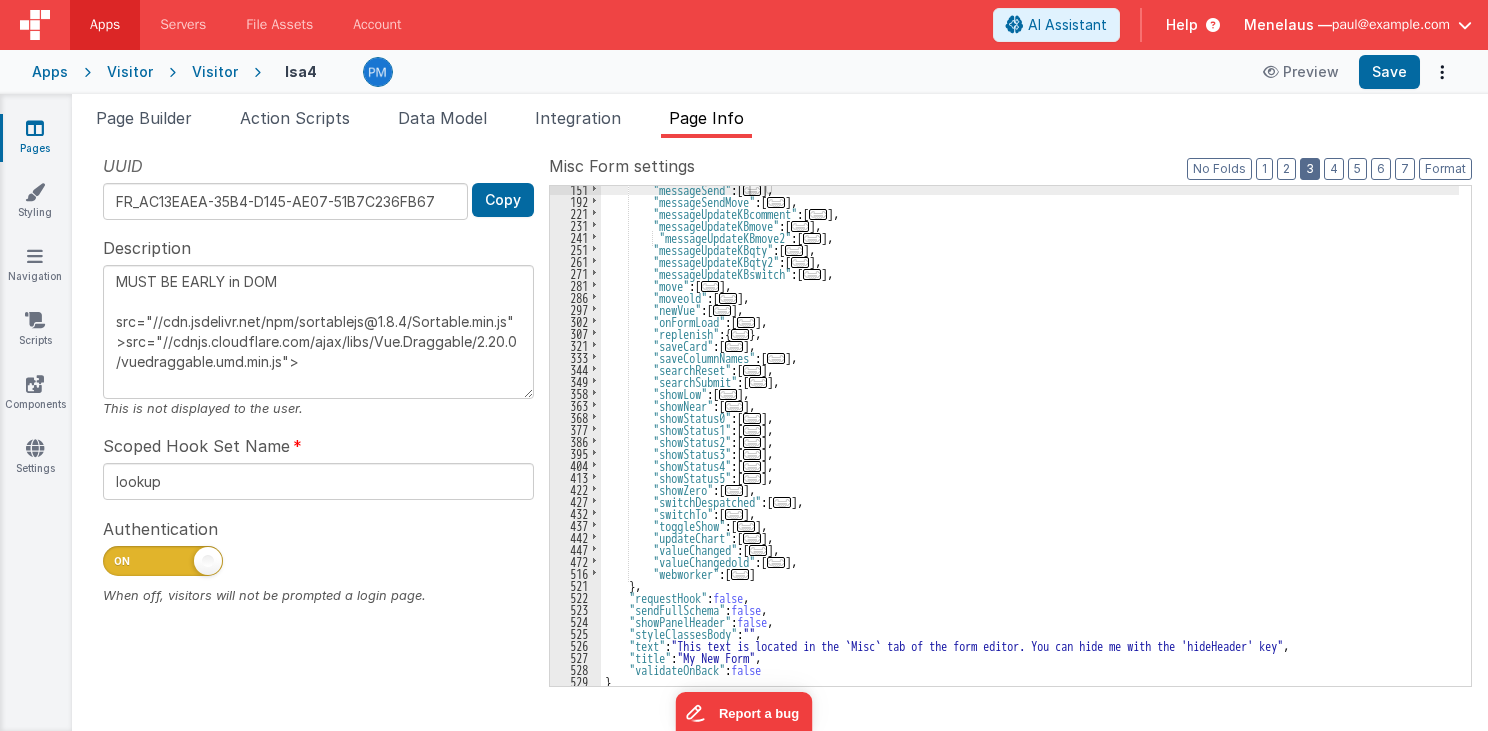 scroll, scrollTop: 303, scrollLeft: 0, axis: vertical 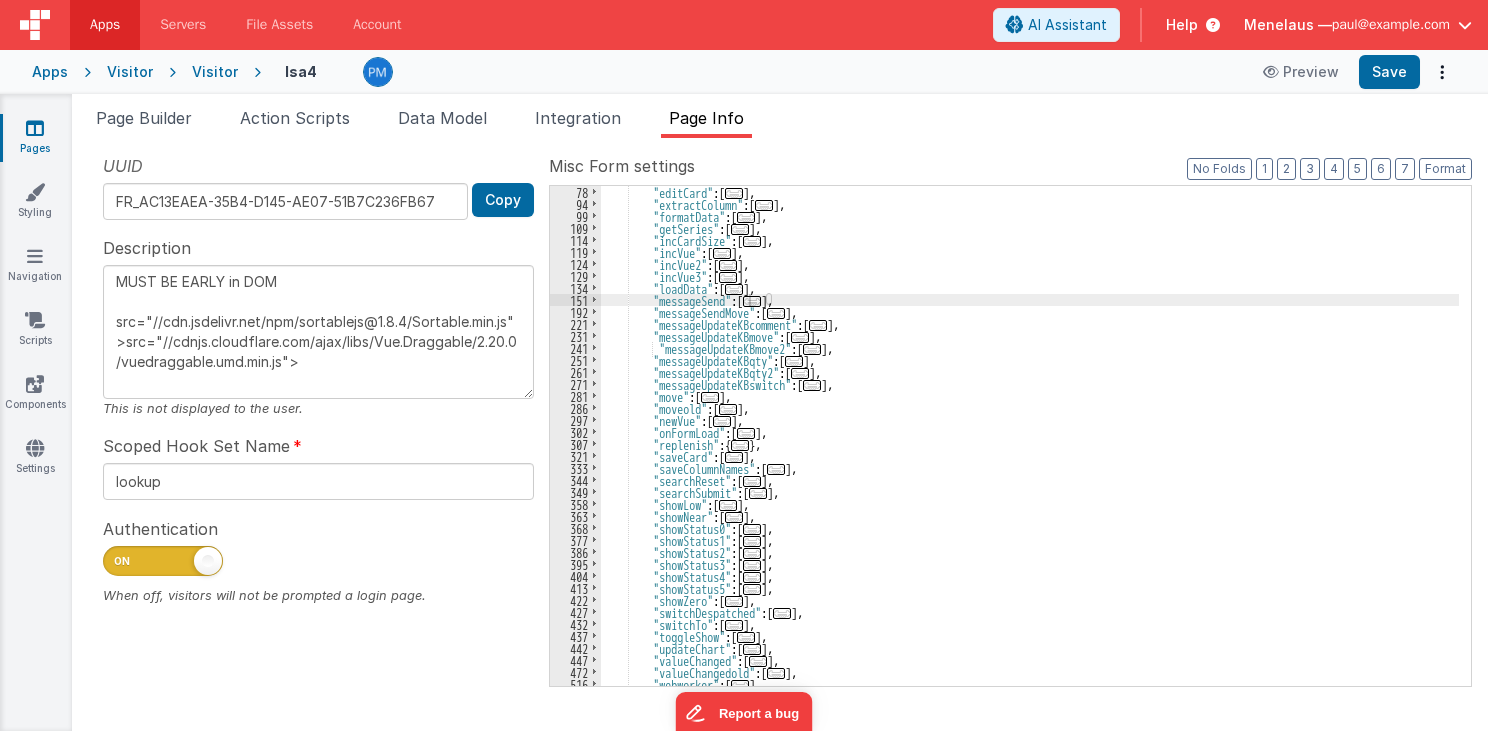 click on ""editCard" :  [ ... ] ,           "extractColumn" :  [ ... ] ,           "formatData" :  [ ... ] ,           "getSeries" :  [ ... ] ,           "incCardSize" :  [ ... ] ,           "incVue" :  [ ... ] ,           "incVue2" :  [ ... ] ,           "incVue3" :  [ ... ] ,           "loadData" :  [ ... ] ,           "messageSend" :  [ ... ] ,           "messageSendMove" :  [ ... ] ,           "messageUpdateKBcomment" :  [ ... ] ,           "messageUpdateKBmove" :  [ ... ] ,             "messageUpdateKBmove2" :  [ ... ] ,           "messageUpdateKBqty" :  [ ... ] ,           "messageUpdateKBqty2" :  [ ... ] ,           "messageUpdateKBswitch" :  [ ... ] ,           "move" :  [ ... ] ,           "moveold" :  [ ... ] ,           "newVue" :  [ ... ] ,           "onFormLoad" :  [ ... ] ,           "replenish" :  { ... } ,           "saveCard" :  [ ... ] ,           "saveColumnNames" :  [ ... ] ,           "searchReset" :  [ ... ] ,           "searchSubmit" :  [ ... ] ,           "showLow" :  [ ... ] ,      :" at bounding box center (1030, 448) 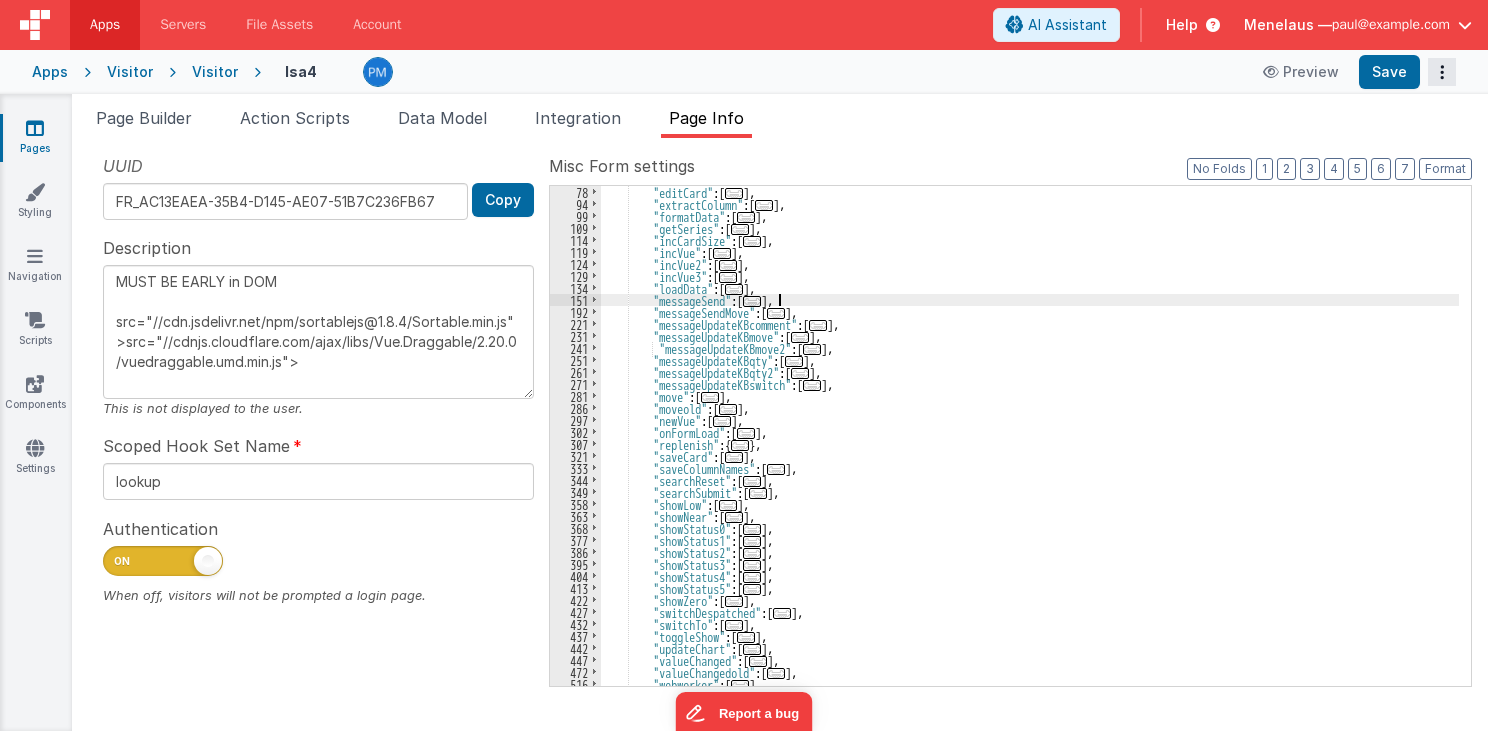 click at bounding box center [1442, 72] 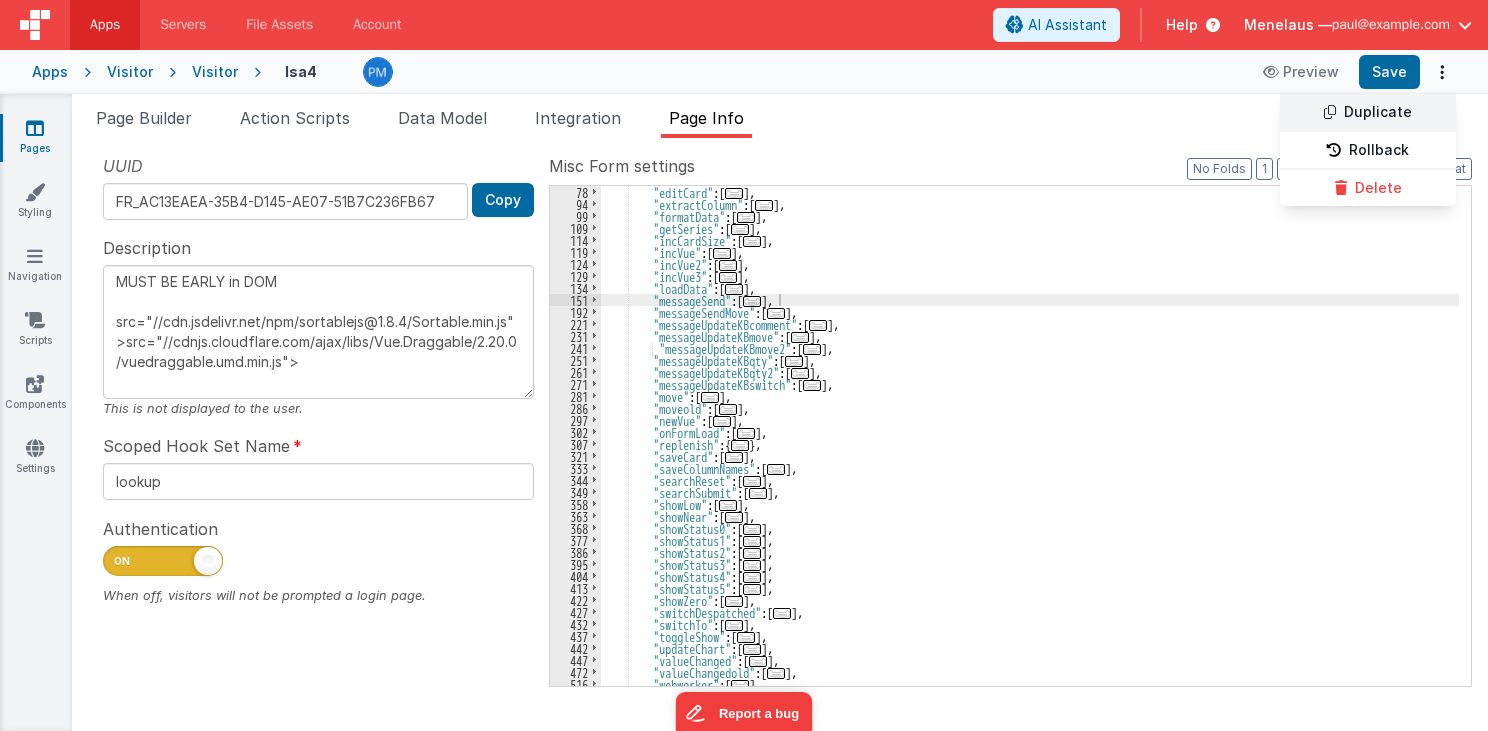click on "Duplicate" at bounding box center (1368, 113) 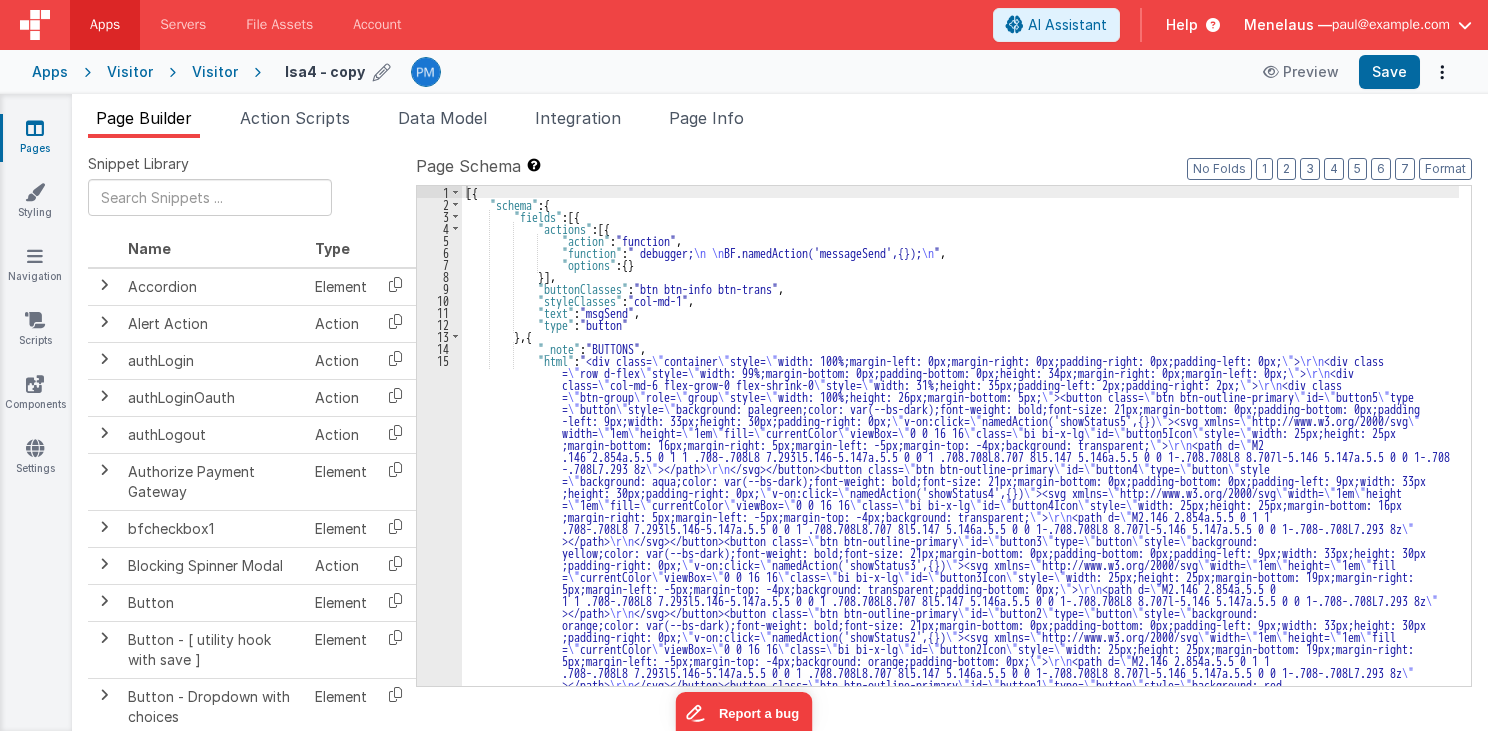 click at bounding box center [382, 72] 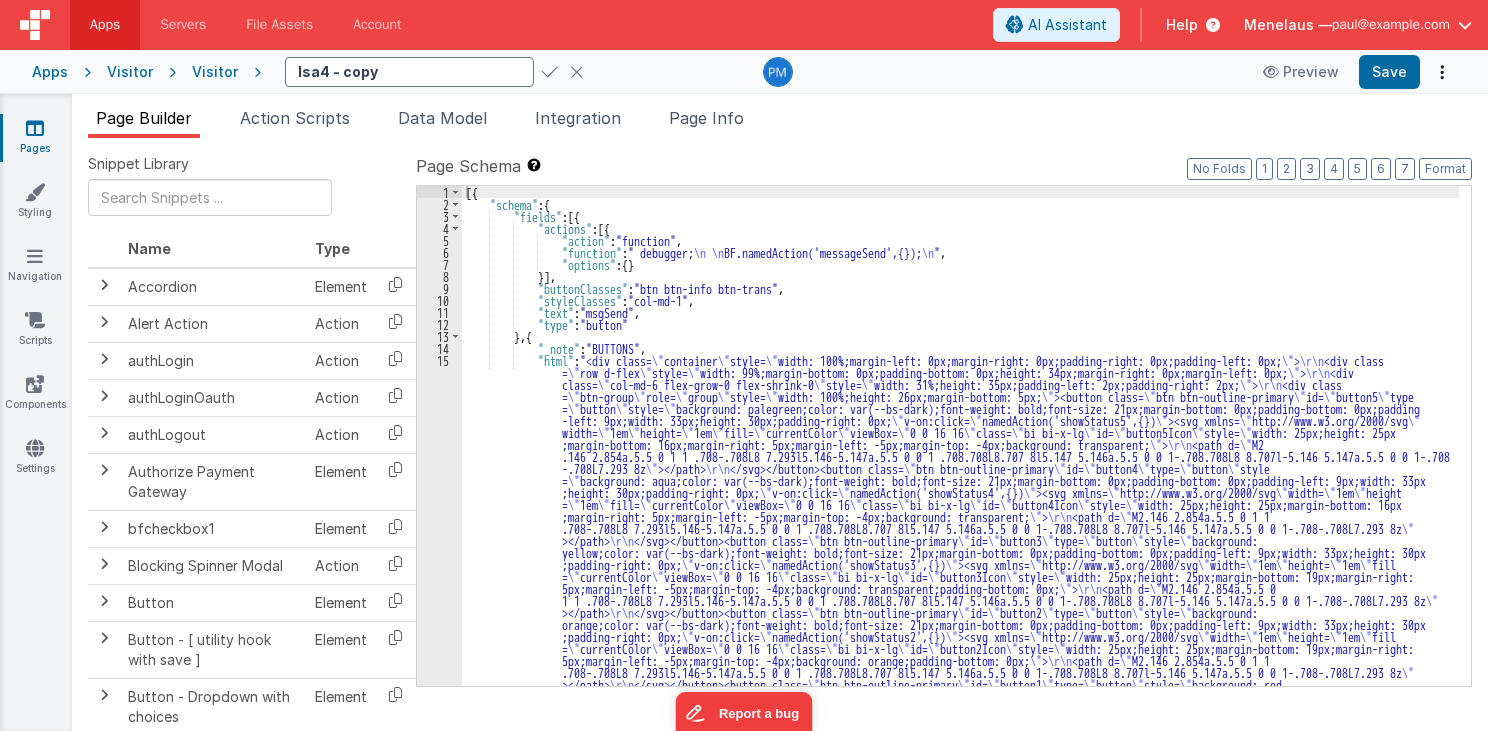 drag, startPoint x: 309, startPoint y: 71, endPoint x: 364, endPoint y: 70, distance: 55.00909 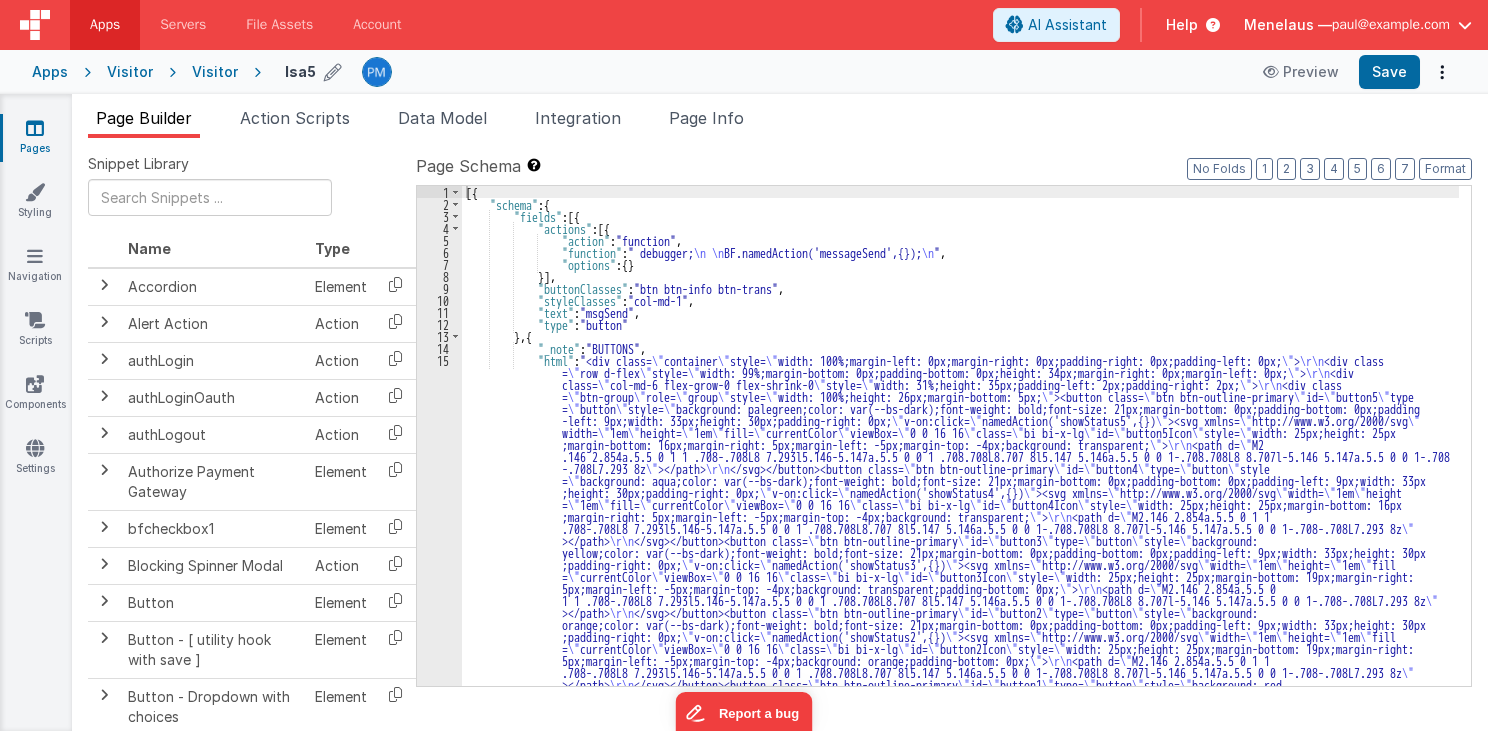 click on "Page Schema Shortcuts: Find:  command-f Fold:  command-option-L Unfold:  command-option-shift-L
Learn more shortcuts here" at bounding box center (944, 166) 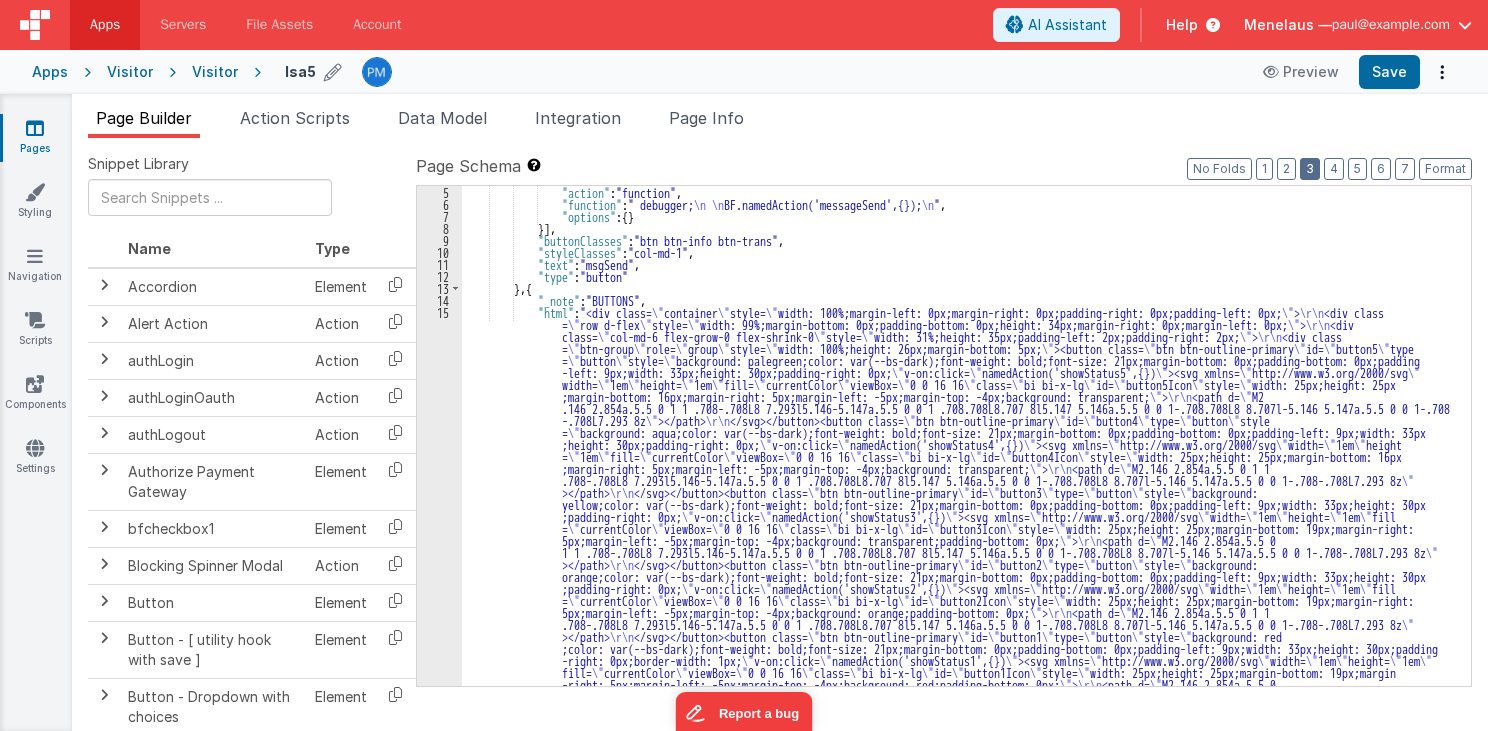 click on "3" at bounding box center (1310, 169) 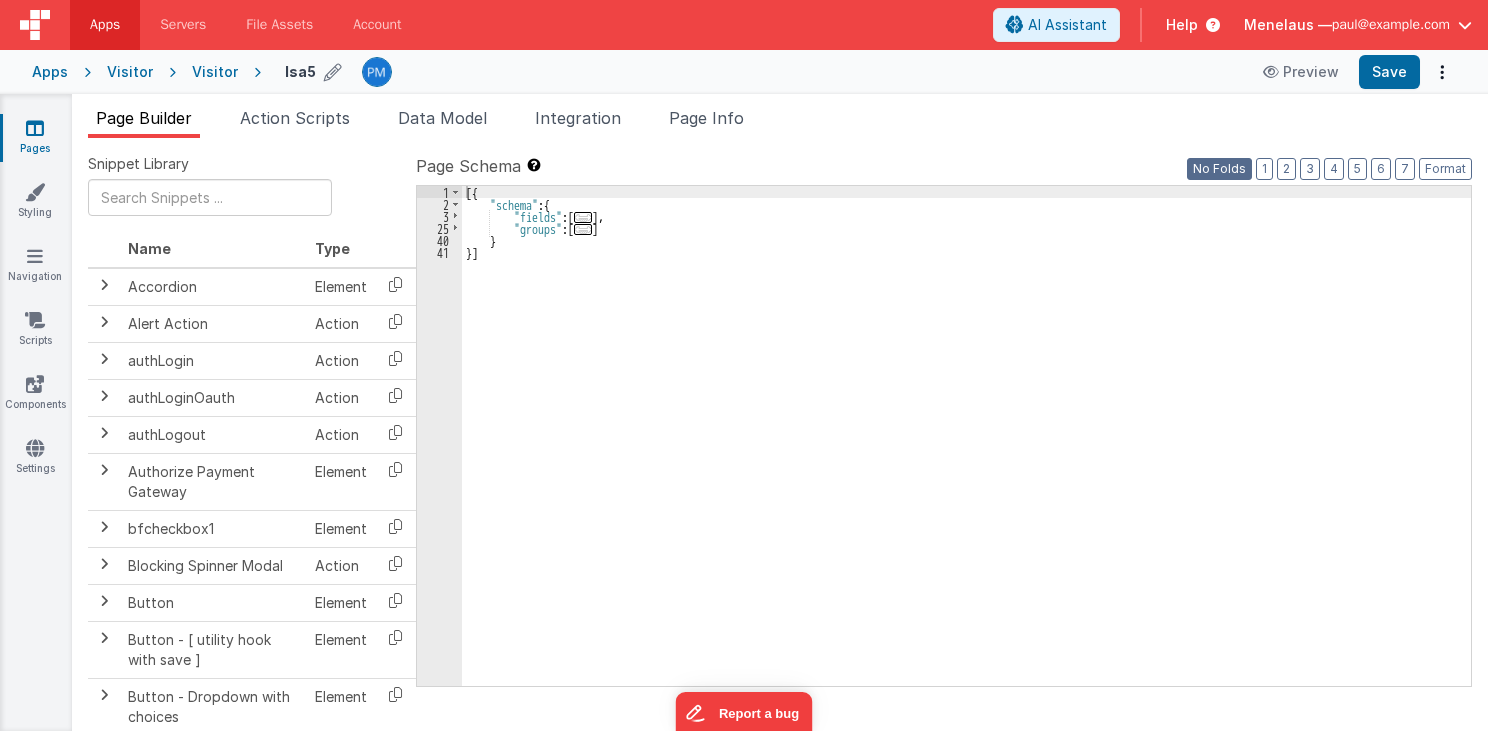 click on "No Folds" at bounding box center (1219, 169) 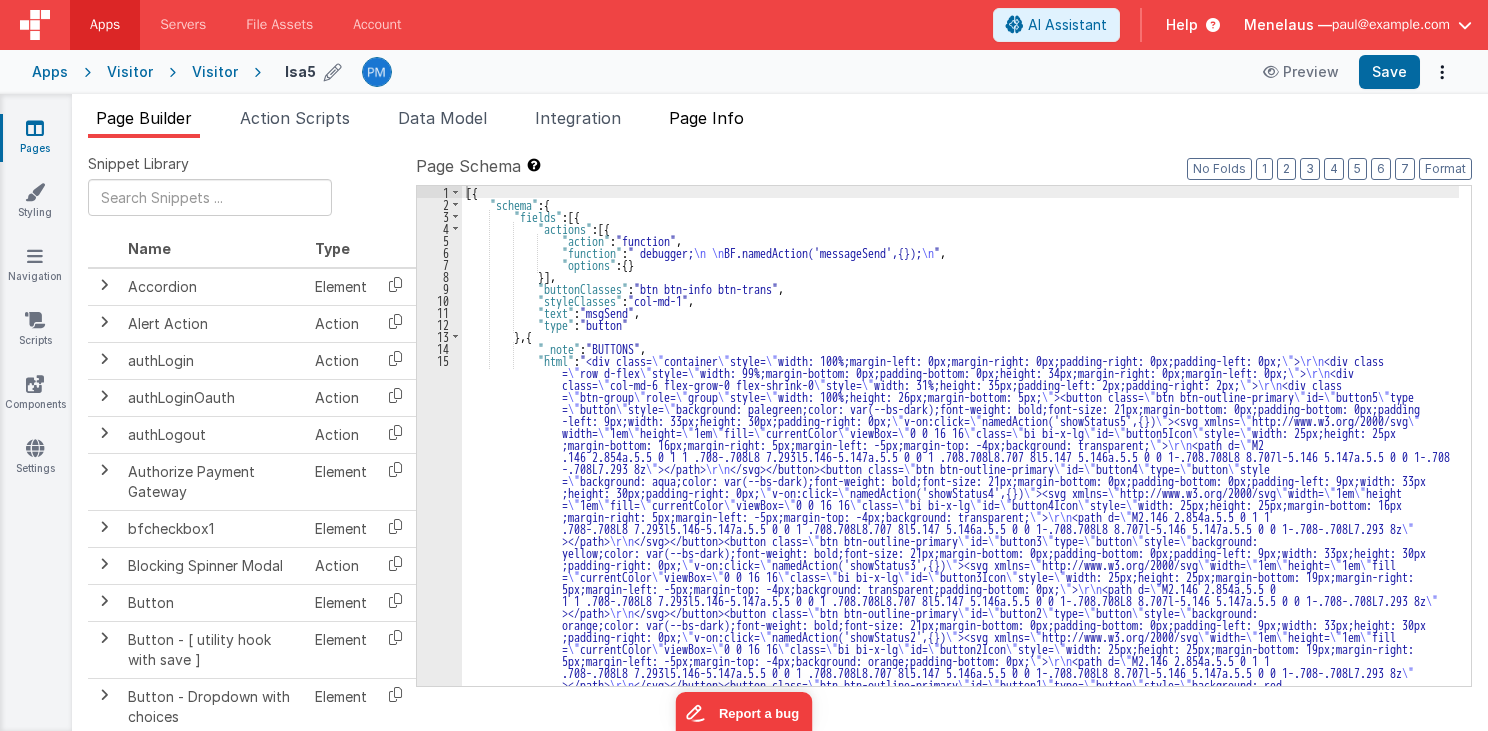 click on "Page Info" at bounding box center [706, 118] 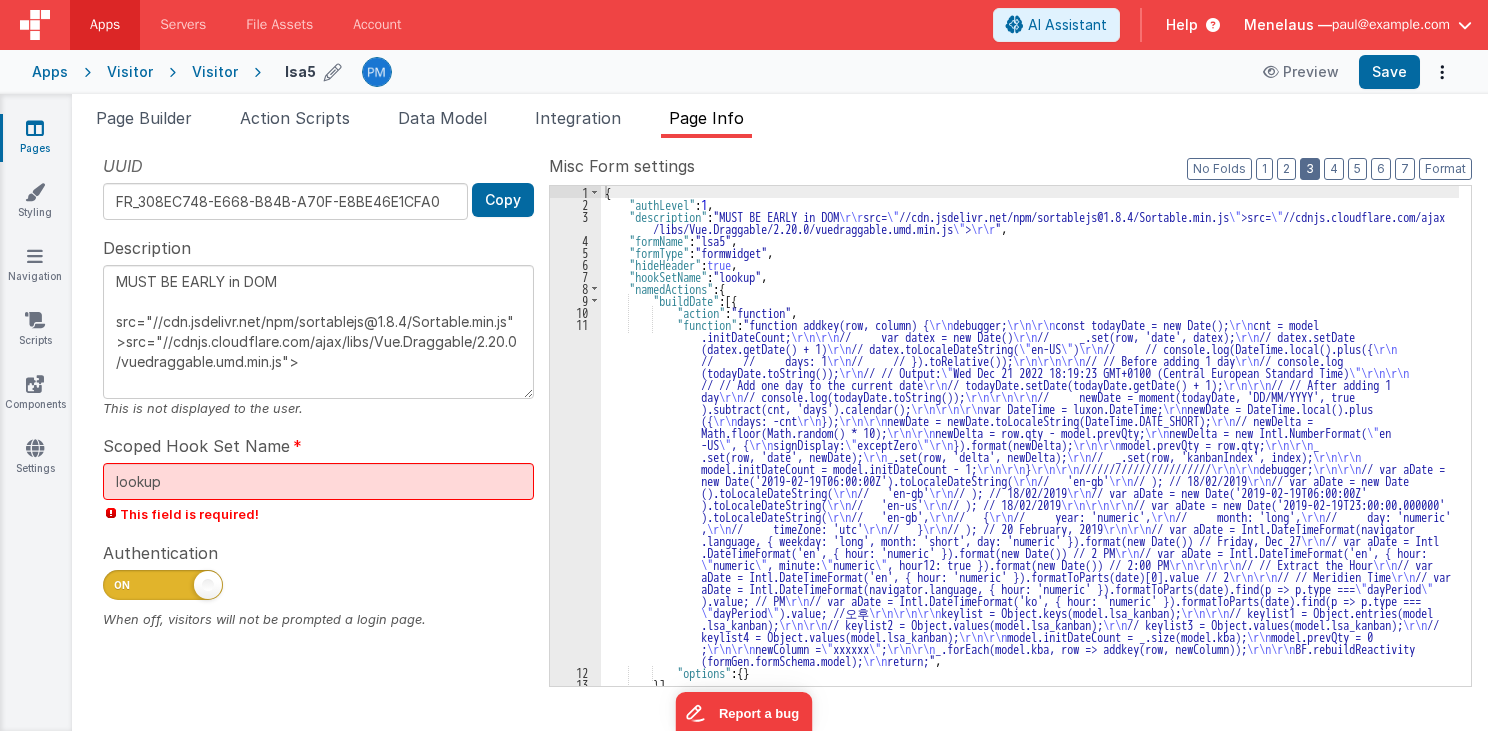 click on "3" at bounding box center (1310, 169) 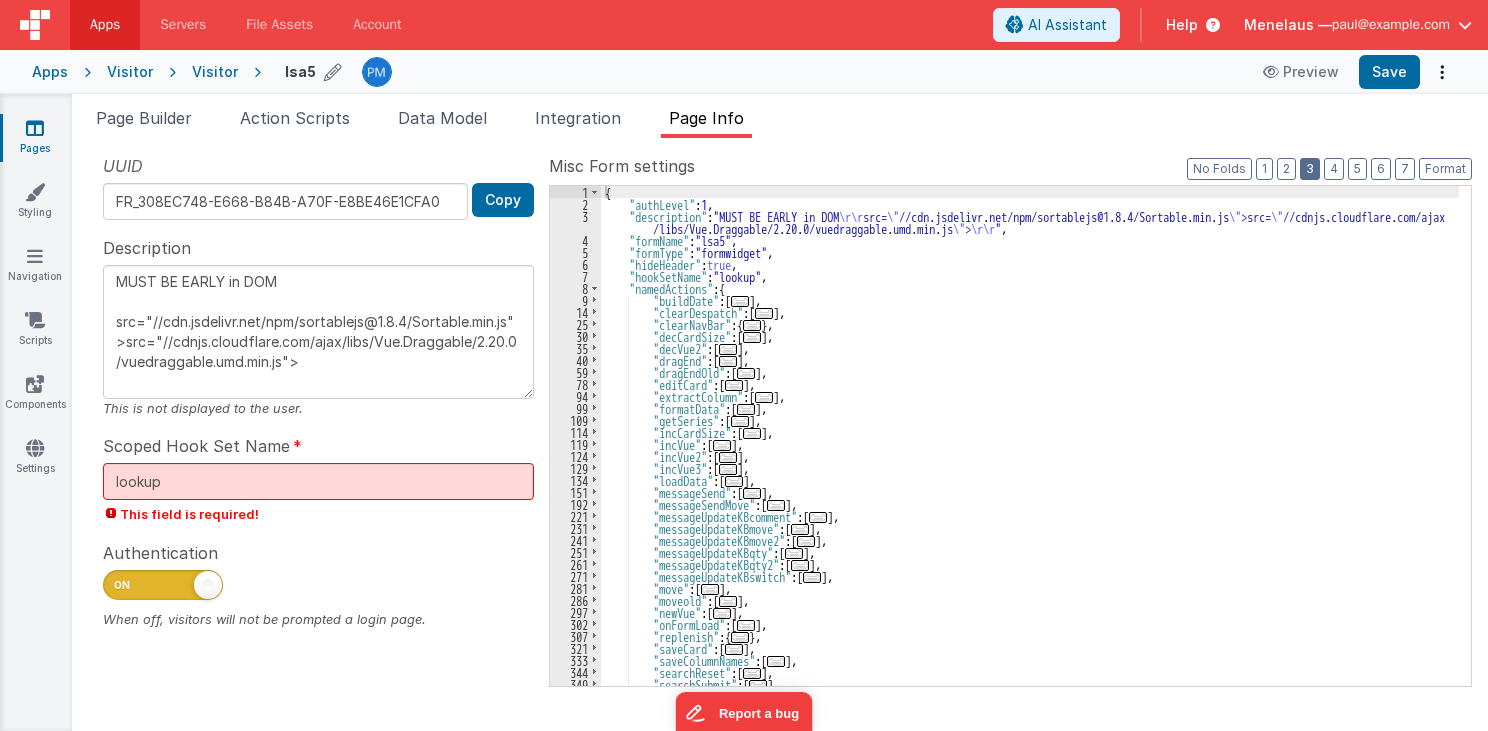 scroll, scrollTop: 48, scrollLeft: 0, axis: vertical 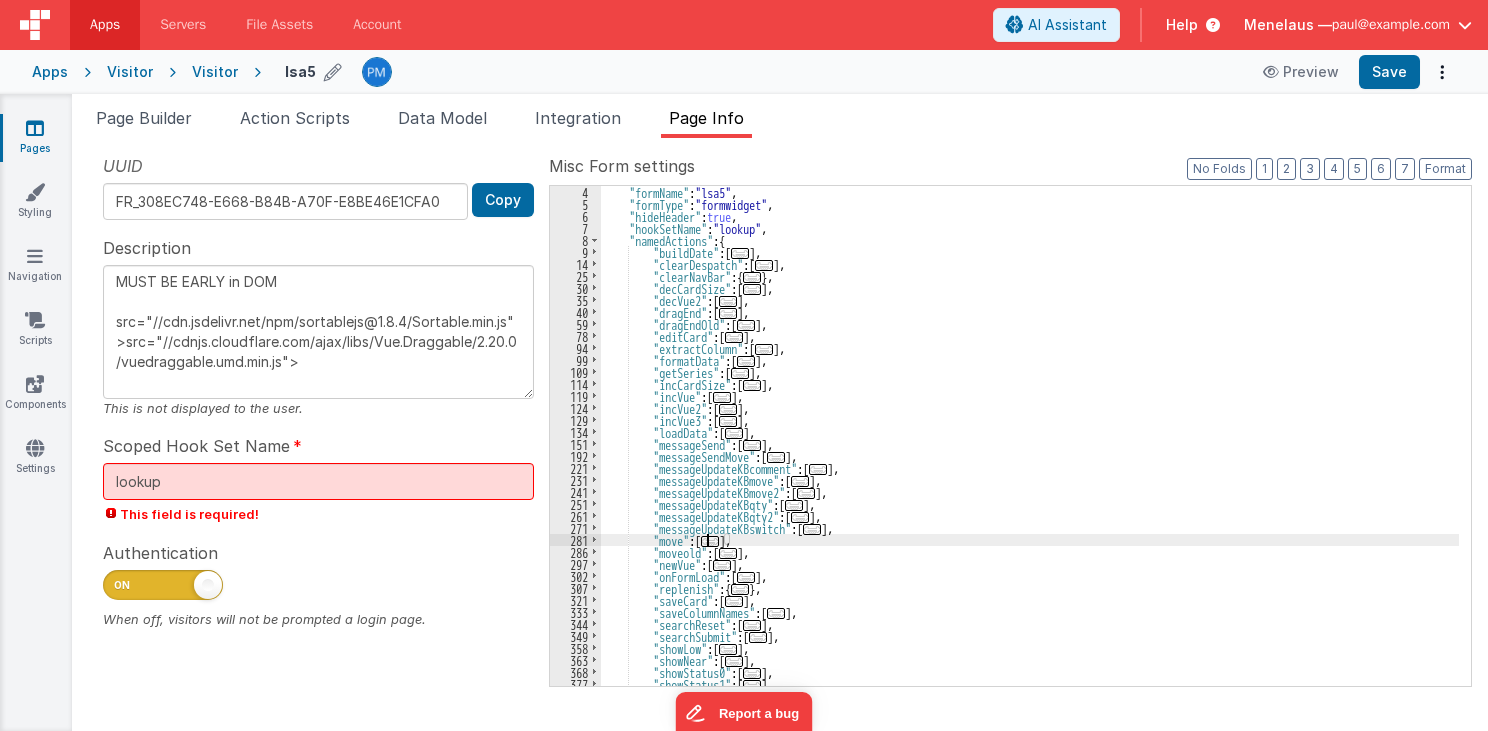 click on "..." at bounding box center [710, 541] 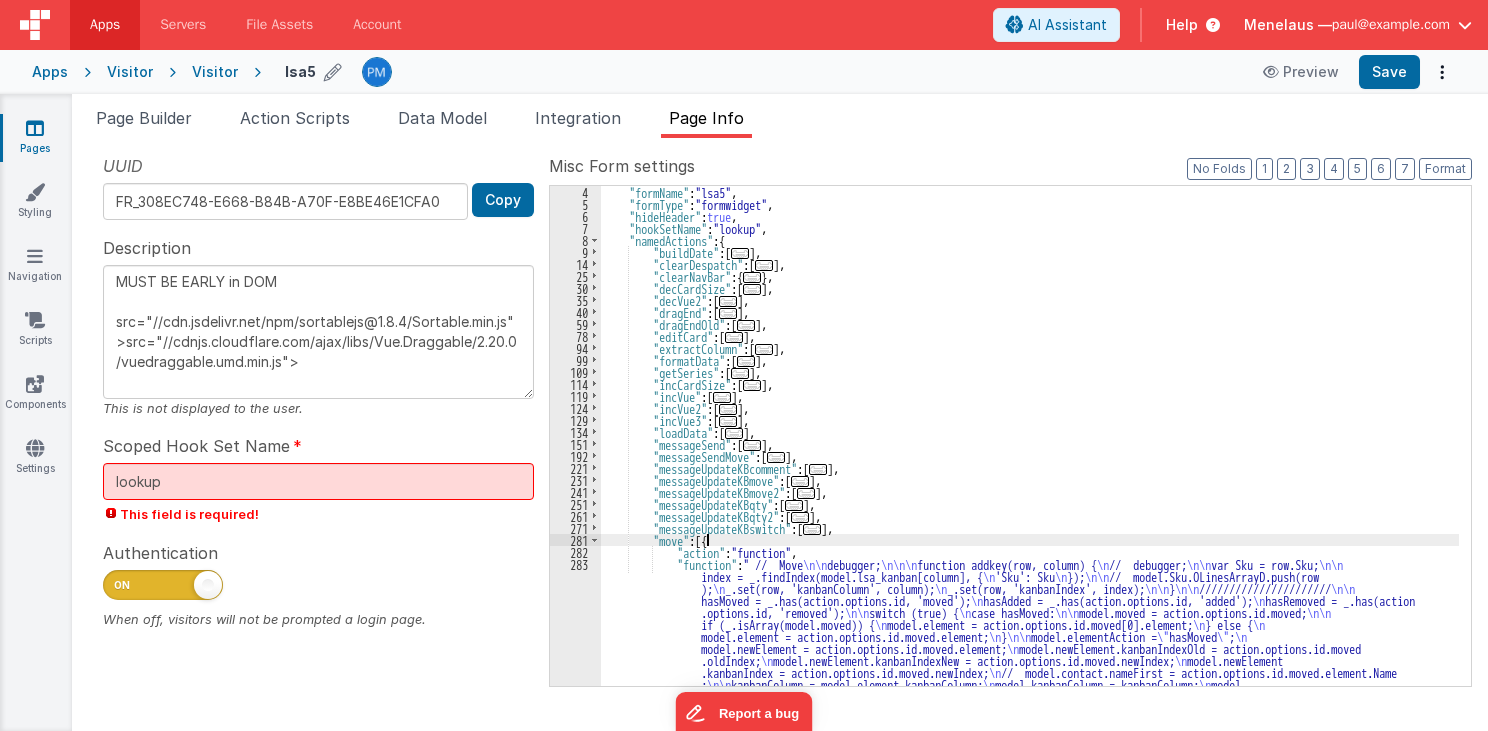 scroll, scrollTop: 192, scrollLeft: 0, axis: vertical 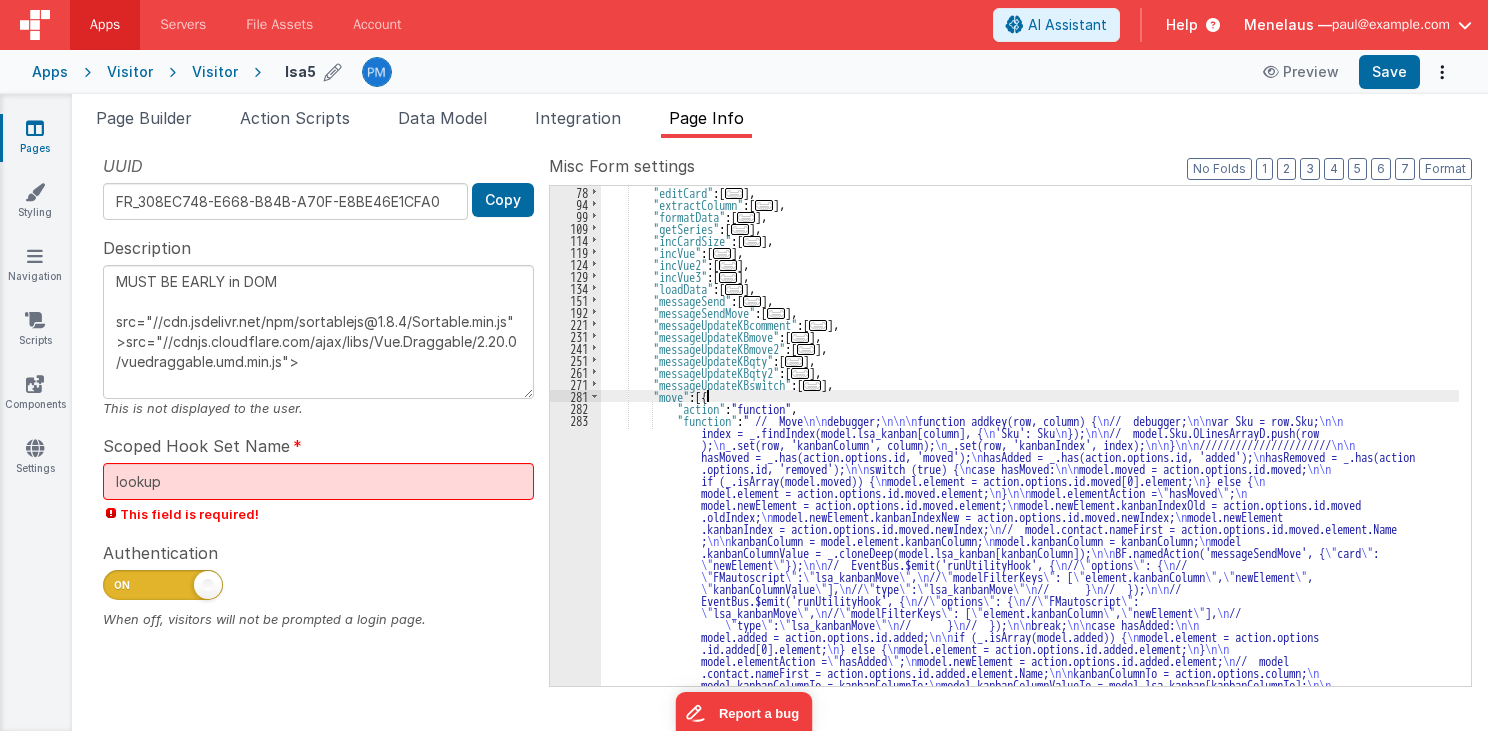 click on ""editCard" :  [ ... ] ,           "extractColumn" :  [ ... ] ,           "formatData" :  [ ... ] ,           "getSeries" :  [ ... ] ,           "incCardSize" :  [ ... ] ,           "incVue" :  [ ... ] ,           "incVue2" :  [ ... ] ,           "incVue3" :  [ ... ] ,           "loadData" :  [ ... ] ,           "messageSend" :  [ ... ] ,           "messageSendMove" :  [ ... ] ,           "messageUpdateKBcomment" :  [ ... ] ,           "messageUpdateKBmove" :  [ ... ] ,           "messageUpdateKBmove2" :  [ ... ] ,           "messageUpdateKBqty" :  [ ... ] ,           "messageUpdateKBqty2" :  [ ... ] ,           "messageUpdateKBswitch" :  [ ... ] ,           "move" :  [{                "action" :  "function" ,                "function" :  " //  Move \n\n  debugger; \n\n\n  function addkey(row, column) { \n     //  debugger; \n\n      var Sku = row.Sku; \n\n                        index = _.findIndex(model.lsa_kanban[column], { \n          'Sku': Sku \n      }); \n\n ); \n \n \n\n  }" at bounding box center (1030, 694) 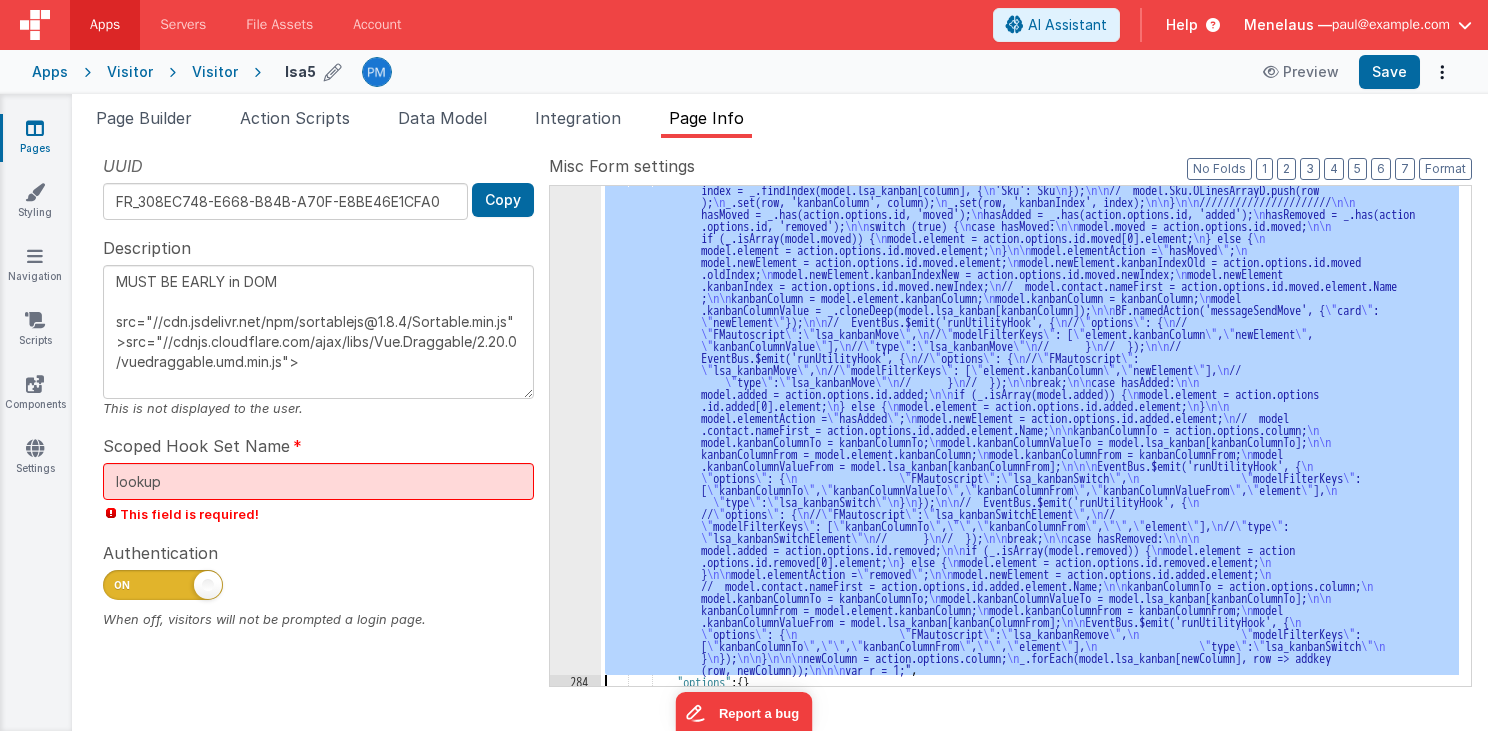scroll, scrollTop: 435, scrollLeft: 0, axis: vertical 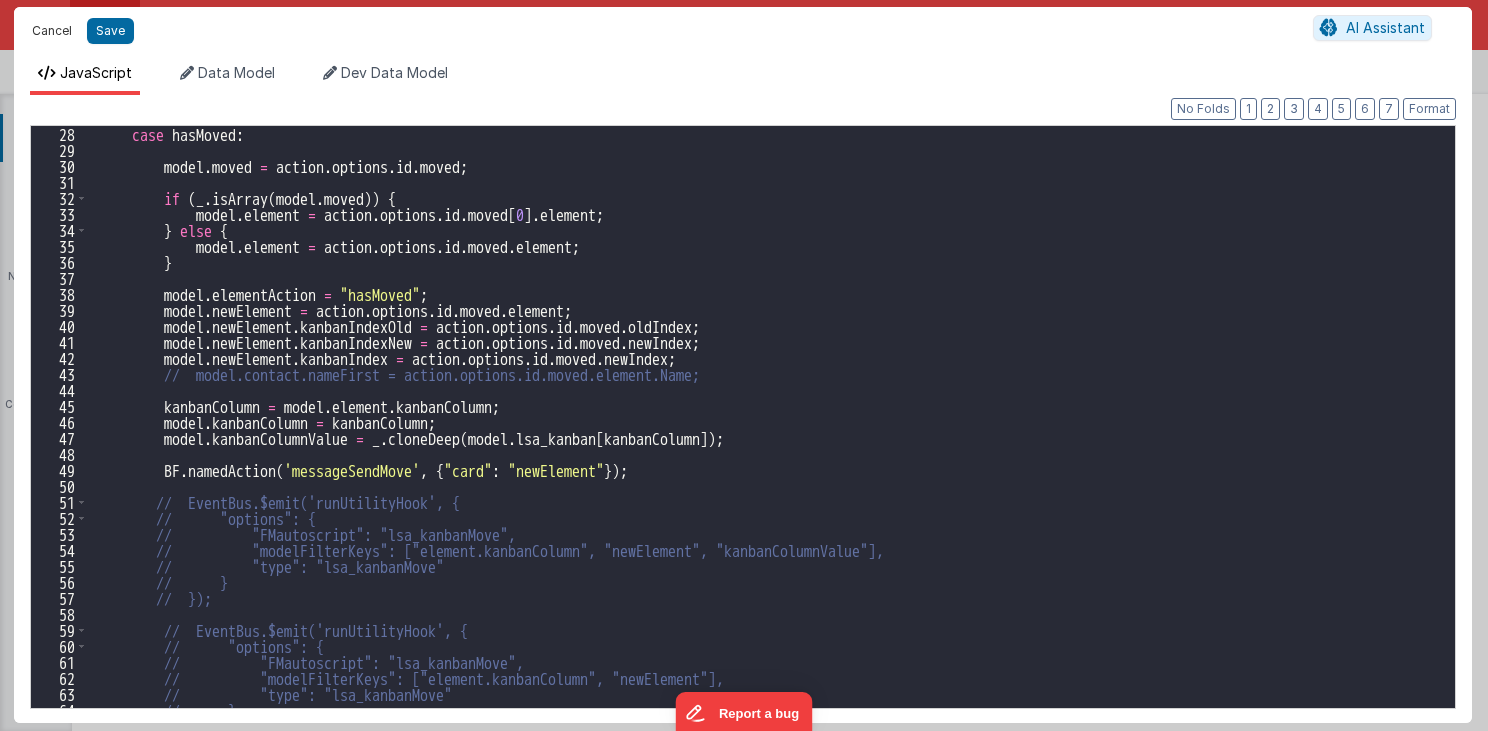 click on "Cancel" at bounding box center (52, 31) 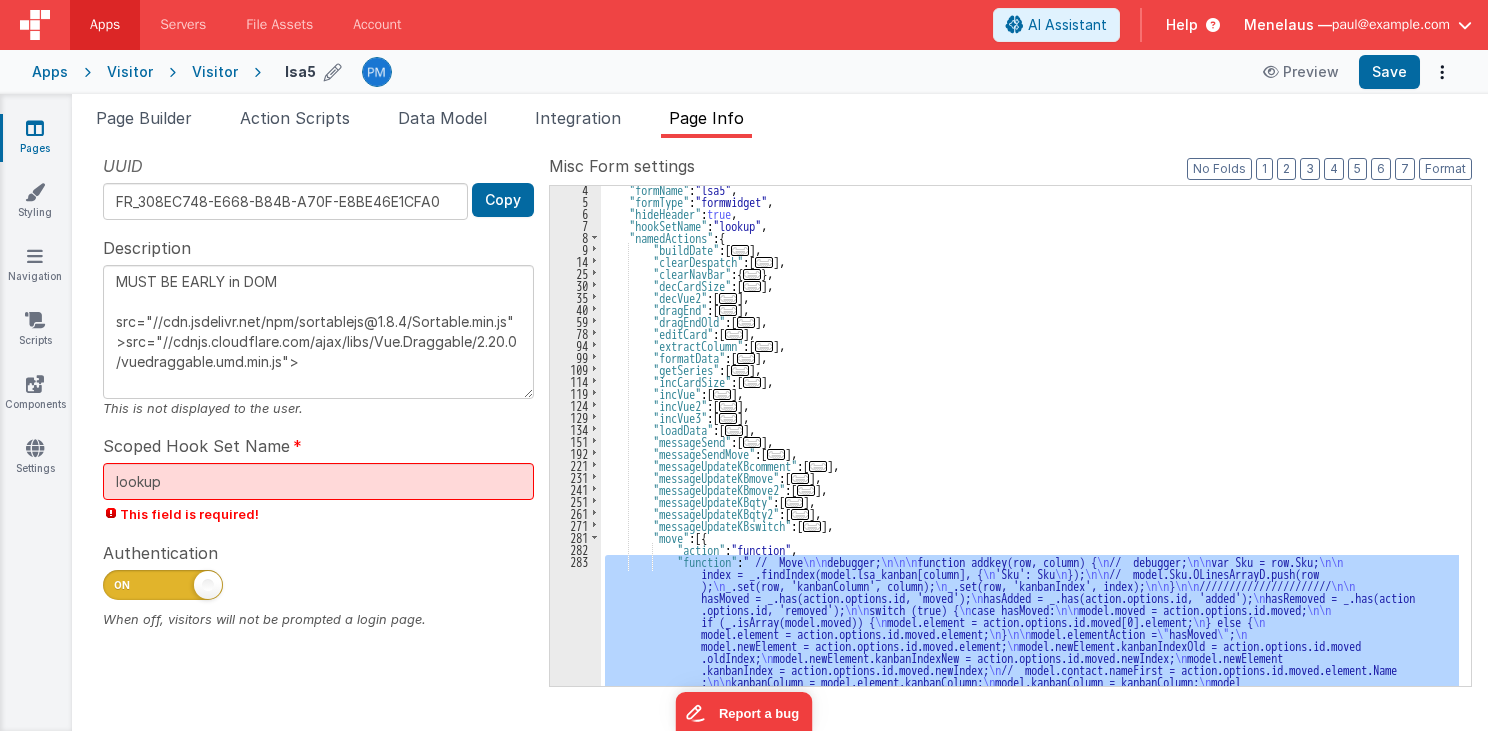 scroll, scrollTop: 51, scrollLeft: 0, axis: vertical 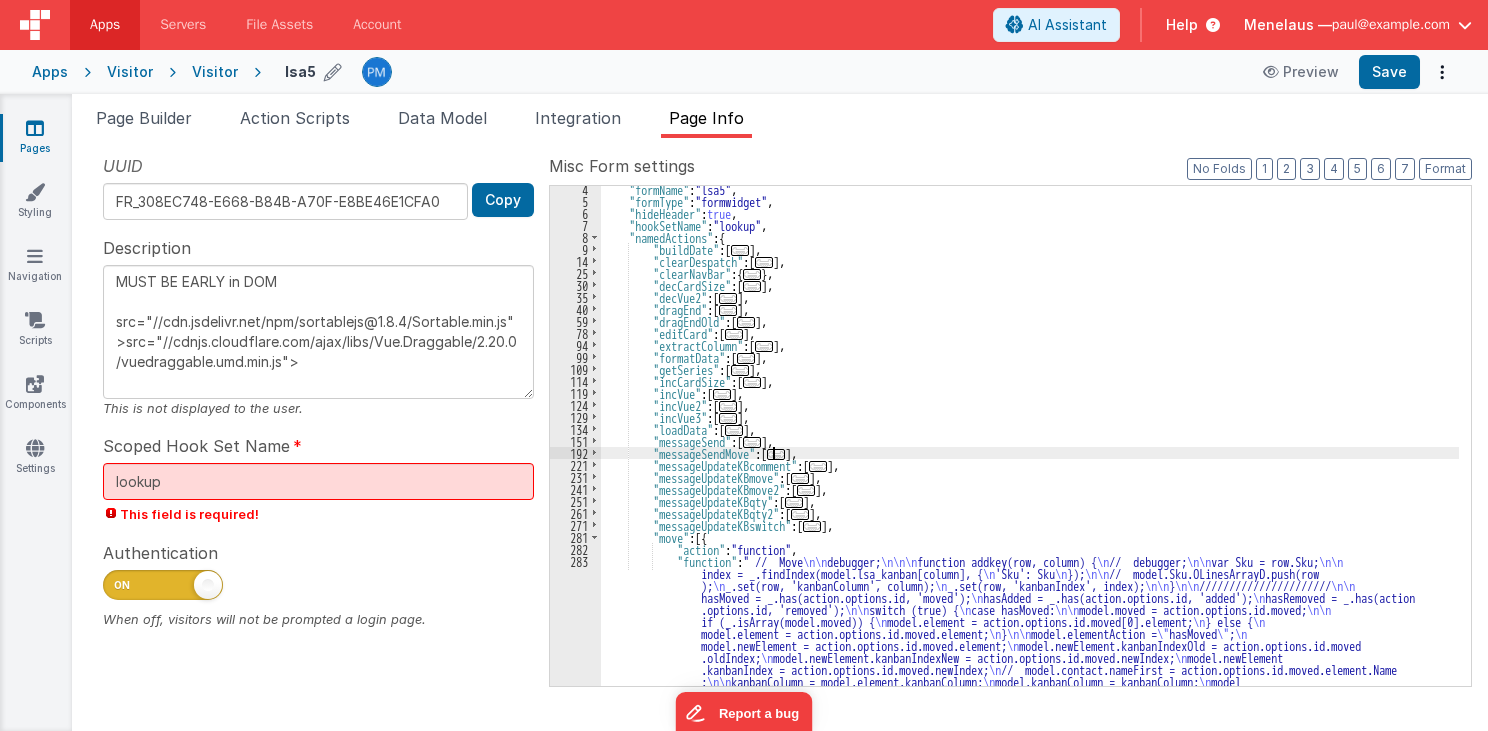 click on "..." at bounding box center [776, 454] 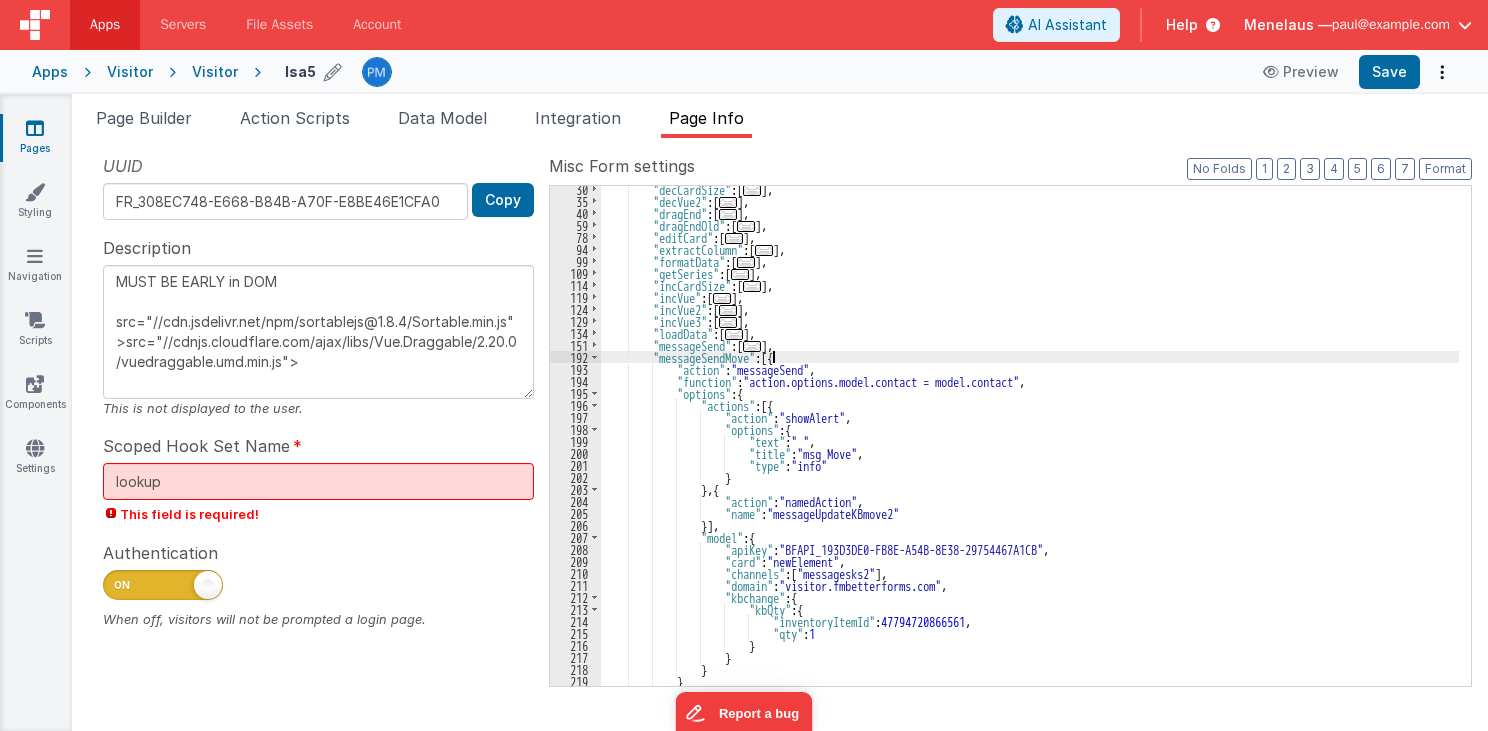 scroll, scrollTop: 195, scrollLeft: 0, axis: vertical 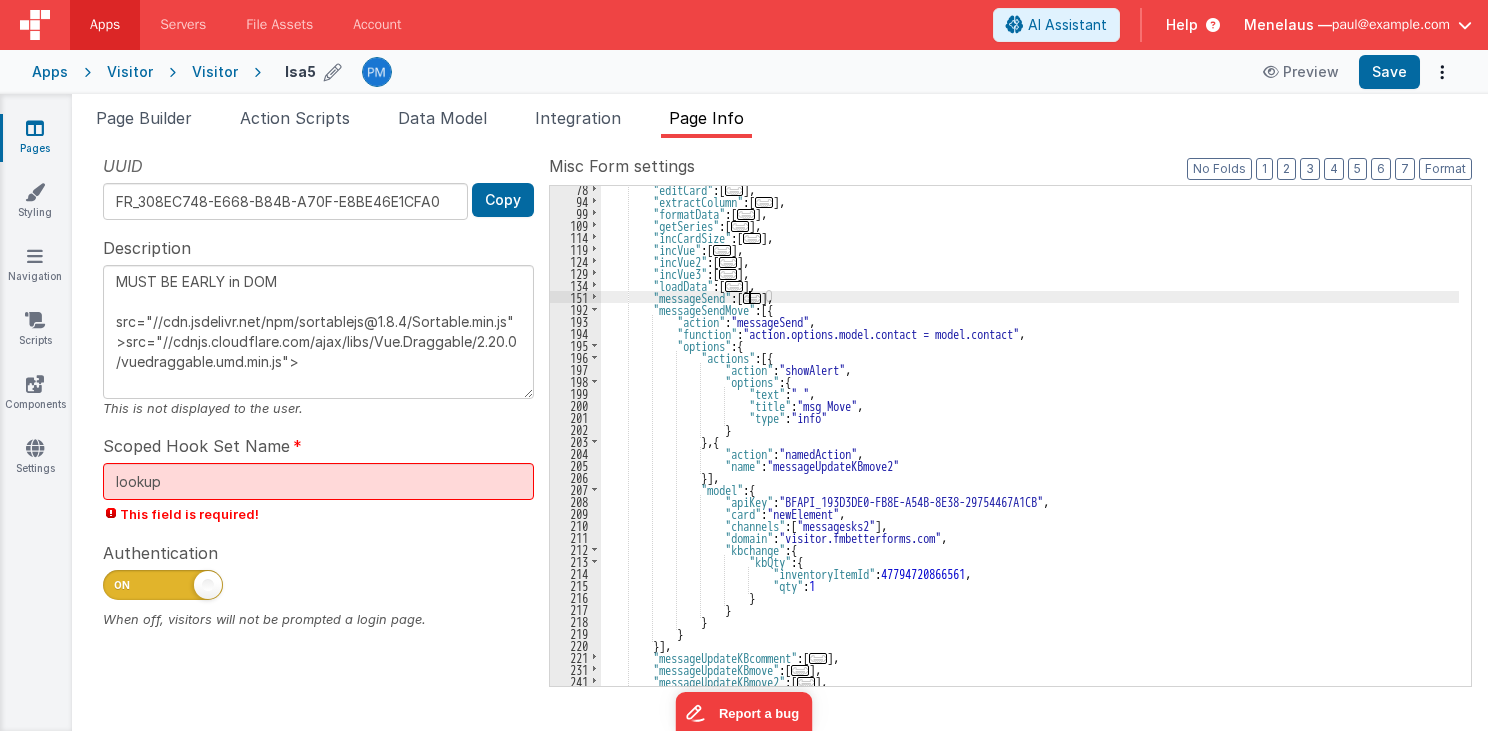 click on "..." at bounding box center (752, 298) 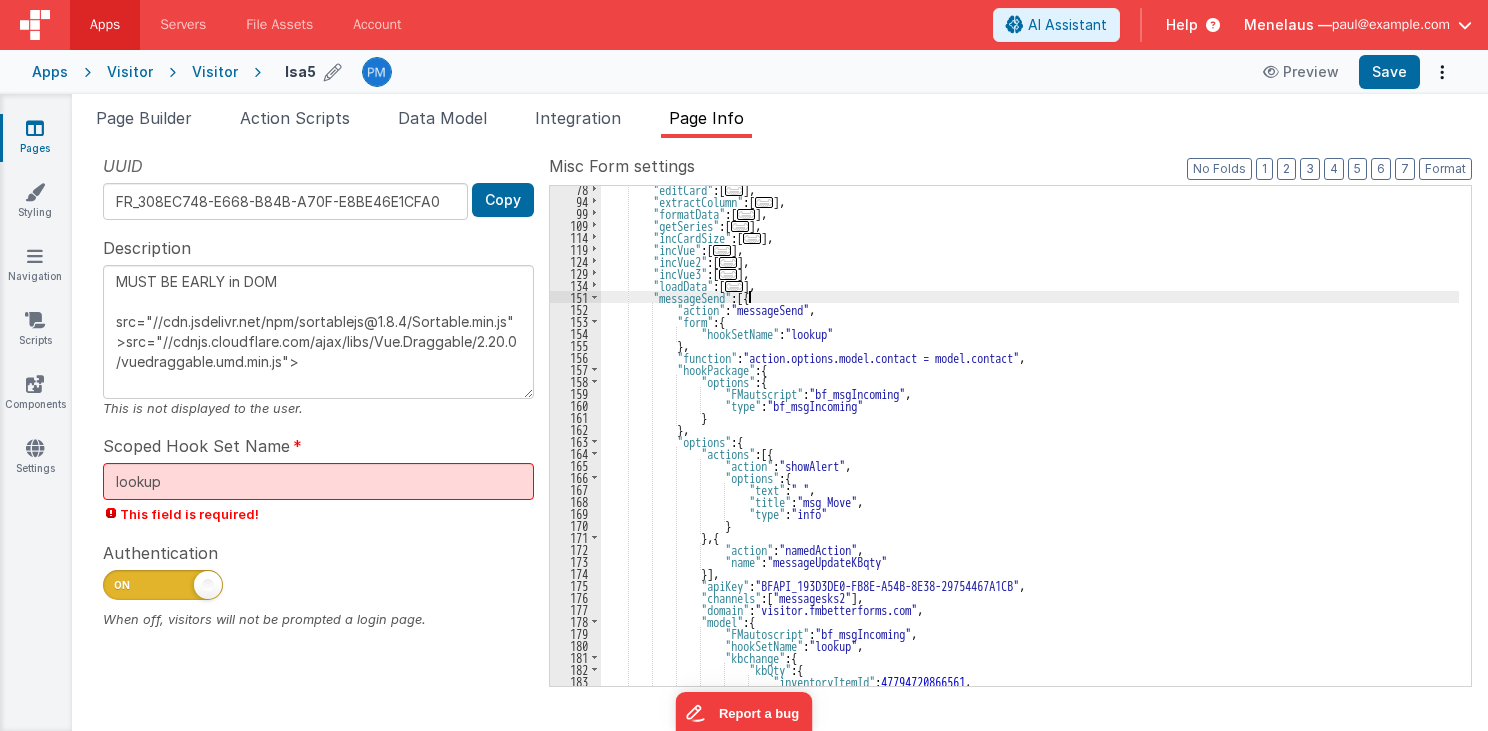 scroll, scrollTop: 291, scrollLeft: 0, axis: vertical 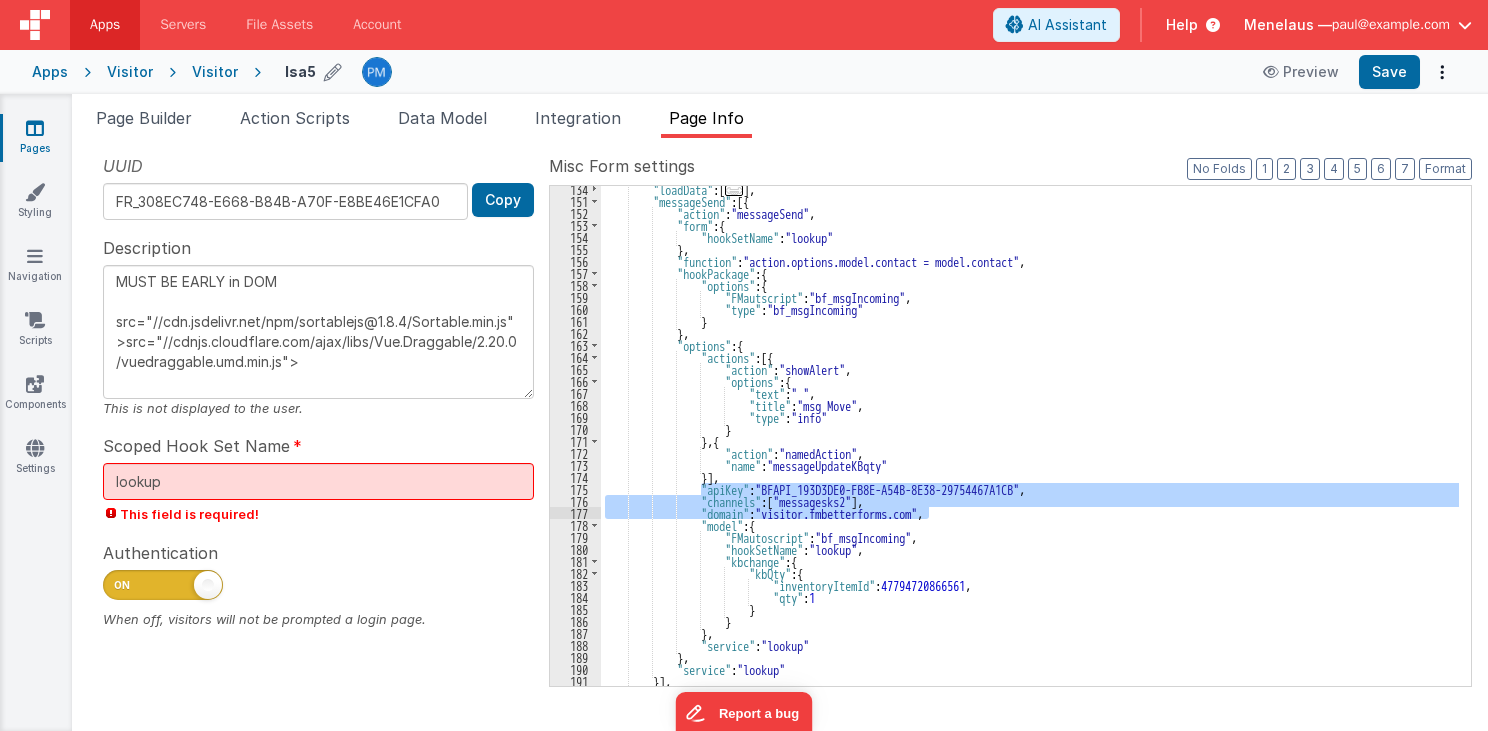 drag, startPoint x: 700, startPoint y: 486, endPoint x: 944, endPoint y: 511, distance: 245.27739 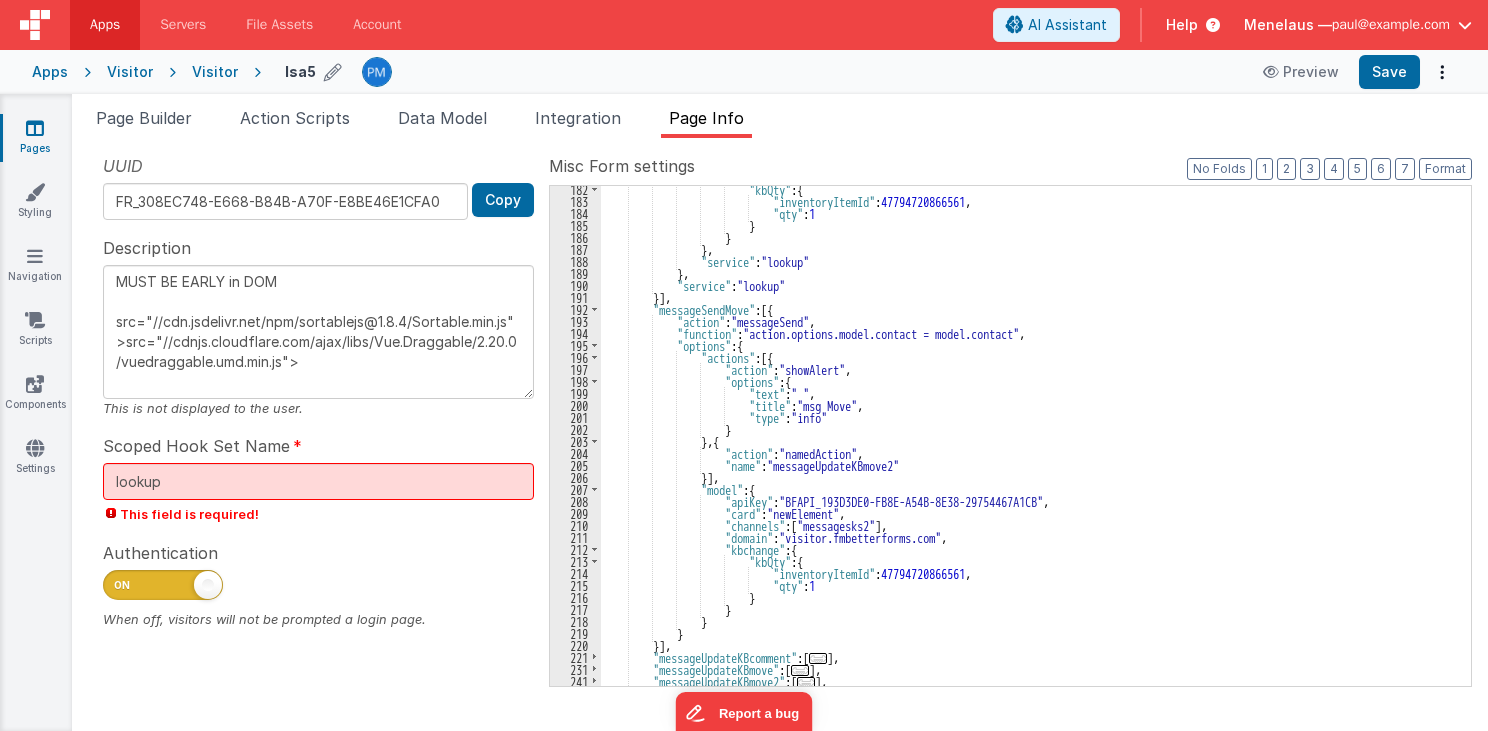scroll, scrollTop: 819, scrollLeft: 0, axis: vertical 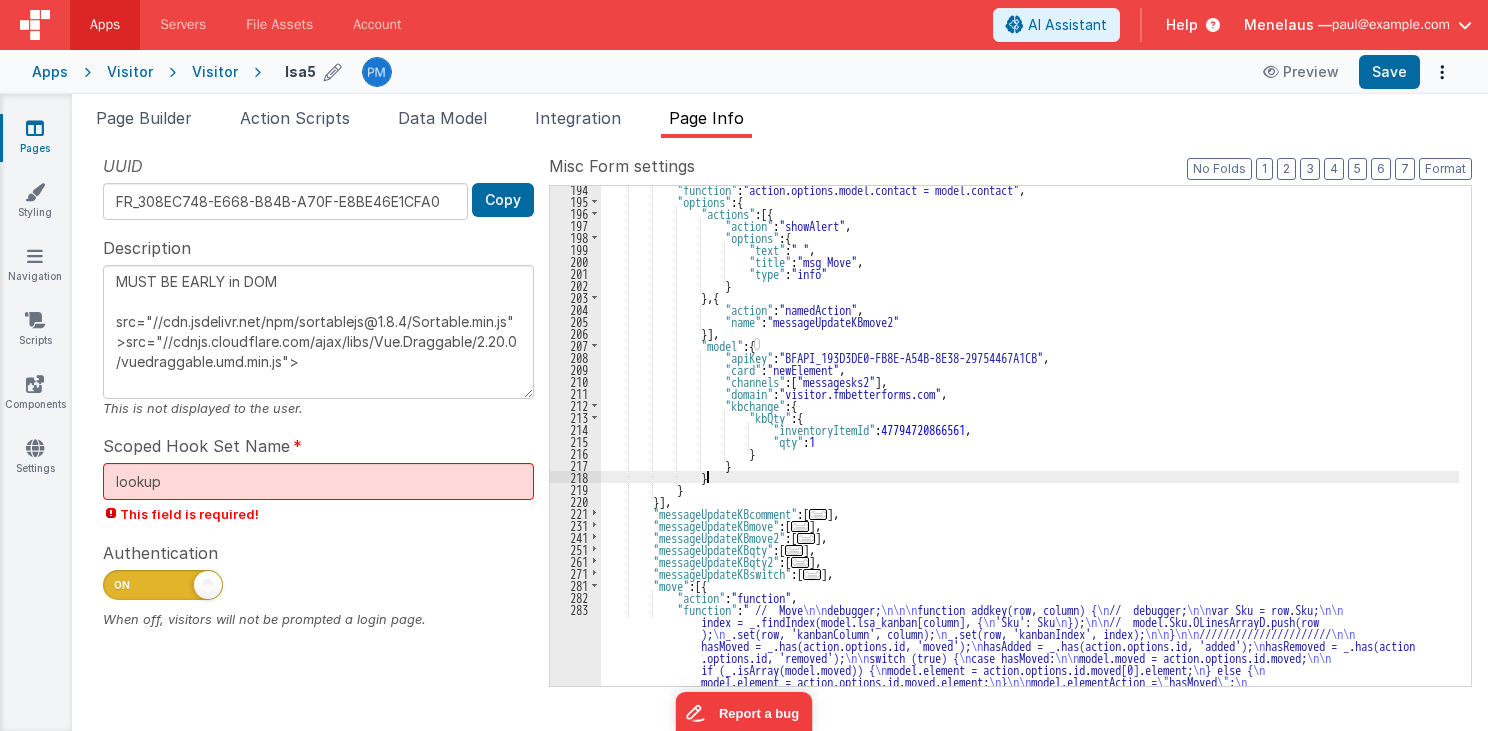 click on ""function" :  "action.options.model.contact = model.contact" ,                "options" :  {                     "actions" :  [{                          "action" :  "showAlert" ,                          "options" :  {                               "text" :  " " ,                               "title" :  "msg Move" ,                               "type" :  "info"                          }                     } ,  {                          "action" :  "namedAction" ,                          "name" :  "messageUpdateKBmove2"                     }] ,                     "model" :  {                          "apiKey" :  "BFAPI_193D3DE0-FB8E-A54B-8E38-29754467A1CB" ,                          "card" :  "newElement" ,                          "channels" :  [ "messagesks2" ] ,                          "domain" :  "visitor.fmbetterforms.com" ,                          "kbchange" :  {                               "kbQty" :  {                                    "inventoryItemId" :  47794720866561 , :" at bounding box center [1030, 691] 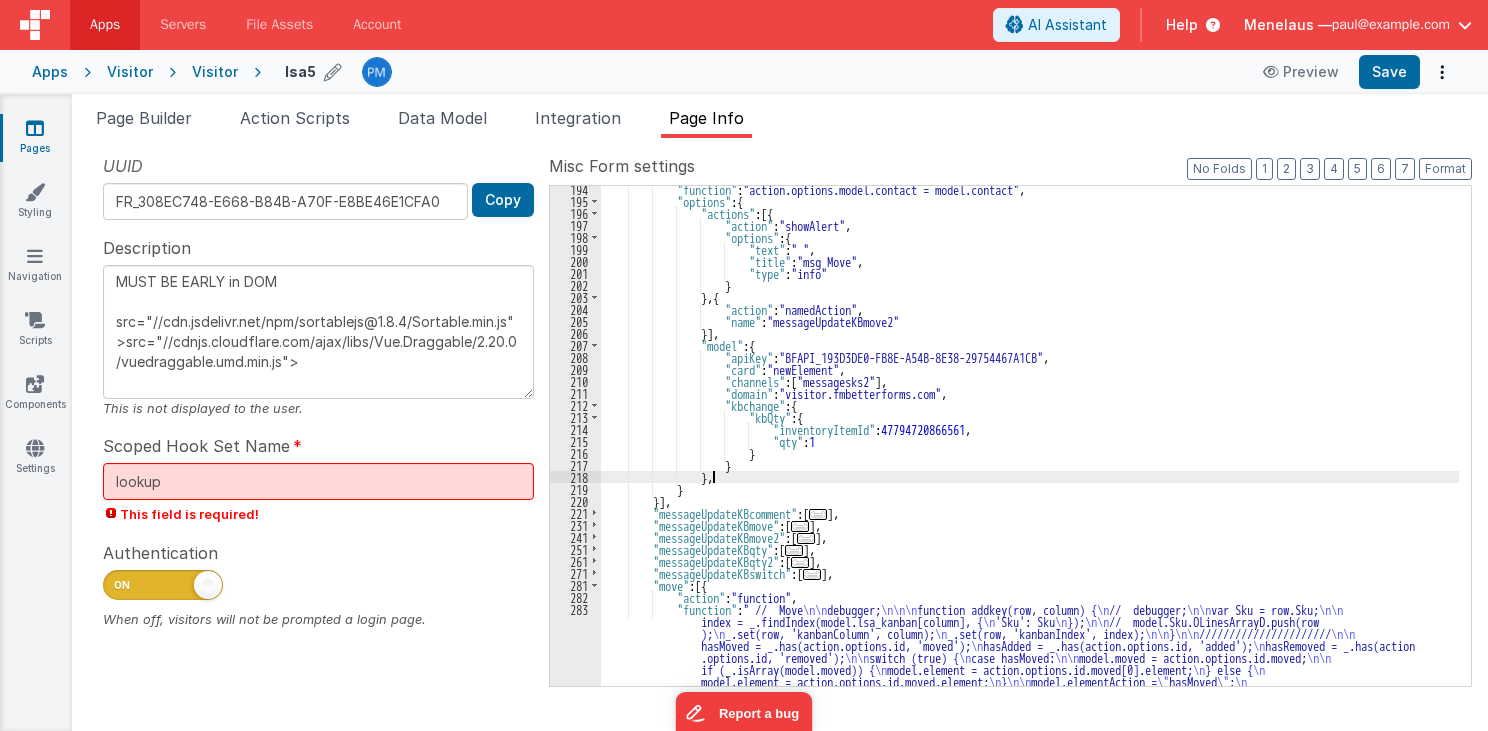 type 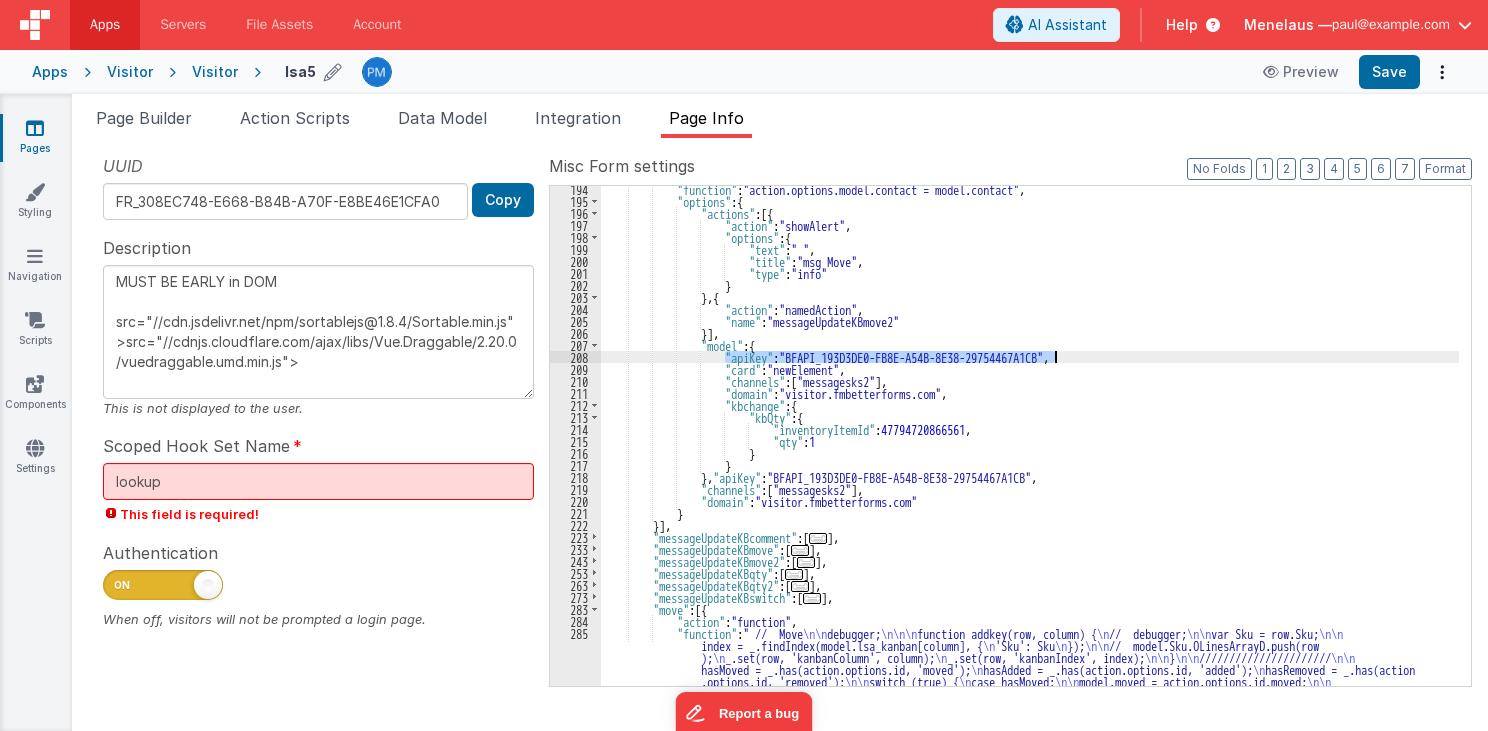 drag, startPoint x: 729, startPoint y: 354, endPoint x: 1092, endPoint y: 354, distance: 363 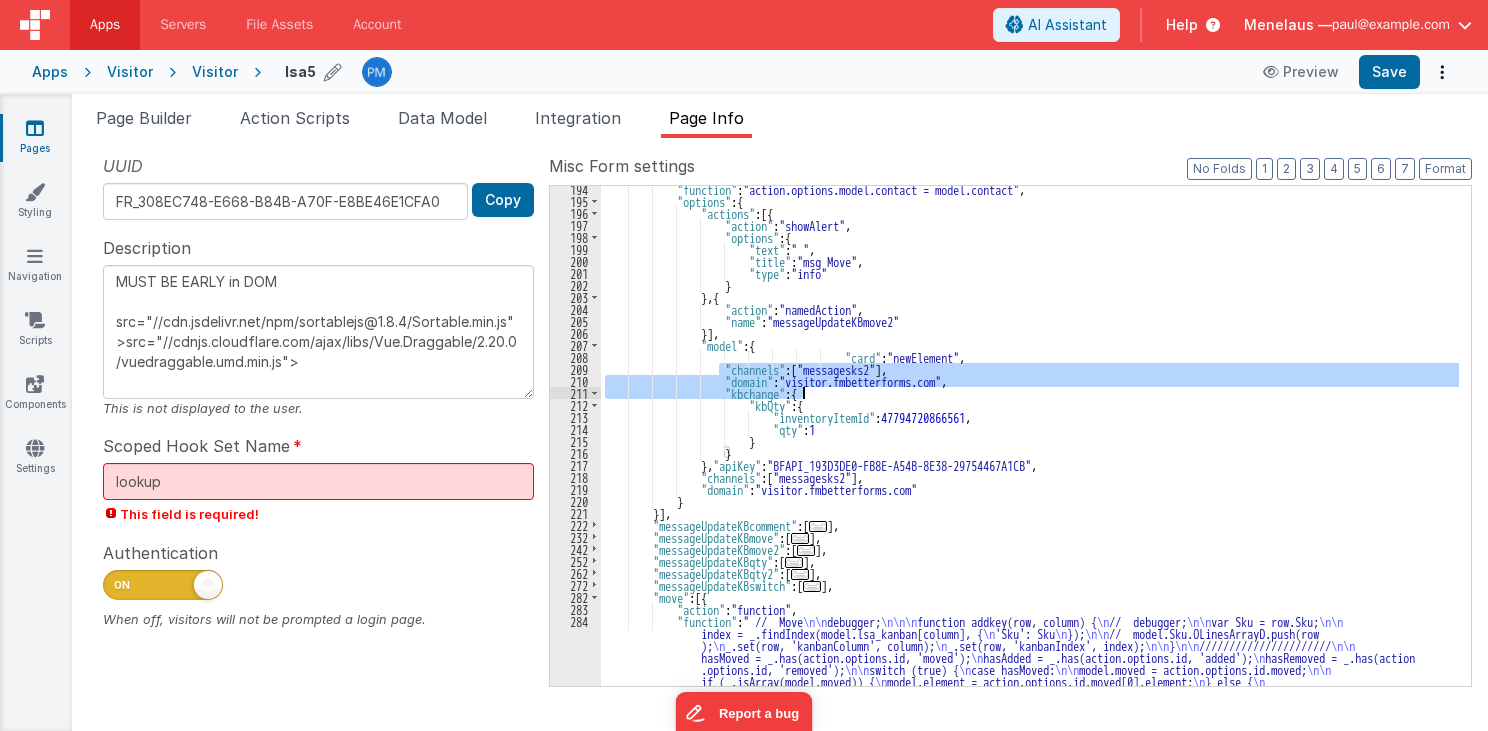 drag, startPoint x: 721, startPoint y: 367, endPoint x: 980, endPoint y: 387, distance: 259.77106 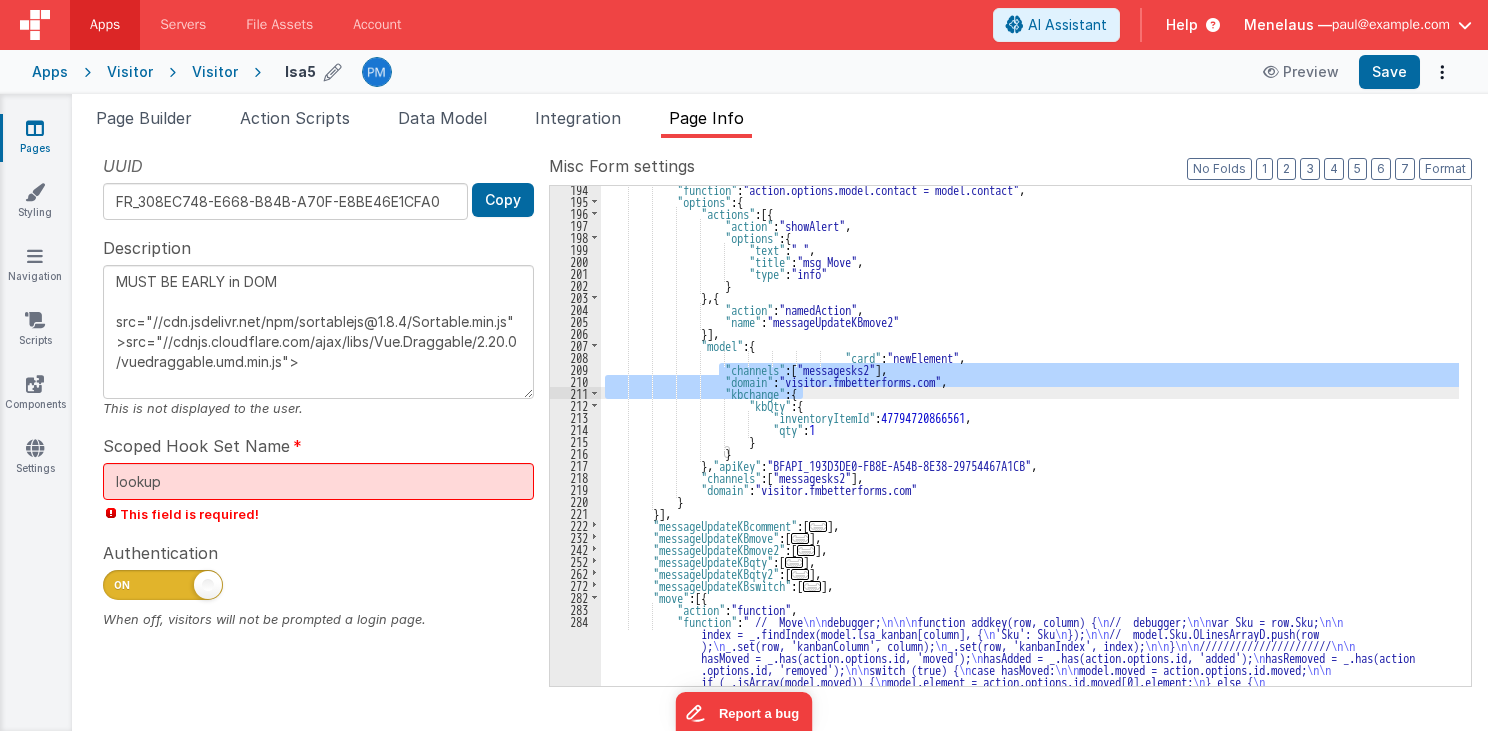 click on ""function" :  "action.options.model.contact = model.contact" ,                "options" :  {                     "actions" :  [{                          "action" :  "showAlert" ,                          "options" :  {                               "text" :  " " ,                               "title" :  "msg Move" ,                               "type" :  "info"                          }                     } ,  {                          "action" :  "namedAction" ,                          "name" :  "messageUpdateKBmove2"                     }] ,                     "model" :  {                                                   "card" :  "newElement" ,                          "channels" :  [ "messagesks2" ] ,                          "domain" :  "visitor.fmbetterforms.com" ,                          "kbchange" :  {                               "kbQty" :  {                                    "inventoryItemId" :  47794720866561 ,                                    "qty" :  1" at bounding box center [1030, 436] 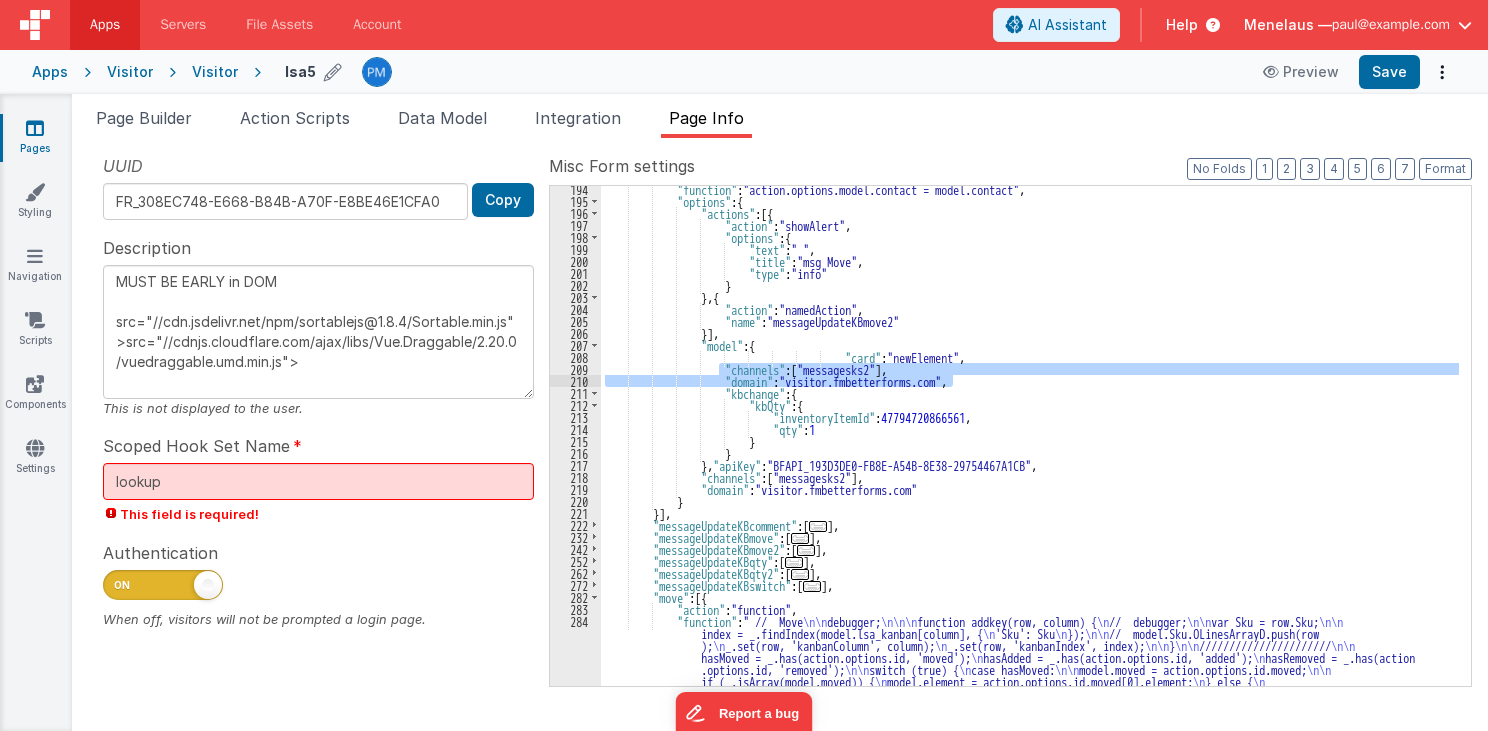 drag, startPoint x: 722, startPoint y: 364, endPoint x: 986, endPoint y: 380, distance: 264.4844 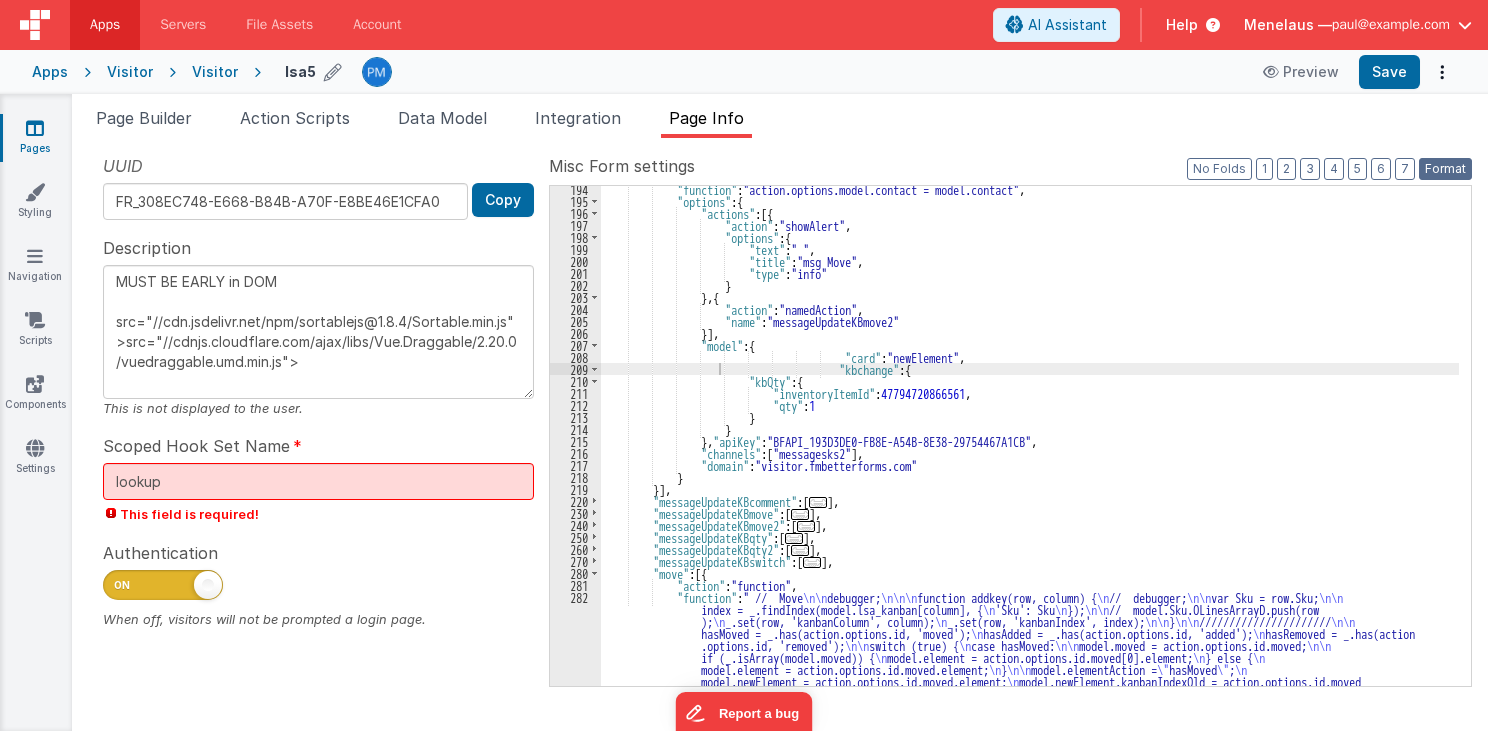 click on "Format" at bounding box center [1445, 169] 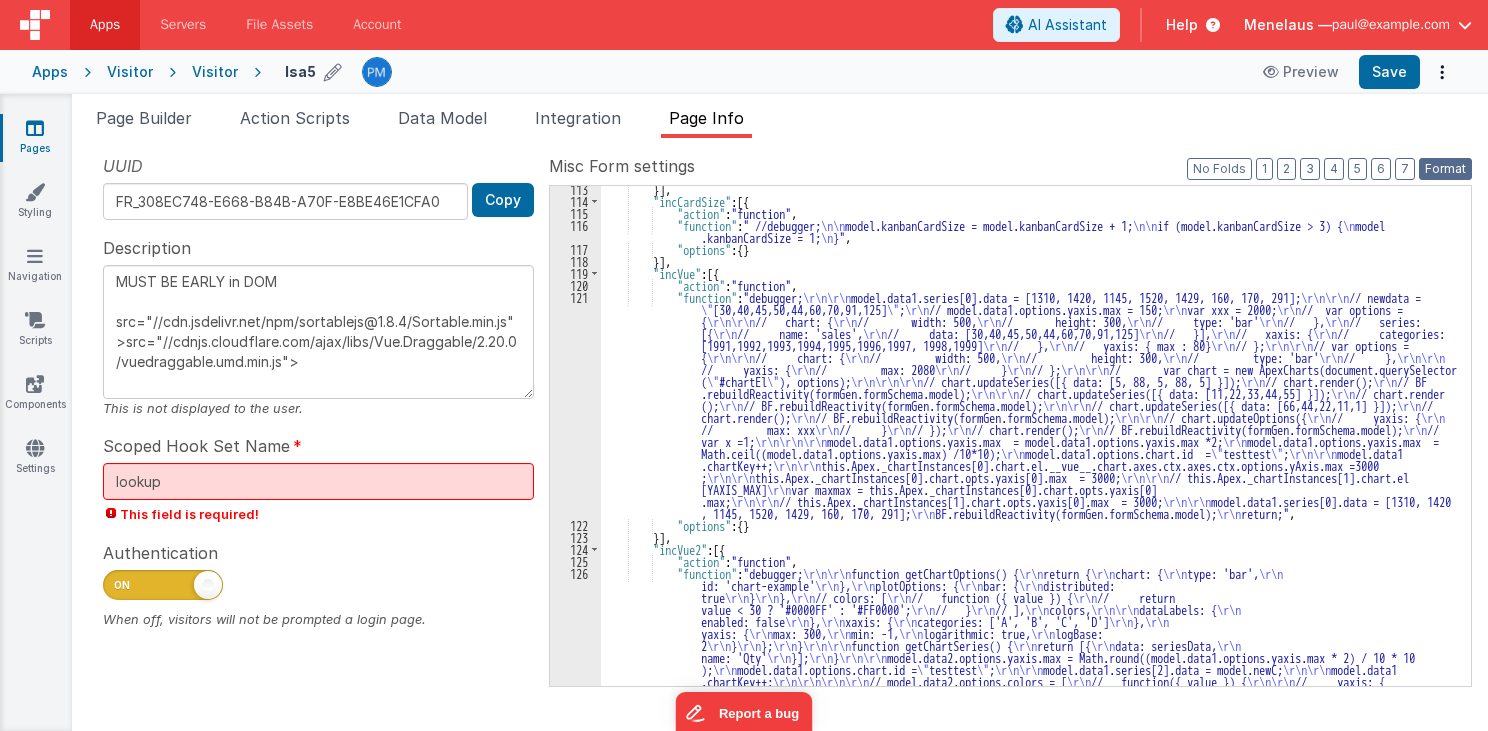 scroll, scrollTop: 2727, scrollLeft: 0, axis: vertical 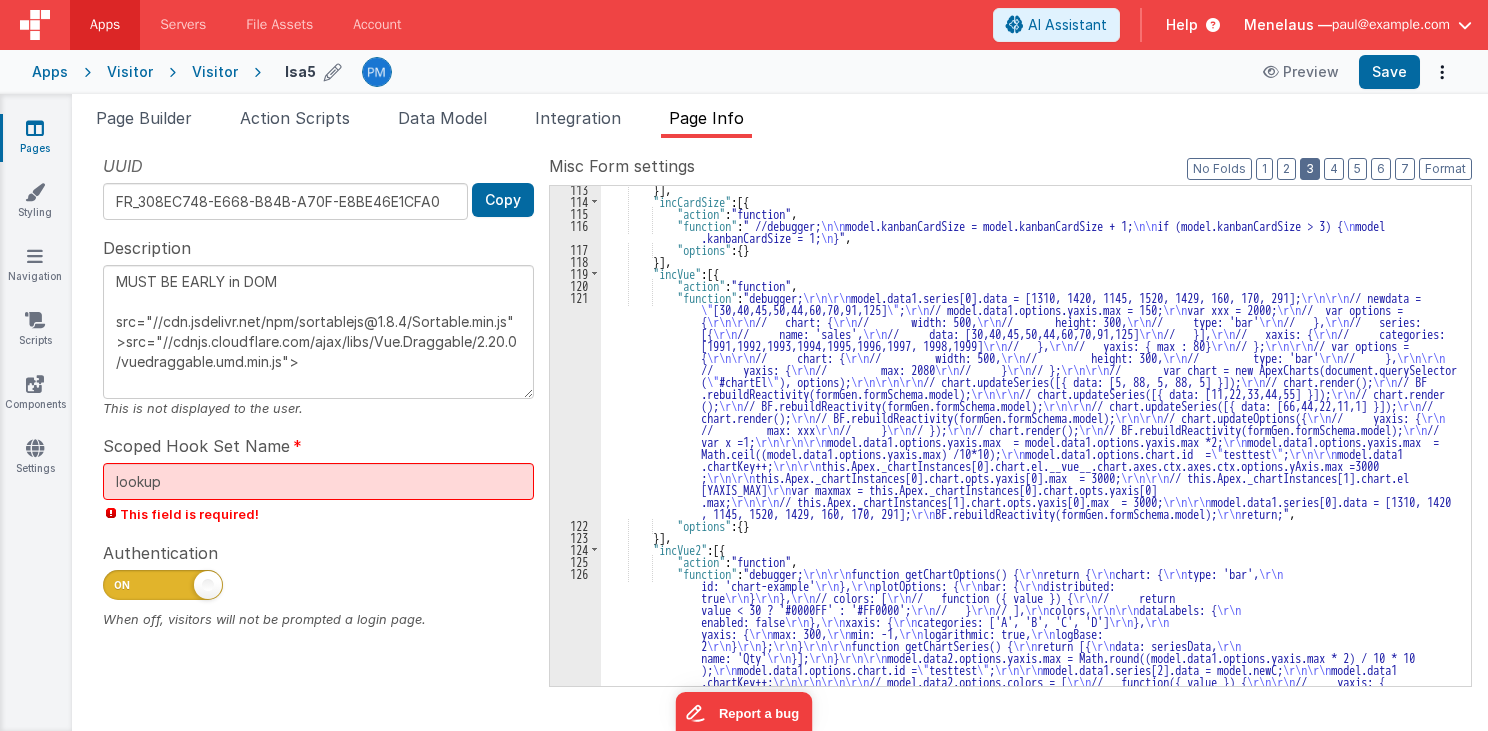 click on "3" at bounding box center [1310, 169] 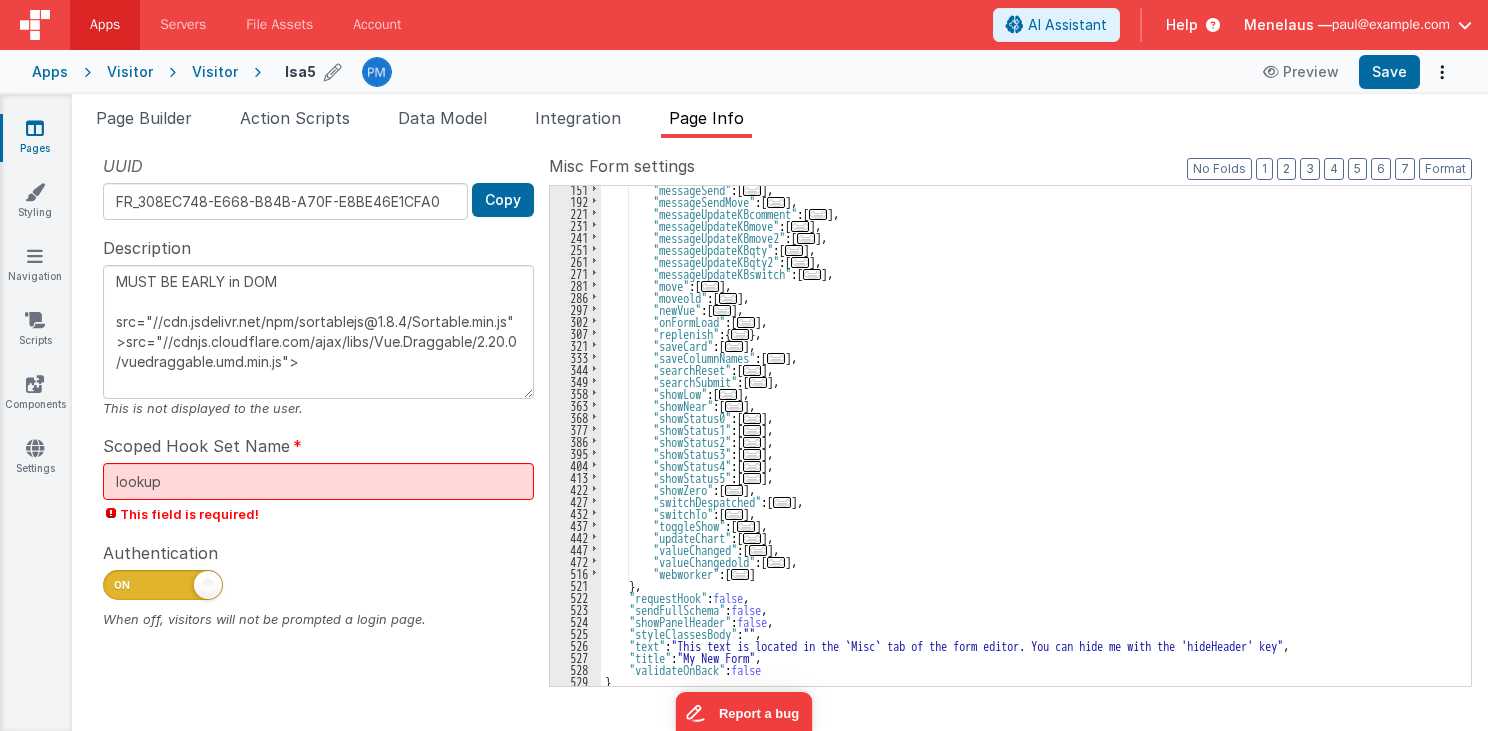 click on "..." at bounding box center (806, 238) 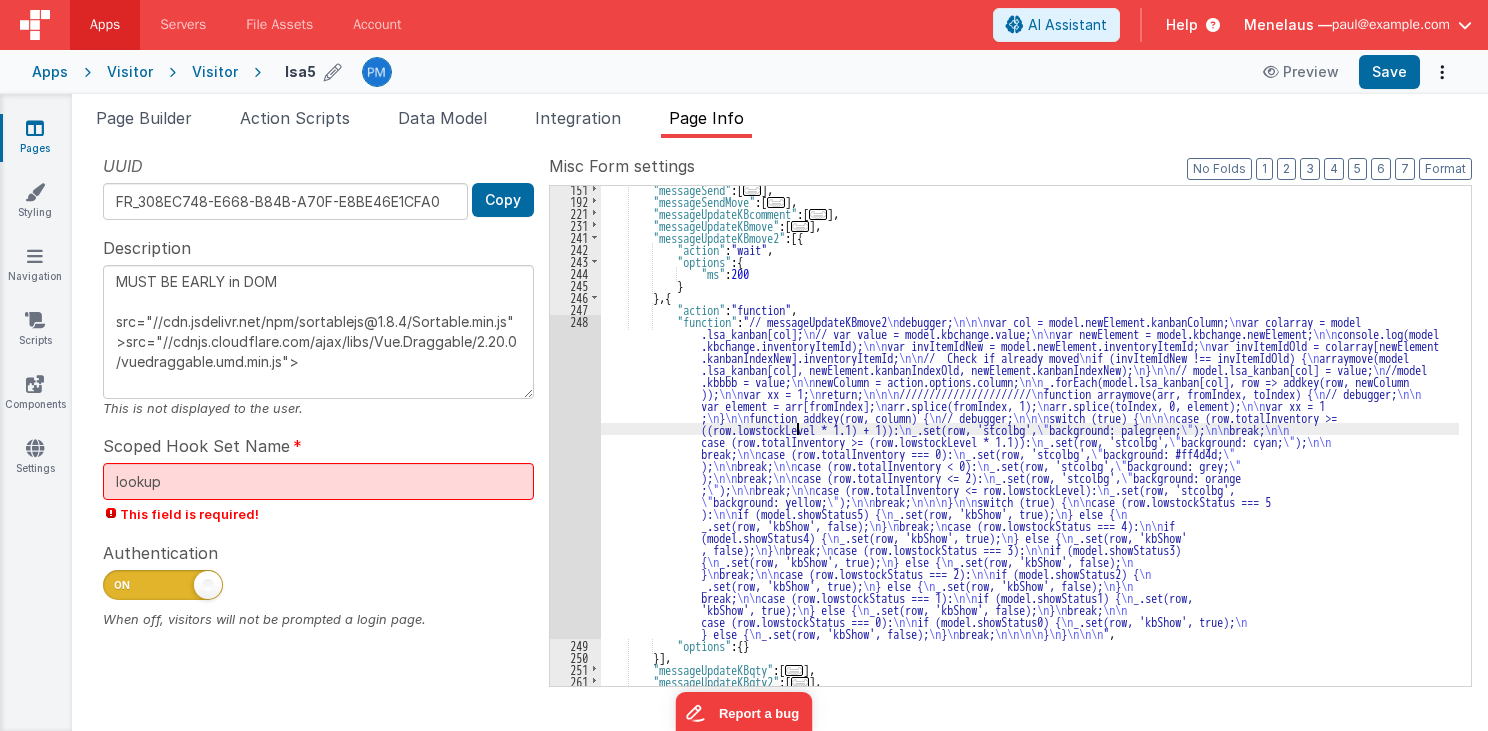 click on ""messageSend" :  [ ... ] ,           "messageSendMove" :  [ ... ] ,           "messageUpdateKBcomment" :  [ ... ] ,           "messageUpdateKBmove" :  [ ... ] ,           "messageUpdateKBmove2" :  [{                "action" :  "wait" ,                "options" :  {                     "ms" :  200                }           } ,  {                "action" :  "function" ,                "function" :  "// messageUpdateKBmove2 \n debugger; \n\n\n var col = model.newElement.kanbanColumn; \n var colarray = model                  .lsa_kanban[col]; \n // var value = model.kbchange.value; \n\n var newElement = model.kbchange.newElement; \n\n console.log(model                  .kbchange.inventoryItemId); \n\n var invItemIdNew = model.newElement.inventoryItemId; \n var invItemIdOld = colarray[newElement                  .kanbanIndexNew].inventoryItemId; \n\n //  Check if already moved \n if (invItemIdNew !== invItemIdOld) { \n     arraymove(model \n } \n\n \n \n\n" at bounding box center [1030, 445] 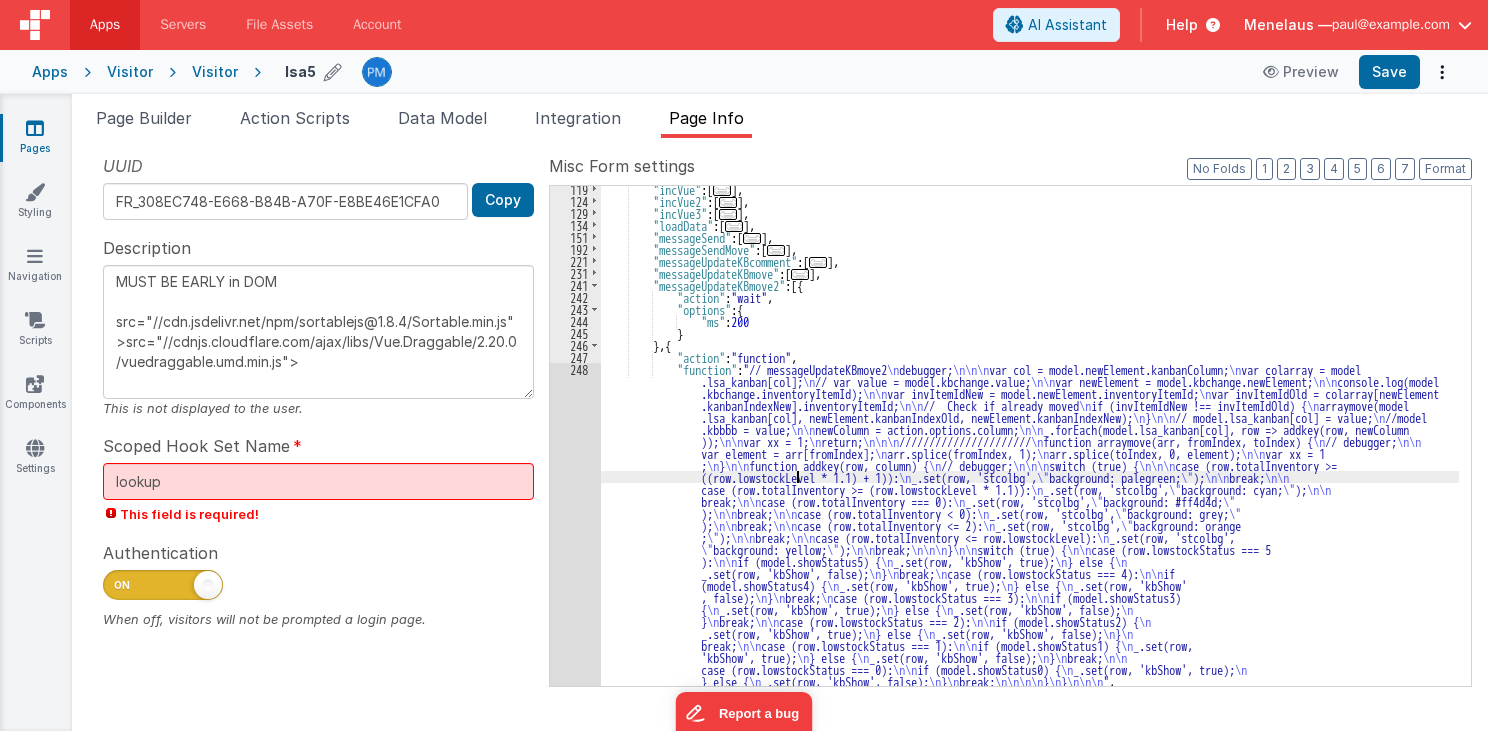 scroll, scrollTop: 207, scrollLeft: 0, axis: vertical 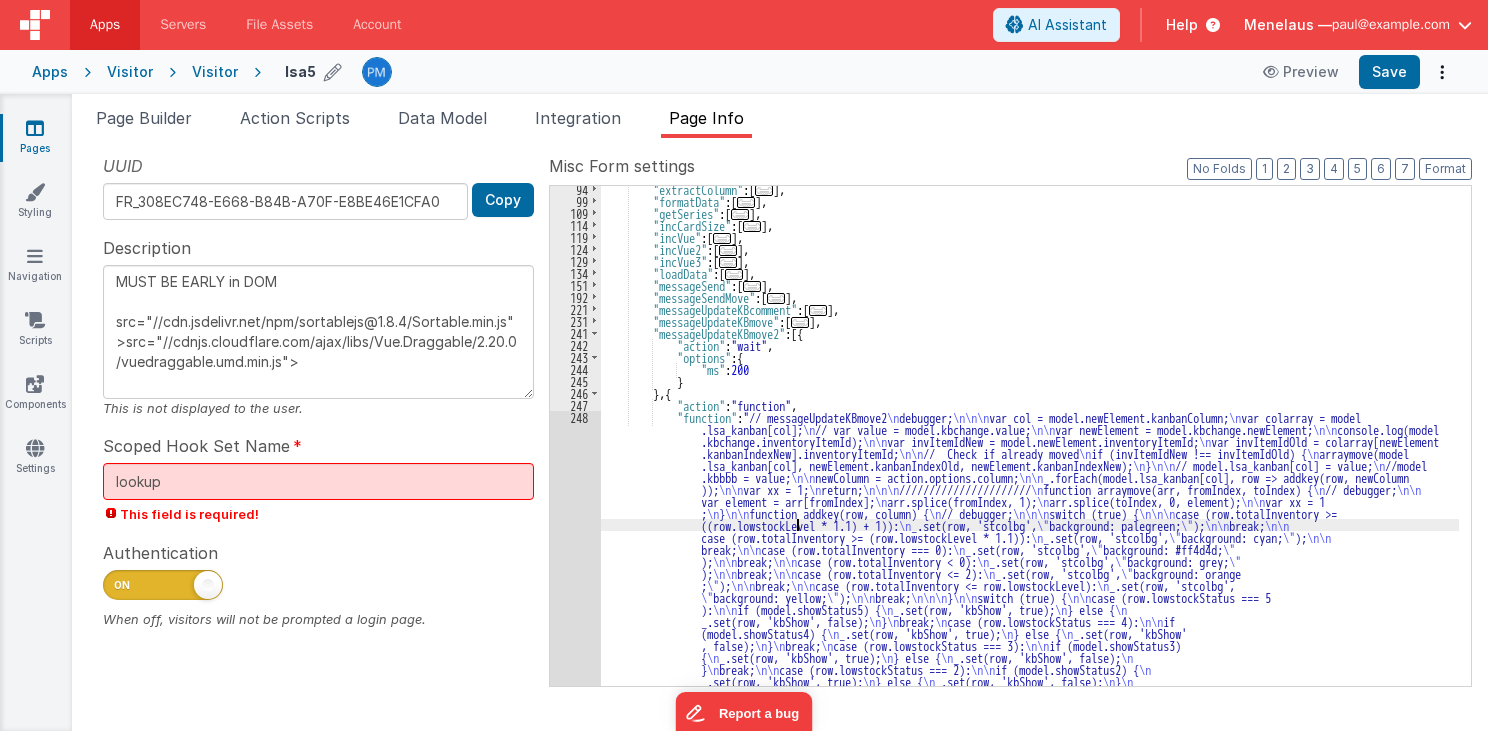 click on "..." at bounding box center (776, 298) 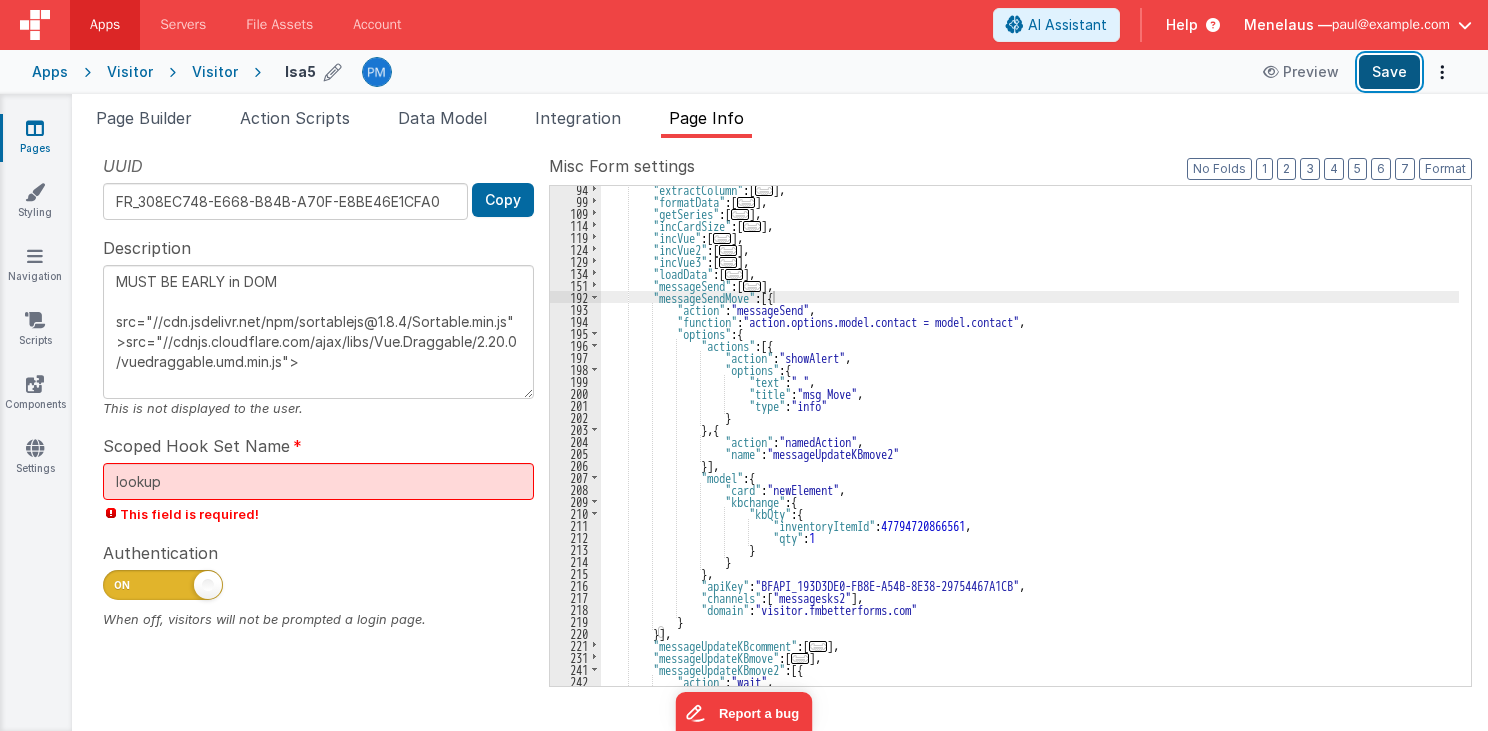 click on "Save" at bounding box center (1389, 72) 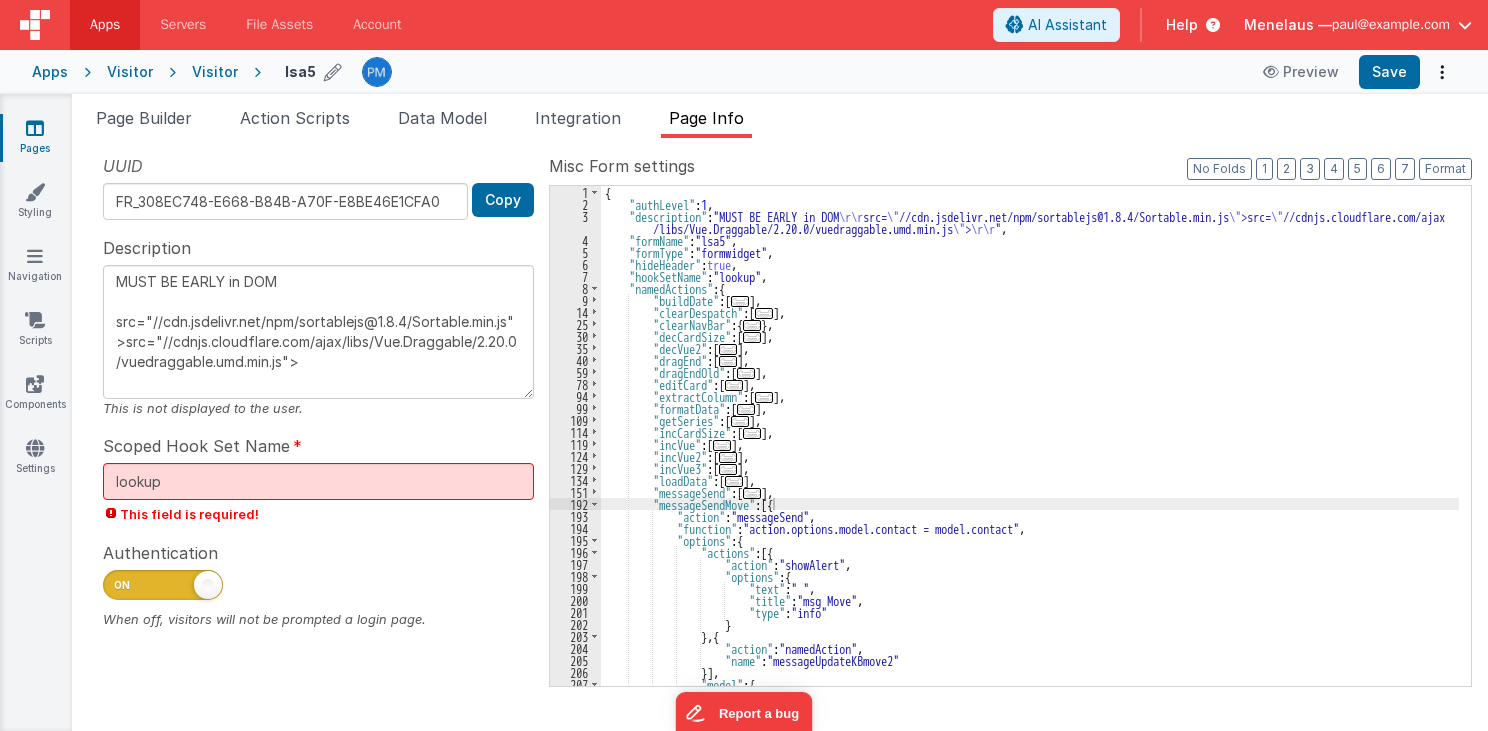 scroll, scrollTop: 0, scrollLeft: 0, axis: both 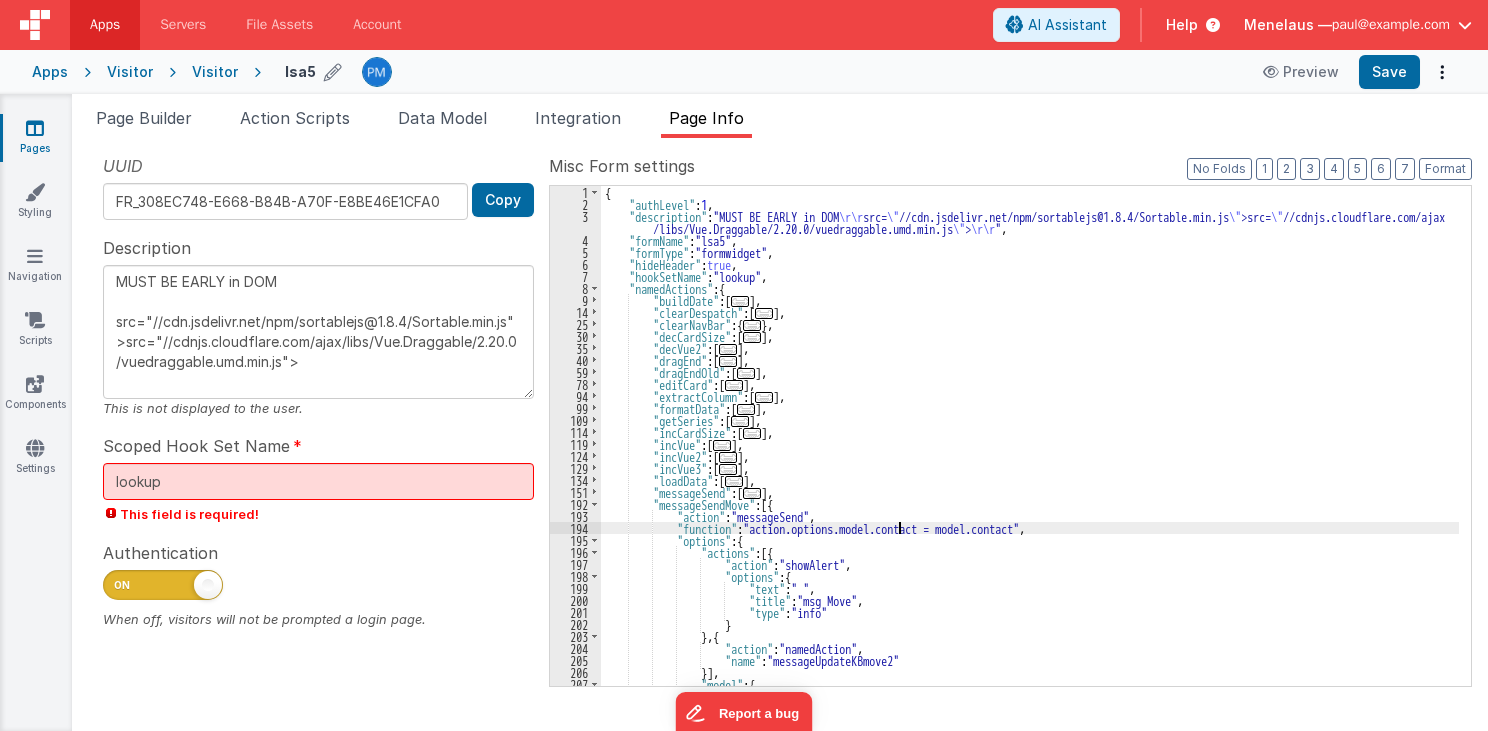 click on "{      "authLevel" :  1 ,      "description" :  "MUST BE EARLY in DOM \r\r src= \" //cdn.jsdelivr.net/npm/sortablejs@1.8.4/Sortable.min.js \" >src= \" //cdnjs.cloudflare.com/ajax          /libs/Vue.Draggable/2.20.0/vuedraggable.umd.min.js \" > \r\r " ,      "formName" :  "lsa5" ,      "formType" :  "formwidget" ,      "hideHeader" :  true ,      "hookSetName" :  "lookup" ,      "namedActions" :  {           "buildDate" :  [ ... ] ,           "clearDespatch" :  [ ... ] ,           "clearNavBar" :  { ... } ,           "decCardSize" :  [ ... ] ,           "decVue2" :  [ ... ] ,           "dragEnd" :  [ ... ] ,           "dragEndOld" :  [ ... ] ,           "editCard" :  [ ... ] ,           "extractColumn" :  [ ... ] ,           "formatData" :  [ ... ] ,           "getSeries" :  [ ... ] ,           "incCardSize" :  [ ... ] ,           "incVue" :  [ ... ] ,           "incVue2" :  [ ... ] ,           "incVue3" :  [ ... ] ,           "loadData" :  [ ... ] ,           "messageSend" :  [ ... ] ,           :  [{" at bounding box center [1030, 448] 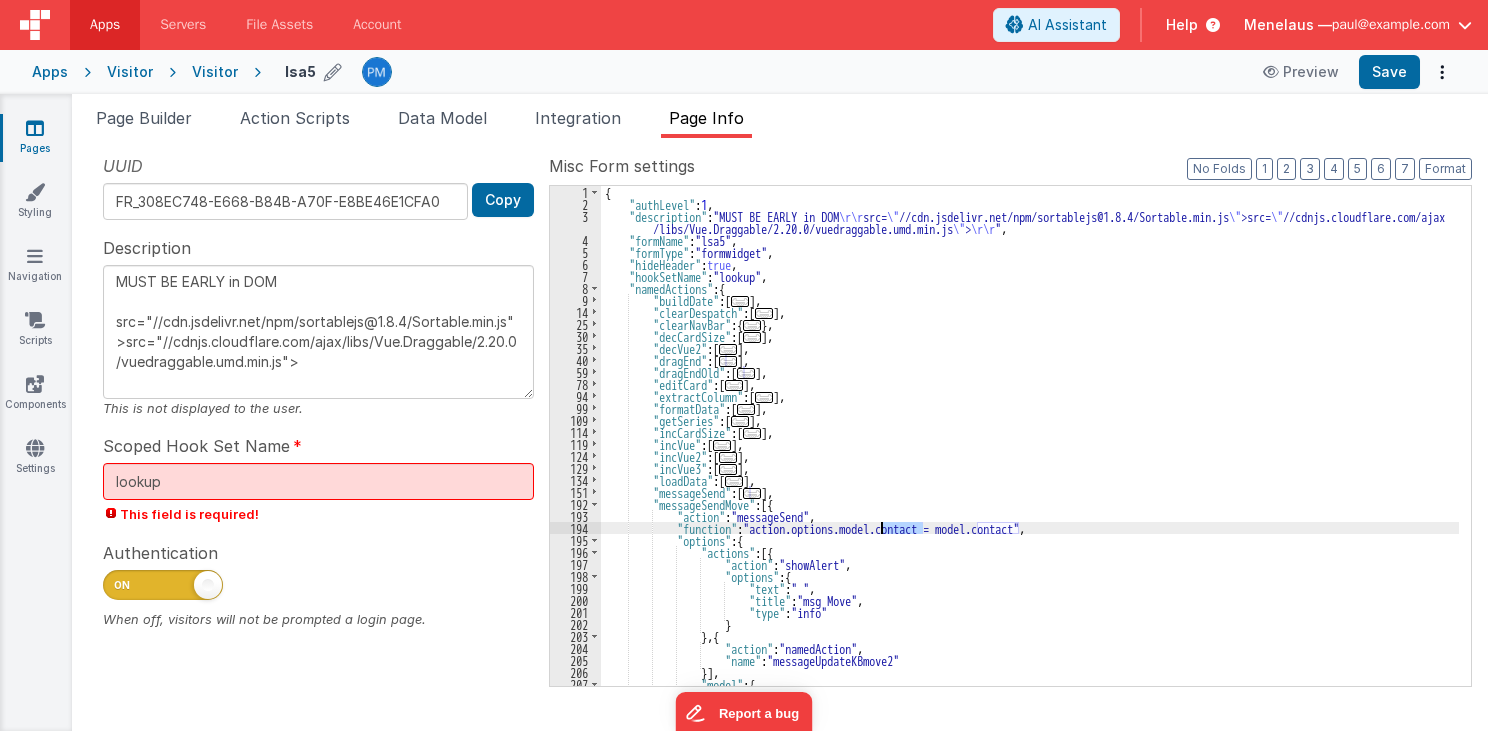 type on "MUST BE EARLY in DOM
src="//cdn.jsdelivr.net/npm/sortablejs@1.8.4/Sortable.min.js">src="//cdnjs.cloudflare.com/ajax/libs/Vue.Draggable/2.20.0/vuedraggable.umd.min.js">" 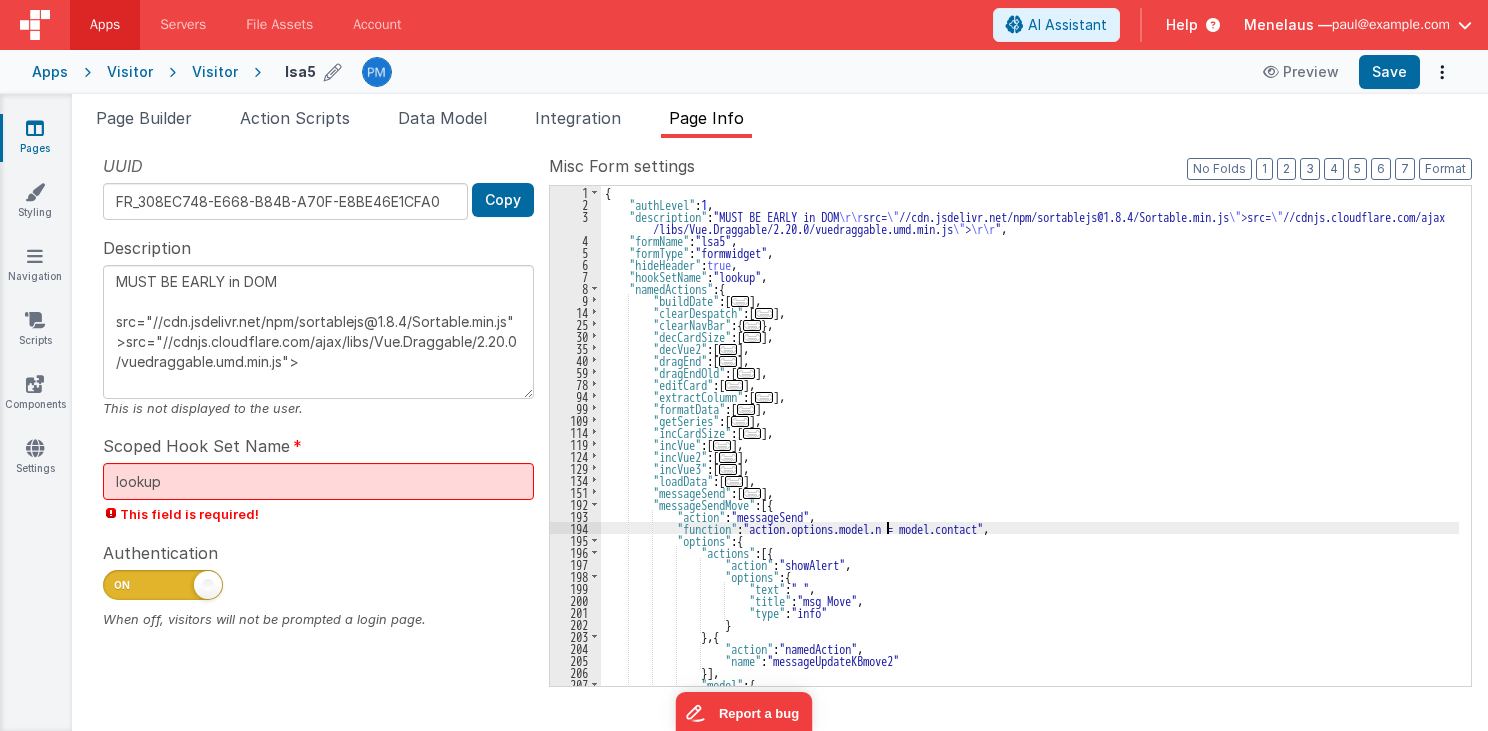type on "MUST BE EARLY in DOM
src="//cdn.jsdelivr.net/npm/sortablejs@1.8.4/Sortable.min.js">src="//cdnjs.cloudflare.com/ajax/libs/Vue.Draggable/2.20.0/vuedraggable.umd.min.js">" 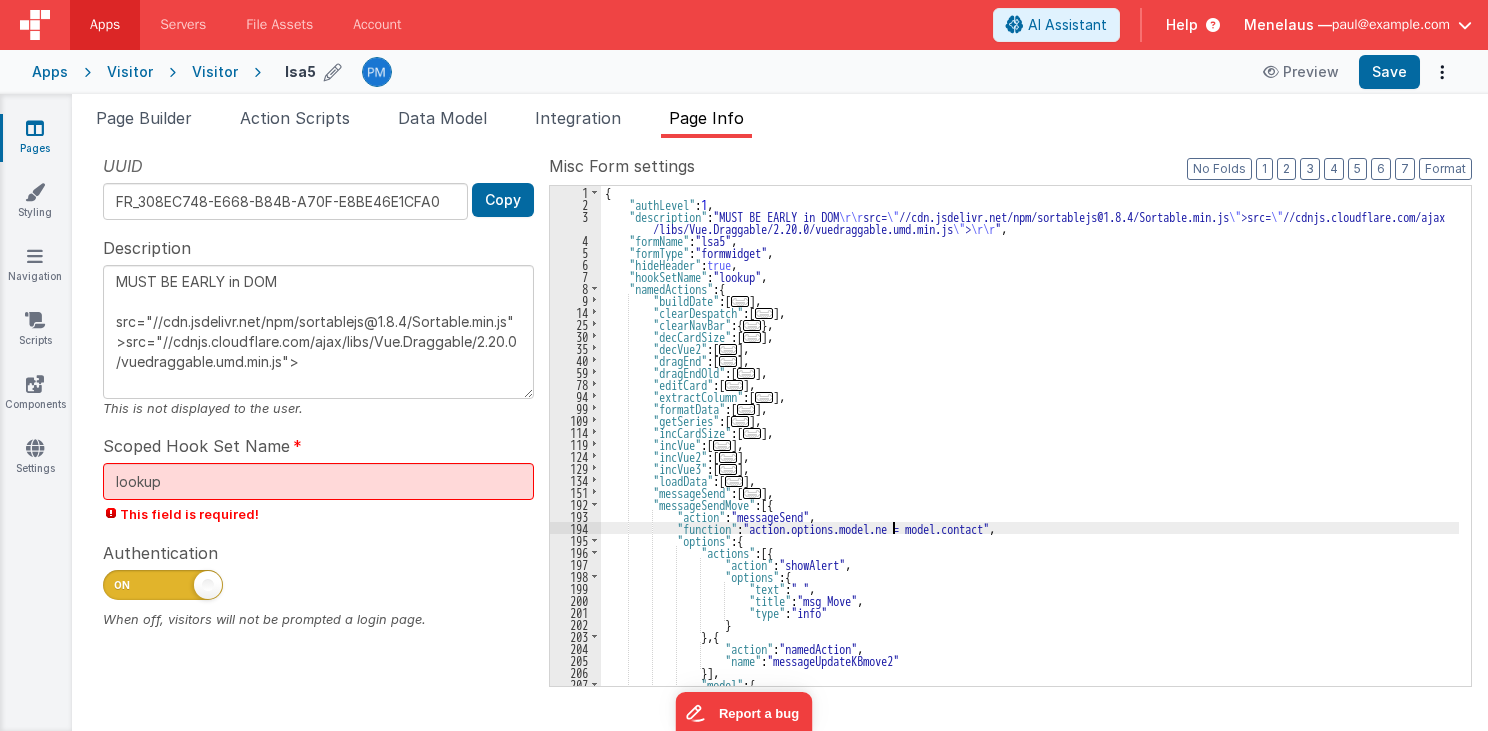 type on "MUST BE EARLY in DOM
src="//cdn.jsdelivr.net/npm/sortablejs@1.8.4/Sortable.min.js">src="//cdnjs.cloudflare.com/ajax/libs/Vue.Draggable/2.20.0/vuedraggable.umd.min.js">" 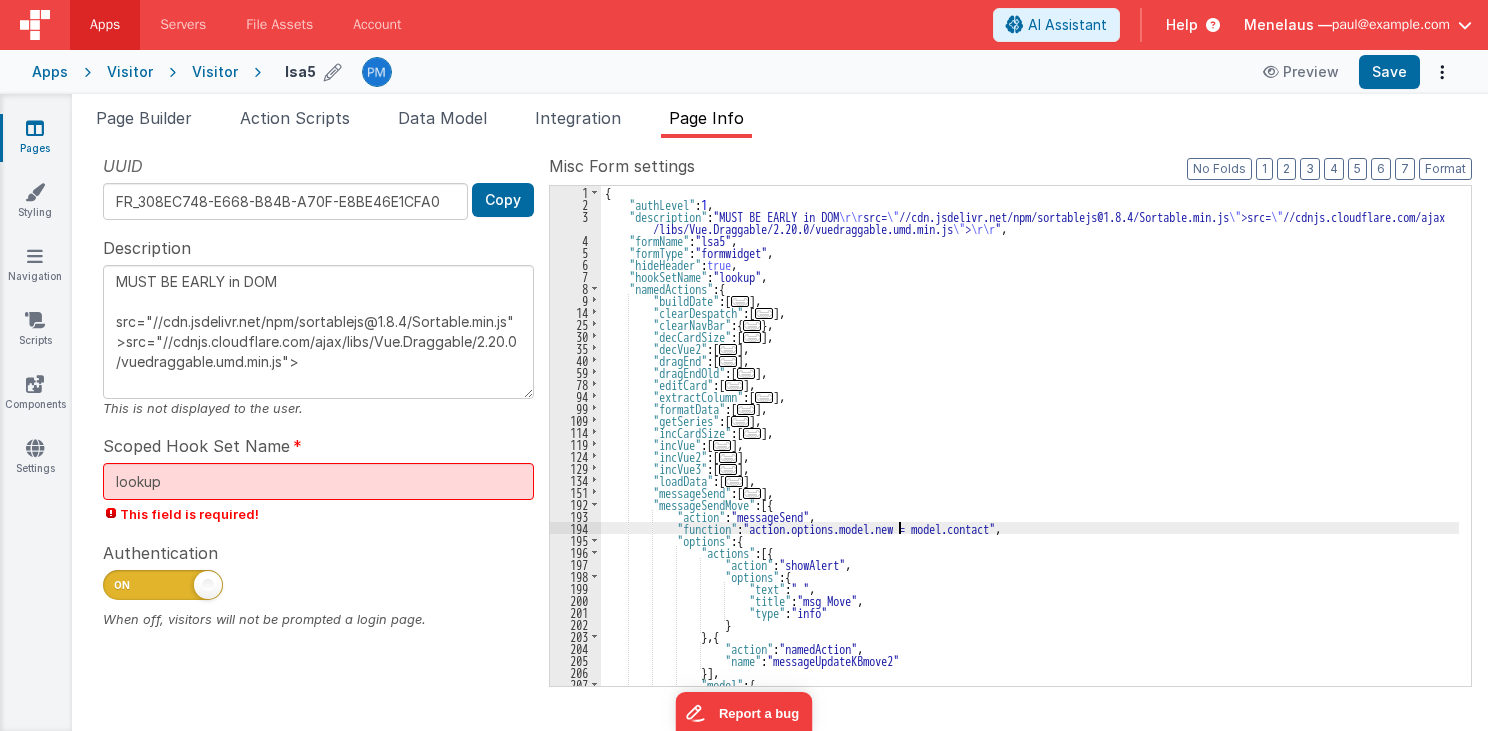 type on "MUST BE EARLY in DOM
src="//cdn.jsdelivr.net/npm/sortablejs@1.8.4/Sortable.min.js">src="//cdnjs.cloudflare.com/ajax/libs/Vue.Draggable/2.20.0/vuedraggable.umd.min.js">" 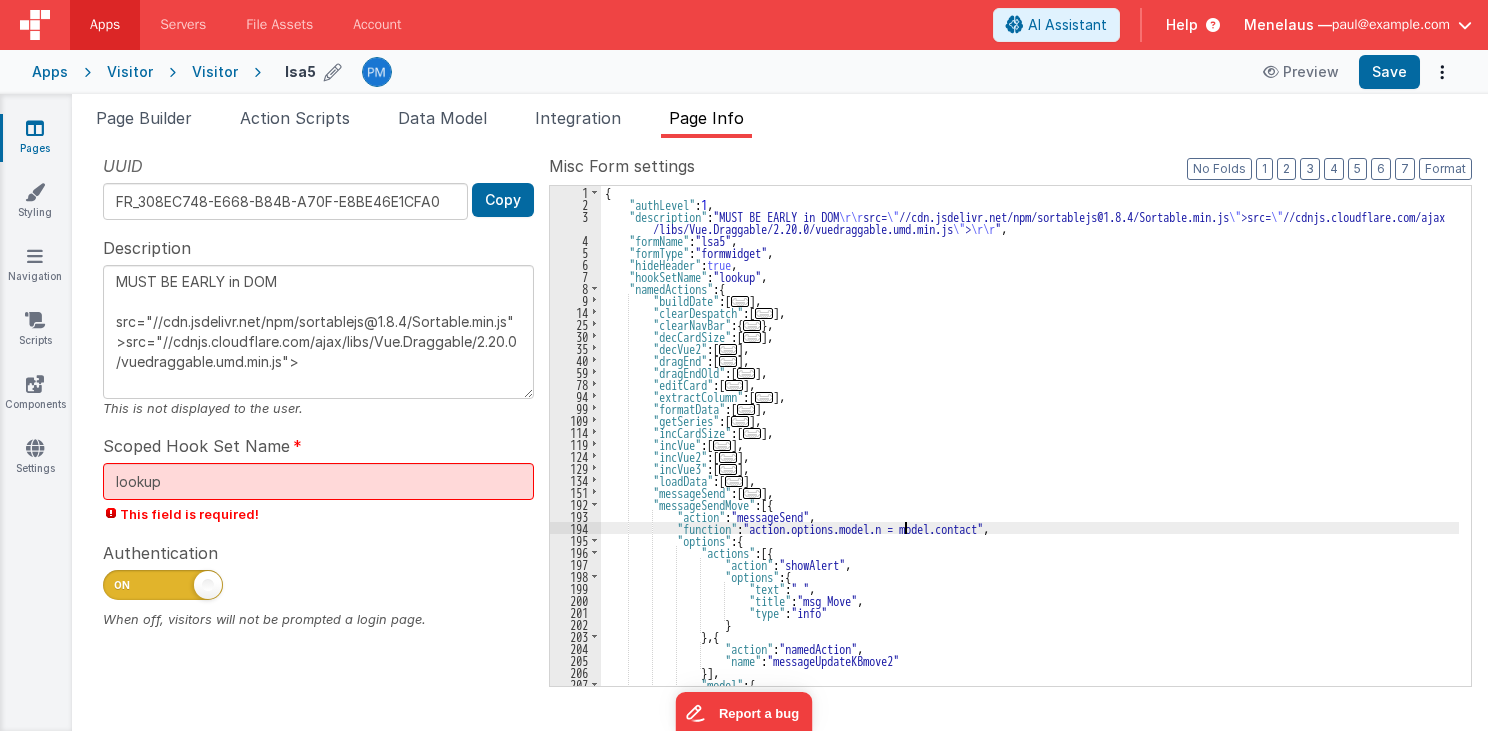 type on "MUST BE EARLY in DOM
src="//cdn.jsdelivr.net/npm/sortablejs@1.8.4/Sortable.min.js">src="//cdnjs.cloudflare.com/ajax/libs/Vue.Draggable/2.20.0/vuedraggable.umd.min.js">" 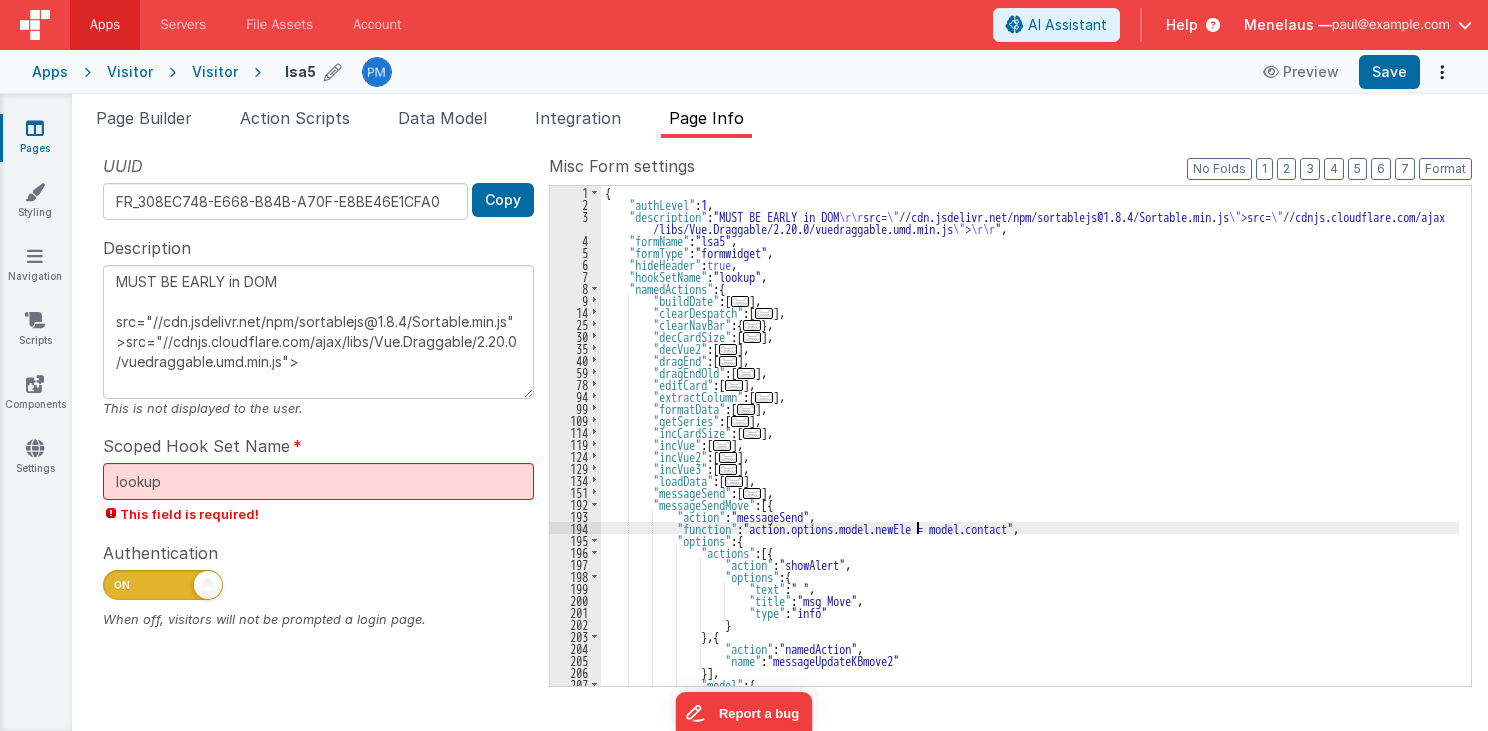 type on "MUST BE EARLY in DOM
src="//cdn.jsdelivr.net/npm/sortablejs@1.8.4/Sortable.min.js">src="//cdnjs.cloudflare.com/ajax/libs/Vue.Draggable/2.20.0/vuedraggable.umd.min.js">" 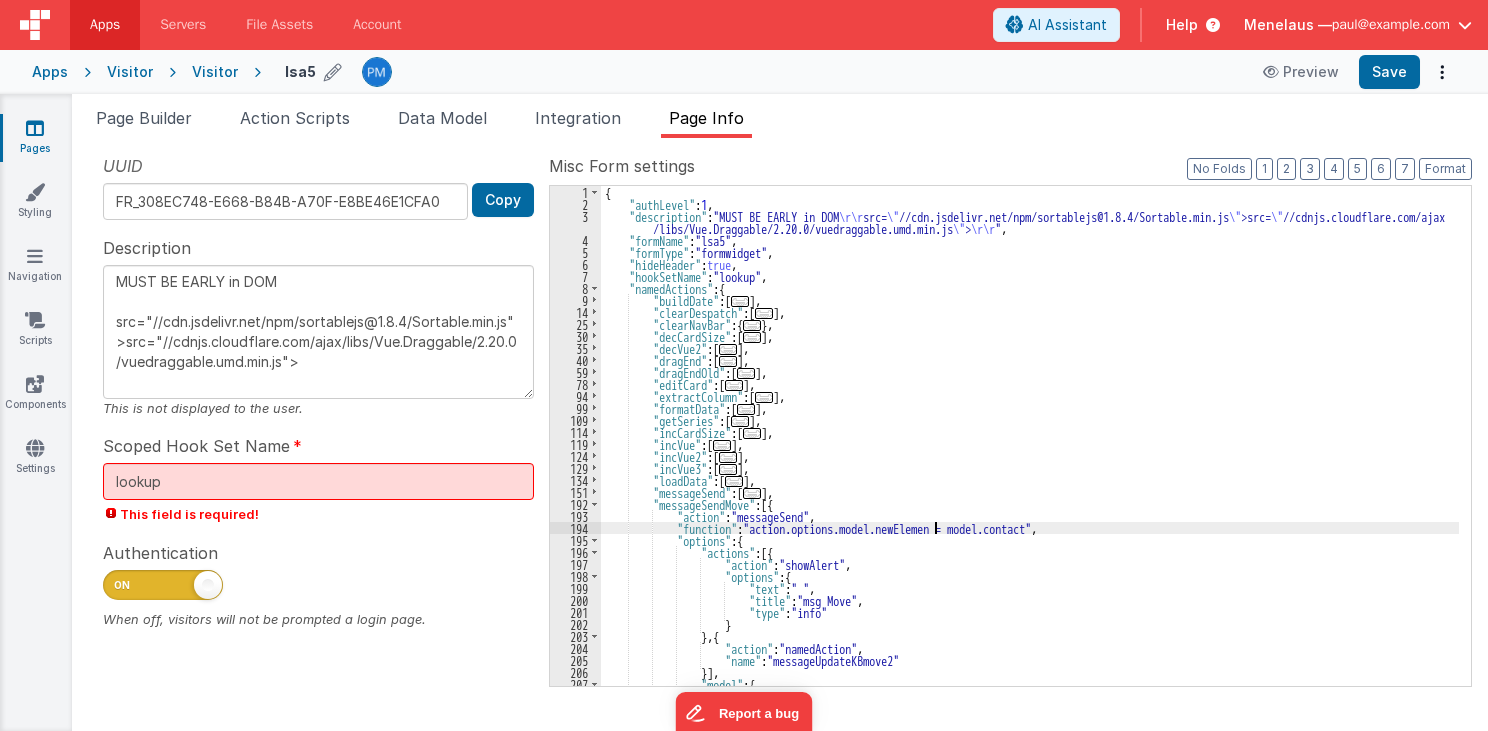 type on "MUST BE EARLY in DOM
src="//cdn.jsdelivr.net/npm/sortablejs@1.8.4/Sortable.min.js">src="//cdnjs.cloudflare.com/ajax/libs/Vue.Draggable/2.20.0/vuedraggable.umd.min.js">" 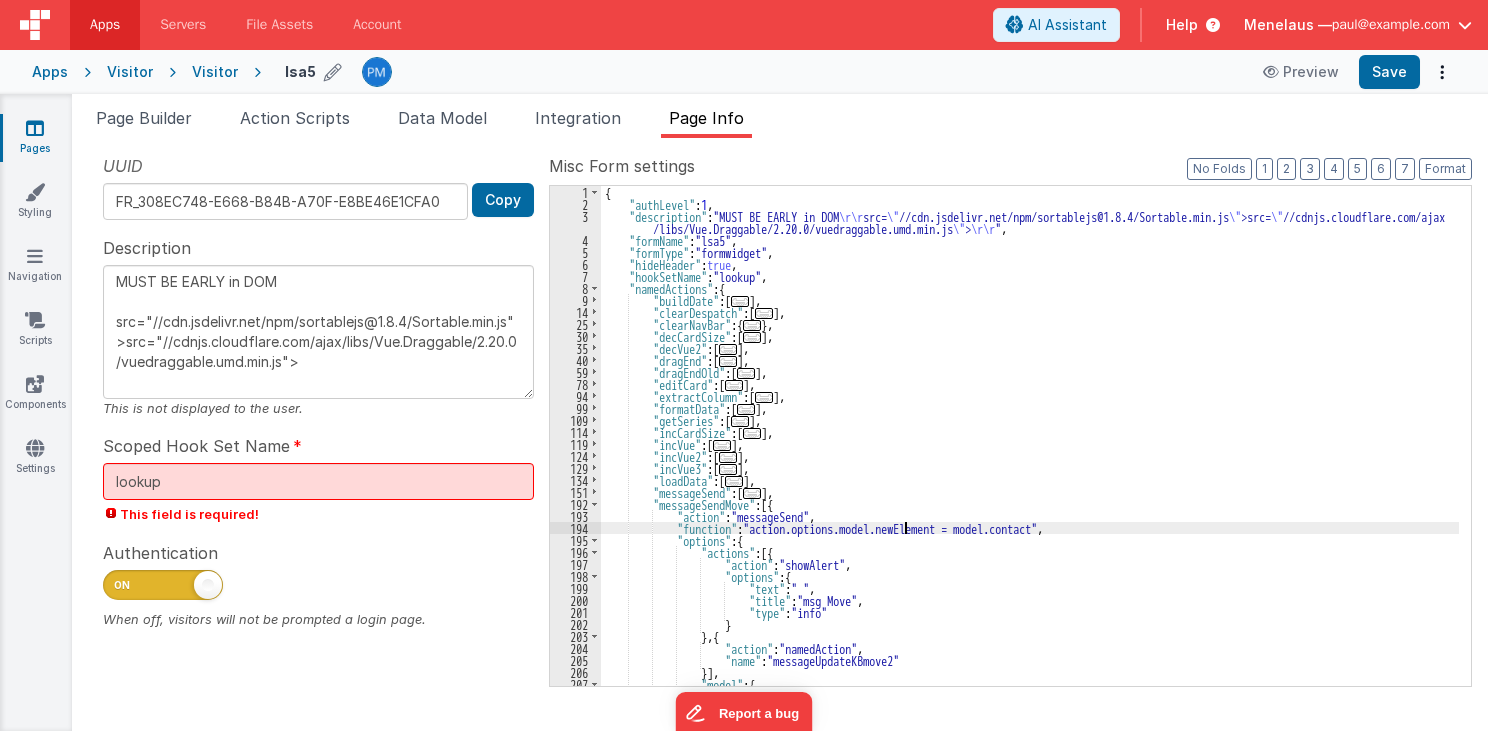 click on "{      "authLevel" :  1 ,      "description" :  "MUST BE EARLY in DOM \r\r src= \" //cdn.jsdelivr.net/npm/sortablejs@1.8.4/Sortable.min.js \" >src= \" //cdnjs.cloudflare.com/ajax          /libs/Vue.Draggable/2.20.0/vuedraggable.umd.min.js \" > \r\r " ,      "formName" :  "lsa5" ,      "formType" :  "formwidget" ,      "hideHeader" :  true ,      "hookSetName" :  "lookup" ,      "namedActions" :  {           "buildDate" :  [ ... ] ,           "clearDespatch" :  [ ... ] ,           "clearNavBar" :  { ... } ,           "decCardSize" :  [ ... ] ,           "decVue2" :  [ ... ] ,           "dragEnd" :  [ ... ] ,           "dragEndOld" :  [ ... ] ,           "editCard" :  [ ... ] ,           "extractColumn" :  [ ... ] ,           "formatData" :  [ ... ] ,           "getSeries" :  [ ... ] ,           "incCardSize" :  [ ... ] ,           "incVue" :  [ ... ] ,           "incVue2" :  [ ... ] ,           "incVue3" :  [ ... ] ,           "loadData" :  [ ... ] ,           "messageSend" :  [ ... ] ,           :  [{" at bounding box center [1030, 448] 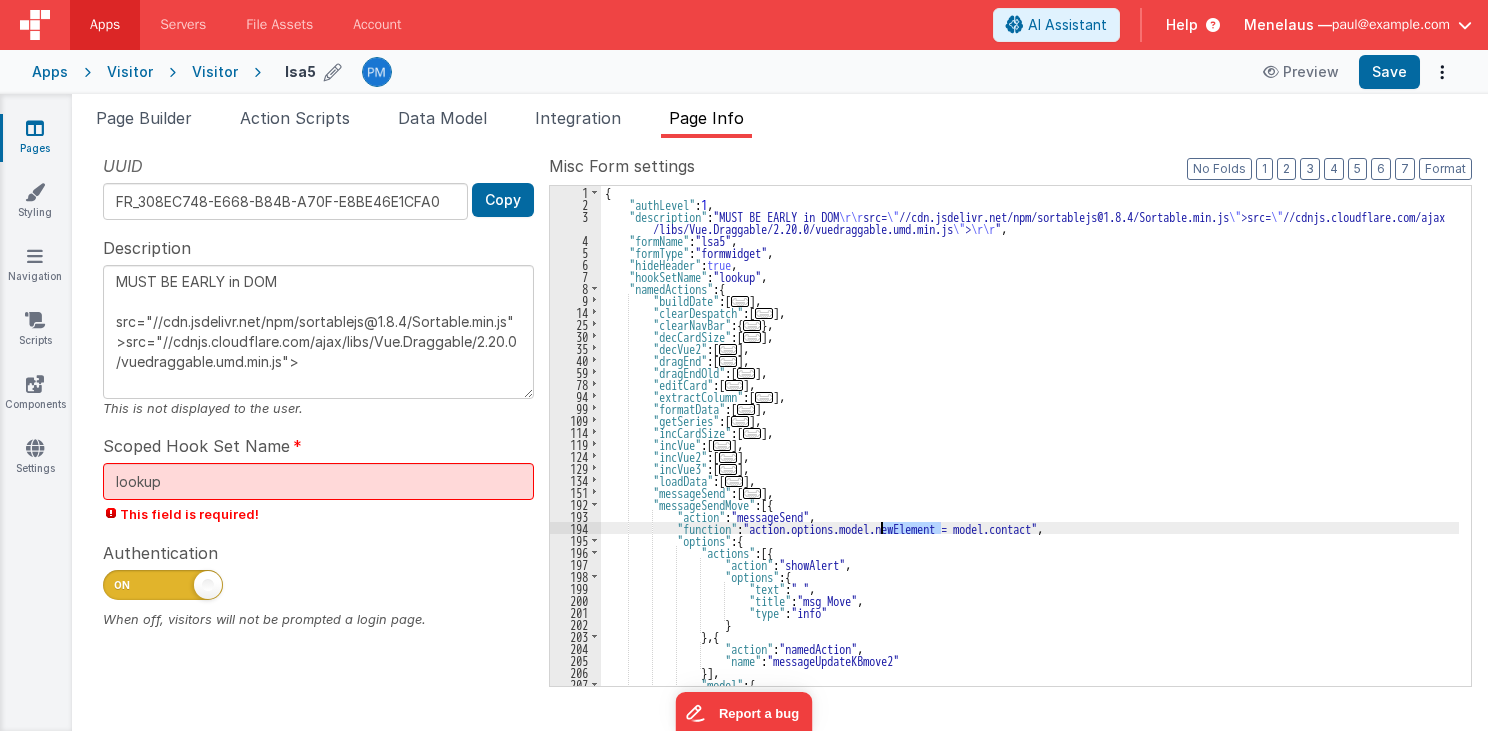 click on "{      "authLevel" :  1 ,      "description" :  "MUST BE EARLY in DOM \r\r src= \" //cdn.jsdelivr.net/npm/sortablejs@1.8.4/Sortable.min.js \" >src= \" //cdnjs.cloudflare.com/ajax          /libs/Vue.Draggable/2.20.0/vuedraggable.umd.min.js \" > \r\r " ,      "formName" :  "lsa5" ,      "formType" :  "formwidget" ,      "hideHeader" :  true ,      "hookSetName" :  "lookup" ,      "namedActions" :  {           "buildDate" :  [ ... ] ,           "clearDespatch" :  [ ... ] ,           "clearNavBar" :  { ... } ,           "decCardSize" :  [ ... ] ,           "decVue2" :  [ ... ] ,           "dragEnd" :  [ ... ] ,           "dragEndOld" :  [ ... ] ,           "editCard" :  [ ... ] ,           "extractColumn" :  [ ... ] ,           "formatData" :  [ ... ] ,           "getSeries" :  [ ... ] ,           "incCardSize" :  [ ... ] ,           "incVue" :  [ ... ] ,           "incVue2" :  [ ... ] ,           "incVue3" :  [ ... ] ,           "loadData" :  [ ... ] ,           "messageSend" :  [ ... ] ,           :  [{" at bounding box center [1030, 448] 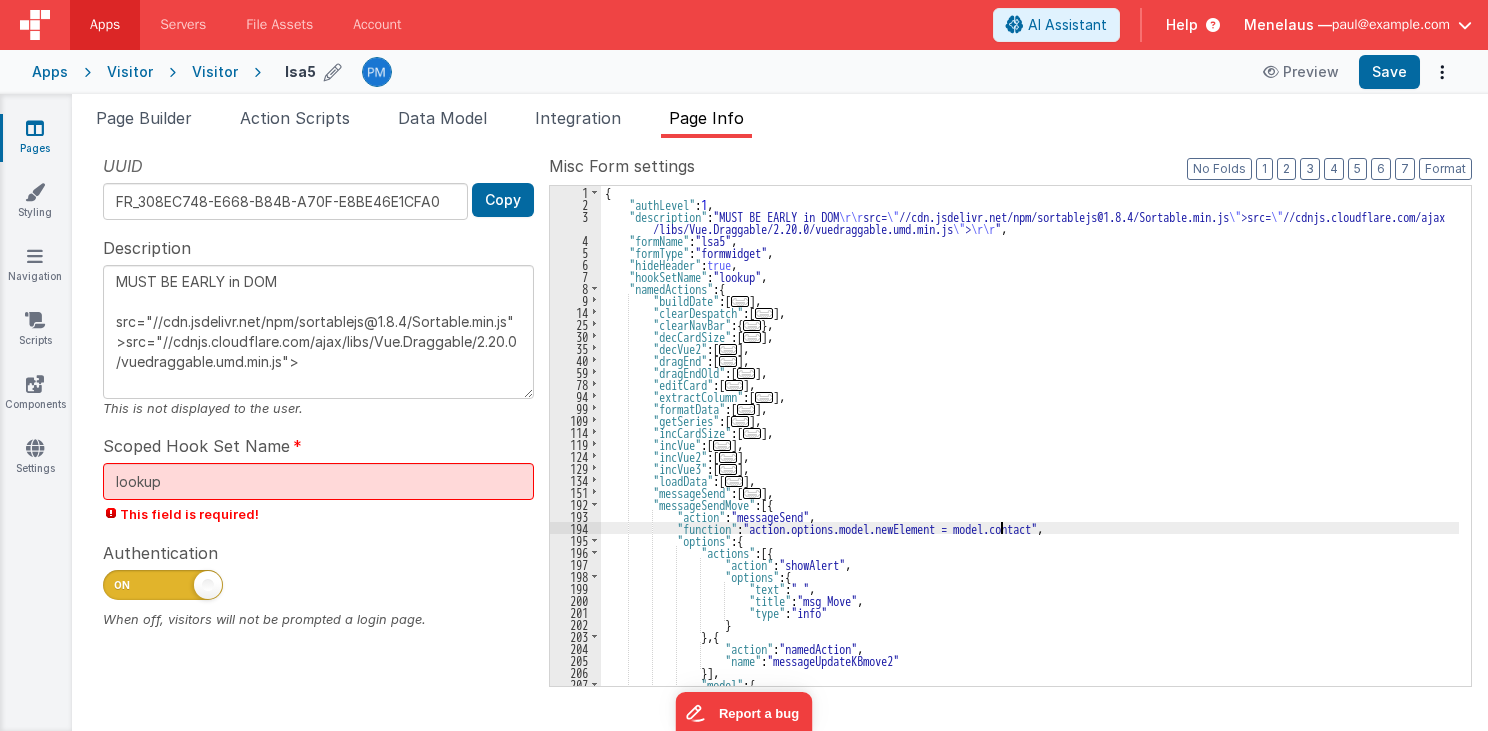 click on "{      "authLevel" :  1 ,      "description" :  "MUST BE EARLY in DOM \r\r src= \" //cdn.jsdelivr.net/npm/sortablejs@1.8.4/Sortable.min.js \" >src= \" //cdnjs.cloudflare.com/ajax          /libs/Vue.Draggable/2.20.0/vuedraggable.umd.min.js \" > \r\r " ,      "formName" :  "lsa5" ,      "formType" :  "formwidget" ,      "hideHeader" :  true ,      "hookSetName" :  "lookup" ,      "namedActions" :  {           "buildDate" :  [ ... ] ,           "clearDespatch" :  [ ... ] ,           "clearNavBar" :  { ... } ,           "decCardSize" :  [ ... ] ,           "decVue2" :  [ ... ] ,           "dragEnd" :  [ ... ] ,           "dragEndOld" :  [ ... ] ,           "editCard" :  [ ... ] ,           "extractColumn" :  [ ... ] ,           "formatData" :  [ ... ] ,           "getSeries" :  [ ... ] ,           "incCardSize" :  [ ... ] ,           "incVue" :  [ ... ] ,           "incVue2" :  [ ... ] ,           "incVue3" :  [ ... ] ,           "loadData" :  [ ... ] ,           "messageSend" :  [ ... ] ,           :  [{" at bounding box center (1030, 448) 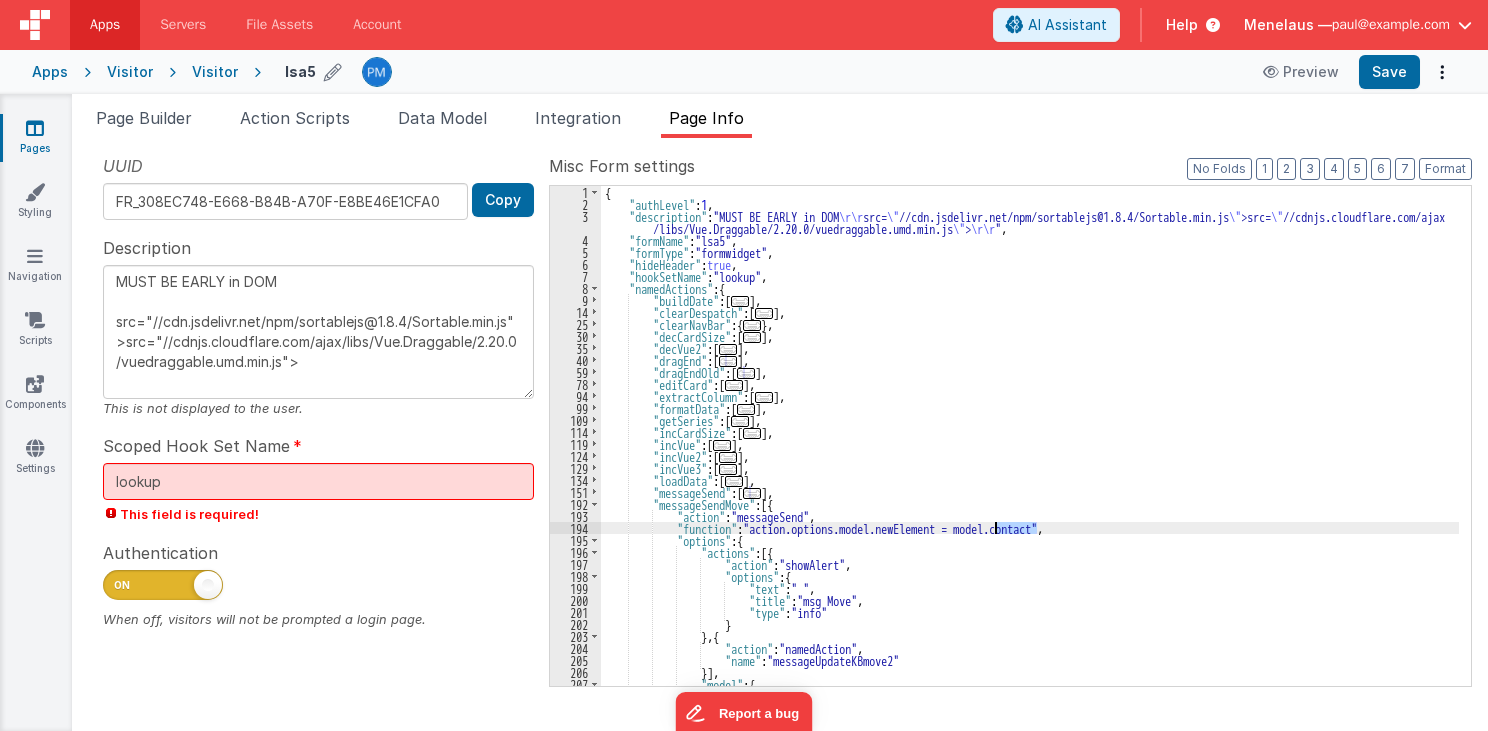 click on "{      "authLevel" :  1 ,      "description" :  "MUST BE EARLY in DOM \r\r src= \" //cdn.jsdelivr.net/npm/sortablejs@1.8.4/Sortable.min.js \" >src= \" //cdnjs.cloudflare.com/ajax          /libs/Vue.Draggable/2.20.0/vuedraggable.umd.min.js \" > \r\r " ,      "formName" :  "lsa5" ,      "formType" :  "formwidget" ,      "hideHeader" :  true ,      "hookSetName" :  "lookup" ,      "namedActions" :  {           "buildDate" :  [ ... ] ,           "clearDespatch" :  [ ... ] ,           "clearNavBar" :  { ... } ,           "decCardSize" :  [ ... ] ,           "decVue2" :  [ ... ] ,           "dragEnd" :  [ ... ] ,           "dragEndOld" :  [ ... ] ,           "editCard" :  [ ... ] ,           "extractColumn" :  [ ... ] ,           "formatData" :  [ ... ] ,           "getSeries" :  [ ... ] ,           "incCardSize" :  [ ... ] ,           "incVue" :  [ ... ] ,           "incVue2" :  [ ... ] ,           "incVue3" :  [ ... ] ,           "loadData" :  [ ... ] ,           "messageSend" :  [ ... ] ,           :  [{" at bounding box center [1030, 448] 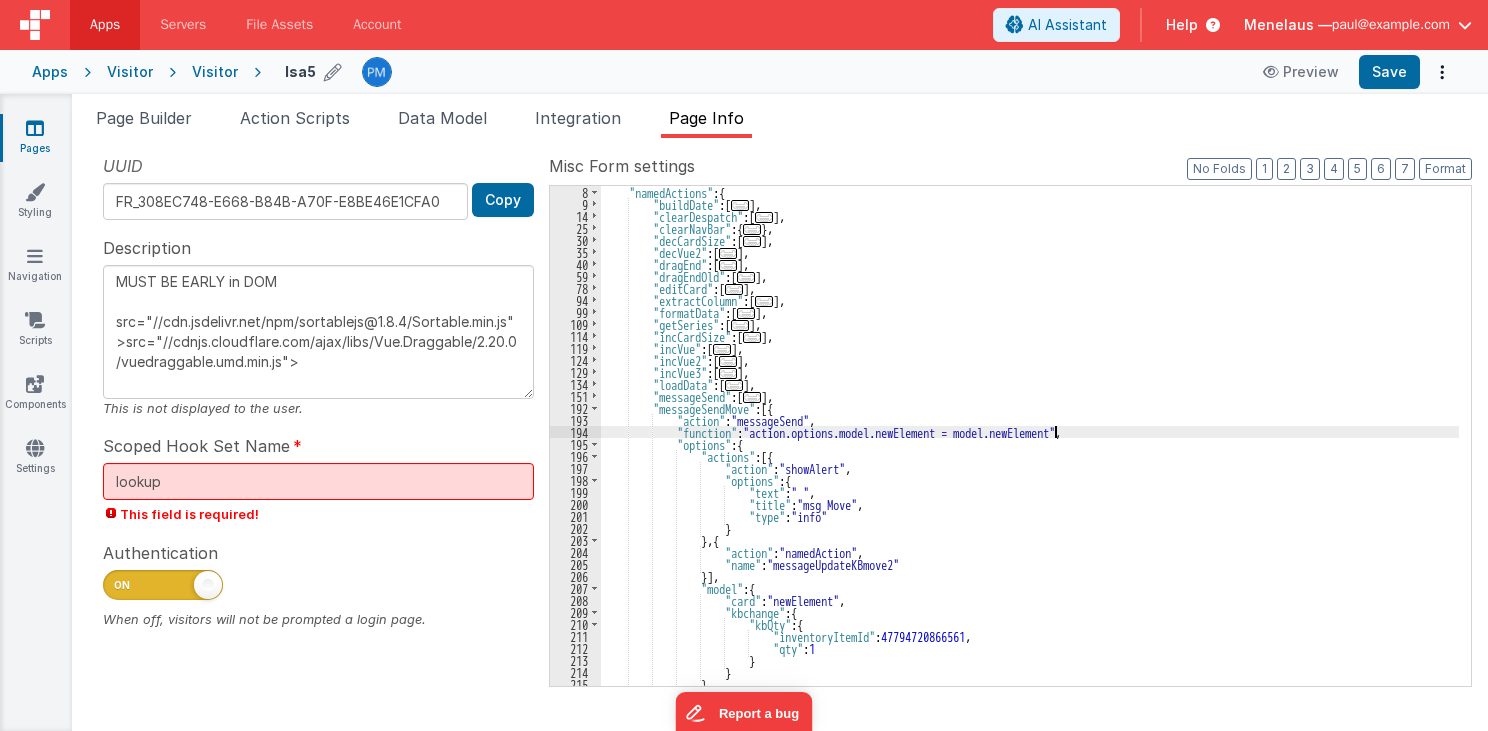 scroll, scrollTop: 144, scrollLeft: 0, axis: vertical 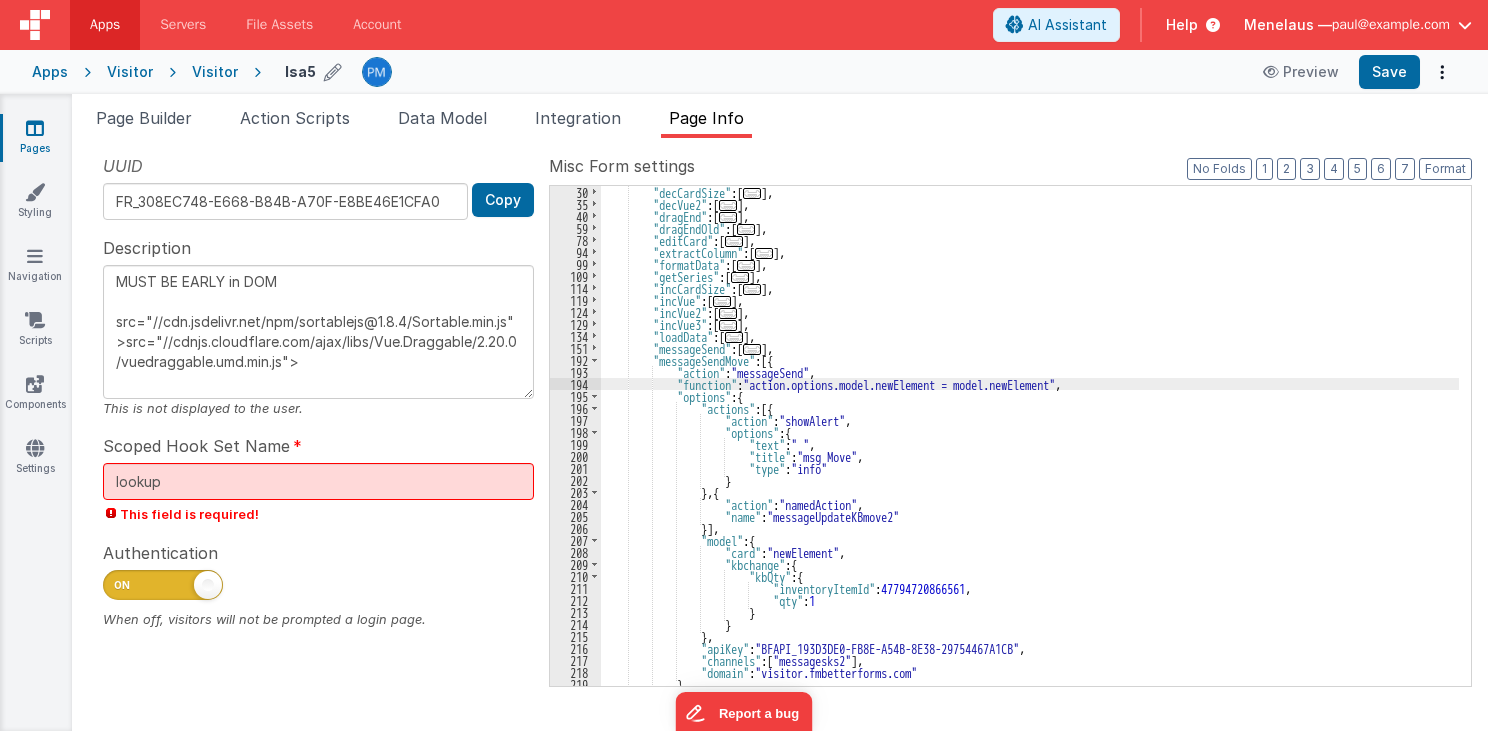 type on "MUST BE EARLY in DOM
src="//cdn.jsdelivr.net/npm/sortablejs@1.8.4/Sortable.min.js">src="//cdnjs.cloudflare.com/ajax/libs/Vue.Draggable/2.20.0/vuedraggable.umd.min.js">" 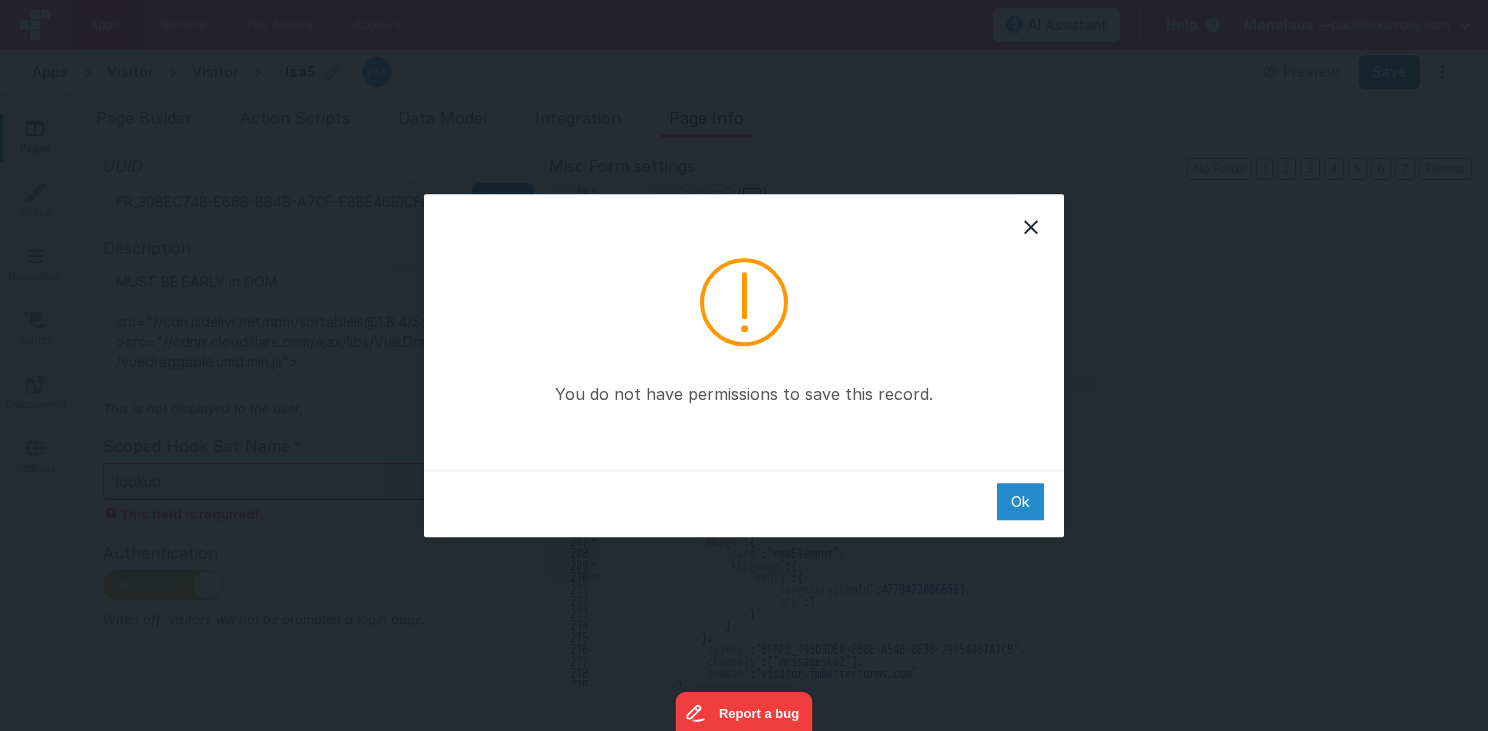 click on "Ok" at bounding box center [1020, 501] 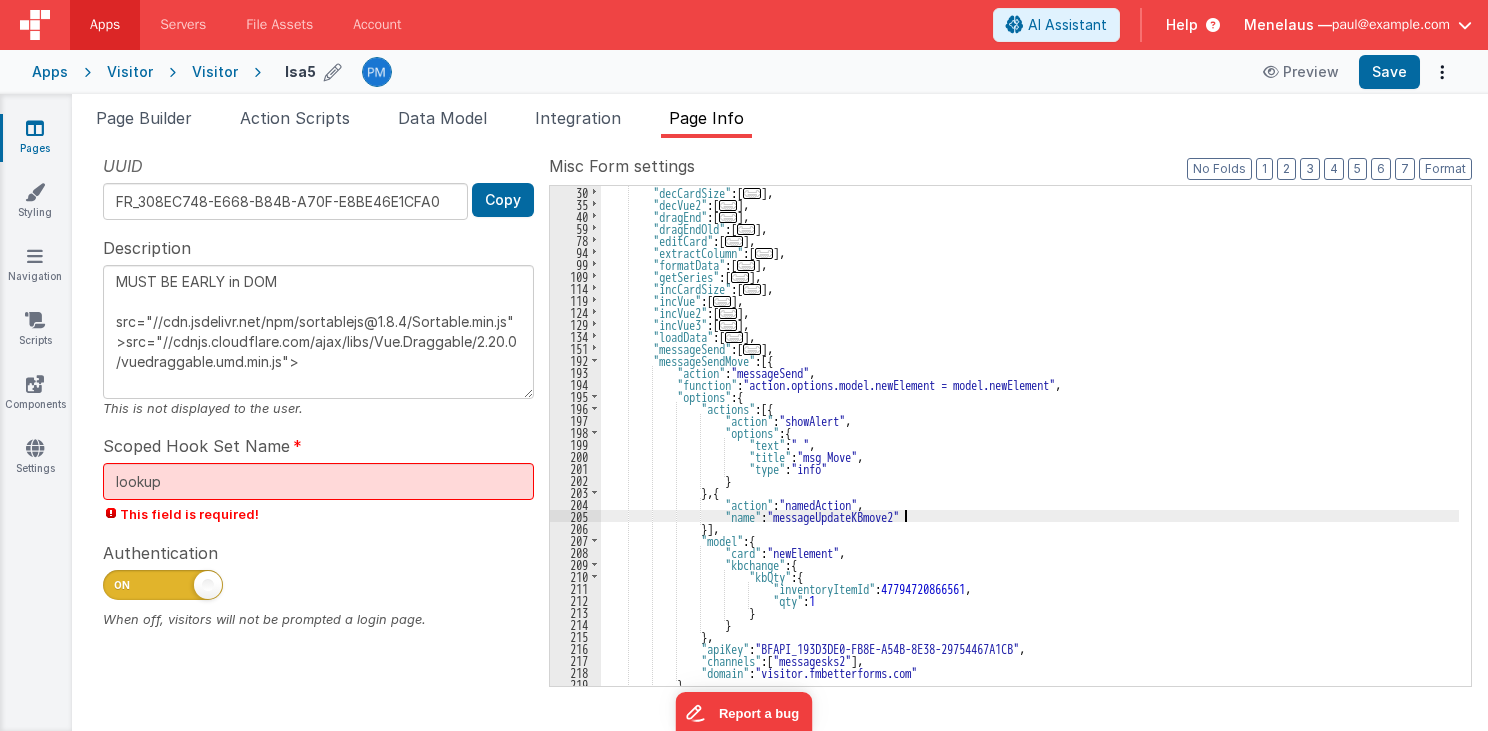 click on ""decCardSize" :  [ ... ] ,           "decVue2" :  [ ... ] ,           "dragEnd" :  [ ... ] ,           "dragEndOld" :  [ ... ] ,           "editCard" :  [ ... ] ,           "extractColumn" :  [ ... ] ,           "formatData" :  [ ... ] ,           "getSeries" :  [ ... ] ,           "incCardSize" :  [ ... ] ,           "incVue" :  [ ... ] ,           "incVue2" :  [ ... ] ,           "incVue3" :  [ ... ] ,           "loadData" :  [ ... ] ,           "messageSend" :  [ ... ] ,           "messageSendMove" :  [{                "action" :  "messageSend" ,                "function" :  "action.options.model.newElement = model.newElement" ,                "options" :  {                     "actions" :  [{                          "action" :  "showAlert" ,                          "options" :  {                               "text" :  " " ,                               "title" :  "msg Move" ,                               "type" :  "info"                          }                     } ,  {                ," at bounding box center [1030, 448] 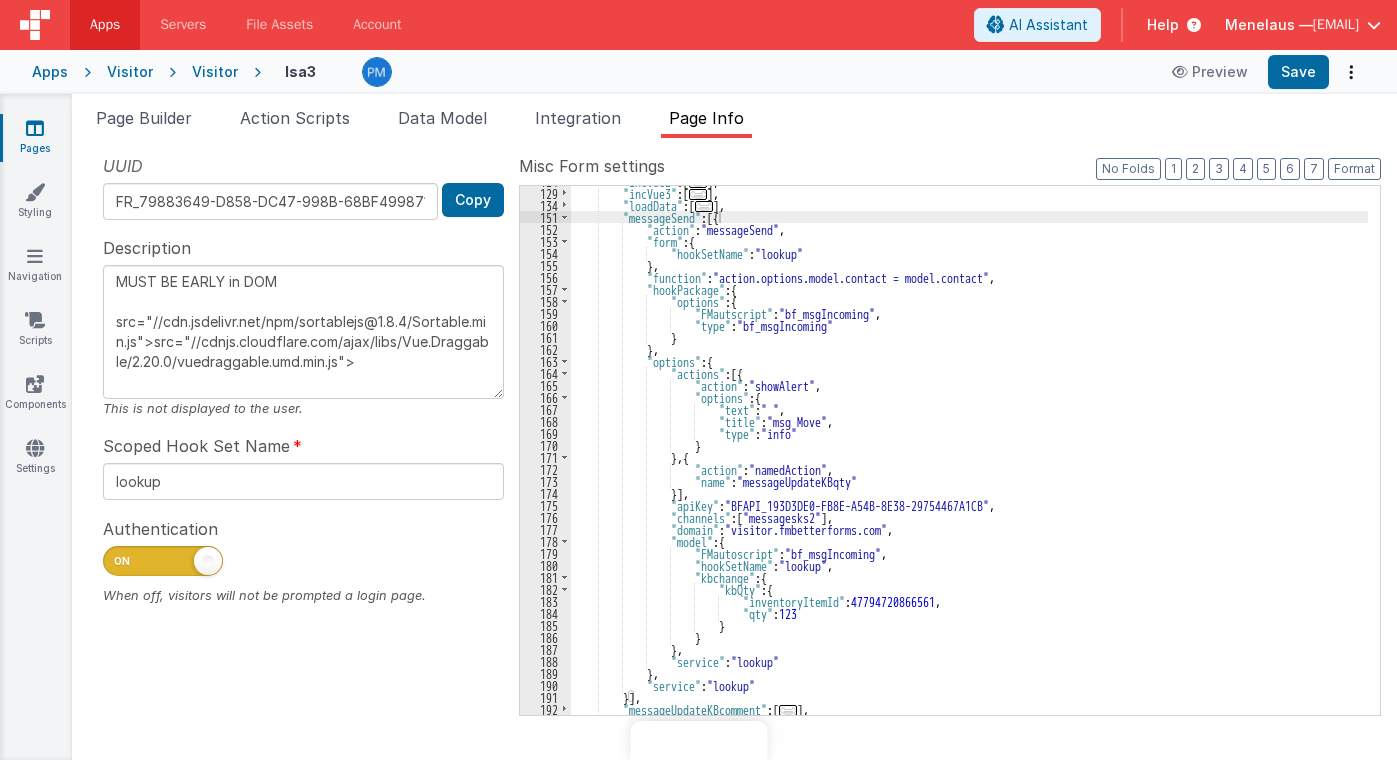 scroll, scrollTop: 0, scrollLeft: 0, axis: both 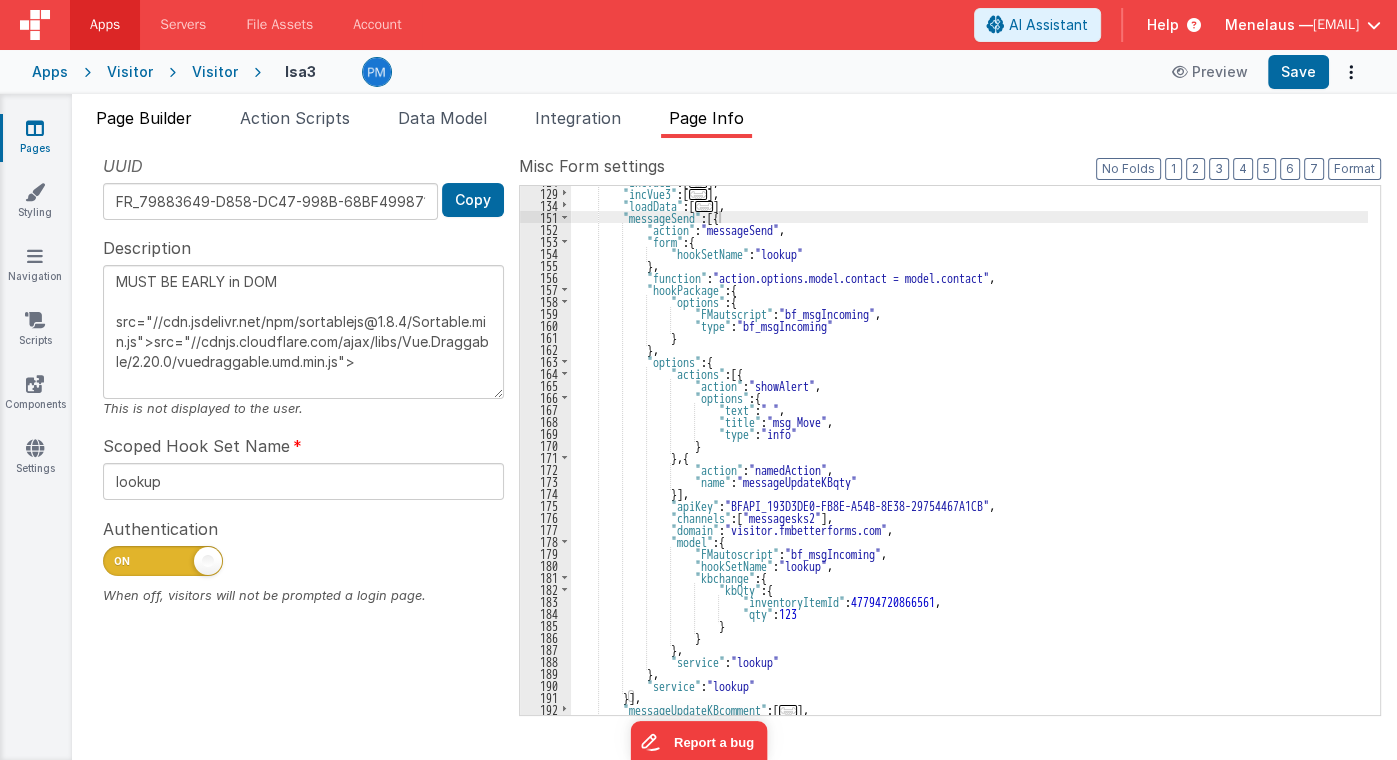 click on "Page Builder" at bounding box center (144, 118) 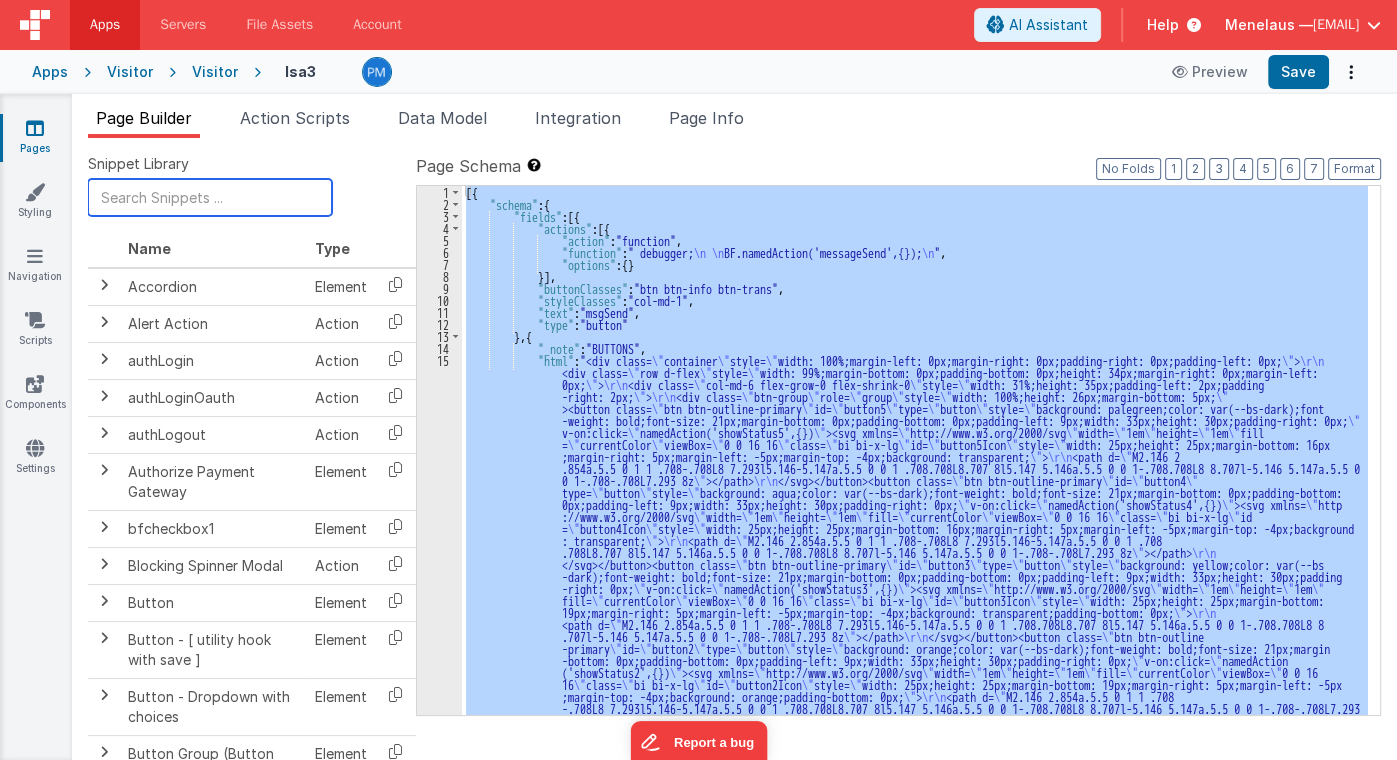click at bounding box center [210, 197] 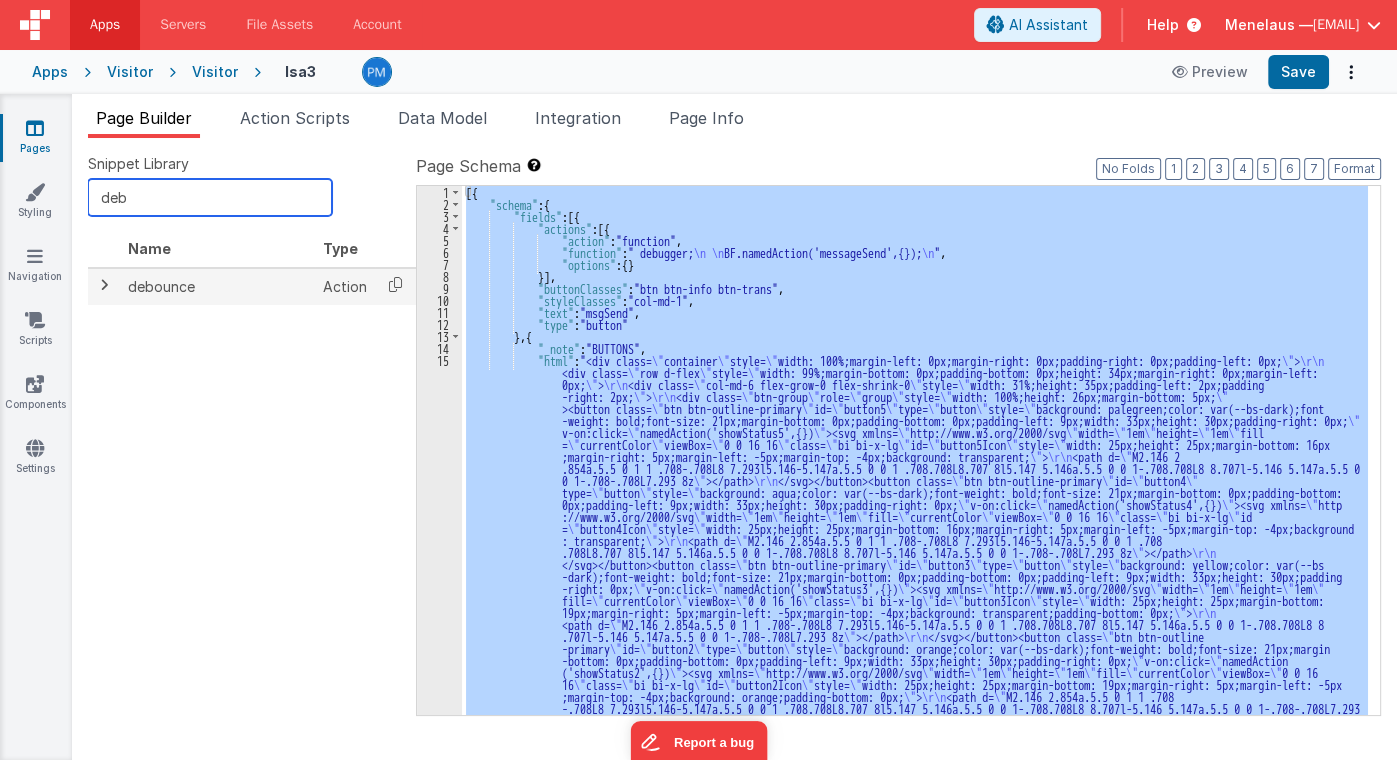 type on "deb" 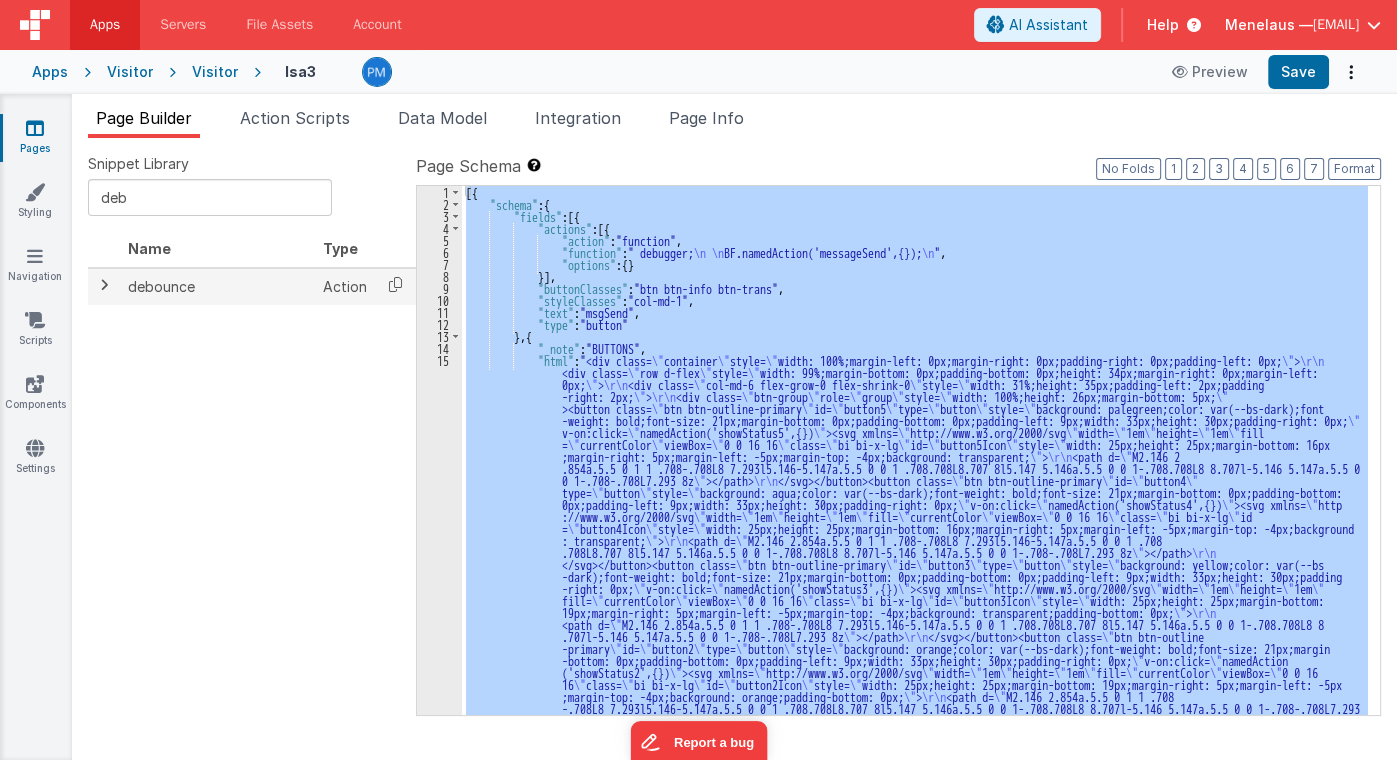 click at bounding box center (104, 285) 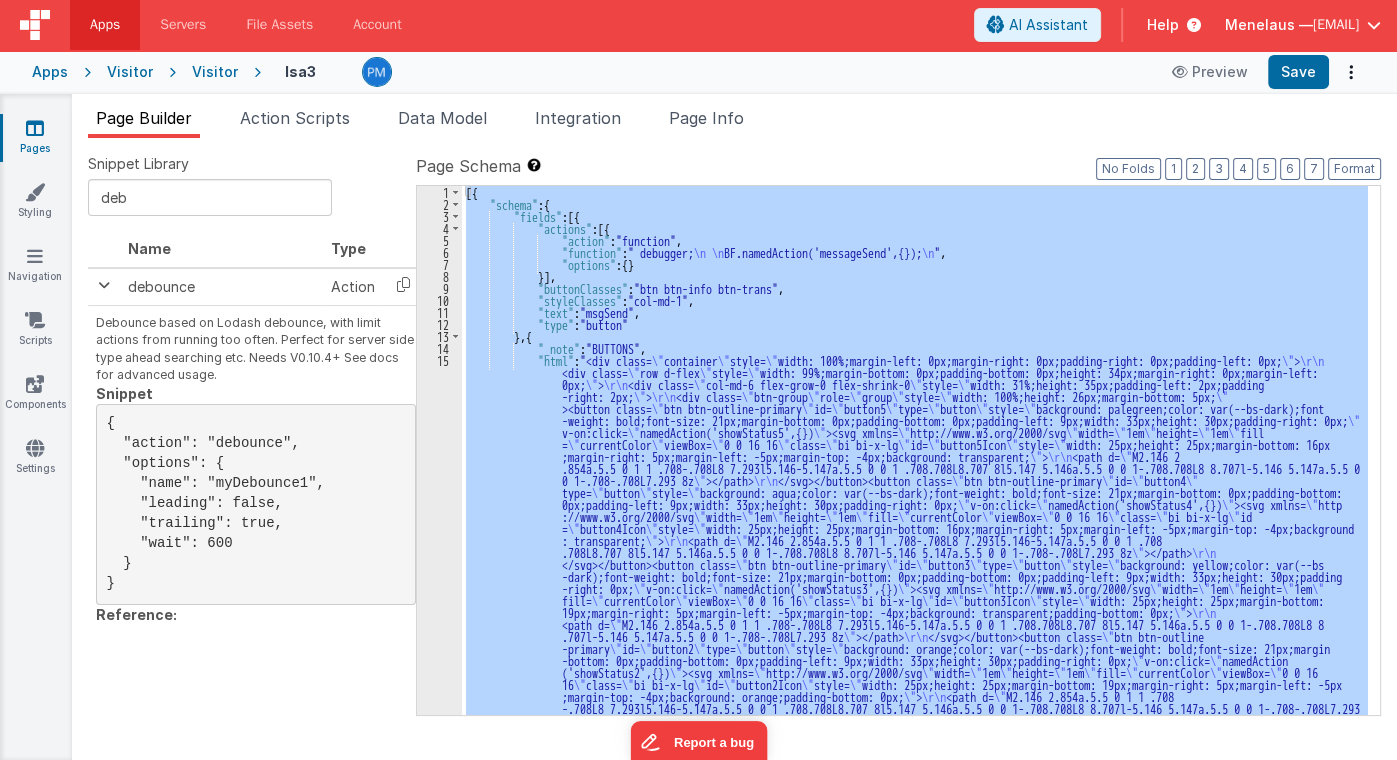 click on "Apps
Visitor
Visitor
lsa3
Preview
Save" at bounding box center [698, 72] 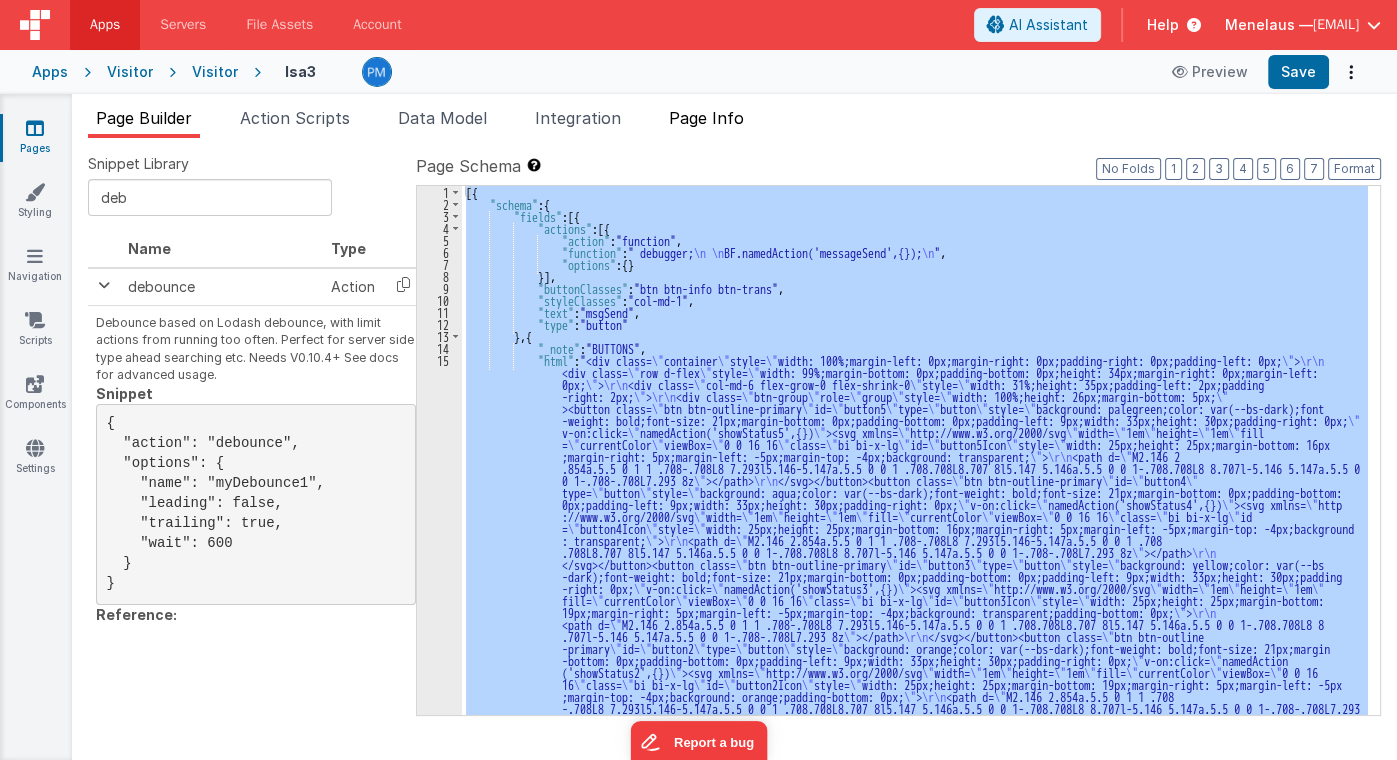 click on "Page Info" at bounding box center [706, 118] 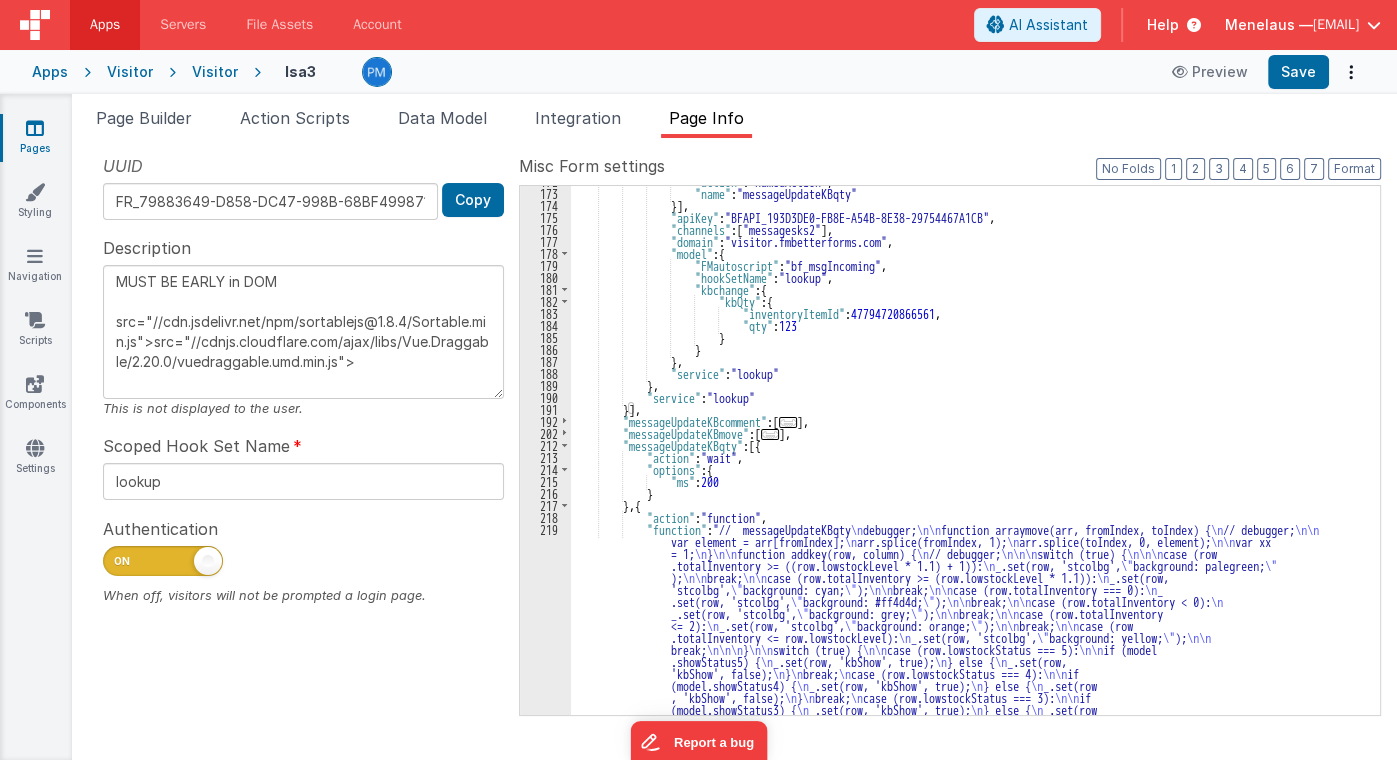 scroll, scrollTop: 707, scrollLeft: 0, axis: vertical 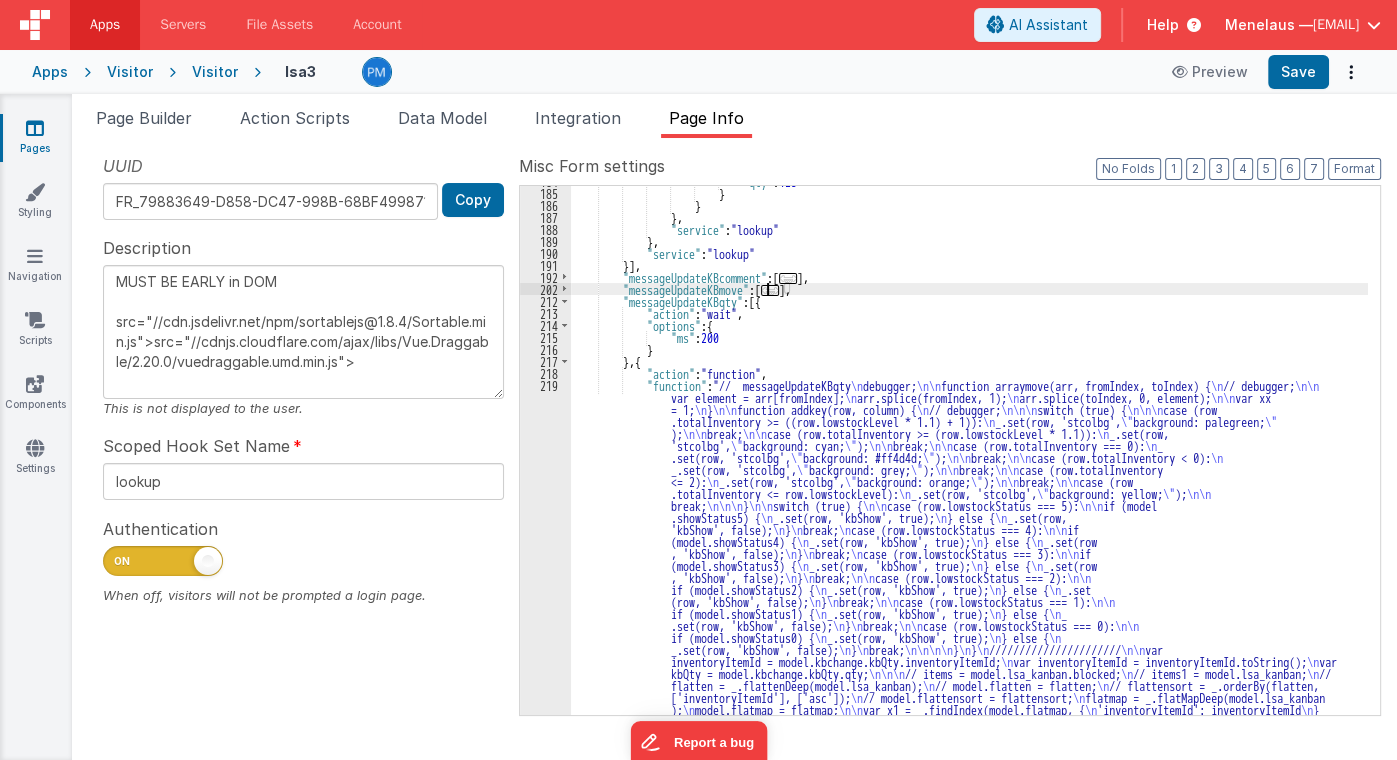 click on "..." at bounding box center (770, 290) 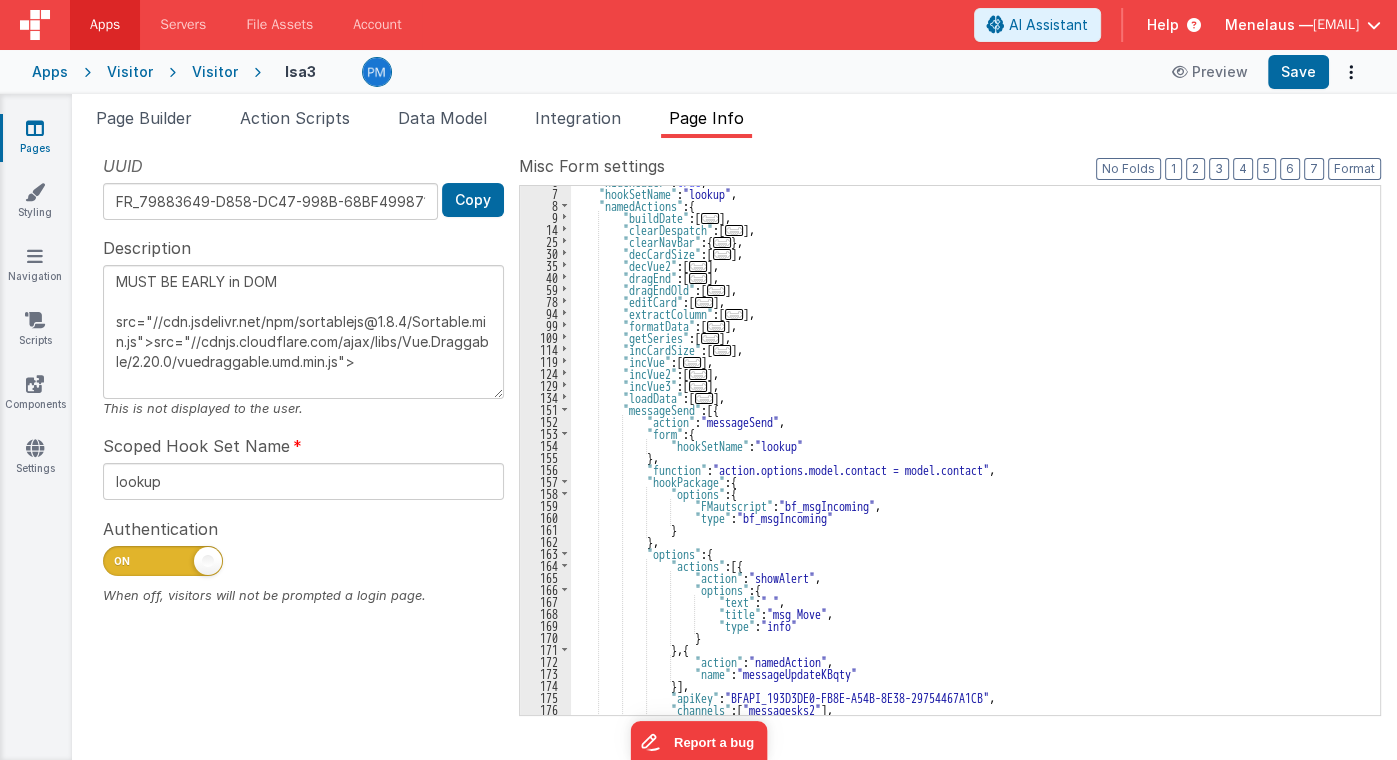 scroll, scrollTop: 83, scrollLeft: 0, axis: vertical 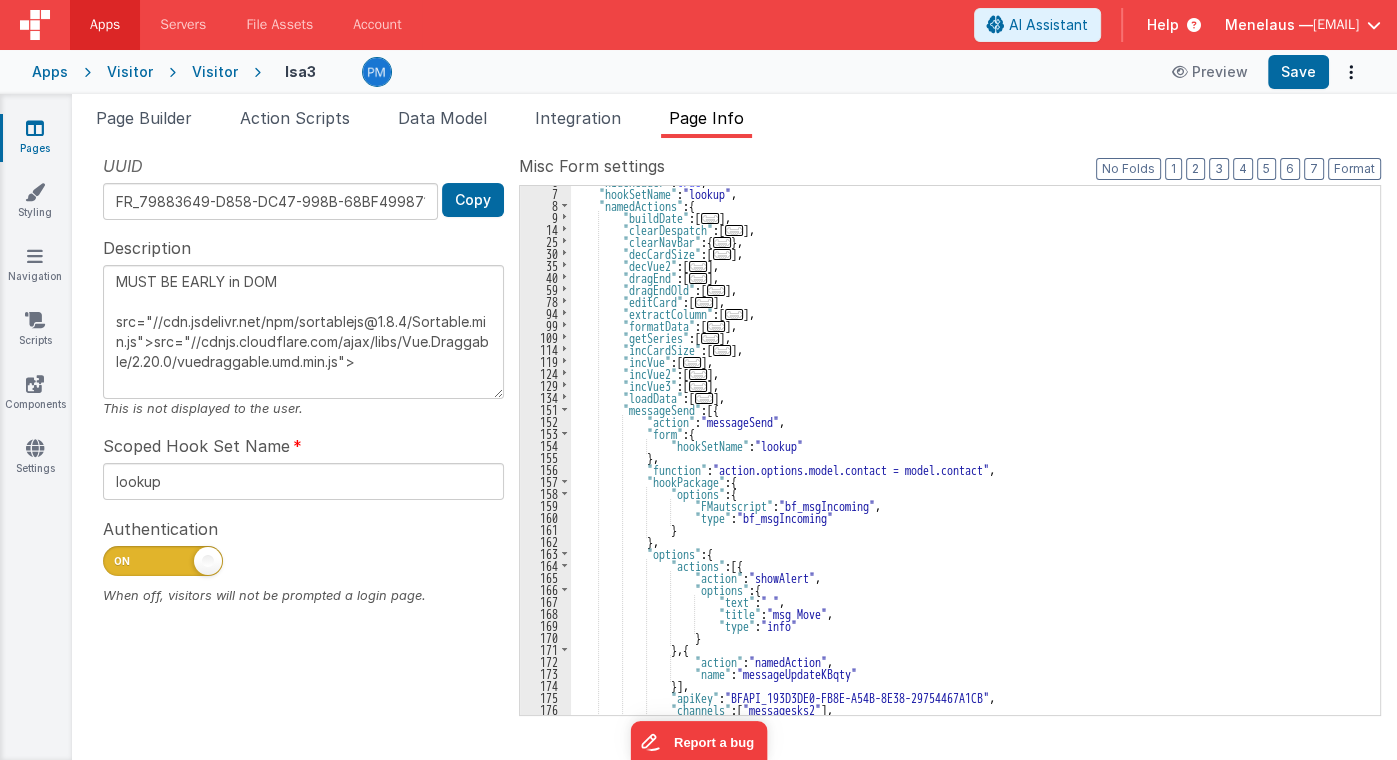 click on "..." at bounding box center [704, 398] 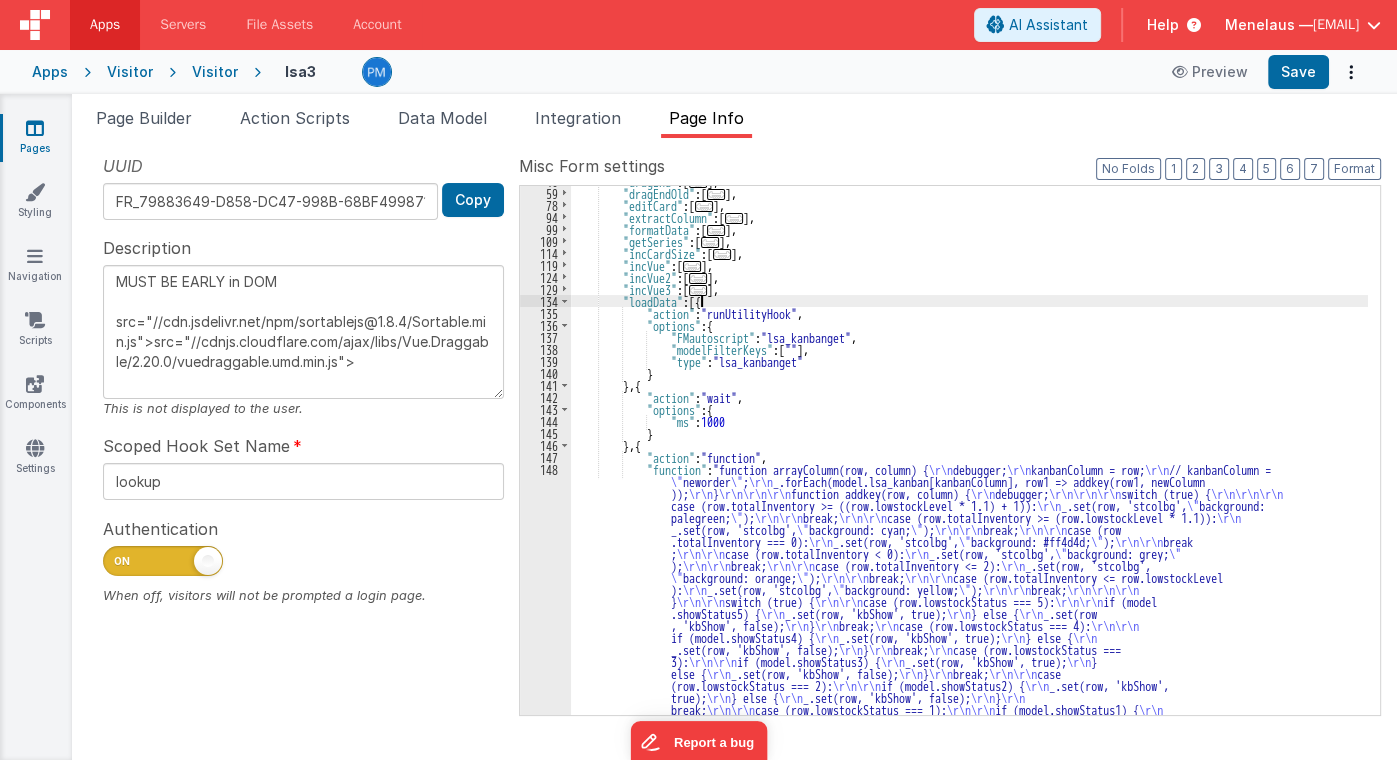 scroll, scrollTop: 275, scrollLeft: 0, axis: vertical 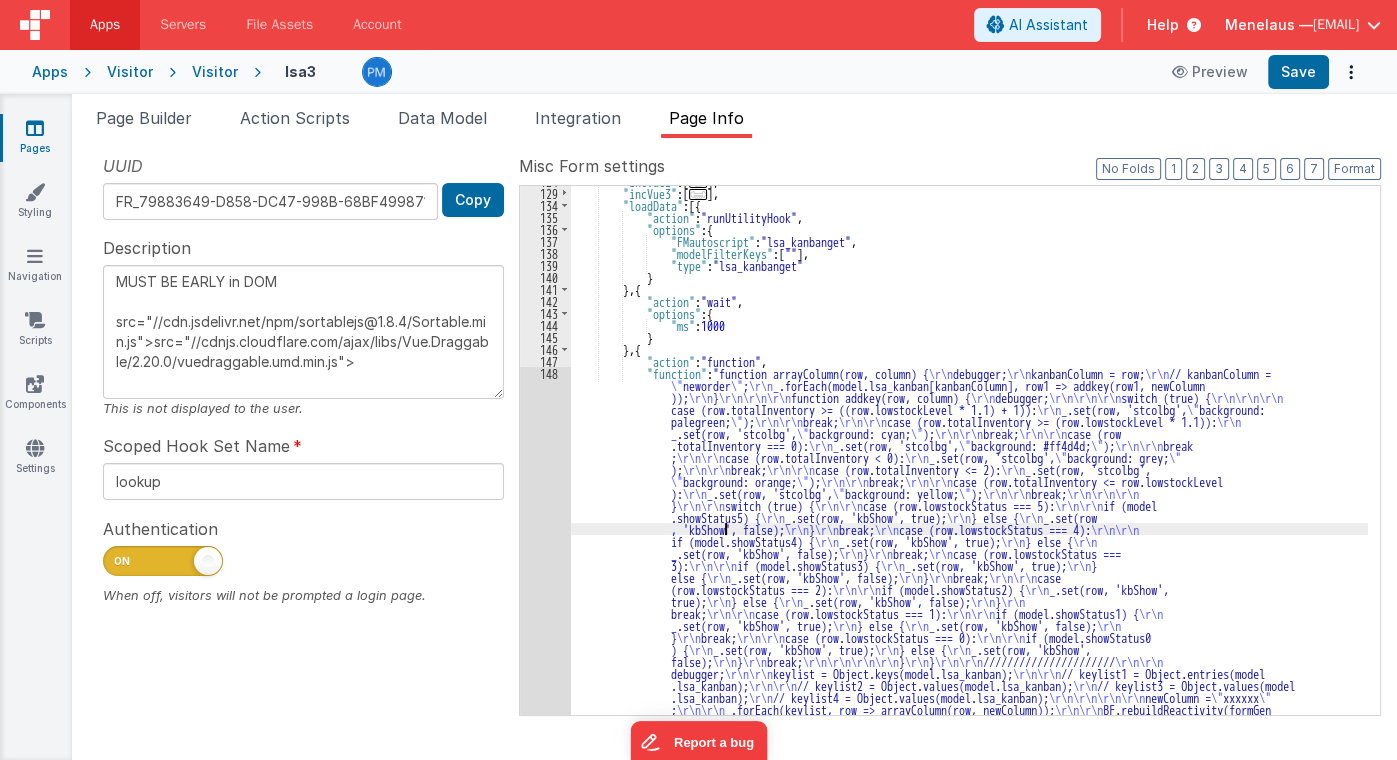 click on ""incVue2" :  [ ... ] ,           "incVue3" :  [ ... ] ,           "loadData" :  [{                "action" :  "runUtilityHook" ,                "options" :  {                     "FMautoscript" :  "lsa_kanbanget" ,                     "modelFilterKeys" :  [ "" ] ,                     "type" :  "lsa_kanbanget"                }           } ,  {                "action" :  "wait" ,                "options" :  {                     "ms" :  1000                }           } ,  {                "action" :  "function" ,                "function" :  "function arrayColumn(row, column) { \r\n     debugger; \r\n     kanbanColumn = row; \r\n     // kanbanColumn =                   \" neworder \" ; \r\n     _.forEach(model.lsa_kanban[kanbanColumn], row1 => addkey(row1, newColumn                  )); \r\n } \r\n\r\n\r\n function addkey(row, column) { \r\n     debugger; \r\n\r\n\r\n     switch (true) { \r\n\r\n\r\n                        \r\n \" background:  \" );   ;" at bounding box center (969, 625) 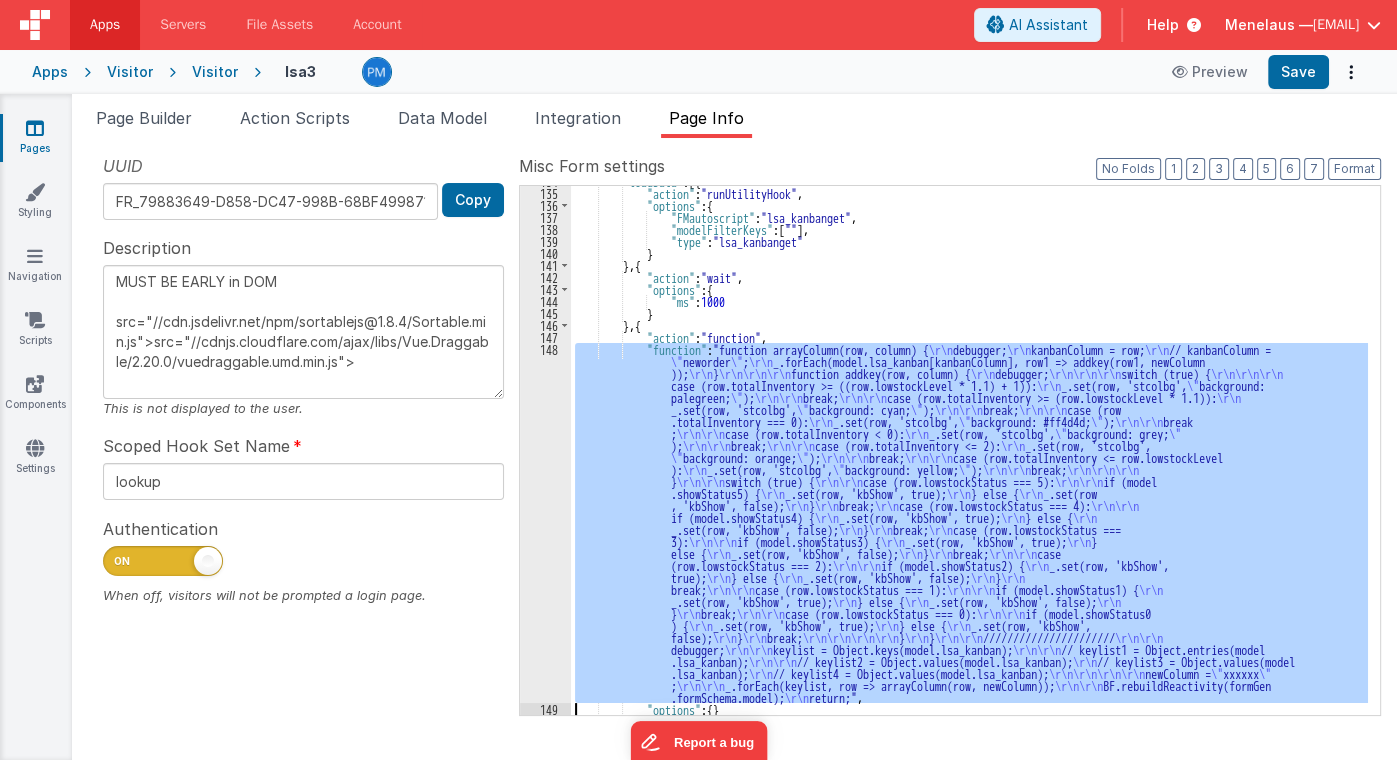 scroll, scrollTop: 299, scrollLeft: 0, axis: vertical 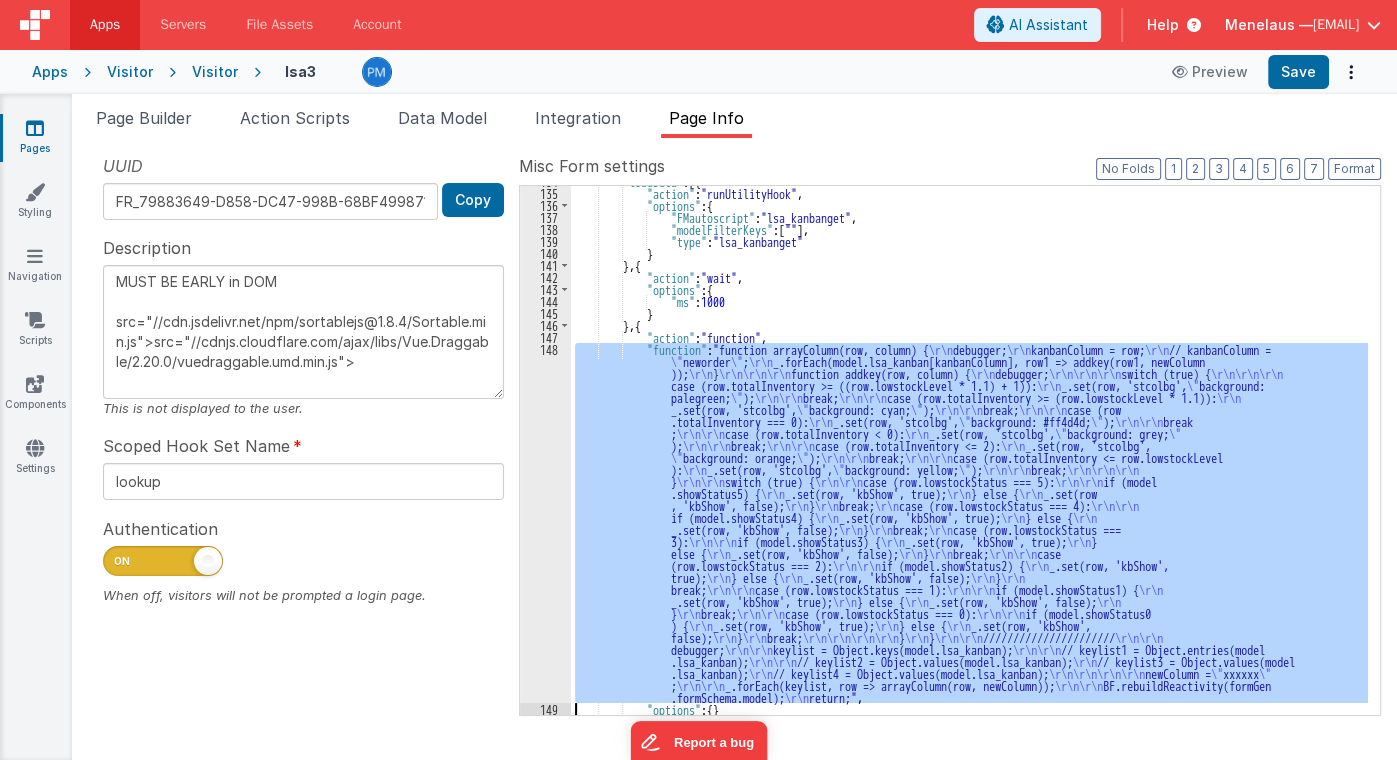 click on "134 135 136 137 138 139 140 141 142 143 144 145 146 147 148 149 150 151" at bounding box center (545, 451) 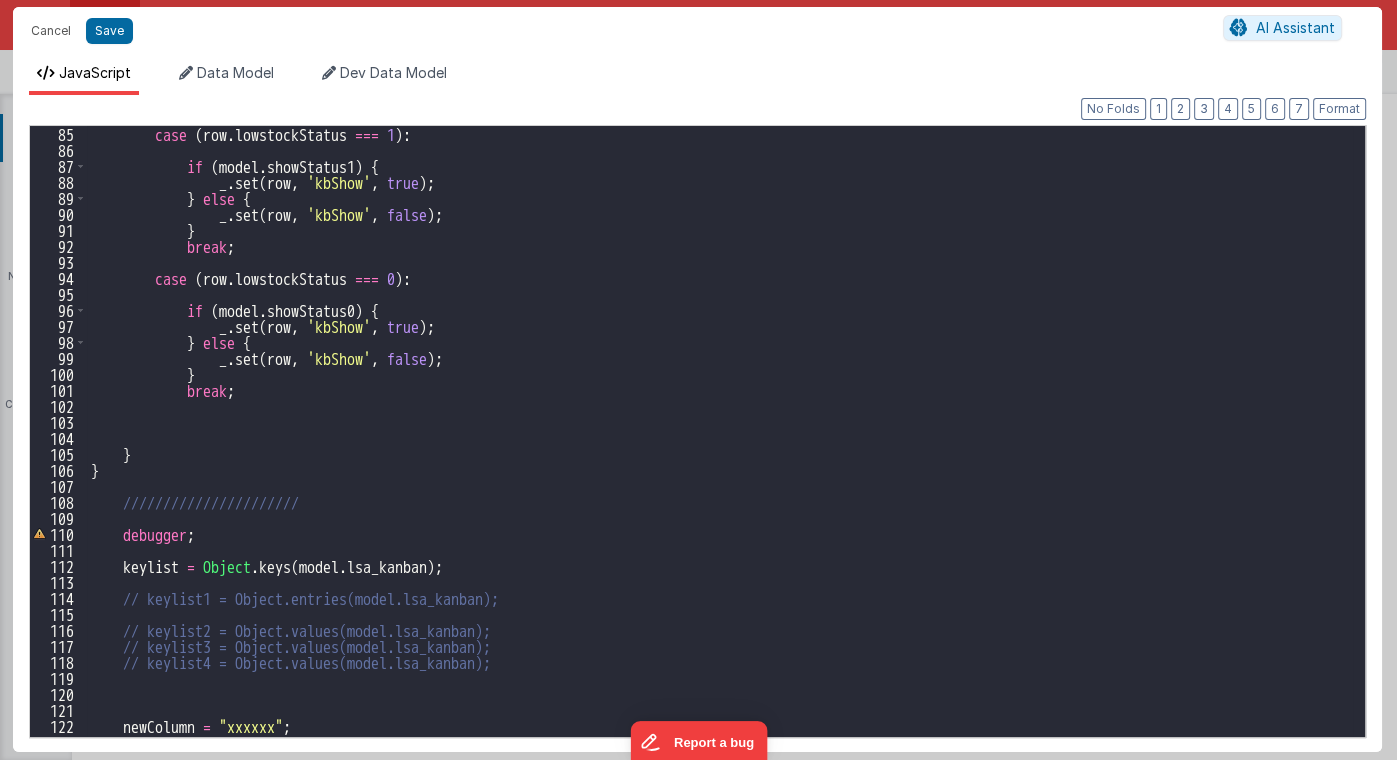 scroll, scrollTop: 1420, scrollLeft: 0, axis: vertical 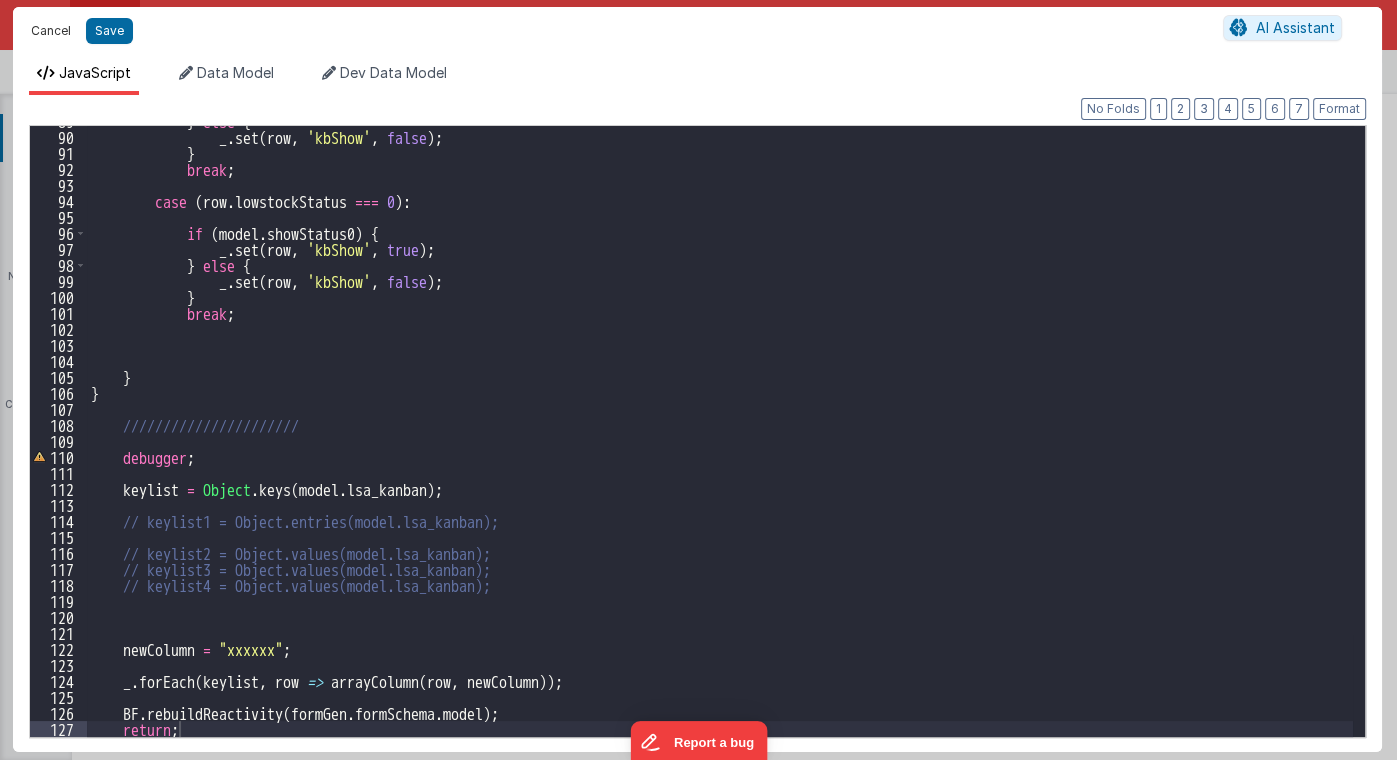 click on "Cancel" at bounding box center (51, 31) 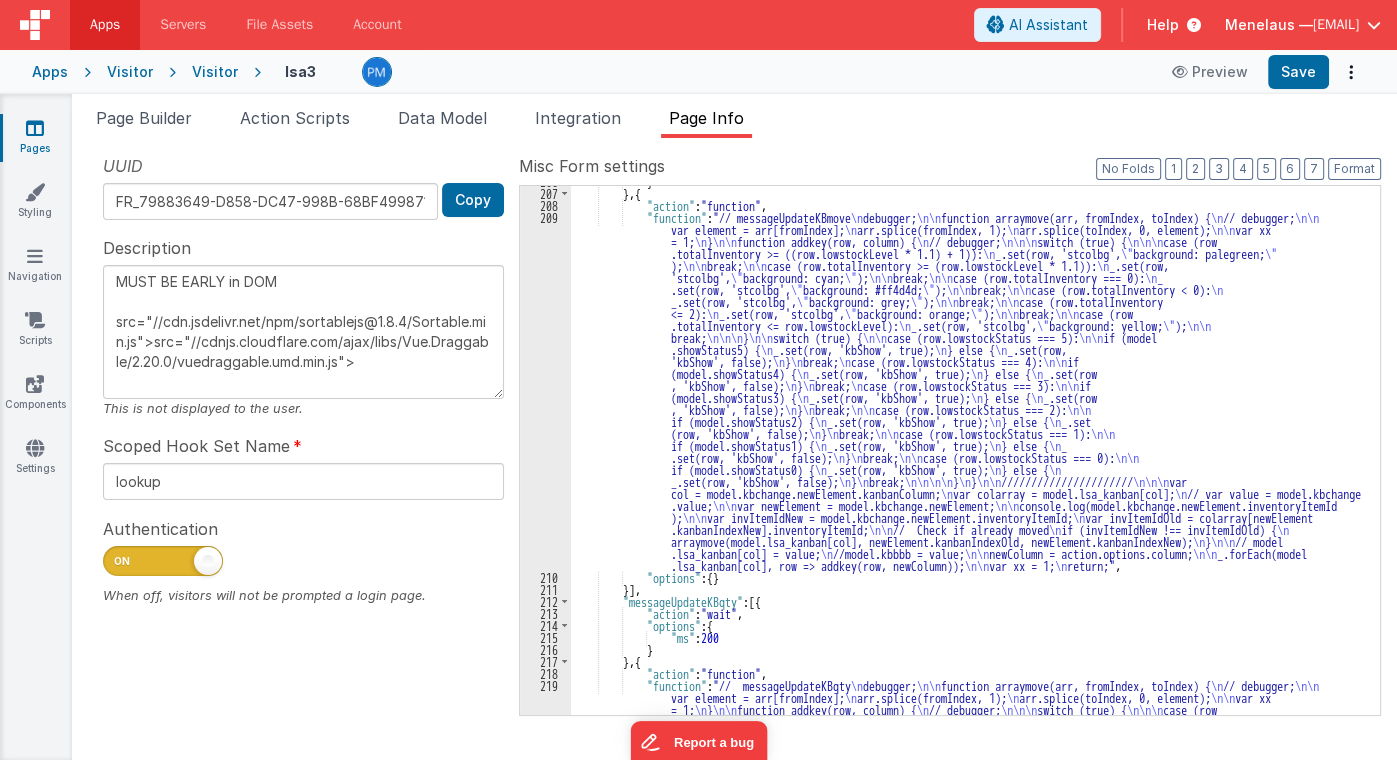 scroll, scrollTop: 1403, scrollLeft: 0, axis: vertical 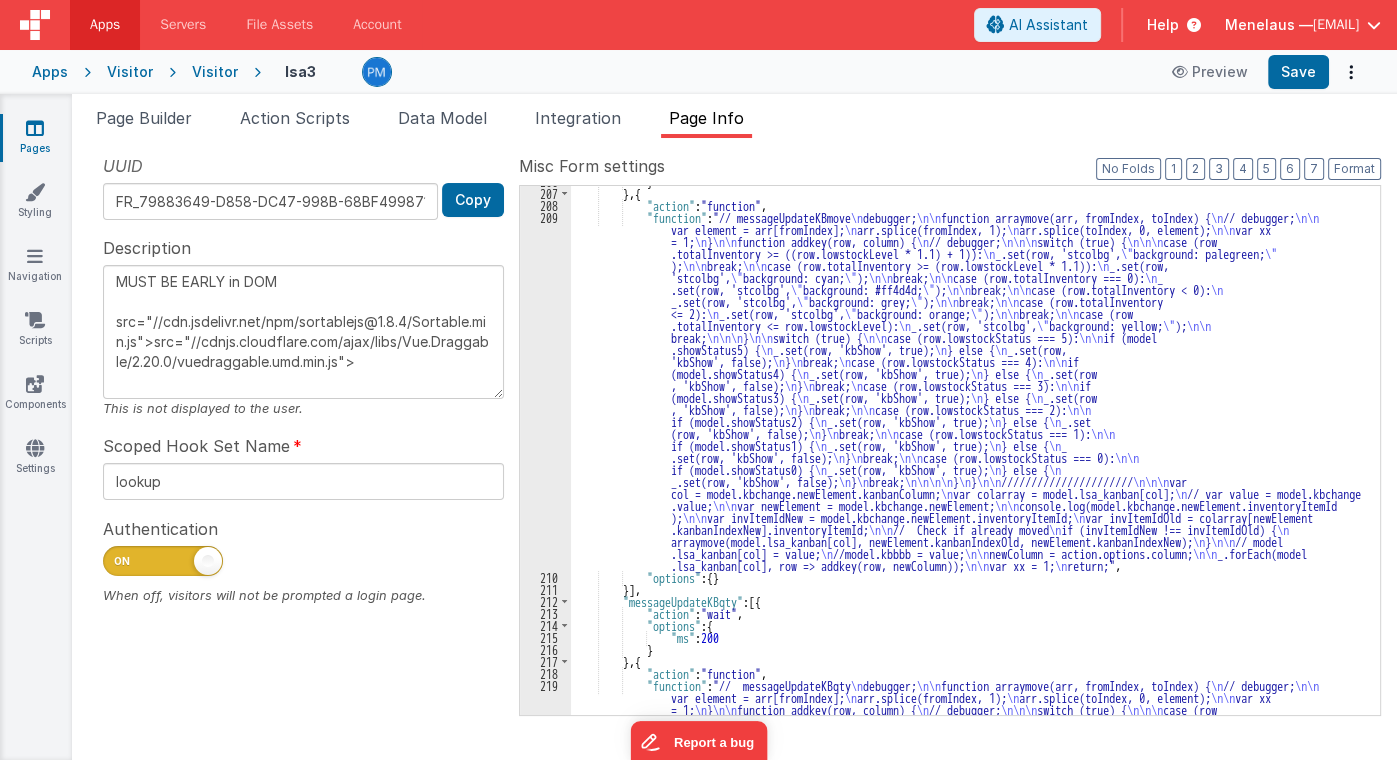 click on "}           } ,  {                "action" :  "function" ,                "function" :  "// messageUpdateKBmove \n debugger; \n\n function arraymove(arr, fromIndex, toIndex) { \n     // debugger; \n\n                       var element = arr[fromIndex]; \n     arr.splice(fromIndex, 1); \n     arr.splice(toIndex, 0, element); \n\n     var xx                   = 1; \n } \n\n function addkey(row, column) { \n     // debugger; \n\n\n     switch (true) { \n\n\n         case (row                  .totalInventory >= ((row.lowstockLevel * 1.1) + 1)): \n             _.set(row, 'stcolbg',  \" background: palegreen; \"                  ); \n\n             break; \n\n         case (row.totalInventory >= (row.lowstockLevel * 1.1)): \n             _.set(row,                   'stcolbg',  \" background: cyan; \" ); \n\n             break; \n\n         case (row.totalInventory === 0): \n             _ .set(row, 'stcolbg',  \" \" );" at bounding box center (969, 655) 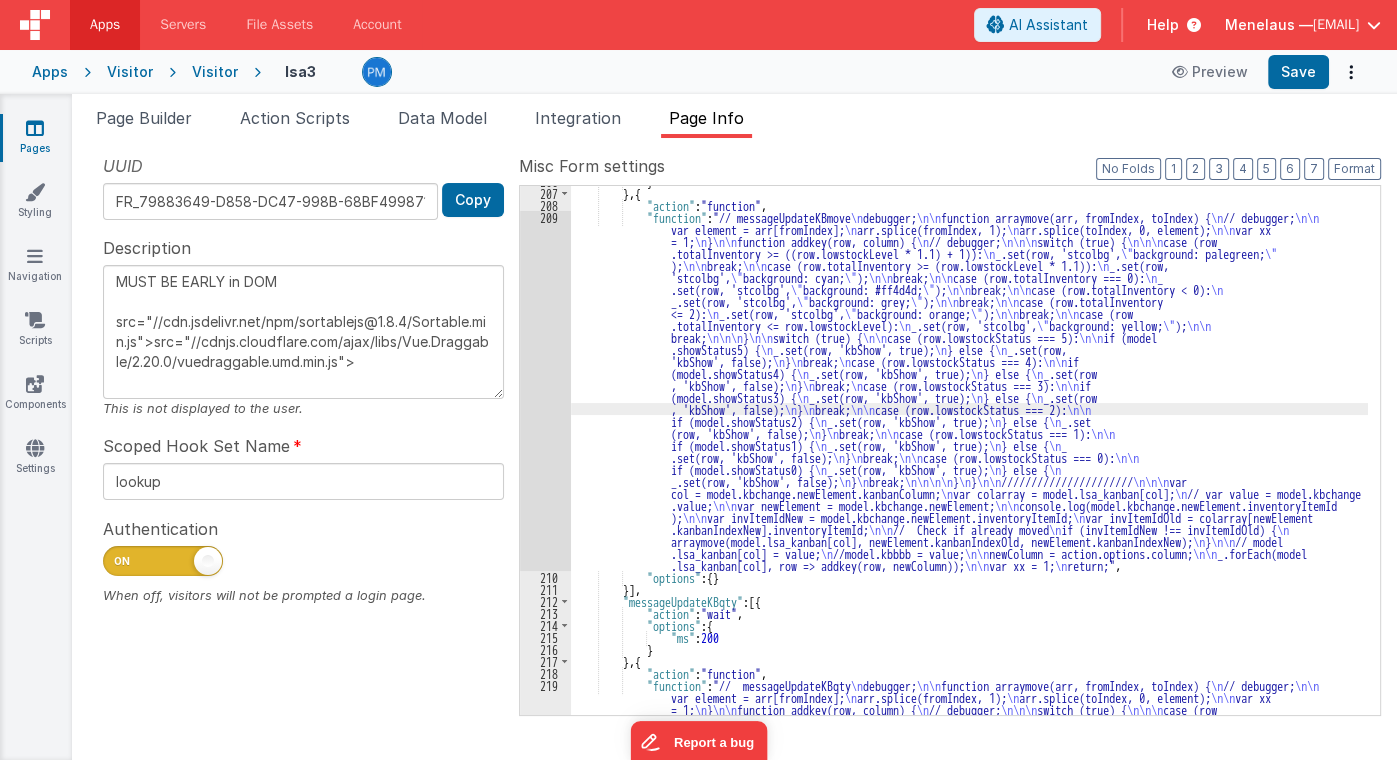 click on "209" at bounding box center [545, 391] 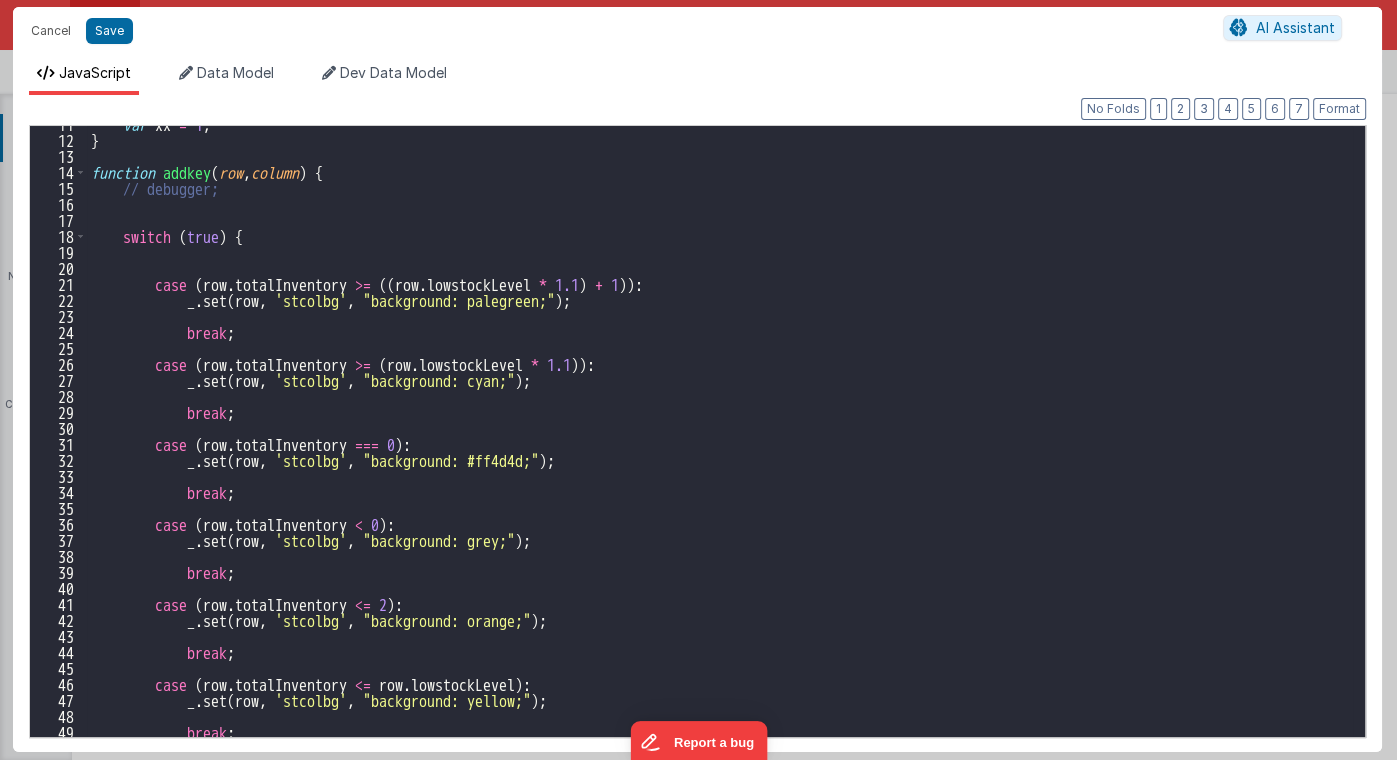 scroll, scrollTop: 0, scrollLeft: 0, axis: both 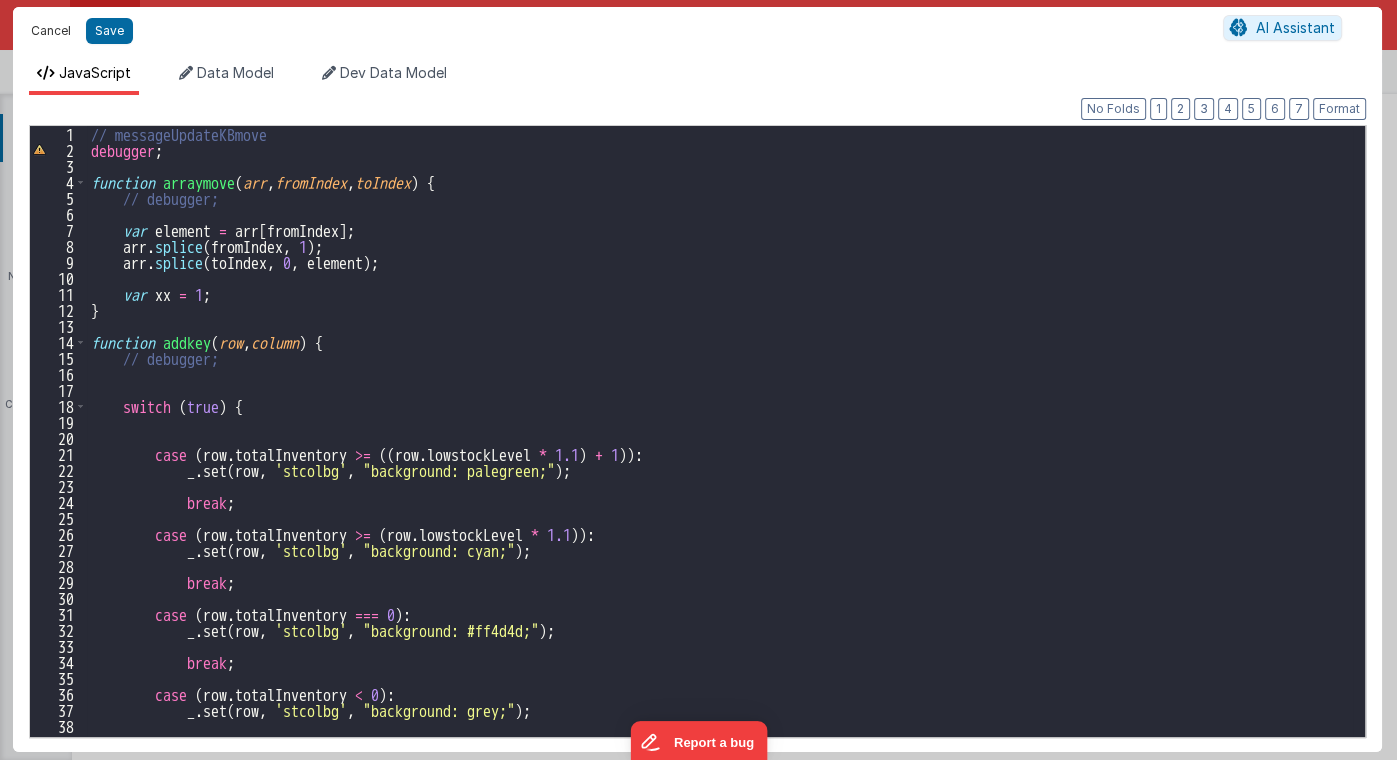 click on "Cancel" at bounding box center (51, 31) 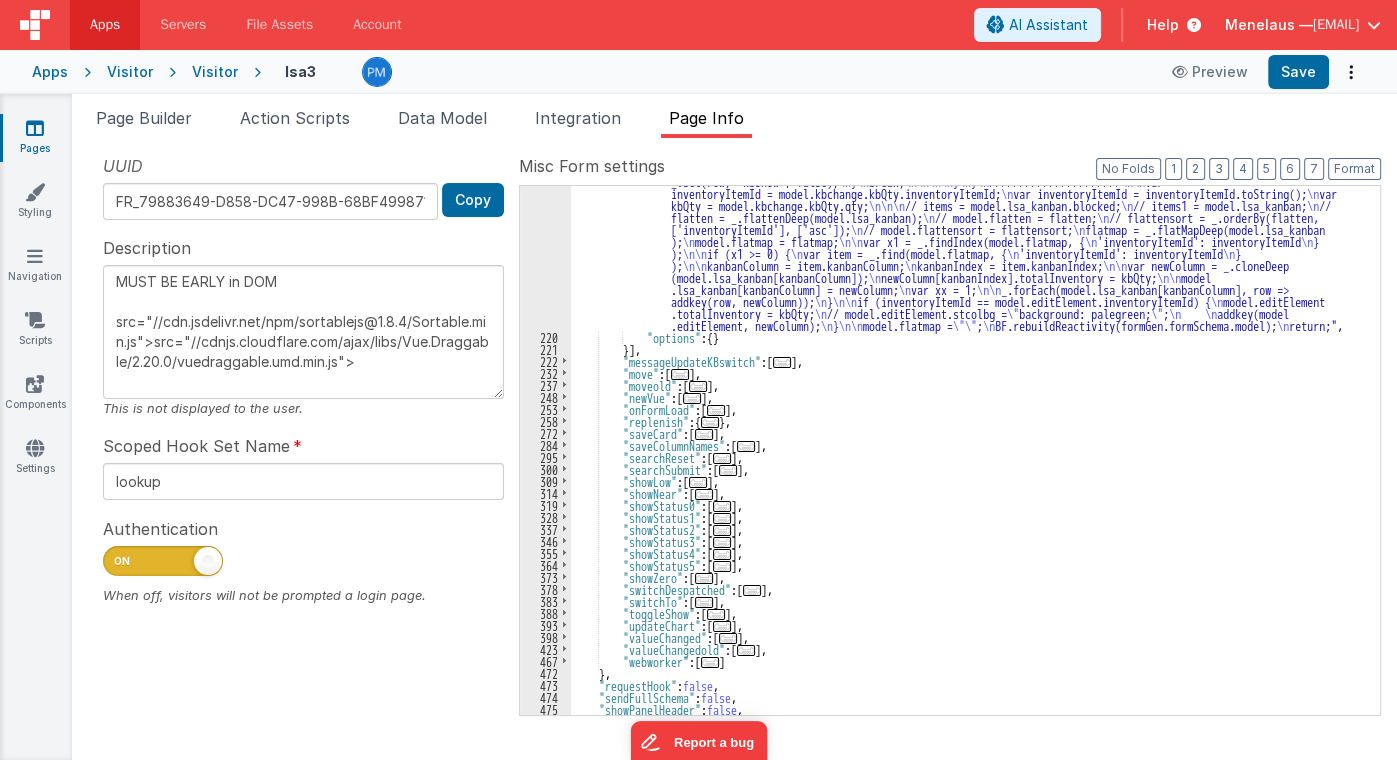 scroll, scrollTop: 2123, scrollLeft: 0, axis: vertical 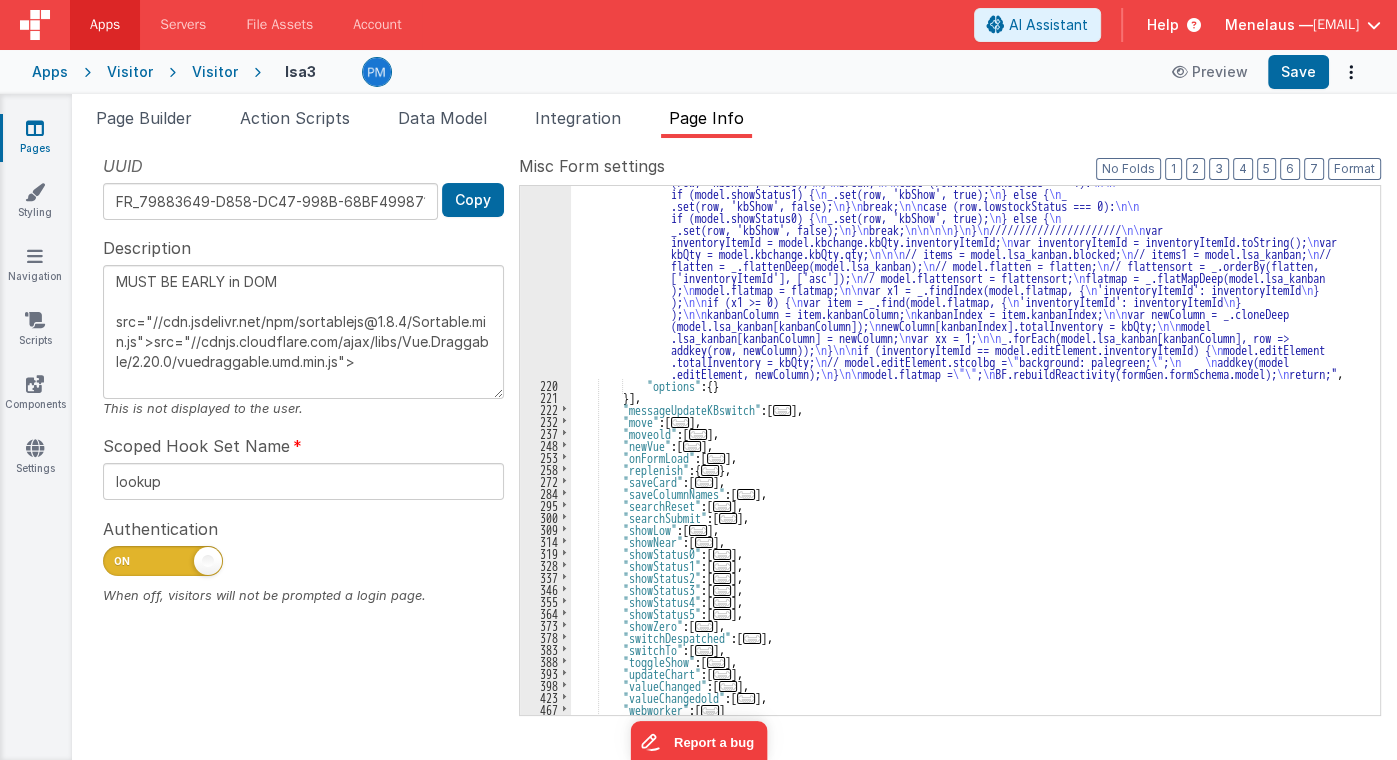 click on "..." at bounding box center [716, 458] 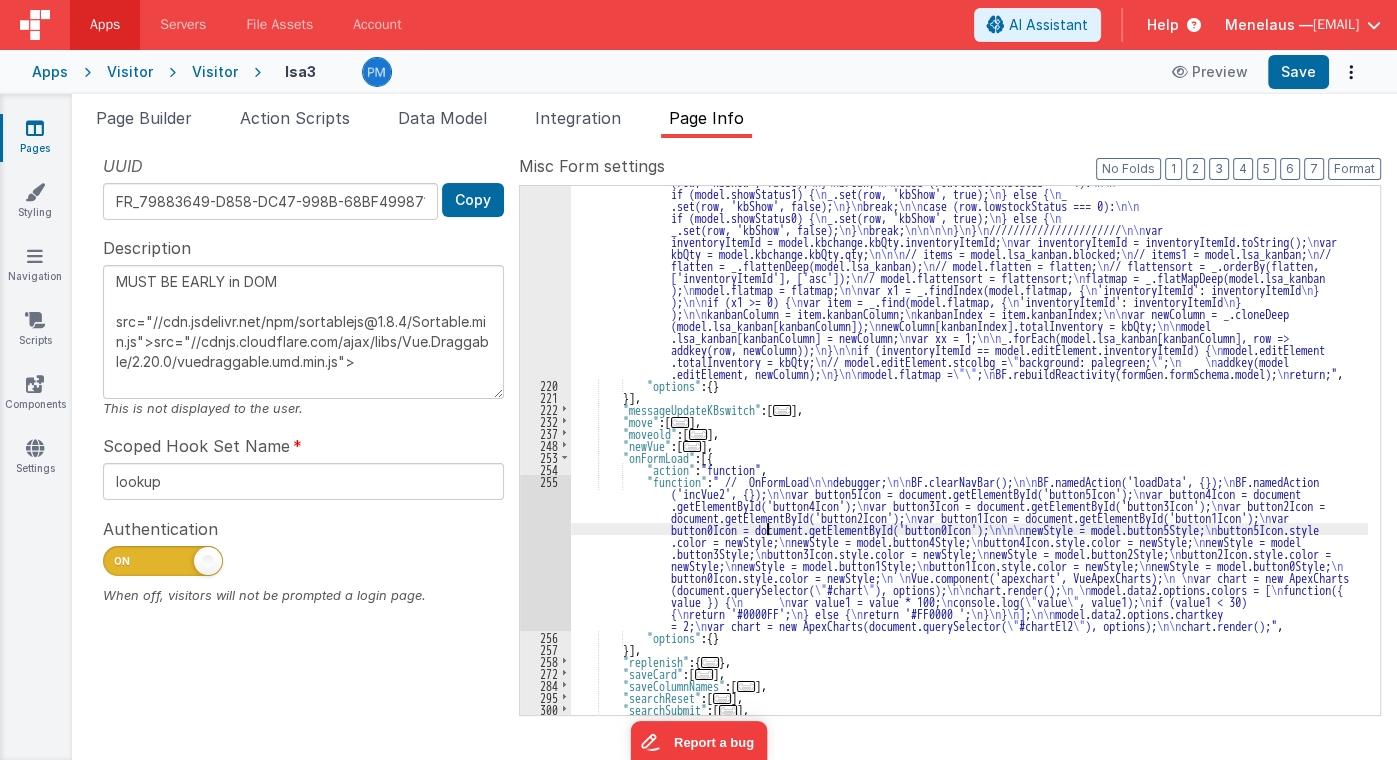 click on ""function" :  "//  messageUpdateKBqty \n debugger; \n\n function arraymove(arr, fromIndex, toIndex) { \n     // debugger; \n\n                       var element = arr[fromIndex]; \n     arr.splice(fromIndex, 1); \n     arr.splice(toIndex, 0, element); \n\n     var xx                   = 1; \n } \n\n function addkey(row, column) { \n     // debugger; \n\n\n     switch (true) { \n\n\n         case (row                  .totalInventory >= ((row.lowstockLevel * 1.1) + 1)): \n             _.set(row, 'stcolbg',  \" background: palegreen; \"                  ); \n\n             break; \n\n         case (row.totalInventory >= (row.lowstockLevel * 1.1)): \n             _.set(row,                   'stcolbg',  \" background: cyan; \" ); \n\n             break; \n\n         case (row.totalInventory === 0): \n             _                  .set(row, 'stcolbg',  \" background: #ff4d4d; \" ); \n\n \n\n \n    \" }" at bounding box center (969, 439) 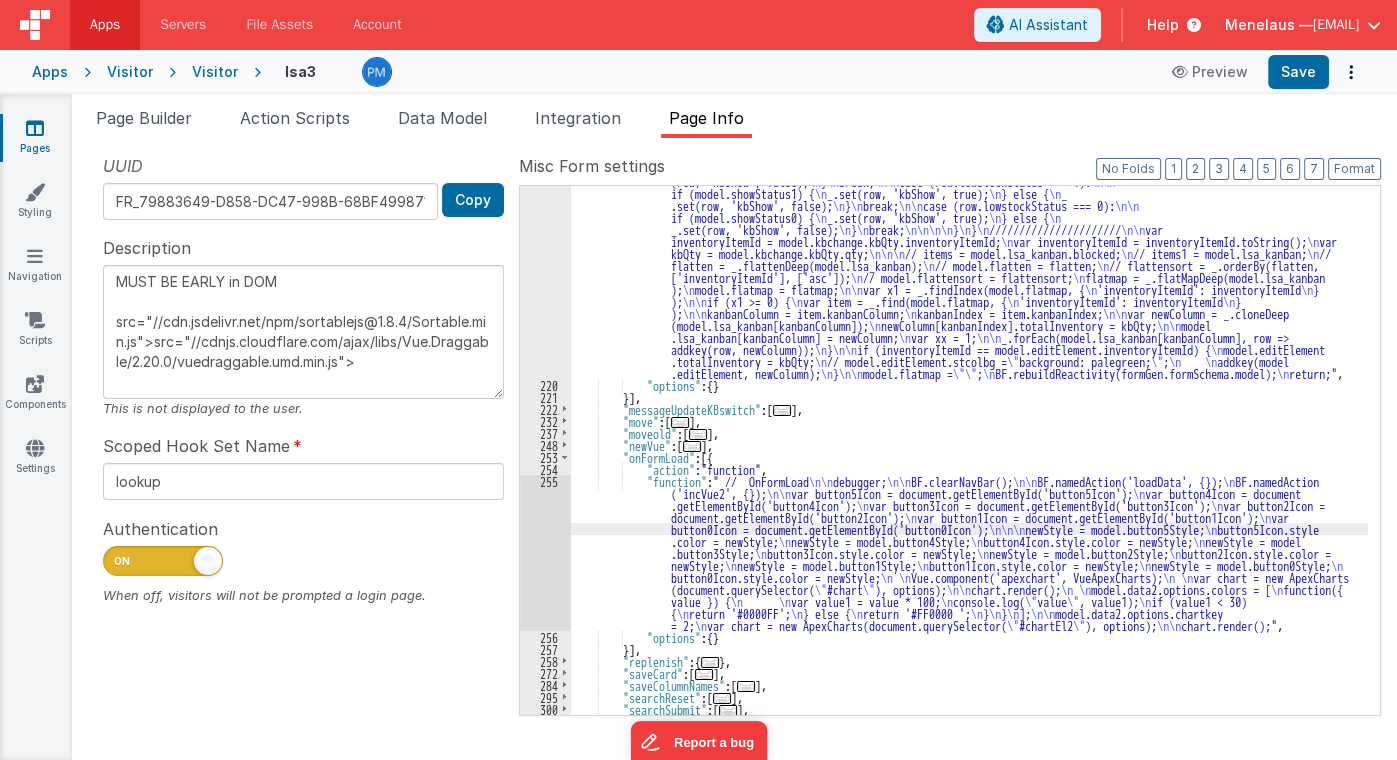 click on "255" at bounding box center (545, 553) 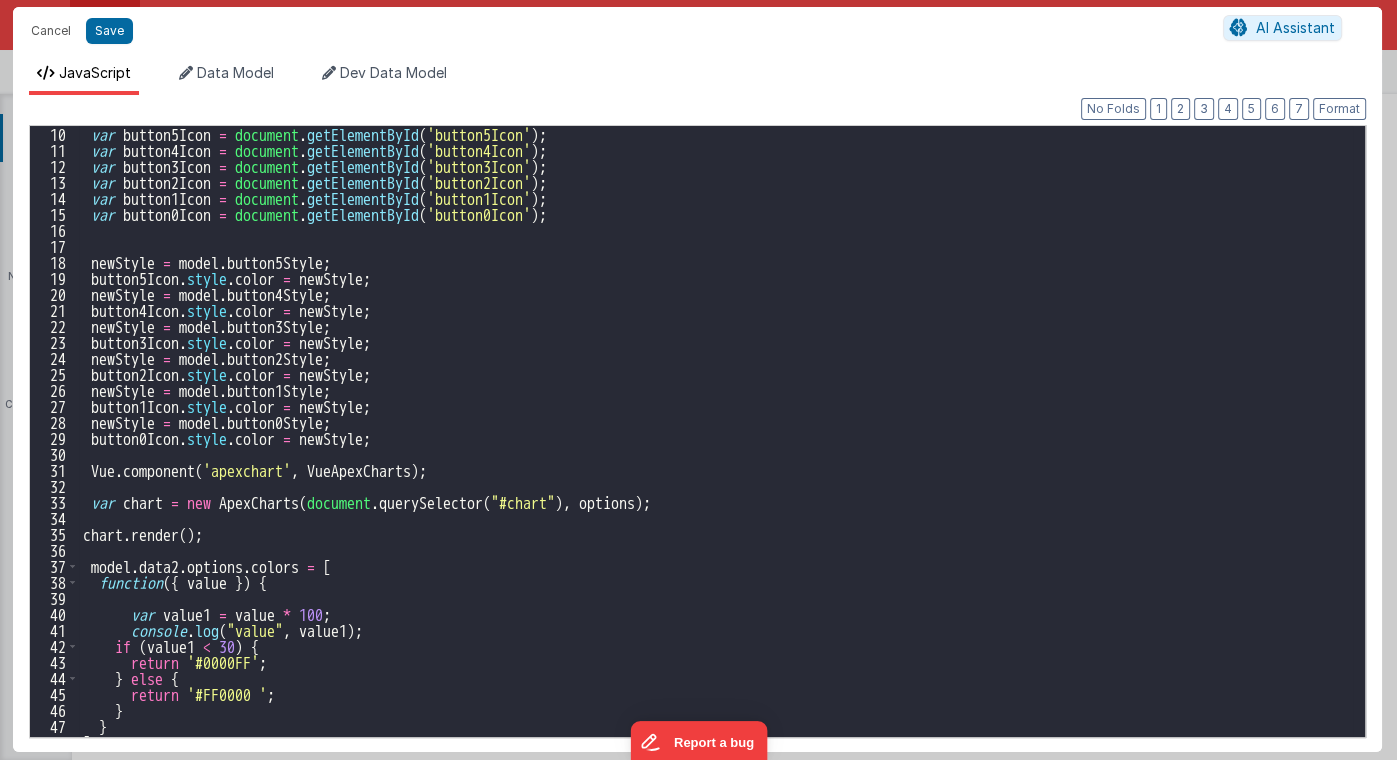 scroll, scrollTop: 236, scrollLeft: 0, axis: vertical 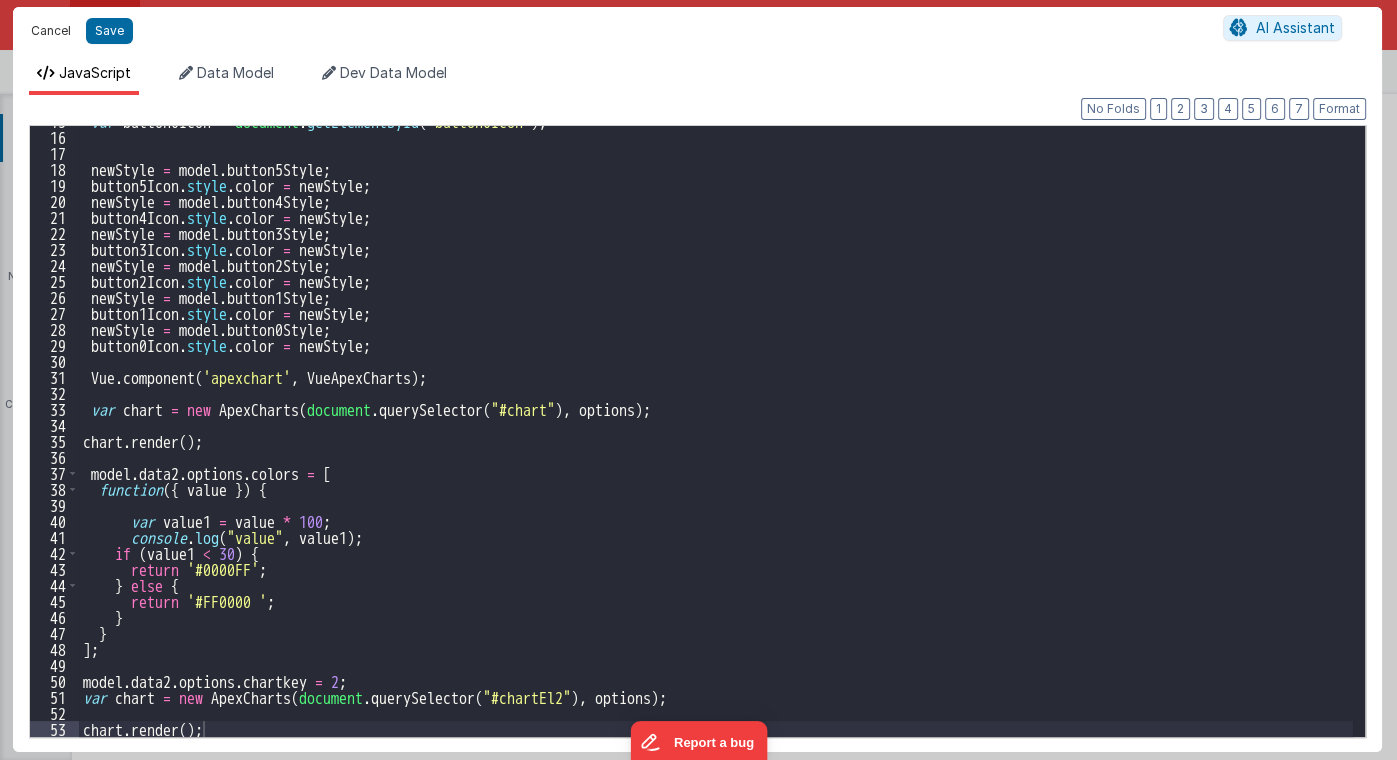 click on "Cancel" at bounding box center (51, 31) 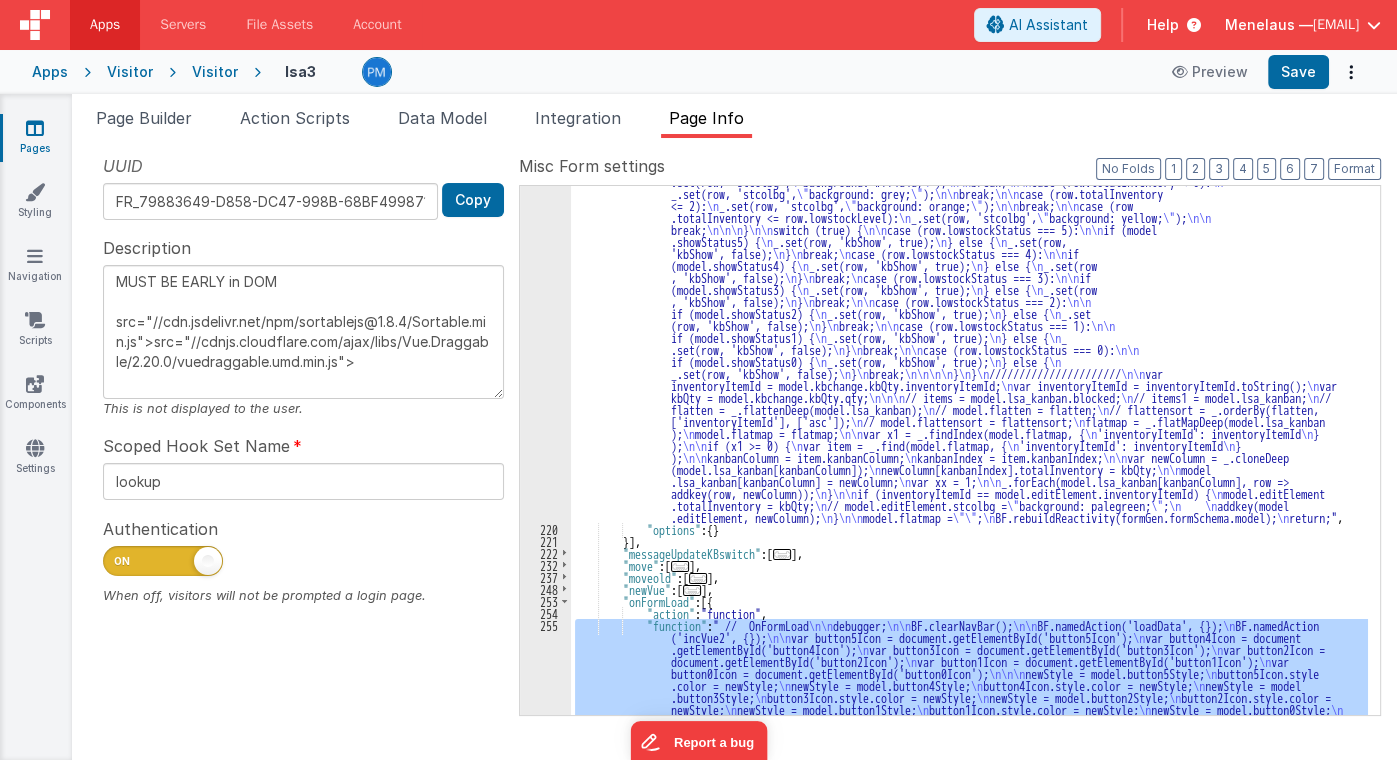 scroll, scrollTop: 1883, scrollLeft: 0, axis: vertical 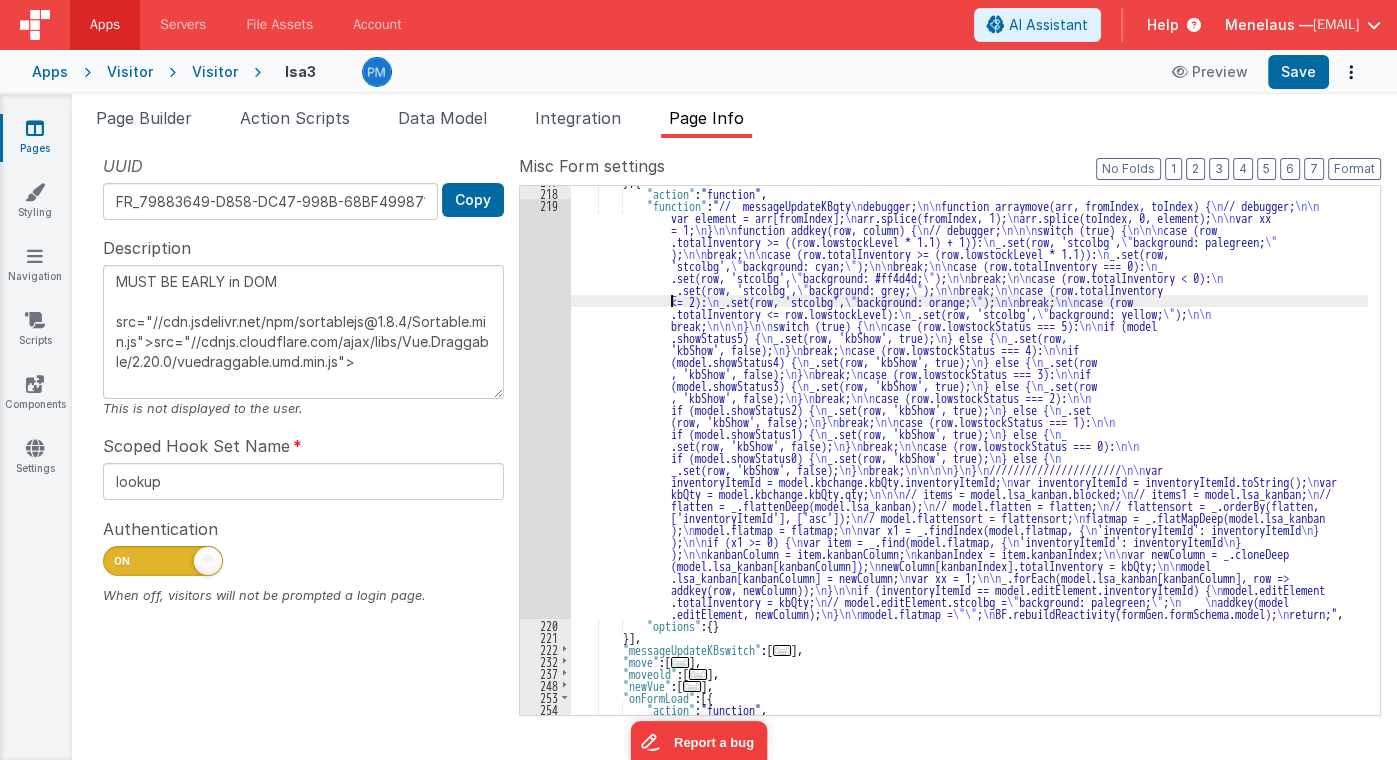 click on "} ,  {                "action" :  "function" ,                "function" :  "//  messageUpdateKBqty \n debugger; \n\n function arraymove(arr, fromIndex, toIndex) { \n     // debugger; \n\n                       var element = arr[fromIndex]; \n     arr.splice(fromIndex, 1); \n     arr.splice(toIndex, 0, element); \n\n     var xx                   = 1; \n } \n\n function addkey(row, column) { \n     // debugger; \n\n\n     switch (true) { \n\n\n         case (row                  .totalInventory >= ((row.lowstockLevel * 1.1) + 1)): \n             _.set(row, 'stcolbg',  \" background: palegreen; \"                  ); \n\n             break; \n\n         case (row.totalInventory >= (row.lowstockLevel * 1.1)): \n             _.set(row,                   'stcolbg',  \" background: cyan; \" ); \n\n             break; \n\n         case (row.totalInventory === 0): \n             _                  \" \" ); \n\n }" at bounding box center [969, 523] 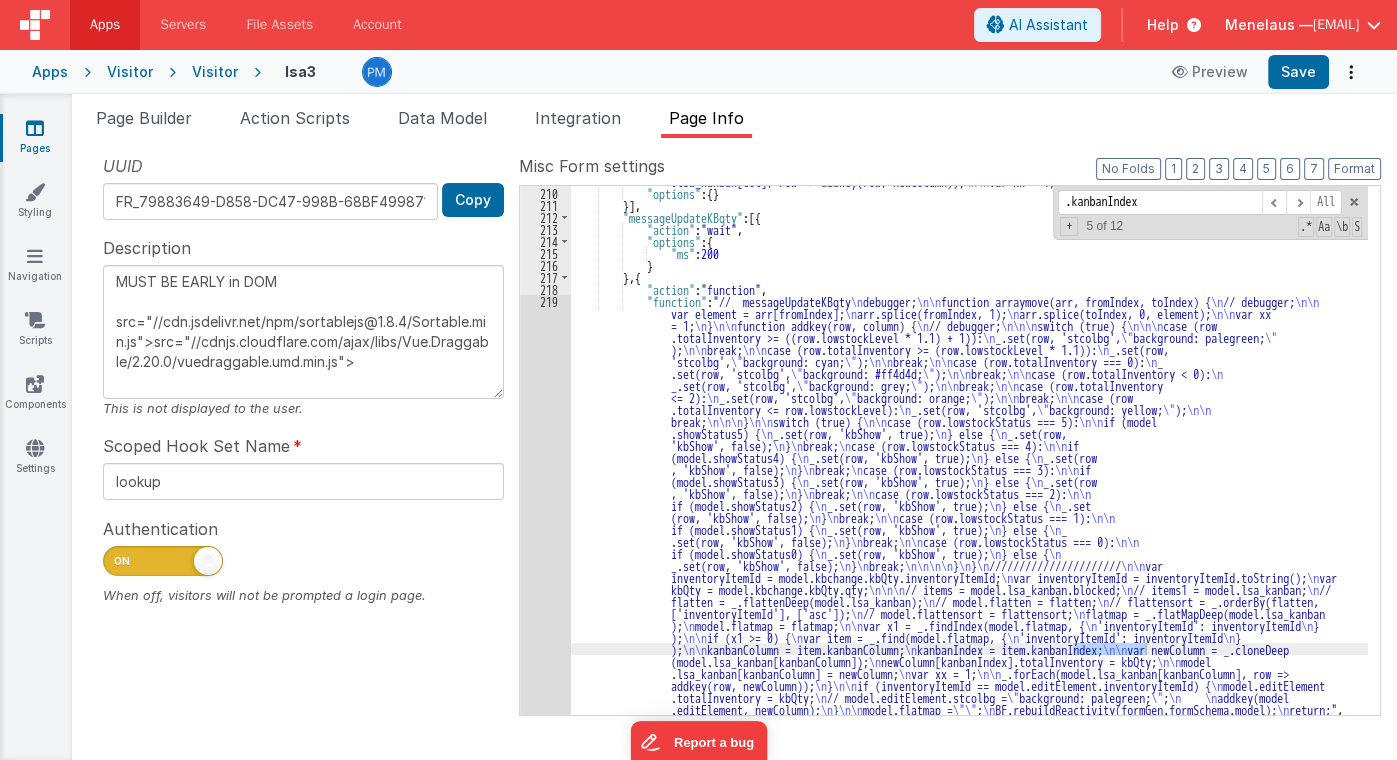 scroll, scrollTop: 1787, scrollLeft: 0, axis: vertical 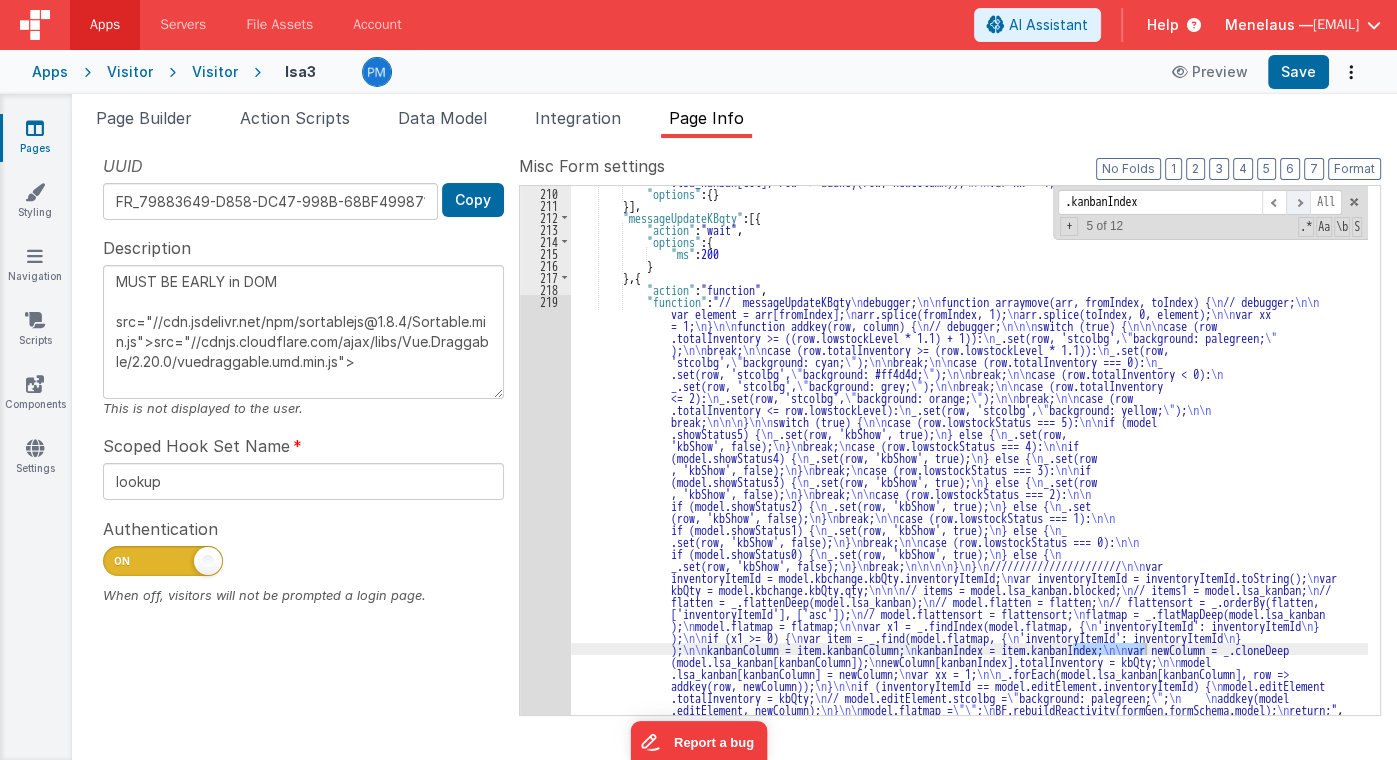 type on ".kanbanIndex" 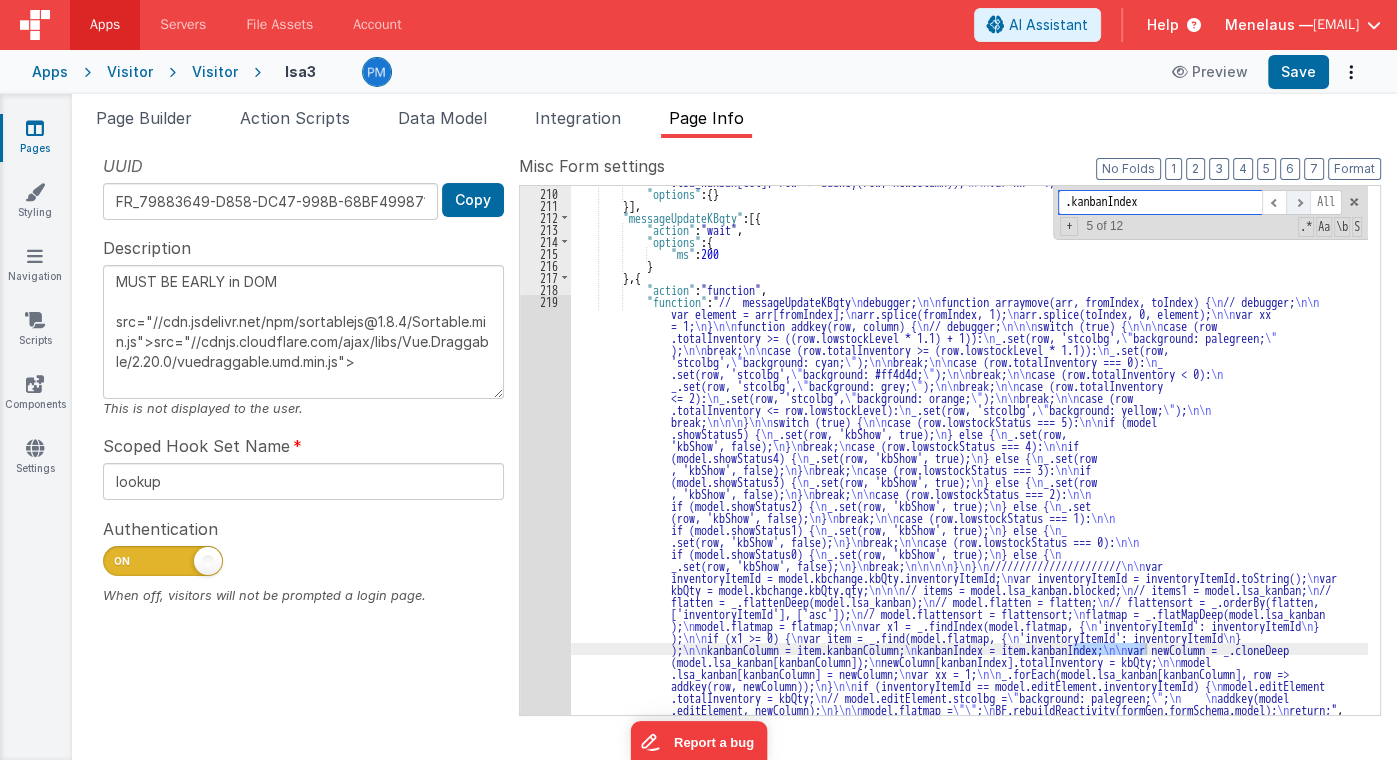 click at bounding box center (1298, 202) 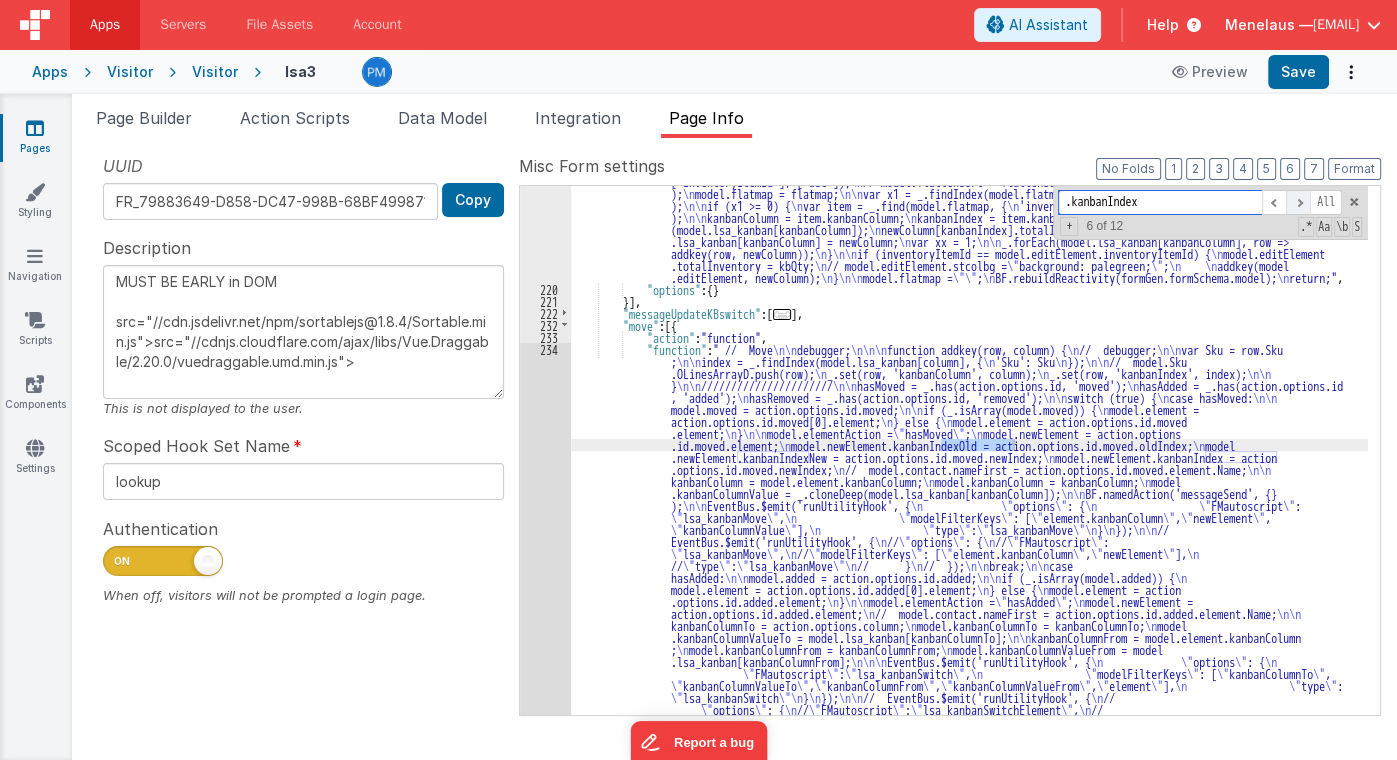 scroll, scrollTop: 2219, scrollLeft: 0, axis: vertical 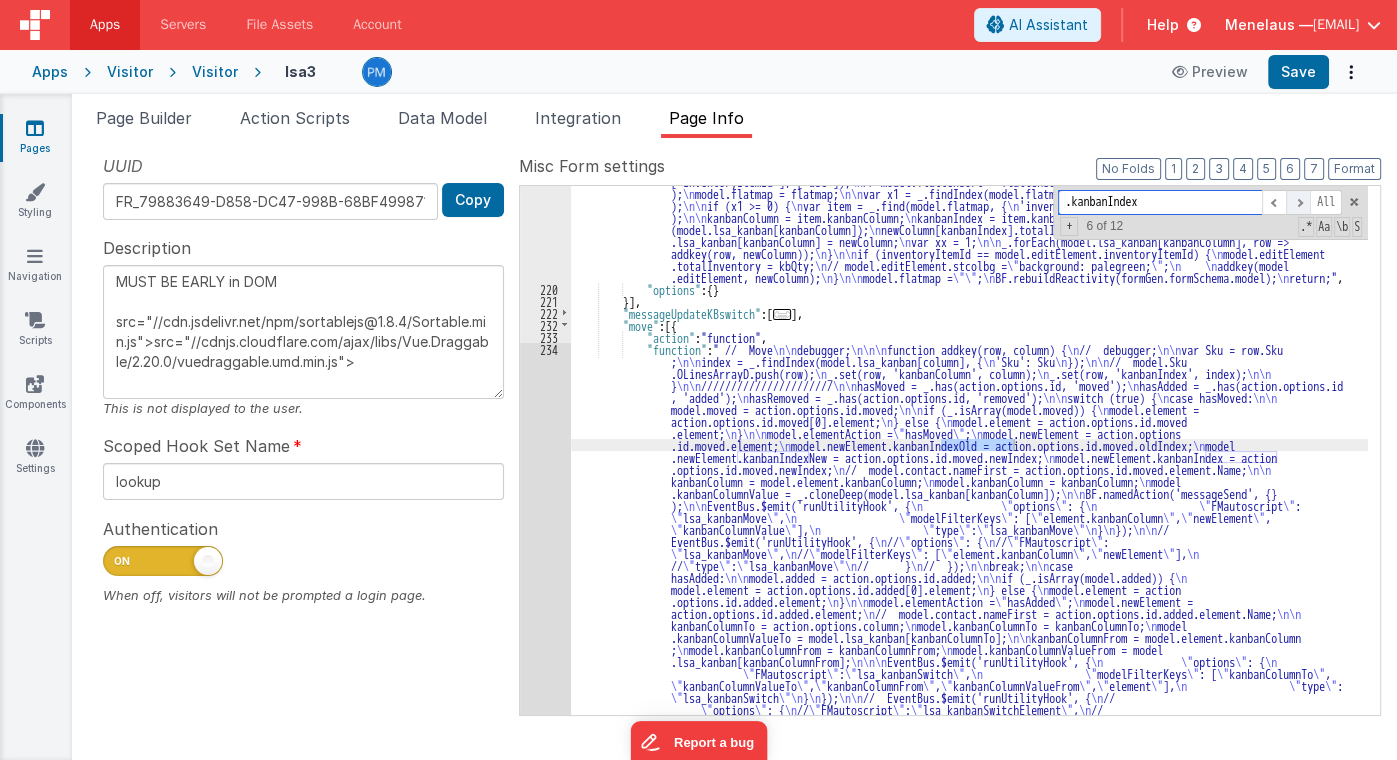 click at bounding box center (1298, 202) 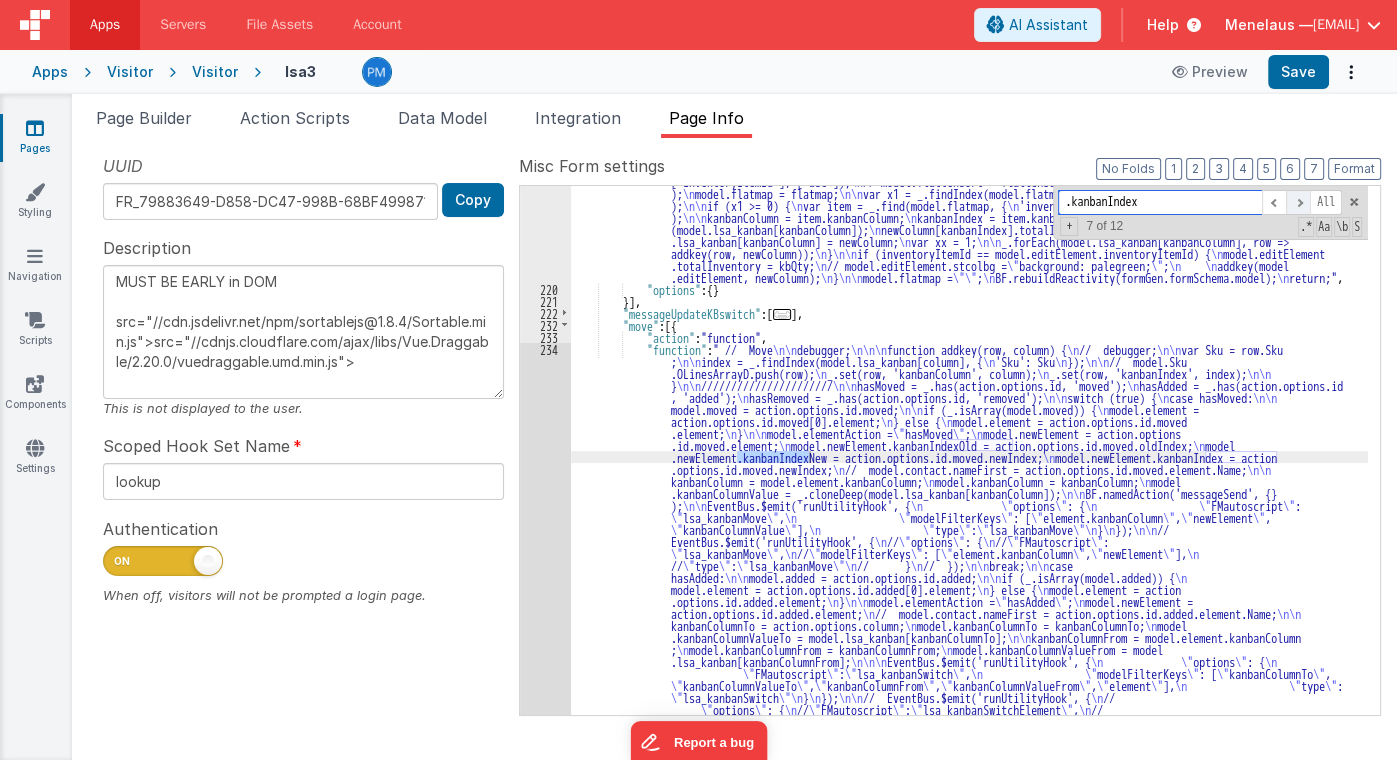 click at bounding box center (1298, 202) 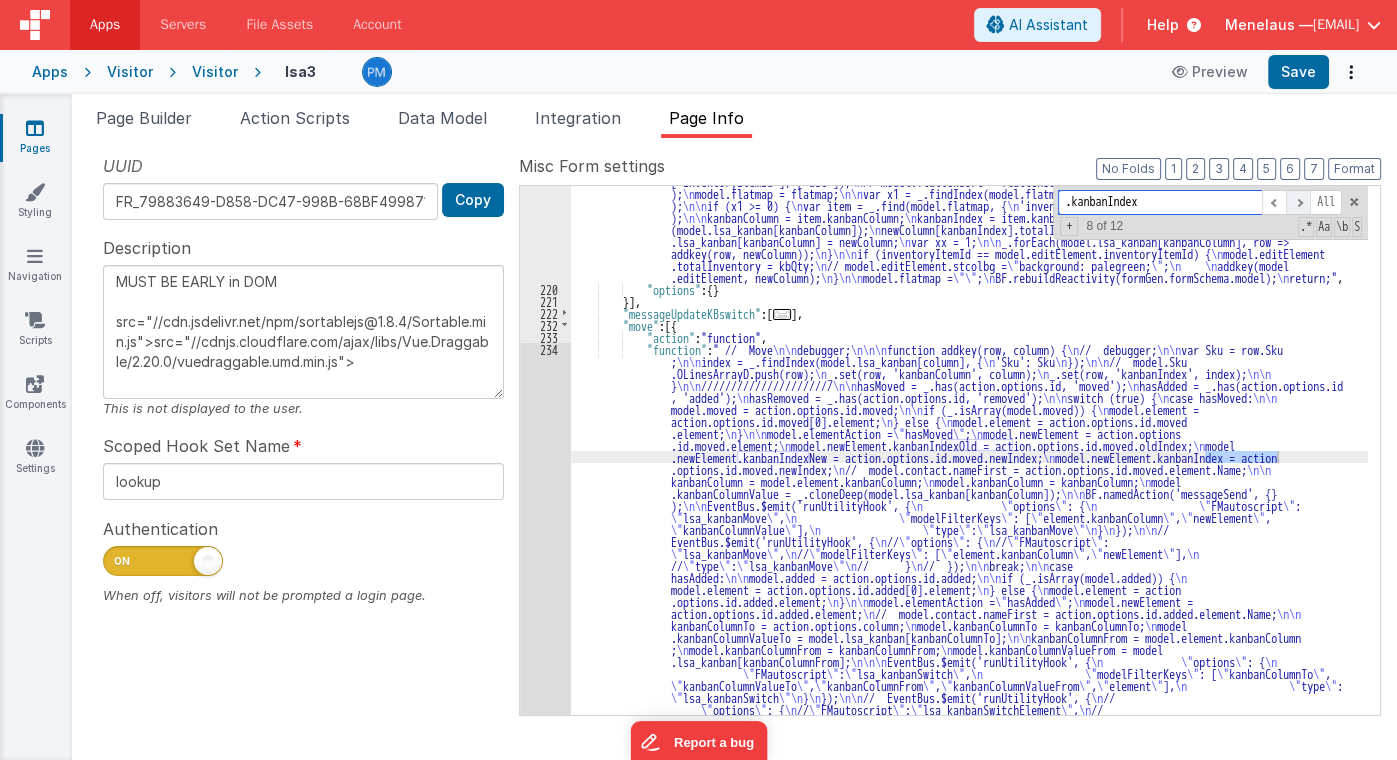 click at bounding box center (1298, 202) 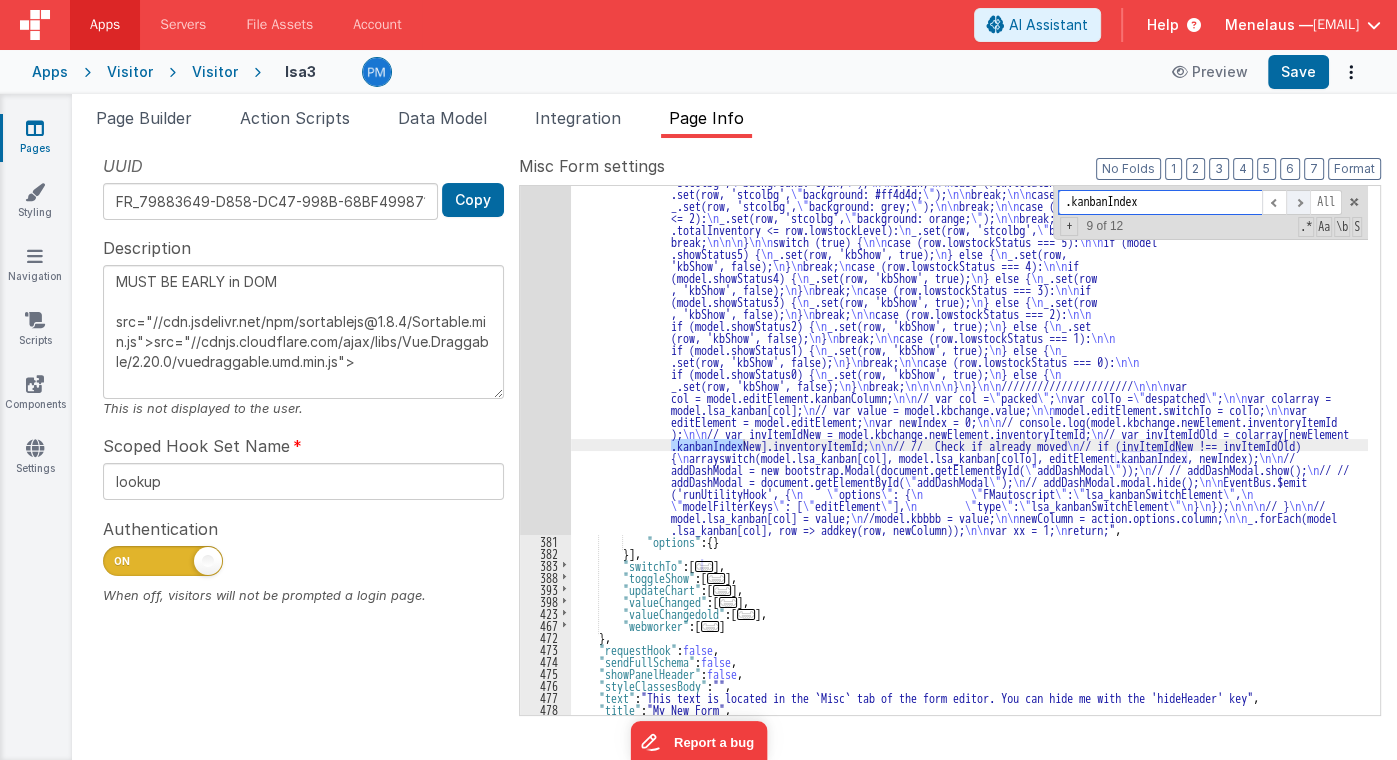 click at bounding box center [1298, 202] 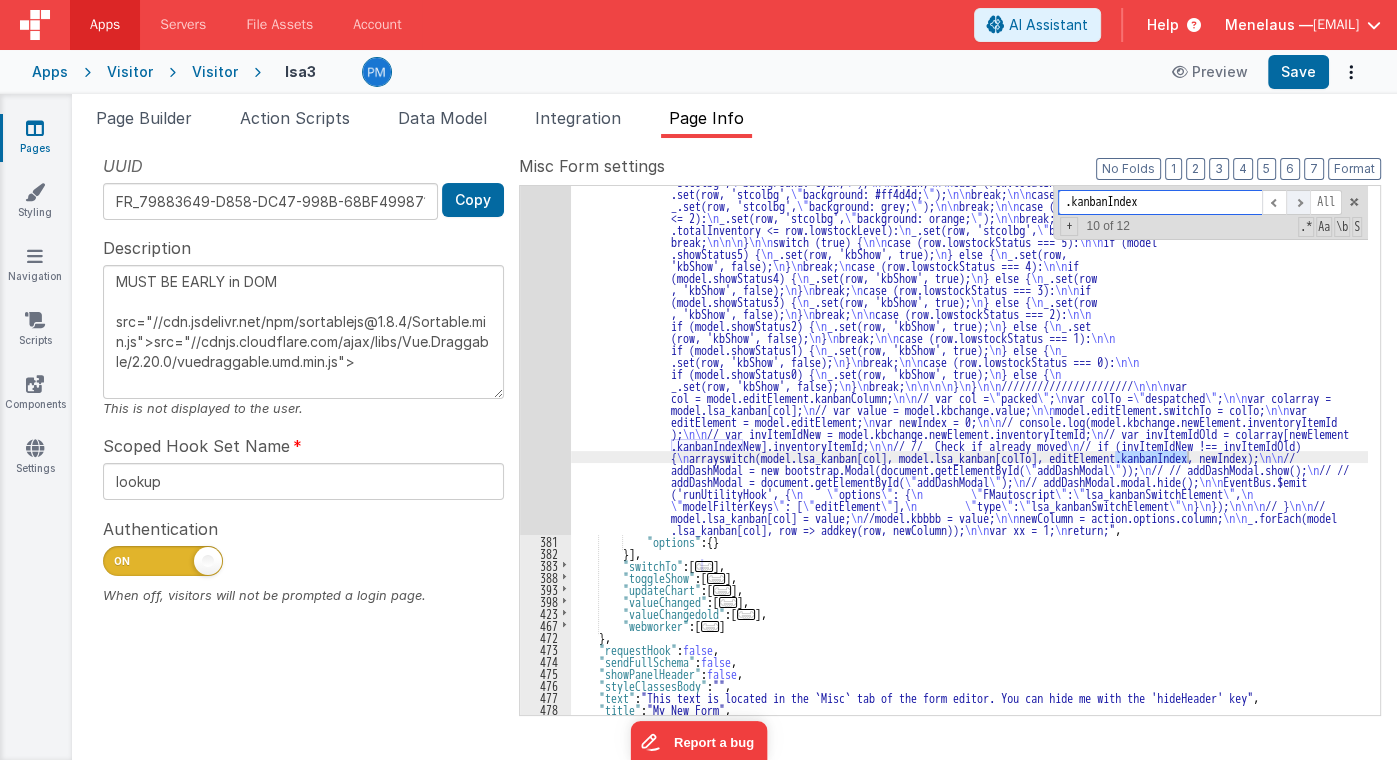 click at bounding box center [1298, 202] 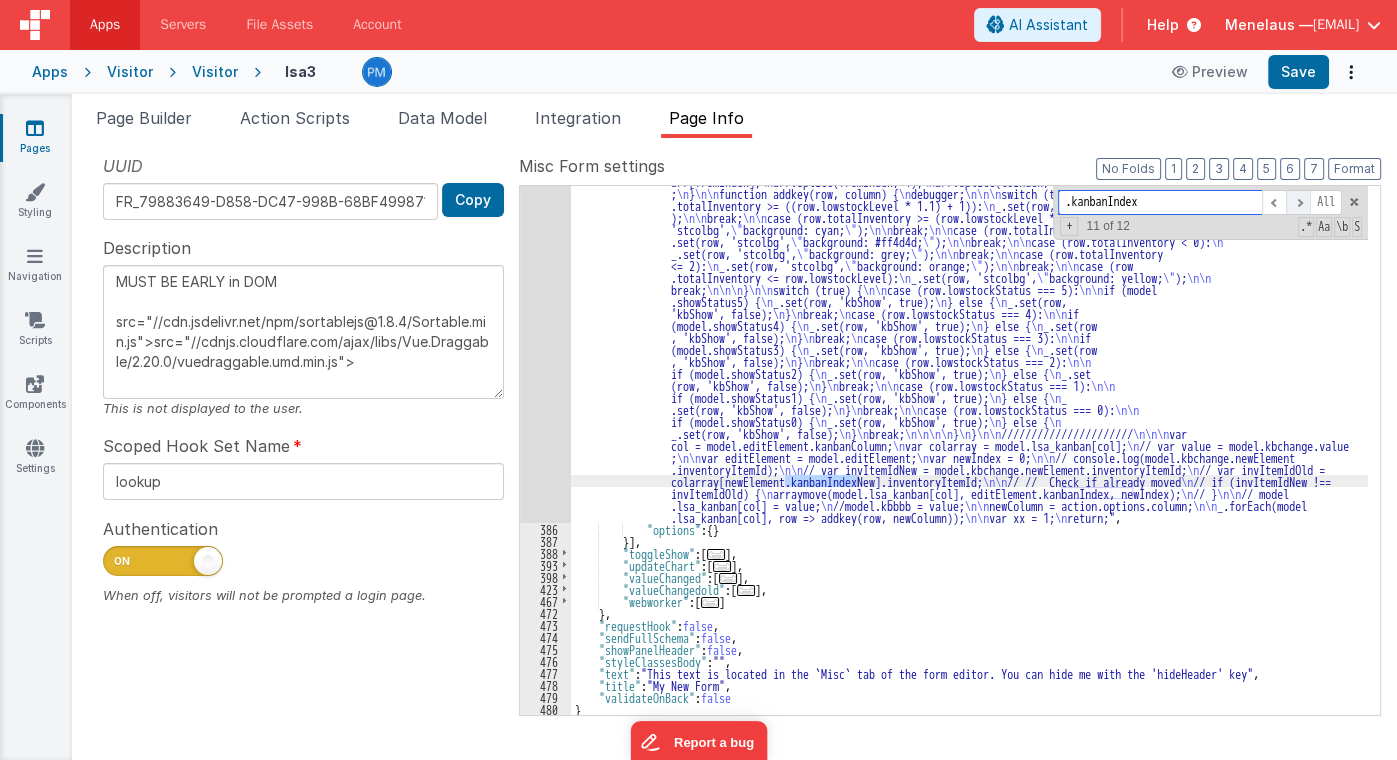 scroll, scrollTop: 3874, scrollLeft: 0, axis: vertical 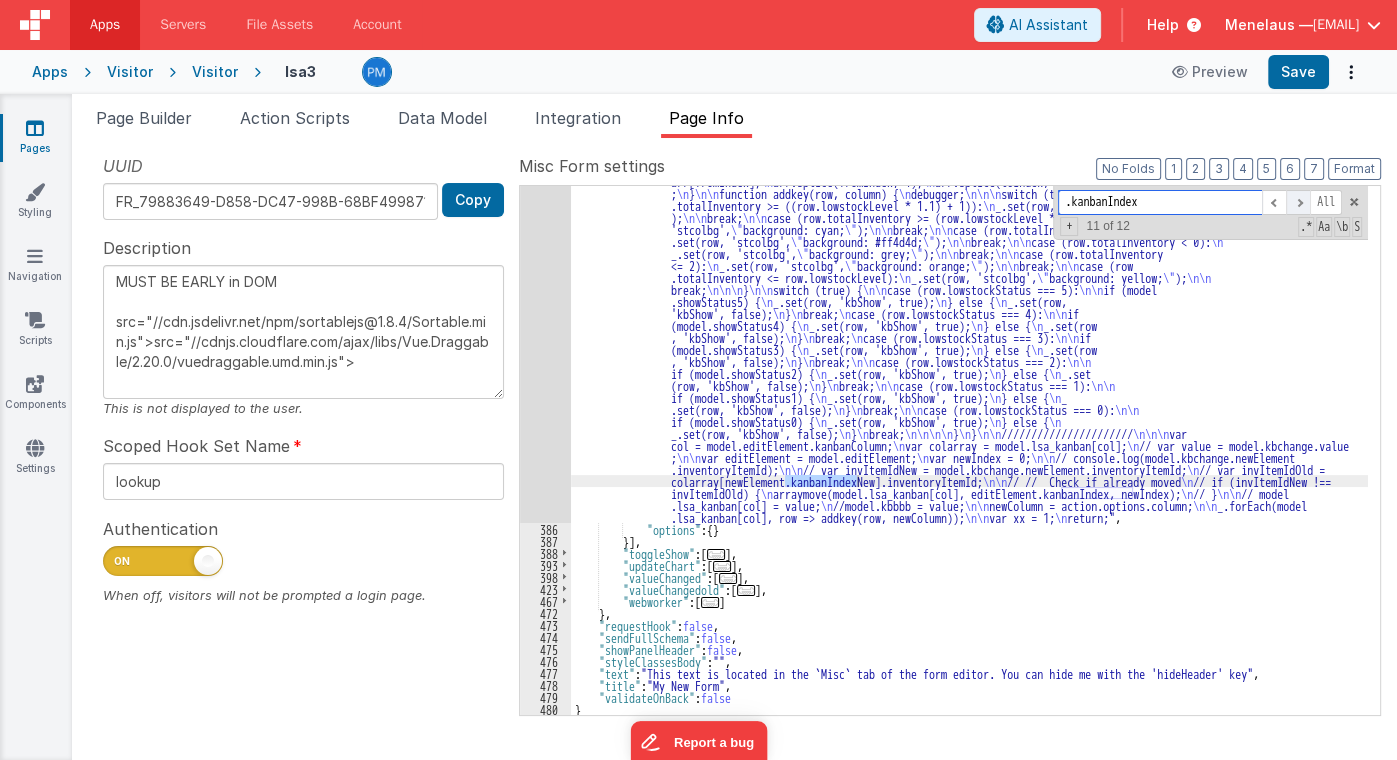 click at bounding box center [1298, 202] 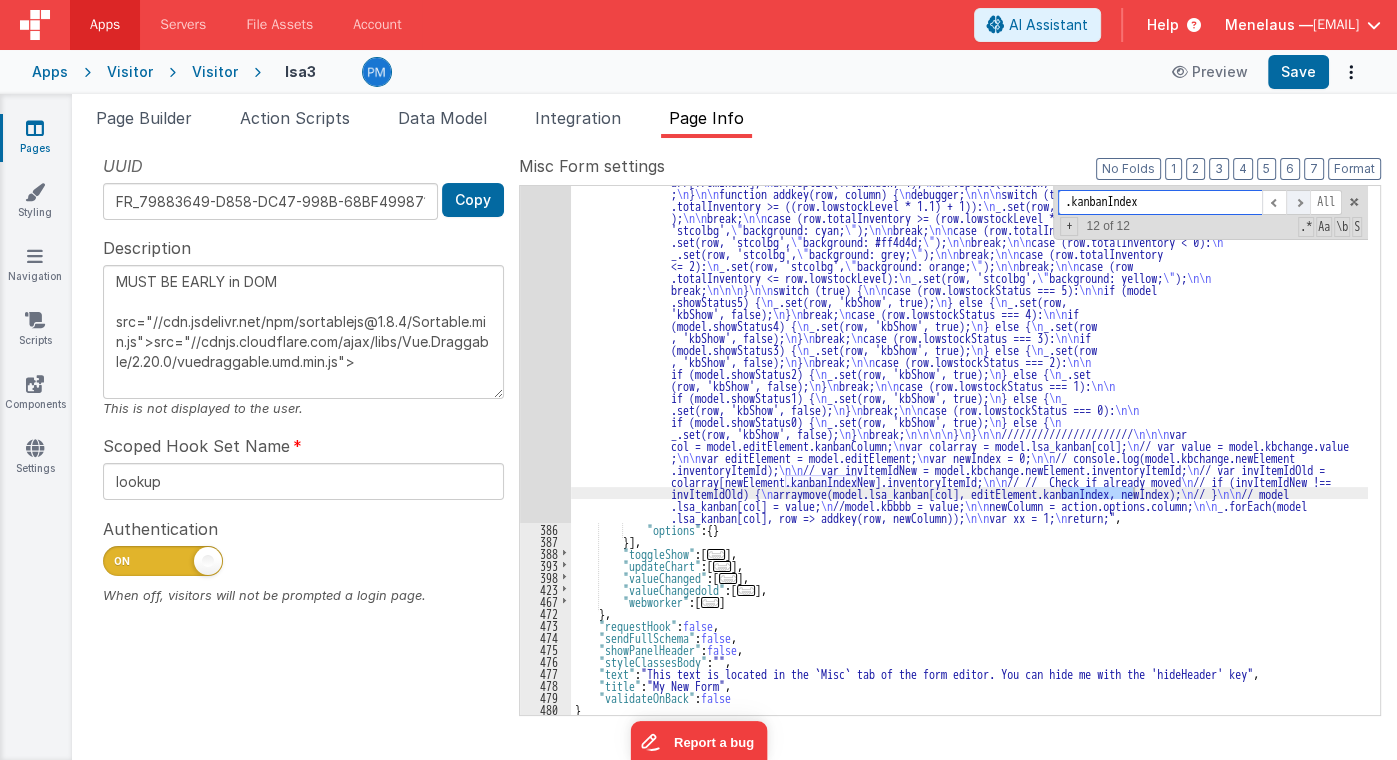 click at bounding box center [1298, 202] 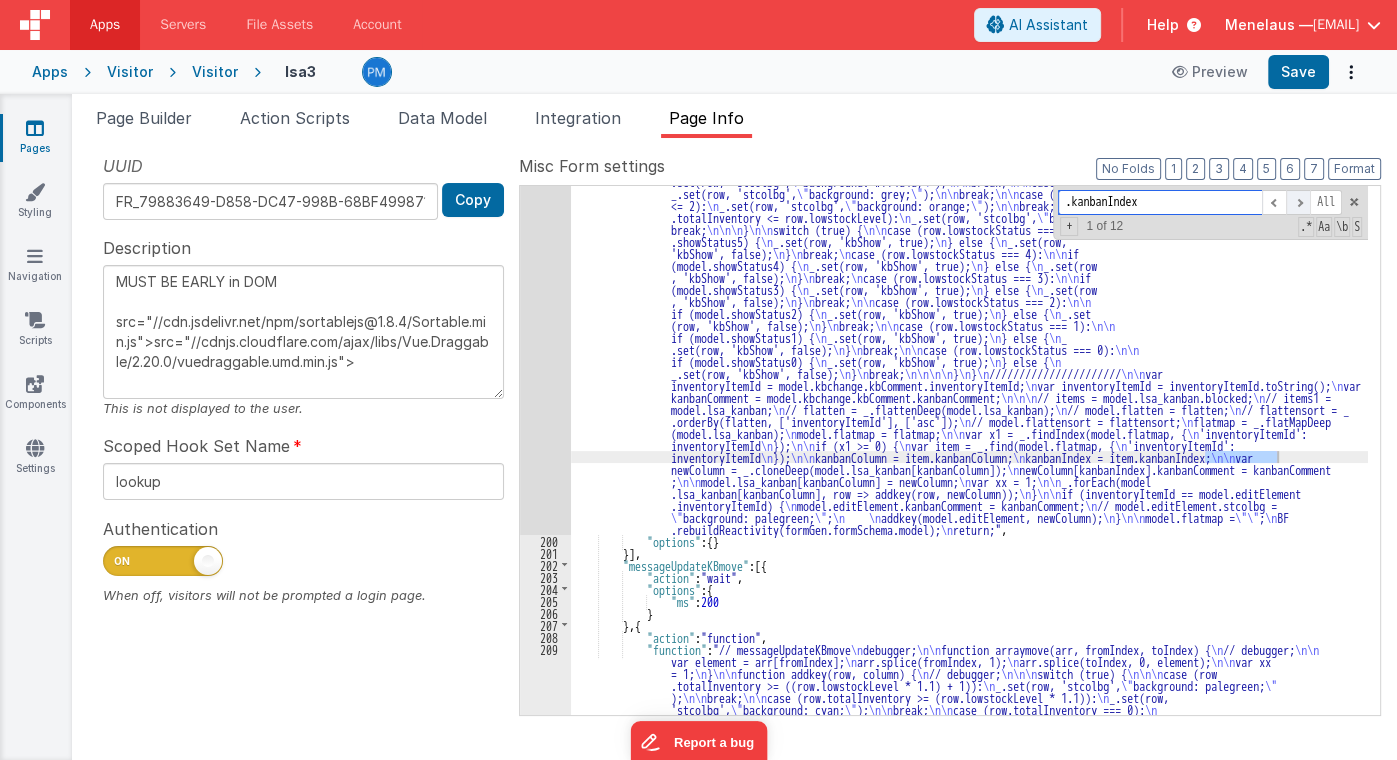 click at bounding box center [1298, 202] 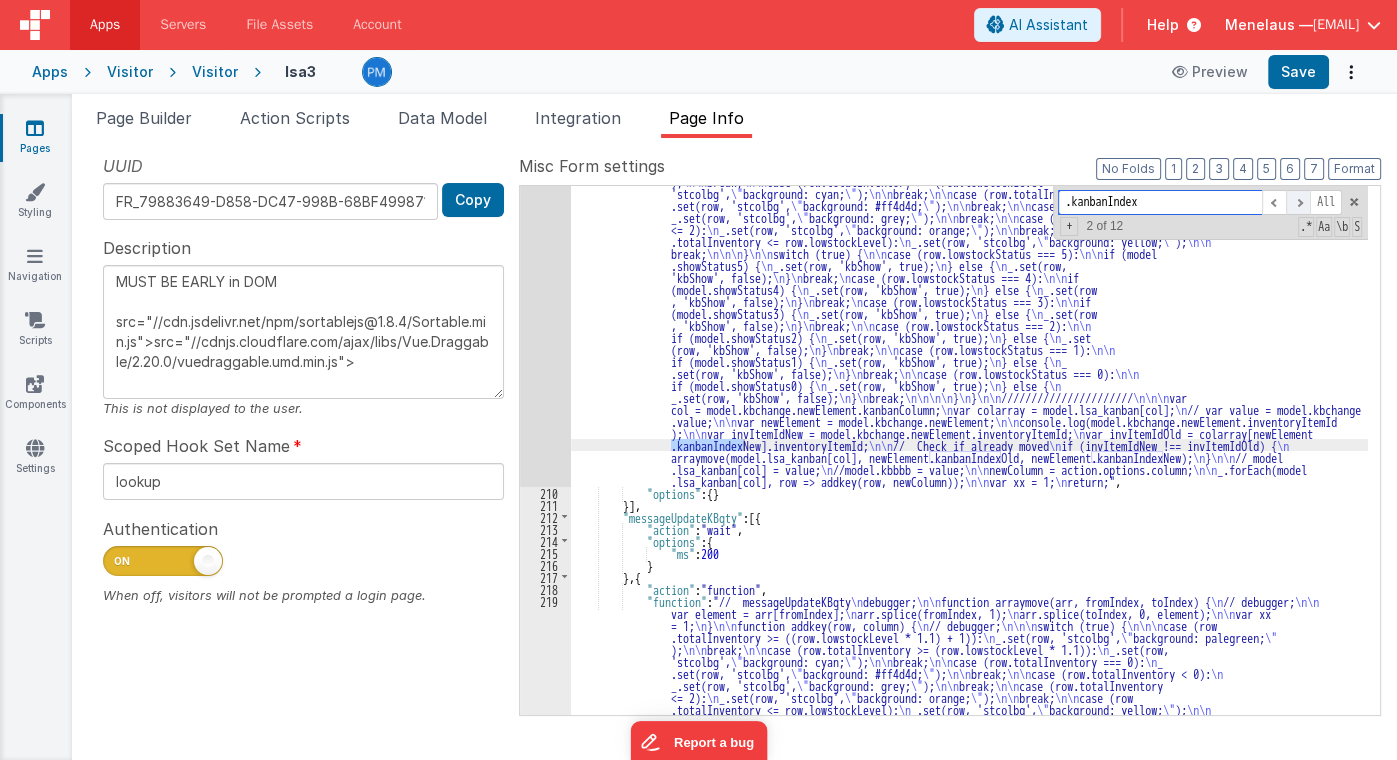 click at bounding box center [1298, 202] 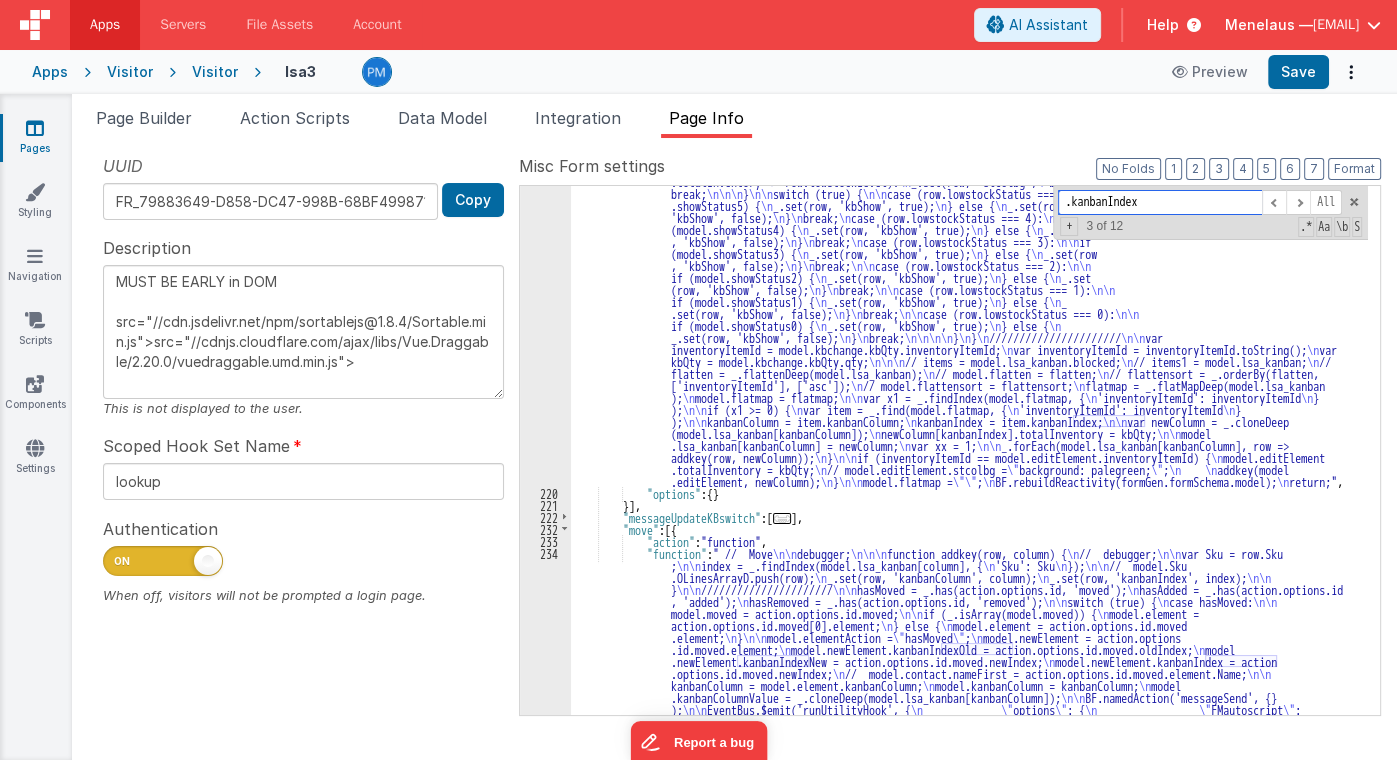 scroll, scrollTop: 2591, scrollLeft: 0, axis: vertical 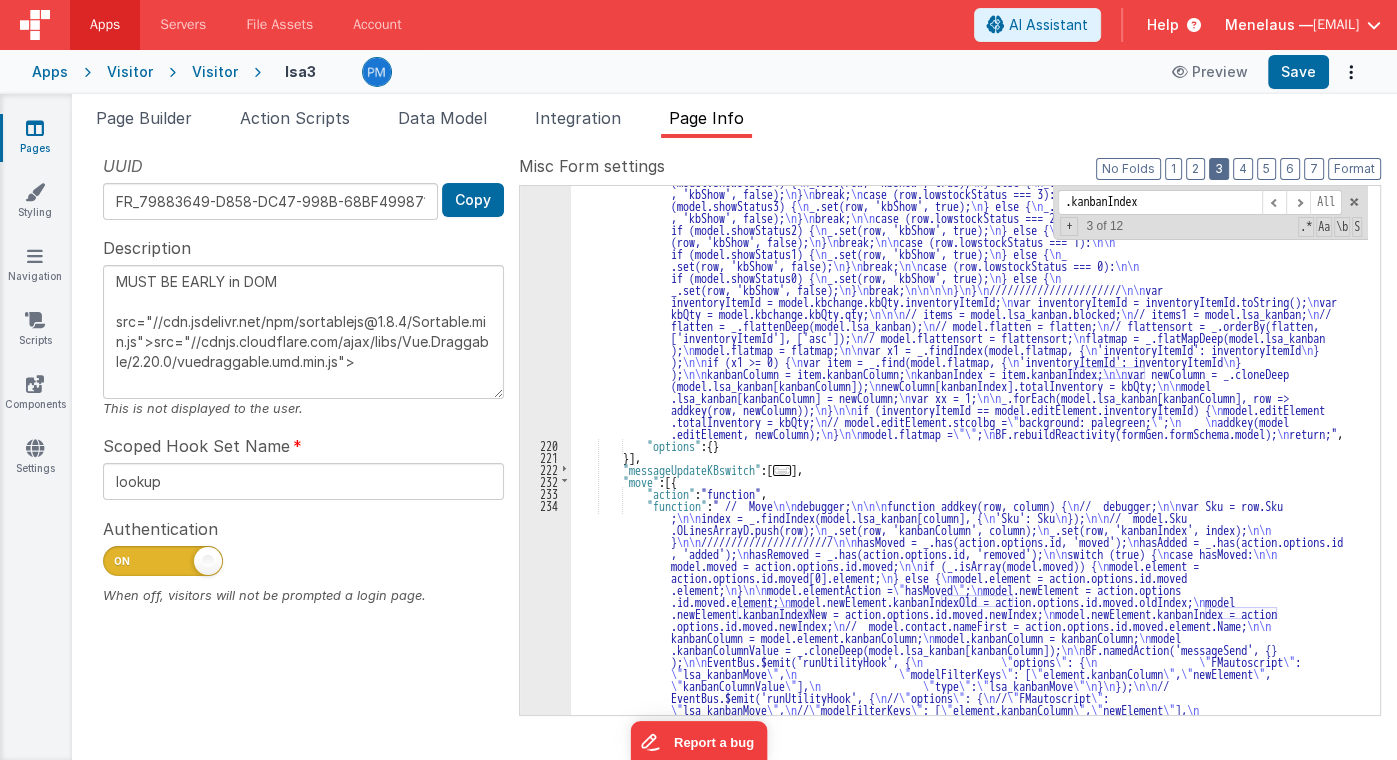 click on "3" at bounding box center [1219, 169] 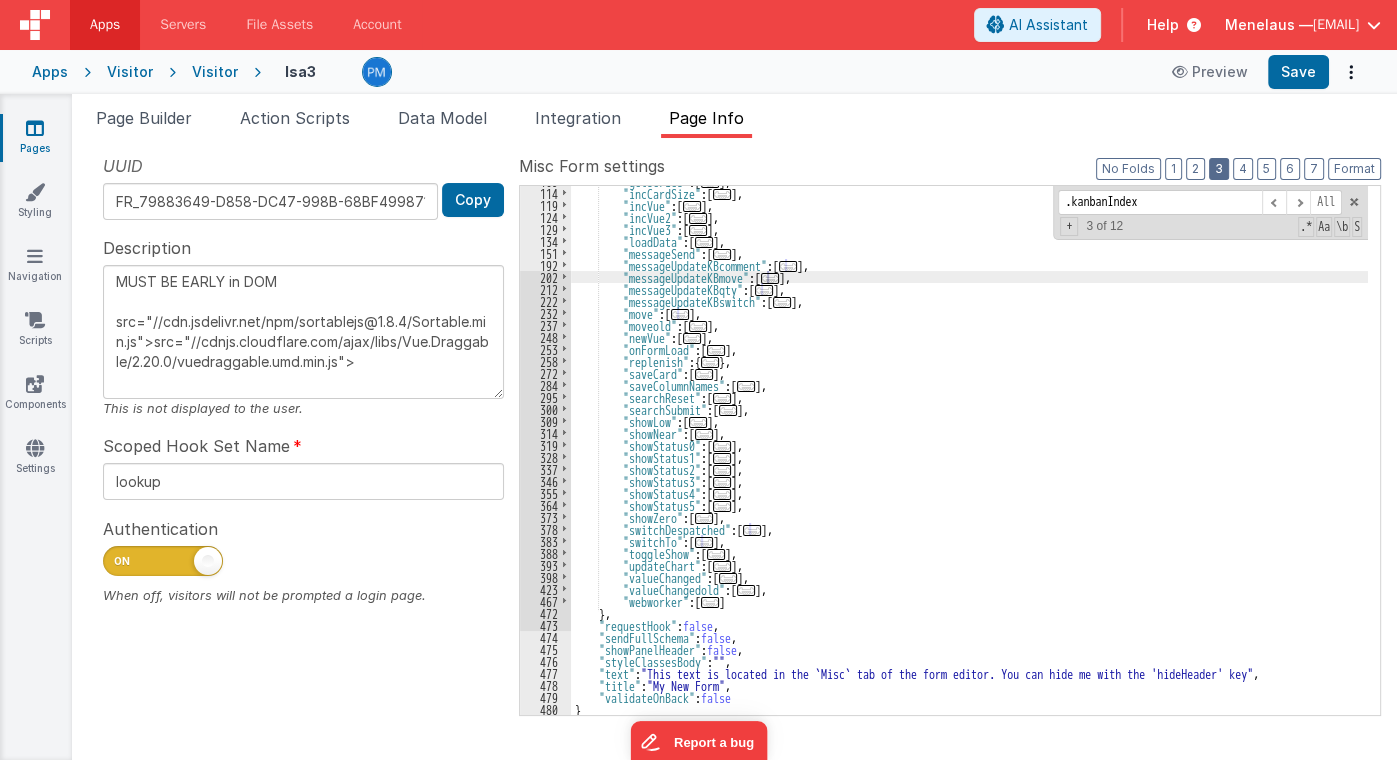 scroll, scrollTop: 143, scrollLeft: 0, axis: vertical 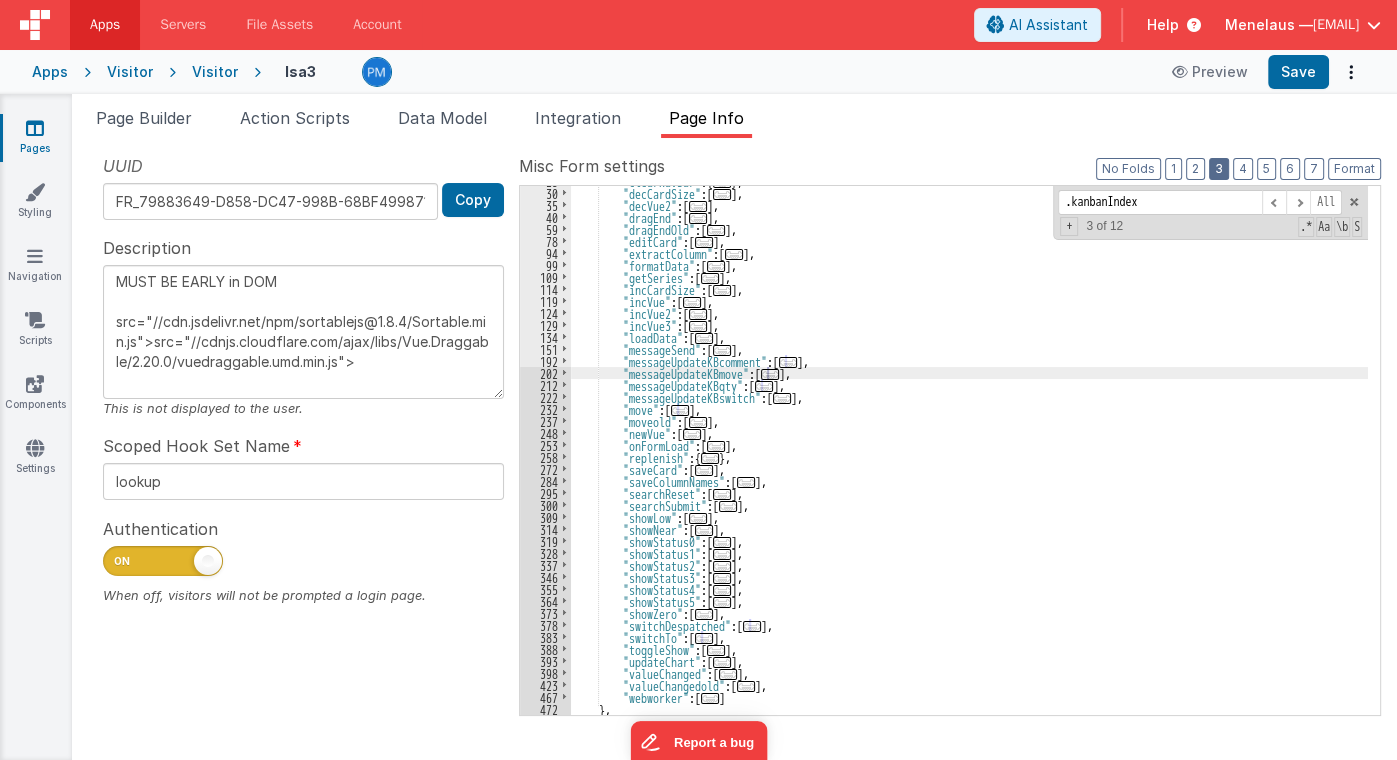 type 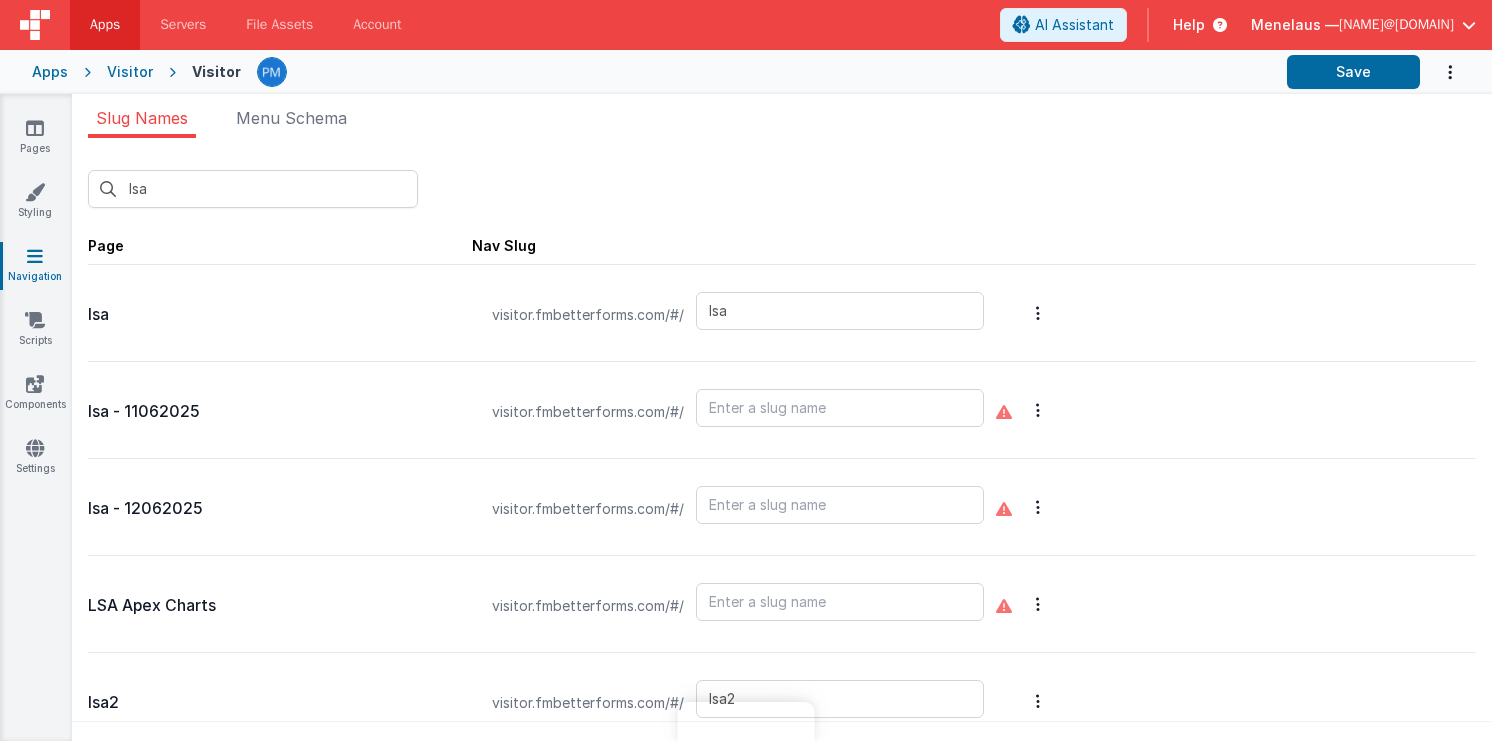 scroll, scrollTop: 0, scrollLeft: 0, axis: both 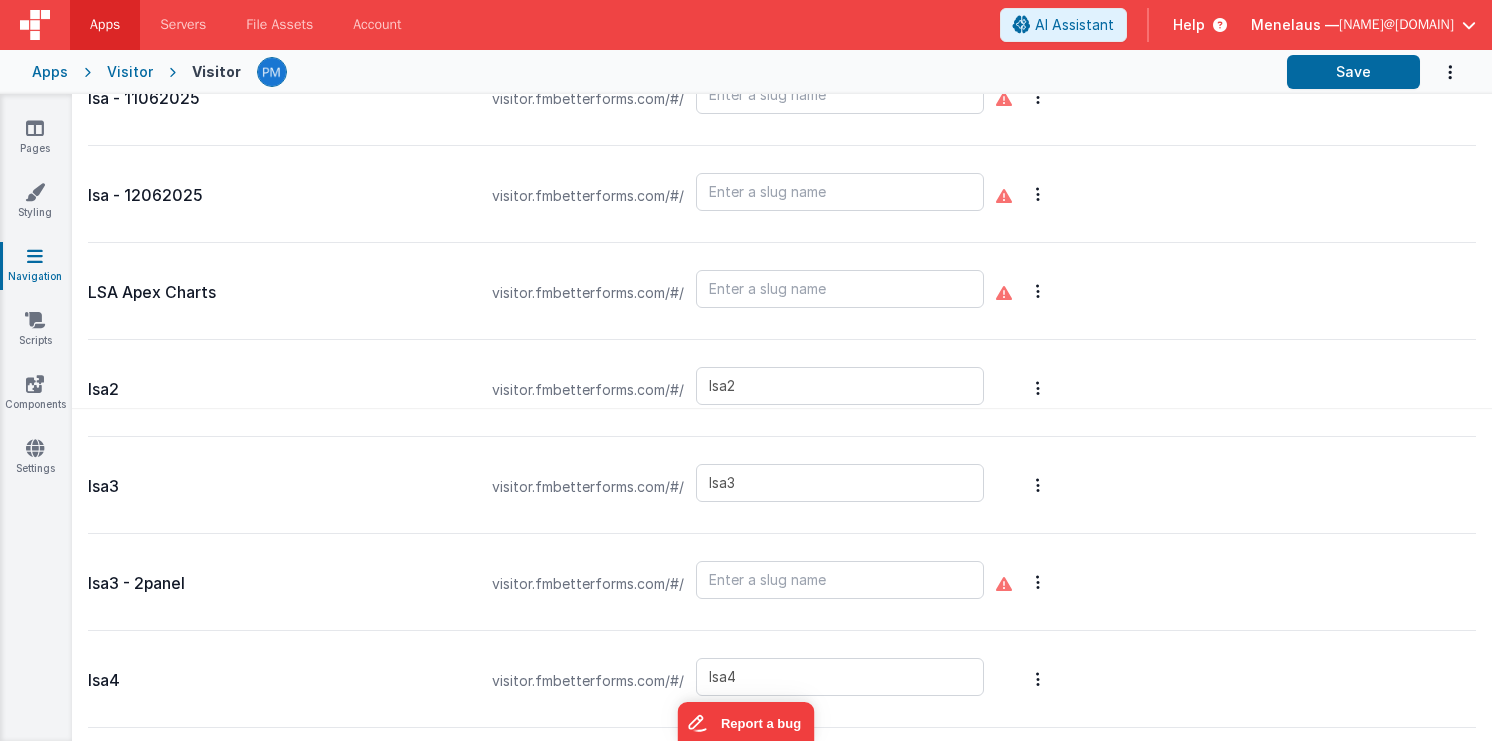click on "lsa3 - 2panel
visitor.fmbetterforms.com/#/" at bounding box center (782, 582) 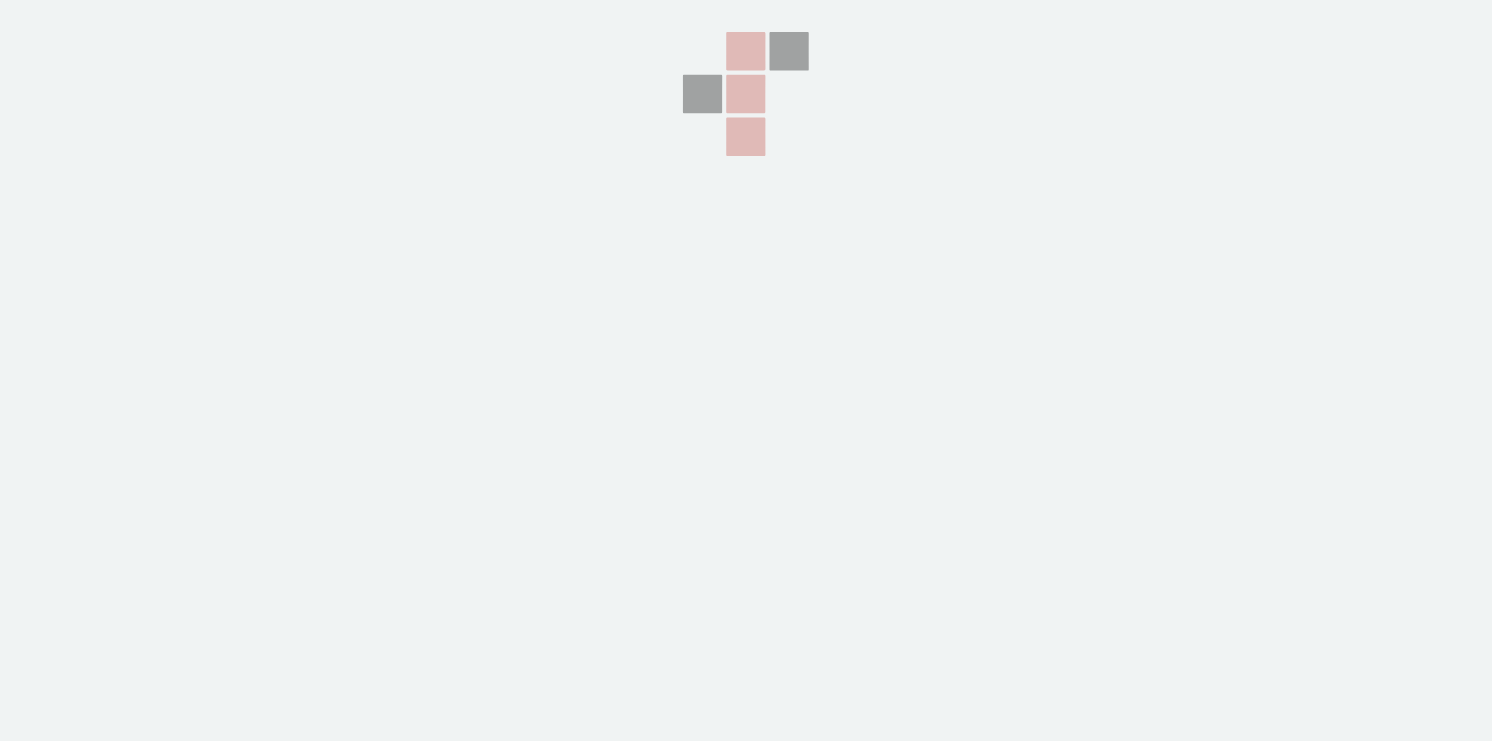 scroll, scrollTop: 0, scrollLeft: 0, axis: both 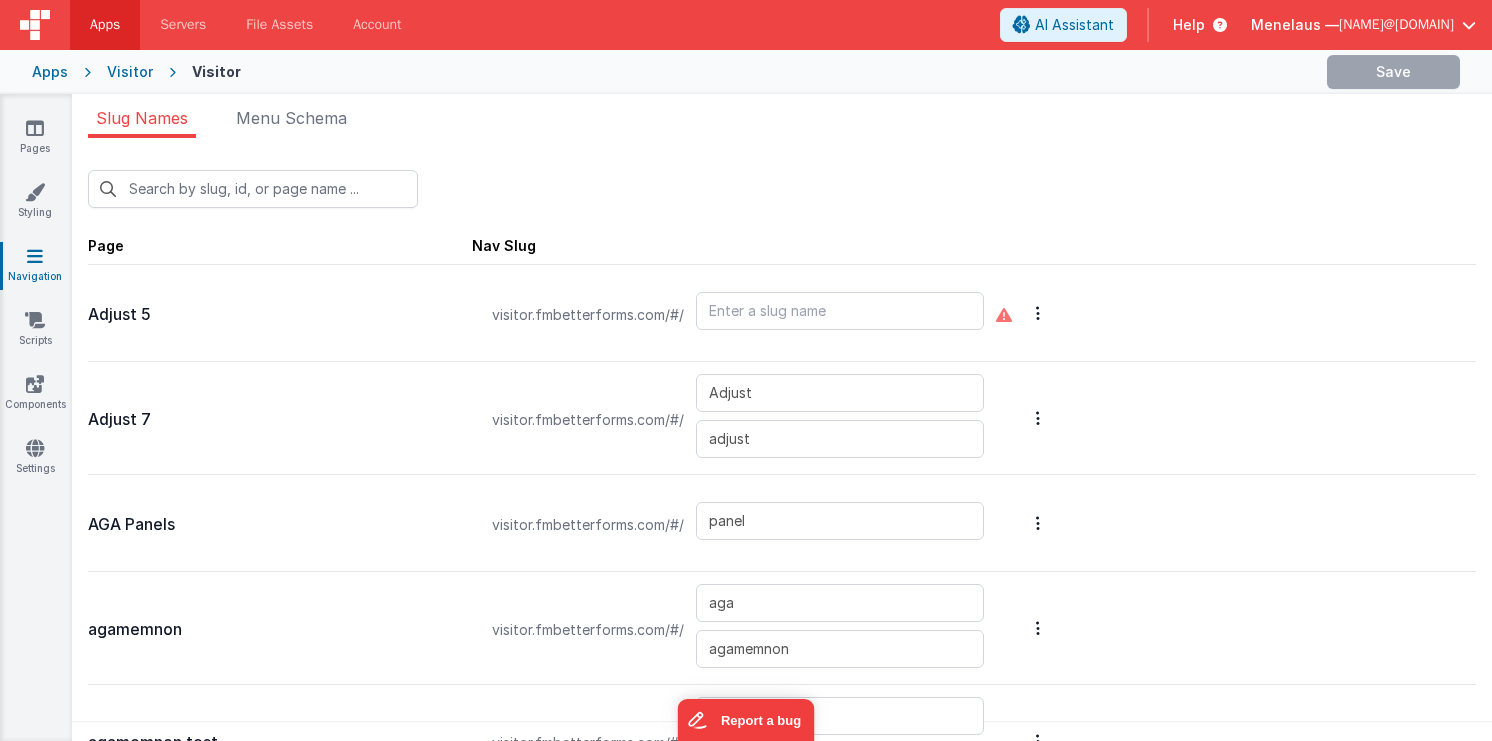 type 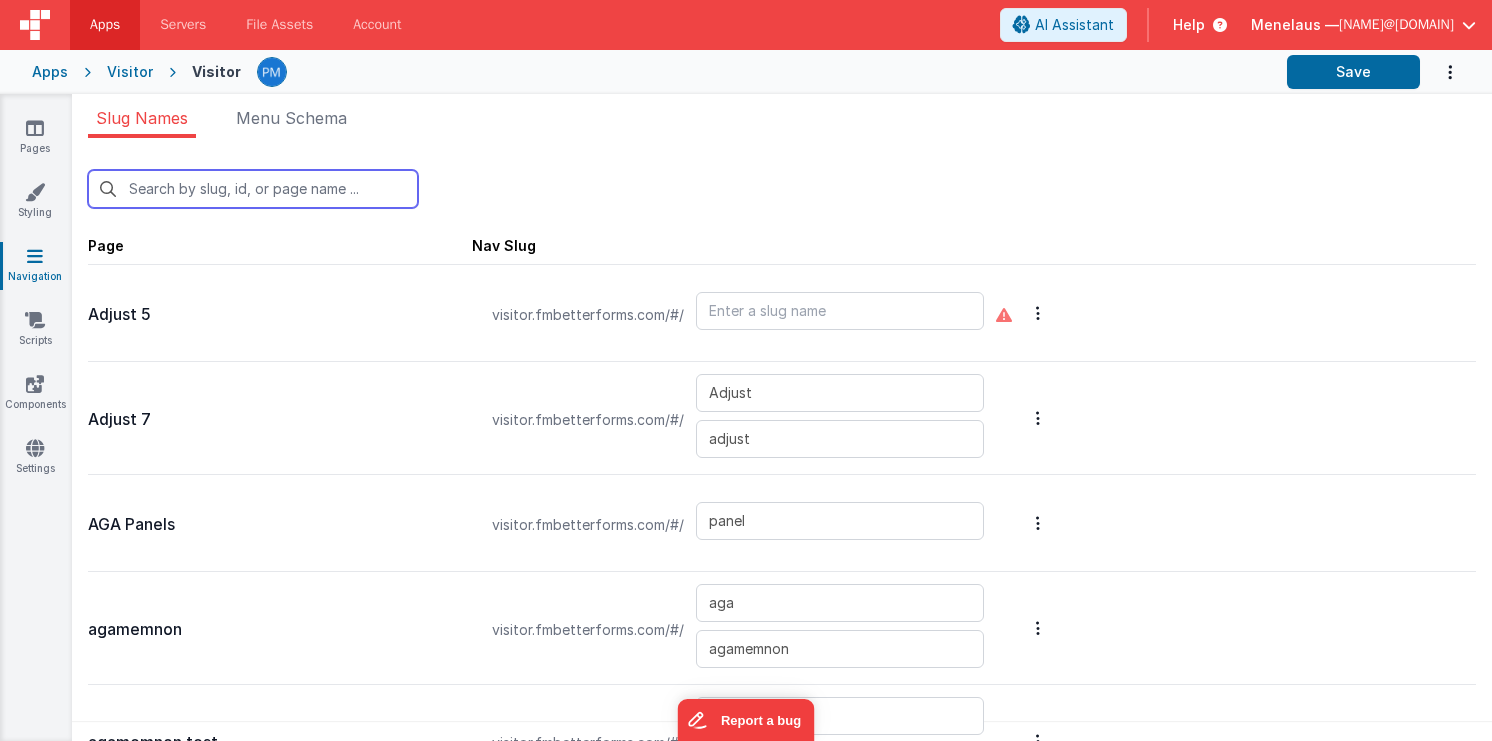 click at bounding box center [253, 189] 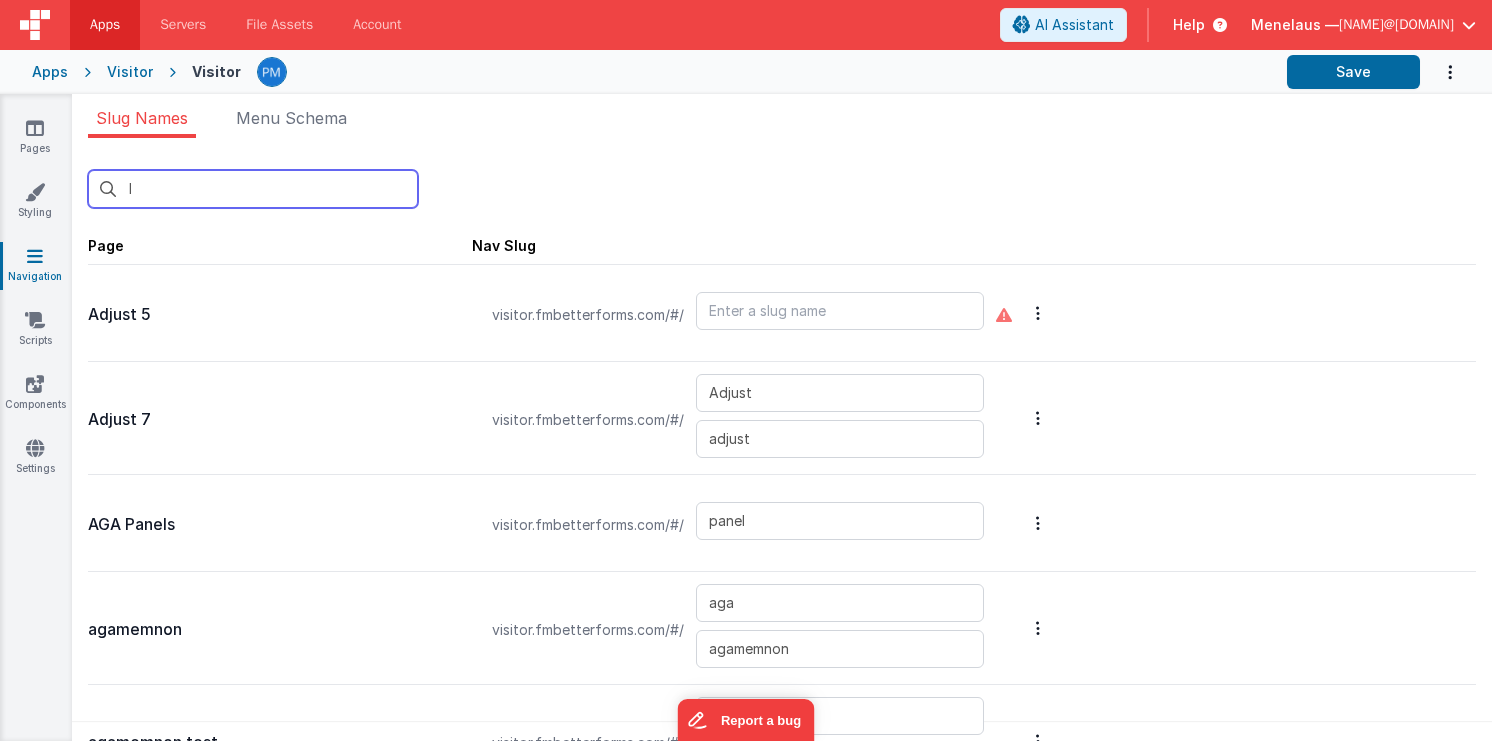 type on "panel" 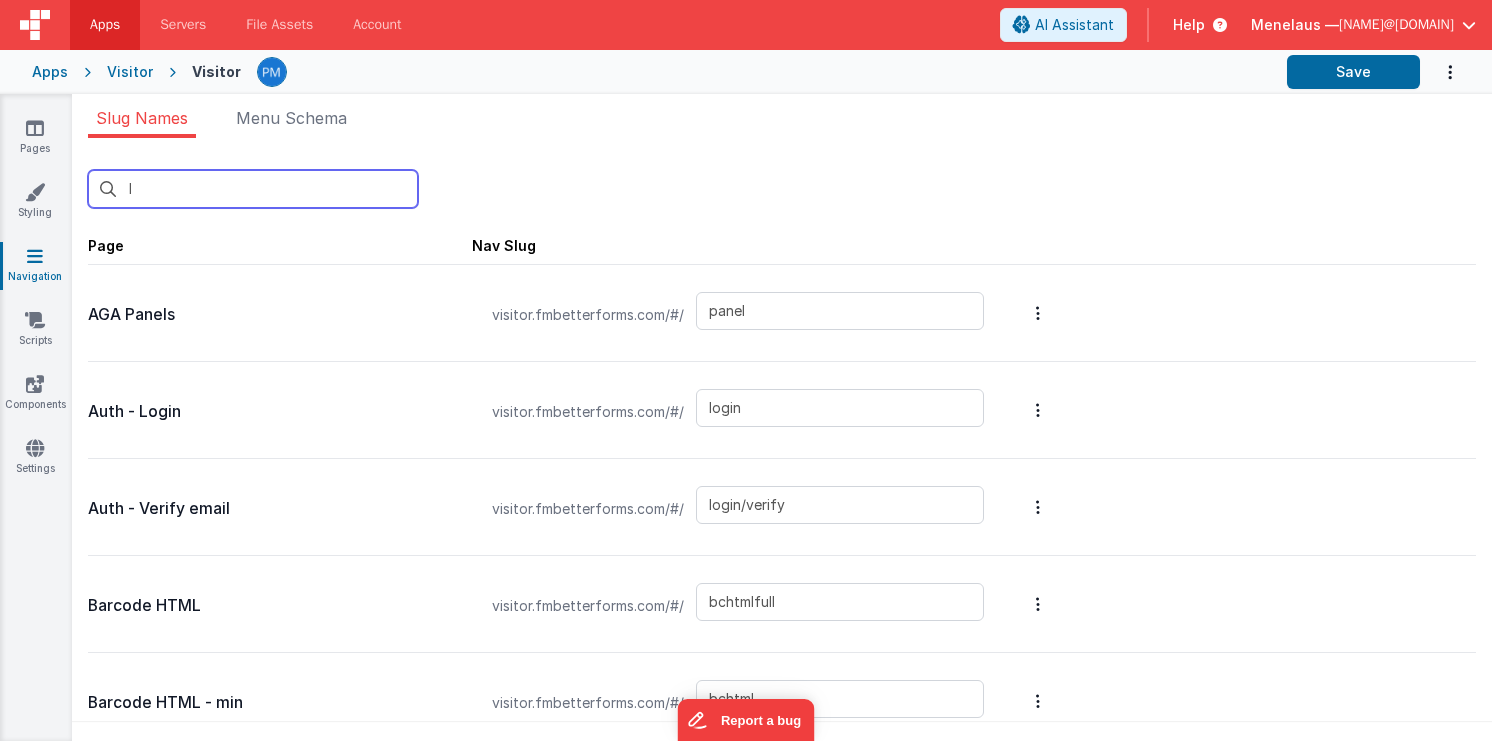 type on "ls" 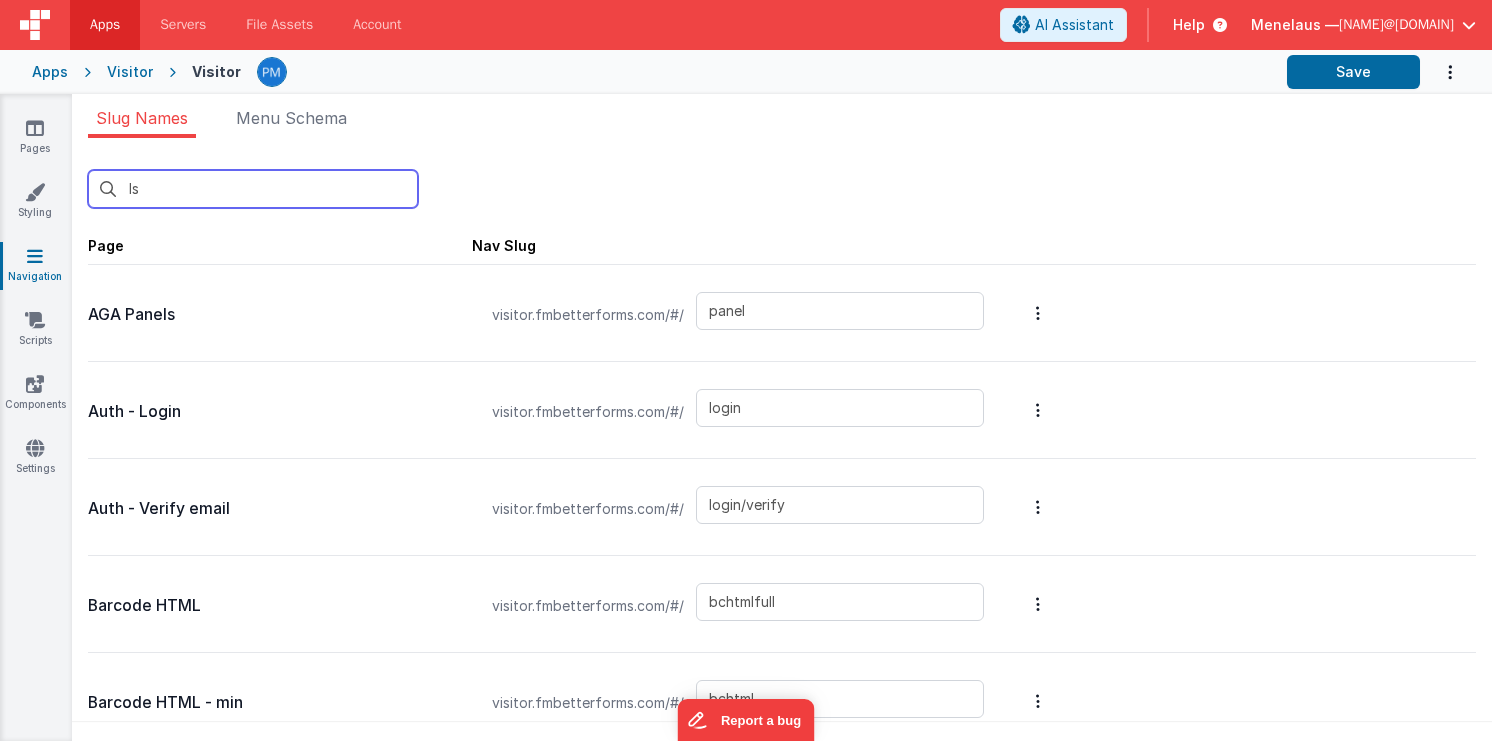 type 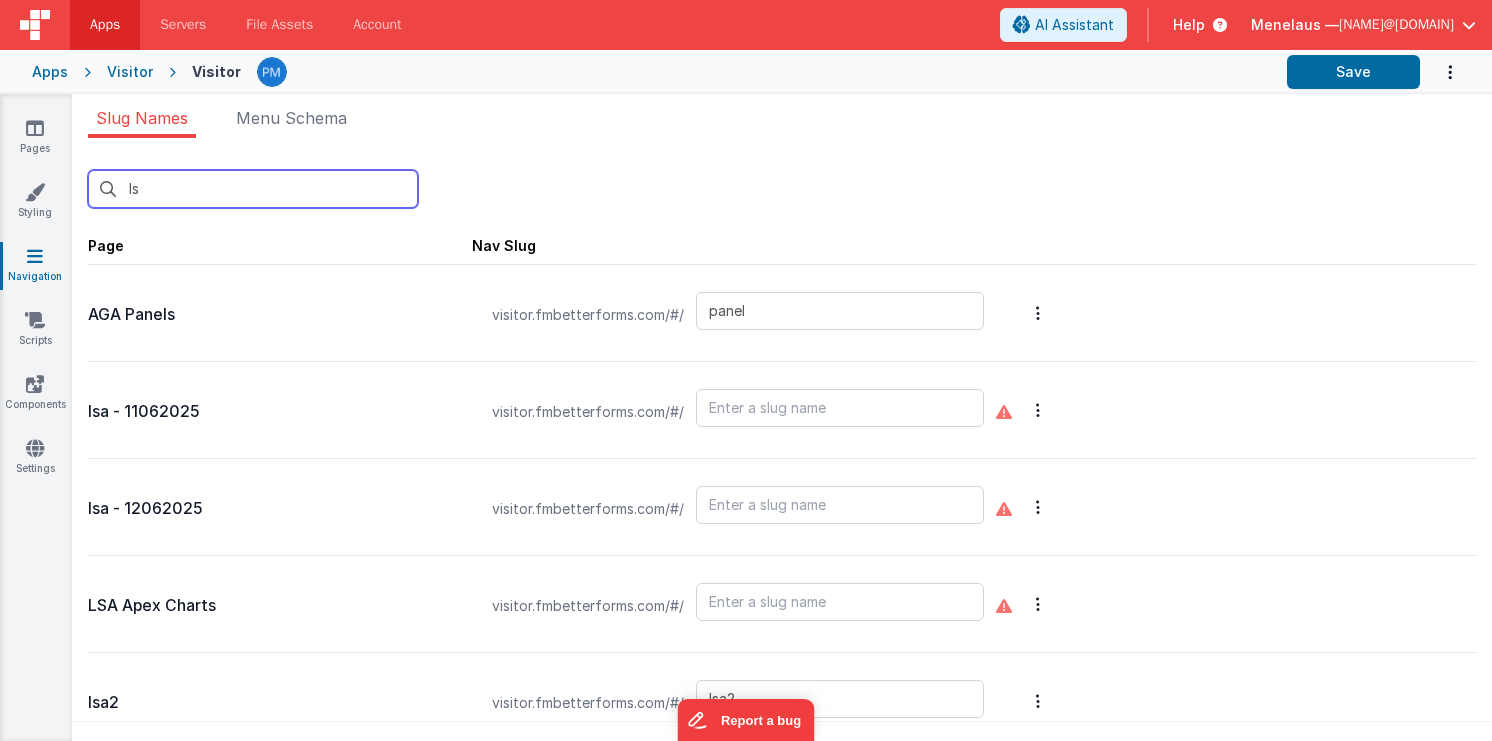 type on "lsa" 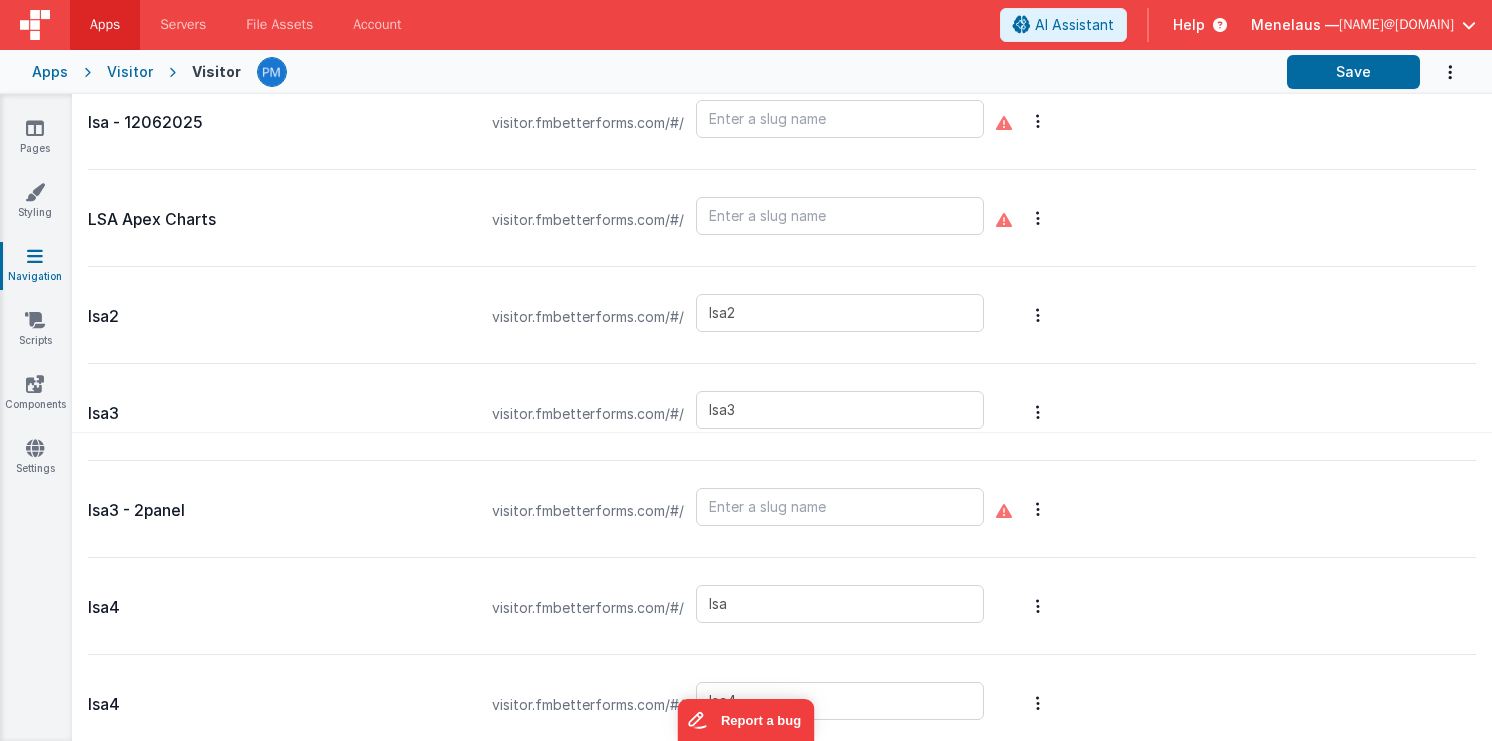 scroll, scrollTop: 313, scrollLeft: 0, axis: vertical 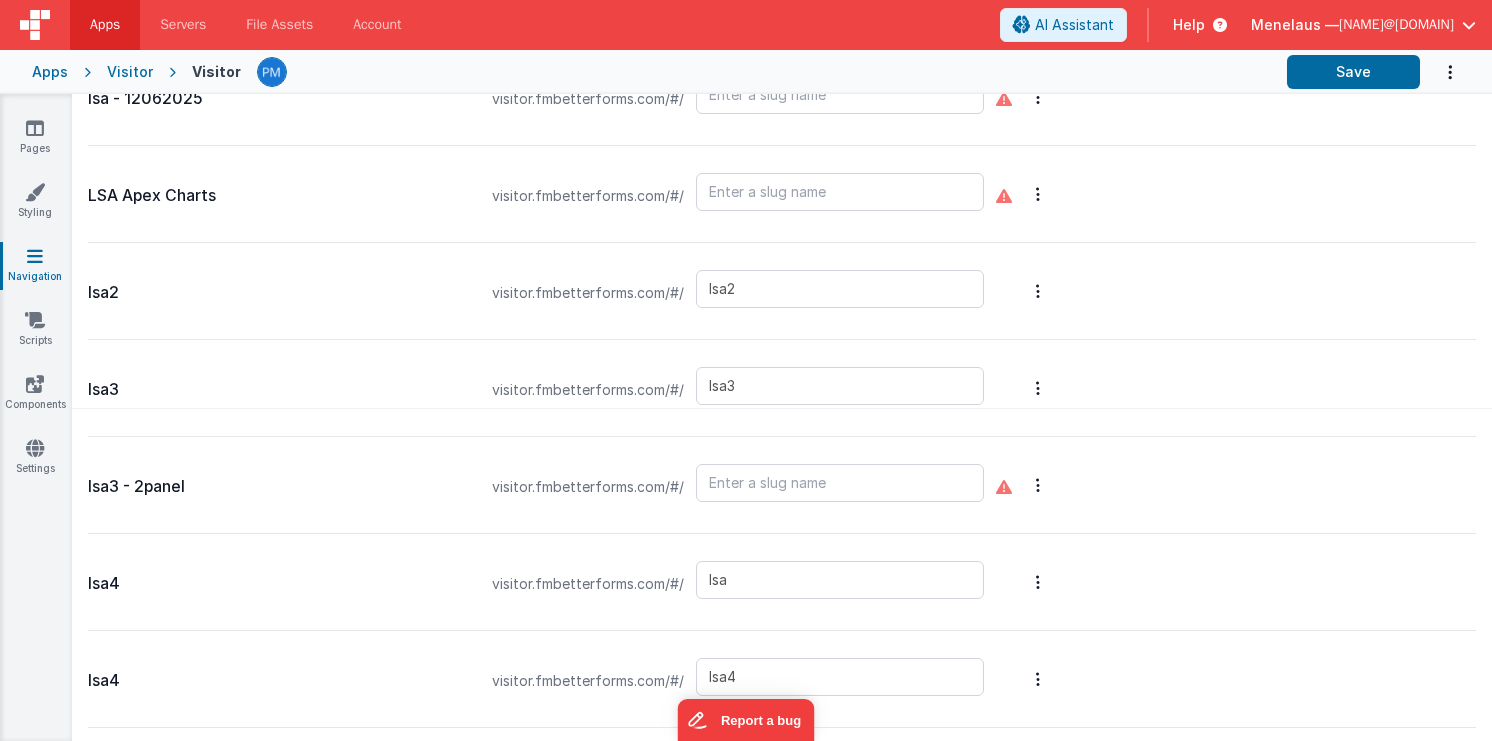 type on "lsa" 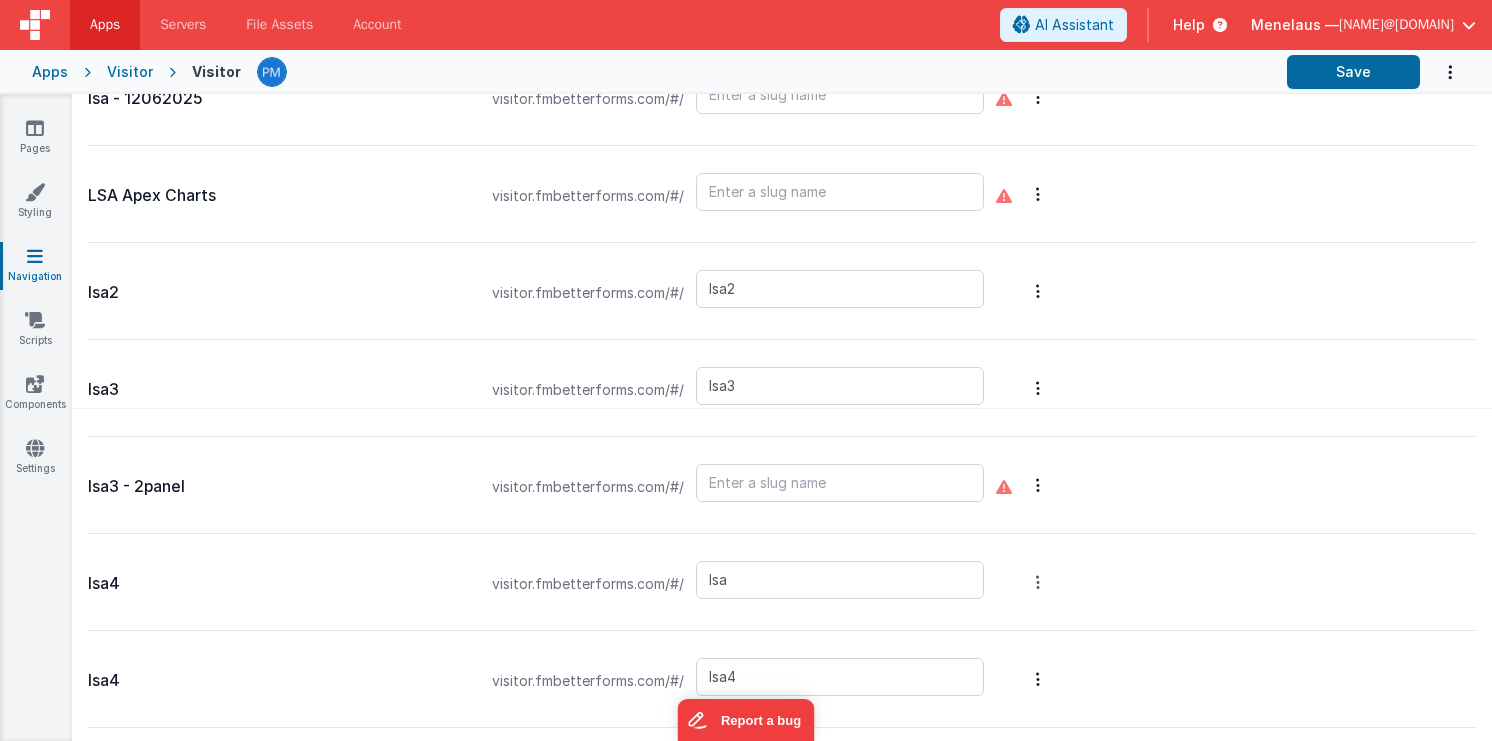 click at bounding box center (1038, 0) 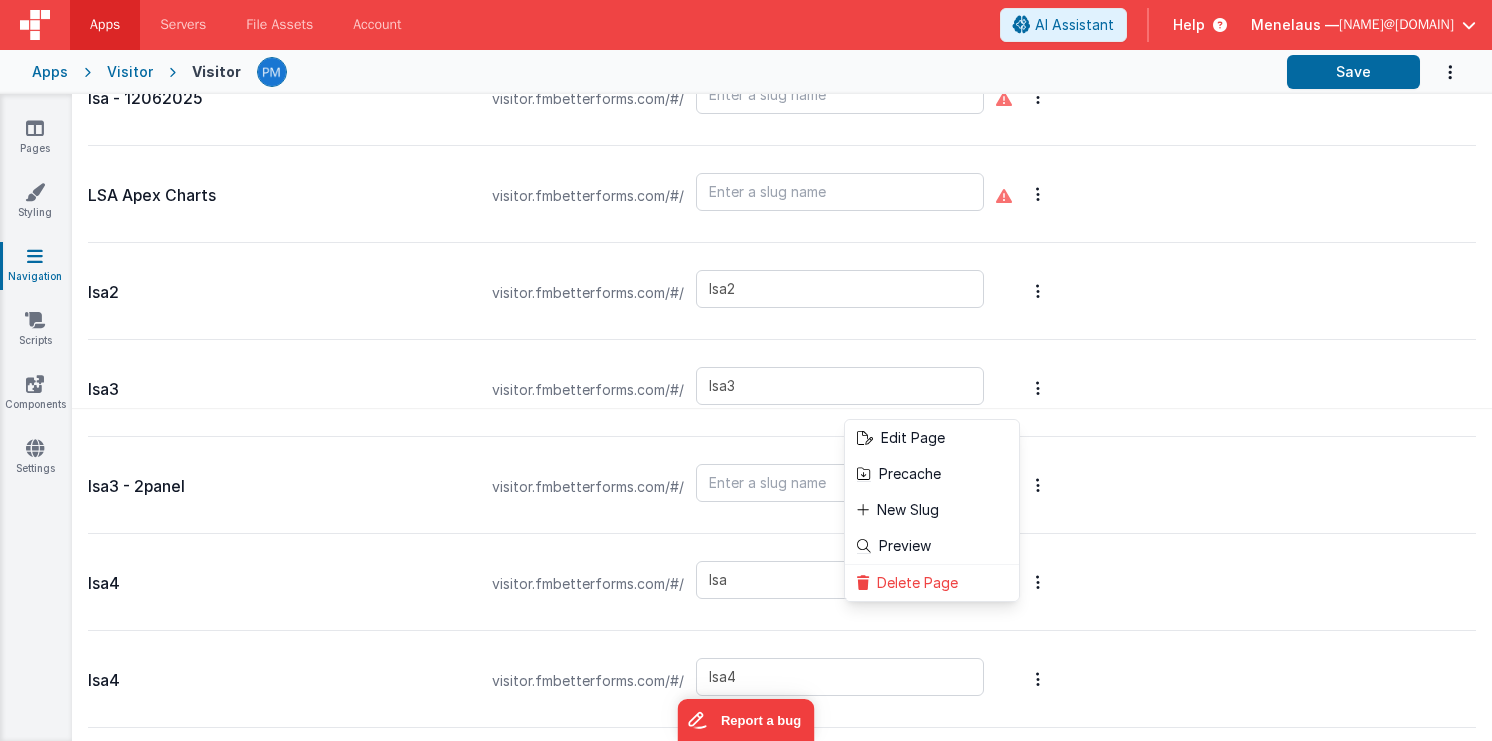 click at bounding box center [746, 370] 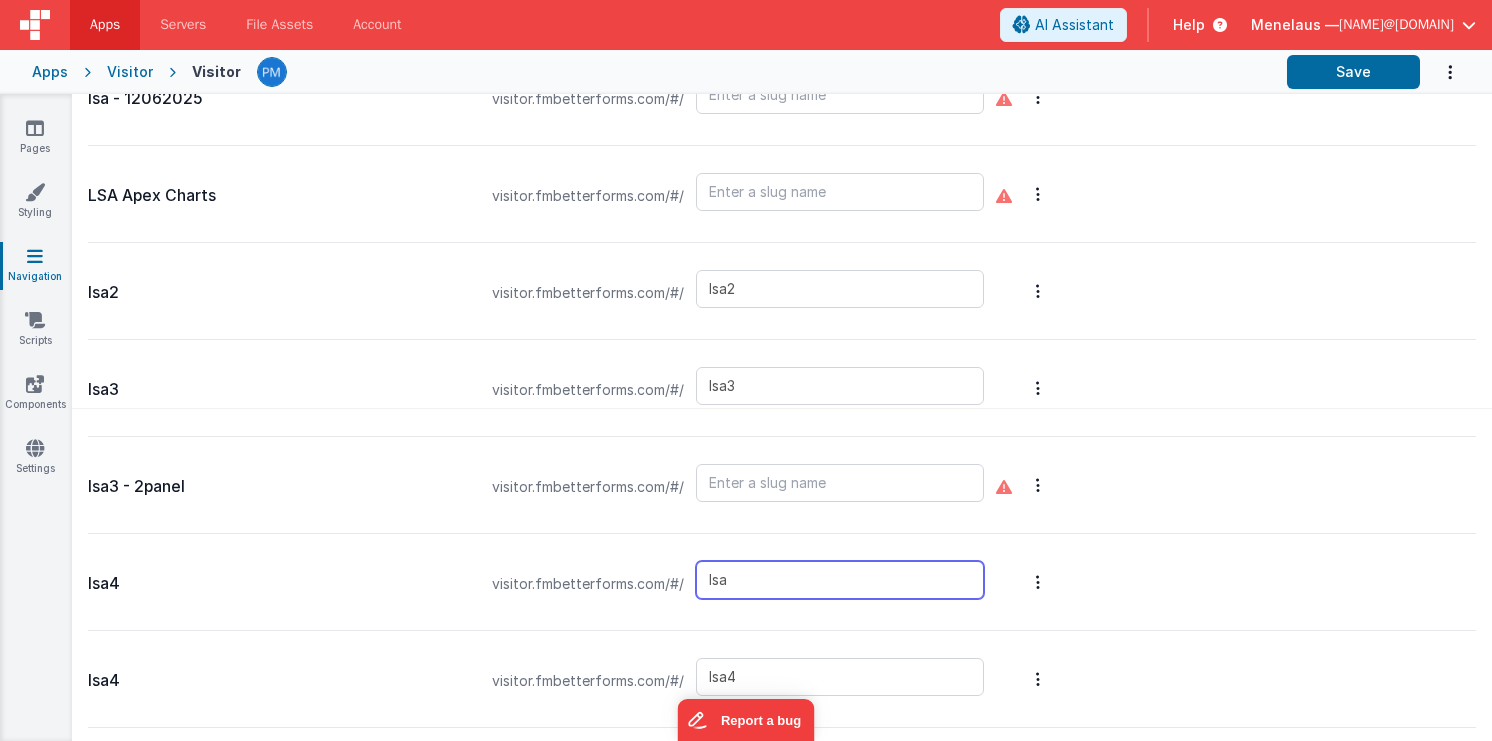 click on "lsa" at bounding box center (840, 580) 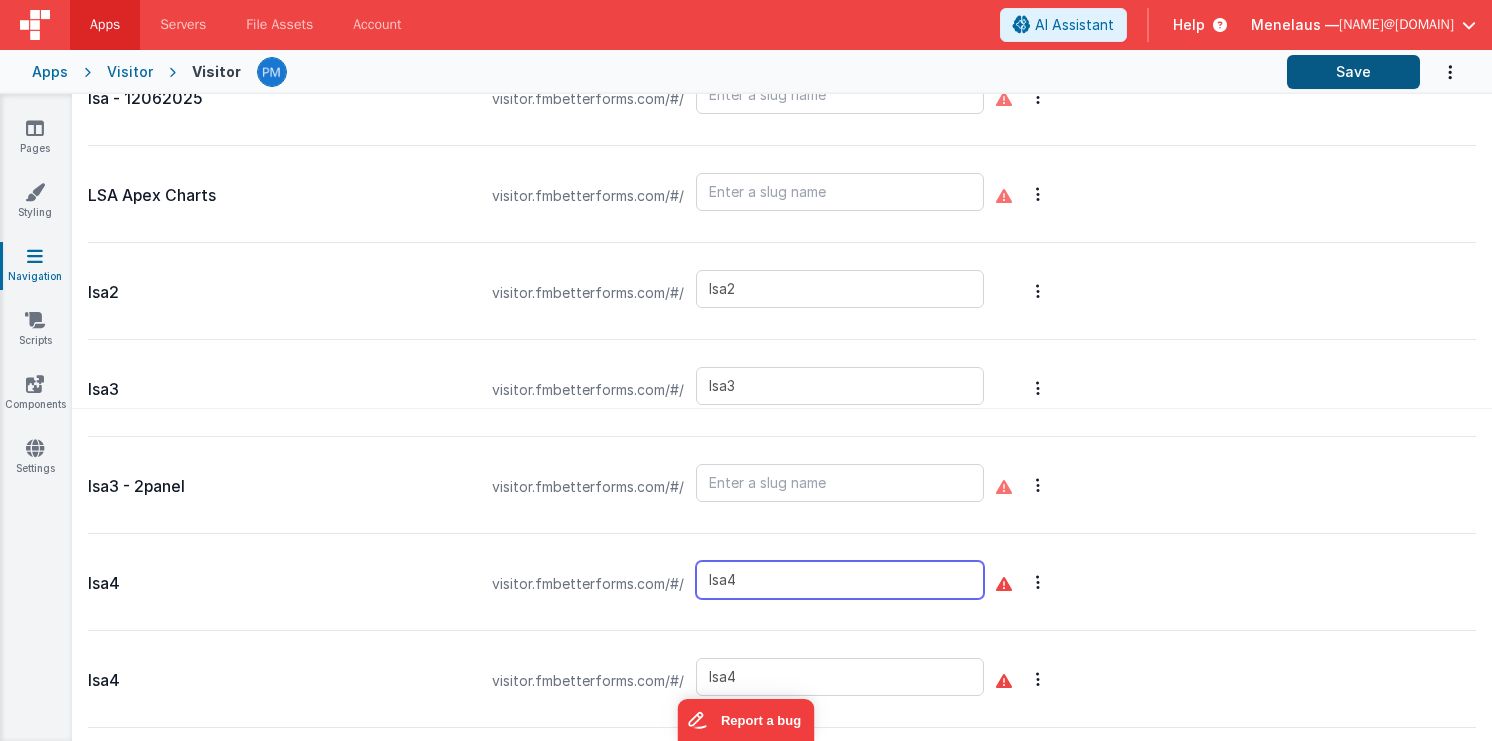 type on "lsa4" 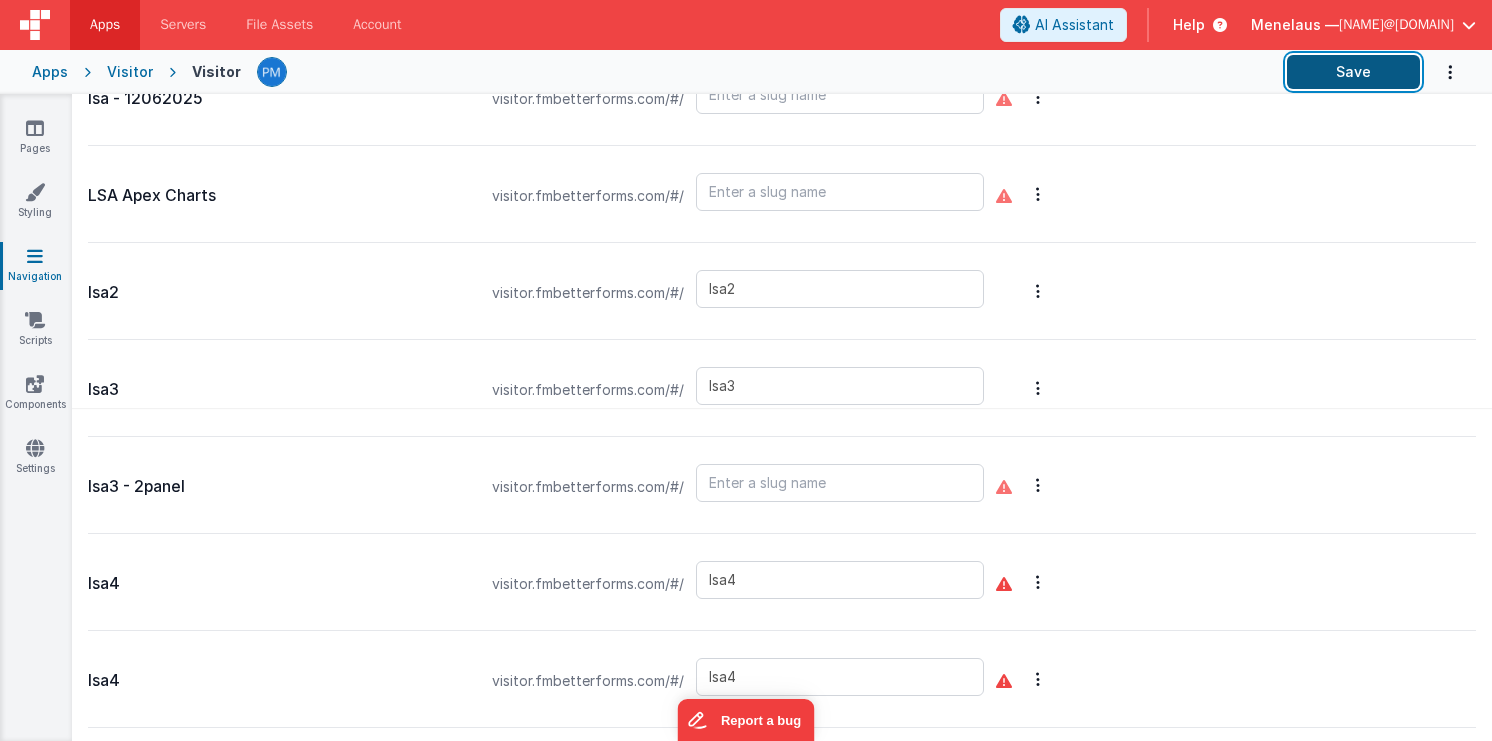 click on "Save" at bounding box center [1353, 72] 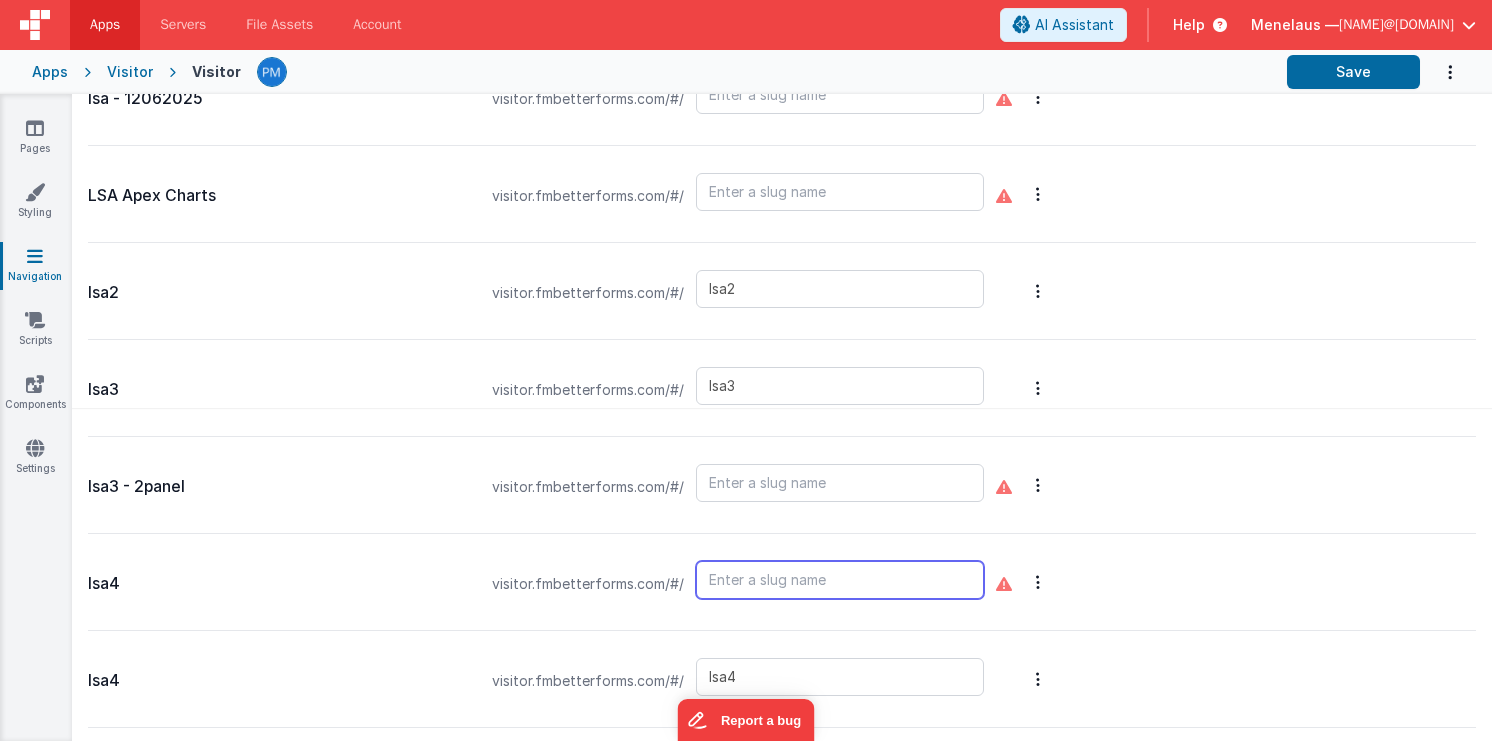 click at bounding box center [840, 580] 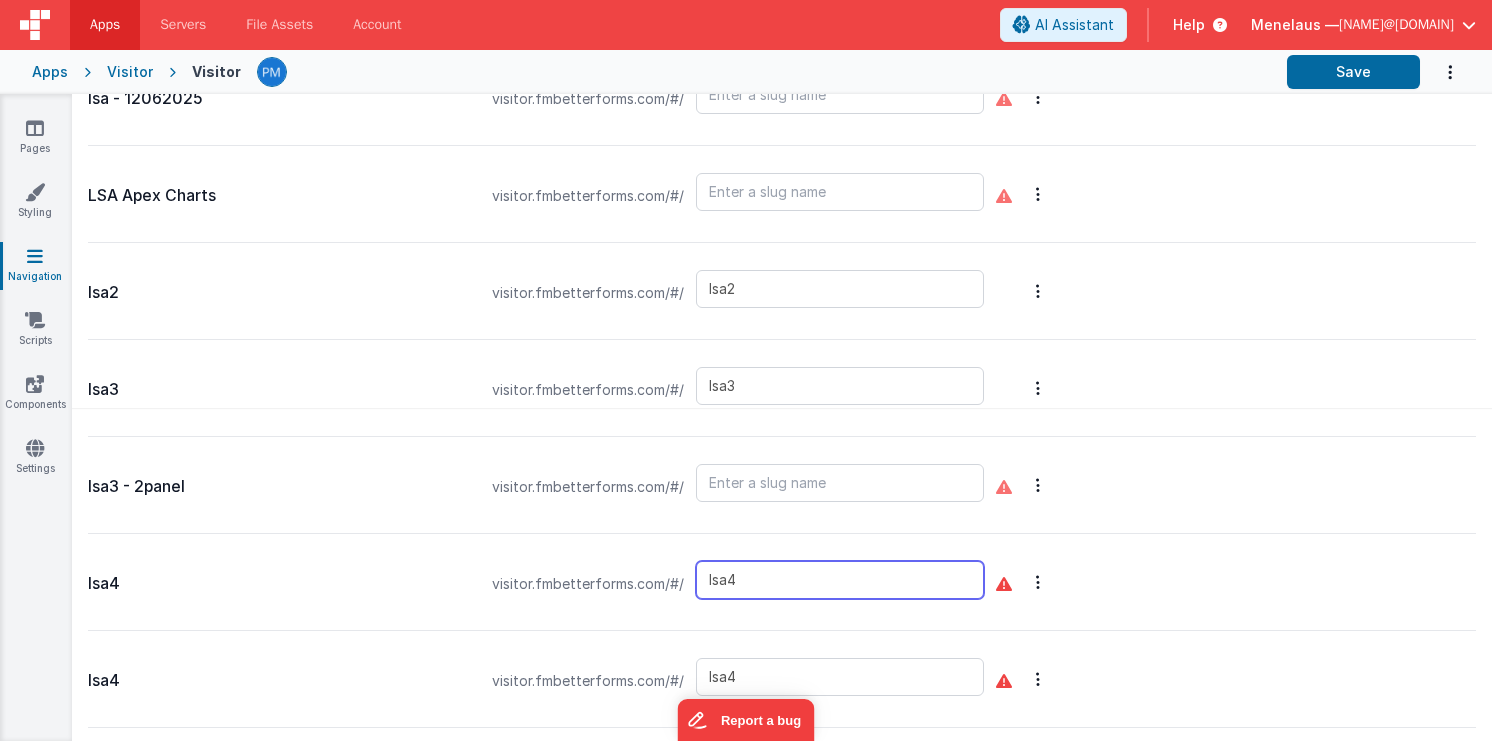 click on "lsa4" at bounding box center (840, 580) 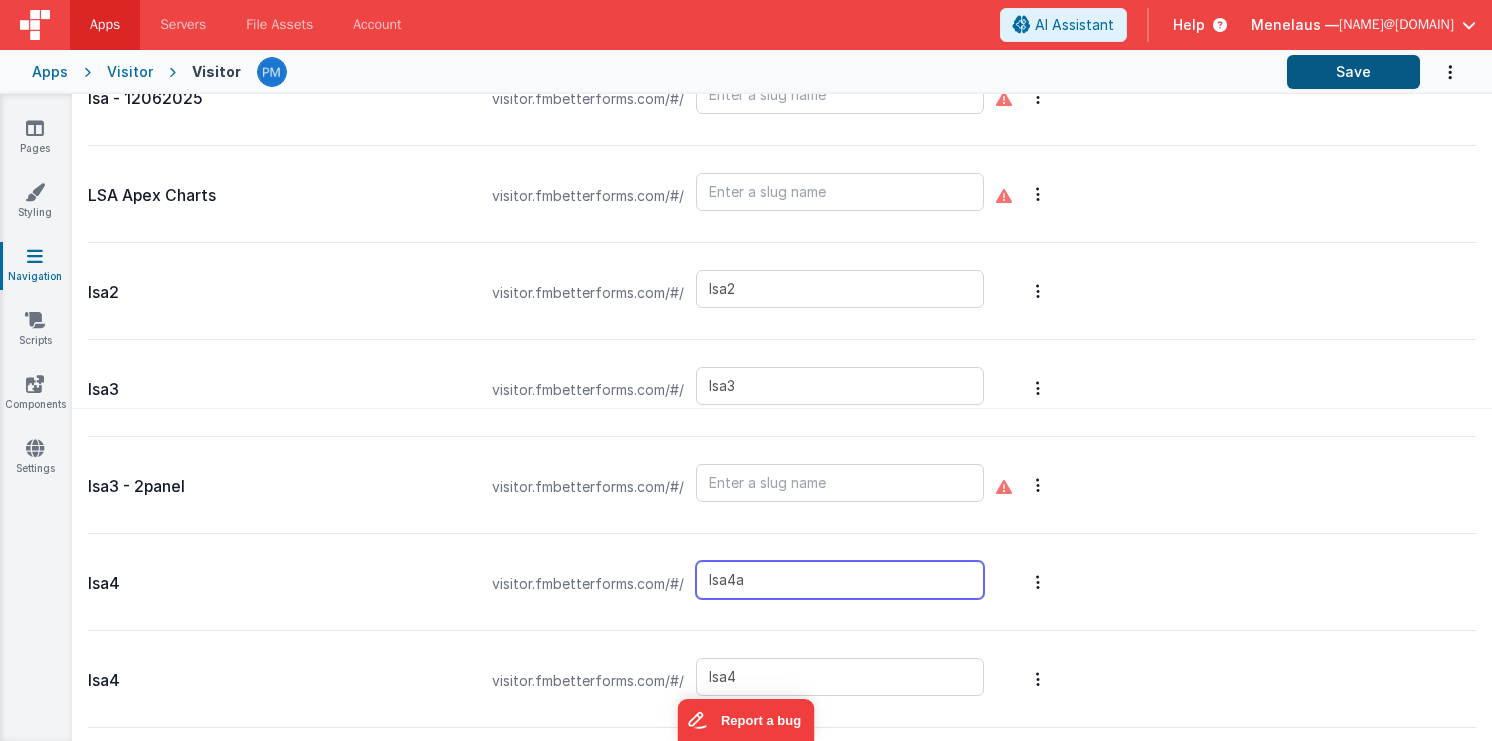 type on "lsa4a" 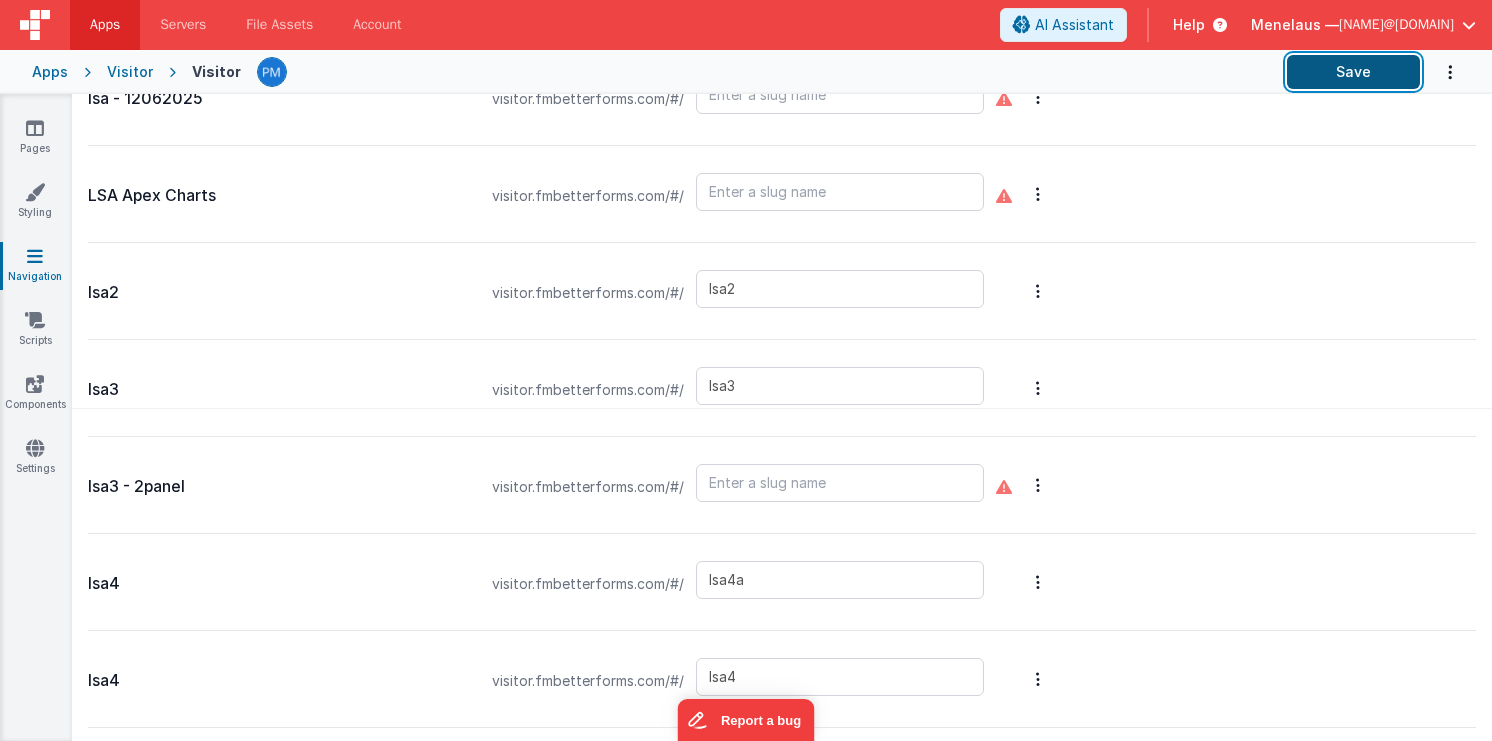 click on "Save" at bounding box center [1353, 72] 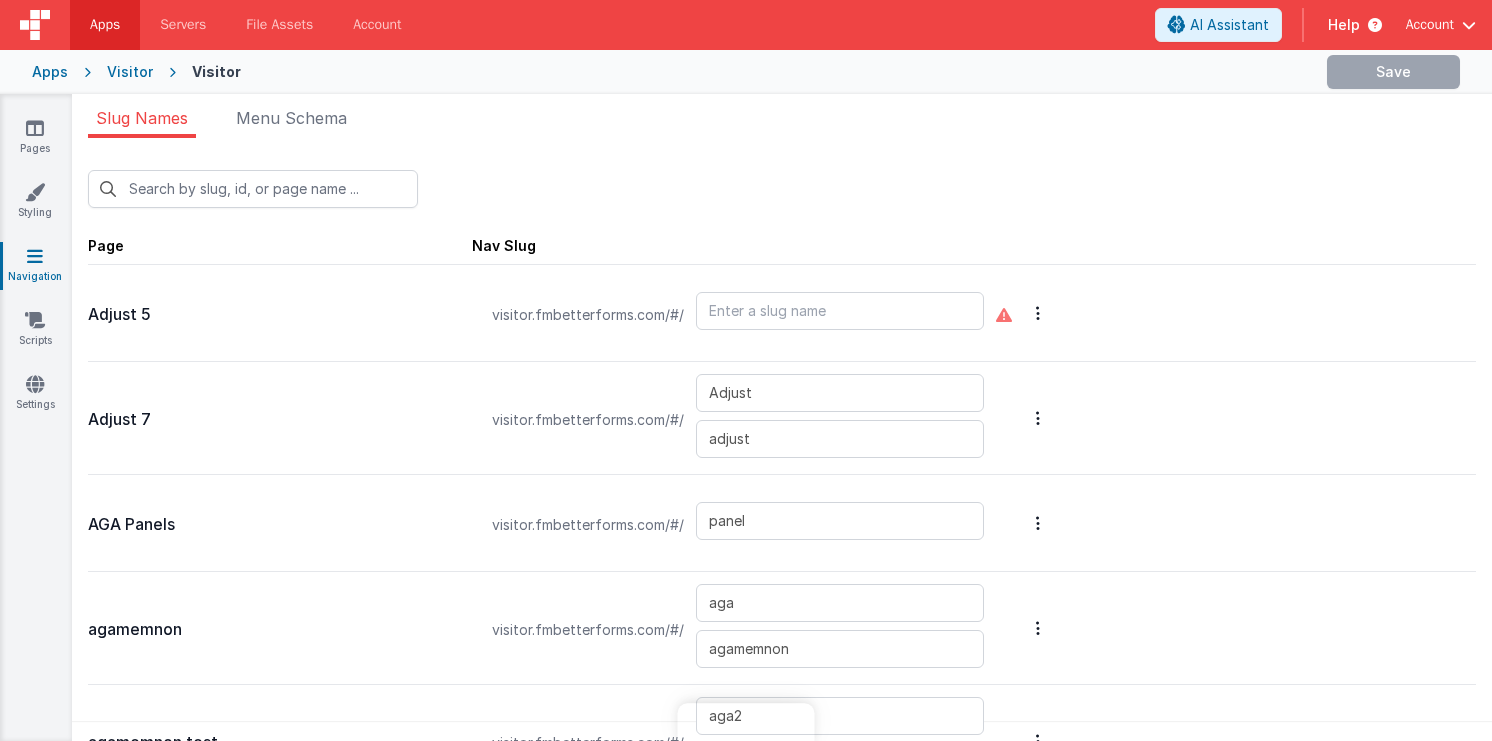 scroll, scrollTop: 0, scrollLeft: 0, axis: both 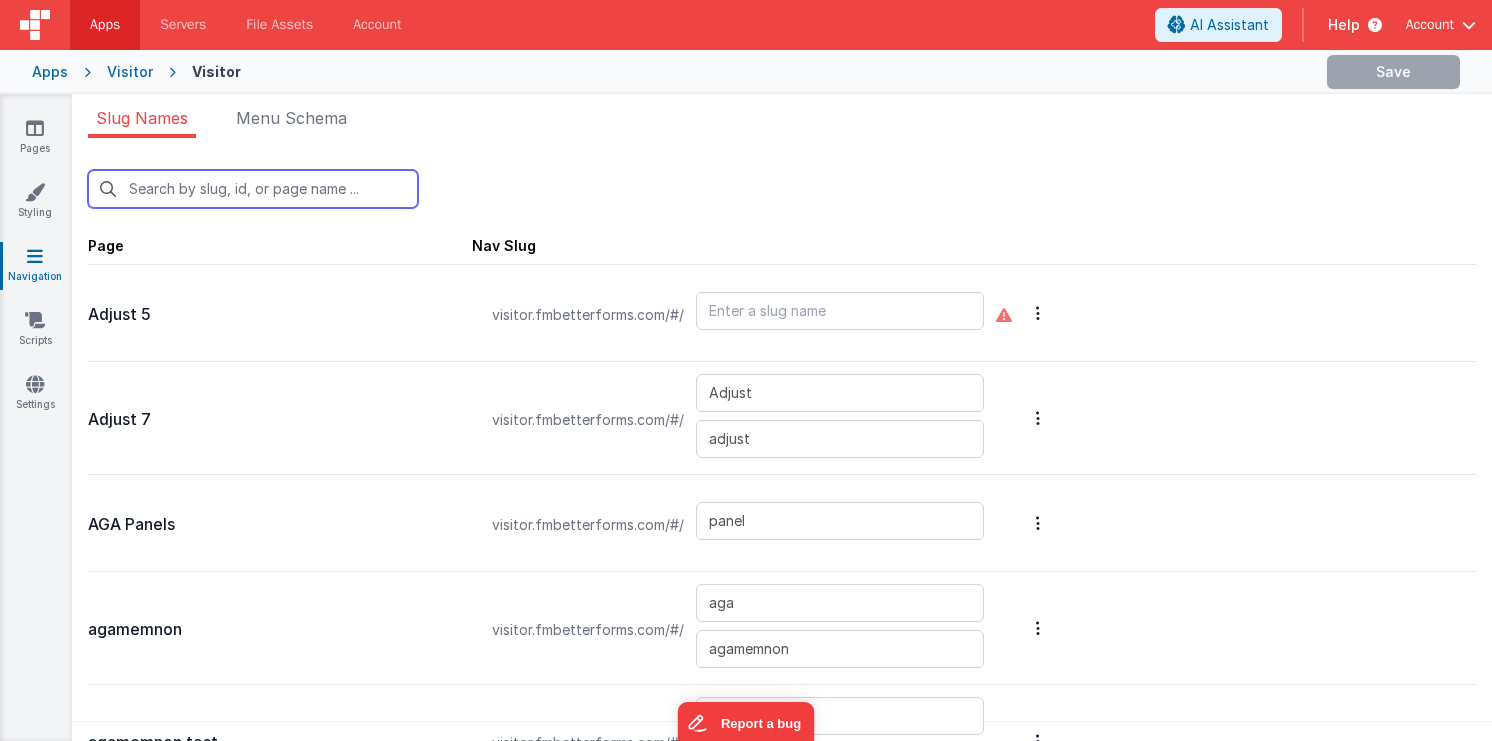 click at bounding box center (253, 189) 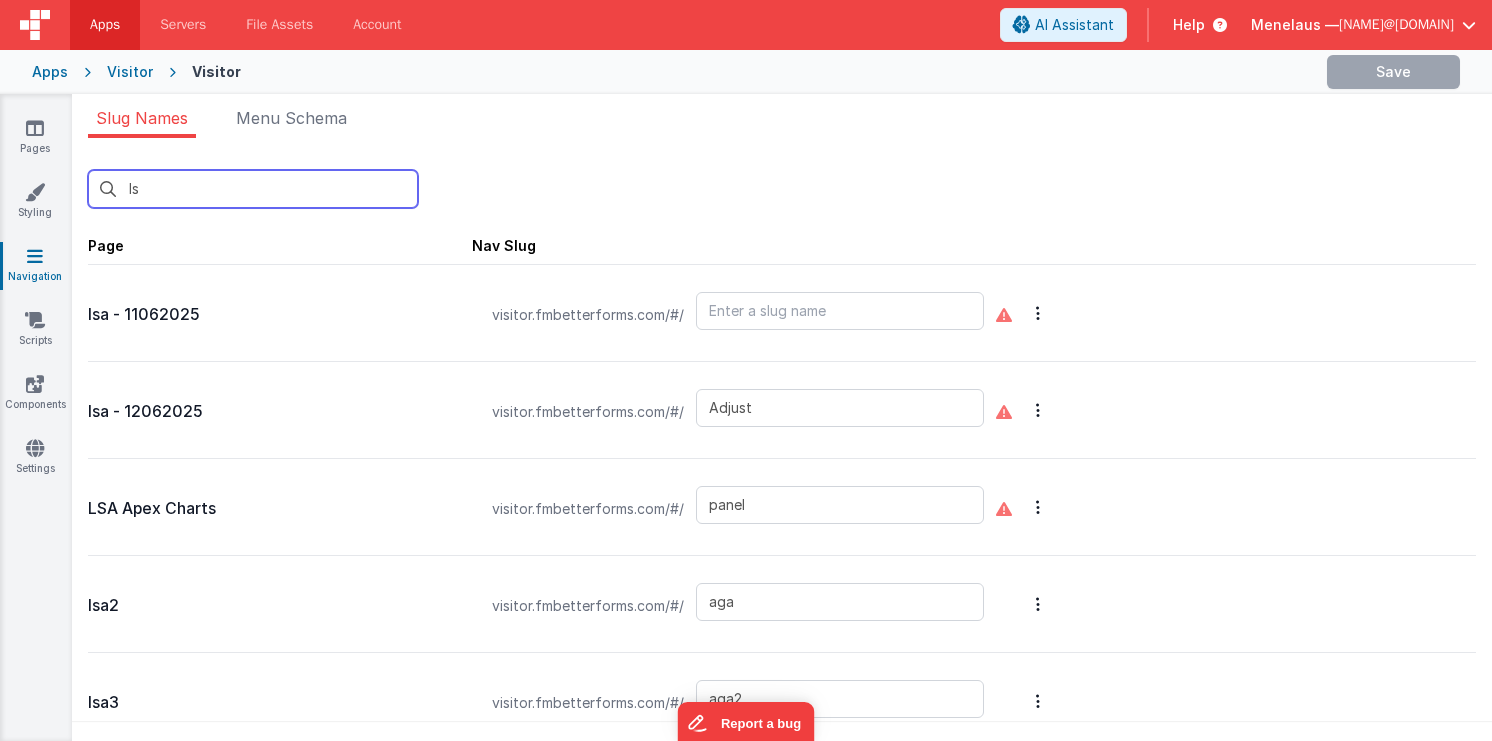 type on "lsa" 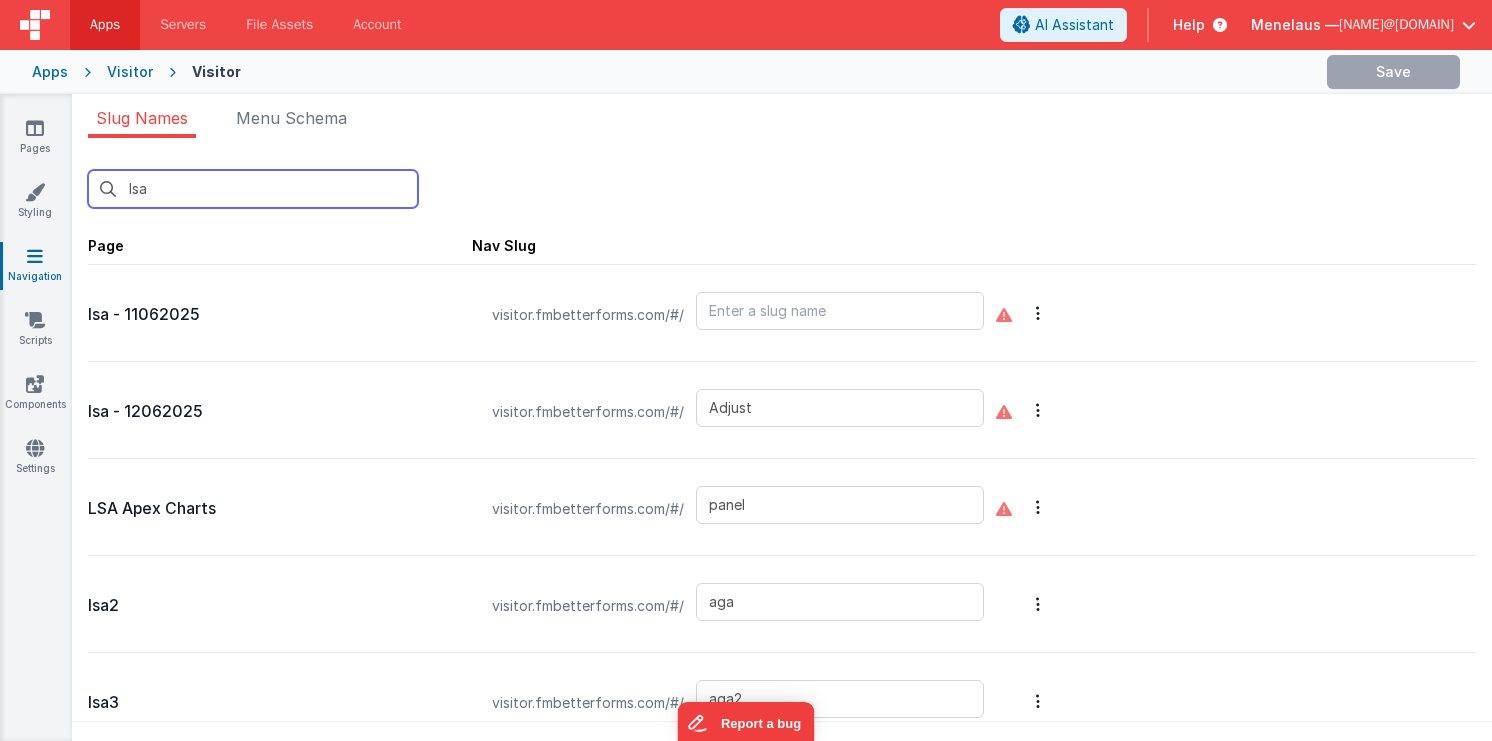 type 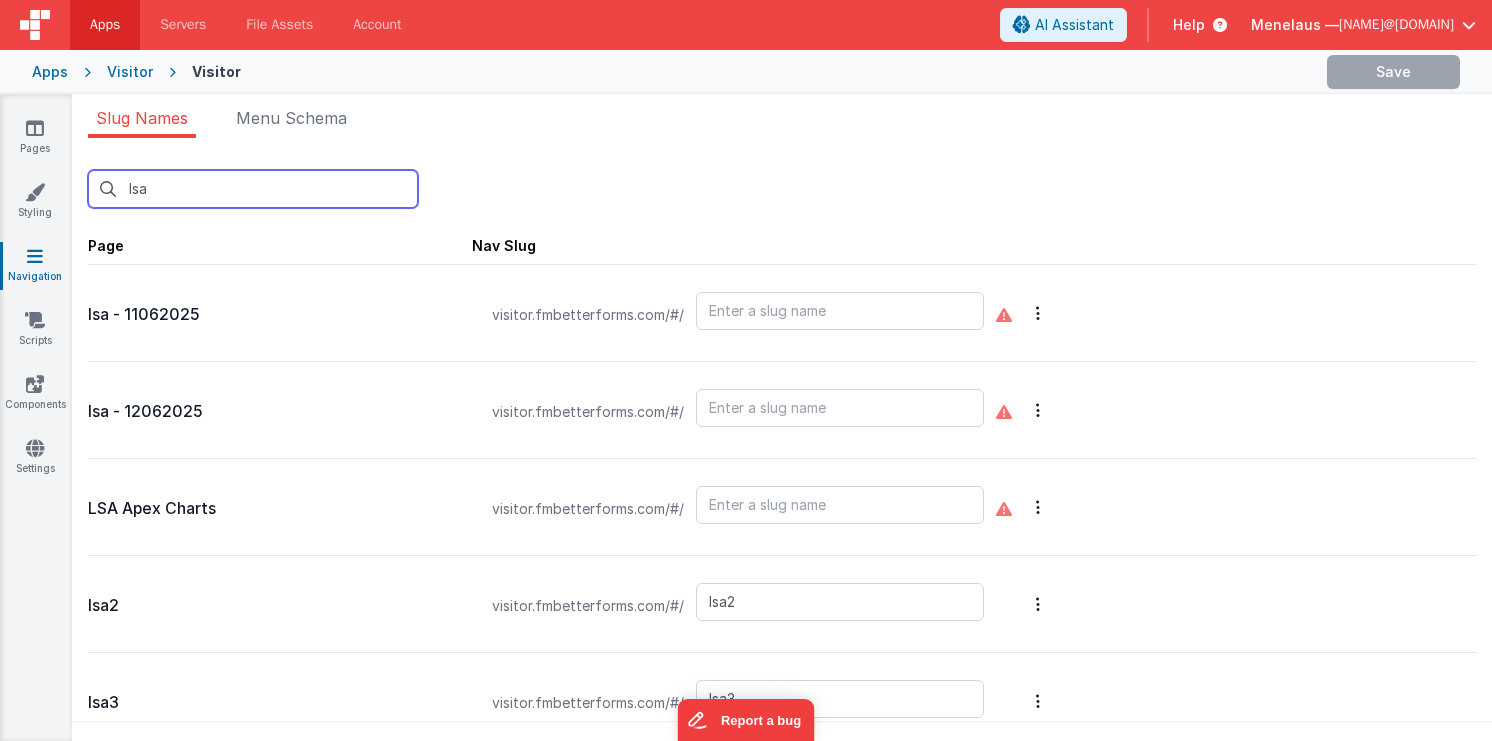 type 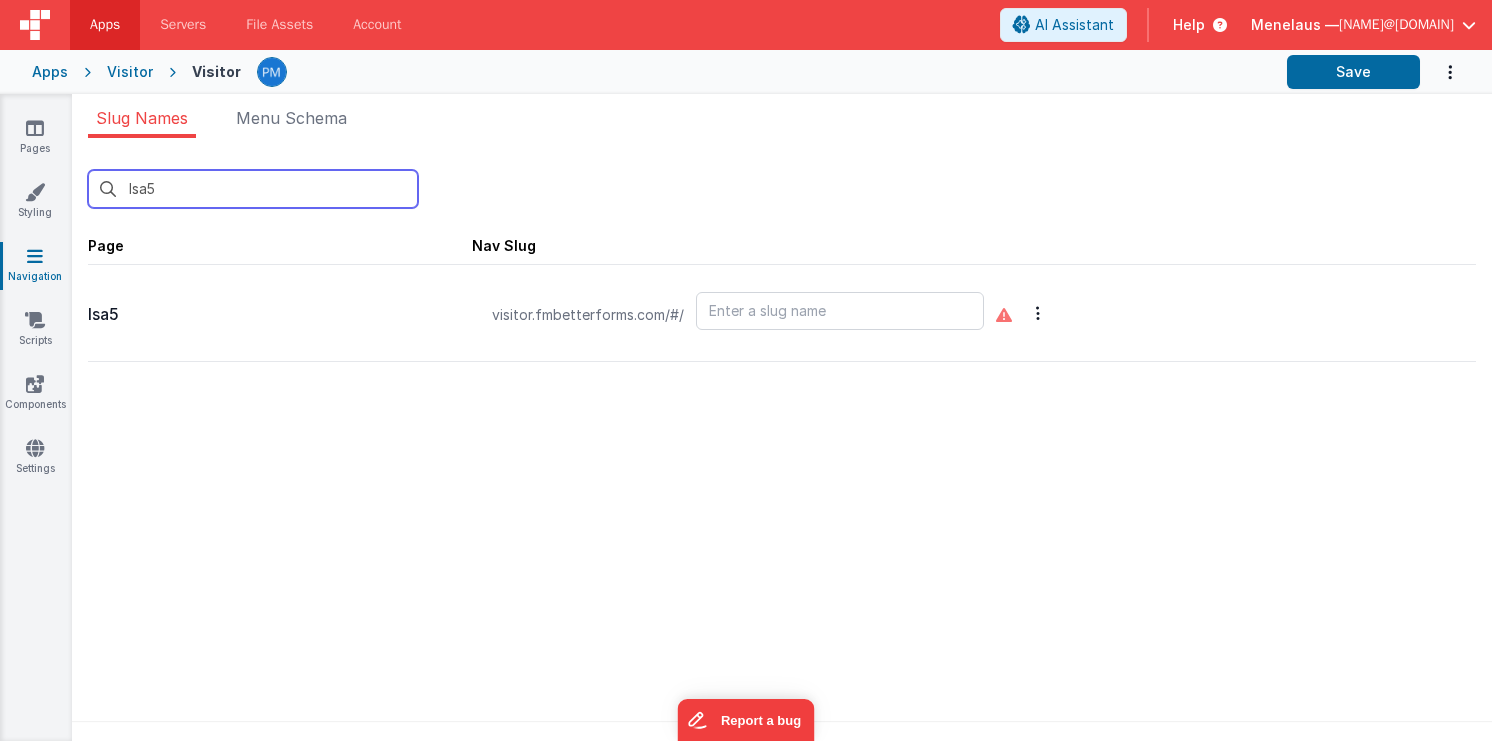 type on "lsa5" 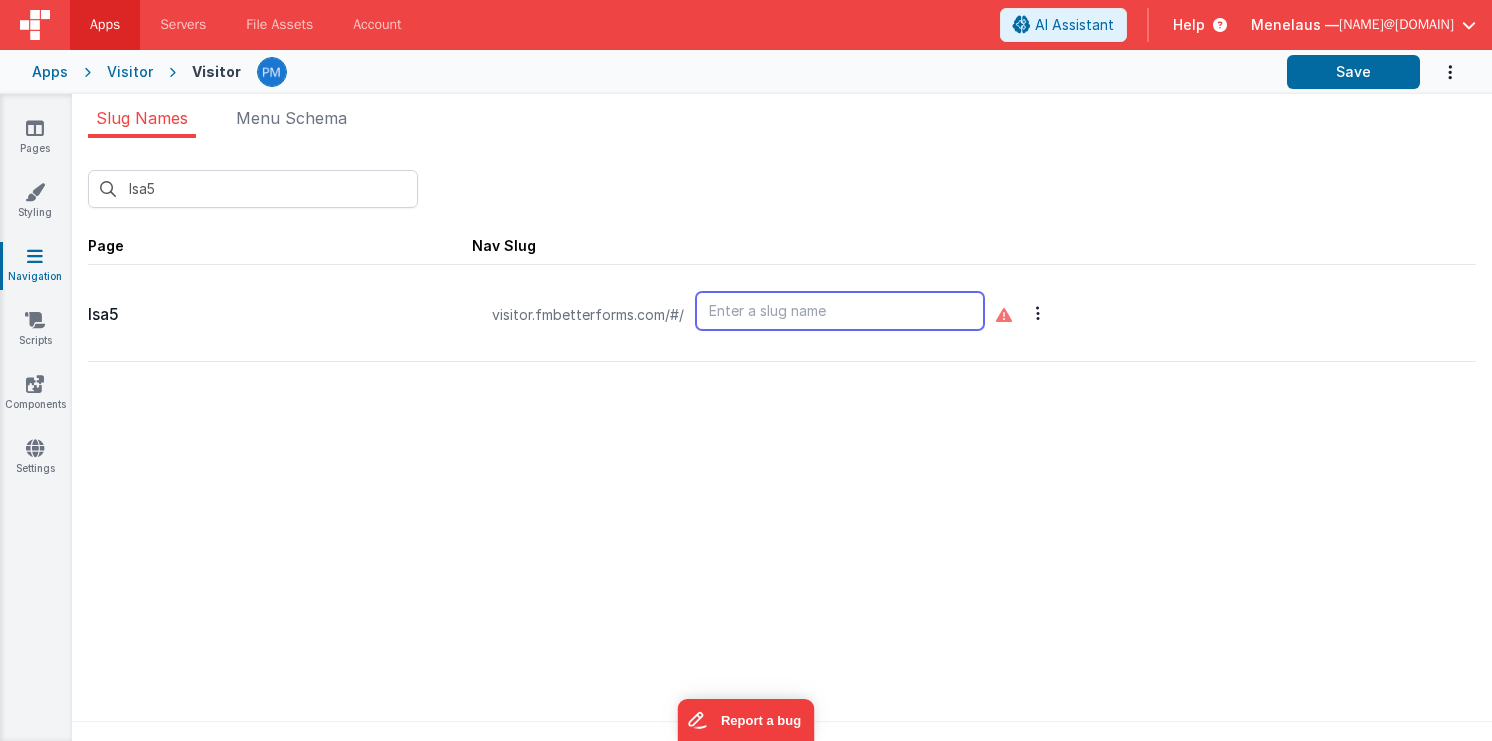 click at bounding box center (840, 311) 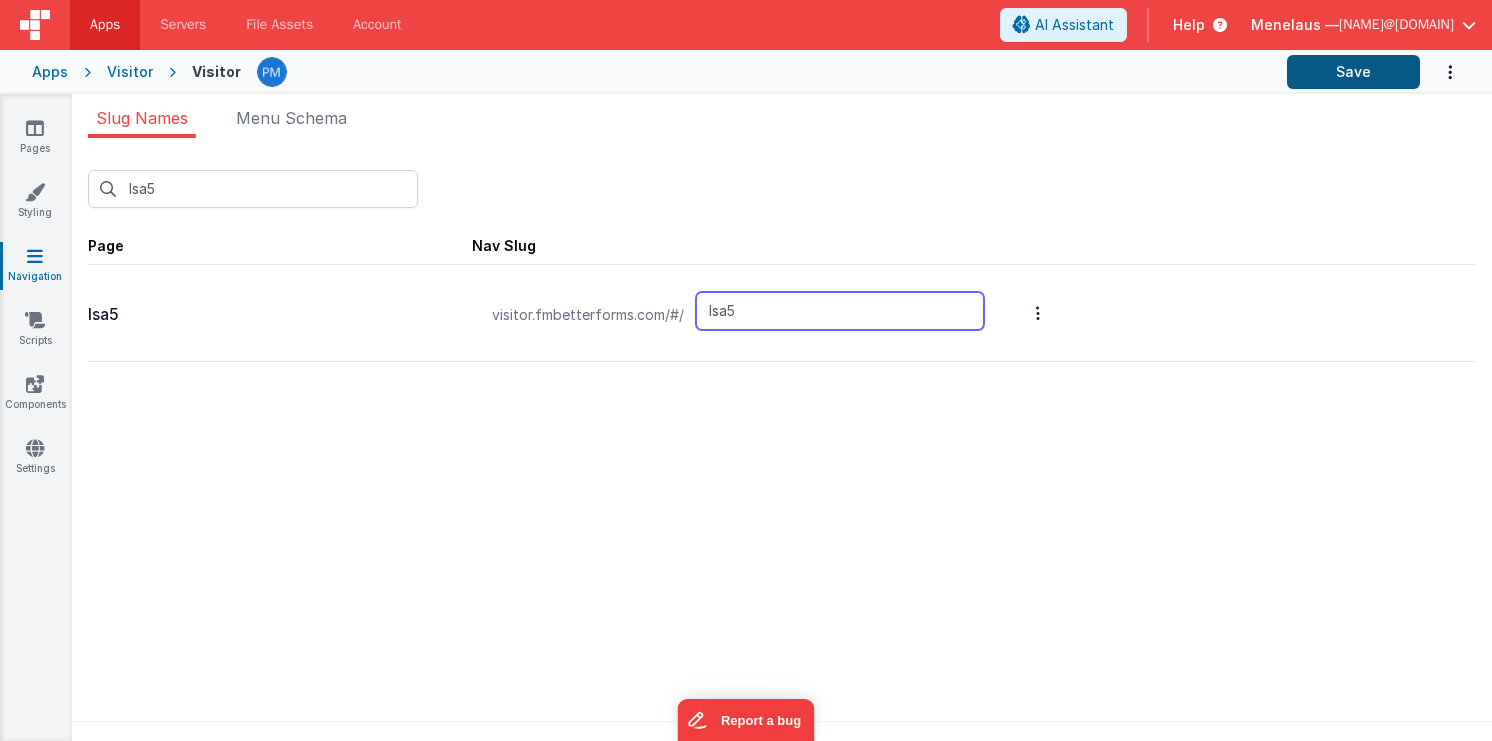 type on "lsa5" 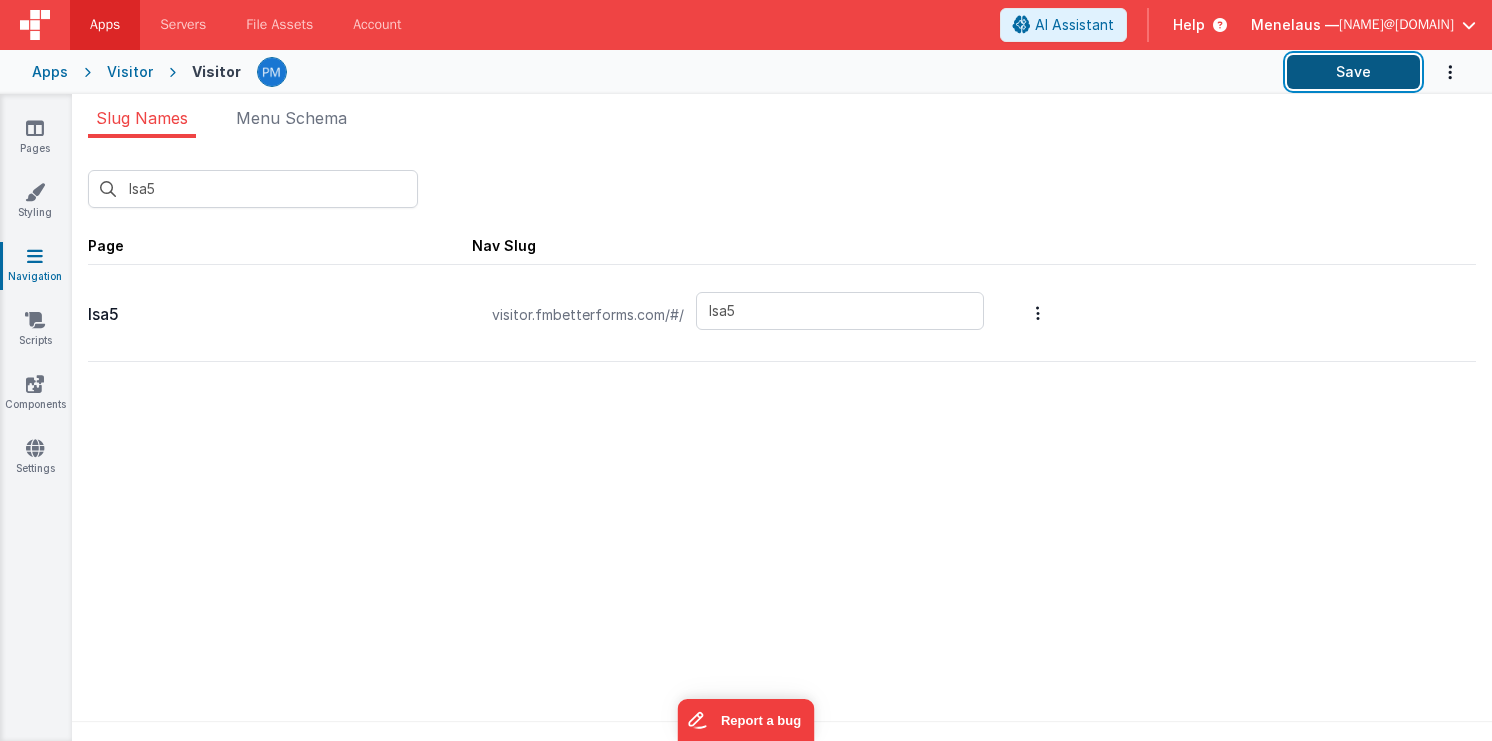 click on "Save" at bounding box center (1353, 72) 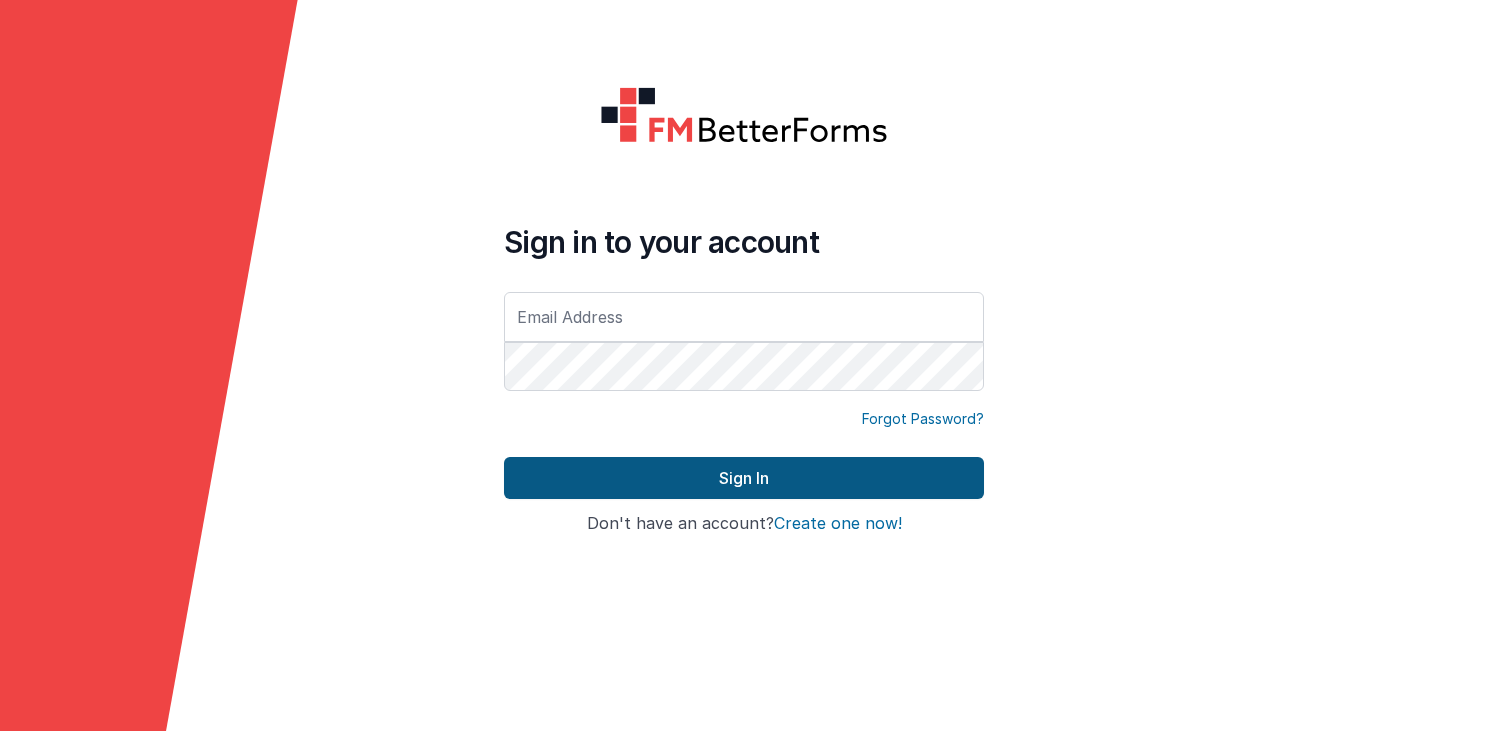 scroll, scrollTop: 0, scrollLeft: 0, axis: both 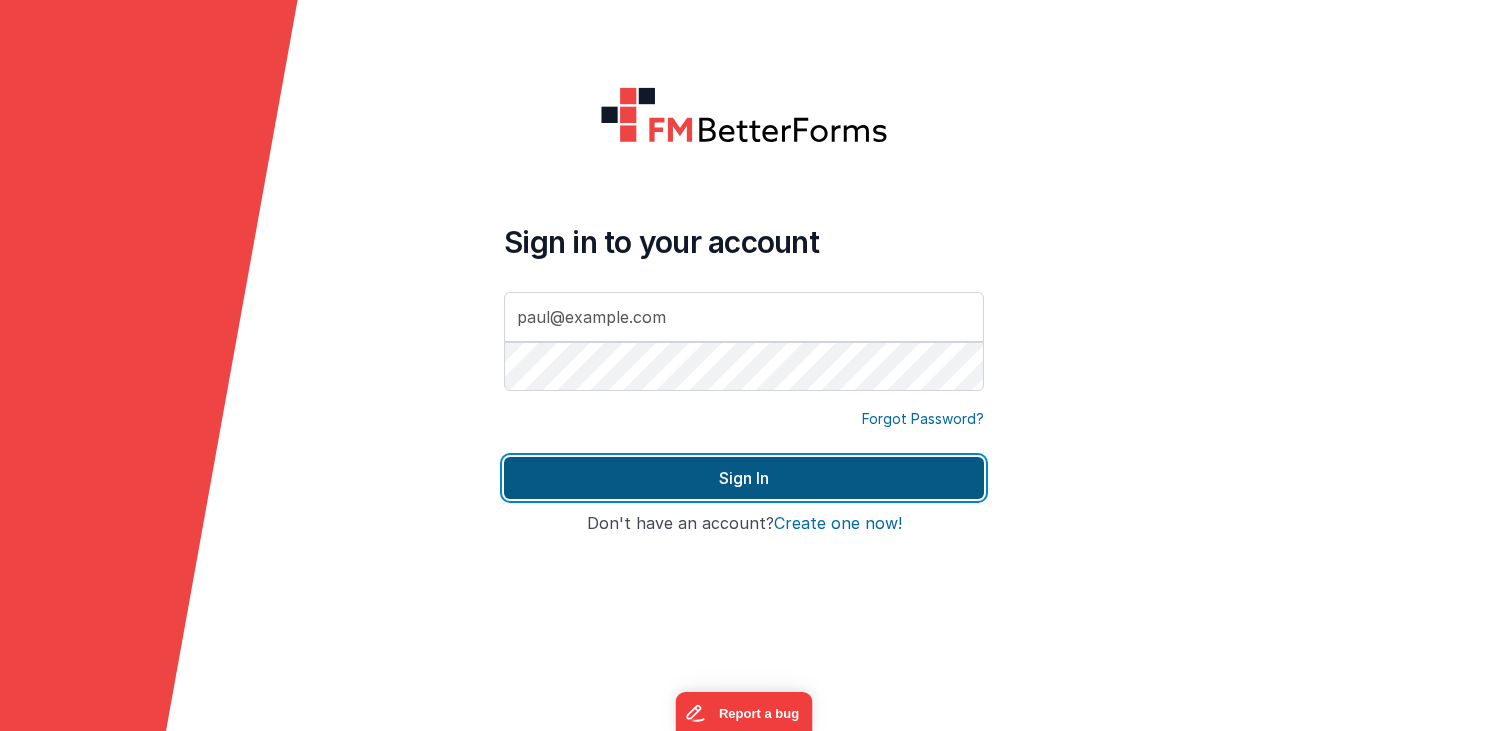 click on "Sign In" at bounding box center [744, 478] 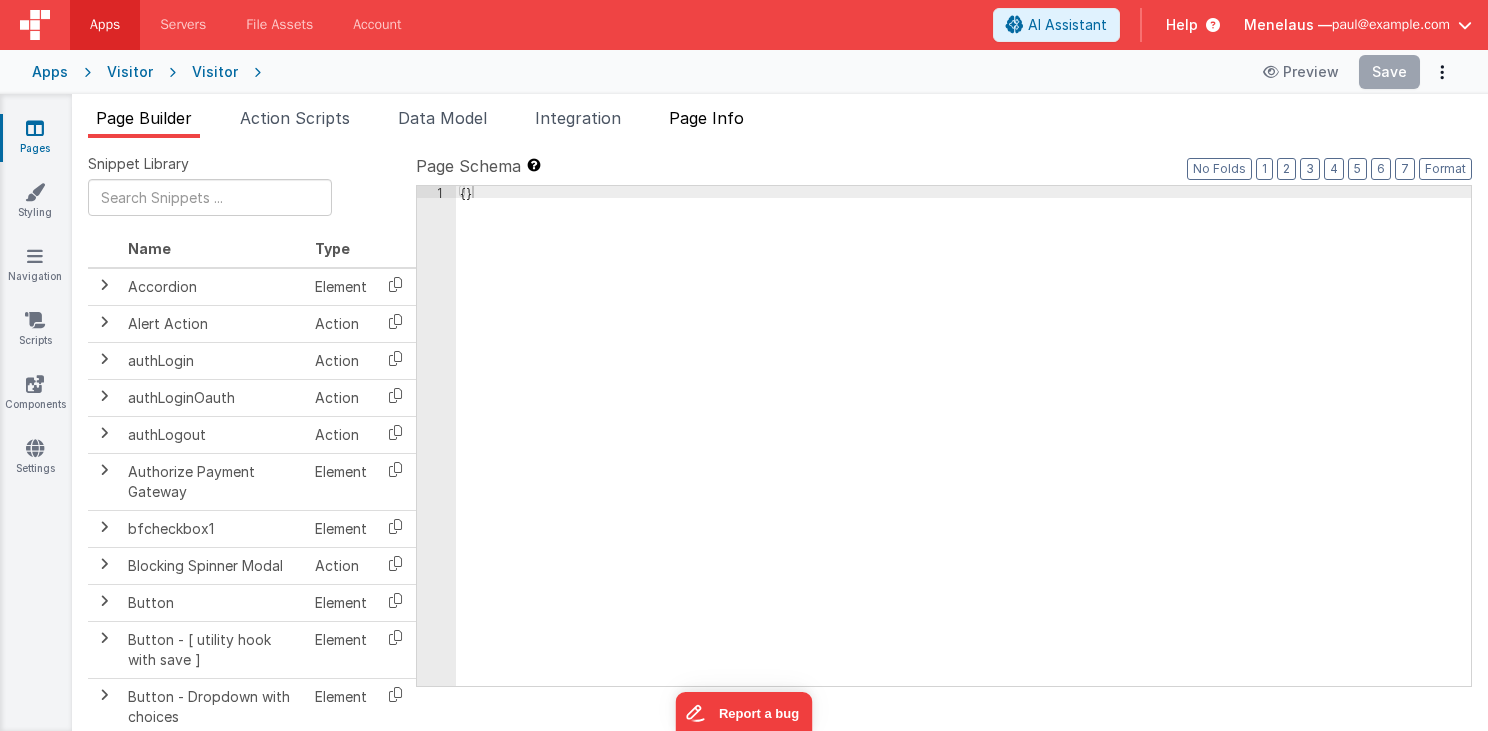 click on "Page Info" at bounding box center [706, 118] 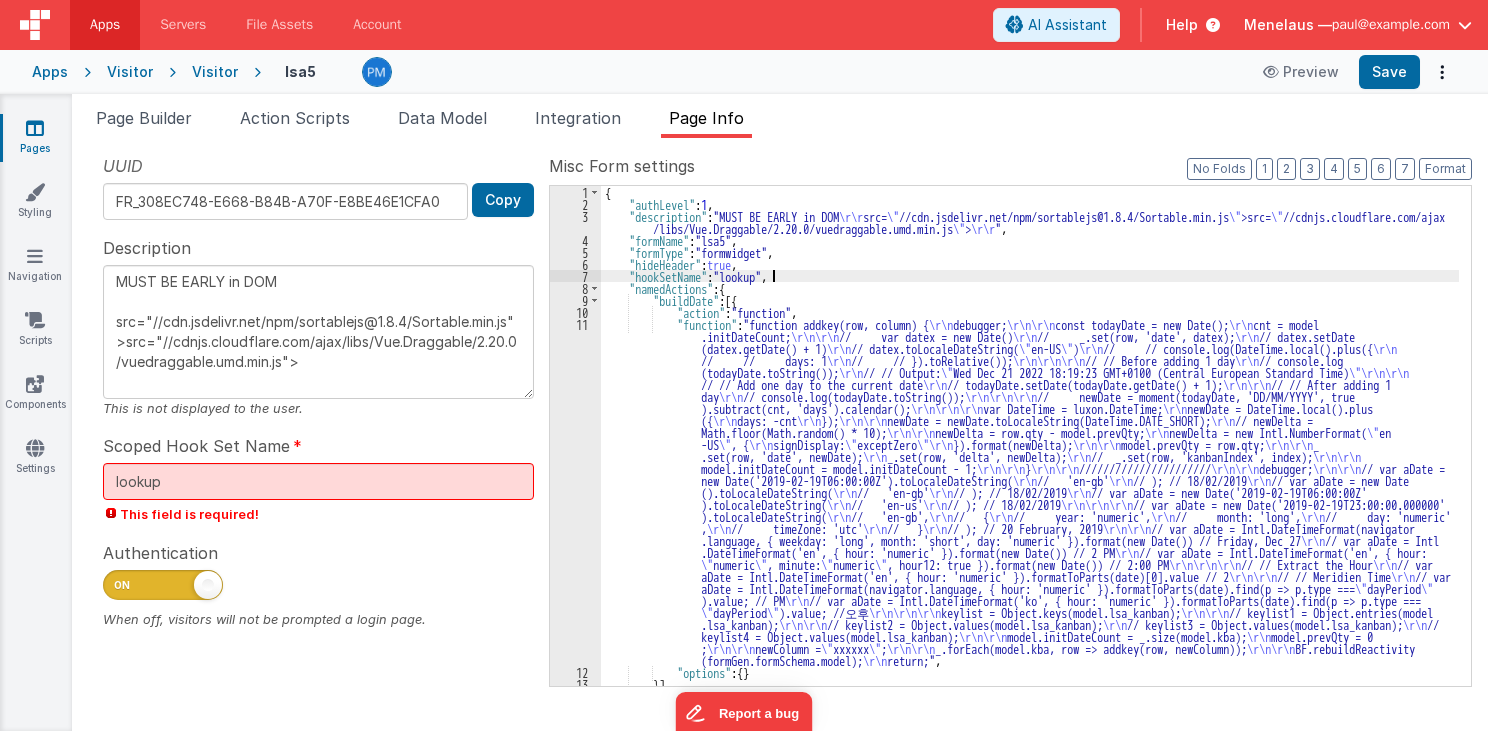 click on "{      "authLevel" :  1 ,      "description" :  "MUST BE EARLY in DOM \r\r src= \" //cdn.jsdelivr.net/npm/sortablejs@1.8.4/Sortable.min.js \" >src= \" //cdnjs.cloudflare.com/ajax          /libs/Vue.Draggable/2.20.0/vuedraggable.umd.min.js \" > \r\r " ,      "formName" :  "lsa5" ,      "formType" :  "formwidget" ,      "hideHeader" :  true ,      "hookSetName" :  "lookup" ,      "namedActions" :  {           "buildDate" :  [{                "action" :  "function" ,                "function" :  "function addkey(row, column) { \r\n     debugger; \r\n\r\n     const todayDate = new Date(); \r\n     cnt = model                  .initDateCount; \r\n\r\n     //     var datex = new Date() \r\n     //     _.set(row, 'date', datex); \r\n     // datex.setDate                  (datex.getDate() + 1) \r\n     // datex.toLocaleDateString( \" en-US \" ) \r\n     //     // console.log(DateTime.local().plus({ \r\n                       //     //     days: 1 \r\n \r\n \r\n" at bounding box center [1030, 448] 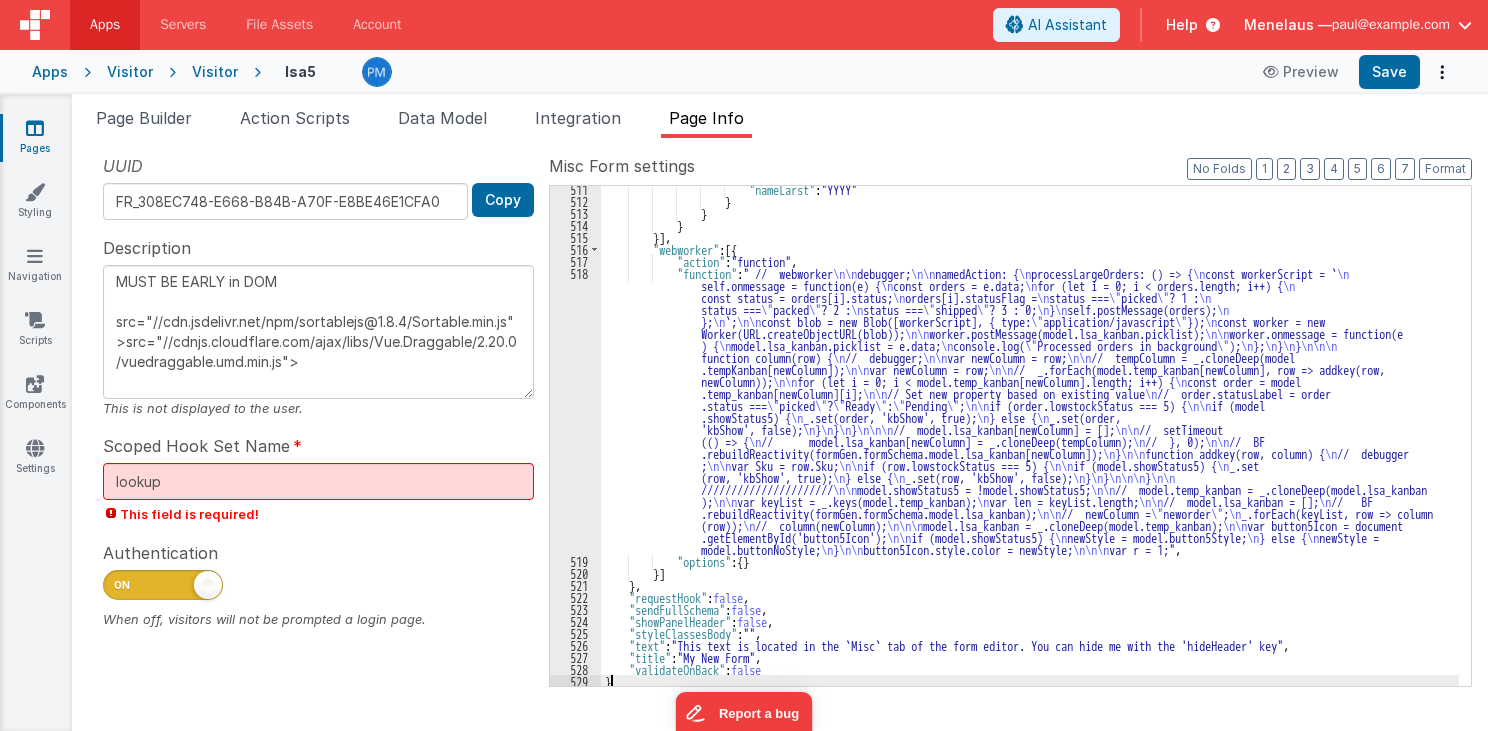 scroll, scrollTop: 14019, scrollLeft: 0, axis: vertical 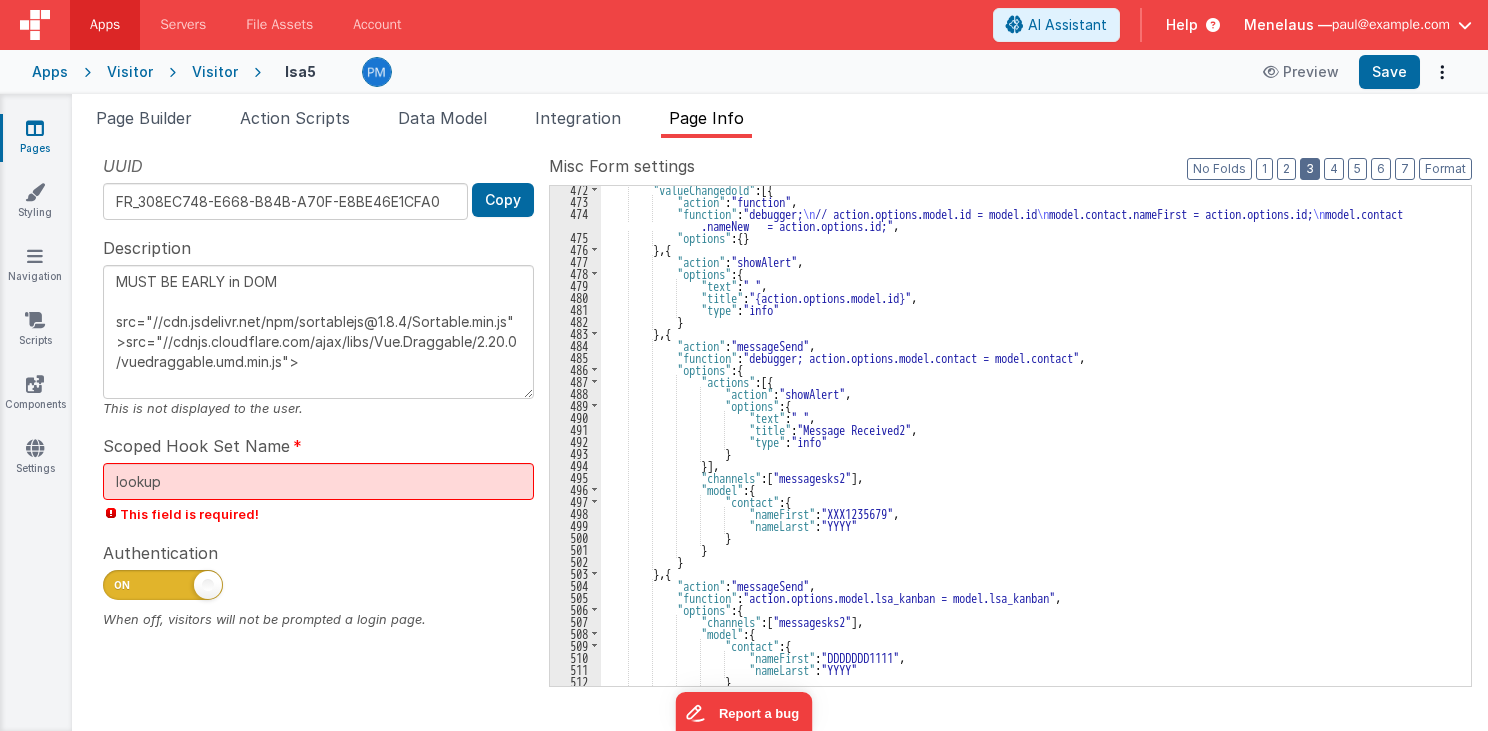 click on "3" at bounding box center (1310, 169) 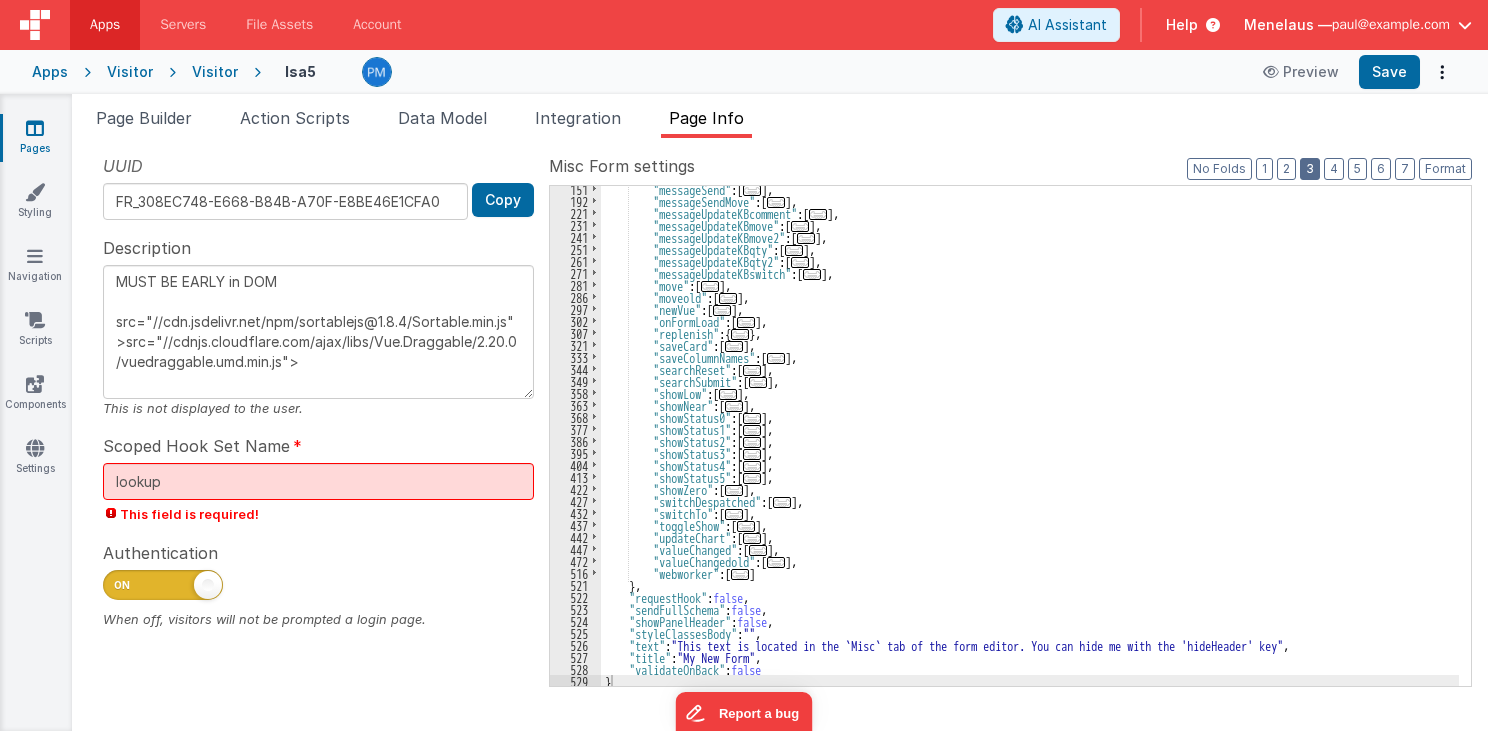 scroll, scrollTop: 255, scrollLeft: 0, axis: vertical 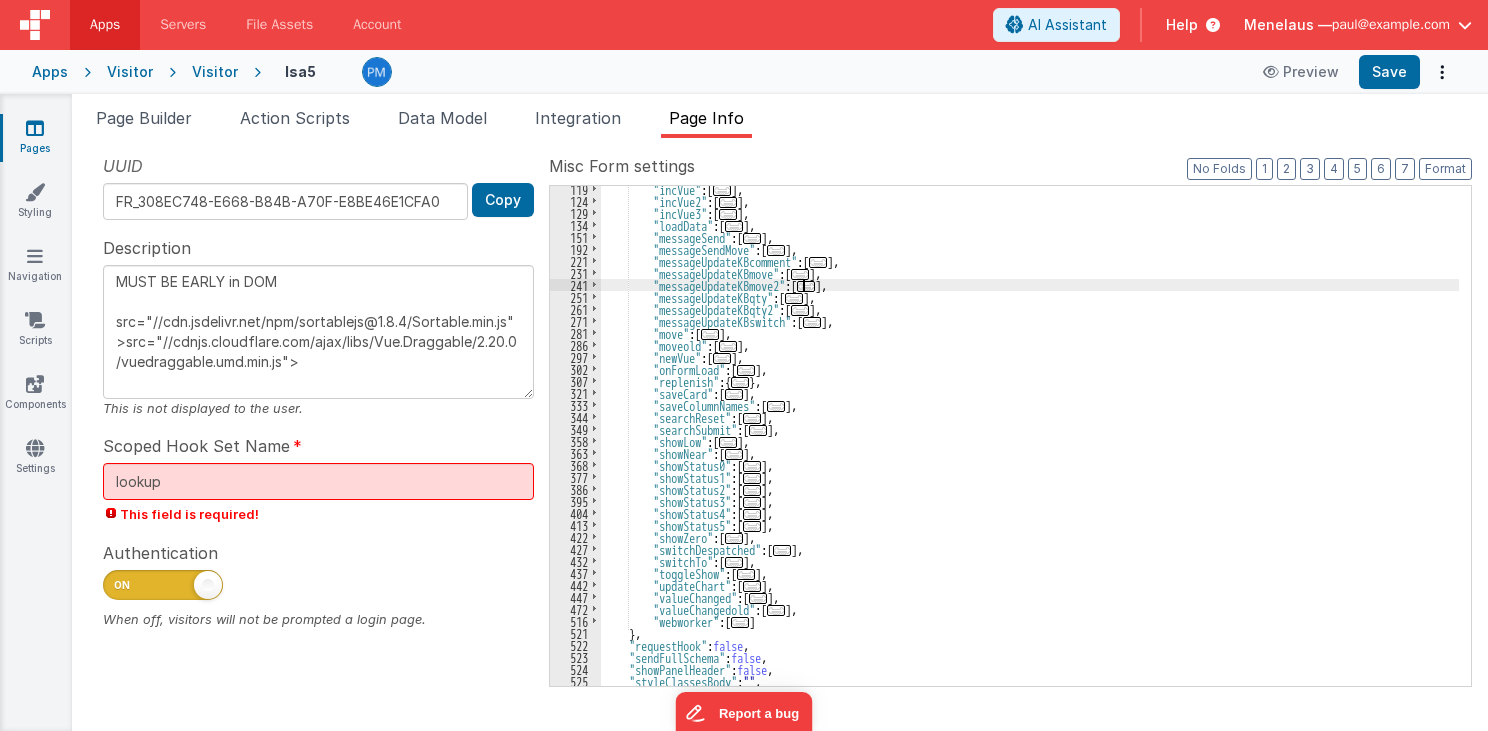 click on "..." at bounding box center [806, 286] 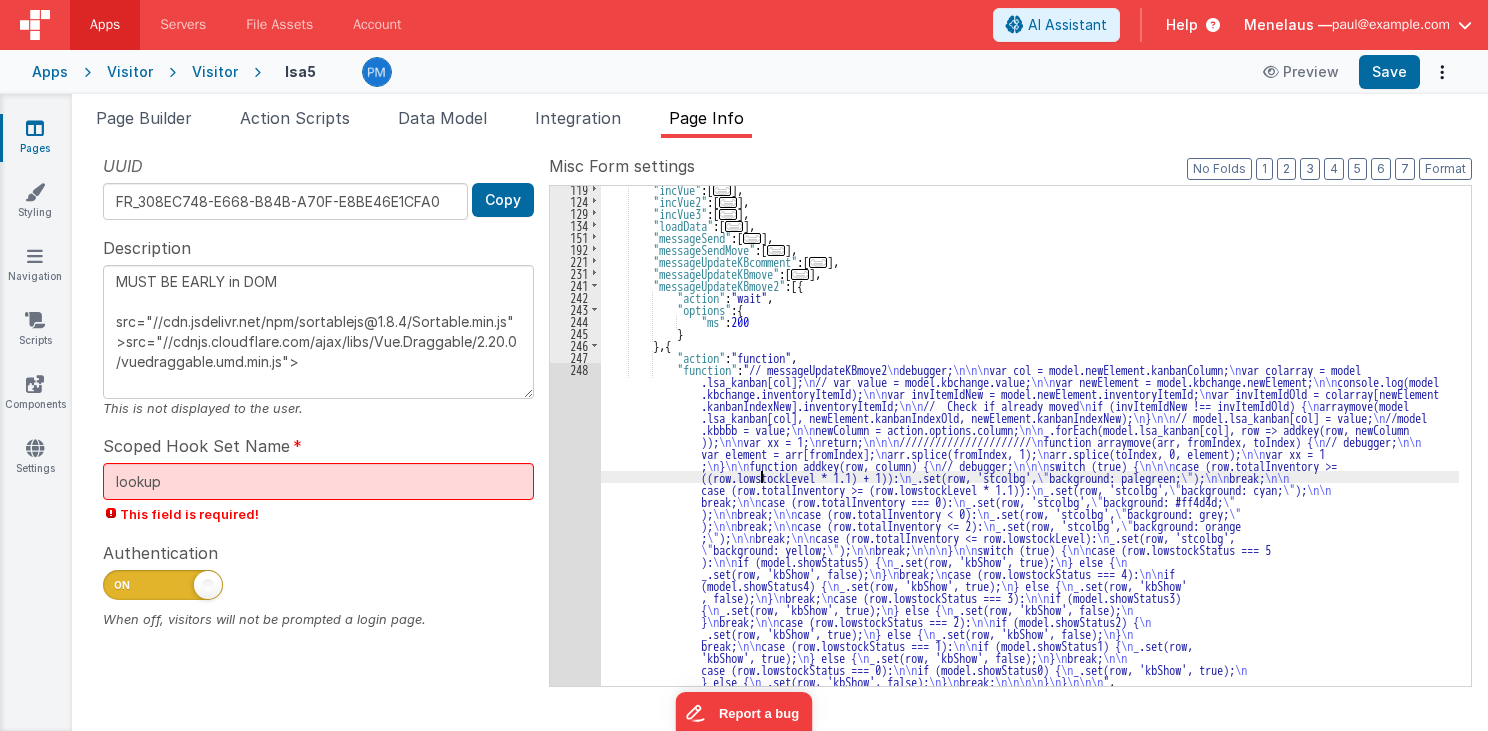 click on ""incVue" :  [ ... ] ,           "incVue2" :  [ ... ] ,           "incVue3" :  [ ... ] ,           "loadData" :  [ ... ] ,           "messageSend" :  [ ... ] ,           "messageSendMove" :  [ ... ] ,           "messageUpdateKBcomment" :  [ ... ] ,           "messageUpdateKBmove" :  [ ... ] ,           "messageUpdateKBmove2" :  [{                "action" :  "wait" ,                "options" :  {                     "ms" :  200                }           } ,  {                "action" :  "function" ,                "function" :  "// messageUpdateKBmove2 \n debugger; \n\n\n var col = model.newElement.kanbanColumn; \n var colarray = model                  .lsa_kanban[col]; \n // var value = model.kbchange.value; \n\n var newElement = model.kbchange.newElement; \n\n console.log(model                  .kbchange.inventoryItemId); \n\n var invItemIdNew = model.newElement.inventoryItemId; \n var invItemIdOld = colarray[newElement                  \n\n \n \n \n" at bounding box center [1030, 445] 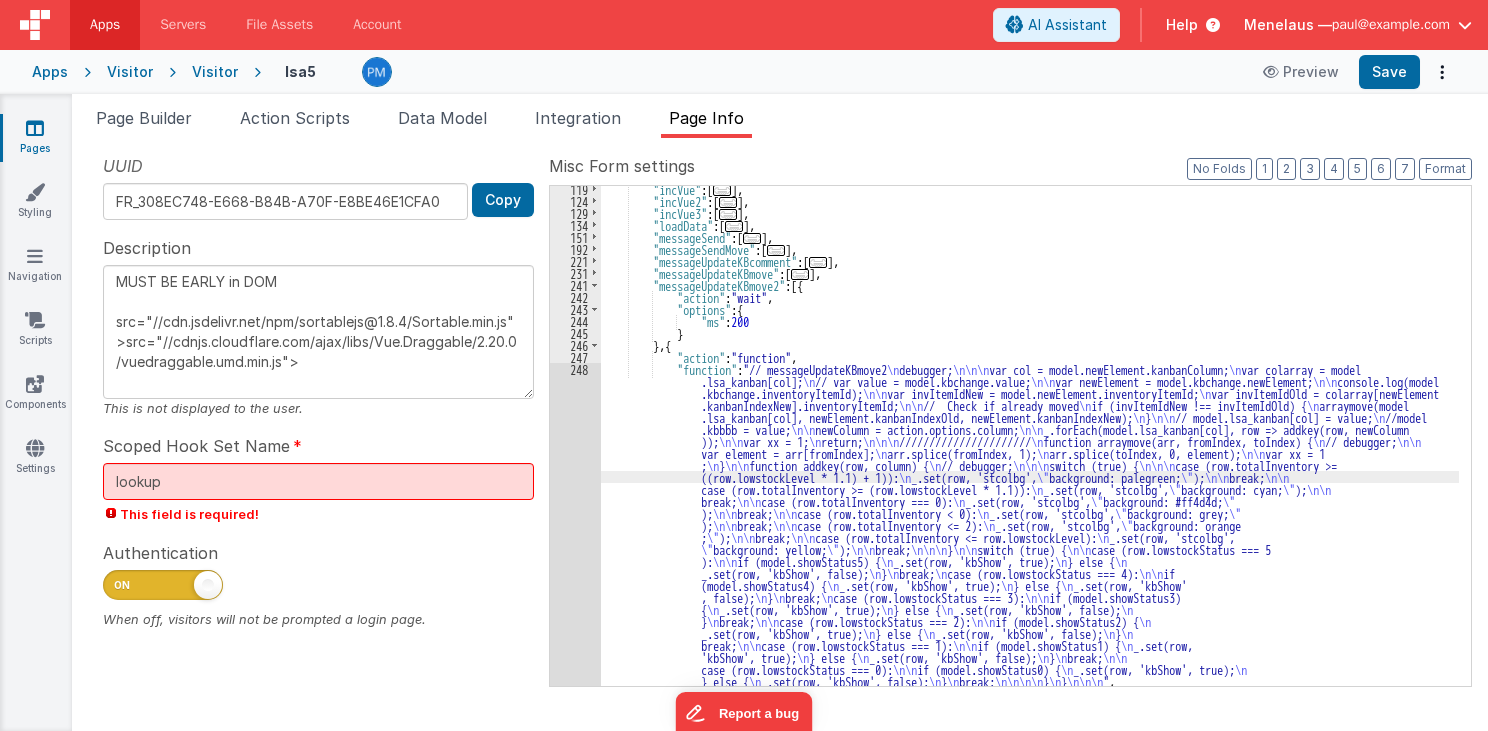 scroll, scrollTop: 267, scrollLeft: 0, axis: vertical 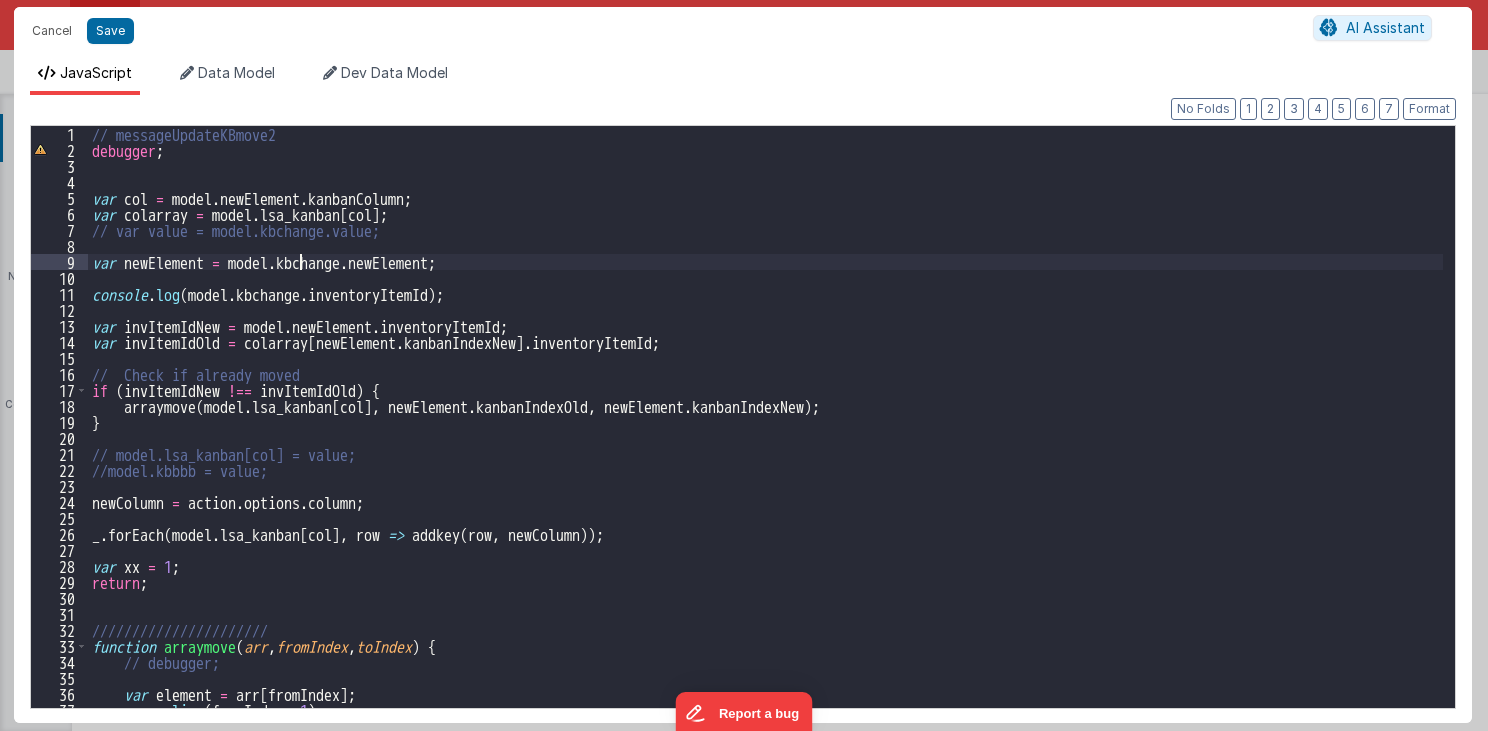 click on "// messageUpdateKBmove2 debugger ; var   col   =   model . newElement . kanbanColumn ; var   colarray   =   model . lsa_kanban [ col ] ; // var value = model.kbchange.value; var   newElement   =   model . kbchange . newElement ; console . log ( model . kbchange . inventoryItemId ) ; var   invItemIdNew   =   model . newElement . inventoryItemId ; var   invItemIdOld   =   colarray [ newElement . kanbanIndexNew ] . inventoryItemId ; //  Check if already moved if   ( invItemIdNew   !==   invItemIdOld )   {      arraymove ( model . lsa_kanban [ col ] ,   newElement . kanbanIndexOld ,   newElement . kanbanIndexNew ) ; } // model.lsa_kanban[col] = value; //model.kbbbb = value; newColumn   =   action . options . column ; _ . forEach ( model . lsa_kanban [ col ] ,   row   =>   addkey ( row ,   newColumn )) ; var   xx   =   1 ; return ; ////////////////////// function   arraymove ( arr ,  fromIndex ,  toIndex )   {      // debugger;      var   element   =   arr [ fromIndex ] ;      arr . splice ( fromIndex ,   1 ) ; ." at bounding box center (766, 432) 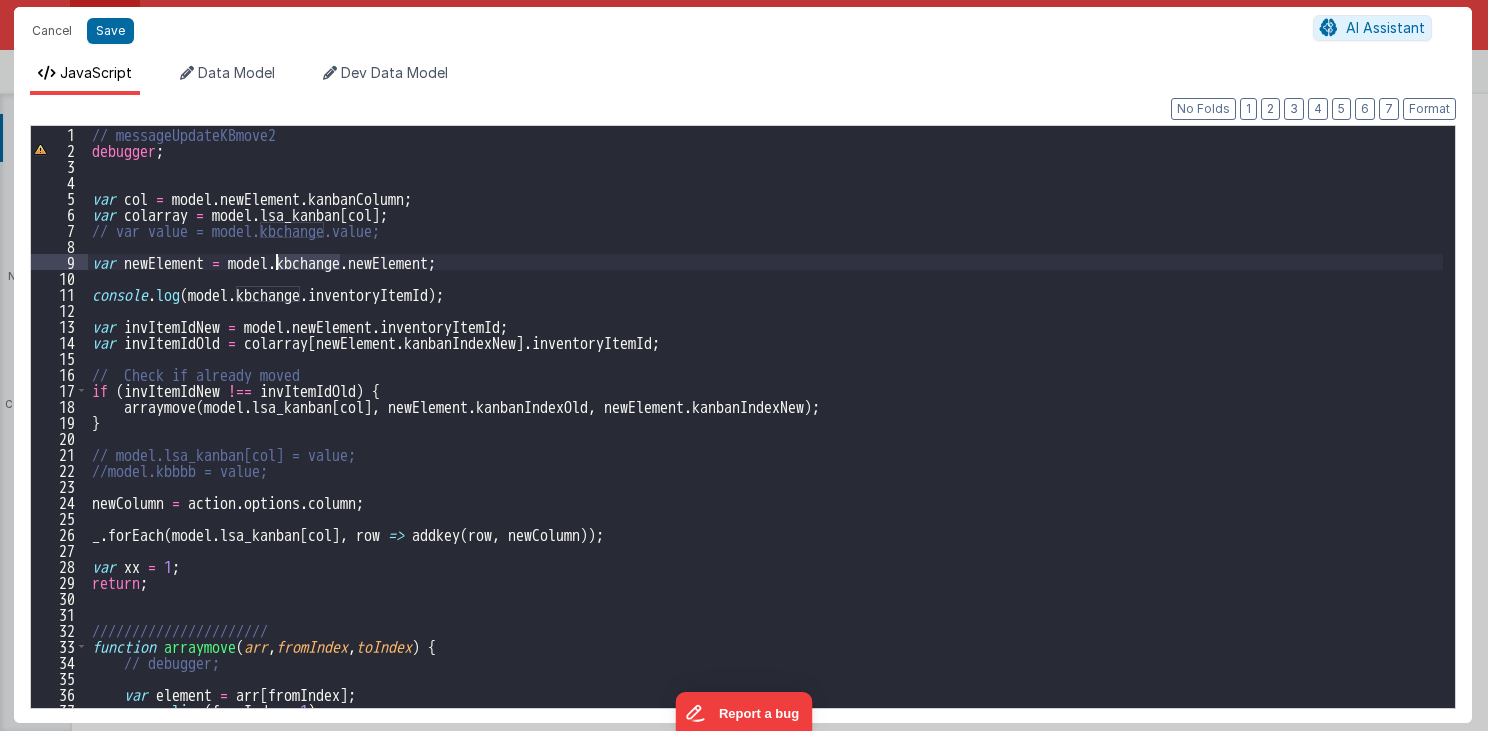 click on "// messageUpdateKBmove2 debugger ; var   col   =   model . newElement . kanbanColumn ; var   colarray   =   model . lsa_kanban [ col ] ; // var value = model.kbchange.value; var   newElement   =   model . kbchange . newElement ; console . log ( model . kbchange . inventoryItemId ) ; var   invItemIdNew   =   model . newElement . inventoryItemId ; var   invItemIdOld   =   colarray [ newElement . kanbanIndexNew ] . inventoryItemId ; //  Check if already moved if   ( invItemIdNew   !==   invItemIdOld )   {      arraymove ( model . lsa_kanban [ col ] ,   newElement . kanbanIndexOld ,   newElement . kanbanIndexNew ) ; } // model.lsa_kanban[col] = value; //model.kbbbb = value; newColumn   =   action . options . column ; _ . forEach ( model . lsa_kanban [ col ] ,   row   =>   addkey ( row ,   newColumn )) ; var   xx   =   1 ; return ; ////////////////////// function   arraymove ( arr ,  fromIndex ,  toIndex )   {      // debugger;      var   element   =   arr [ fromIndex ] ;      arr . splice ( fromIndex ,   1 ) ; ." at bounding box center (766, 432) 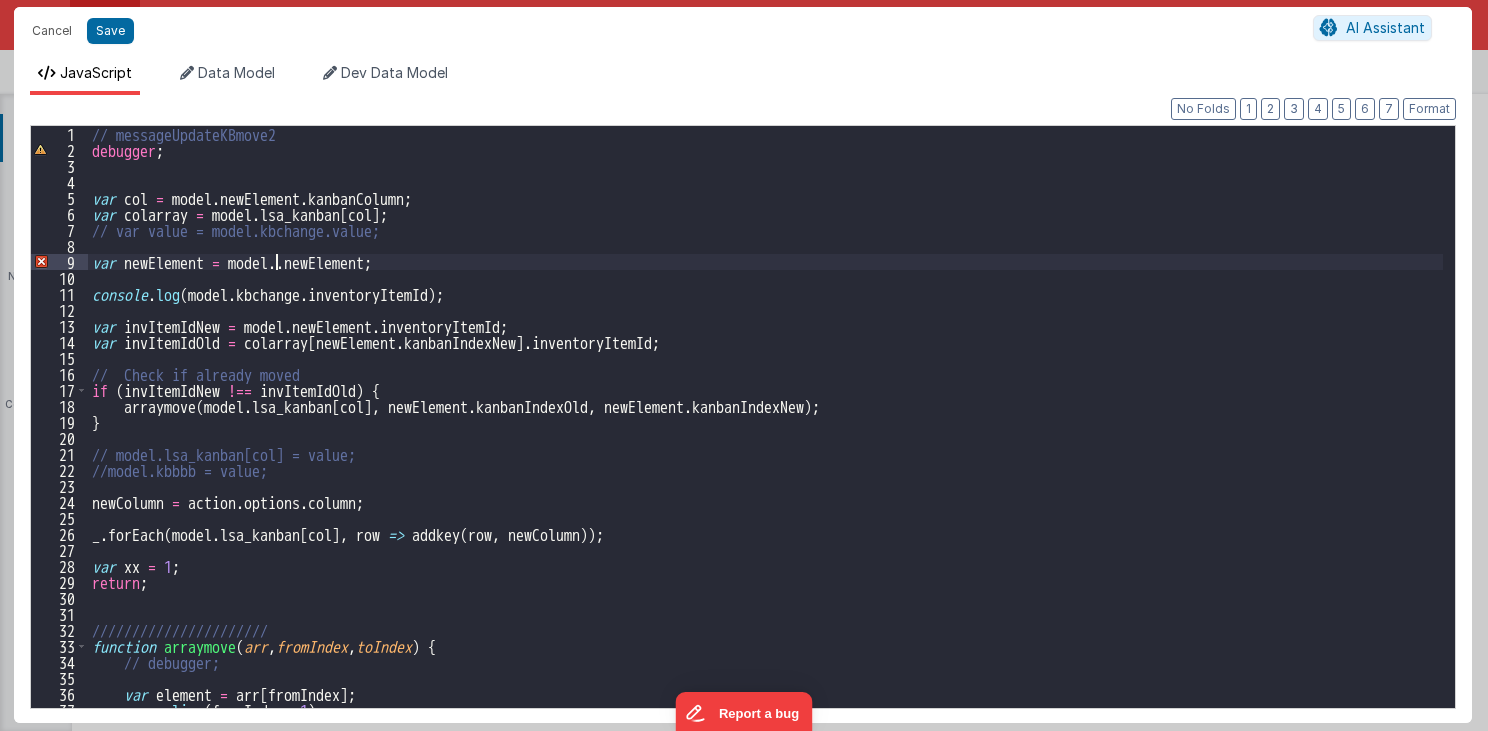 click on "// messageUpdateKBmove2 debugger ; var   col   =   model . newElement . kanbanColumn ; var   colarray   =   model . lsa_kanban [ col ] ; // var value = model.kbchange.value; var   newElement   =   model .. newElement ; console . log ( model . kbchange . inventoryItemId ) ; var   invItemIdNew   =   model . newElement . inventoryItemId ; var   invItemIdOld   =   colarray [ newElement . kanbanIndexNew ] . inventoryItemId ; //  Check if already moved if   ( invItemIdNew   !==   invItemIdOld )   {      arraymove ( model . lsa_kanban [ col ] ,   newElement . kanbanIndexOld ,   newElement . kanbanIndexNew ) ; } // model.lsa_kanban[col] = value; //model.kbbbb = value; newColumn   =   action . options . column ; _ . forEach ( model . lsa_kanban [ col ] ,   row   =>   addkey ( row ,   newColumn )) ; var   xx   =   1 ; return ; ////////////////////// function   arraymove ( arr ,  fromIndex ,  toIndex )   {      // debugger;      var   element   =   arr [ fromIndex ] ;      arr . splice ( fromIndex ,   1 ) ;      arr . (" at bounding box center [766, 432] 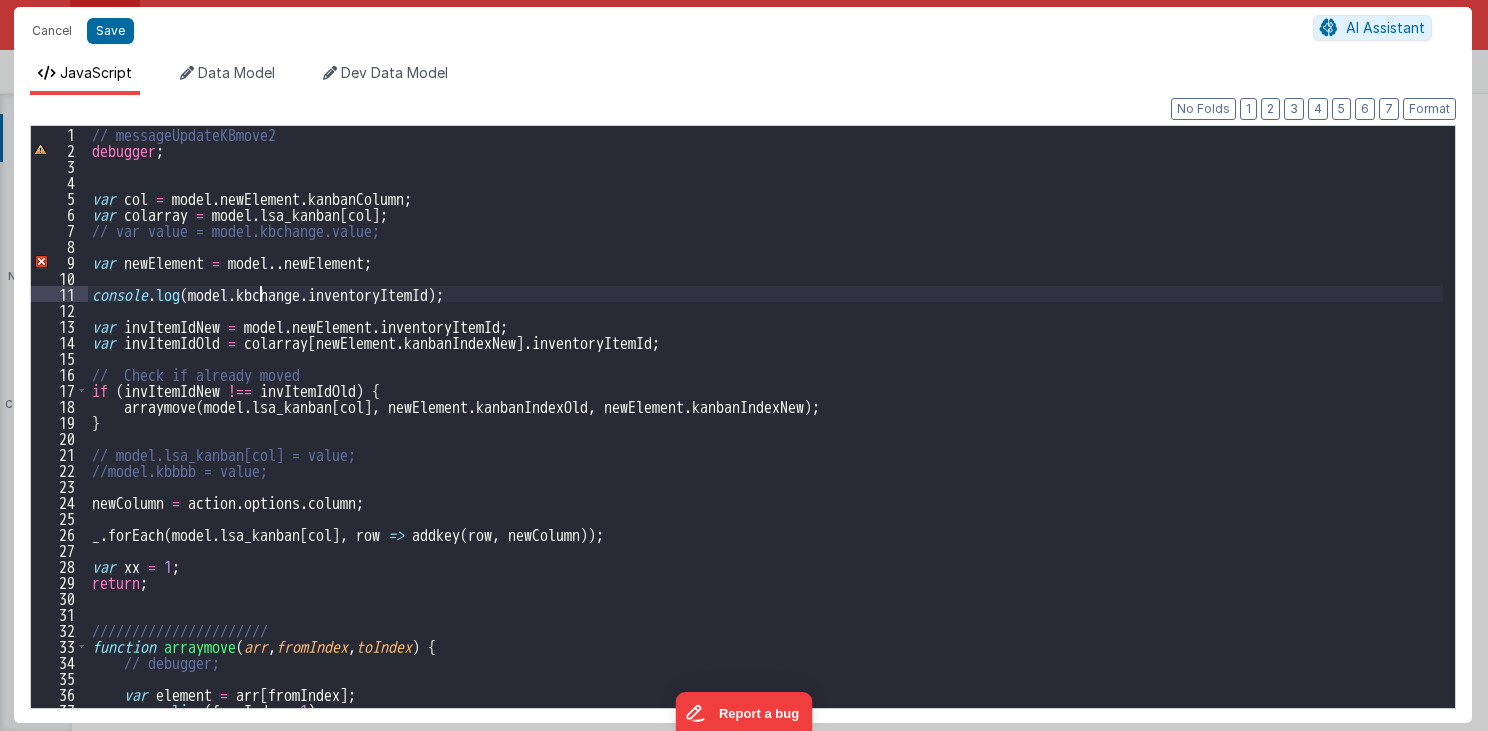 click on "// messageUpdateKBmove2 debugger ; var   col   =   model . newElement . kanbanColumn ; var   colarray   =   model . lsa_kanban [ col ] ; // var value = model.kbchange.value; var   newElement   =   model .. newElement ; console . log ( model . kbchange . inventoryItemId ) ; var   invItemIdNew   =   model . newElement . inventoryItemId ; var   invItemIdOld   =   colarray [ newElement . kanbanIndexNew ] . inventoryItemId ; //  Check if already moved if   ( invItemIdNew   !==   invItemIdOld )   {      arraymove ( model . lsa_kanban [ col ] ,   newElement . kanbanIndexOld ,   newElement . kanbanIndexNew ) ; } // model.lsa_kanban[col] = value; //model.kbbbb = value; newColumn   =   action . options . column ; _ . forEach ( model . lsa_kanban [ col ] ,   row   =>   addkey ( row ,   newColumn )) ; var   xx   =   1 ; return ; ////////////////////// function   arraymove ( arr ,  fromIndex ,  toIndex )   {      // debugger;      var   element   =   arr [ fromIndex ] ;      arr . splice ( fromIndex ,   1 ) ;      arr . (" at bounding box center (766, 432) 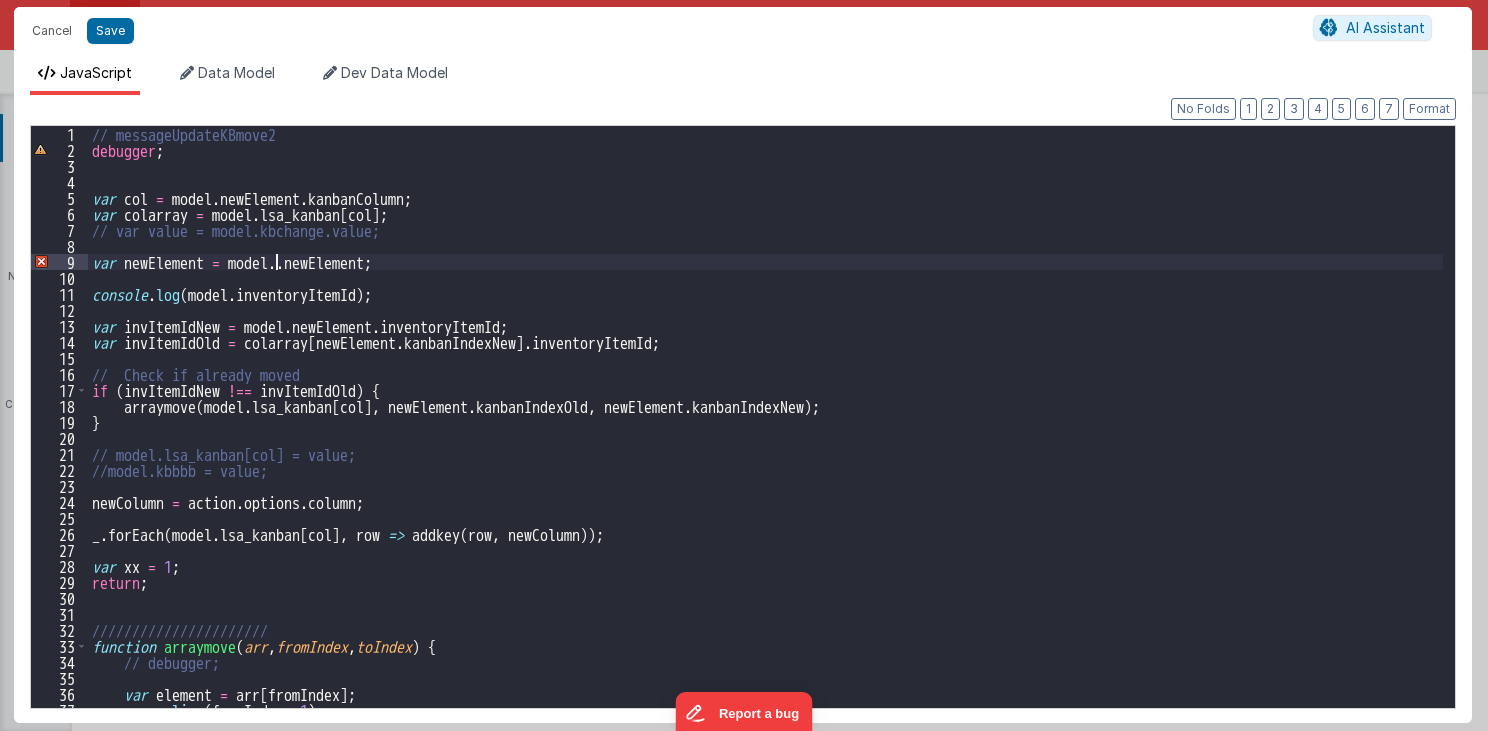 click on "// messageUpdateKBmove2 debugger ; var   col   =   model . newElement . kanbanColumn ; var   colarray   =   model . lsa_kanban [ col ] ; // var value = model.kbchange.value; var   newElement   =   model .. newElement ; console . log ( model . inventoryItemId ) ; var   invItemIdNew   =   model . newElement . inventoryItemId ; var   invItemIdOld   =   colarray [ newElement . kanbanIndexNew ] . inventoryItemId ; //  Check if already moved if   ( invItemIdNew   !==   invItemIdOld )   {      arraymove ( model . lsa_kanban [ col ] ,   newElement . kanbanIndexOld ,   newElement . kanbanIndexNew ) ; } // model.lsa_kanban[col] = value; //model.kbbbb = value; newColumn   =   action . options . column ; _ . forEach ( model . lsa_kanban [ col ] ,   row   =>   addkey ( row ,   newColumn )) ; var   xx   =   1 ; return ; ////////////////////// function   arraymove ( arr ,  fromIndex ,  toIndex )   {      // debugger;      var   element   =   arr [ fromIndex ] ;      arr . splice ( fromIndex ,   1 ) ;      arr . splice ( ," at bounding box center (766, 432) 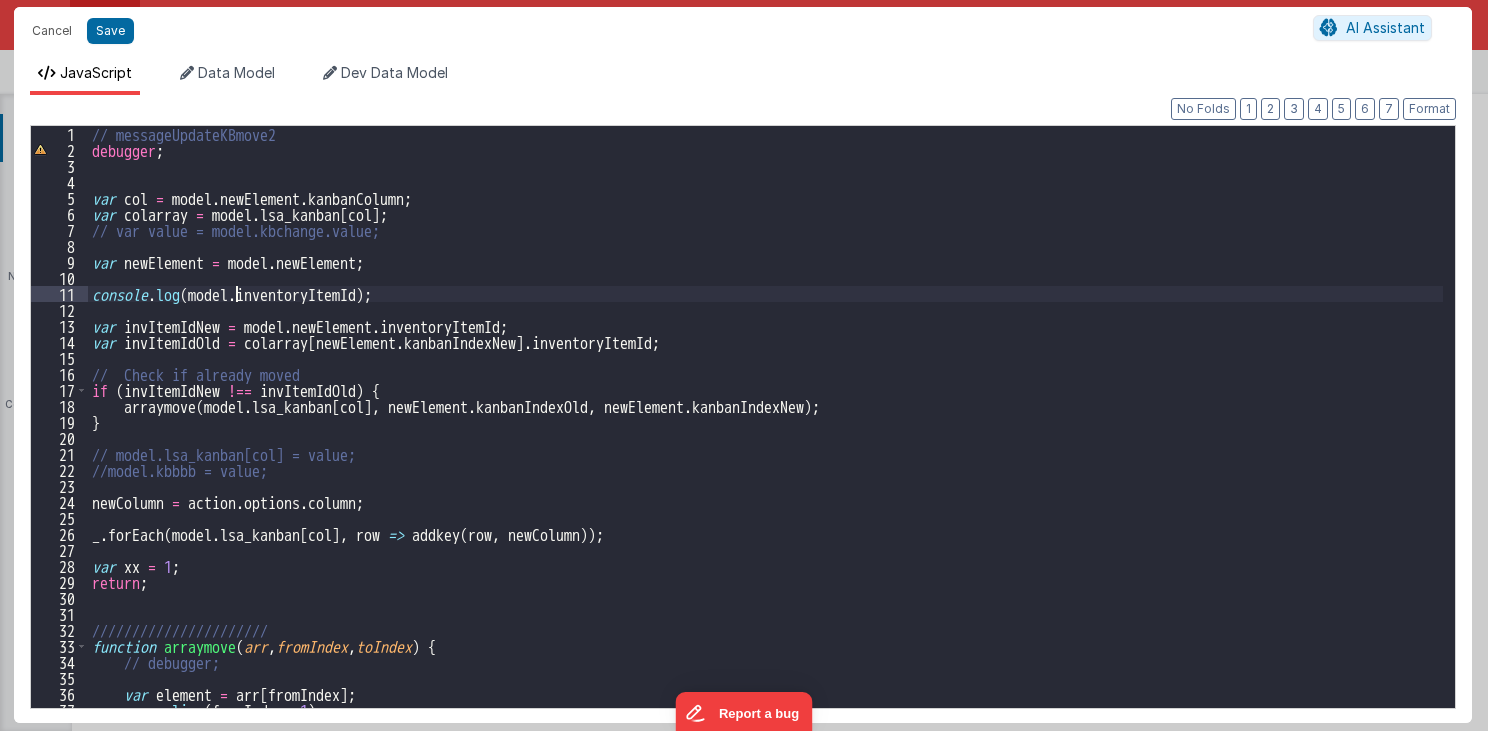 click on "// messageUpdateKBmove2 debugger ; var   col   =   model . newElement . kanbanColumn ; var   colarray   =   model . lsa_kanban [ col ] ; // var value = model.kbchange.value; var   newElement   =   model . newElement ; console . log ( model . inventoryItemId ) ; var   invItemIdNew   =   model . newElement . inventoryItemId ; var   invItemIdOld   =   colarray [ newElement . kanbanIndexNew ] . inventoryItemId ; //  Check if already moved if   ( invItemIdNew   !==   invItemIdOld )   {      arraymove ( model . lsa_kanban [ col ] ,   newElement . kanbanIndexOld ,   newElement . kanbanIndexNew ) ; } // model.lsa_kanban[col] = value; //model.kbbbb = value; newColumn   =   action . options . column ; _ . forEach ( model . lsa_kanban [ col ] ,   row   =>   addkey ( row ,   newColumn )) ; var   xx   =   1 ; return ; ////////////////////// function   arraymove ( arr ,  fromIndex ,  toIndex )   {      // debugger;      var   element   =   arr [ fromIndex ] ;      arr . splice ( fromIndex ,   1 ) ;      arr . splice ( ," at bounding box center (766, 432) 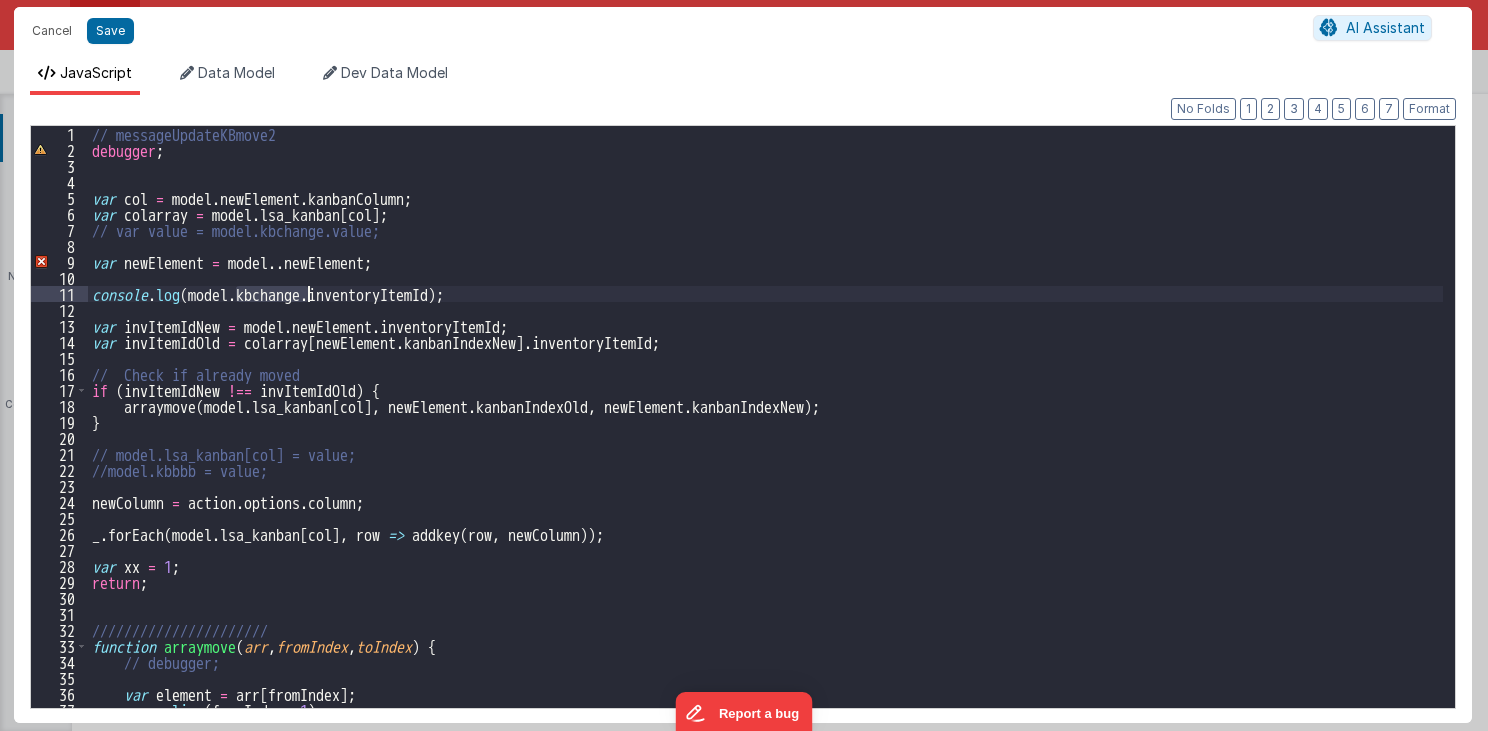click on "// messageUpdateKBmove2 debugger ; var   col   =   model . newElement . kanbanColumn ; var   colarray   =   model . lsa_kanban [ col ] ; // var value = model.kbchange.value; var   newElement   =   model .. newElement ; console . log ( model . kbchange . inventoryItemId ) ; var   invItemIdNew   =   model . newElement . inventoryItemId ; var   invItemIdOld   =   colarray [ newElement . kanbanIndexNew ] . inventoryItemId ; //  Check if already moved if   ( invItemIdNew   !==   invItemIdOld )   {      arraymove ( model . lsa_kanban [ col ] ,   newElement . kanbanIndexOld ,   newElement . kanbanIndexNew ) ; } // model.lsa_kanban[col] = value; //model.kbbbb = value; newColumn   =   action . options . column ; _ . forEach ( model . lsa_kanban [ col ] ,   row   =>   addkey ( row ,   newColumn )) ; var   xx   =   1 ; return ; ////////////////////// function   arraymove ( arr ,  fromIndex ,  toIndex )   {      // debugger;      var   element   =   arr [ fromIndex ] ;      arr . splice ( fromIndex ,   1 ) ;      arr . (" at bounding box center (766, 432) 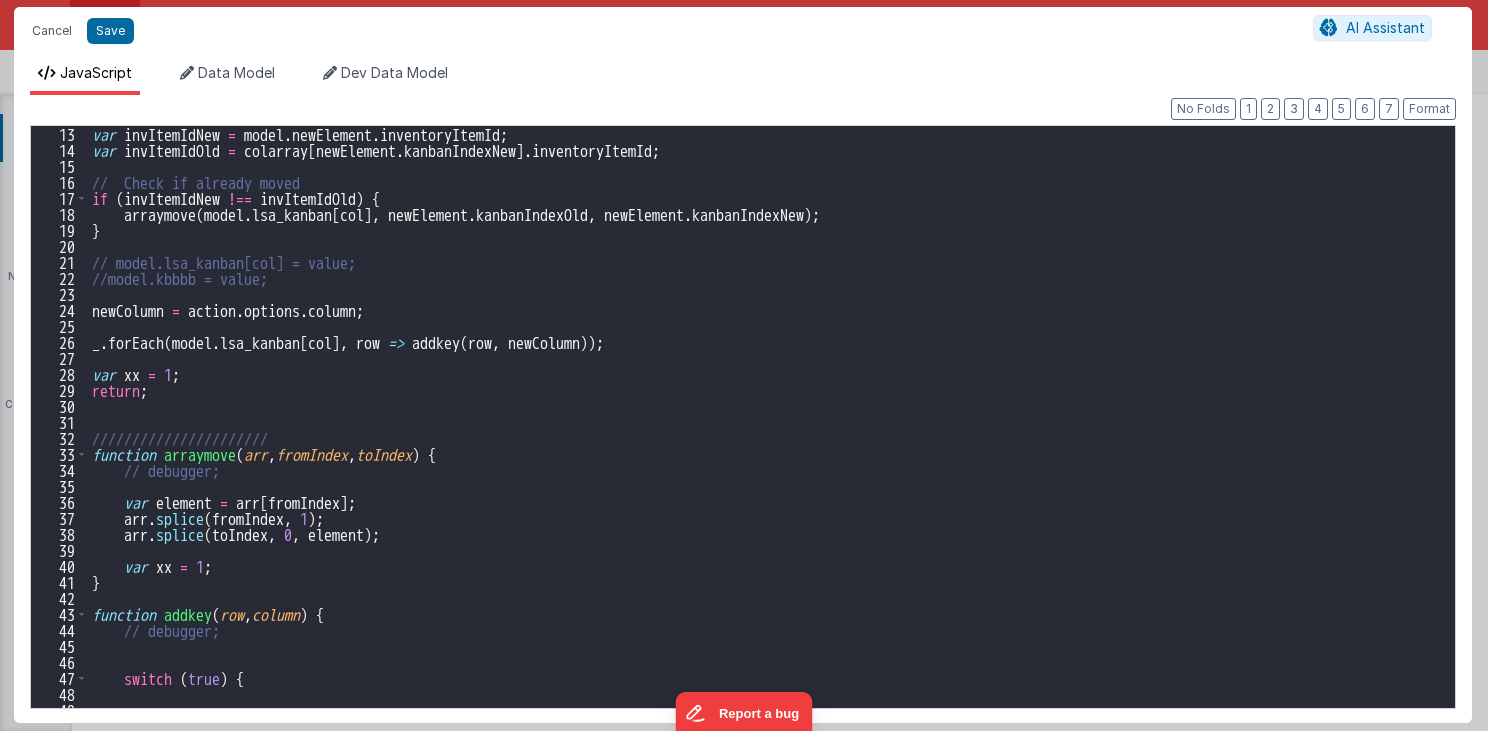 scroll, scrollTop: 192, scrollLeft: 0, axis: vertical 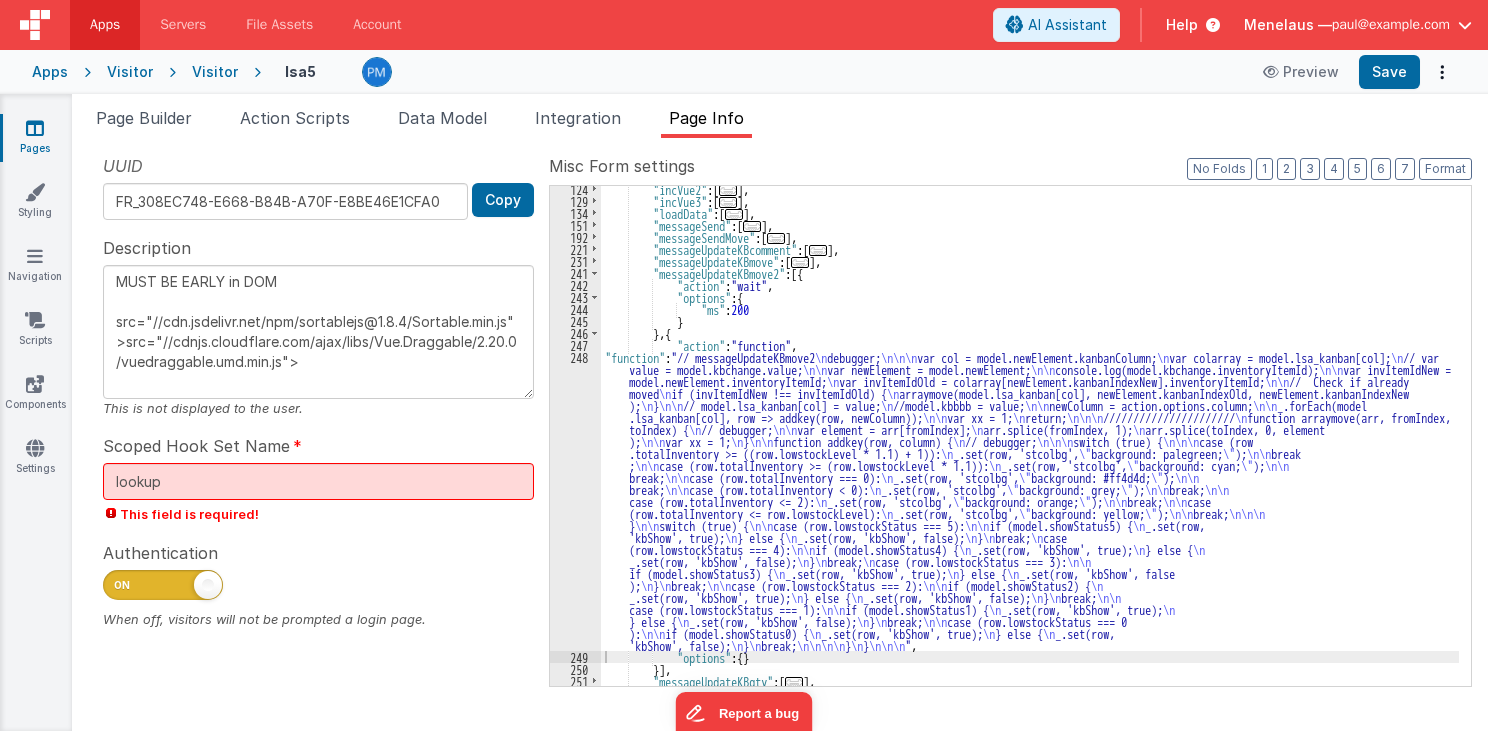 click on ""incVue2" :  [ ... ] ,           "incVue3" :  [ ... ] ,           "loadData" :  [ ... ] ,           "messageSend" :  [ ... ] ,           "messageSendMove" :  [ ... ] ,           "messageUpdateKBcomment" :  [ ... ] ,           "messageUpdateKBmove" :  [ ... ] ,           "messageUpdateKBmove2" :  [{                "action" :  "wait" ,                "options" :  {                     "ms" :  200                }           } ,  {                "action" :  "function" , "function" :  "// messageUpdateKBmove2 \n debugger; \n\n\n var col = model.newElement.kanbanColumn; \n var colarray = model.lsa_kanban[col]; \n // var       value = model.kbchange.value; \n\n var newElement = model.newElement; \n\n console.log(model.kbchange.inventoryItemId); \n\n var invItemIdNew =       model.newElement.inventoryItemId; \n var invItemIdOld = colarray[newElement.kanbanIndexNew].inventoryItemId; \n\n //  Check if already       moved \n if (invItemIdNew !== invItemIdOld) { \n      ); \n } \n\n \n \n\n \n" at bounding box center [1030, 445] 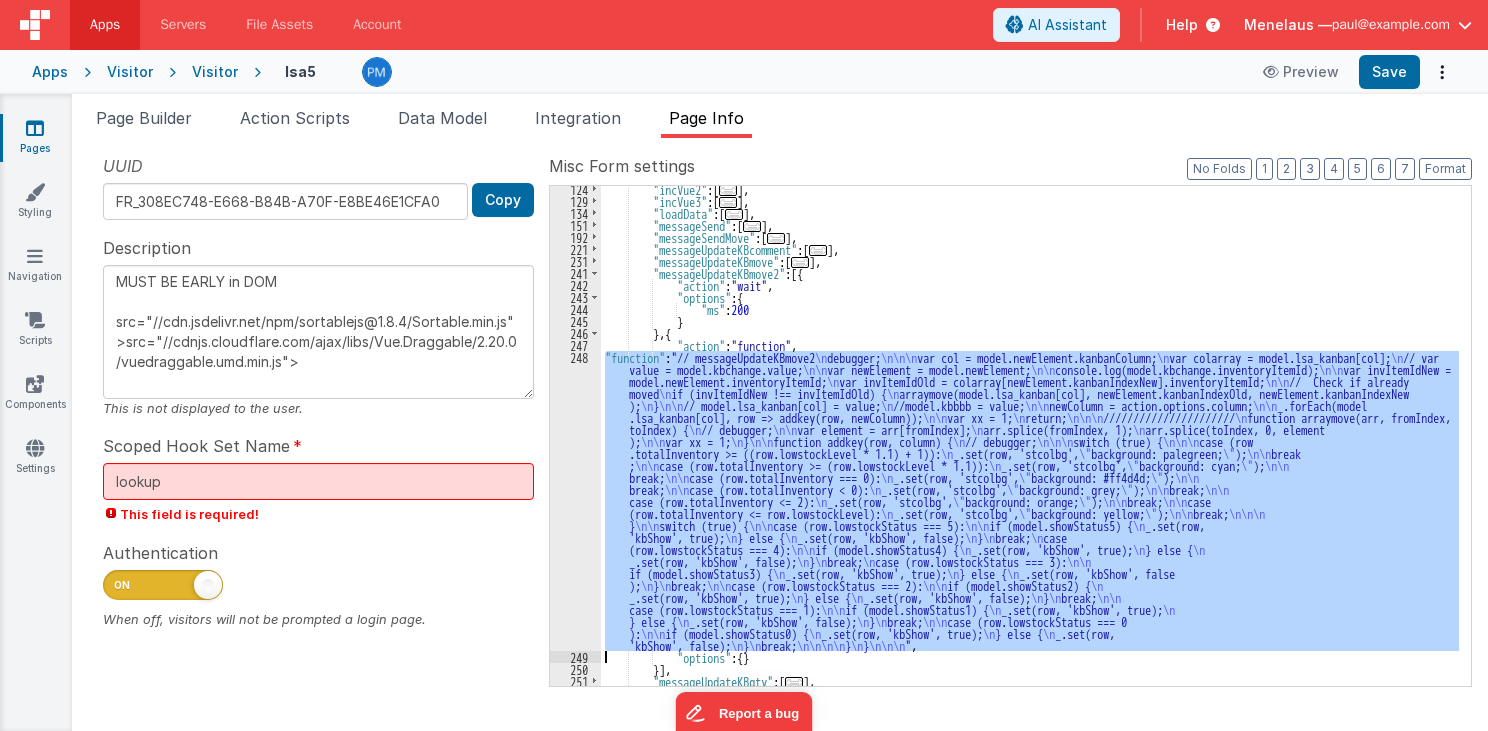 click on "248" at bounding box center (575, 501) 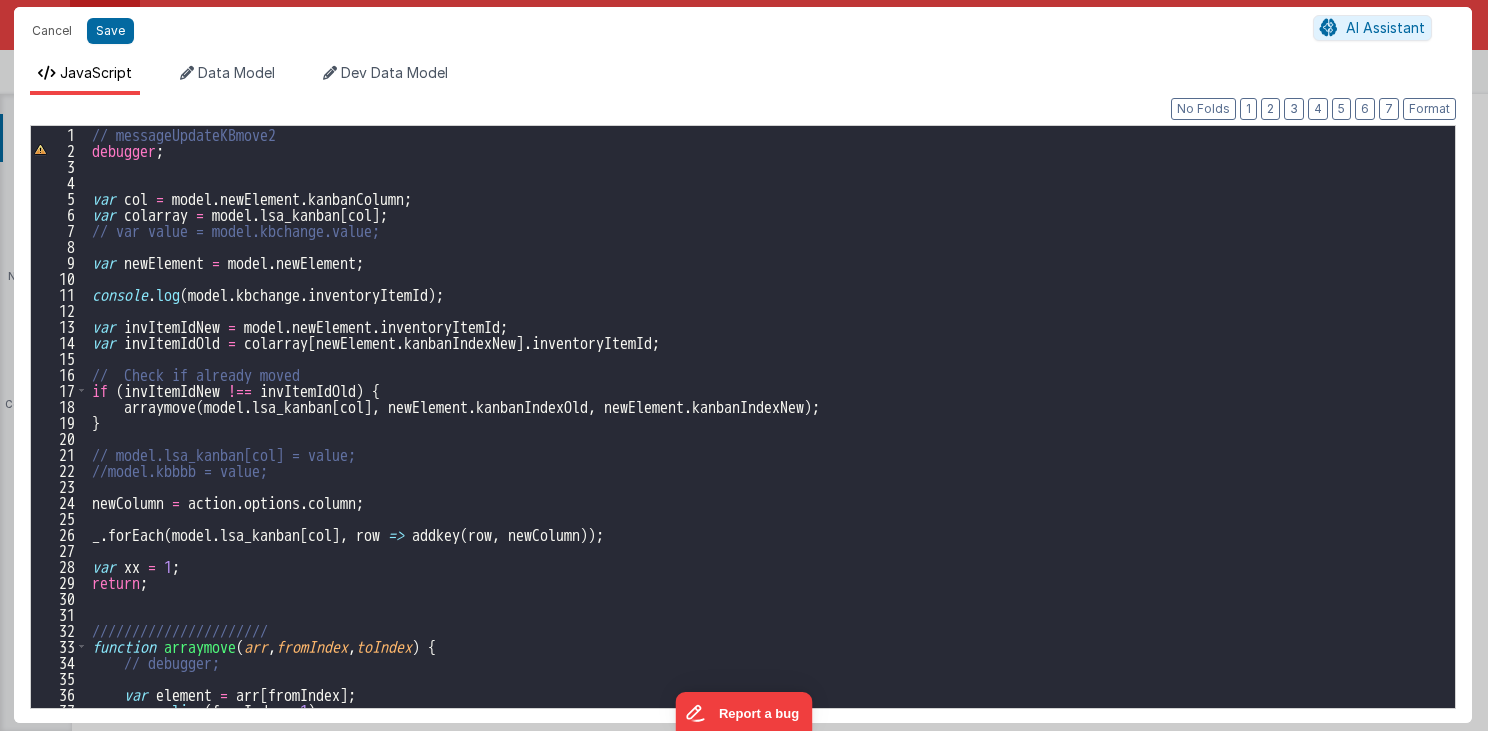 scroll, scrollTop: 0, scrollLeft: 0, axis: both 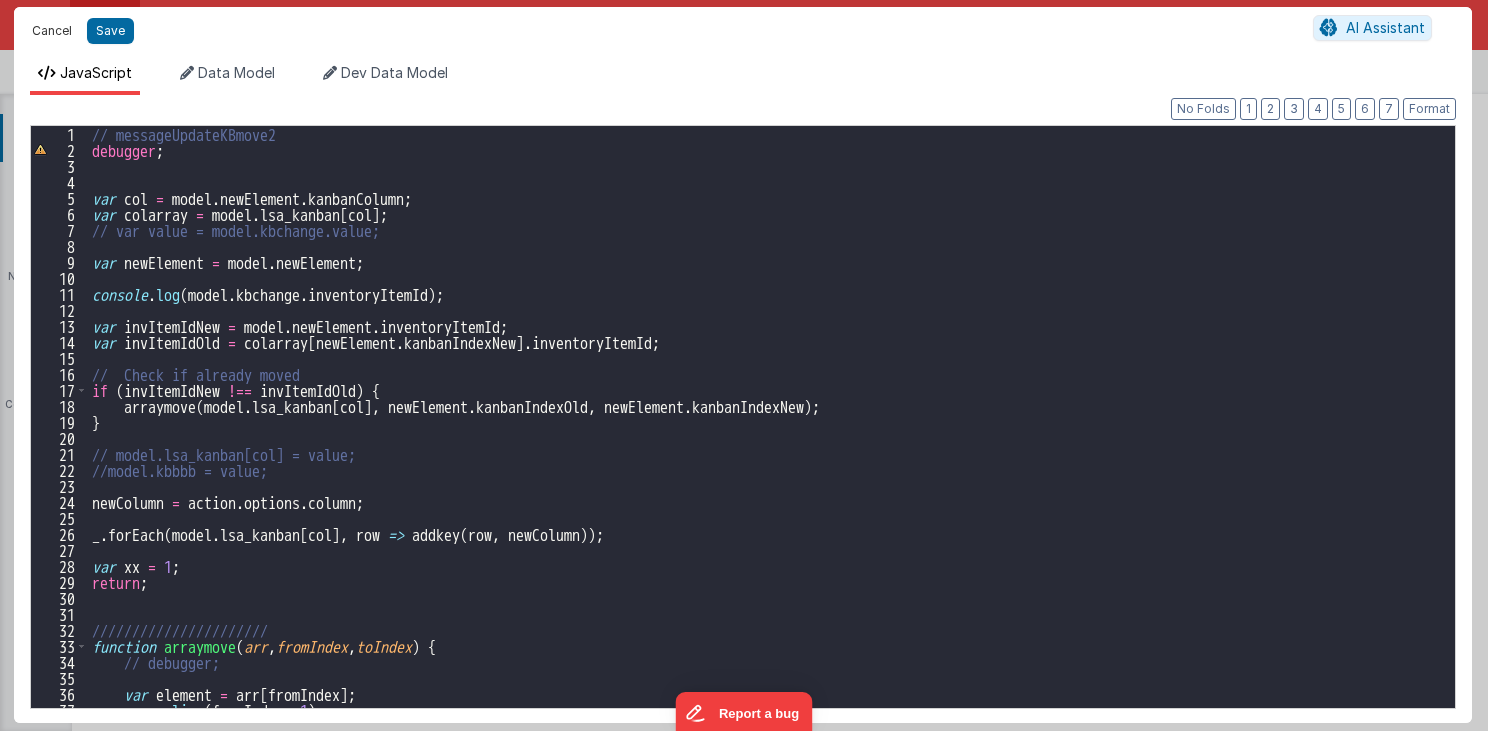 click on "Cancel" at bounding box center [52, 31] 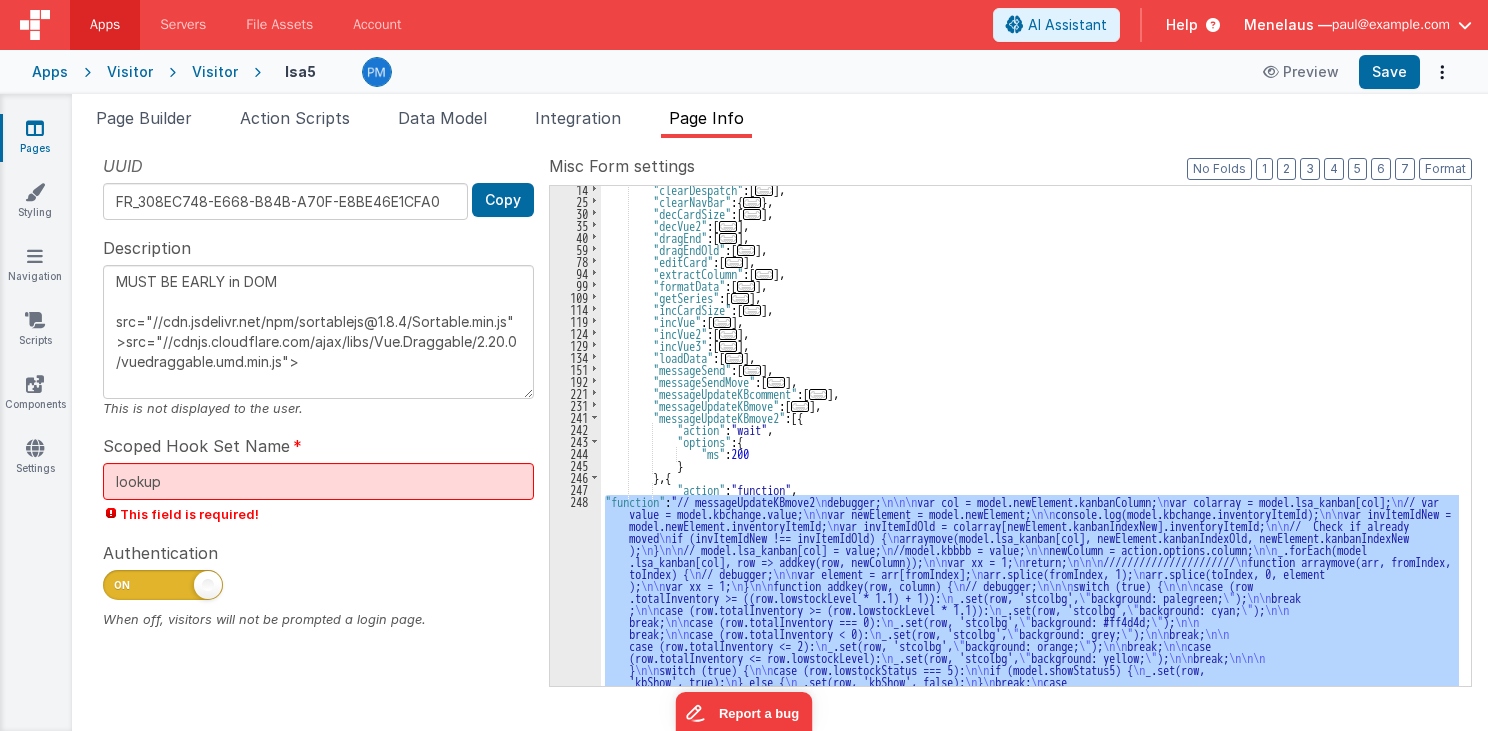 scroll, scrollTop: 123, scrollLeft: 0, axis: vertical 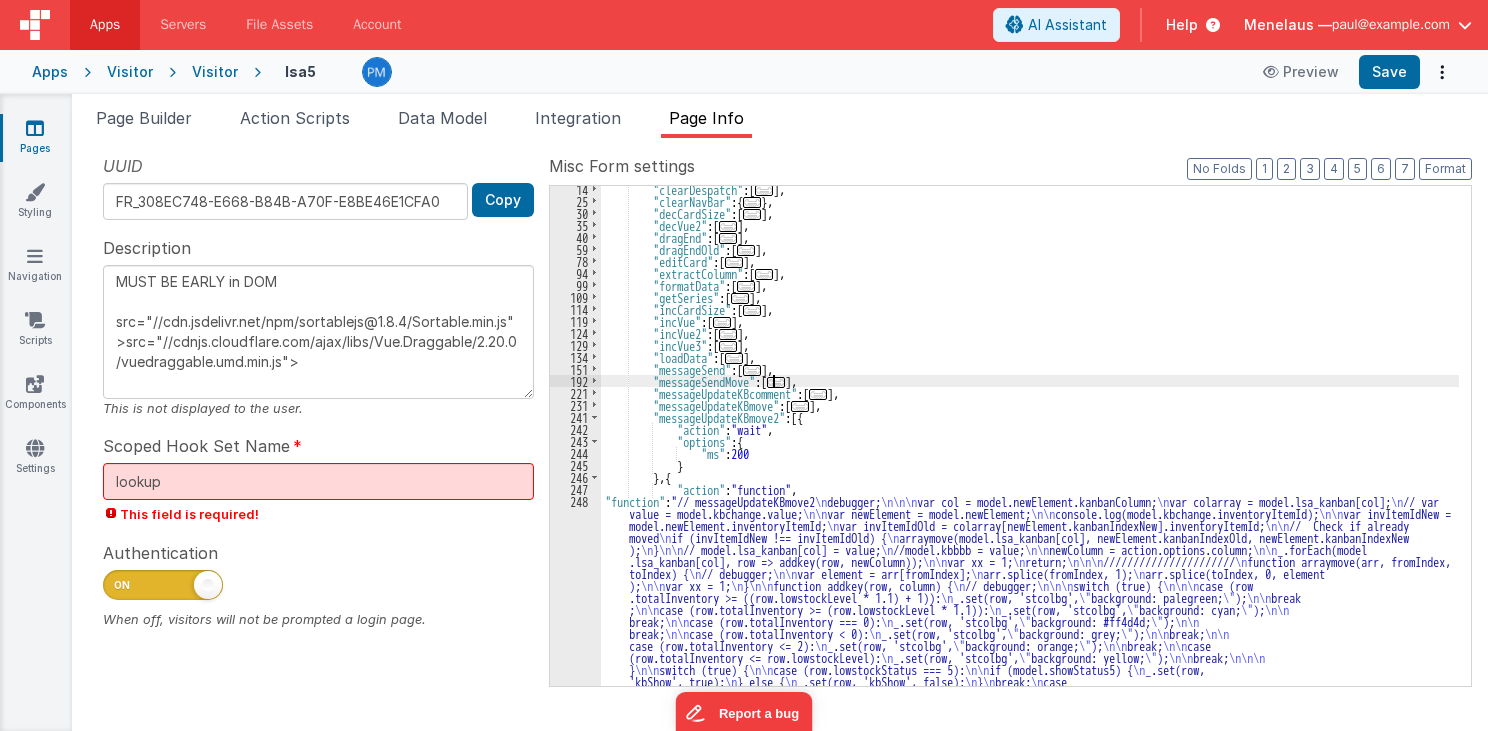 click on "..." at bounding box center (776, 382) 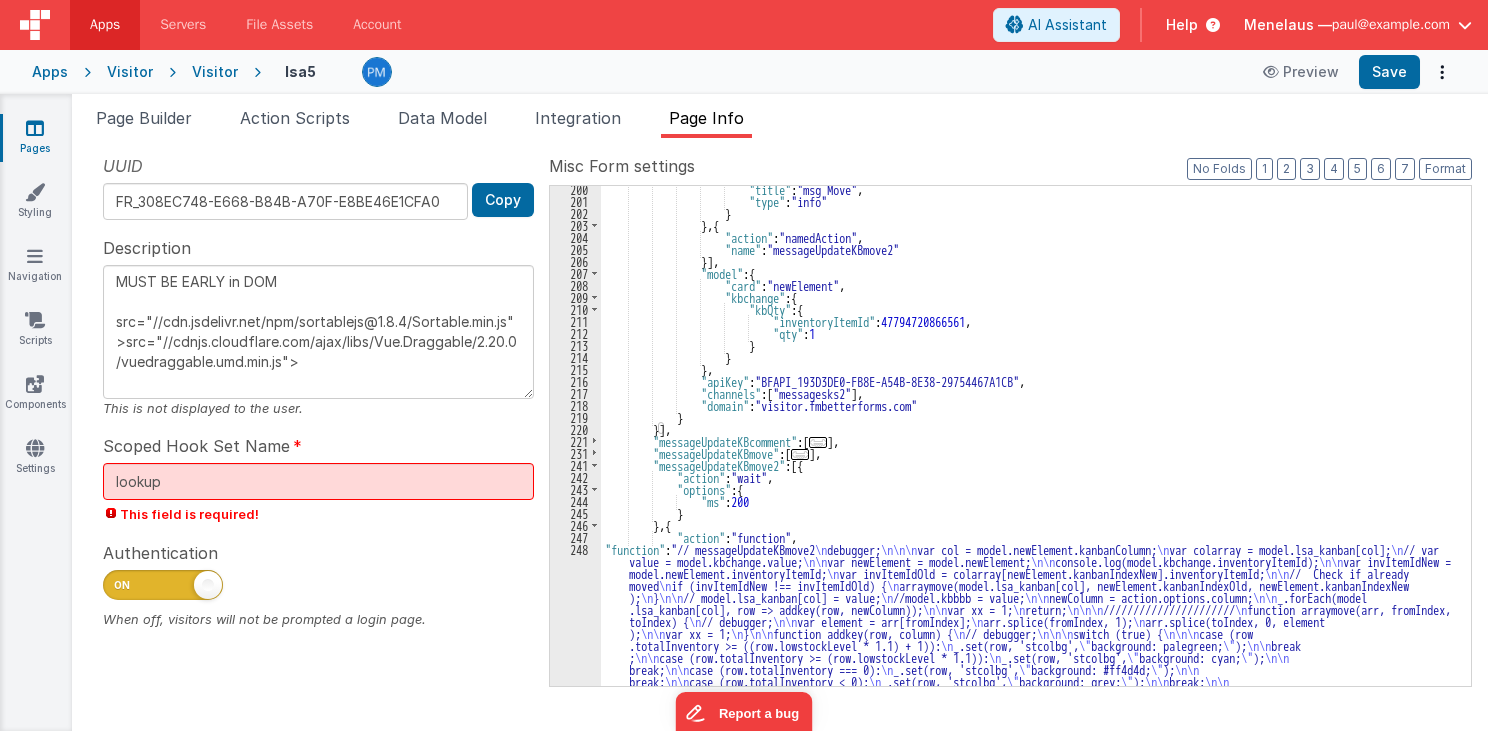scroll, scrollTop: 411, scrollLeft: 0, axis: vertical 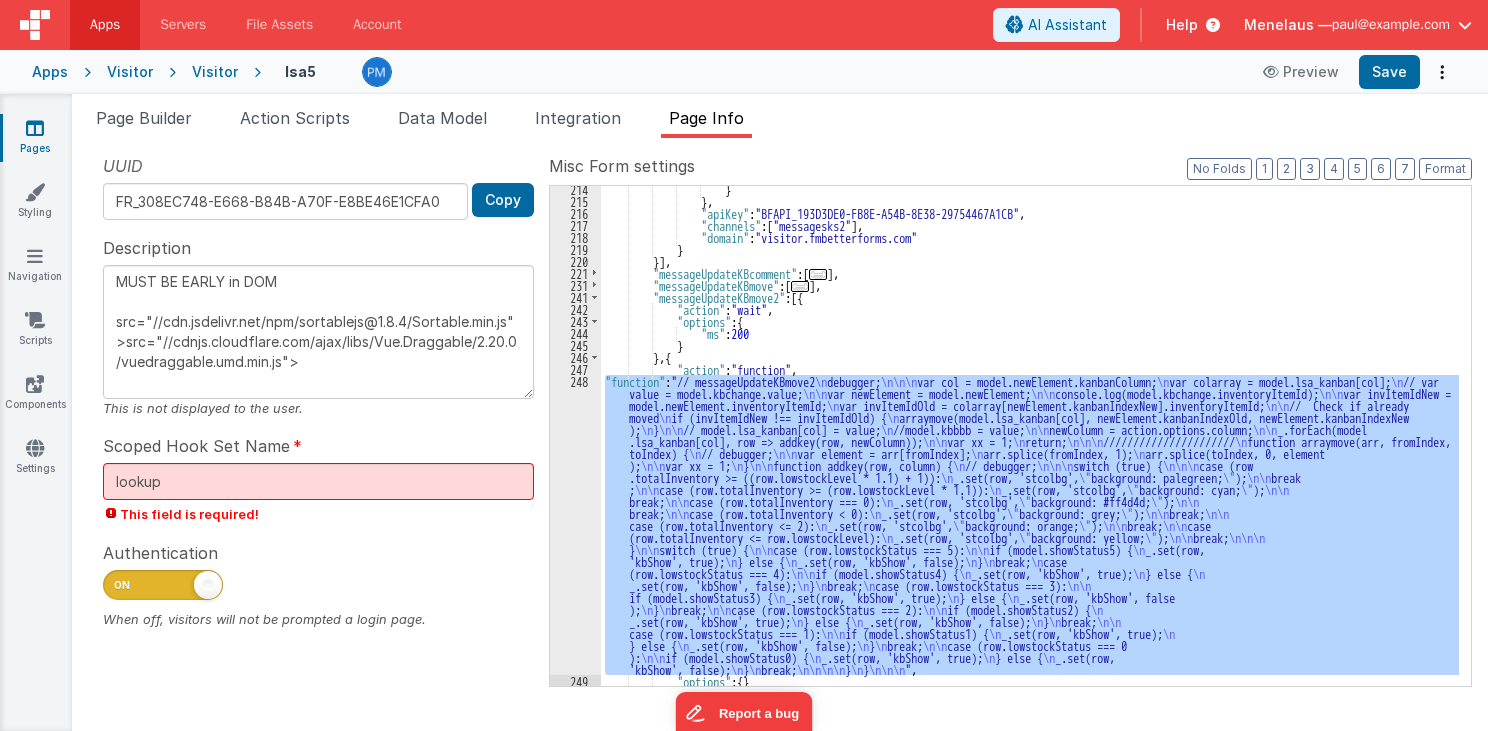 click on "248" at bounding box center (575, 525) 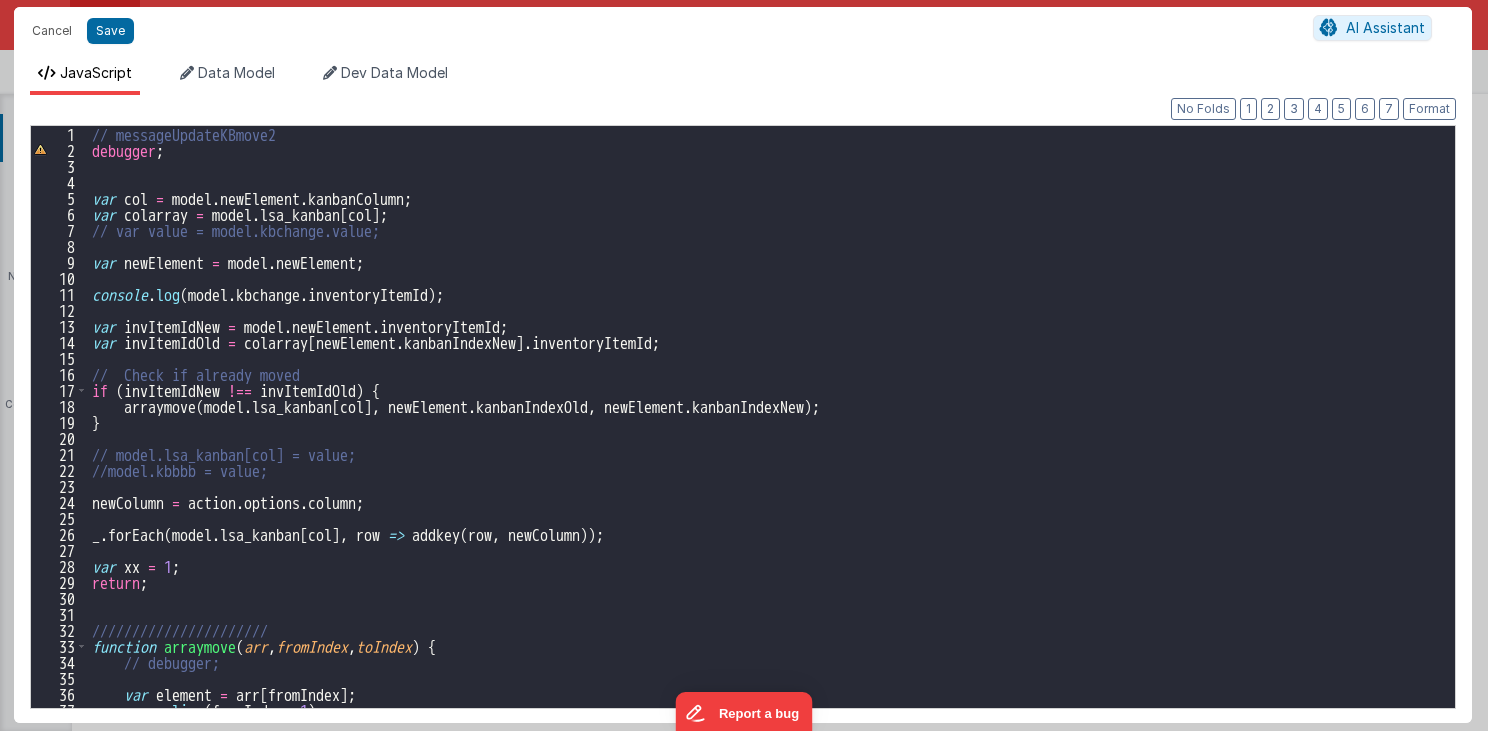 click on "// messageUpdateKBmove2 debugger ; var   col   =   model . newElement . kanbanColumn ; var   colarray   =   model . lsa_kanban [ col ] ; // var value = model.kbchange.value; var   newElement   =   model . newElement ; console . log ( model . kbchange . inventoryItemId ) ; var   invItemIdNew   =   model . newElement . inventoryItemId ; var   invItemIdOld   =   colarray [ newElement . kanbanIndexNew ] . inventoryItemId ; //  Check if already moved if   ( invItemIdNew   !==   invItemIdOld )   {      arraymove ( model . lsa_kanban [ col ] ,   newElement . kanbanIndexOld ,   newElement . kanbanIndexNew ) ; } // model.lsa_kanban[col] = value; //model.kbbbb = value; newColumn   =   action . options . column ; _ . forEach ( model . lsa_kanban [ col ] ,   row   =>   addkey ( row ,   newColumn )) ; var   xx   =   1 ; return ; ////////////////////// function   arraymove ( arr ,  fromIndex ,  toIndex )   {      // debugger;      var   element   =   arr [ fromIndex ] ;      arr . splice ( fromIndex ,   1 ) ;      arr . splice ( toIndex ,   0 ,   element ) ;      var   xx   =   1 ; }" at bounding box center [766, 433] 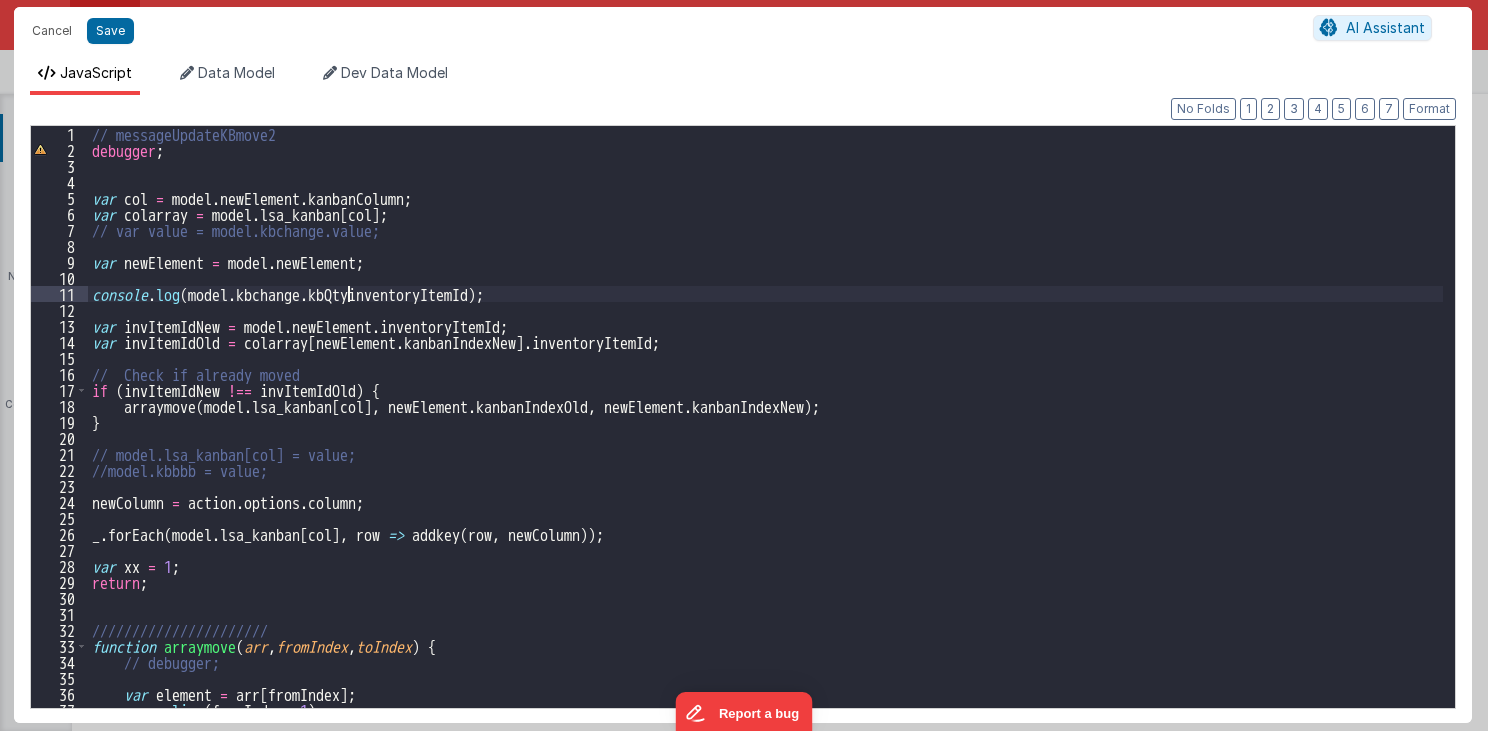 type 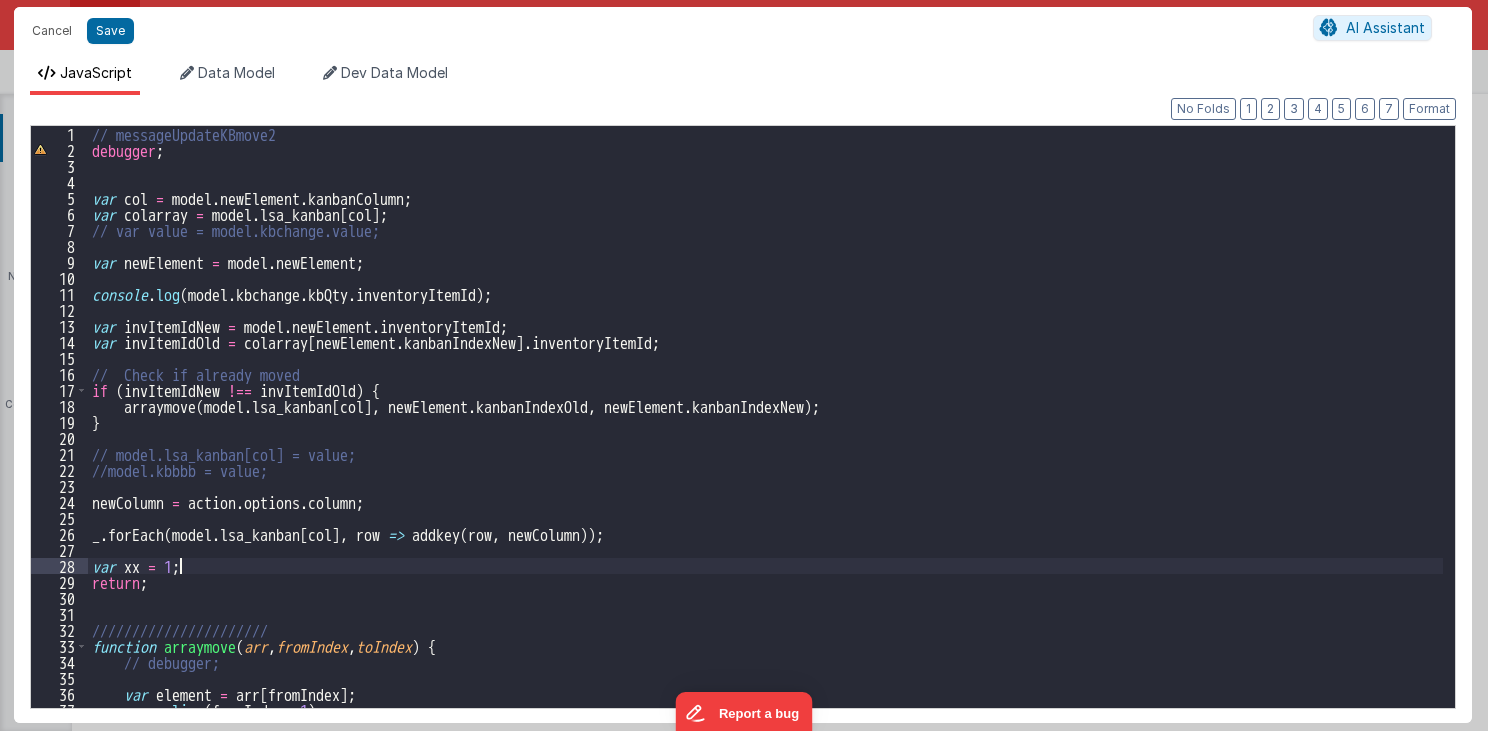 click on "// messageUpdateKBmove2 debugger ; var   col   =   model . newElement . kanbanColumn ; var   colarray   =   model . lsa_kanban [ col ] ; // var value = model.kbchange.value; var   newElement   =   model . newElement ; console . log ( model . kbchange . kbQty . inventoryItemId ) ; var   invItemIdNew   =   model . newElement . inventoryItemId ; var   invItemIdOld   =   colarray [ newElement . kanbanIndexNew ] . inventoryItemId ; //  Check if already moved if   ( invItemIdNew   !==   invItemIdOld )   {      arraymove ( model . lsa_kanban [ col ] ,   newElement . kanbanIndexOld ,   newElement . kanbanIndexNew ) ; } // model.lsa_kanban[col] = value; //model.kbbbb = value; newColumn   =   action . options . column ; _ . forEach ( model . lsa_kanban [ col ] ,   row   =>   addkey ( row ,   newColumn )) ; var   xx   =   1 ; return ; ////////////////////// function   arraymove ( arr ,  fromIndex ,  toIndex )   {      // debugger;      var   element   =   arr [ fromIndex ] ;      arr . splice ( fromIndex ,   1 ) ;" at bounding box center [766, 433] 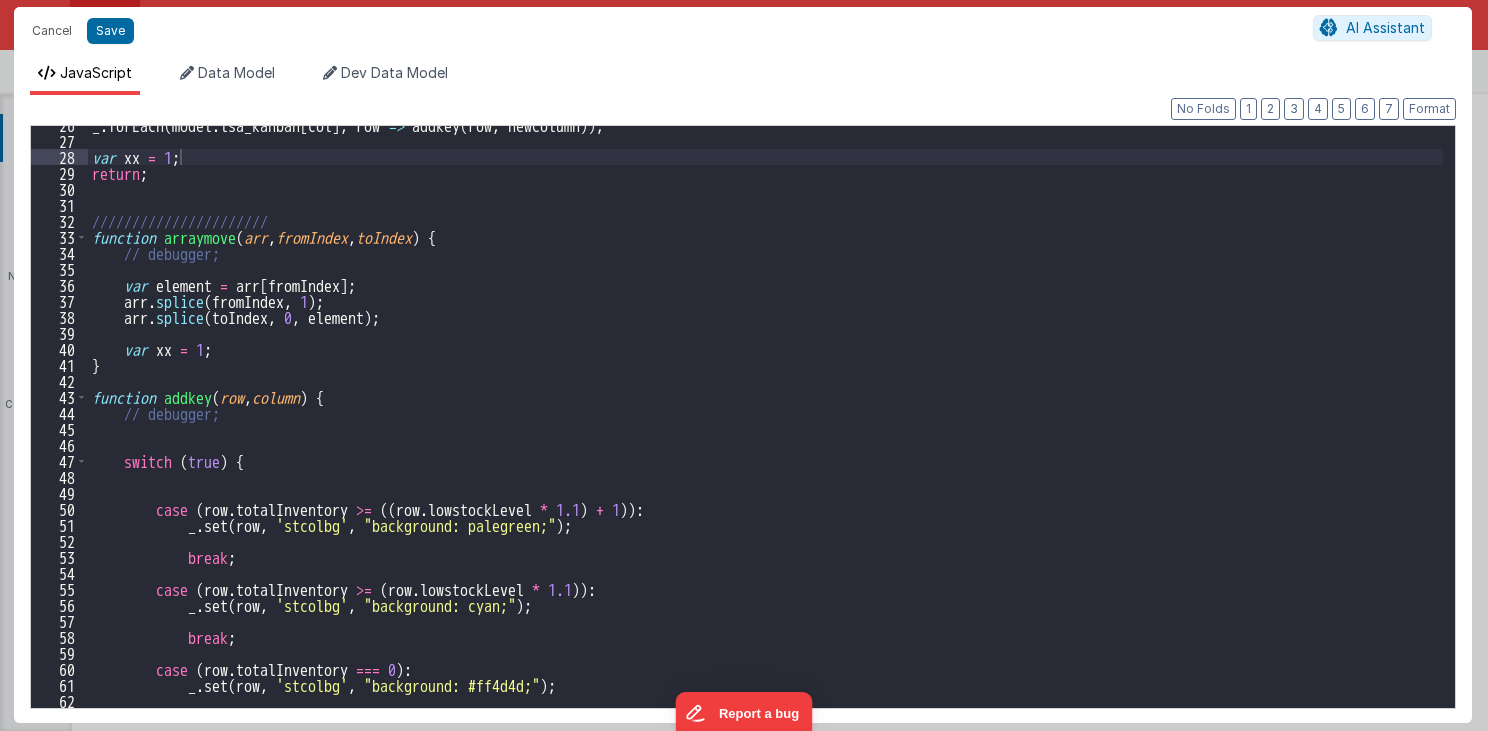 scroll, scrollTop: 408, scrollLeft: 0, axis: vertical 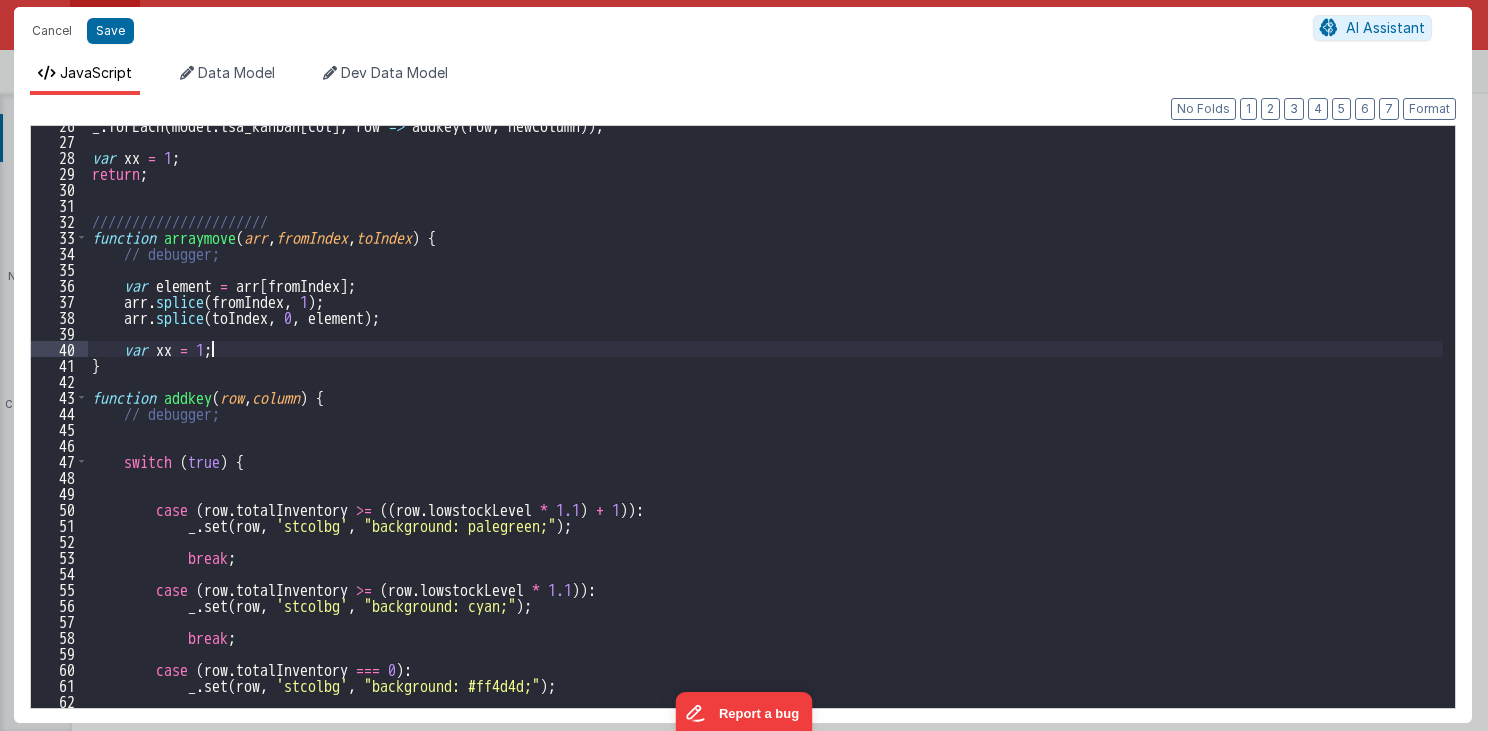 click on "_ . forEach ( model . lsa_kanban [ col ] ,   row   =>   addkey ( row ,   newColumn )) ; var   xx   =   1 ; return ; ////////////////////// function   arraymove ( arr ,  fromIndex ,  toIndex )   {      // debugger;      var   element   =   arr [ fromIndex ] ;      arr . splice ( fromIndex ,   1 ) ;      arr . splice ( toIndex ,   0 ,   element ) ;      var   xx   =   1 ; } function   addkey ( row ,  column )   {      // debugger;      switch   ( true )   {           case   ( row . totalInventory   >=   (( row . lowstockLevel   *   1.1 )   +   1 )) :                _ . set ( row ,   'stcolbg' ,   "background: palegreen;" ) ;                break ;           case   ( row . totalInventory   >=   ( row . lowstockLevel   *   1.1 )) :                _ . set ( row ,   'stcolbg' ,   "background: cyan;" ) ;                break ;           case   ( row . totalInventory   ===   0 ) :                _ . set ( row ,   'stcolbg' ,   "background: #ff4d4d;" ) ;                break ;" at bounding box center (766, 424) 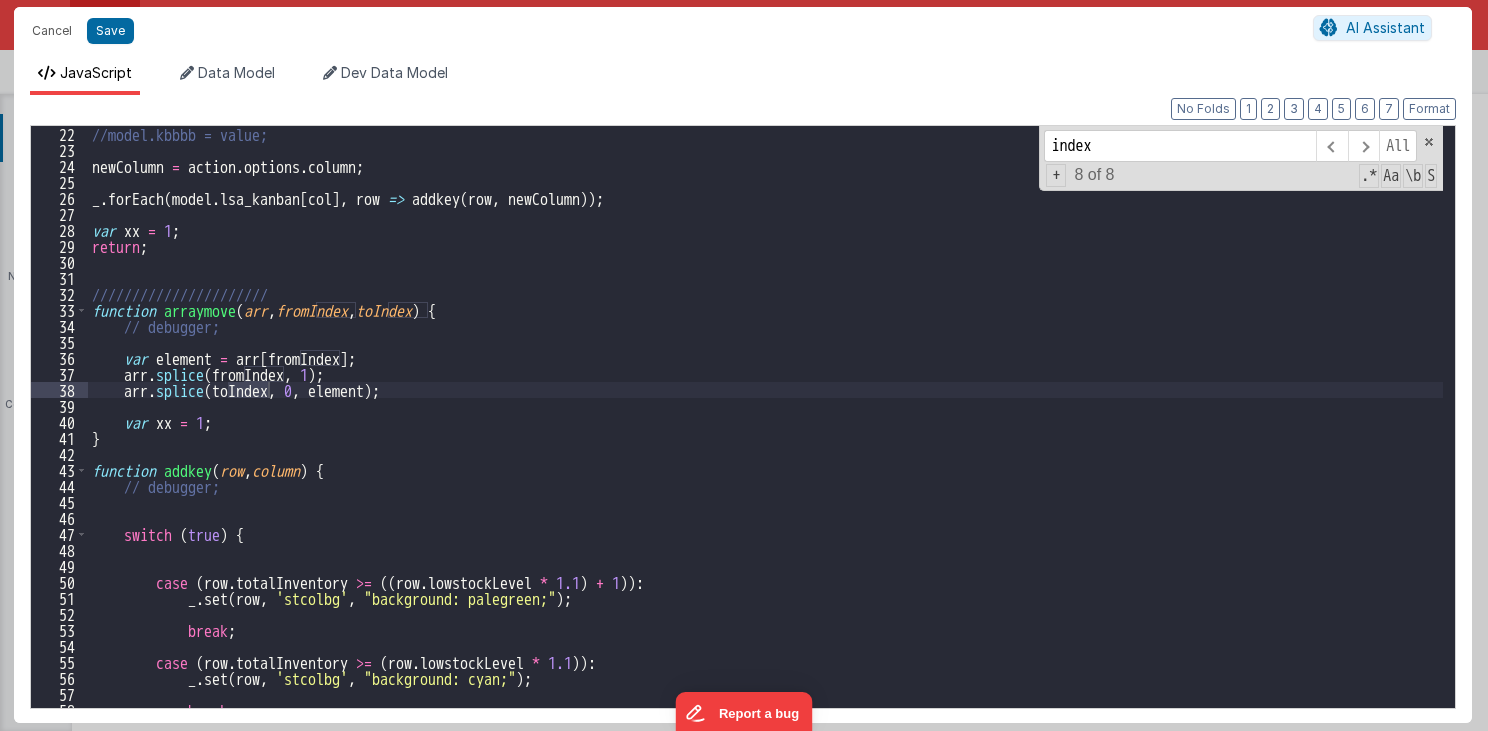 scroll, scrollTop: 336, scrollLeft: 0, axis: vertical 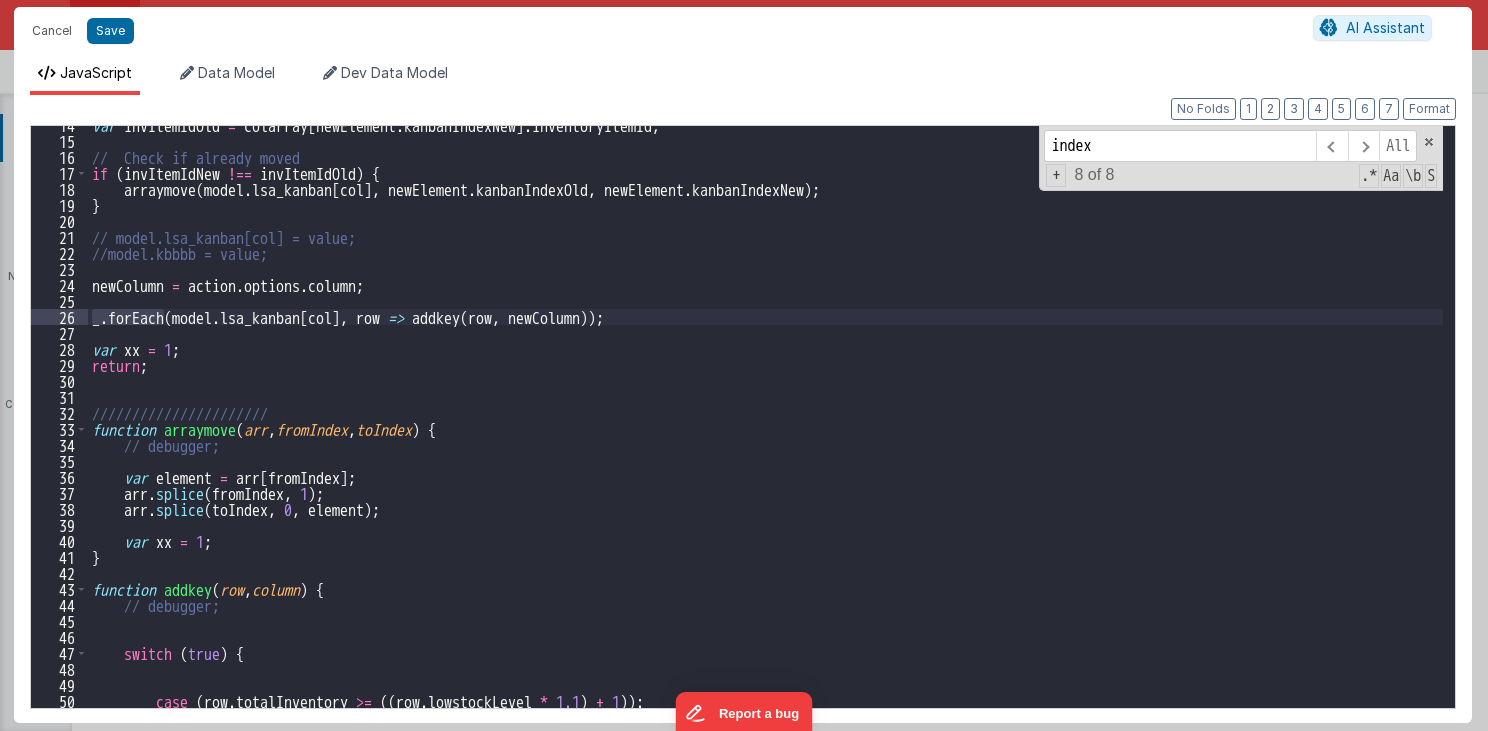 drag, startPoint x: 88, startPoint y: 320, endPoint x: 164, endPoint y: 318, distance: 76.02631 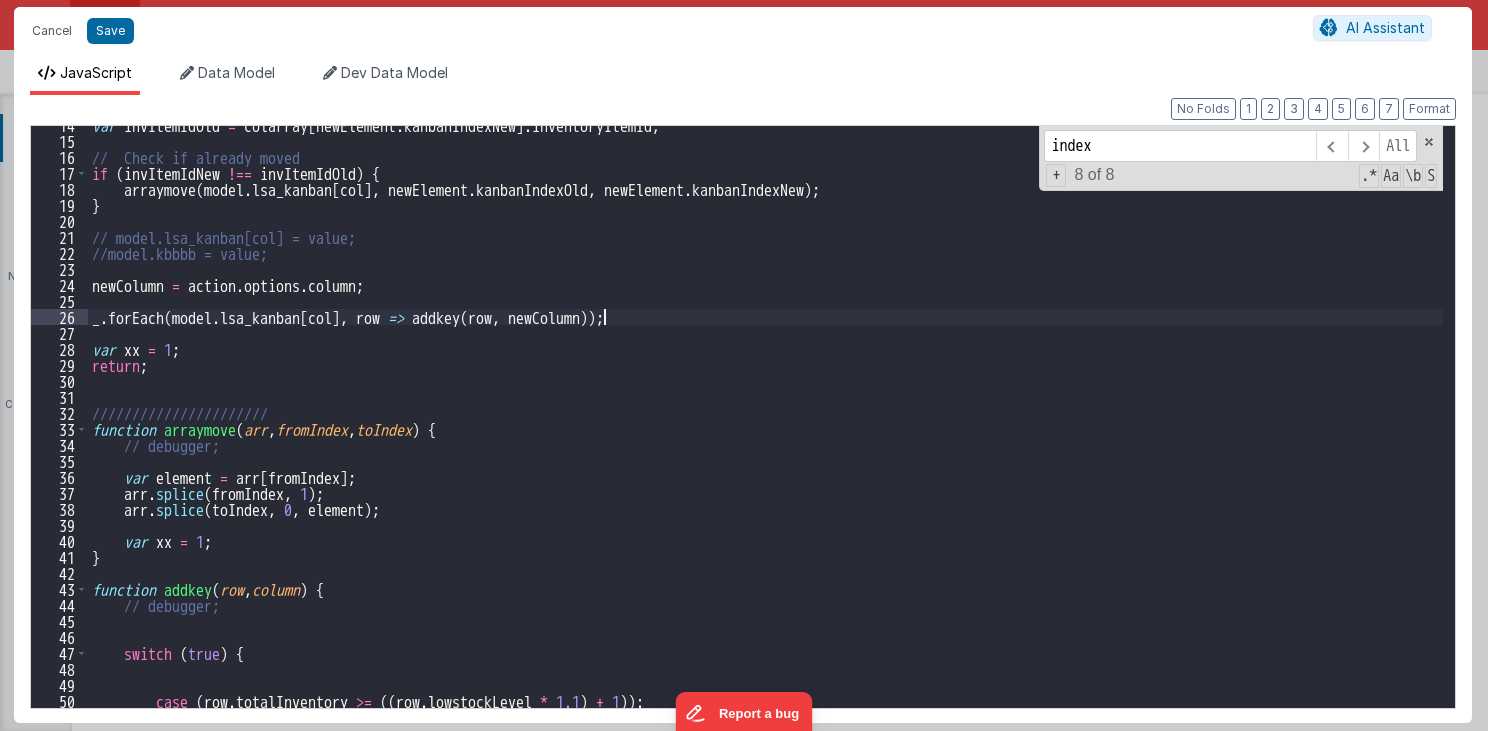 click on "var   invItemIdOld   =   colarray [ newElement . kanbanIndexNew ] . inventoryItemId ; //  Check if already moved if   ( invItemIdNew   !==   invItemIdOld )   {      arraymove ( model . lsa_kanban [ col ] ,   newElement . kanbanIndexOld ,   newElement . kanbanIndexNew ) ; } // model.lsa_kanban[col] = value; //model.kbbbb = value; newColumn   =   action . options . column ; _ . forEach ( model . lsa_kanban [ col ] ,   row   =>   addkey ( row ,   newColumn )) ; var   xx   =   1 ; return ; ////////////////////// function   arraymove ( arr ,  fromIndex ,  toIndex )   {      // debugger;      var   element   =   arr [ fromIndex ] ;      arr . splice ( fromIndex ,   1 ) ;      arr . splice ( toIndex ,   0 ,   element ) ;      var   xx   =   1 ; } function   addkey ( row ,  column )   {      // debugger;      switch   ( true )   {           case   ( row . totalInventory   >=   (( row . lowstockLevel   *   1.1 )   +   1 )) :                _ . set ( row ,   'stcolbg' ,   "background: palegreen;" ) ;" at bounding box center [766, 424] 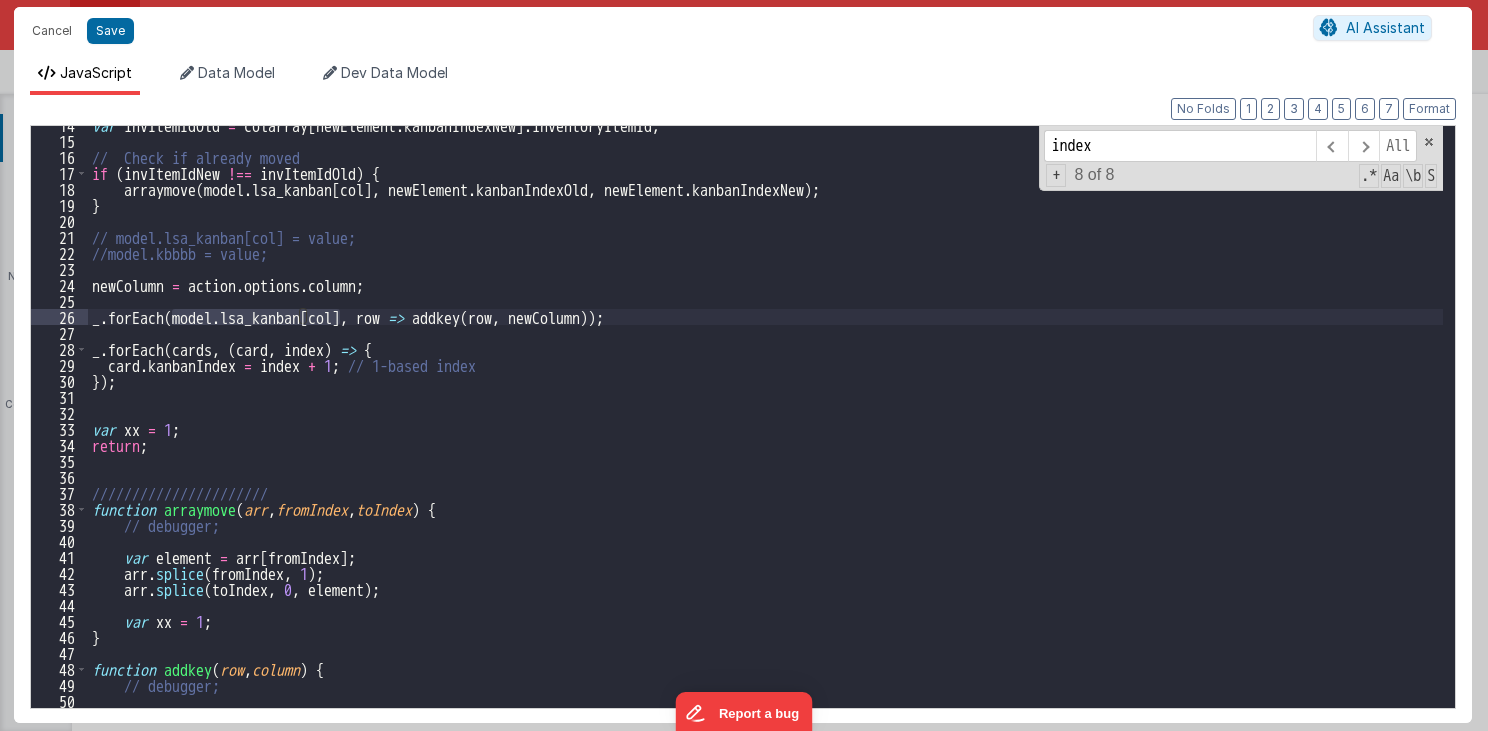 drag, startPoint x: 170, startPoint y: 314, endPoint x: 341, endPoint y: 320, distance: 171.10522 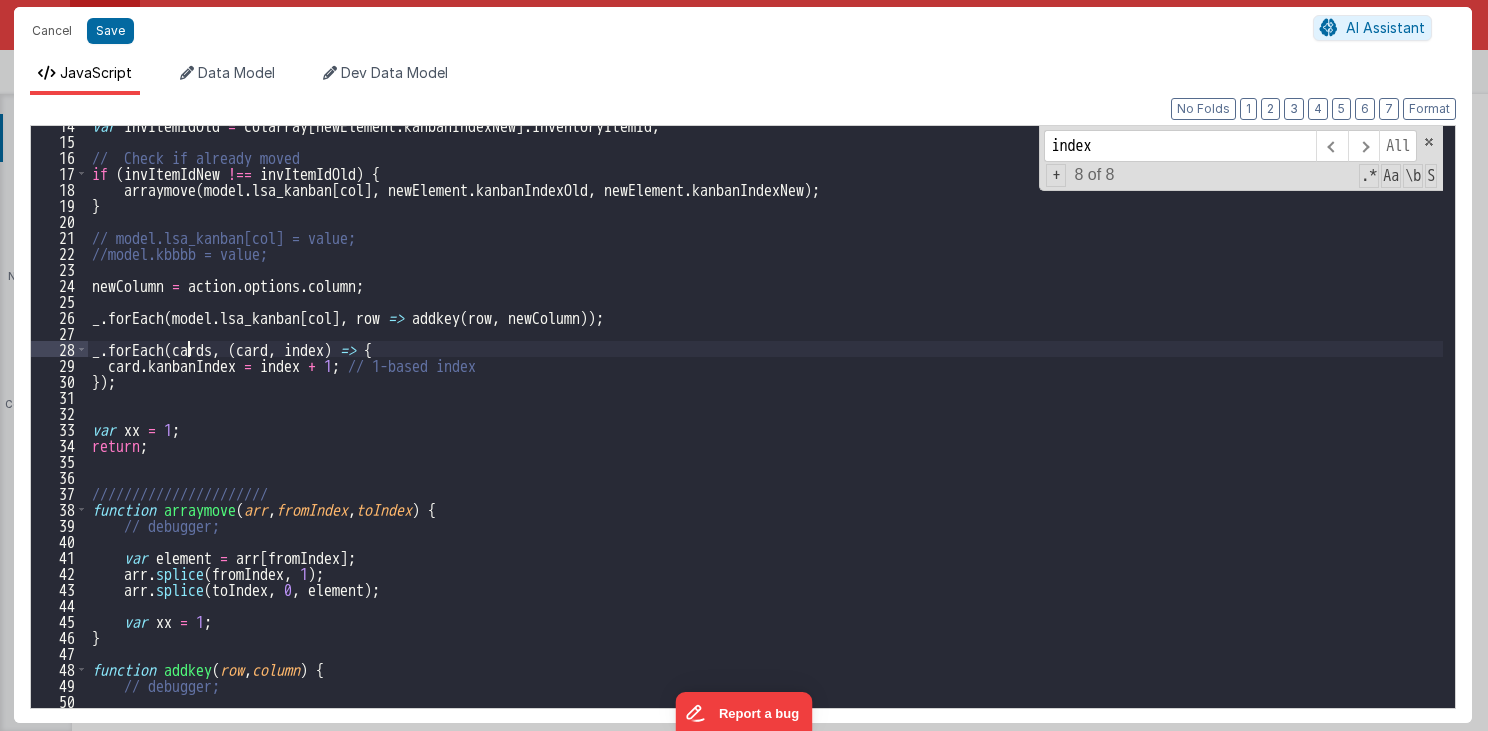 click on "var   invItemIdOld   =   colarray [ newElement . kanbanIndexNew ] . inventoryItemId ; //  Check if already moved if   ( invItemIdNew   !==   invItemIdOld )   {      arraymove ( model . lsa_kanban [ col ] ,   newElement . kanbanIndexOld ,   newElement . kanbanIndexNew ) ; } // model.lsa_kanban[col] = value; //model.kbbbb = value; newColumn   =   action . options . column ; _ . forEach ( model . lsa_kanban [ col ] ,   row   =>   addkey ( row ,   newColumn )) ; _ . forEach ( cards ,   ( card ,   index )   =>   {    card . kanbanIndex   =   index   +   1 ;   // 1-based index }) ; var   xx   =   1 ; return ; ////////////////////// function   arraymove ( arr ,  fromIndex ,  toIndex )   {      // debugger;      var   element   =   arr [ fromIndex ] ;      arr . splice ( fromIndex ,   1 ) ;      arr . splice ( toIndex ,   0 ,   element ) ;      var   xx   =   1 ; } function   addkey ( row ,  column )   {      // debugger;" at bounding box center (766, 424) 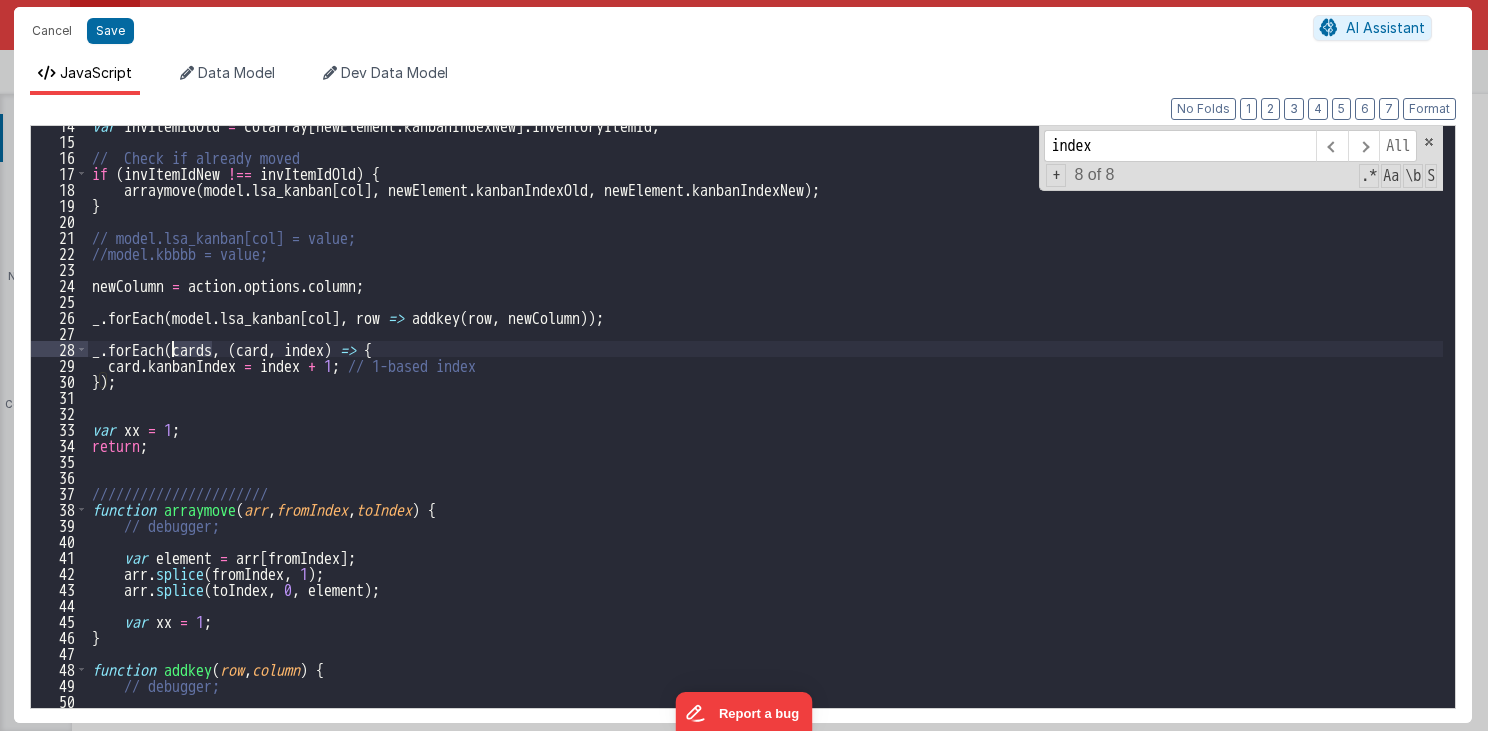 click on "var   invItemIdOld   =   colarray [ newElement . kanbanIndexNew ] . inventoryItemId ; //  Check if already moved if   ( invItemIdNew   !==   invItemIdOld )   {      arraymove ( model . lsa_kanban [ col ] ,   newElement . kanbanIndexOld ,   newElement . kanbanIndexNew ) ; } // model.lsa_kanban[col] = value; //model.kbbbb = value; newColumn   =   action . options . column ; _ . forEach ( model . lsa_kanban [ col ] ,   row   =>   addkey ( row ,   newColumn )) ; _ . forEach ( cards ,   ( card ,   index )   =>   {    card . kanbanIndex   =   index   +   1 ;   // 1-based index }) ; var   xx   =   1 ; return ; ////////////////////// function   arraymove ( arr ,  fromIndex ,  toIndex )   {      // debugger;      var   element   =   arr [ fromIndex ] ;      arr . splice ( fromIndex ,   1 ) ;      arr . splice ( toIndex ,   0 ,   element ) ;      var   xx   =   1 ; } function   addkey ( row ,  column )   {      // debugger;" at bounding box center [766, 424] 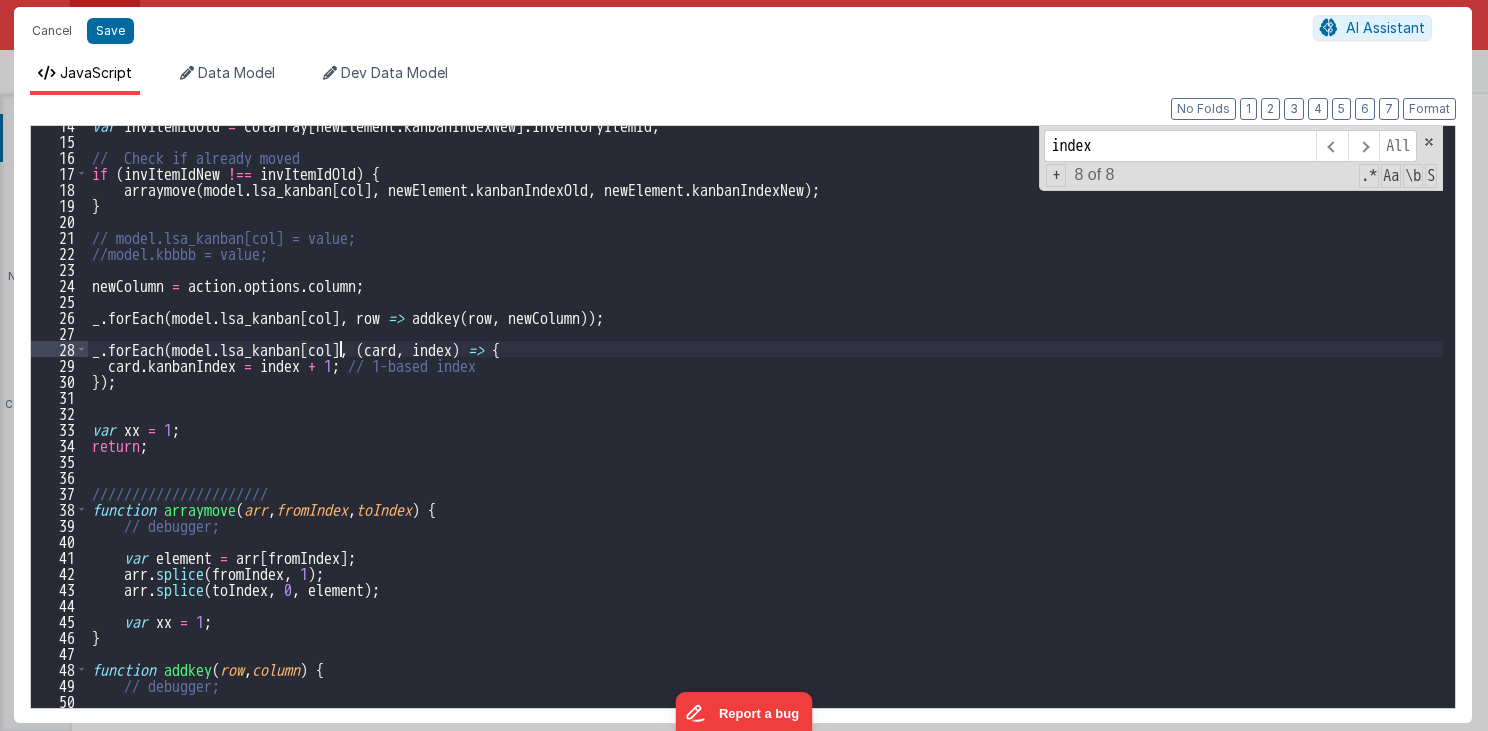 click on "var   invItemIdOld   =   colarray [ newElement . kanbanIndexNew ] . inventoryItemId ; //  Check if already moved if   ( invItemIdNew   !==   invItemIdOld )   {      arraymove ( model . lsa_kanban [ col ] ,   newElement . kanbanIndexOld ,   newElement . kanbanIndexNew ) ; } // model.lsa_kanban[col] = value; //model.kbbbb = value; newColumn   =   action . options . column ; _ . forEach ( model . lsa_kanban [ col ] ,   row   =>   addkey ( row ,   newColumn )) ; _ . forEach ( model . lsa_kanban [ col ] ,   ( card ,   index )   =>   {    card . kanbanIndex   =   index   +   1 ;   // 1-based index }) ; var   xx   =   1 ; return ; ////////////////////// function   arraymove ( arr ,  fromIndex ,  toIndex )   {      // debugger;      var   element   =   arr [ fromIndex ] ;      arr . splice ( fromIndex ,   1 ) ;      arr . splice ( toIndex ,   0 ,   element ) ;      var   xx   =   1 ; } function   addkey ( row ,  column )   {      // debugger;" at bounding box center [766, 424] 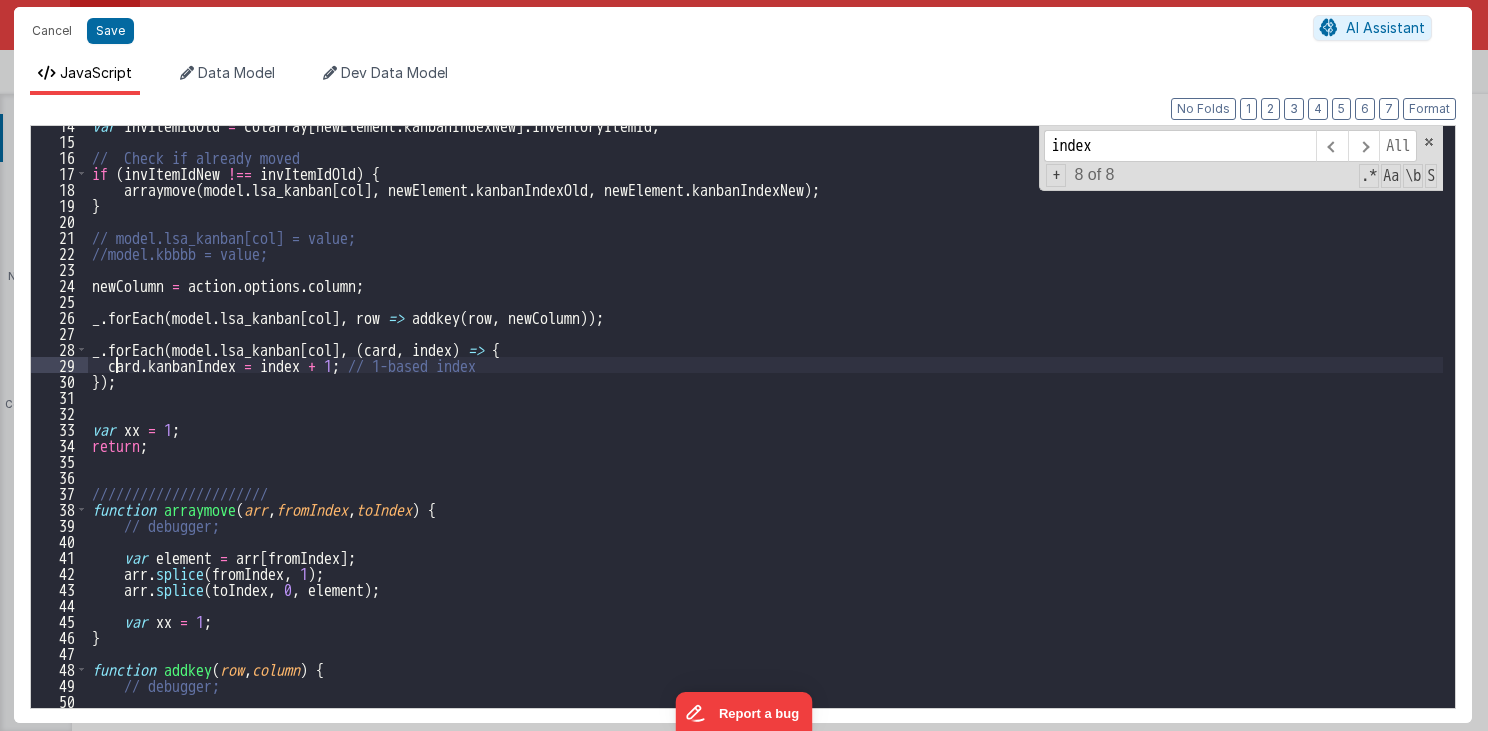 click on "var   invItemIdOld   =   colarray [ newElement . kanbanIndexNew ] . inventoryItemId ; //  Check if already moved if   ( invItemIdNew   !==   invItemIdOld )   {      arraymove ( model . lsa_kanban [ col ] ,   newElement . kanbanIndexOld ,   newElement . kanbanIndexNew ) ; } // model.lsa_kanban[col] = value; //model.kbbbb = value; newColumn   =   action . options . column ; _ . forEach ( model . lsa_kanban [ col ] ,   row   =>   addkey ( row ,   newColumn )) ; _ . forEach ( model . lsa_kanban [ col ] ,   ( card ,   index )   =>   {    card . kanbanIndex   =   index   +   1 ;   // 1-based index }) ; var   xx   =   1 ; return ; ////////////////////// function   arraymove ( arr ,  fromIndex ,  toIndex )   {      // debugger;      var   element   =   arr [ fromIndex ] ;      arr . splice ( fromIndex ,   1 ) ;      arr . splice ( toIndex ,   0 ,   element ) ;      var   xx   =   1 ; } function   addkey ( row ,  column )   {      // debugger;" at bounding box center (766, 424) 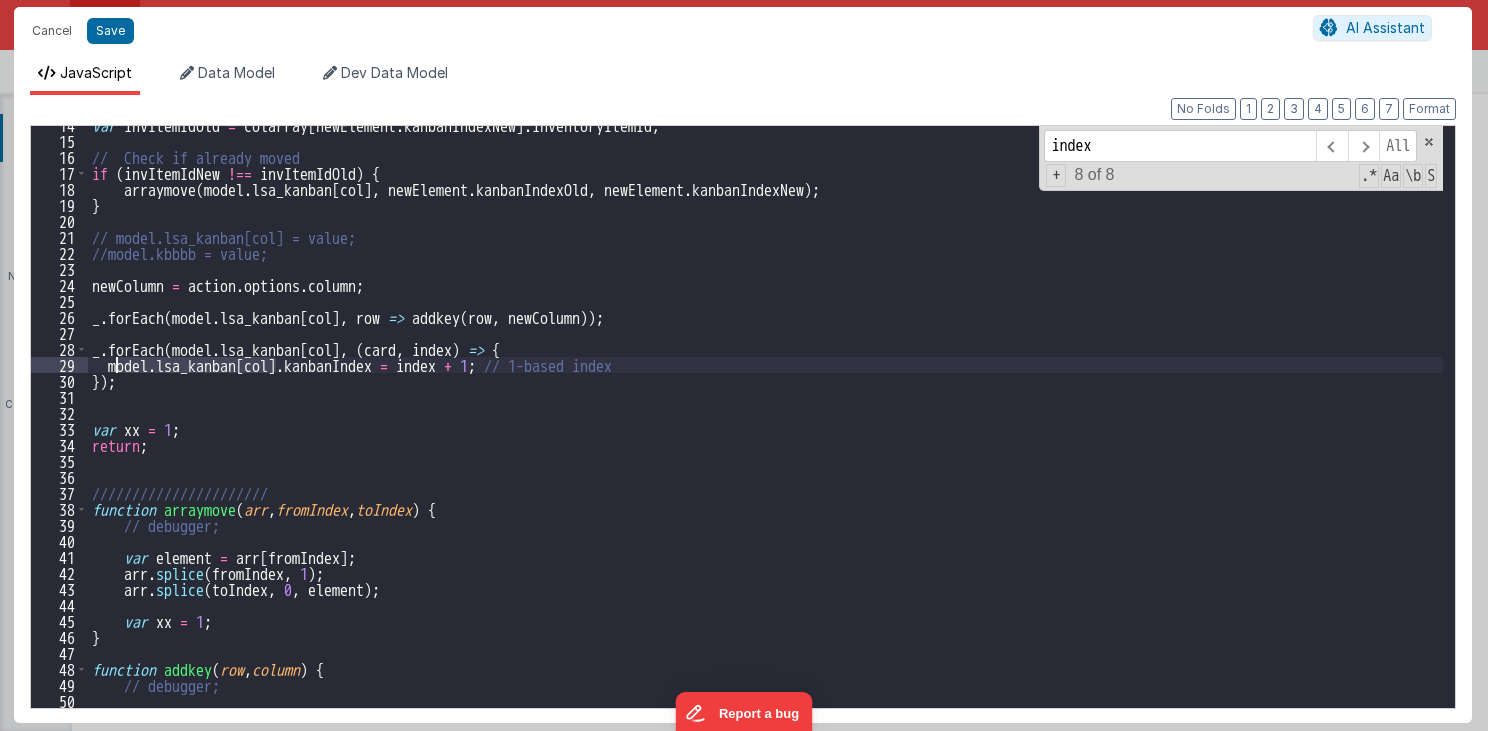 drag, startPoint x: 259, startPoint y: 367, endPoint x: 112, endPoint y: 367, distance: 147 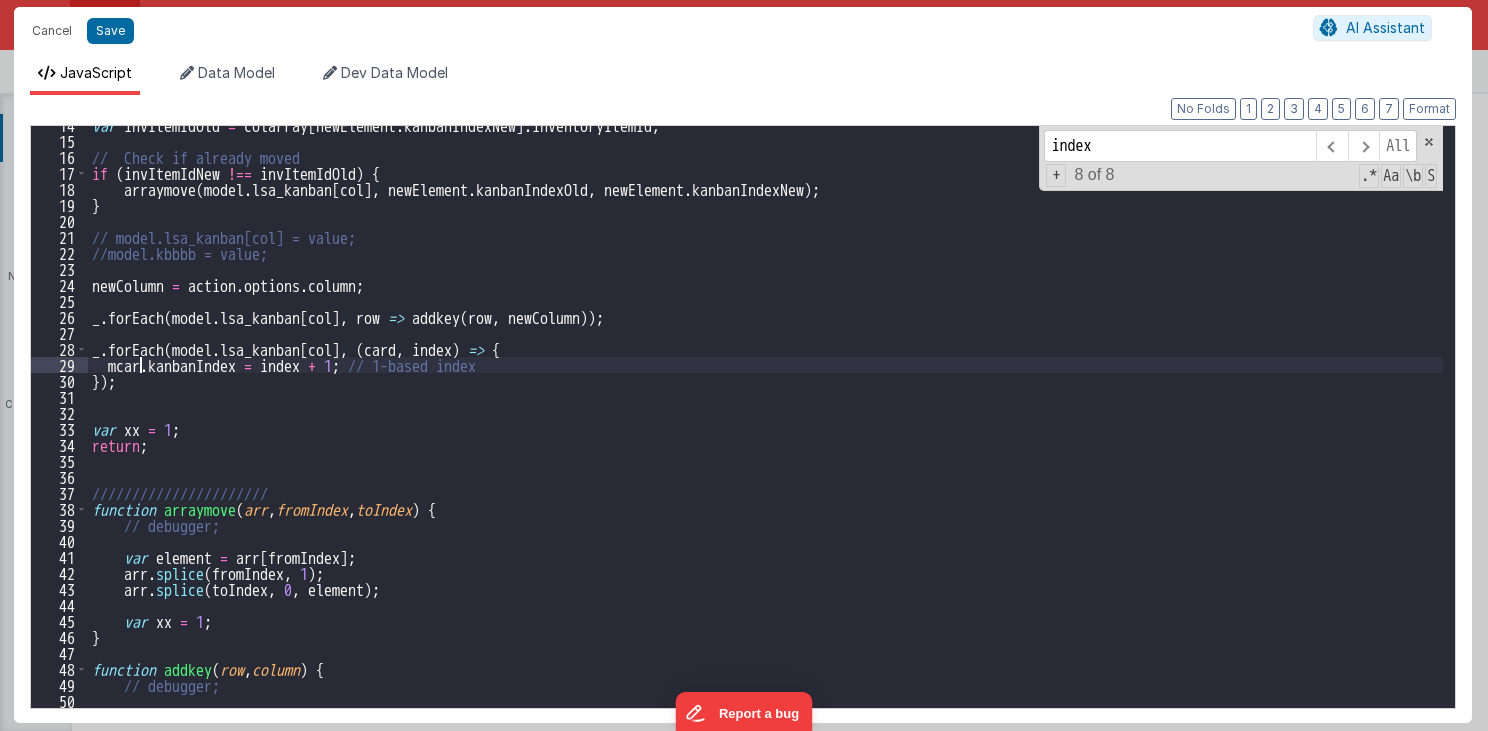 type 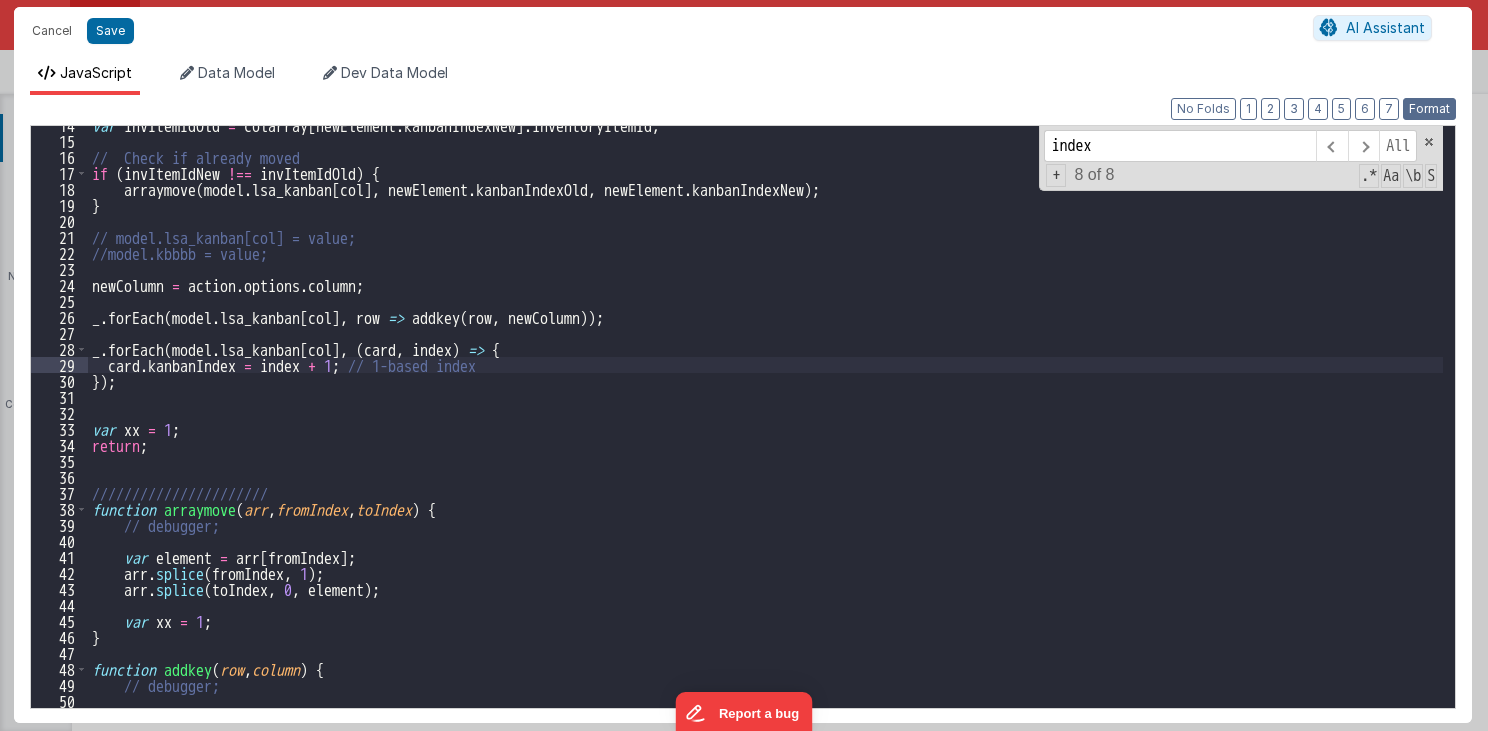 click on "Format" at bounding box center [1429, 109] 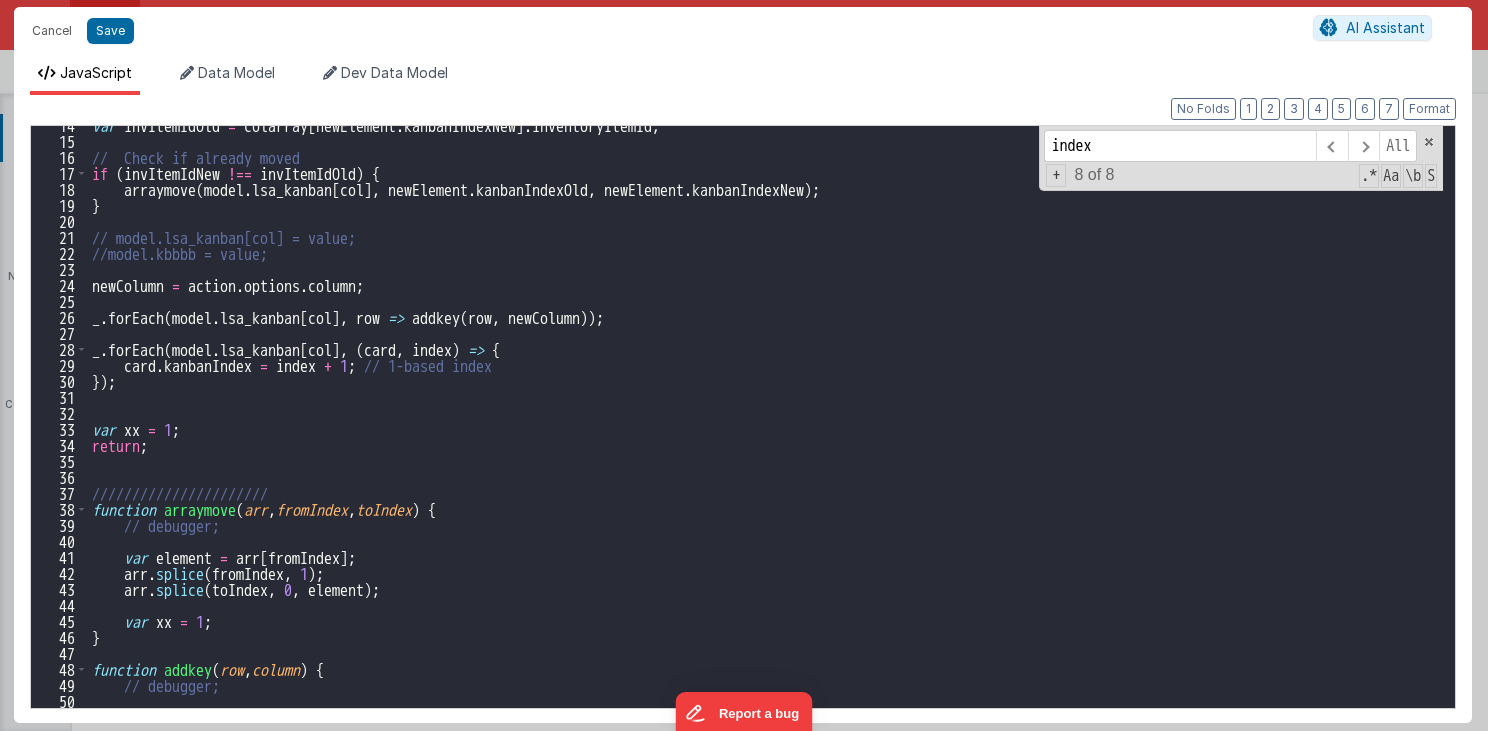 click on "26" at bounding box center [59, 317] 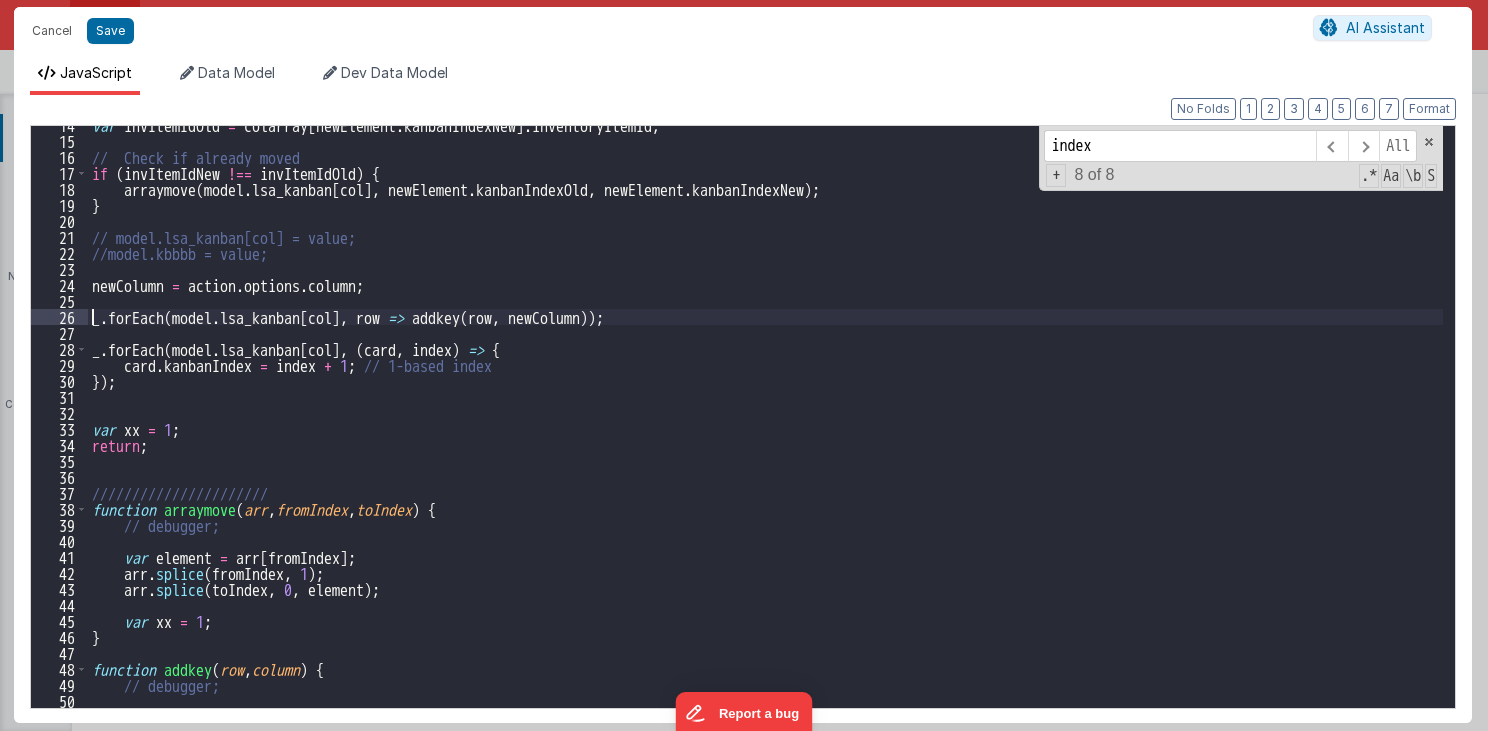 click on "var   invItemIdOld   =   colarray [ newElement . kanbanIndexNew ] . inventoryItemId ; //  Check if already moved if   ( invItemIdNew   !==   invItemIdOld )   {      arraymove ( model . lsa_kanban [ col ] ,   newElement . kanbanIndexOld ,   newElement . kanbanIndexNew ) ; } // model.lsa_kanban[col] = value; //model.kbbbb = value; newColumn   =   action . options . column ; _ . forEach ( model . lsa_kanban [ col ] ,   row   =>   addkey ( row ,   newColumn )) ; _ . forEach ( model . lsa_kanban [ col ] ,   ( card ,   index )   =>   {      card . kanbanIndex   =   index   +   1 ;   // 1-based index }) ; var   xx   =   1 ; return ; ////////////////////// function   arraymove ( arr ,  fromIndex ,  toIndex )   {      // debugger;      var   element   =   arr [ fromIndex ] ;      arr . splice ( fromIndex ,   1 ) ;      arr . splice ( toIndex ,   0 ,   element ) ;      var   xx   =   1 ; } function   addkey ( row ,  column )   {      // debugger;" at bounding box center (766, 424) 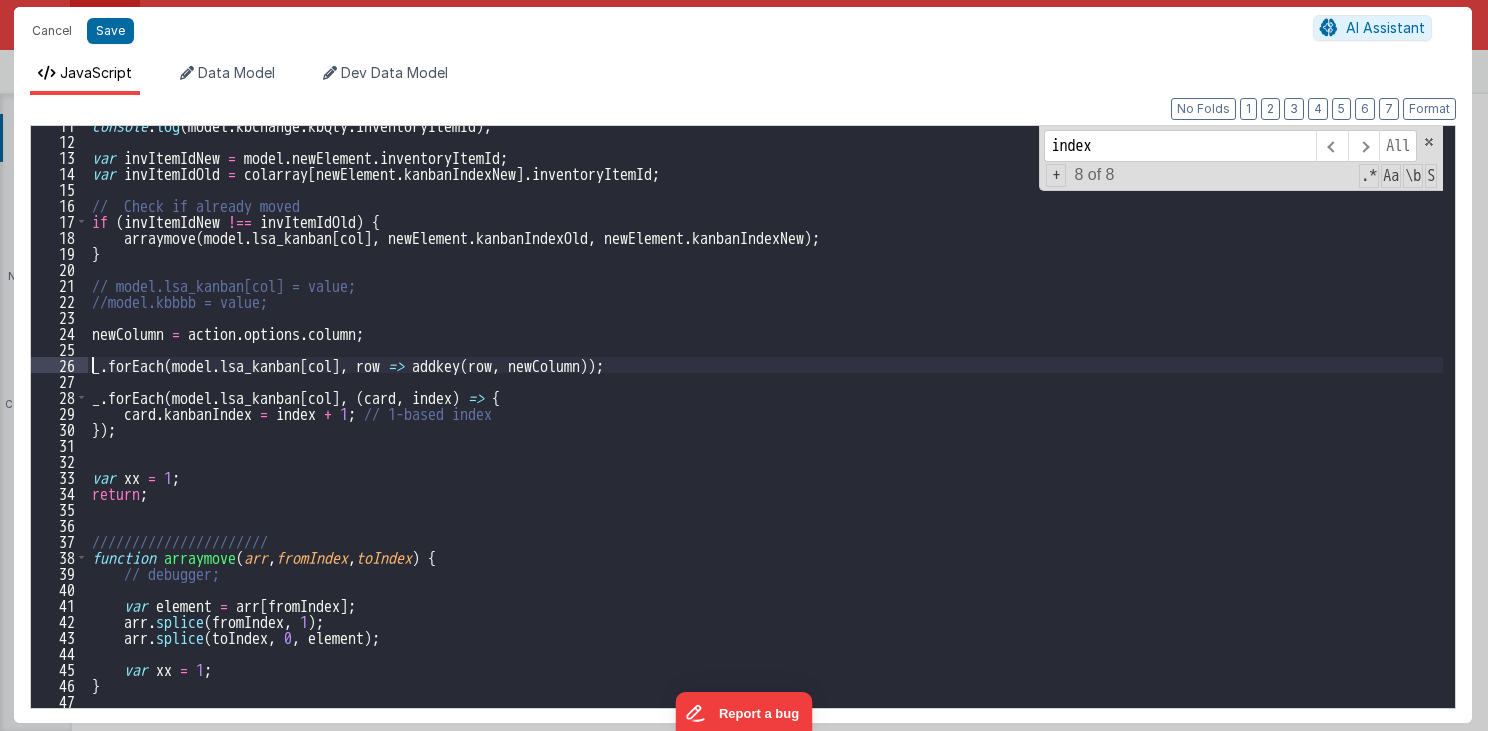 scroll, scrollTop: 168, scrollLeft: 0, axis: vertical 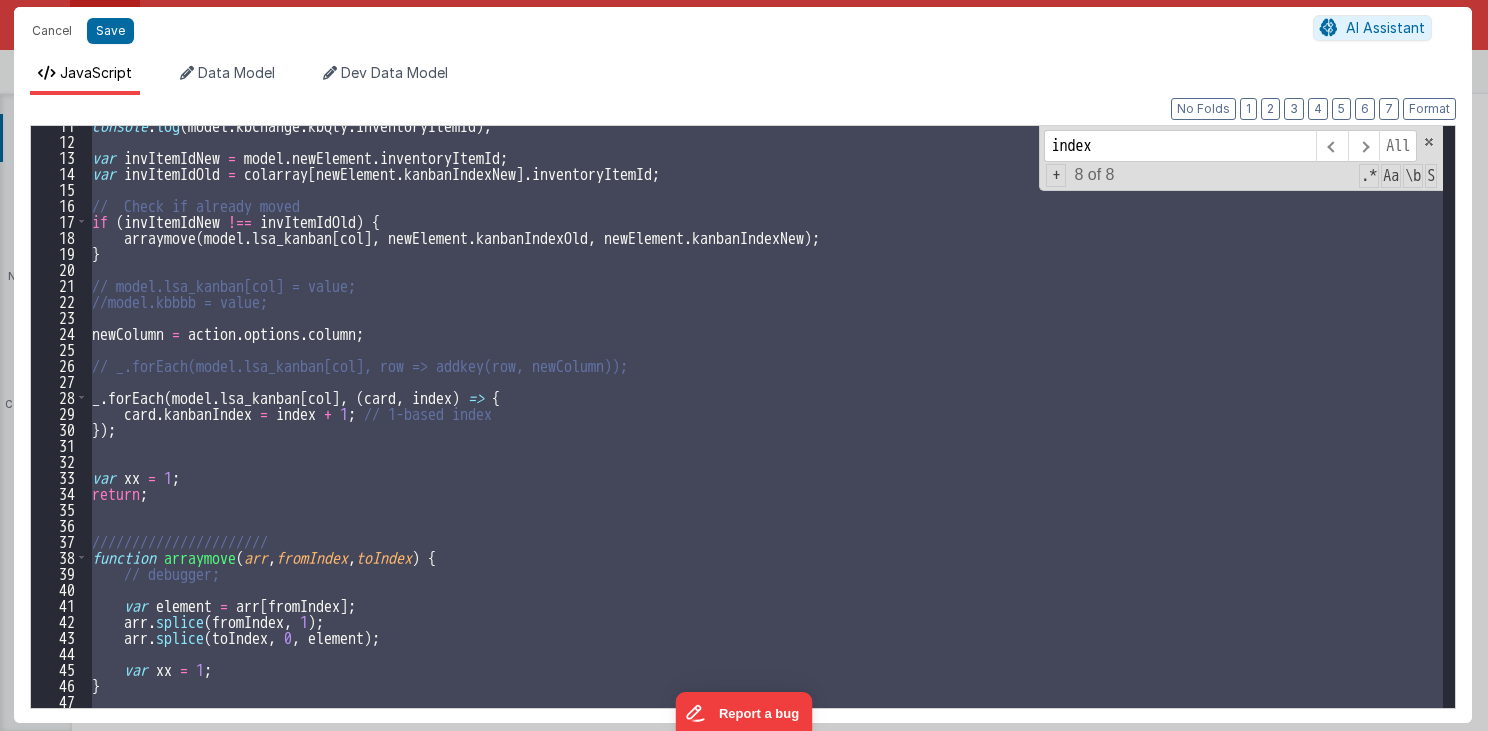 type on "MUST BE EARLY in DOM
src="//cdn.jsdelivr.net/npm/sortablejs@1.8.4/Sortable.min.js">src="//cdnjs.cloudflare.com/ajax/libs/Vue.Draggable/2.20.0/vuedraggable.umd.min.js">" 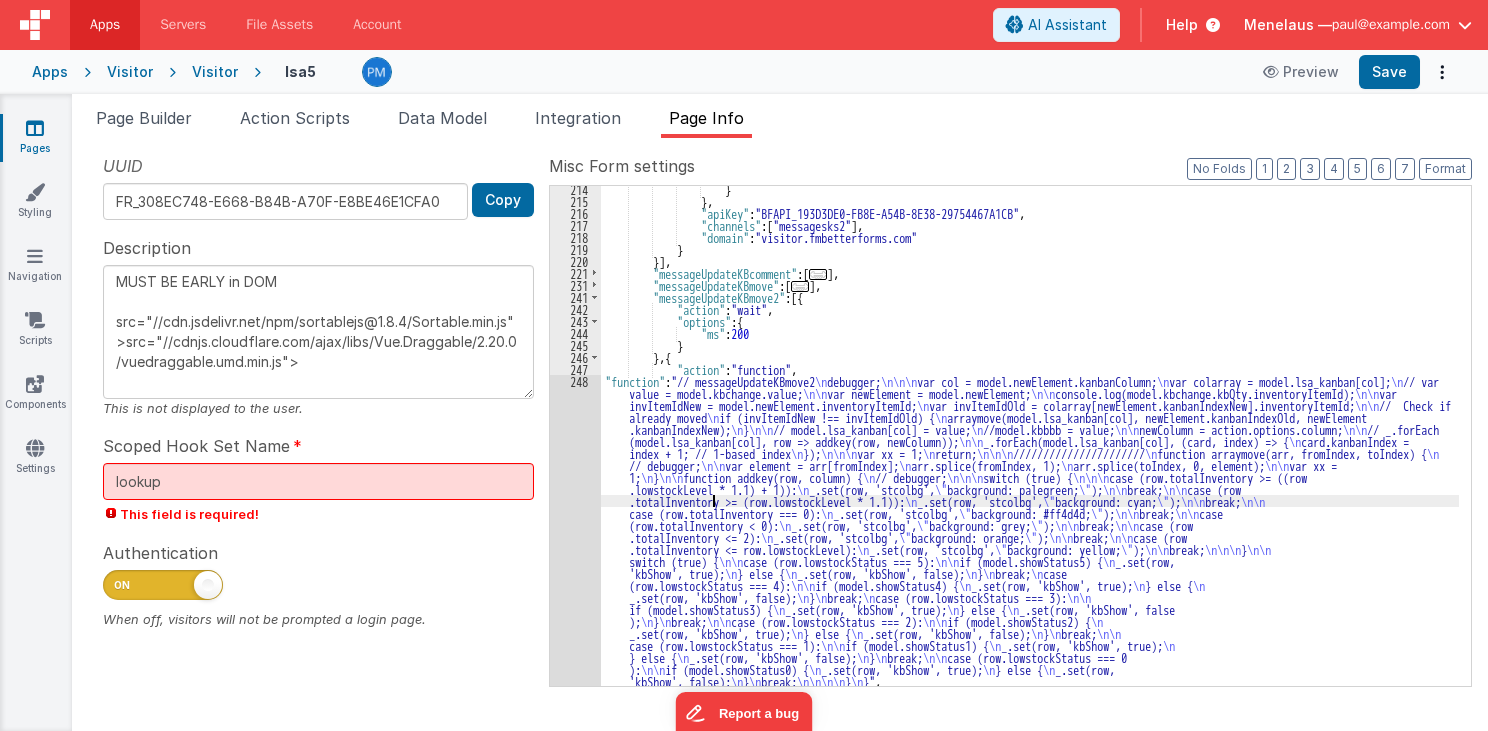 click on "}                     } ,                     "apiKey" :  "BFAPI_193D3DE0-FB8E-A54B-8E38-29754467A1CB" ,                     "channels" :  [ "messagesks2" ] ,                     "domain" :  "visitor.fmbetterforms.com"                }           }] ,           "messageUpdateKBcomment" :  [ ... ] ,           "messageUpdateKBmove" :  [ ... ] ,           "messageUpdateKBmove2" :  [{                "action" :  "wait" ,                "options" :  {                     "ms" :  200                }           } ,  {                "action" :  "function" , "function" :  "// messageUpdateKBmove2 \n debugger; \n\n\n var col = model.newElement.kanbanColumn; \n var colarray = model.lsa_kanban[col]; \n // var       value = model.kbchange.value; \n\n var newElement = model.newElement; \n\n console.log(model.kbchange.kbQty.inventoryItemId); \n\n var       invItemIdNew = model.newElement.inventoryItemId; \n var invItemIdOld = colarray[newElement.kanbanIndexNew].inventoryItemId; \n\n" at bounding box center [1030, 445] 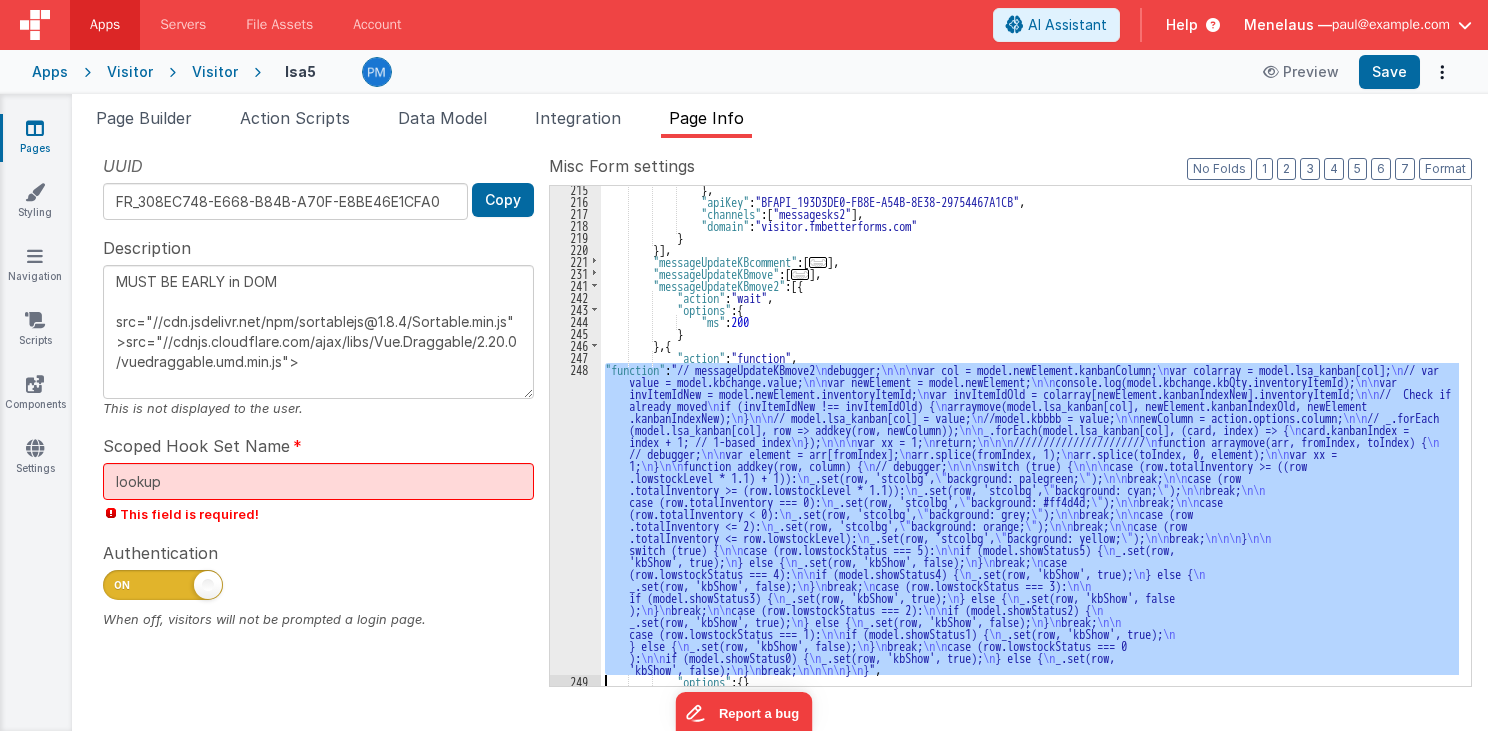 scroll, scrollTop: 591, scrollLeft: 0, axis: vertical 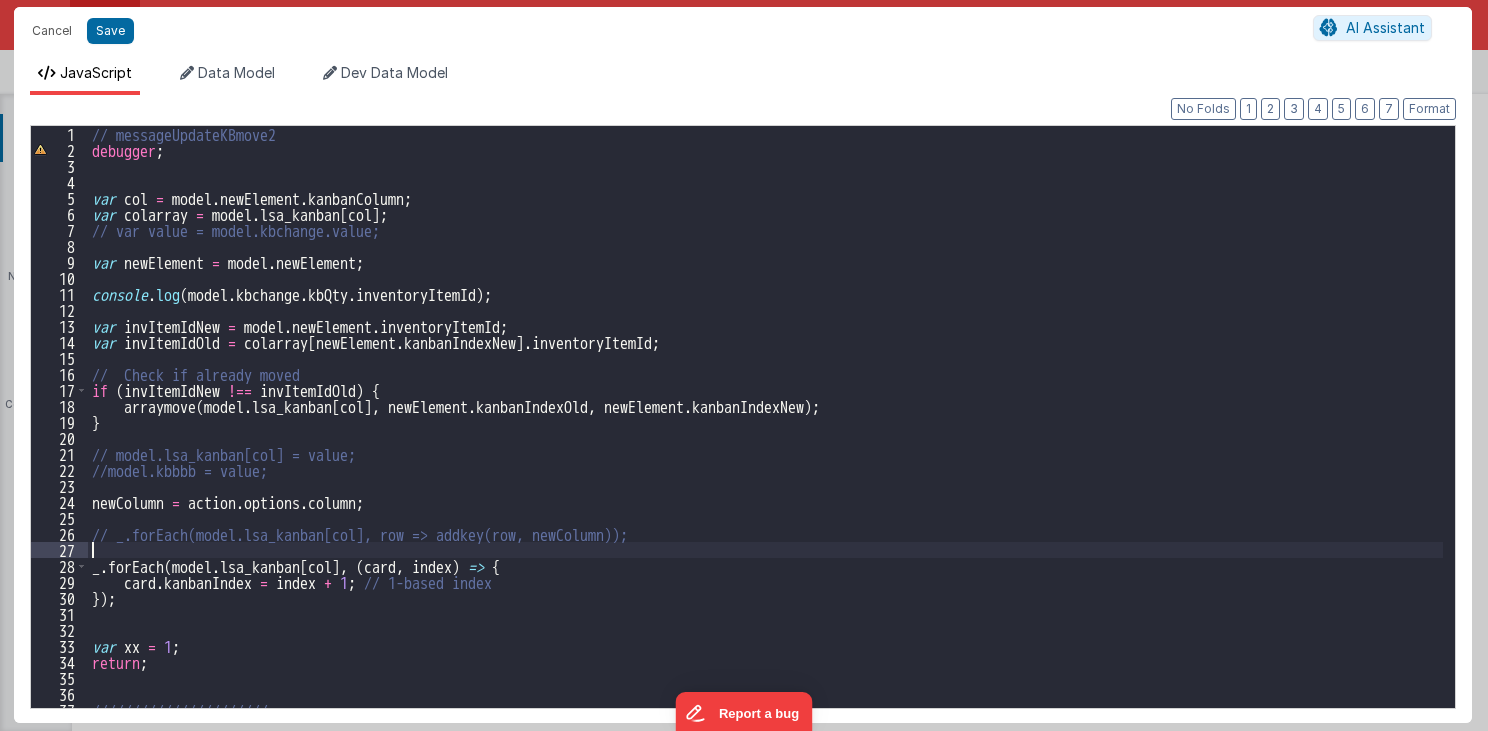 click on "// messageUpdateKBmove2 debugger ; var   col   =   model . newElement . kanbanColumn ; var   colarray   =   model . lsa_kanban [ col ] ; // var value = model.kbchange.value; var   newElement   =   model . newElement ; console . log ( model . kbchange . kbQty . inventoryItemId ) ; var   invItemIdNew   =   model . newElement . inventoryItemId ; var   invItemIdOld   =   colarray [ newElement . kanbanIndexNew ] . inventoryItemId ; //  Check if already moved if   ( invItemIdNew   !==   invItemIdOld )   {      arraymove ( model . lsa_kanban [ col ] ,   newElement . kanbanIndexOld ,   newElement . kanbanIndexNew ) ; } // model.lsa_kanban[col] = value; //model.kbbbb = value; newColumn   =   action . options . column ; // _.forEach(model.lsa_kanban[col], row => addkey(row, newColumn)); _ . forEach ( model . lsa_kanban [ col ] ,   ( card ,   index )   =>   {      card . kanbanIndex   =   index   +   1 ;   // 1-based index }) ; var   xx   =   1 ; return ; ////////////////////// function   arraymove ( arr ,  fromIndex ," at bounding box center [766, 433] 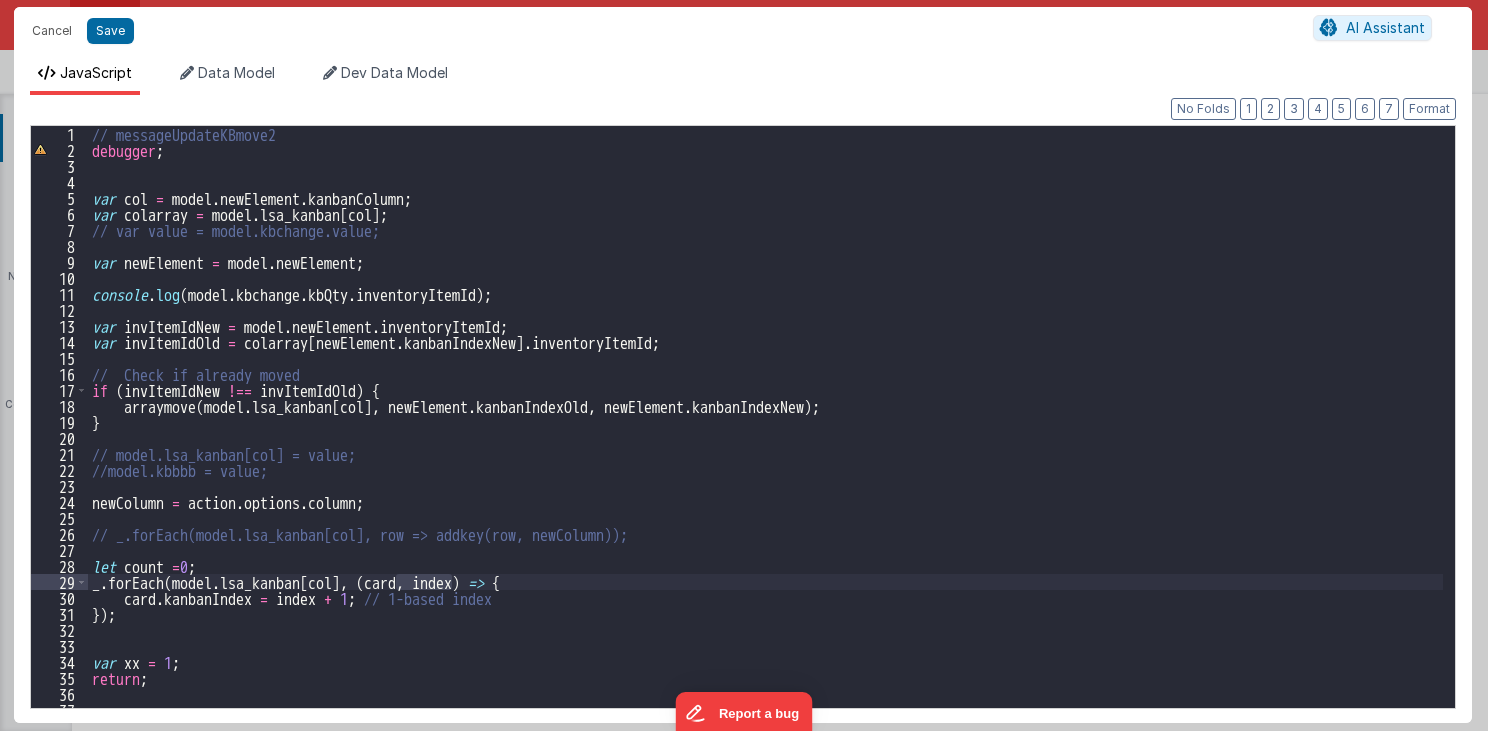 drag, startPoint x: 398, startPoint y: 584, endPoint x: 449, endPoint y: 581, distance: 51.088158 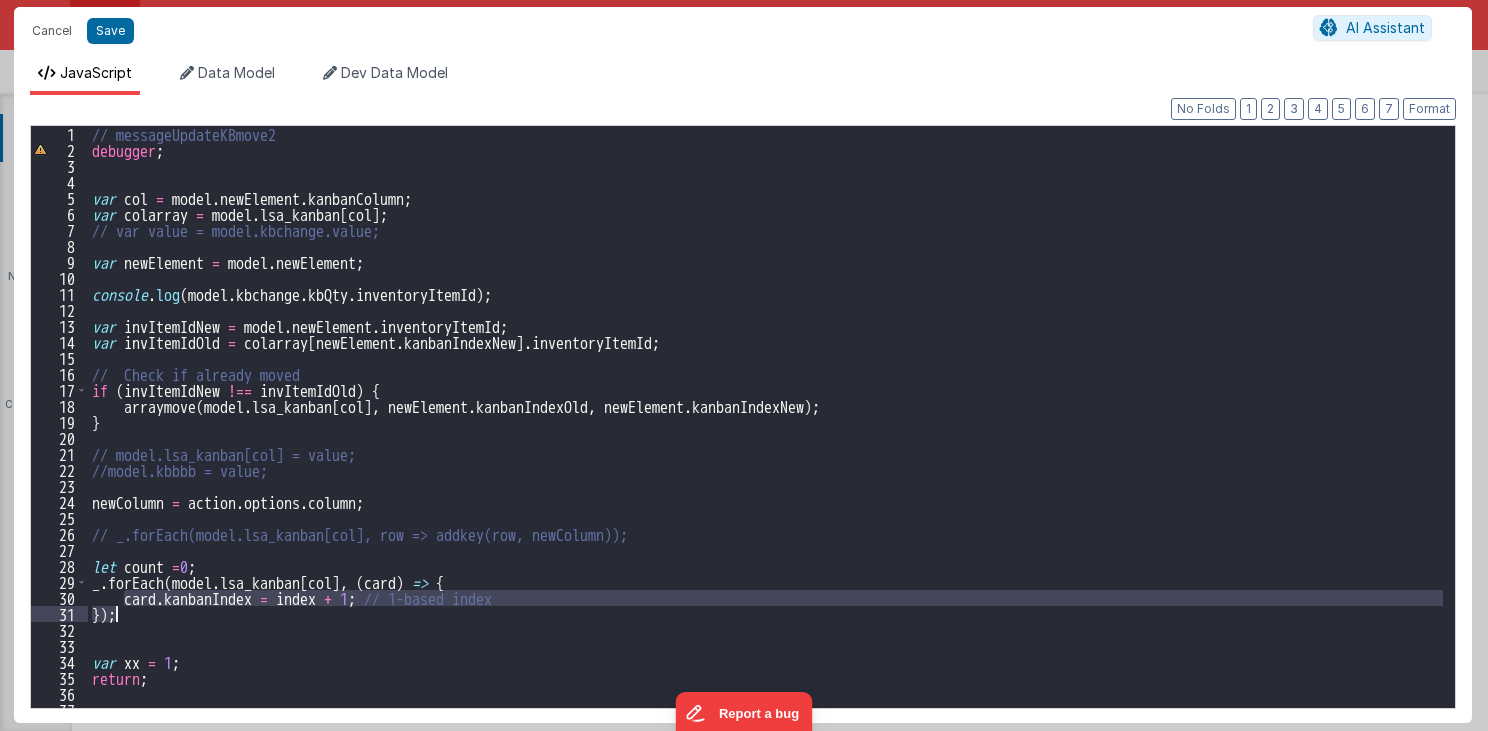 drag, startPoint x: 123, startPoint y: 598, endPoint x: 510, endPoint y: 608, distance: 387.12918 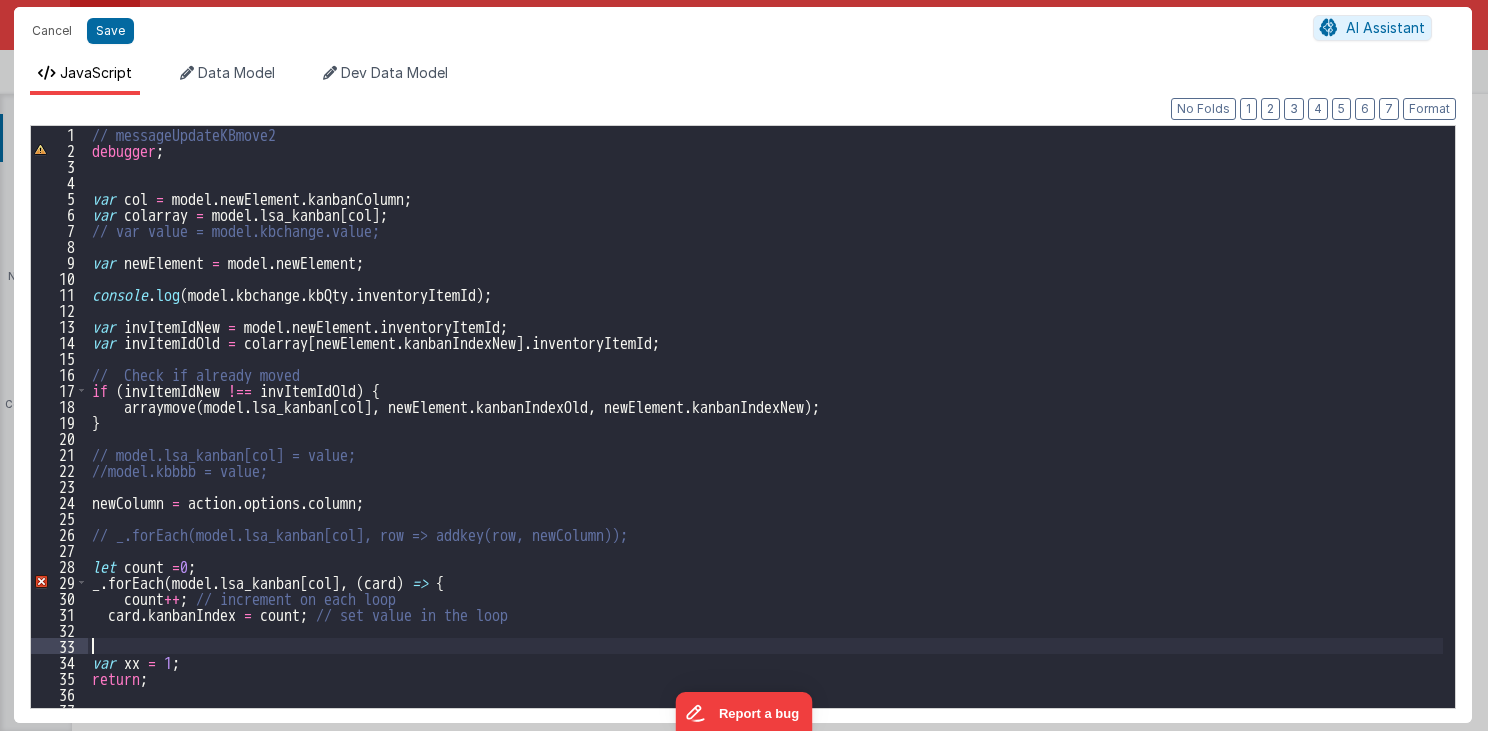 click on "// messageUpdateKBmove2 debugger ; var   col   =   model . newElement . kanbanColumn ; var   colarray   =   model . lsa_kanban [ col ] ; // var value = model.kbchange.value; var   newElement   =   model . newElement ; console . log ( model . kbchange . kbQty . inventoryItemId ) ; var   invItemIdNew   =   model . newElement . inventoryItemId ; var   invItemIdOld   =   colarray [ newElement . kanbanIndexNew ] . inventoryItemId ; //  Check if already moved if   ( invItemIdNew   !==   invItemIdOld )   {      arraymove ( model . lsa_kanban [ col ] ,   newElement . kanbanIndexOld ,   newElement . kanbanIndexNew ) ; } // model.lsa_kanban[col] = value; //model.kbbbb = value; newColumn   =   action . options . column ; // _.forEach(model.lsa_kanban[col], row => addkey(row, newColumn)); let   count   = 0 ; _ . forEach ( model . lsa_kanban [ col ] ,   ( card )   =>   {      count ++ ;   // increment on each loop    card . kanbanIndex   =   count ;   // set value in the loop var   xx   =   1 ; return ;" at bounding box center (766, 433) 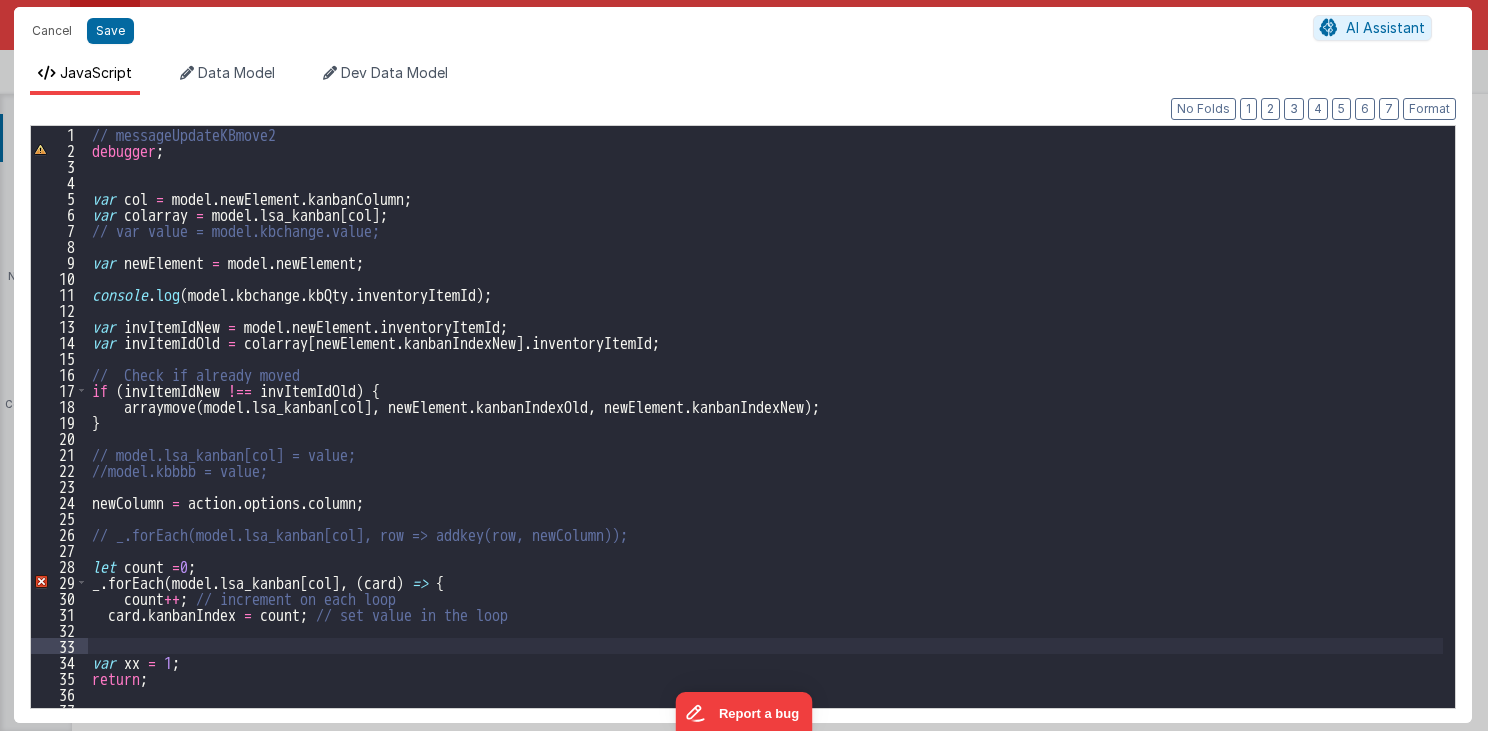 click on "// messageUpdateKBmove2 debugger ; var   col   =   model . newElement . kanbanColumn ; var   colarray   =   model . lsa_kanban [ col ] ; // var value = model.kbchange.value; var   newElement   =   model . newElement ; console . log ( model . kbchange . kbQty . inventoryItemId ) ; var   invItemIdNew   =   model . newElement . inventoryItemId ; var   invItemIdOld   =   colarray [ newElement . kanbanIndexNew ] . inventoryItemId ; //  Check if already moved if   ( invItemIdNew   !==   invItemIdOld )   {      arraymove ( model . lsa_kanban [ col ] ,   newElement . kanbanIndexOld ,   newElement . kanbanIndexNew ) ; } // model.lsa_kanban[col] = value; //model.kbbbb = value; newColumn   =   action . options . column ; // _.forEach(model.lsa_kanban[col], row => addkey(row, newColumn)); let   count   = 0 ; _ . forEach ( model . lsa_kanban [ col ] ,   ( card )   =>   {      count ++ ;   // increment on each loop    card . kanbanIndex   =   count ;   // set value in the loop var   xx   =   1 ; return ;" at bounding box center (766, 433) 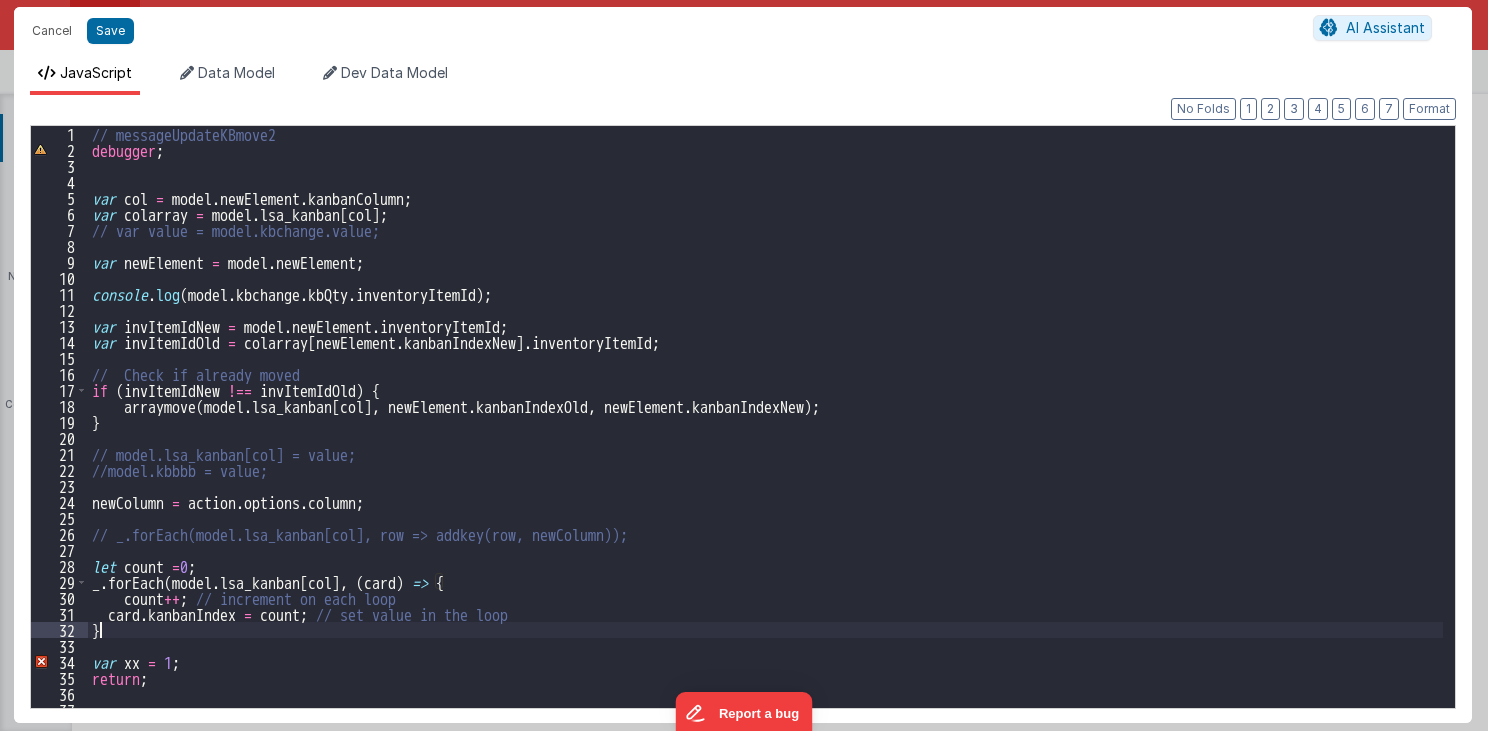 click on "// messageUpdateKBmove2 debugger ; var   col   =   model . newElement . kanbanColumn ; var   colarray   =   model . lsa_kanban [ col ] ; // var value = model.kbchange.value; var   newElement   =   model . newElement ; console . log ( model . kbchange . kbQty . inventoryItemId ) ; var   invItemIdNew   =   model . newElement . inventoryItemId ; var   invItemIdOld   =   colarray [ newElement . kanbanIndexNew ] . inventoryItemId ; //  Check if already moved if   ( invItemIdNew   !==   invItemIdOld )   {      arraymove ( model . lsa_kanban [ col ] ,   newElement . kanbanIndexOld ,   newElement . kanbanIndexNew ) ; } // model.lsa_kanban[col] = value; //model.kbbbb = value; newColumn   =   action . options . column ; // _.forEach(model.lsa_kanban[col], row => addkey(row, newColumn)); let   count   = 0 ; _ . forEach ( model . lsa_kanban [ col ] ,   ( card )   =>   {      count ++ ;   // increment on each loop    card . kanbanIndex   =   count ;   // set value in the loop } var   xx   =   1 ; return ; //////////////////////" at bounding box center [766, 433] 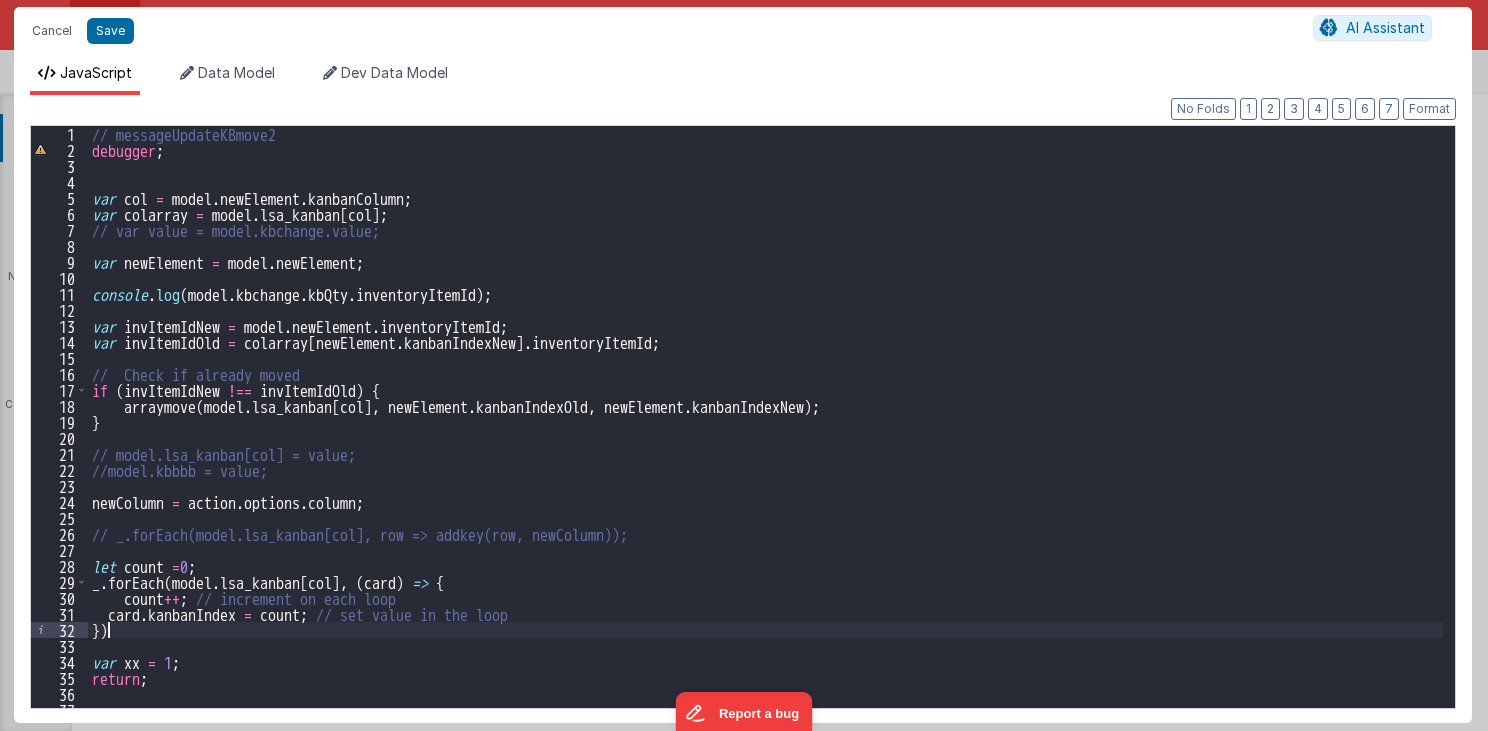 type 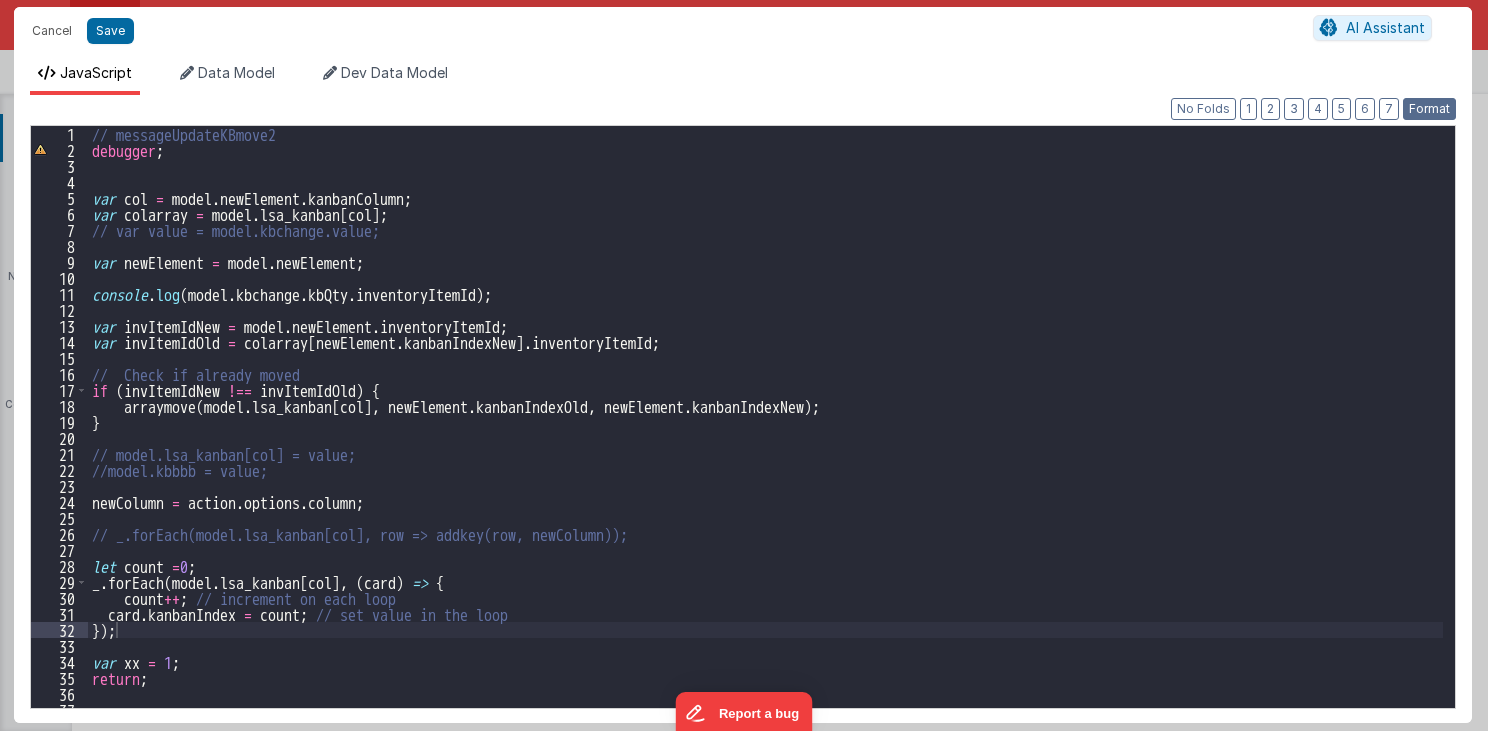 click on "Format" at bounding box center (1429, 109) 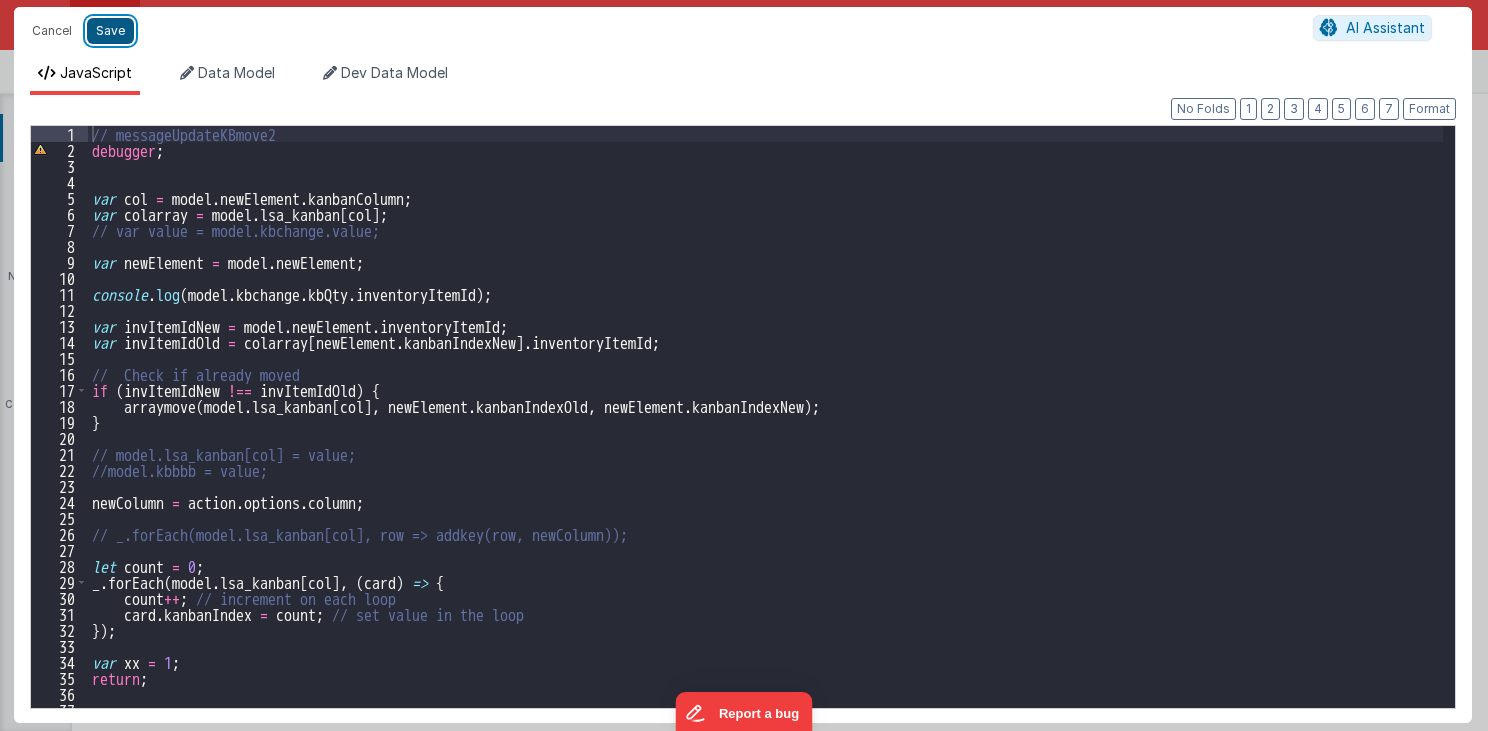 click on "Save" at bounding box center [110, 31] 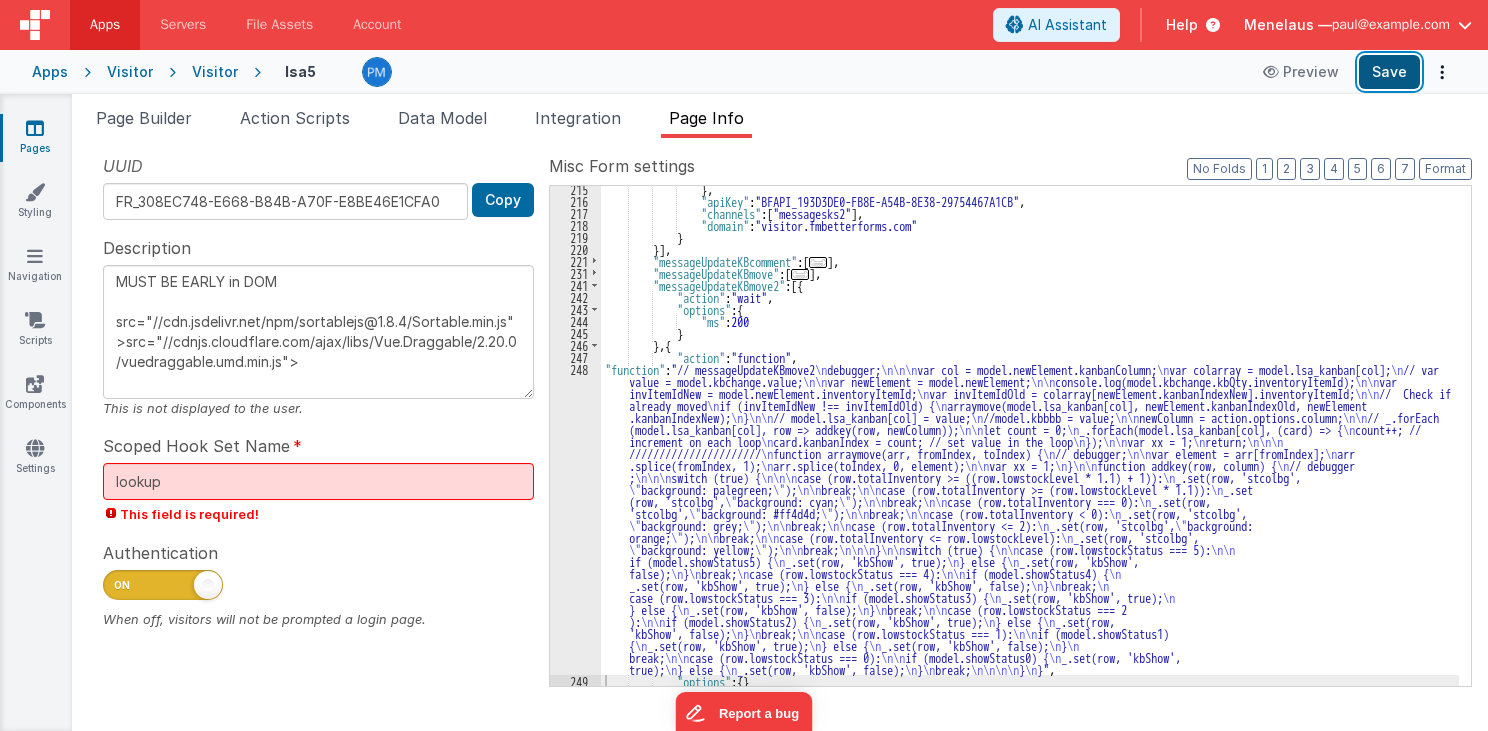 click on "Save" at bounding box center (1389, 72) 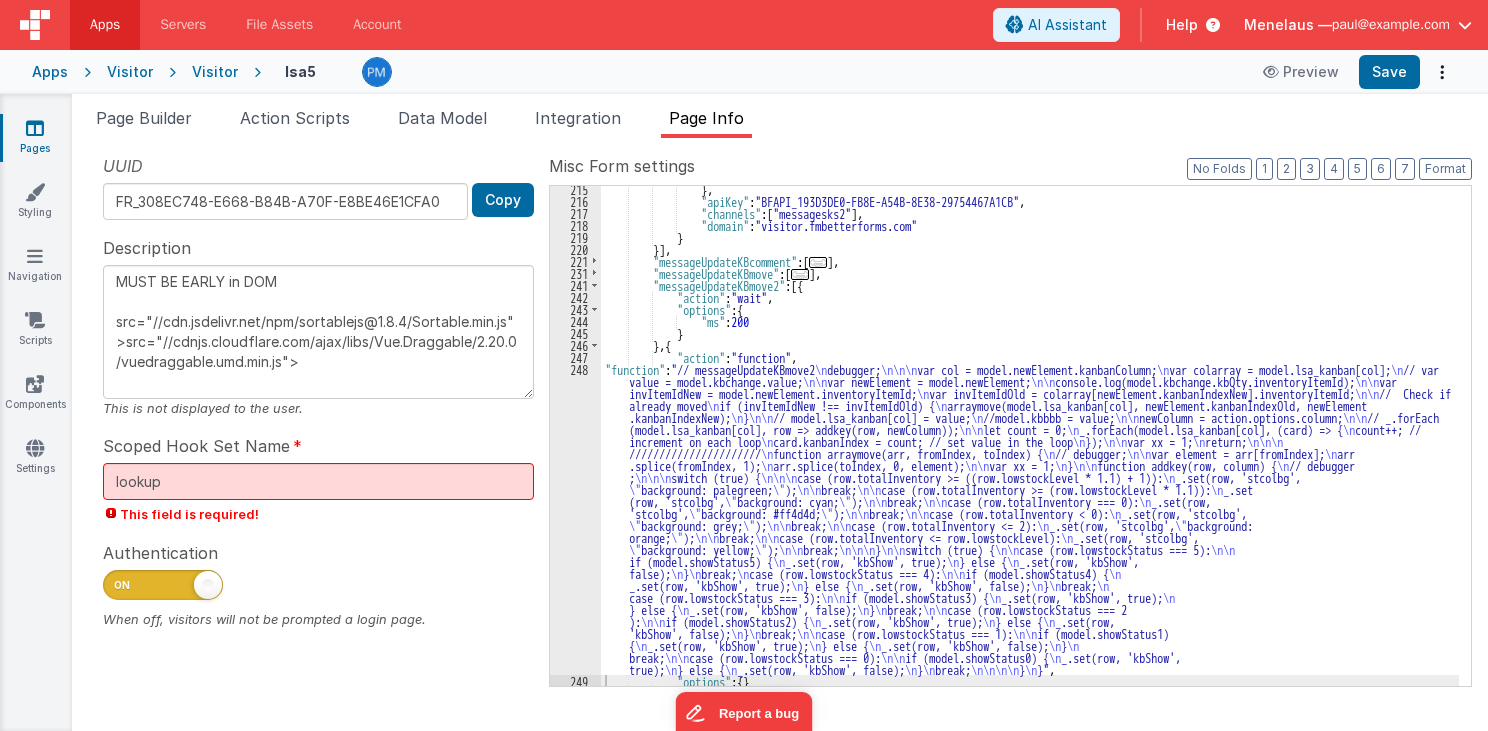 click on "} ,                     "apiKey" :  "[API_KEY]" ,                     "channels" :  [ "messagesks2" ] ,                     "domain" :  "visitor.fmbetterforms.com"                }           }] ,           "messageUpdateKBcomment" :  [ ... ] ,           "messageUpdateKBmove" :  [ ... ] ,           "messageUpdateKBmove2" :  [{                "action" :  "wait" ,                "options" :  {                     "ms" :  200                }           } ,  {                "action" :  "function" , "function" :  "// messageUpdateKBmove2 \n debugger; \n\n\n var col = model.newElement.kanbanColumn; \n var colarray = model.lsa_kanban[col]; \n // var       value = model.kbchange.value; \n\n var newElement = model.newElement; \n\n console.log(model.kbchange.kbQty.inventoryItemId); \n\n var       invItemIdNew = model.newElement.inventoryItemId; \n var invItemIdOld = colarray[newElement.kanbanIndexNew].inventoryItemId; \n\n //  Check if       already moved" at bounding box center [1030, 445] 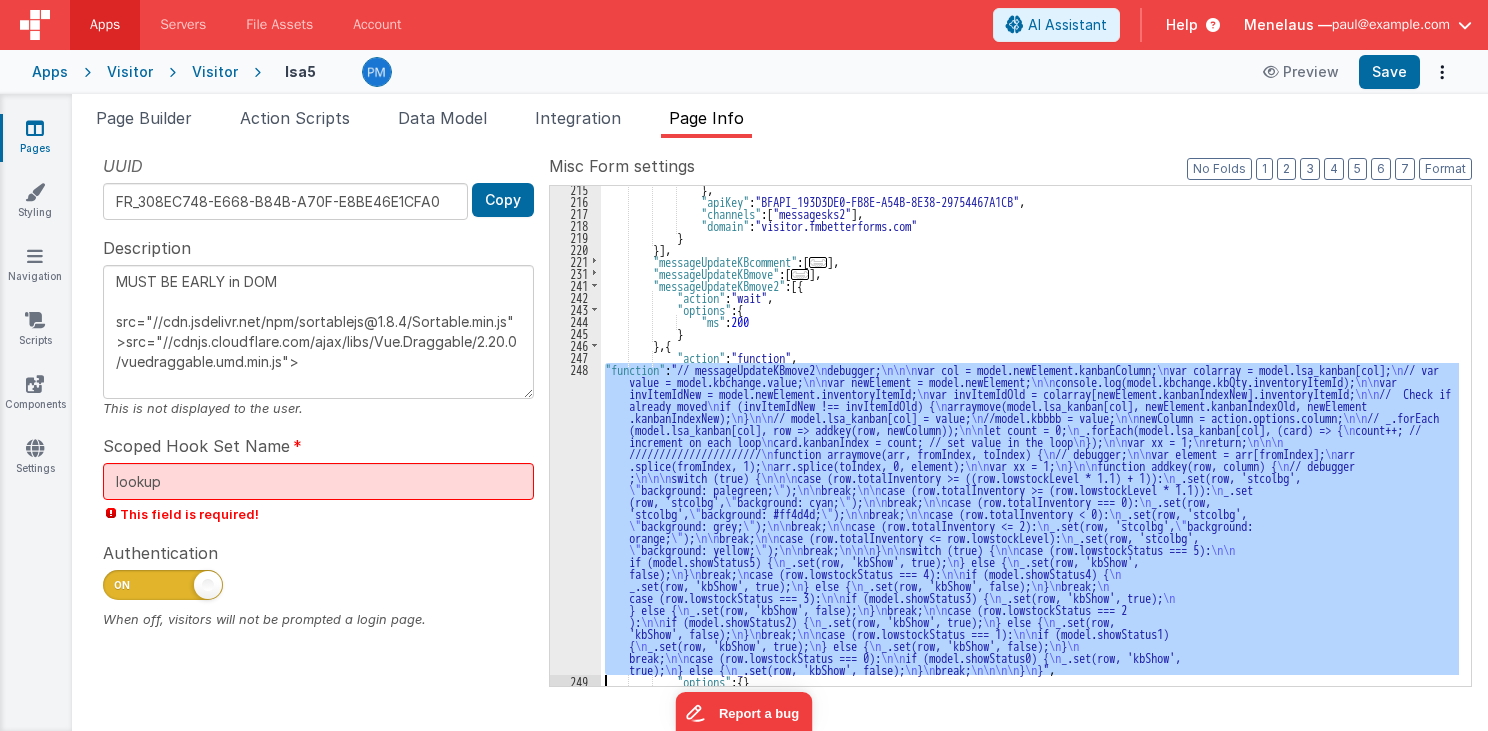 click on "248" at bounding box center [575, 519] 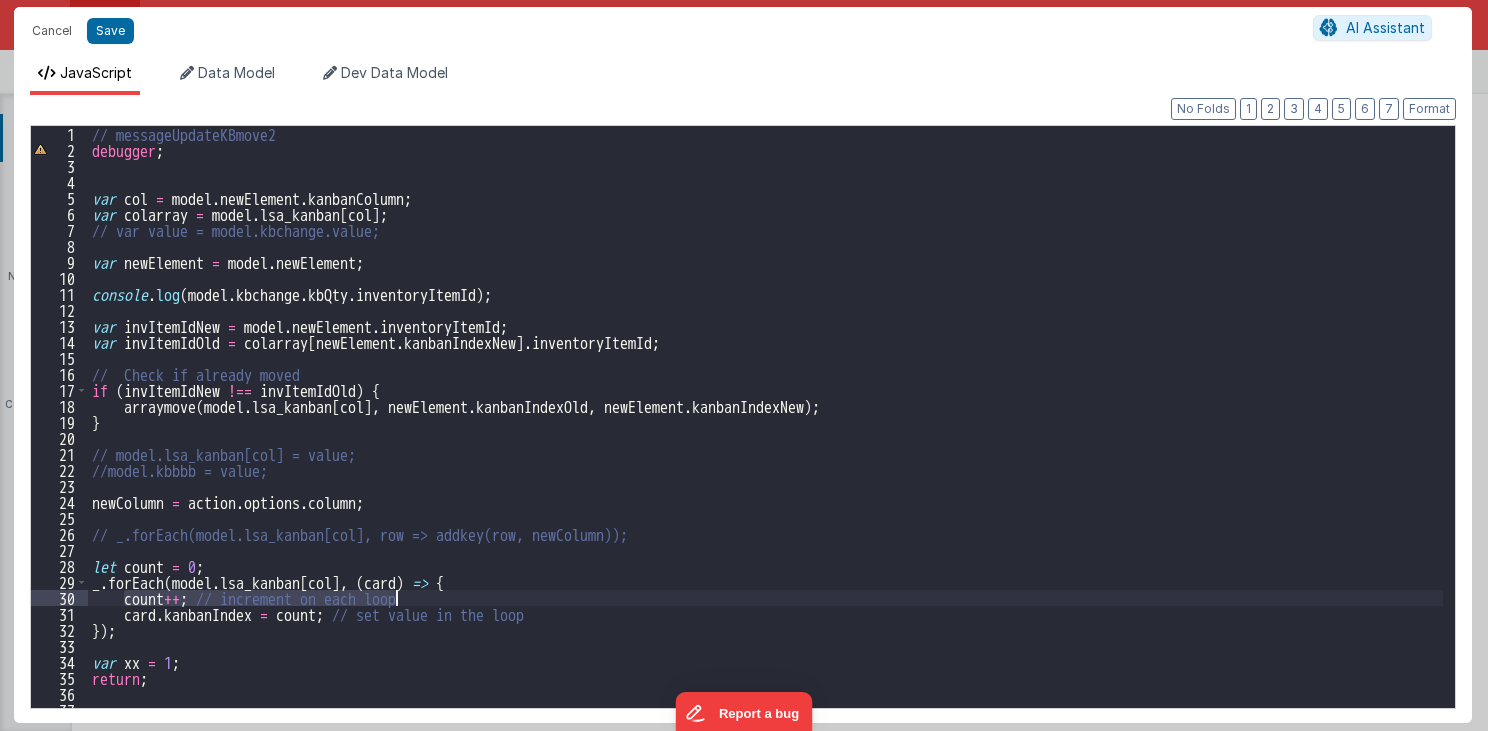 drag, startPoint x: 123, startPoint y: 599, endPoint x: 399, endPoint y: 600, distance: 276.0018 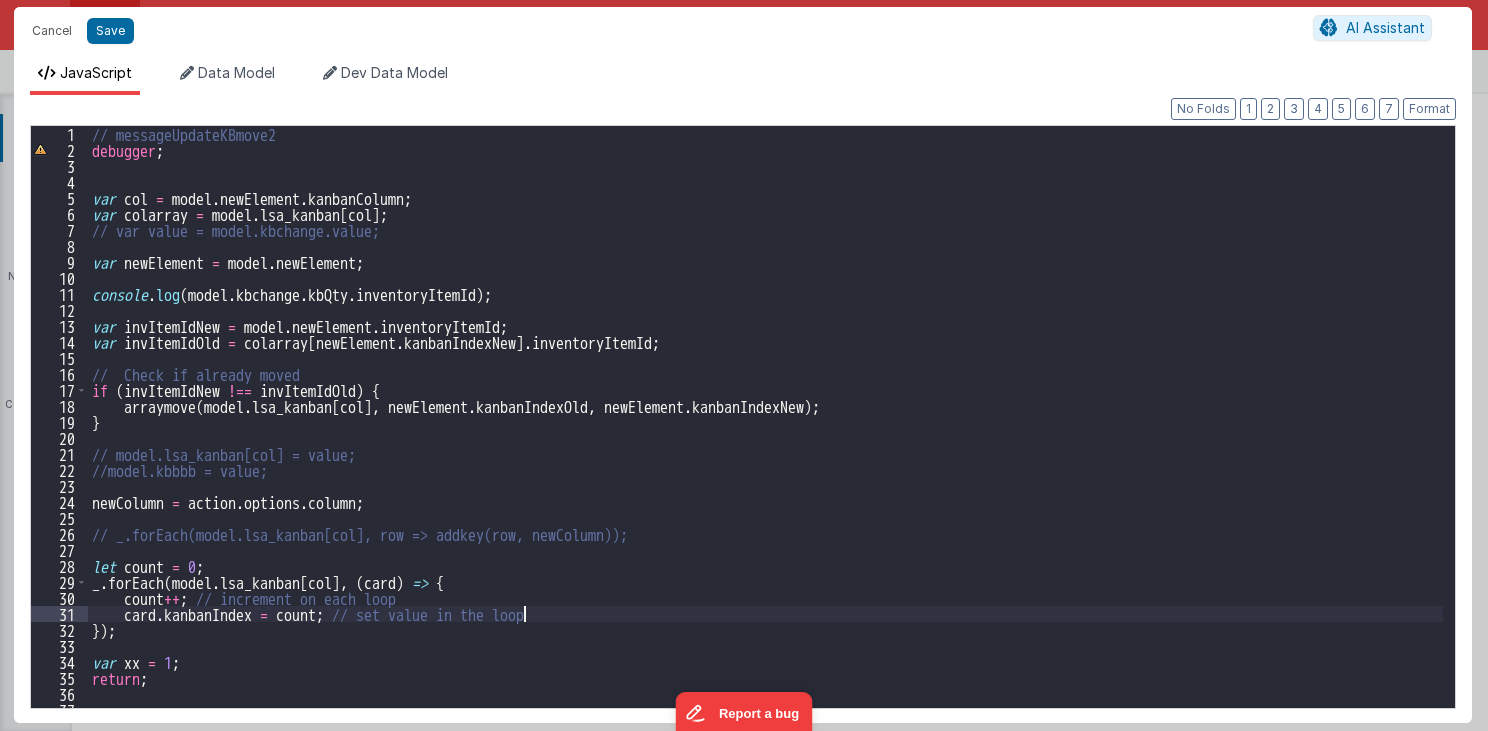 click on "// messageUpdateKBmove2 debugger ; var   col   =   model . newElement . kanbanColumn ; var   colarray   =   model . lsa_kanban [ col ] ; // var value = model.kbchange.value; var   newElement   =   model . newElement ; console . log ( model . kbchange . kbQty . inventoryItemId ) ; var   invItemIdNew   =   model . newElement . inventoryItemId ; var   invItemIdOld   =   colarray [ newElement . kanbanIndexNew ] . inventoryItemId ; //  Check if already moved if   ( invItemIdNew   !==   invItemIdOld )   {      arraymove ( model . lsa_kanban [ col ] ,   newElement . kanbanIndexOld ,   newElement . kanbanIndexNew ) ; } // model.lsa_kanban[col] = value; //model.kbbbb = value; newColumn   =   action . options . column ; // _.forEach(model.lsa_kanban[col], row => addkey(row, newColumn)); let   count   =   0 ; _ . forEach ( model . lsa_kanban [ col ] ,   ( card )   =>   {      count ++ ;   // increment on each loop      card . kanbanIndex   =   count ;   // set value in the loop }) ; var   xx   =   1 ; return ;" at bounding box center [766, 433] 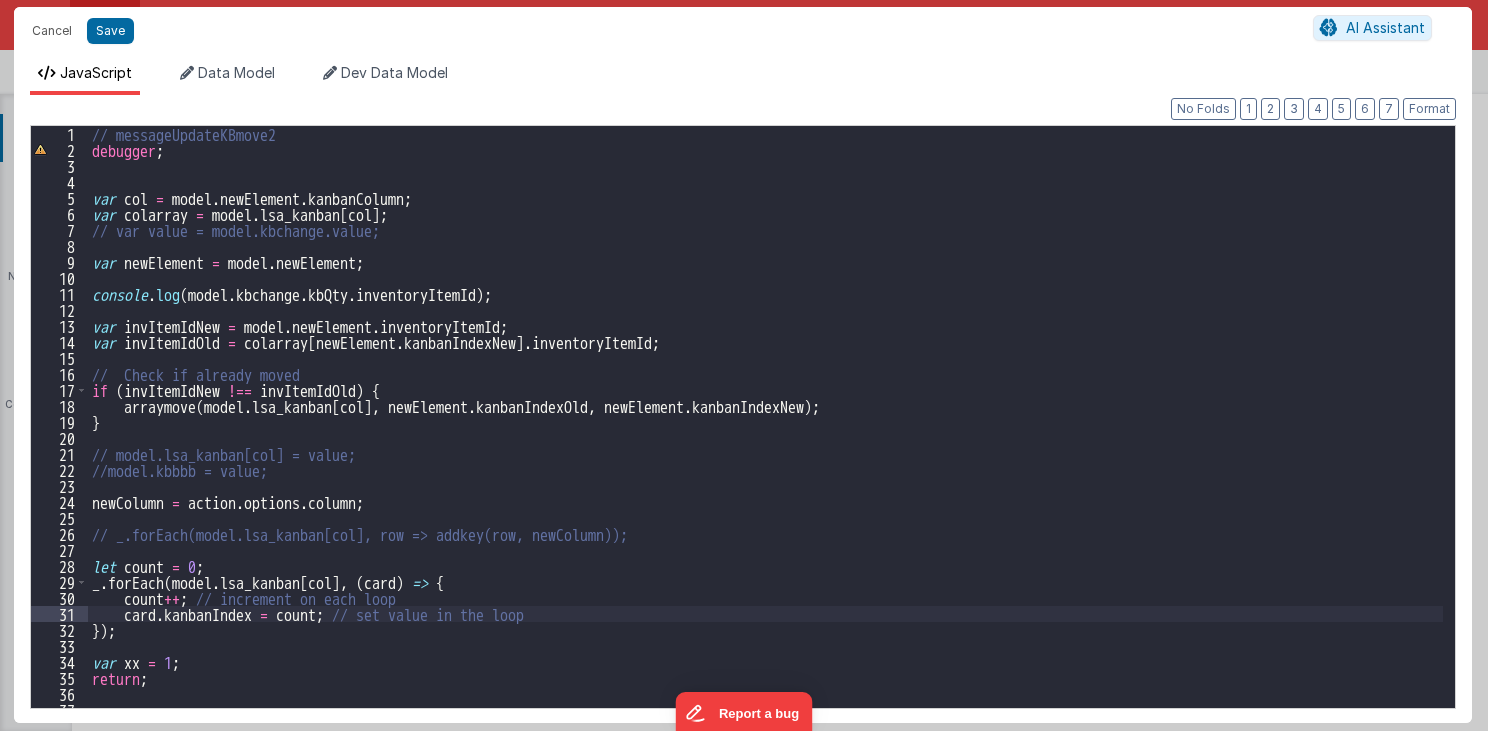 type 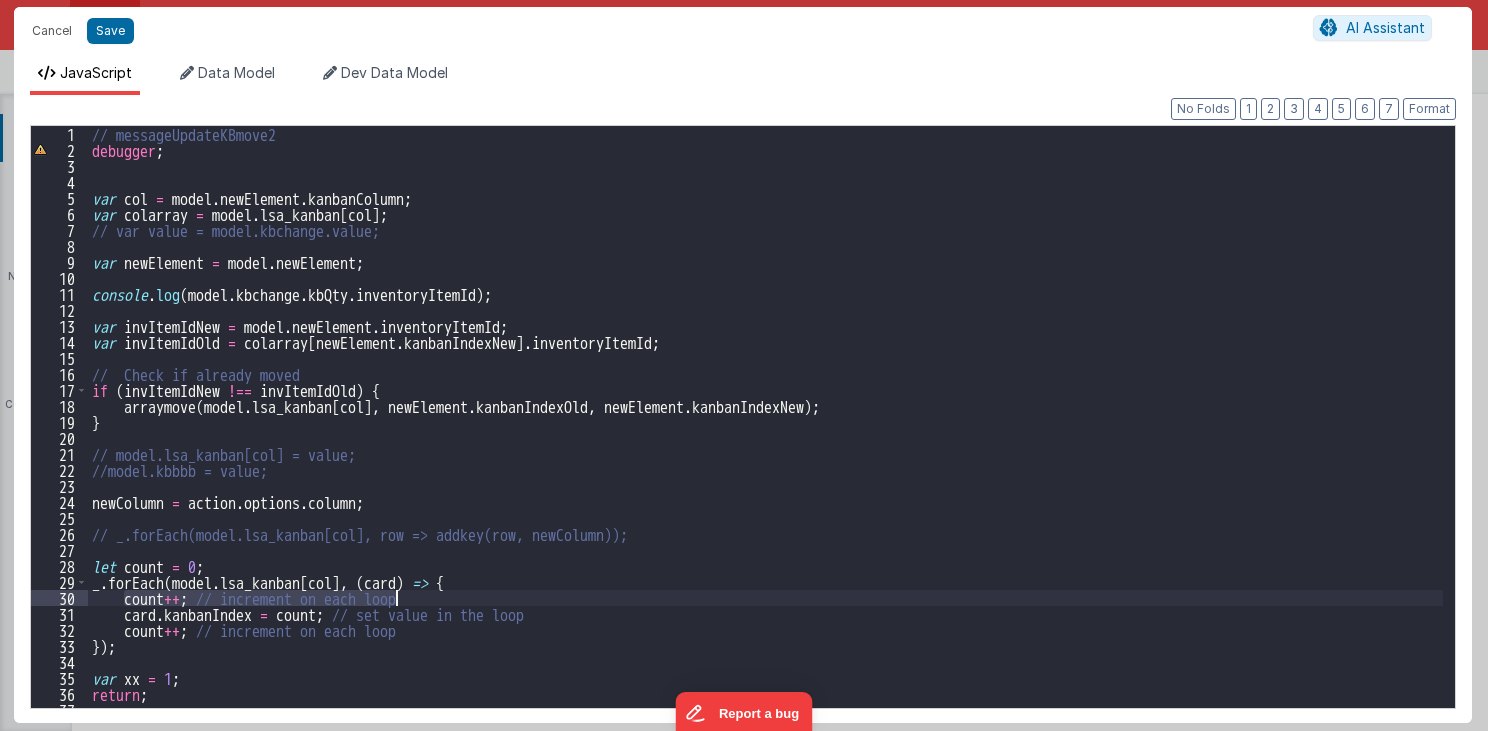 drag, startPoint x: 123, startPoint y: 594, endPoint x: 428, endPoint y: 594, distance: 305 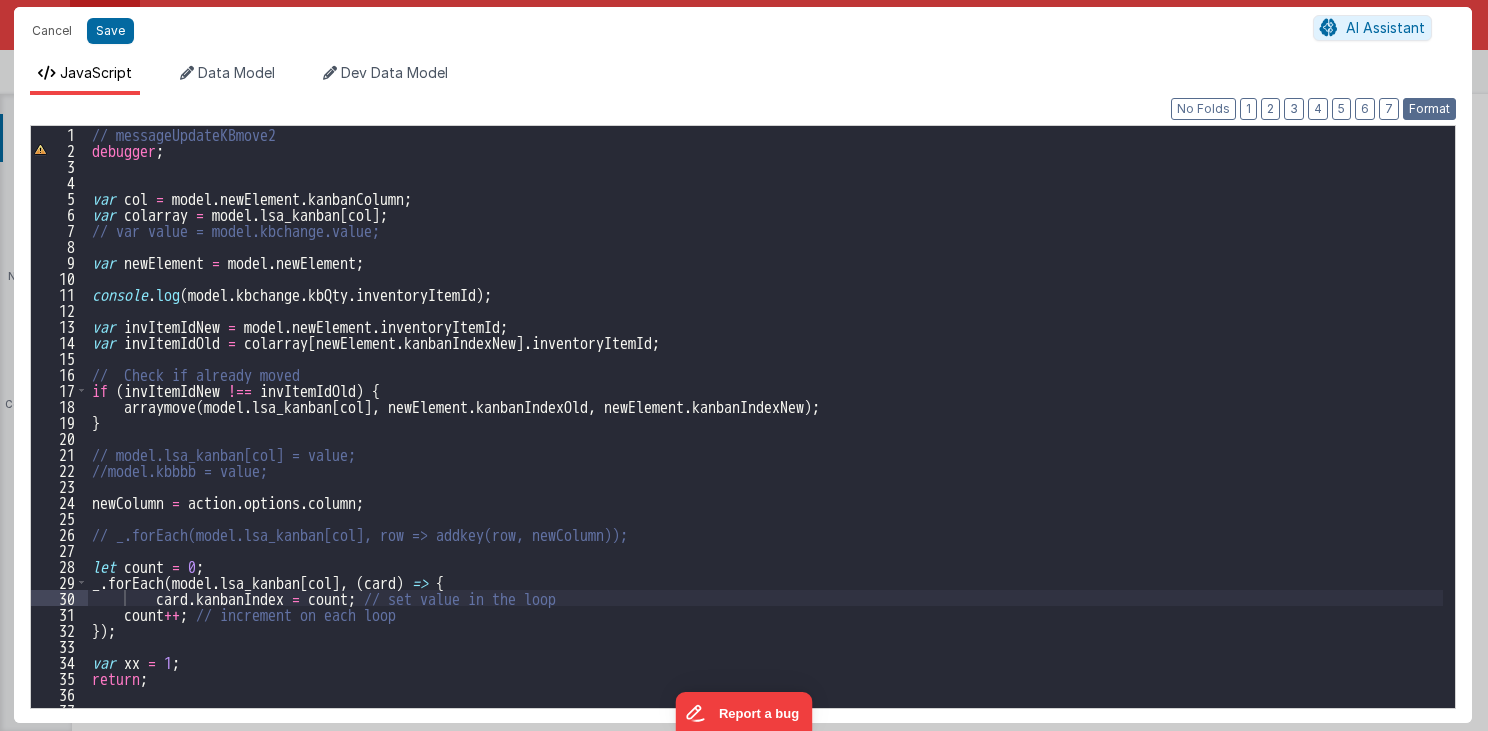 click on "Format" at bounding box center (1429, 109) 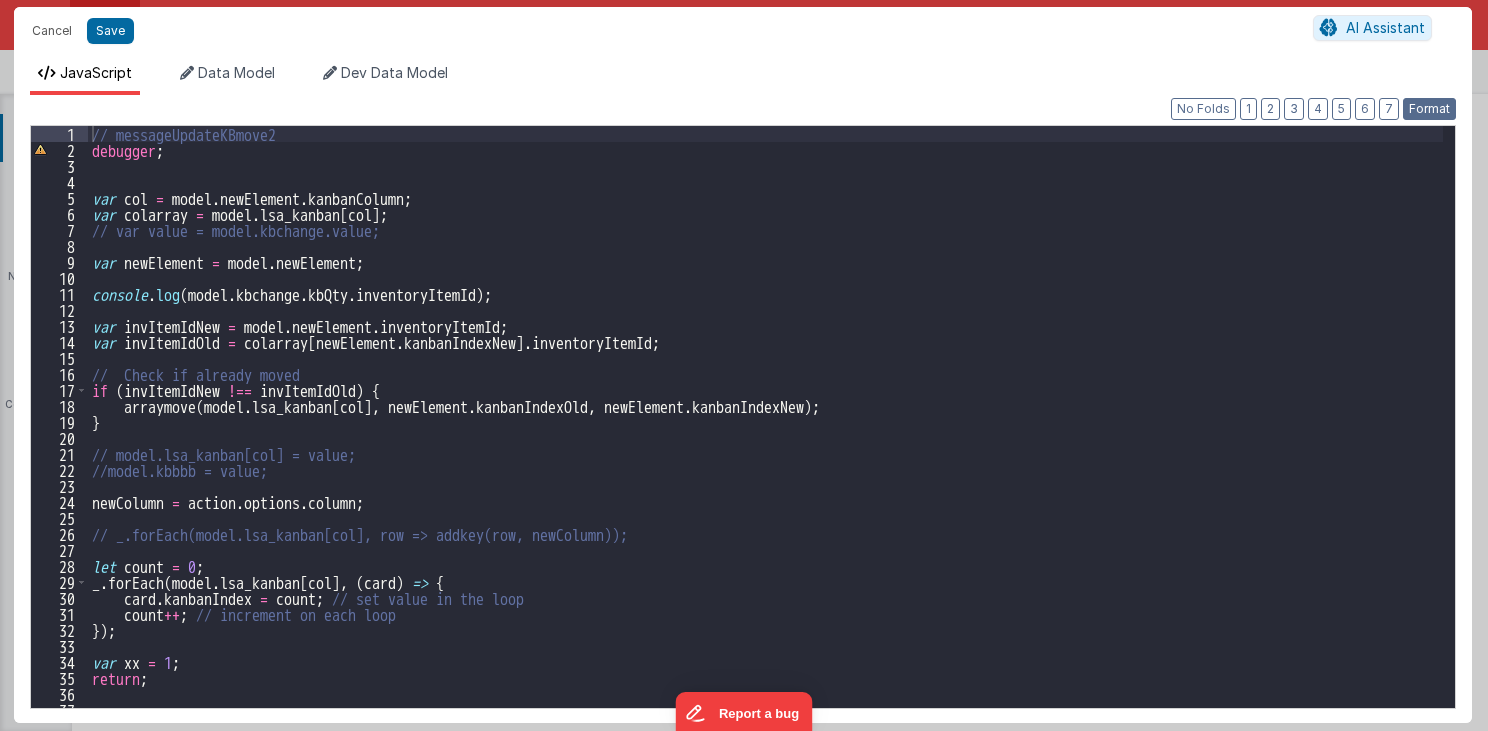 type 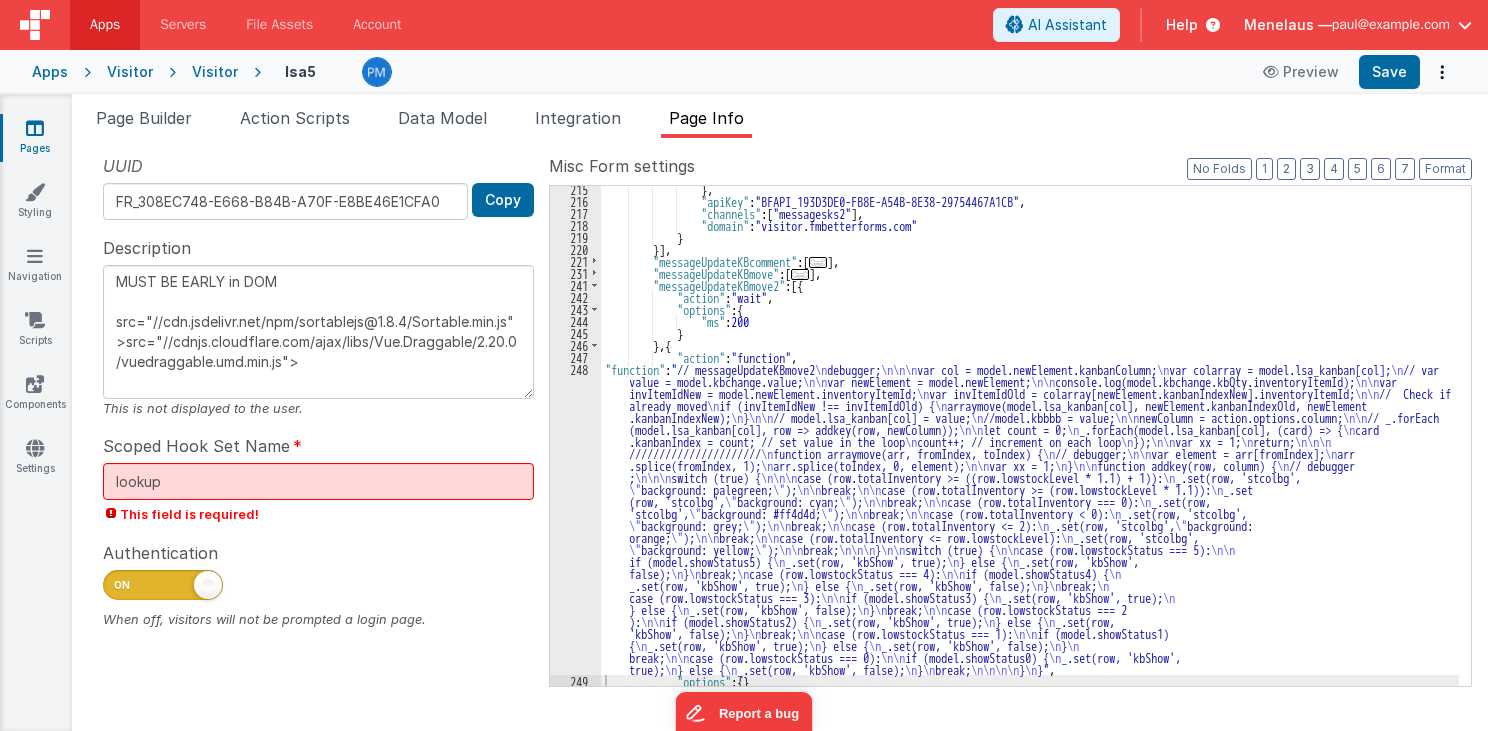 drag, startPoint x: 735, startPoint y: 412, endPoint x: 724, endPoint y: 411, distance: 11.045361 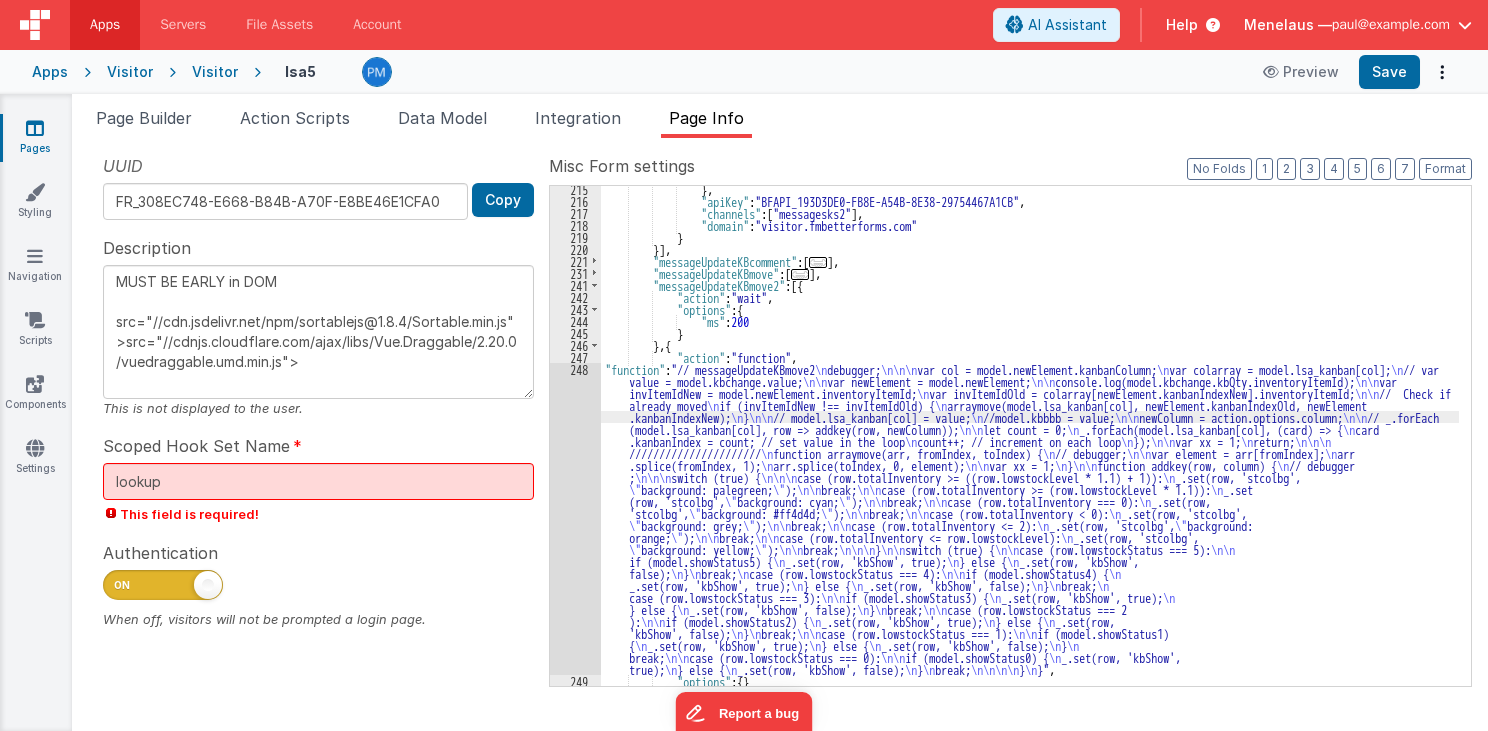 click on "248" at bounding box center [575, 519] 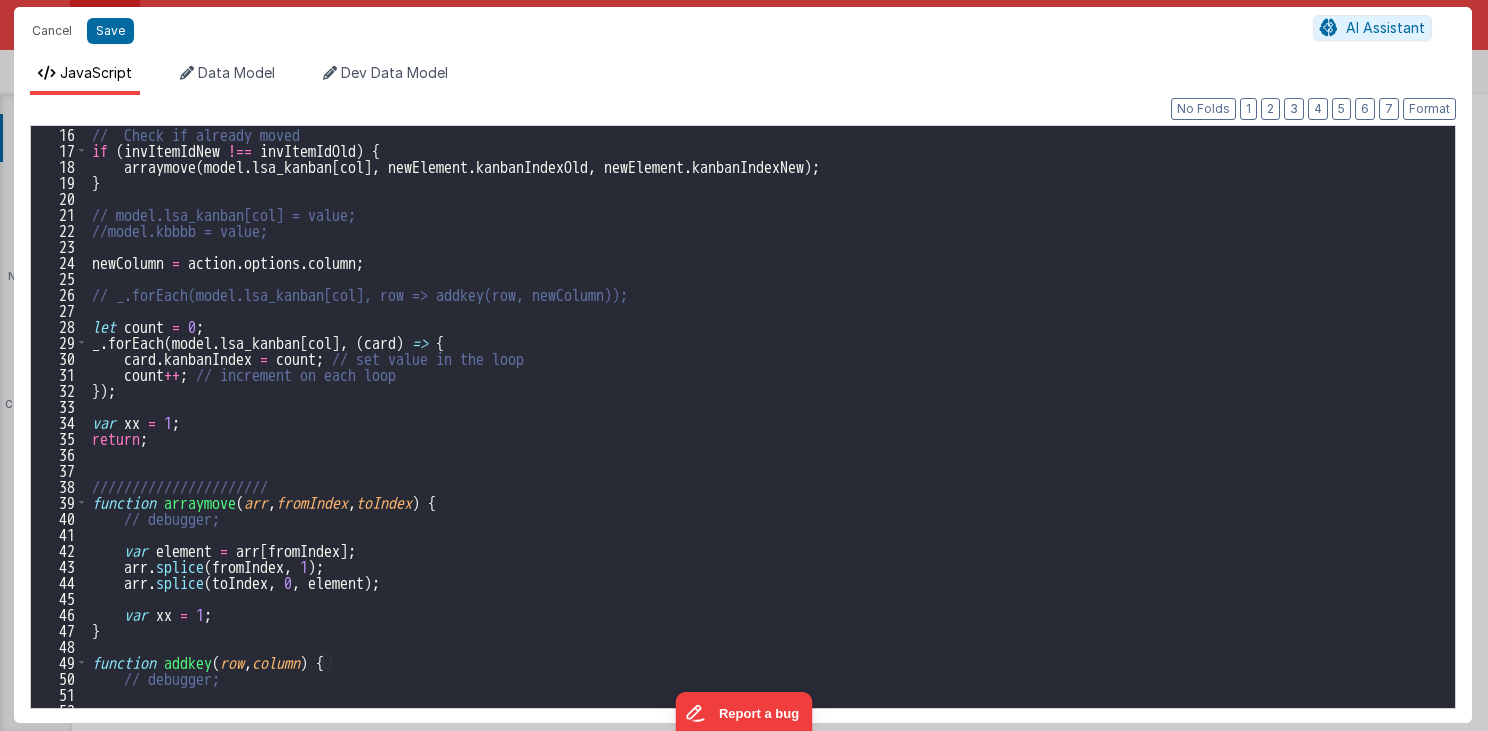 scroll, scrollTop: 432, scrollLeft: 0, axis: vertical 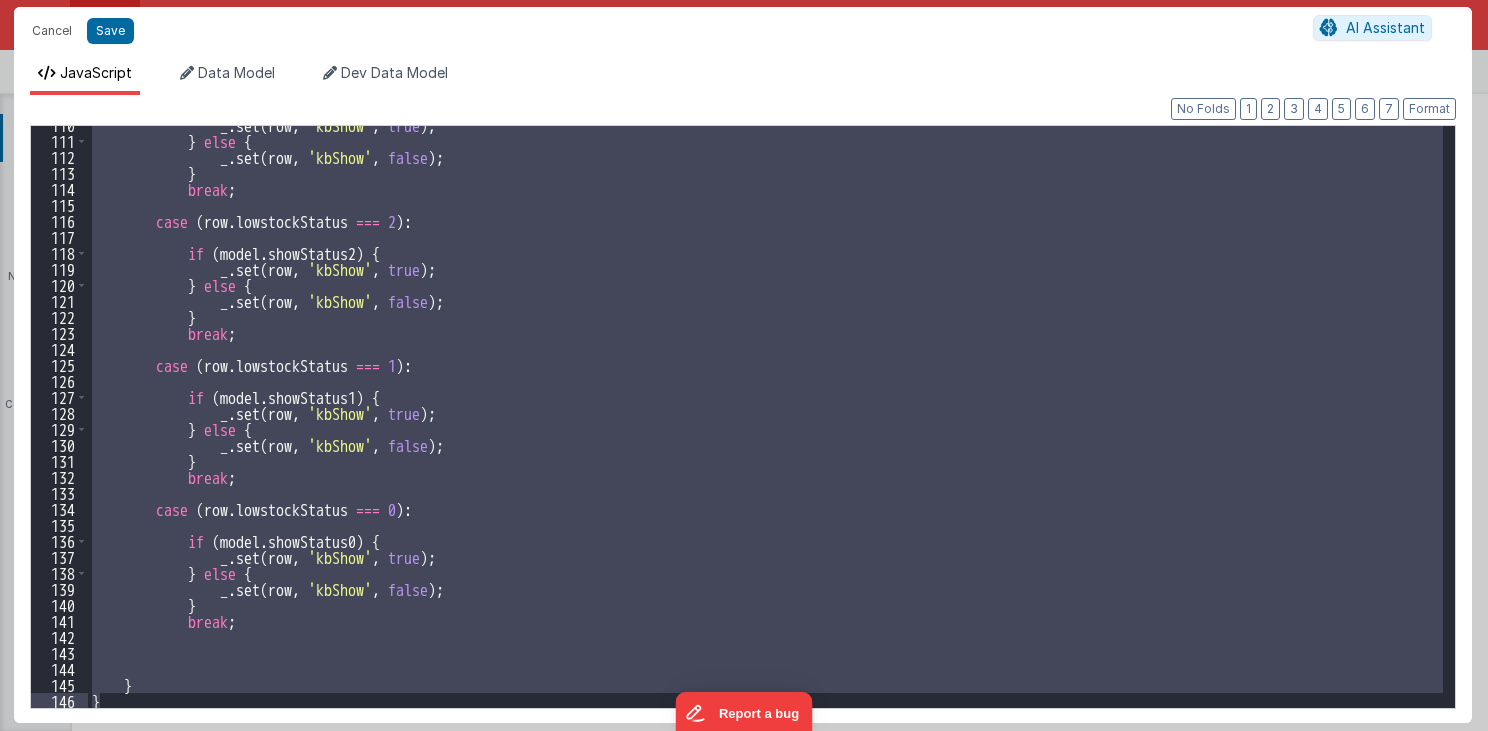 drag, startPoint x: 92, startPoint y: 464, endPoint x: 530, endPoint y: 861, distance: 591.1455 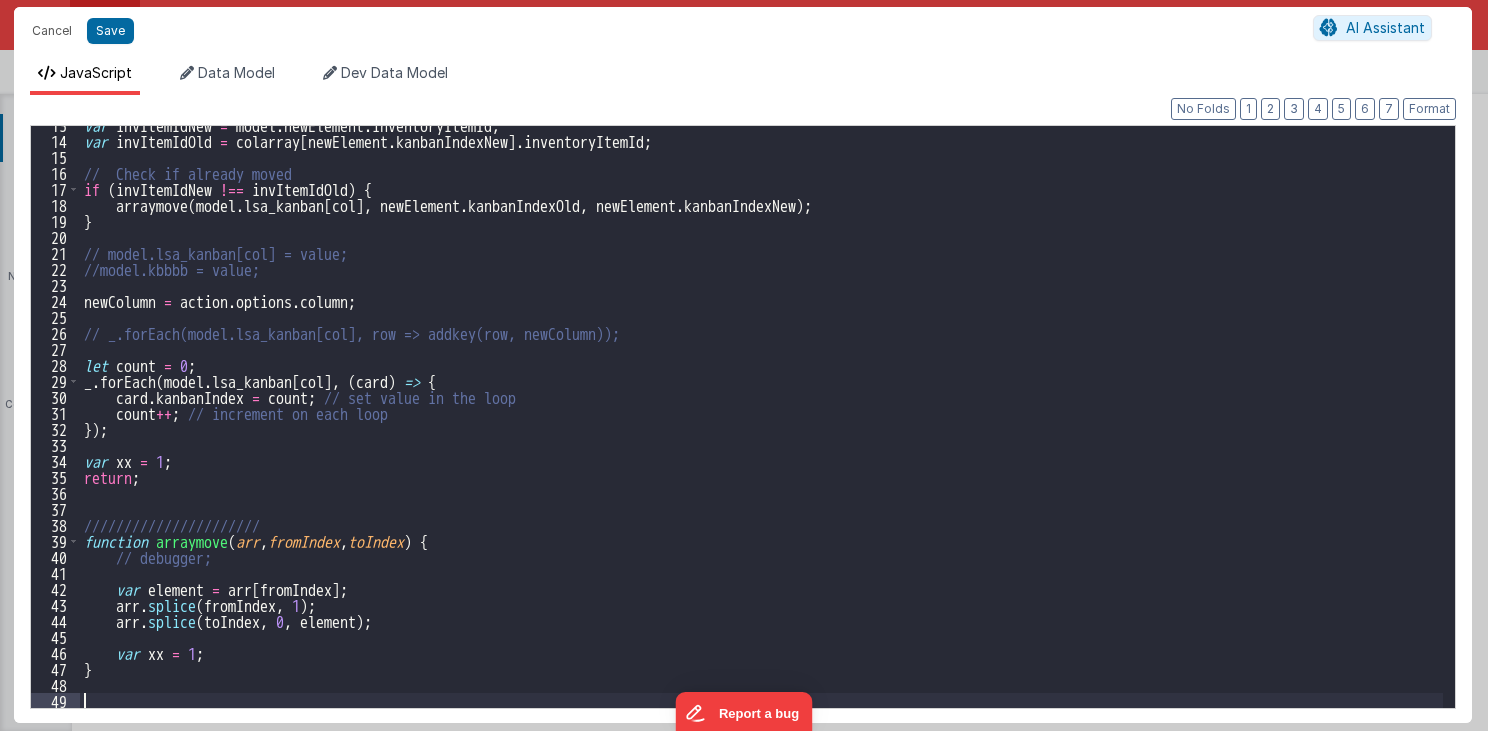 scroll, scrollTop: 200, scrollLeft: 0, axis: vertical 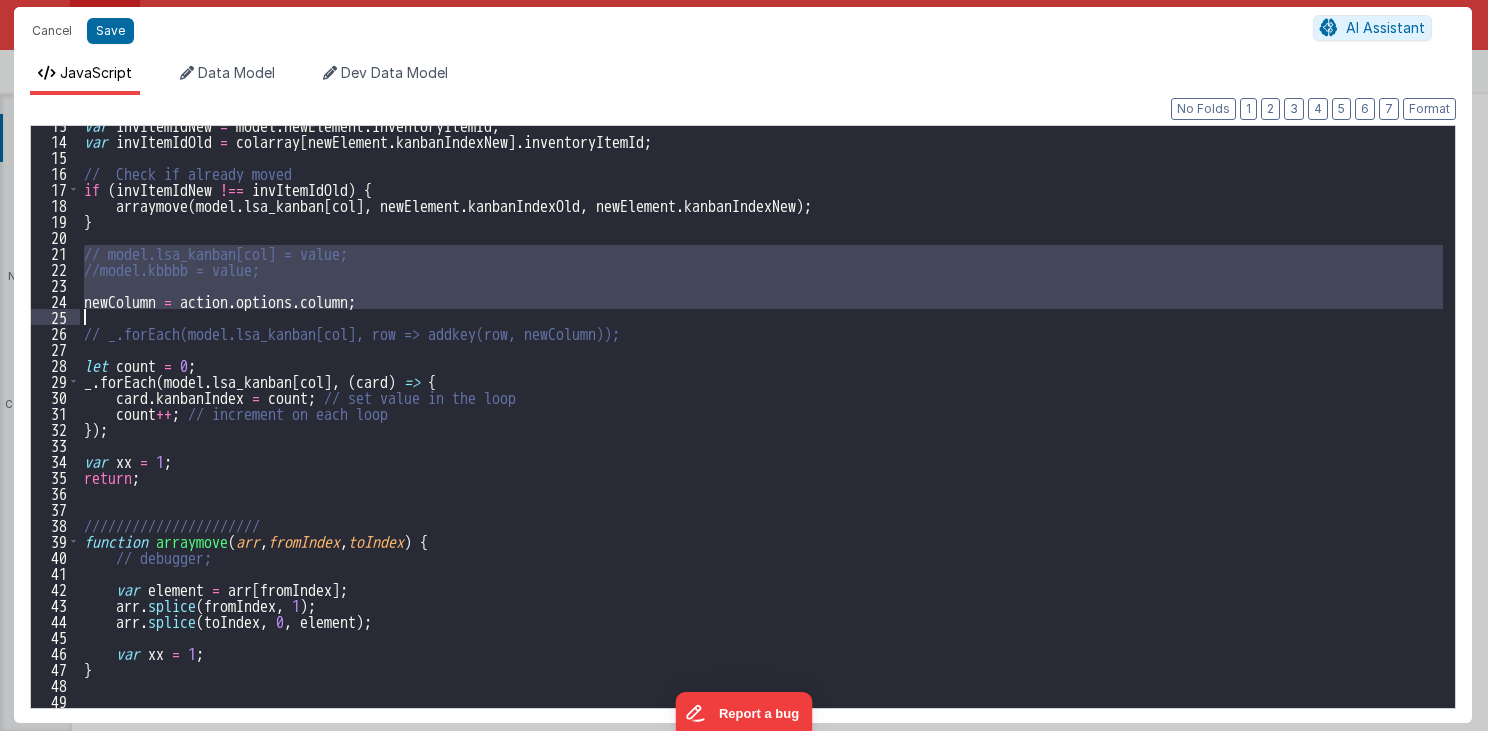 drag, startPoint x: 84, startPoint y: 252, endPoint x: 612, endPoint y: 322, distance: 532.61993 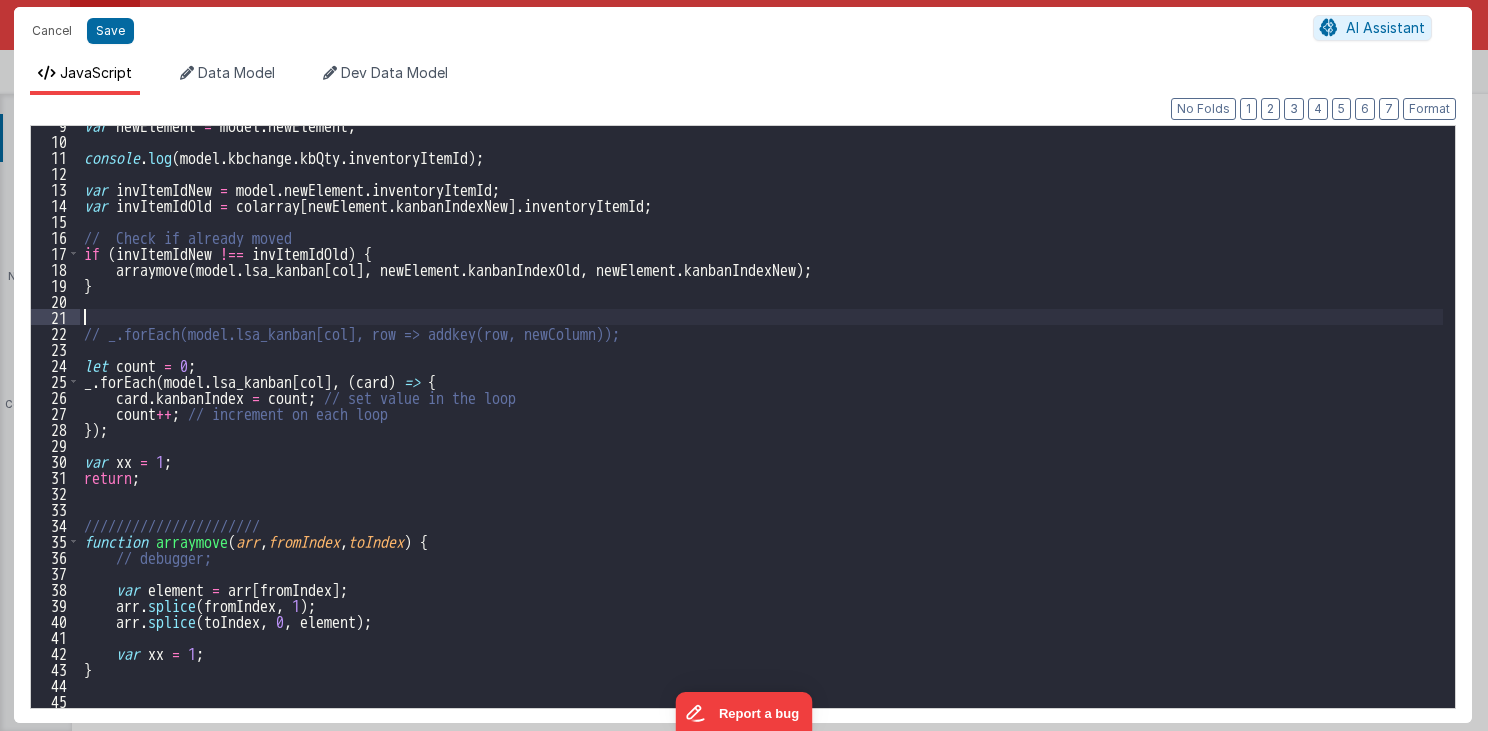 scroll, scrollTop: 136, scrollLeft: 0, axis: vertical 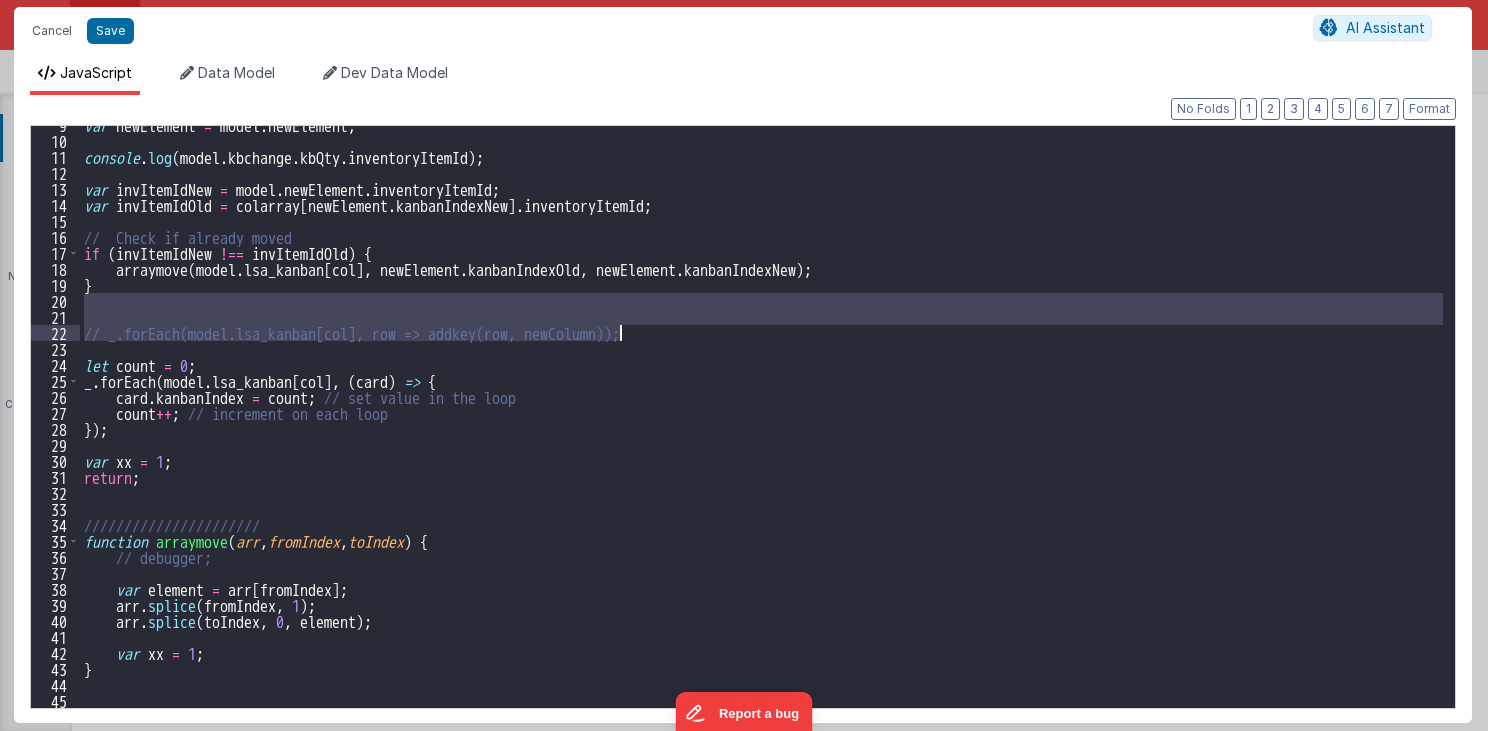 drag, startPoint x: 88, startPoint y: 304, endPoint x: 672, endPoint y: 334, distance: 584.77 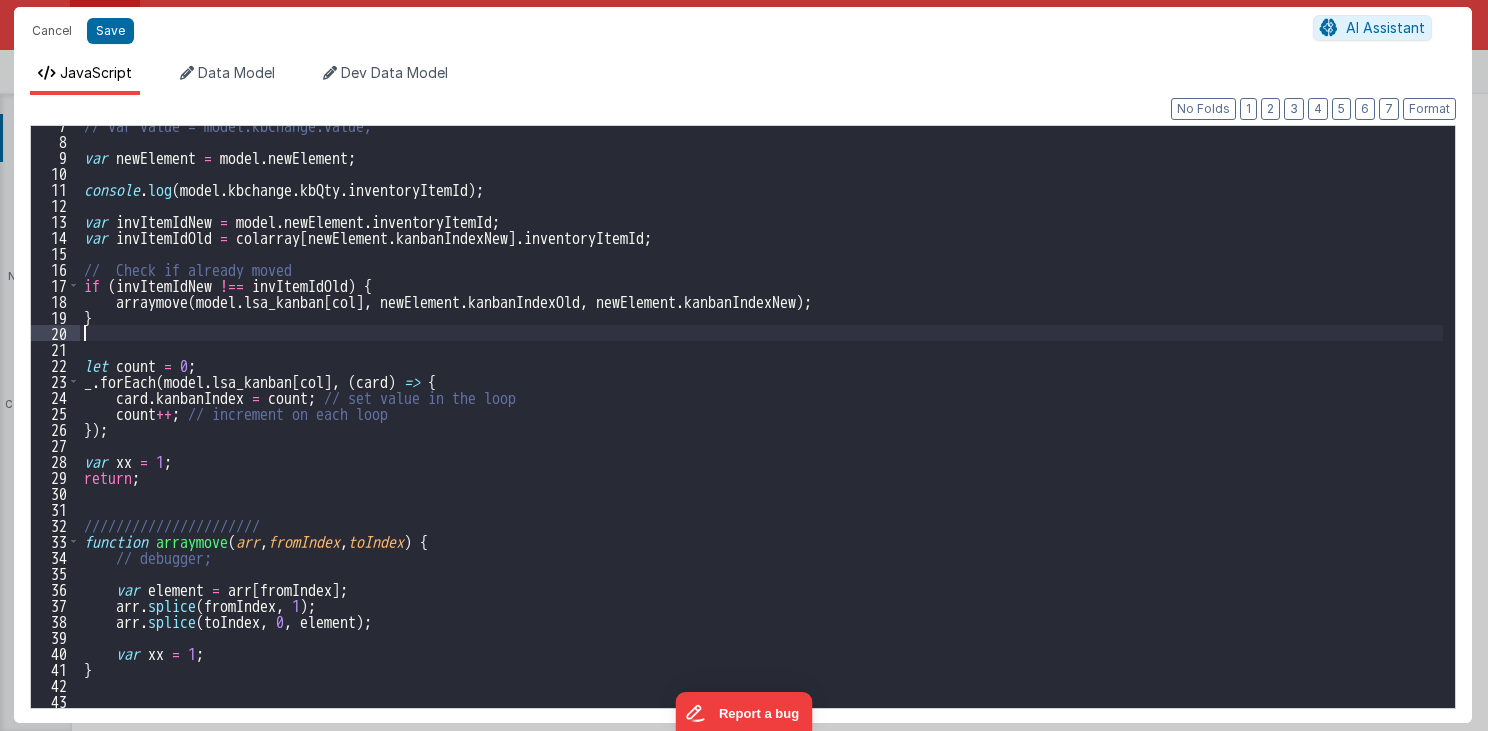 scroll, scrollTop: 88, scrollLeft: 0, axis: vertical 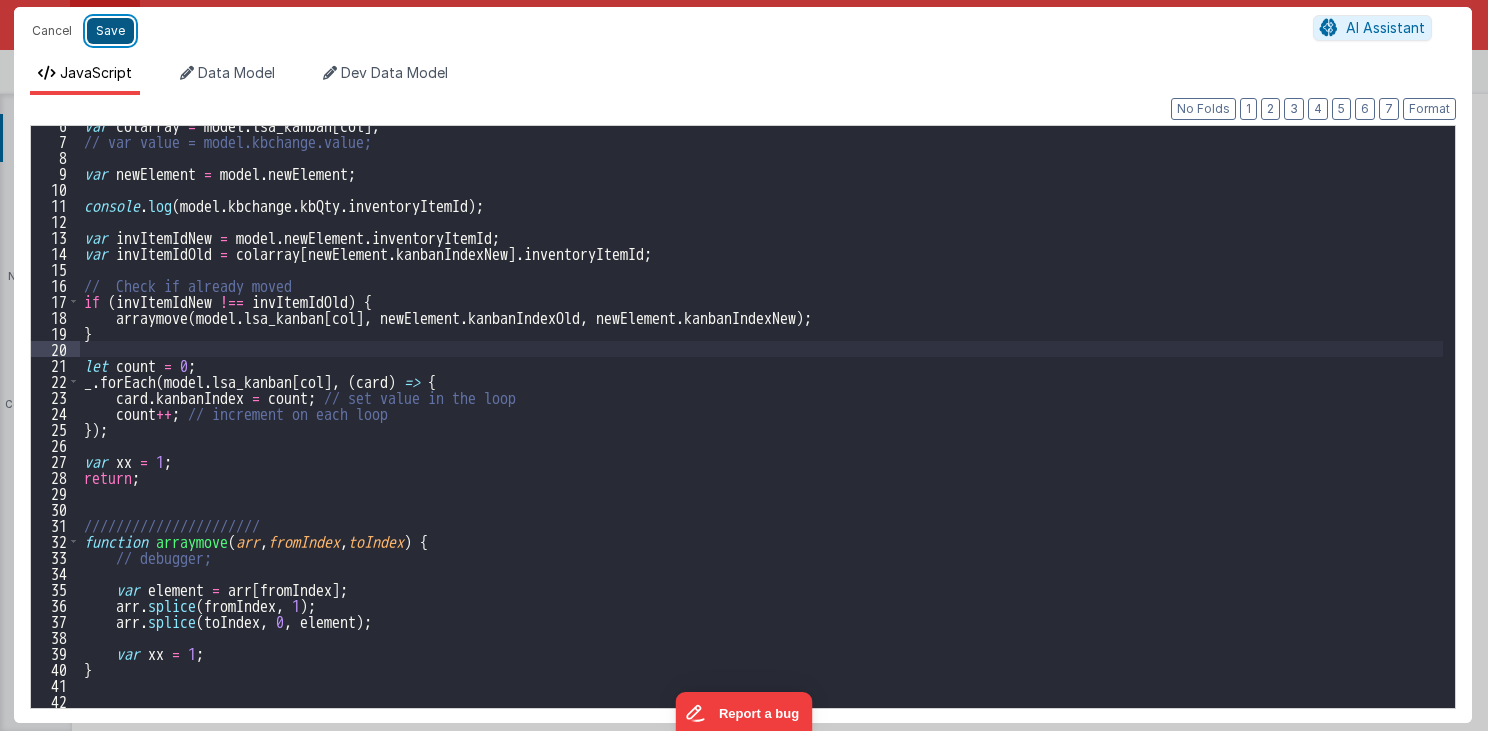 click on "Save" at bounding box center (110, 31) 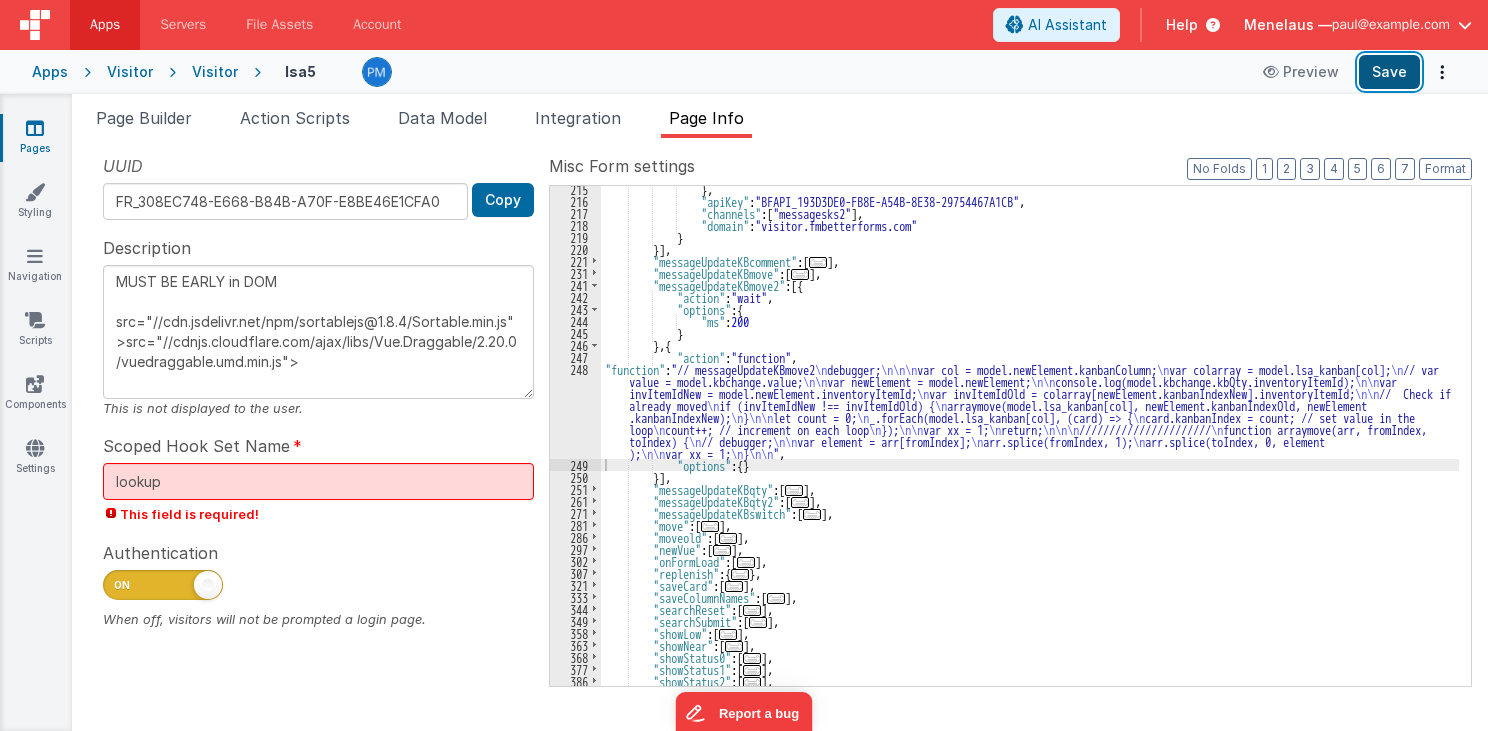 click on "Save" at bounding box center (1389, 72) 